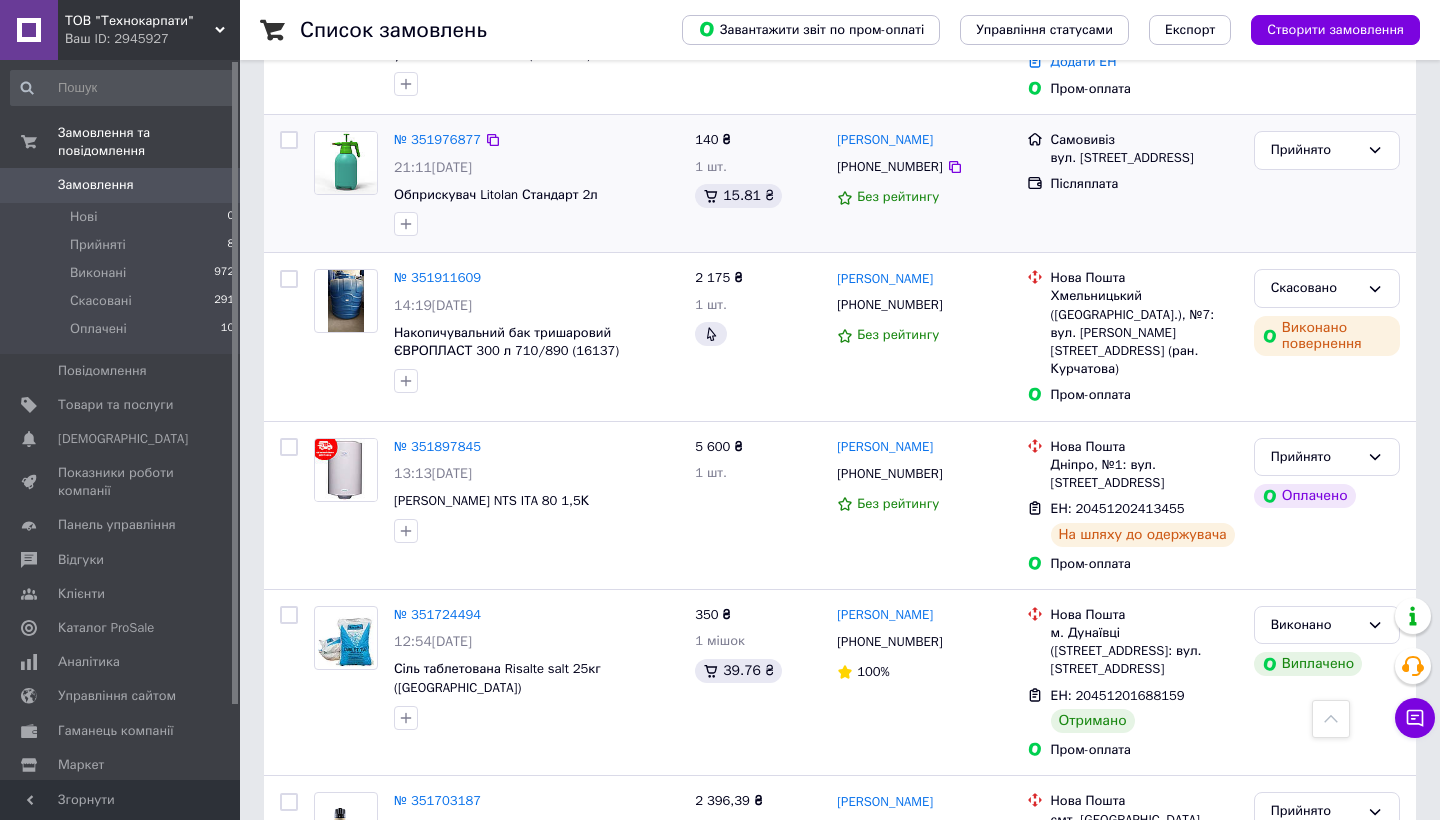scroll, scrollTop: 209, scrollLeft: 0, axis: vertical 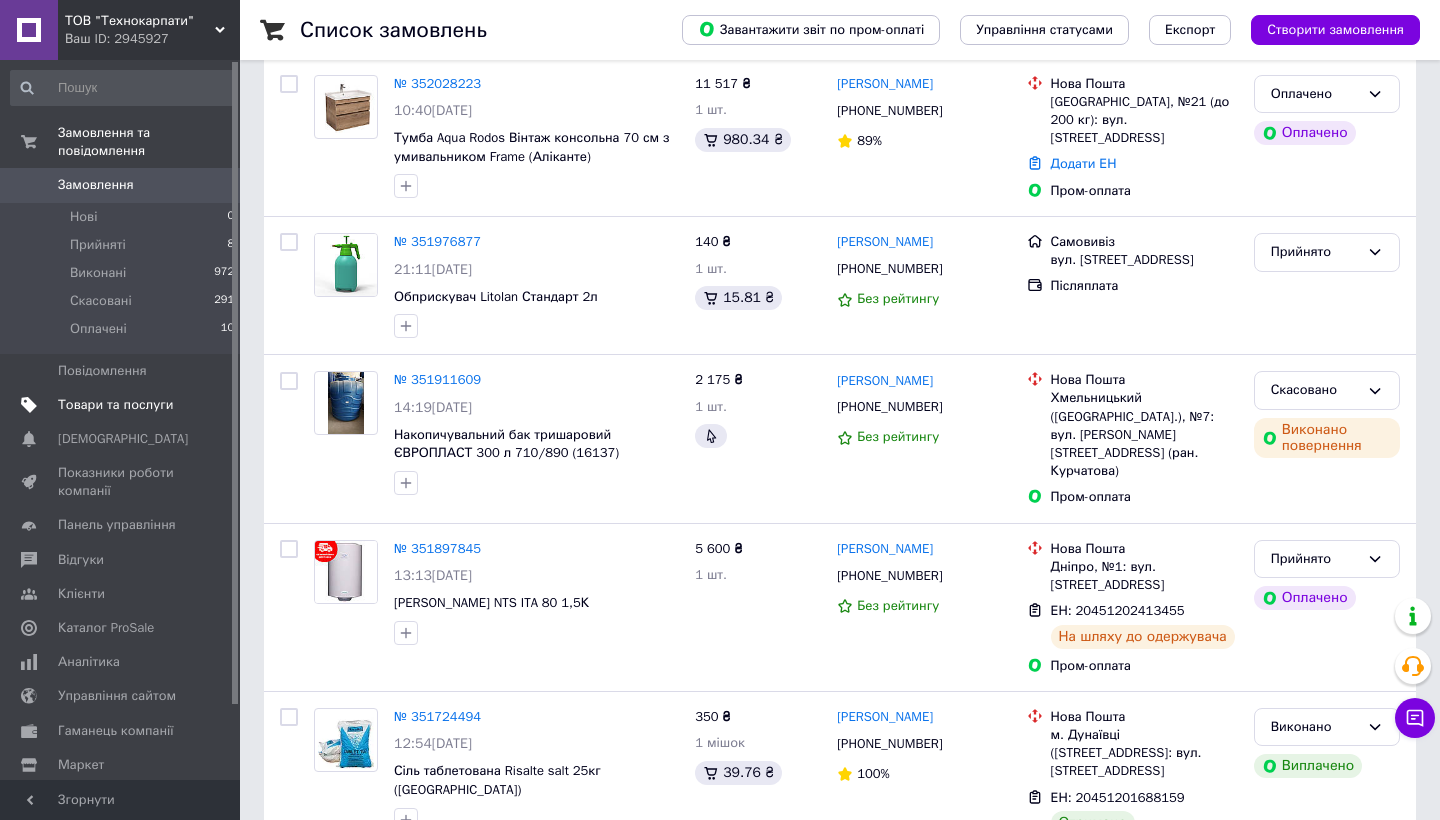 click on "Товари та послуги" at bounding box center [121, 405] 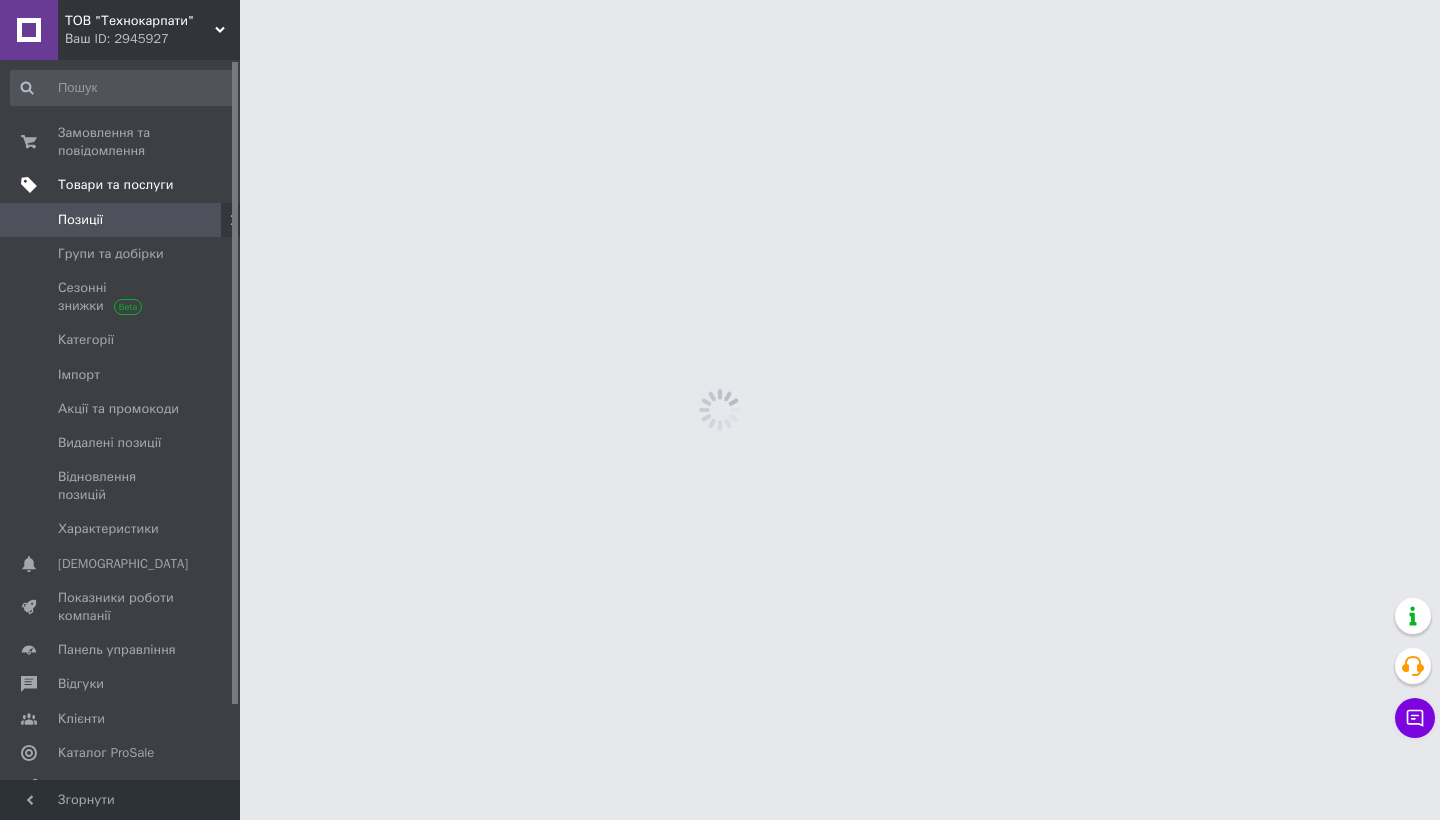 scroll, scrollTop: 0, scrollLeft: 0, axis: both 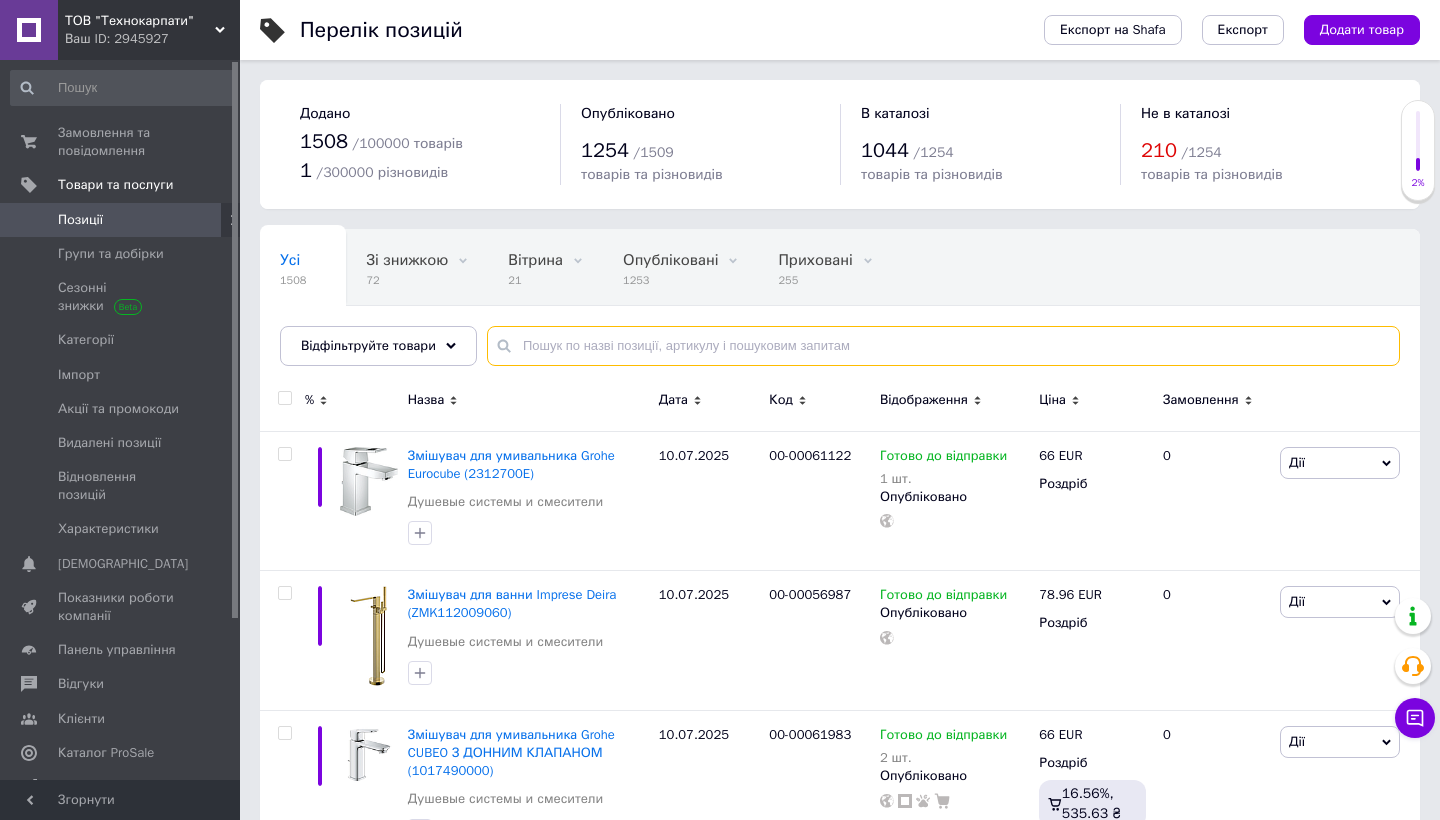 click at bounding box center (943, 346) 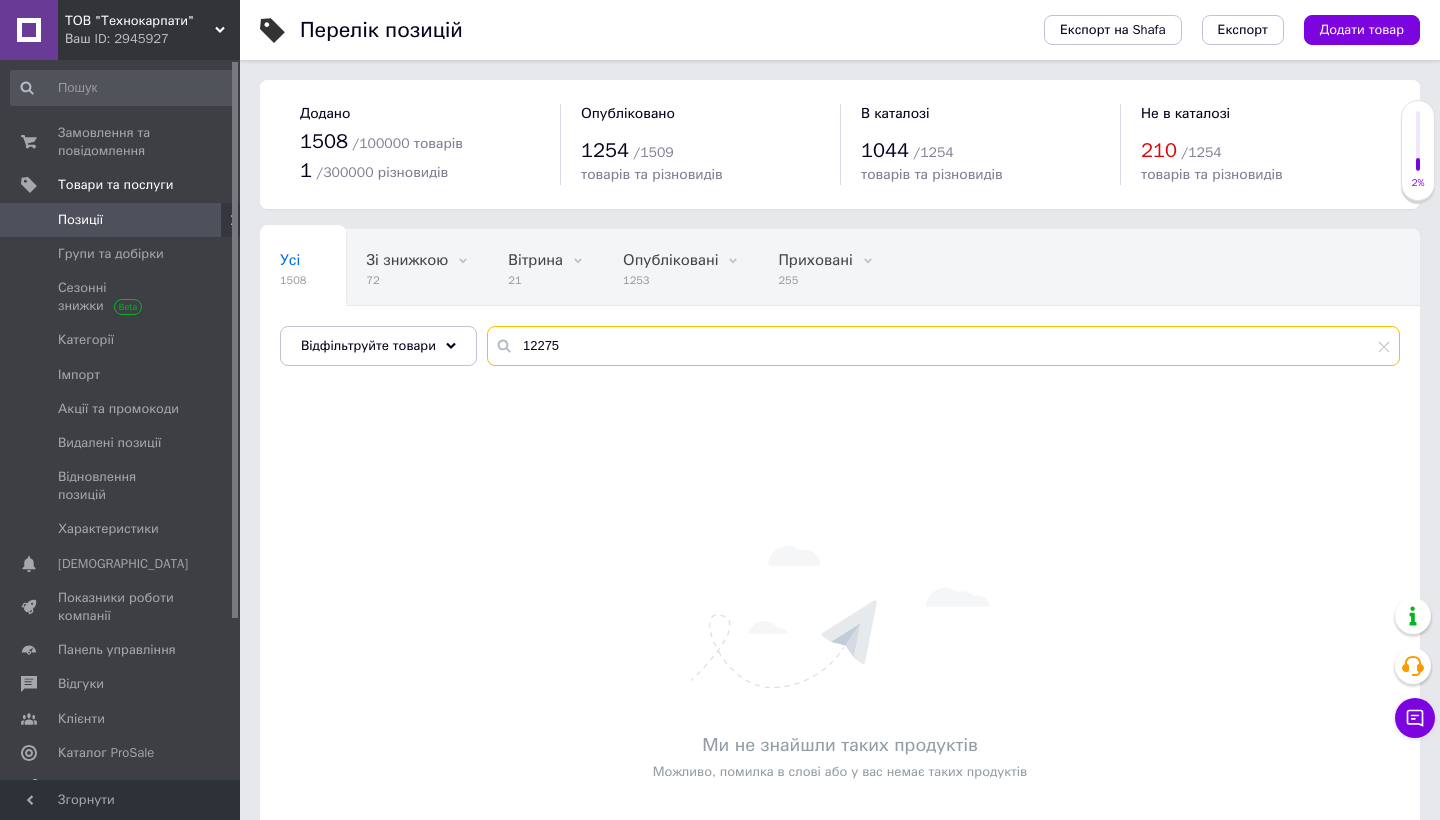 click on "12275" at bounding box center (943, 346) 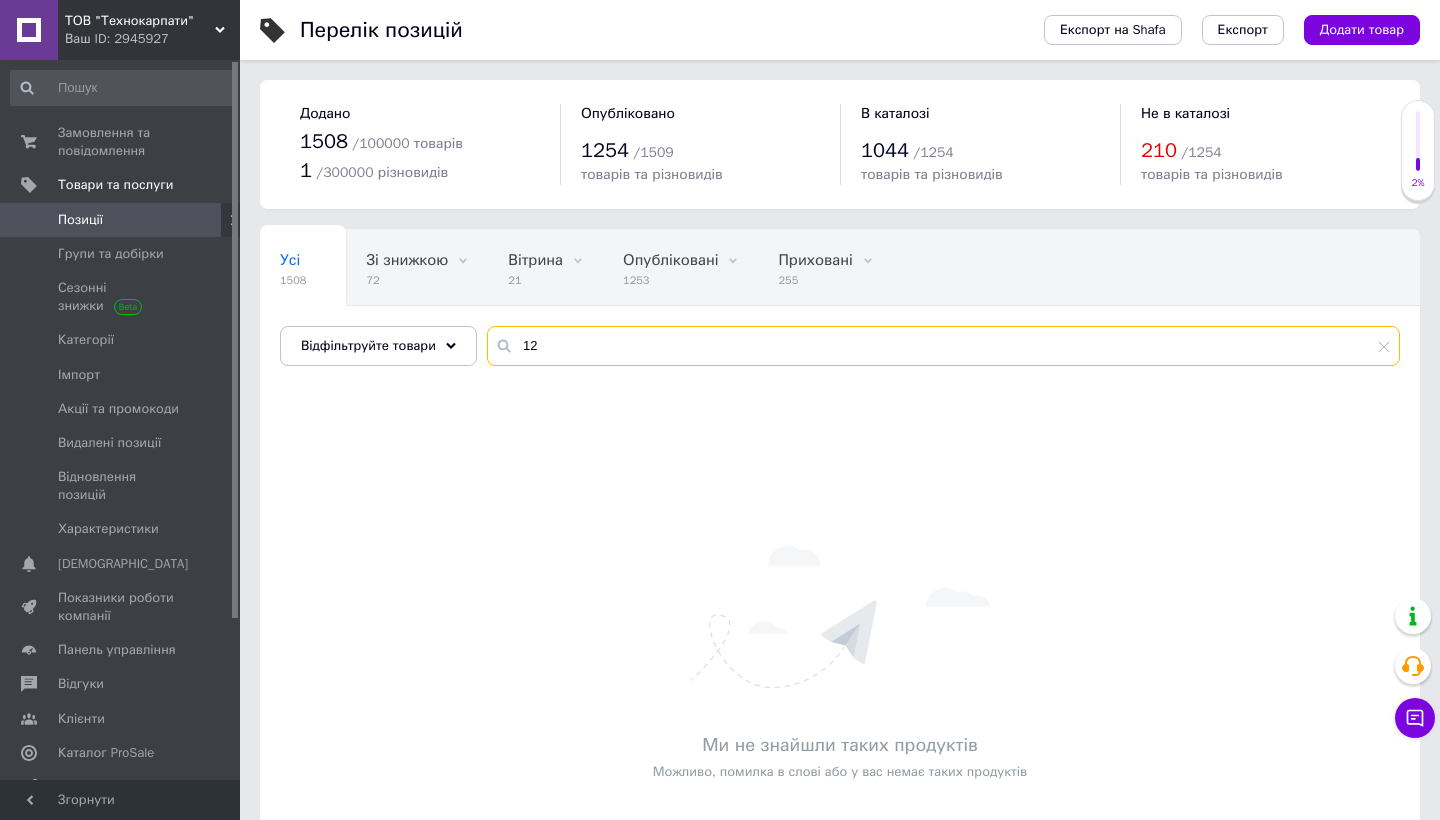 type on "1" 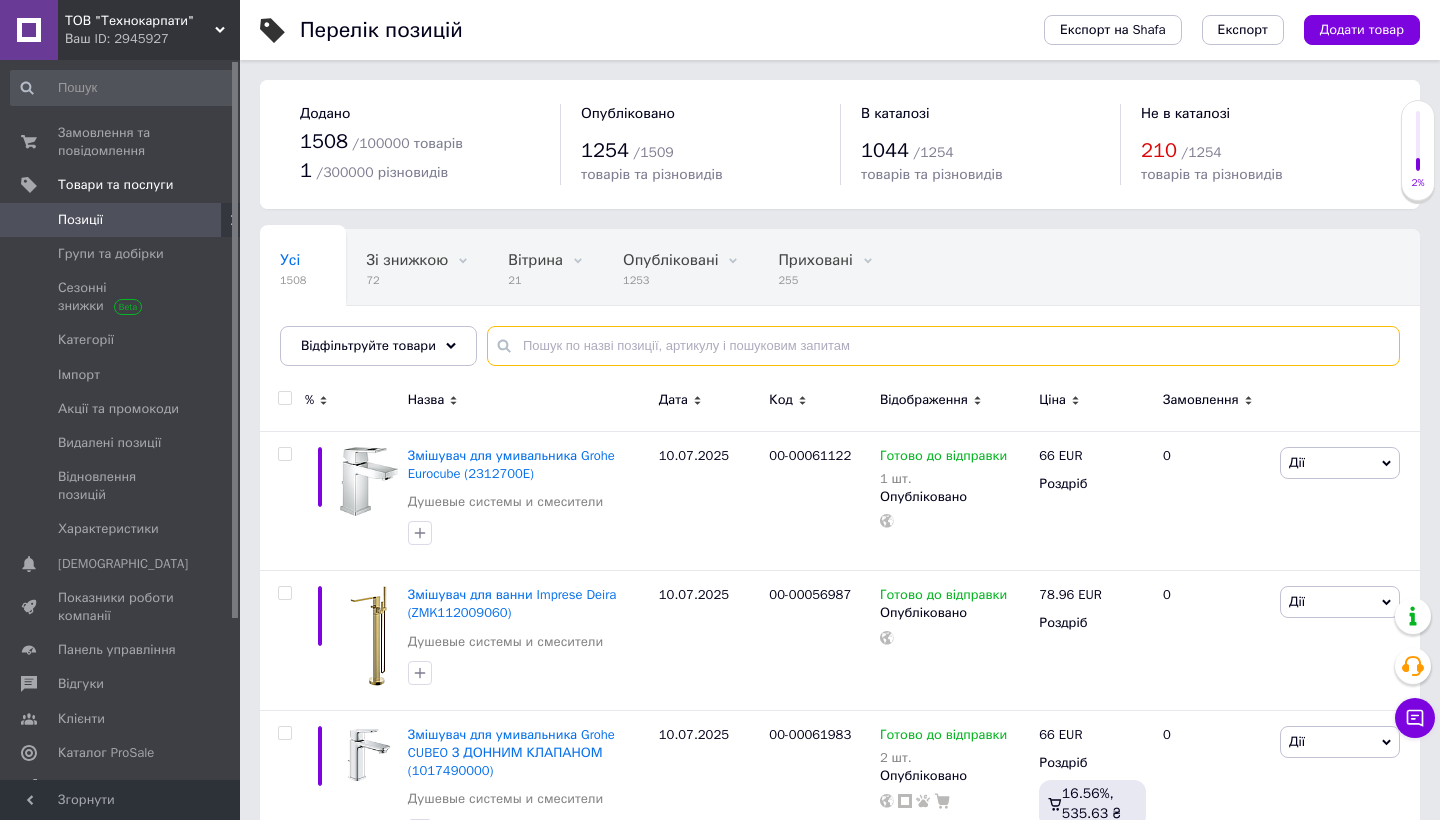 click at bounding box center (943, 346) 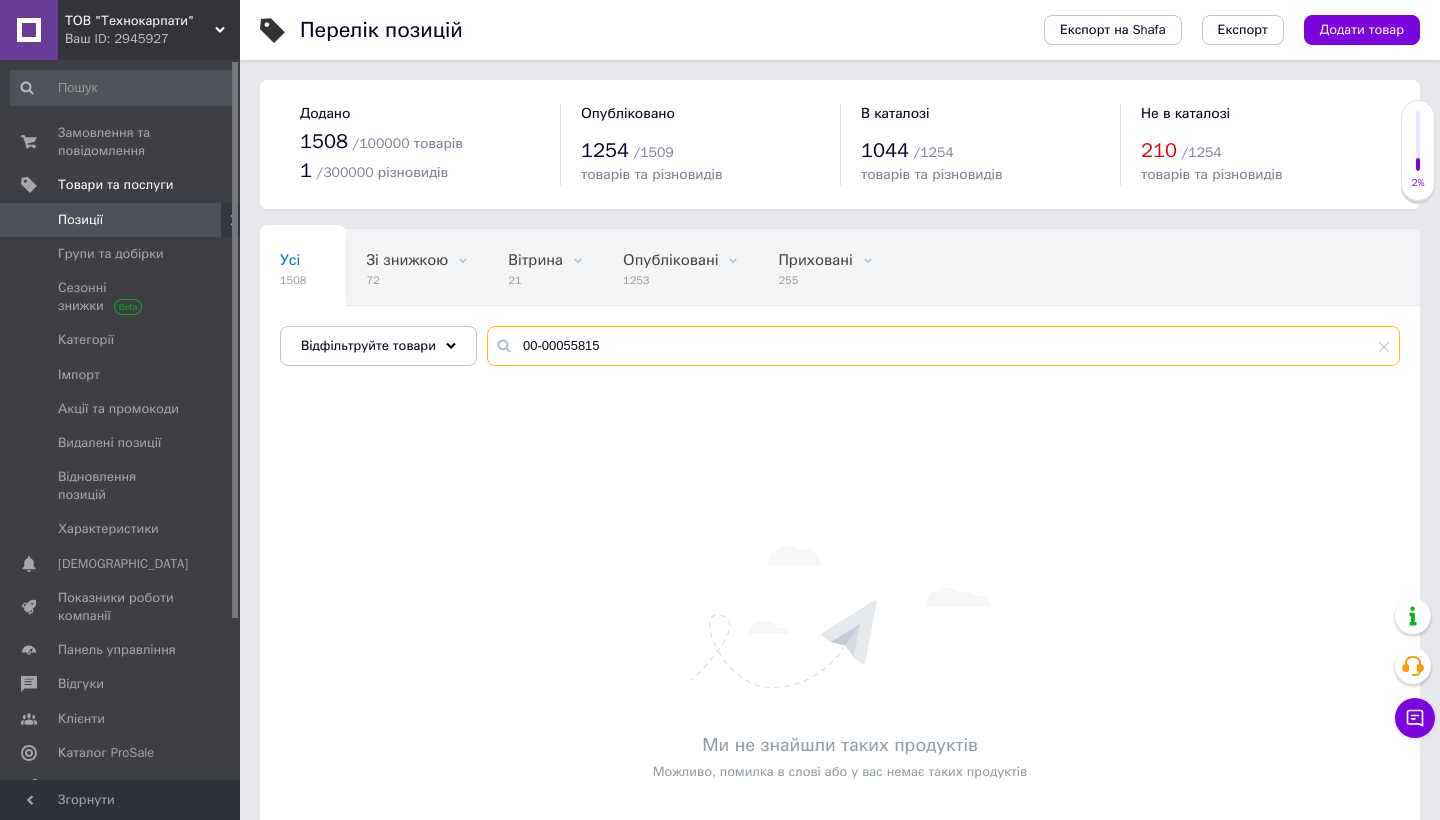 click on "00-00055815" at bounding box center (943, 346) 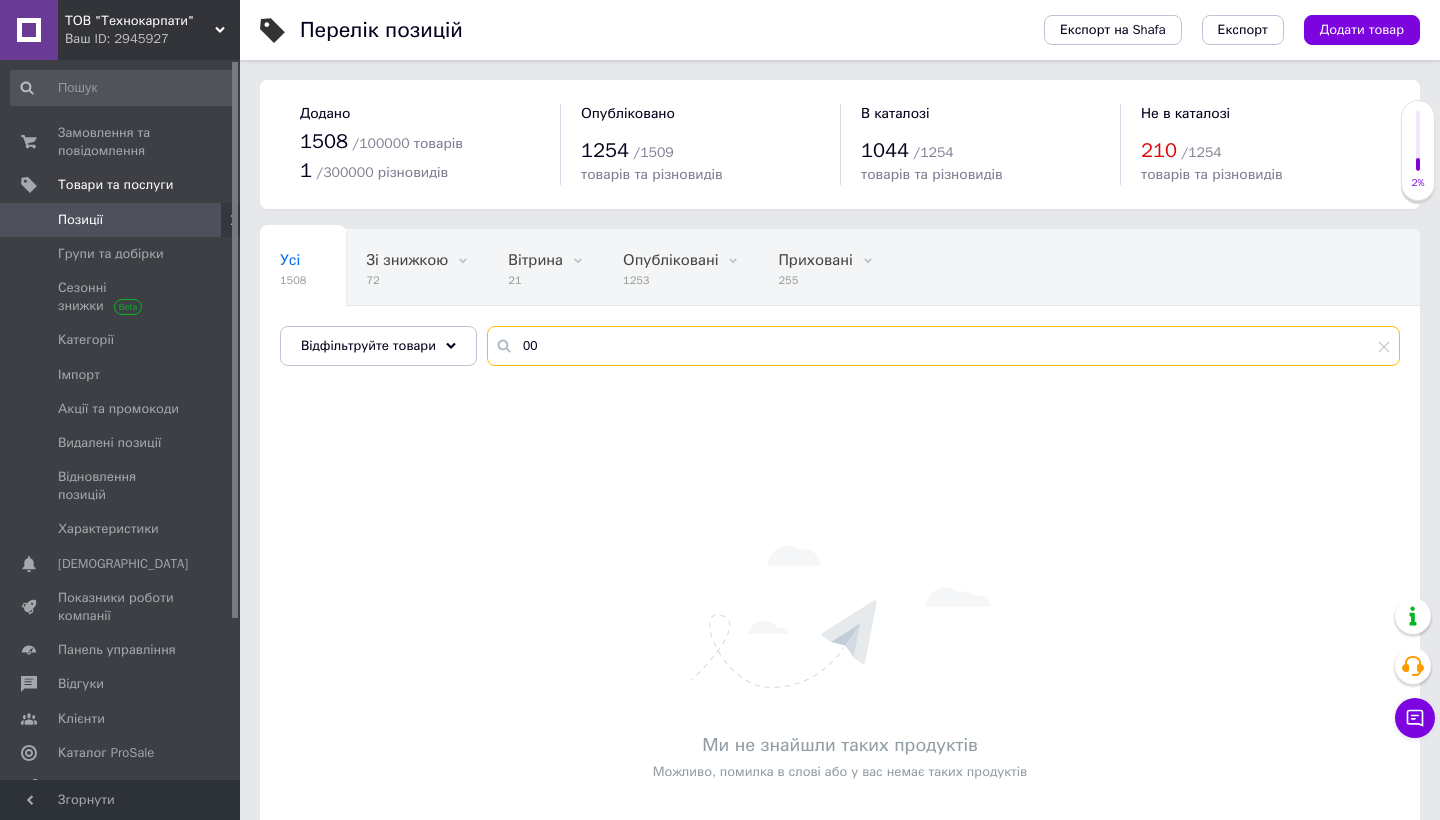 type on "0" 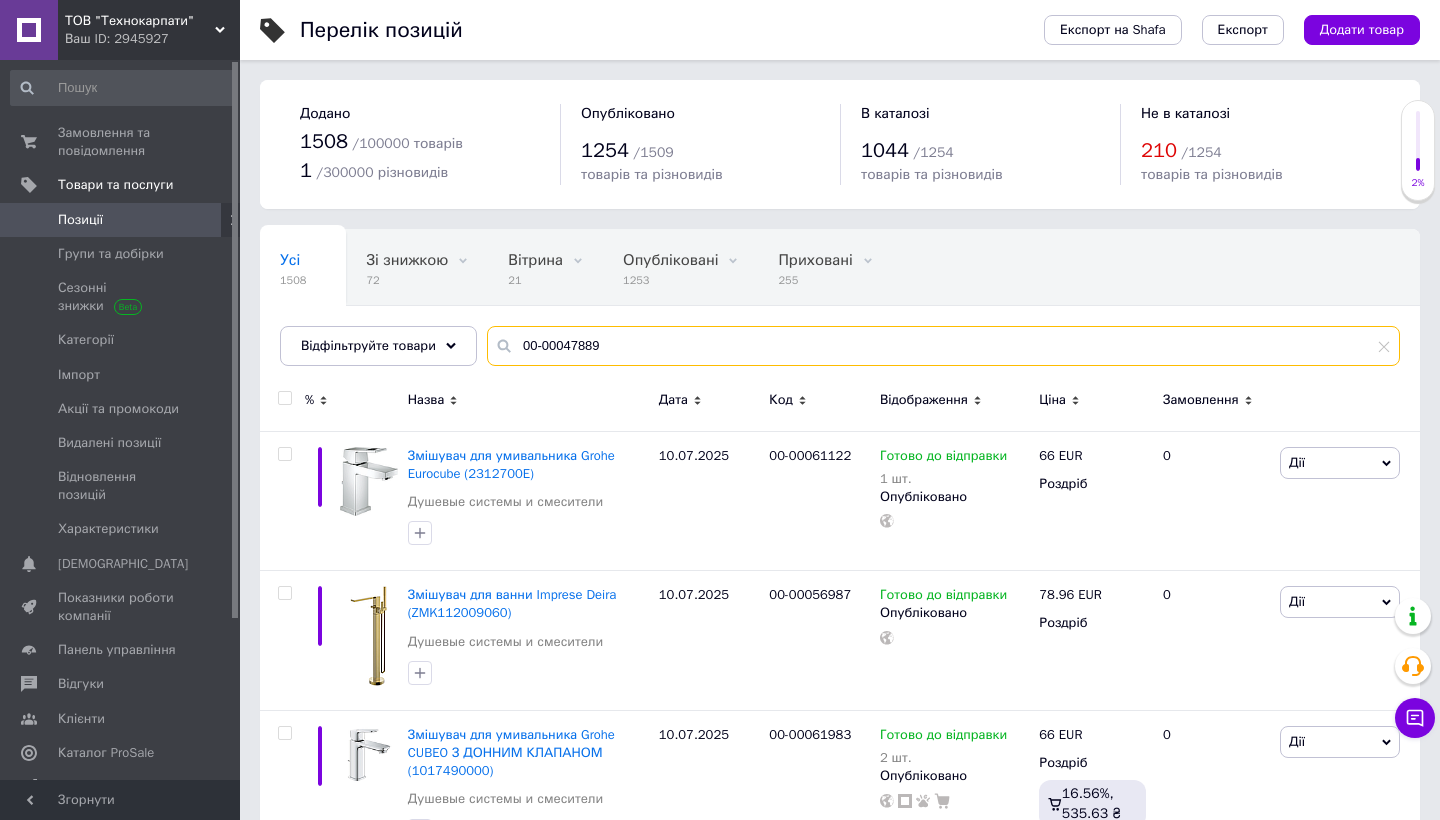 click on "00-00047889" at bounding box center [943, 346] 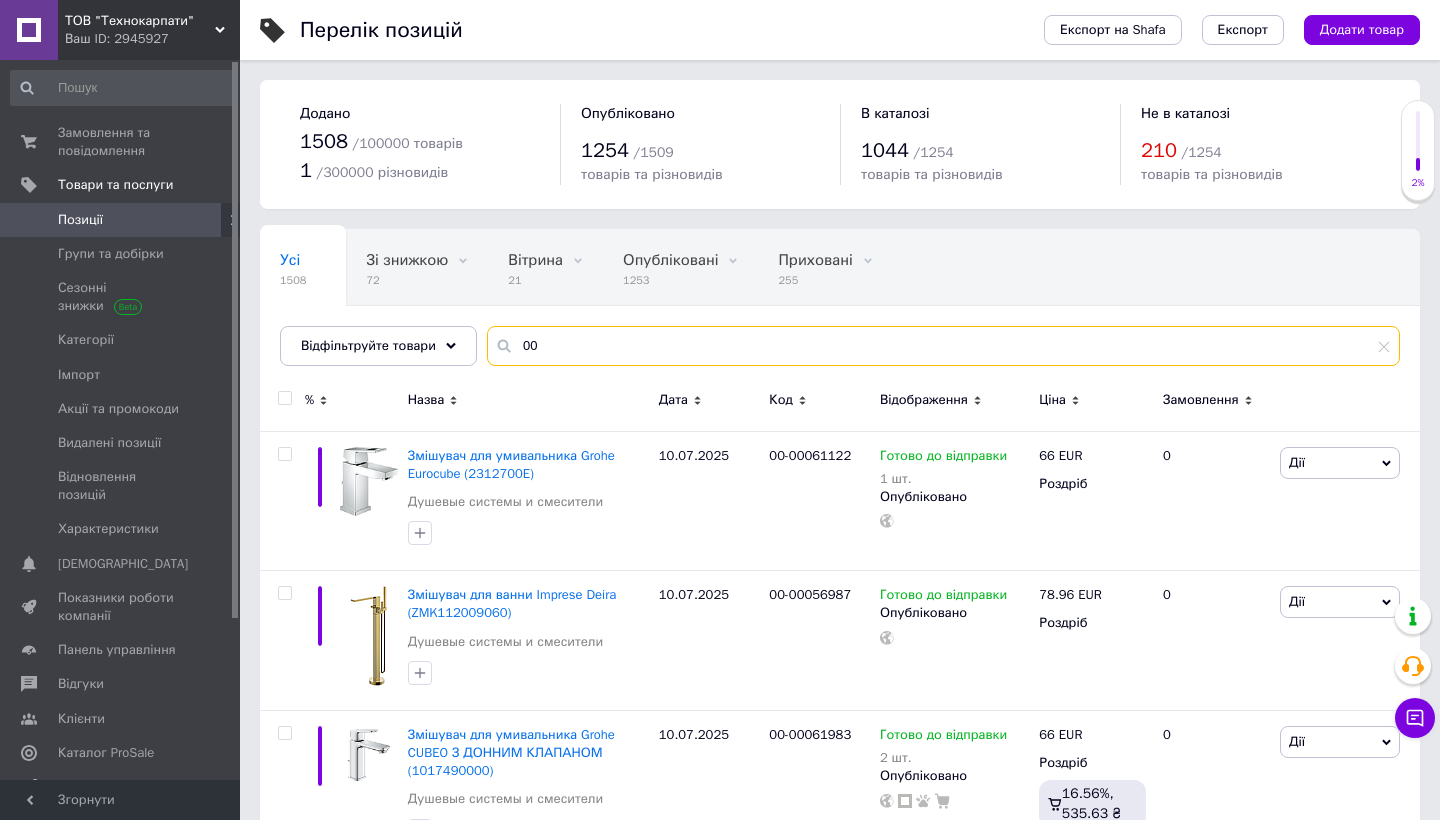 type on "0" 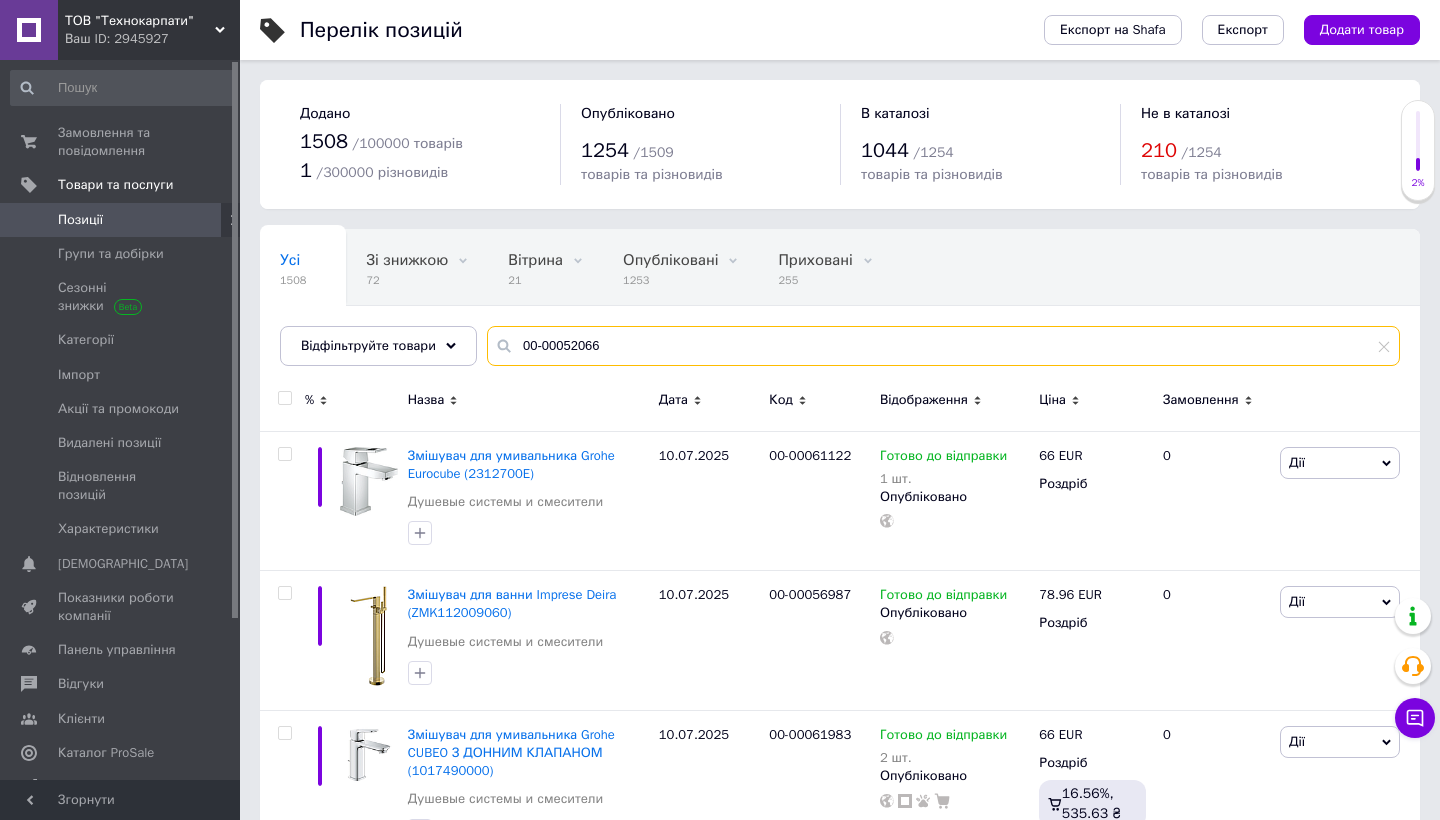 click on "00-00052066" at bounding box center (943, 346) 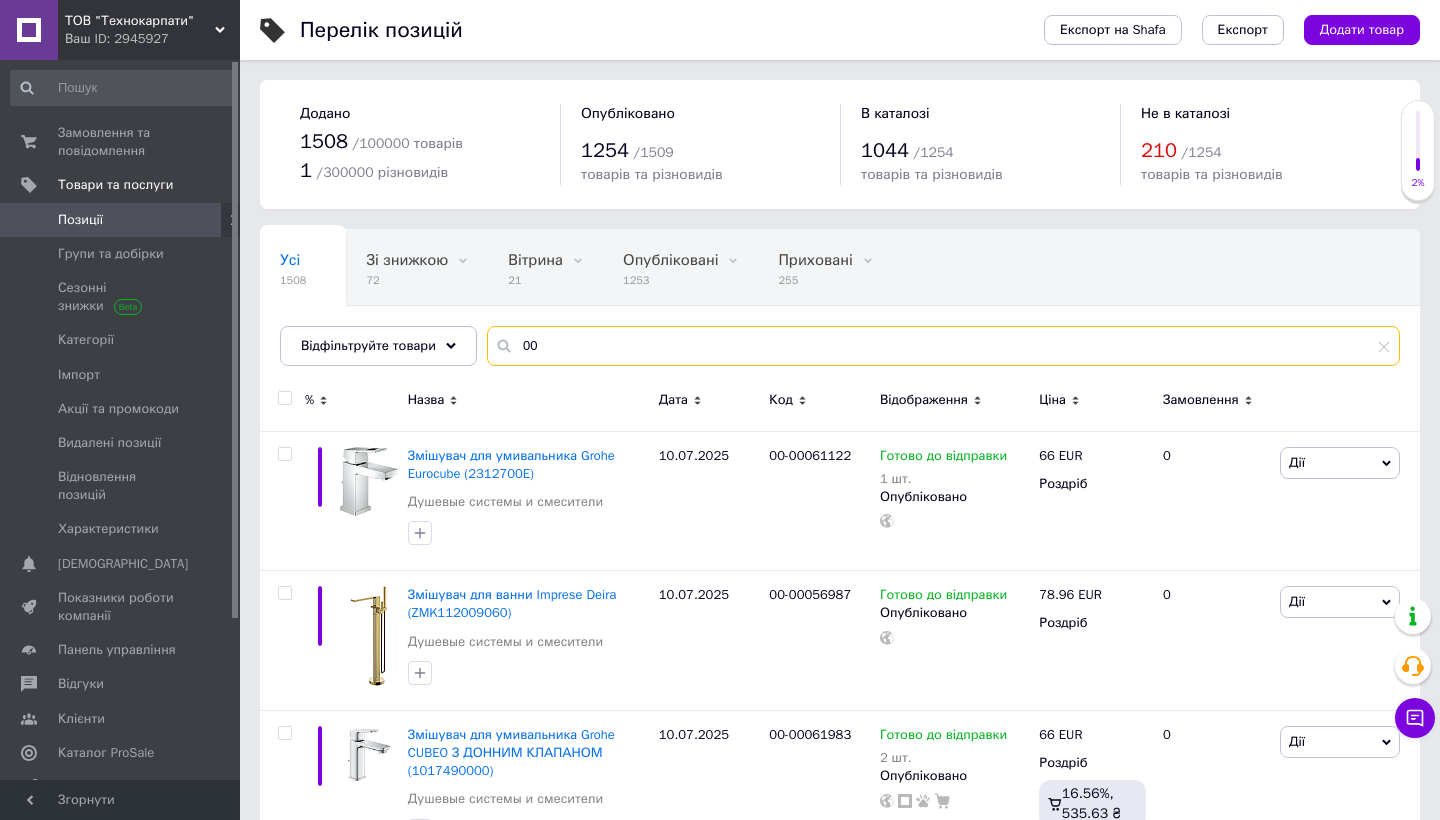 type on "0" 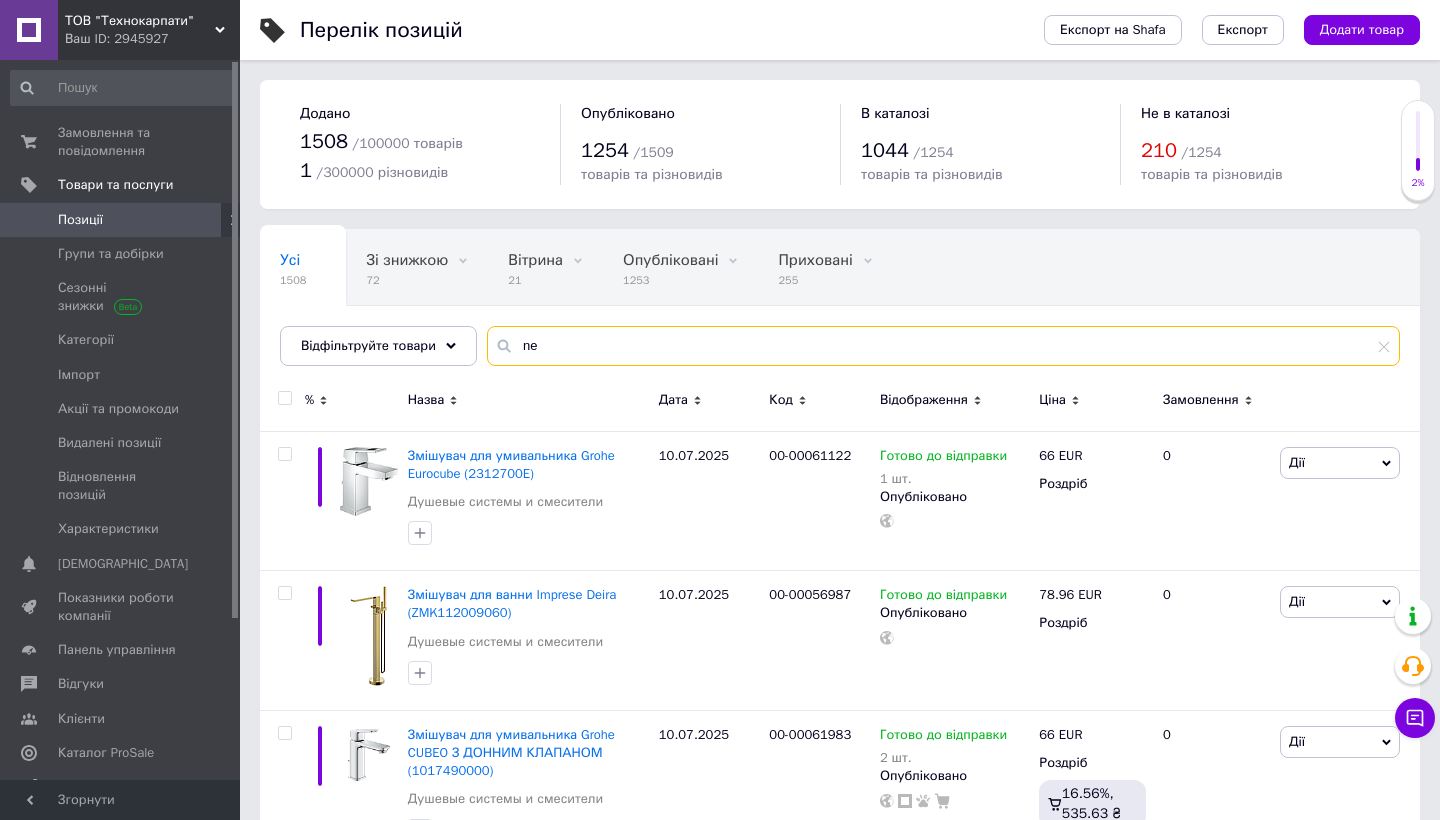 type on "n" 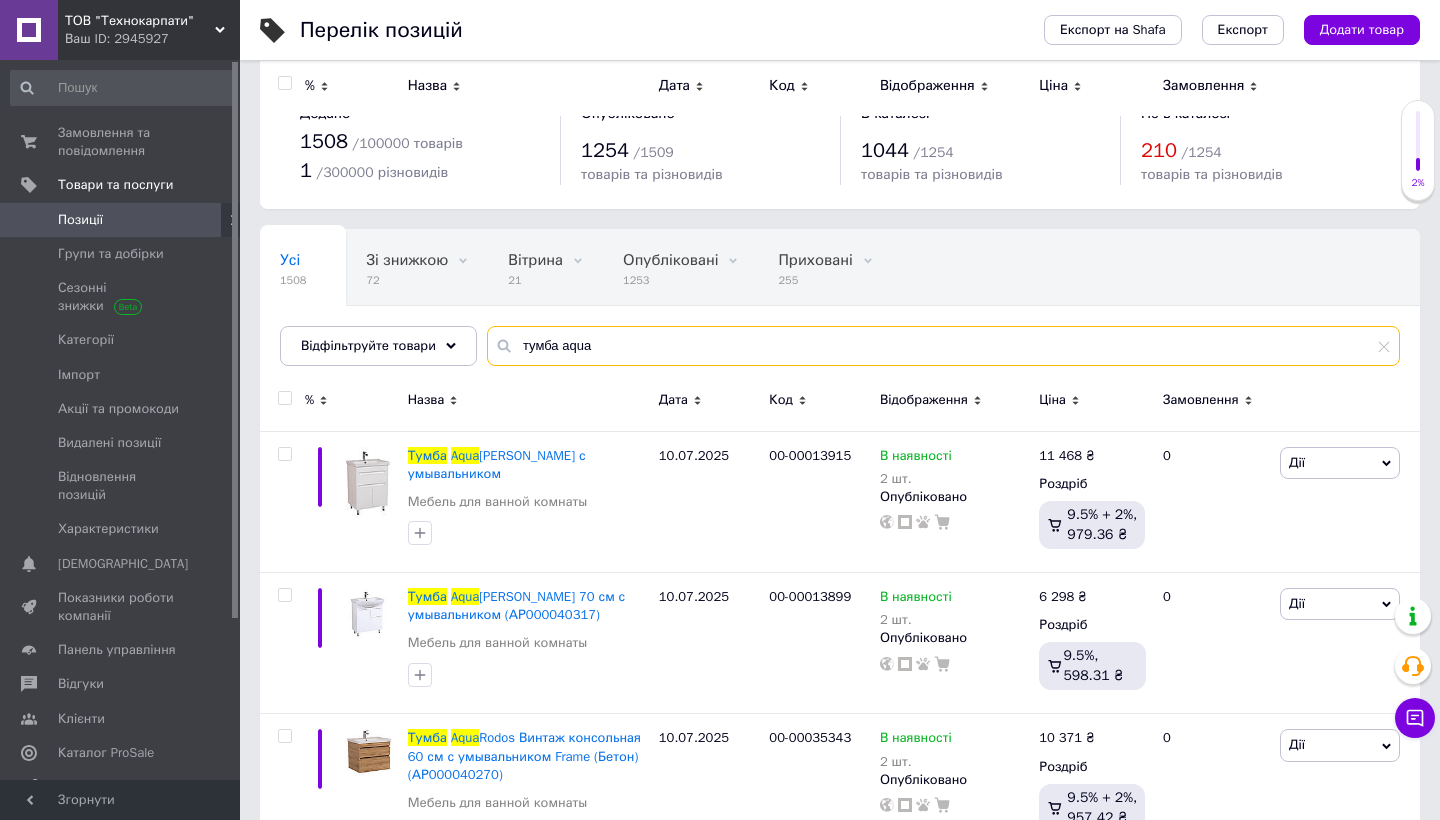 scroll, scrollTop: 0, scrollLeft: 0, axis: both 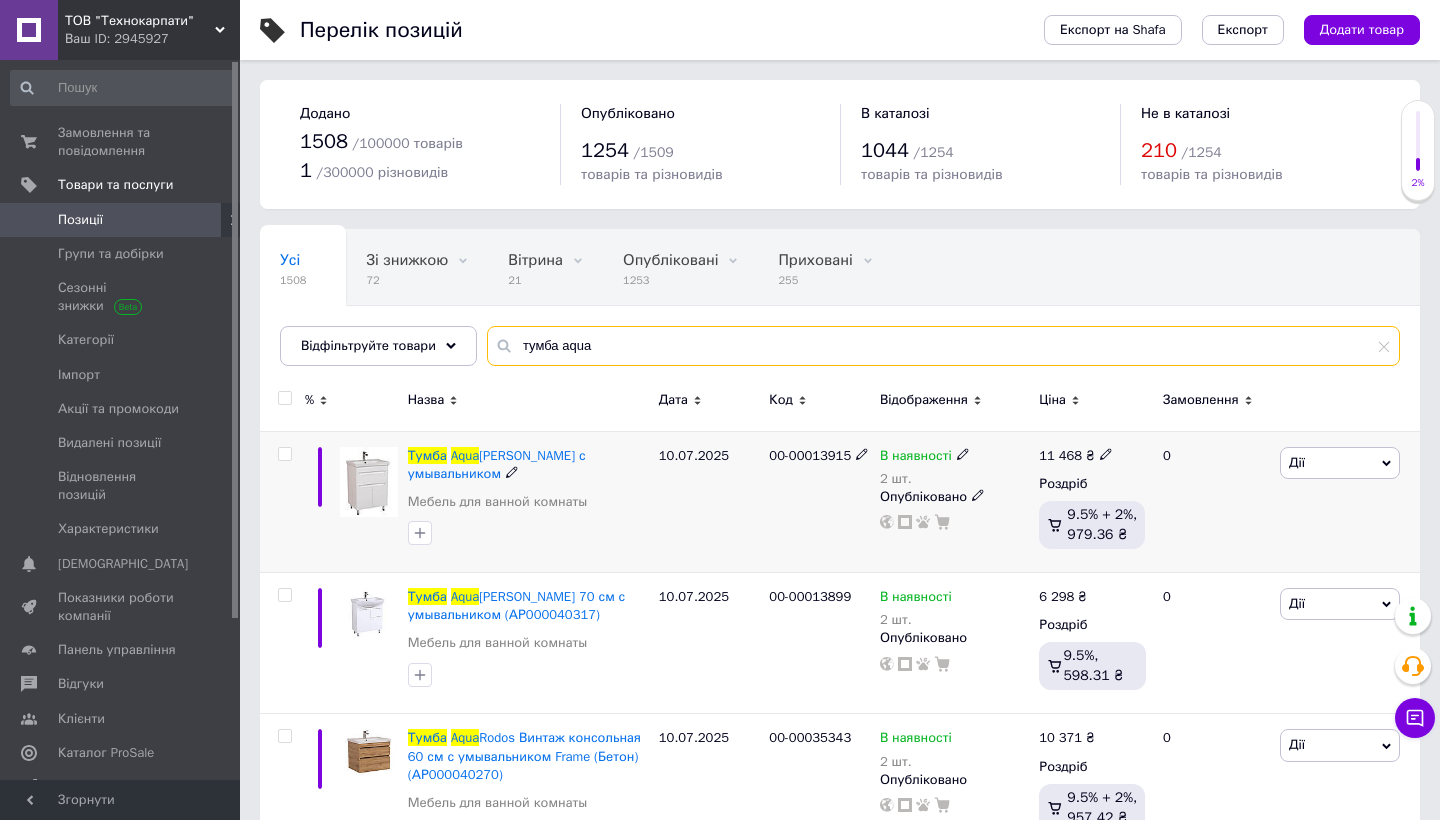 type on "тумба aqua" 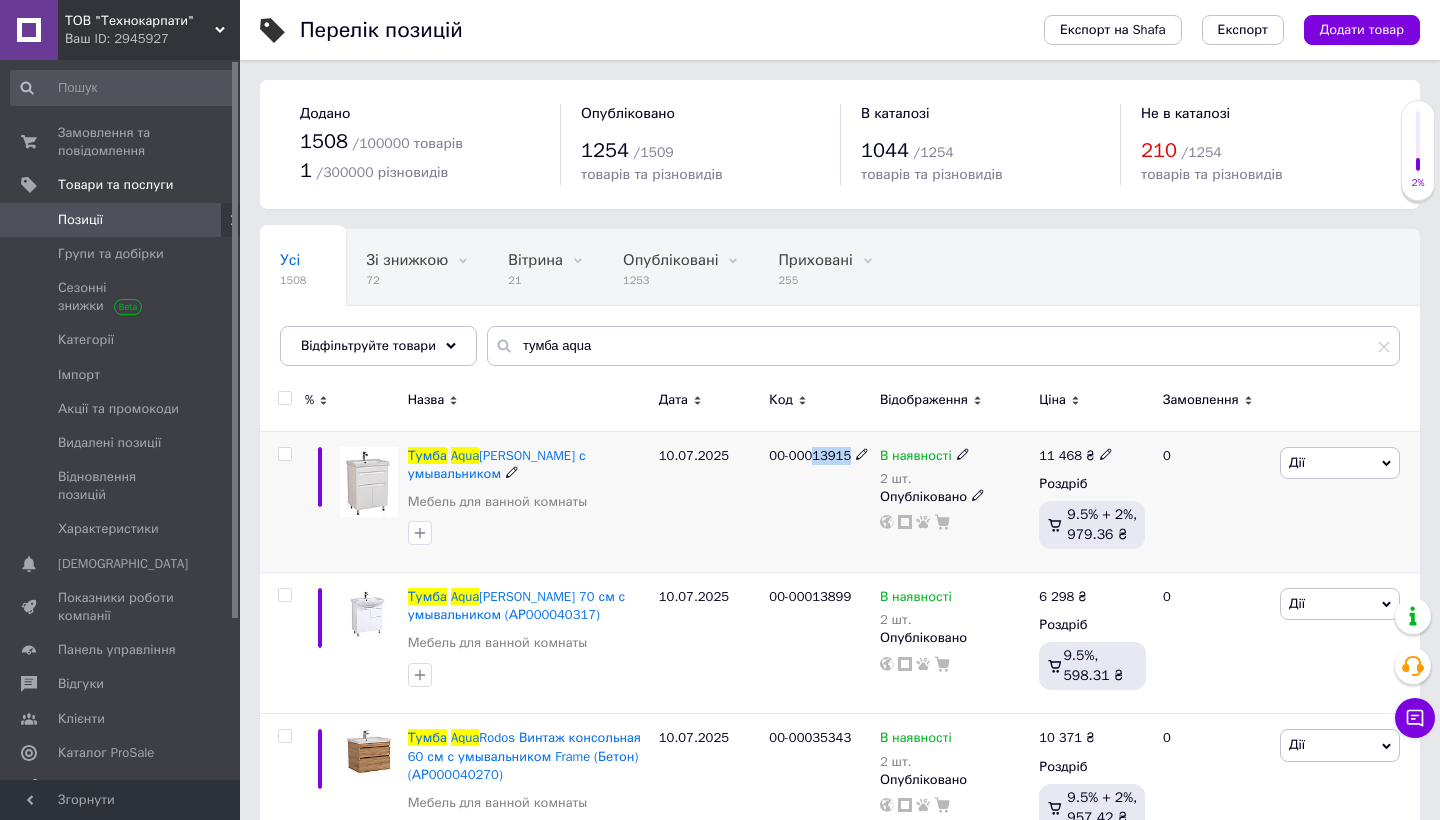 drag, startPoint x: 818, startPoint y: 454, endPoint x: 855, endPoint y: 454, distance: 37 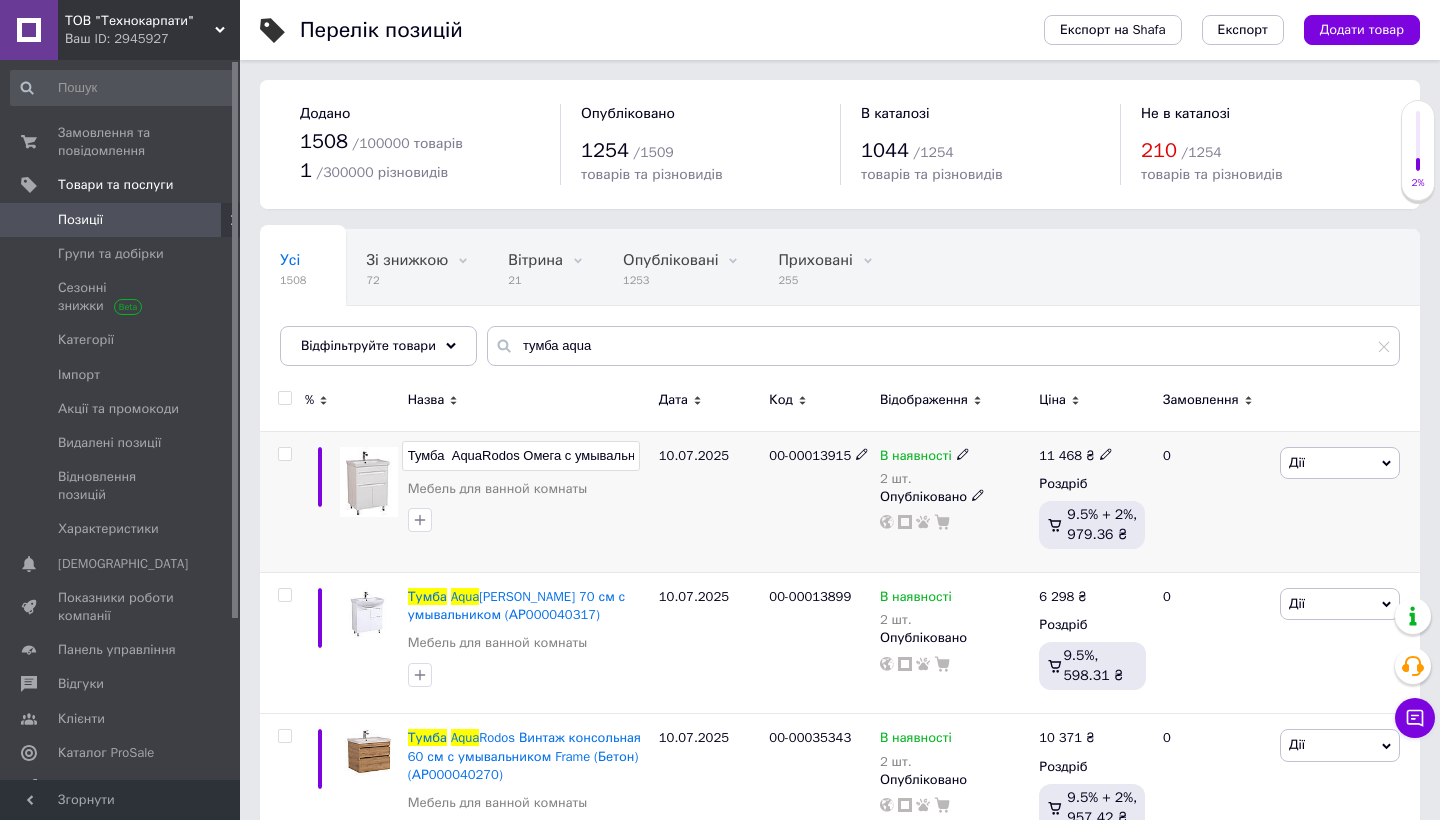 scroll, scrollTop: 0, scrollLeft: 27, axis: horizontal 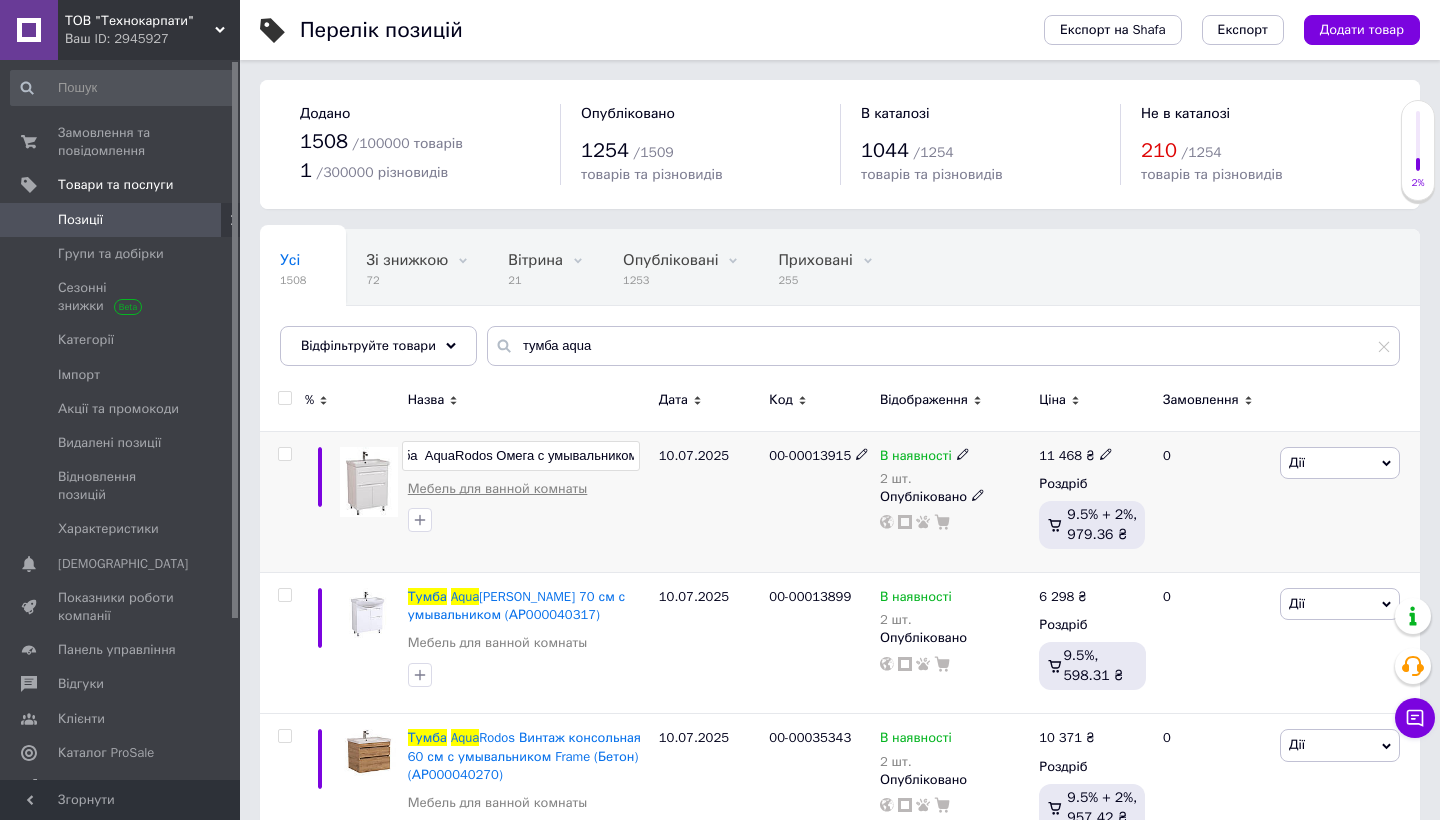 type on "Тумба  AquaRodos Омега с умывальником (3483)" 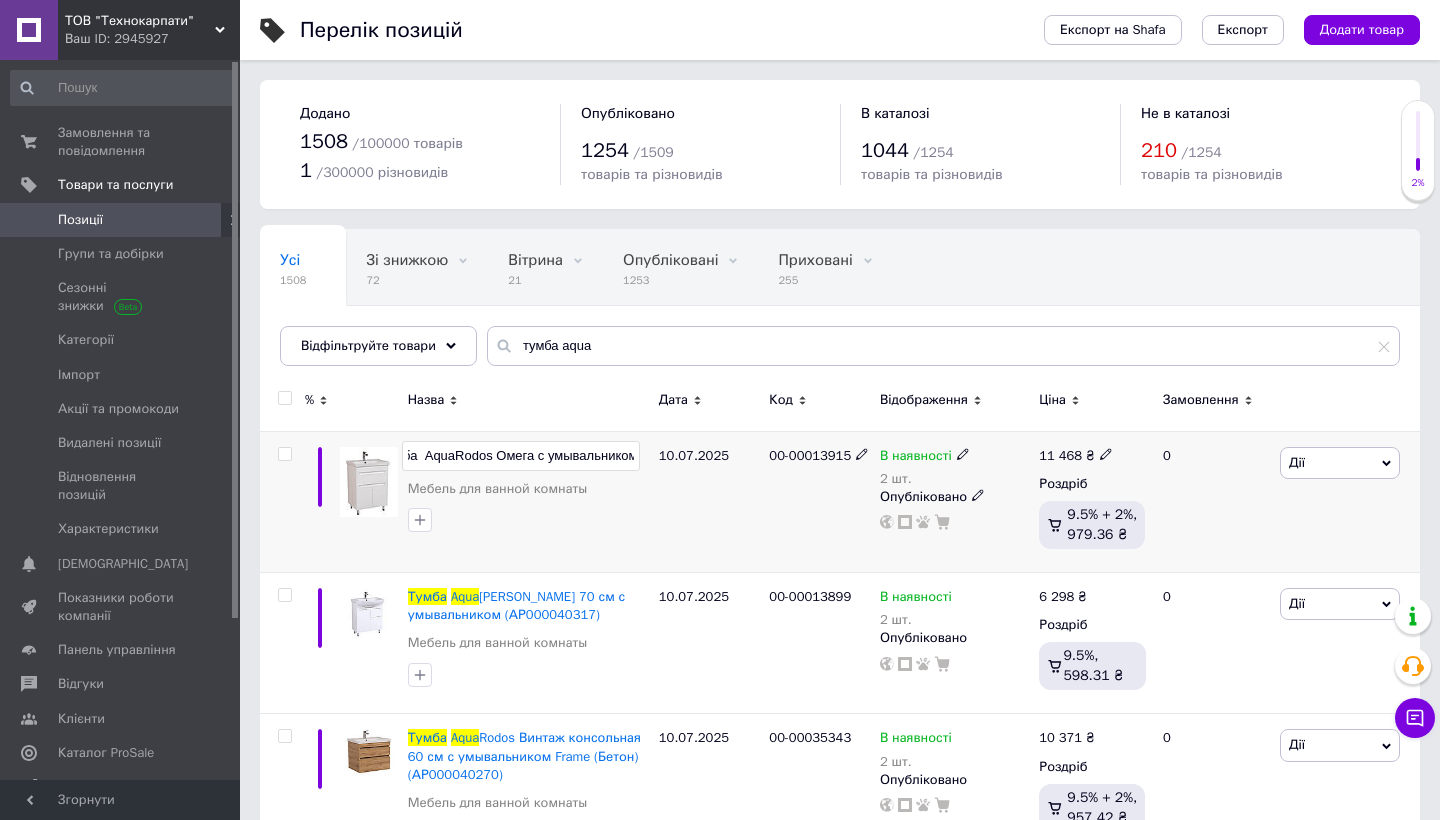 click on "10.07.2025" at bounding box center (709, 501) 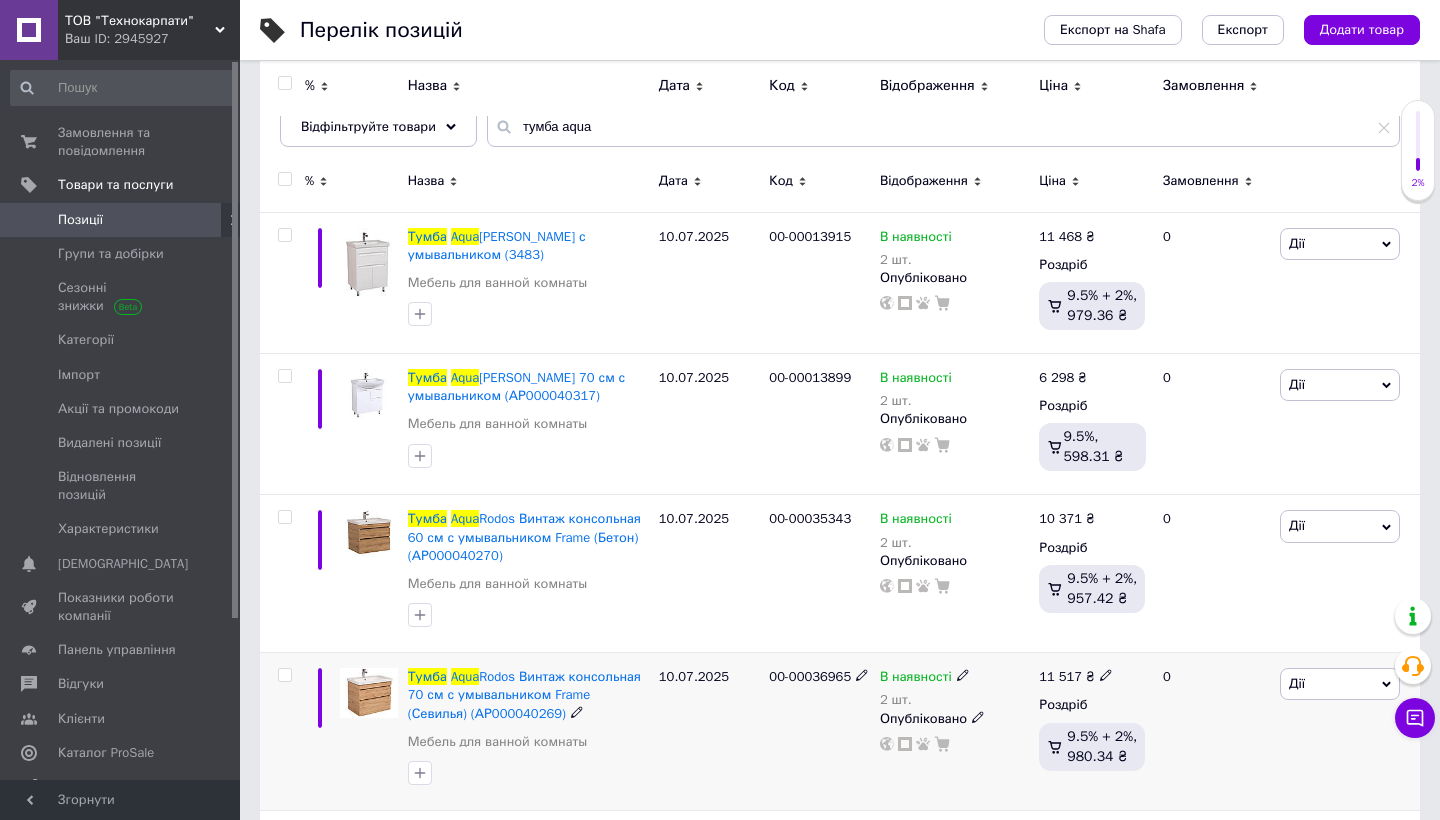 scroll, scrollTop: 219, scrollLeft: 0, axis: vertical 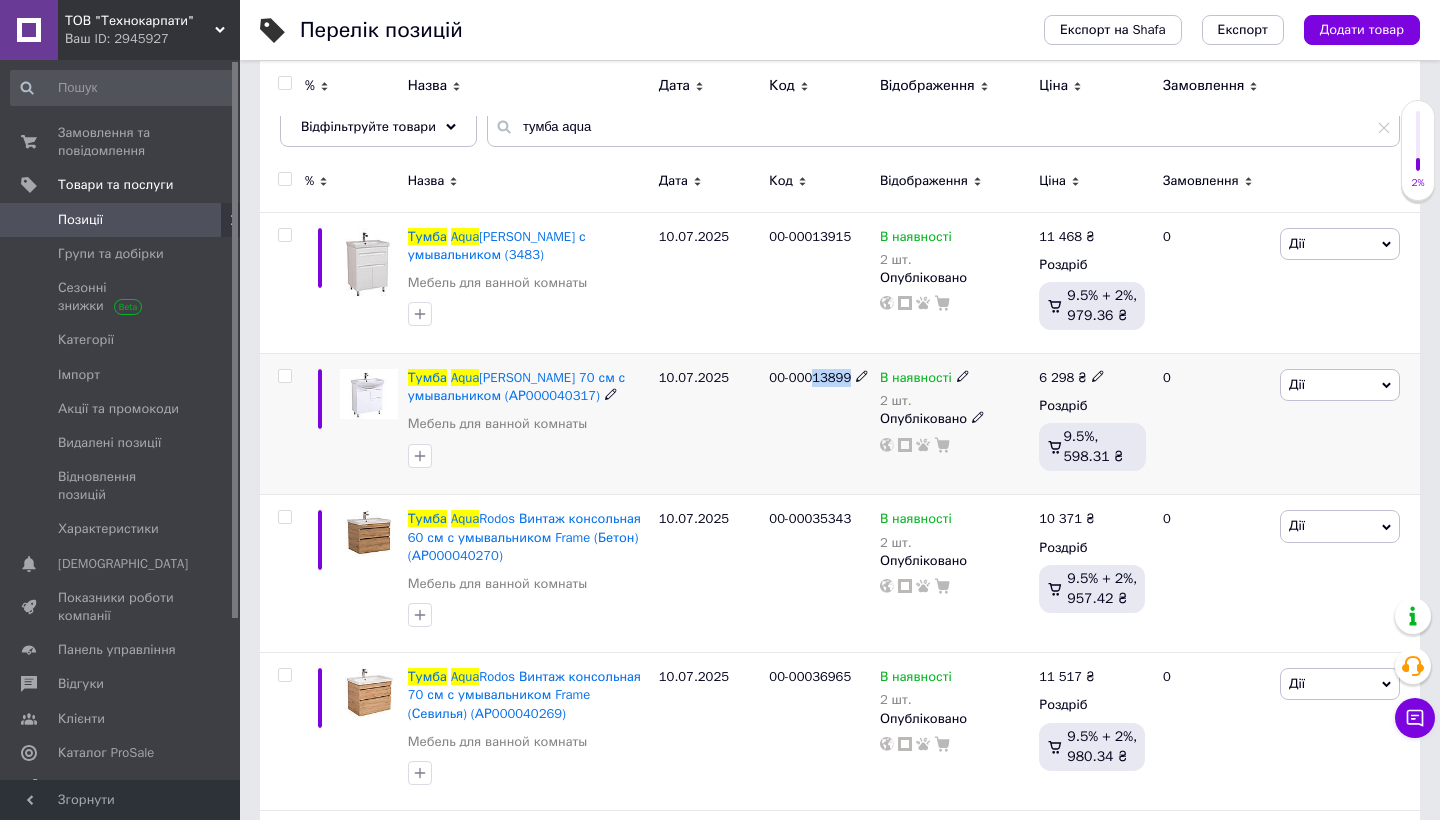 drag, startPoint x: 819, startPoint y: 395, endPoint x: 870, endPoint y: 395, distance: 51 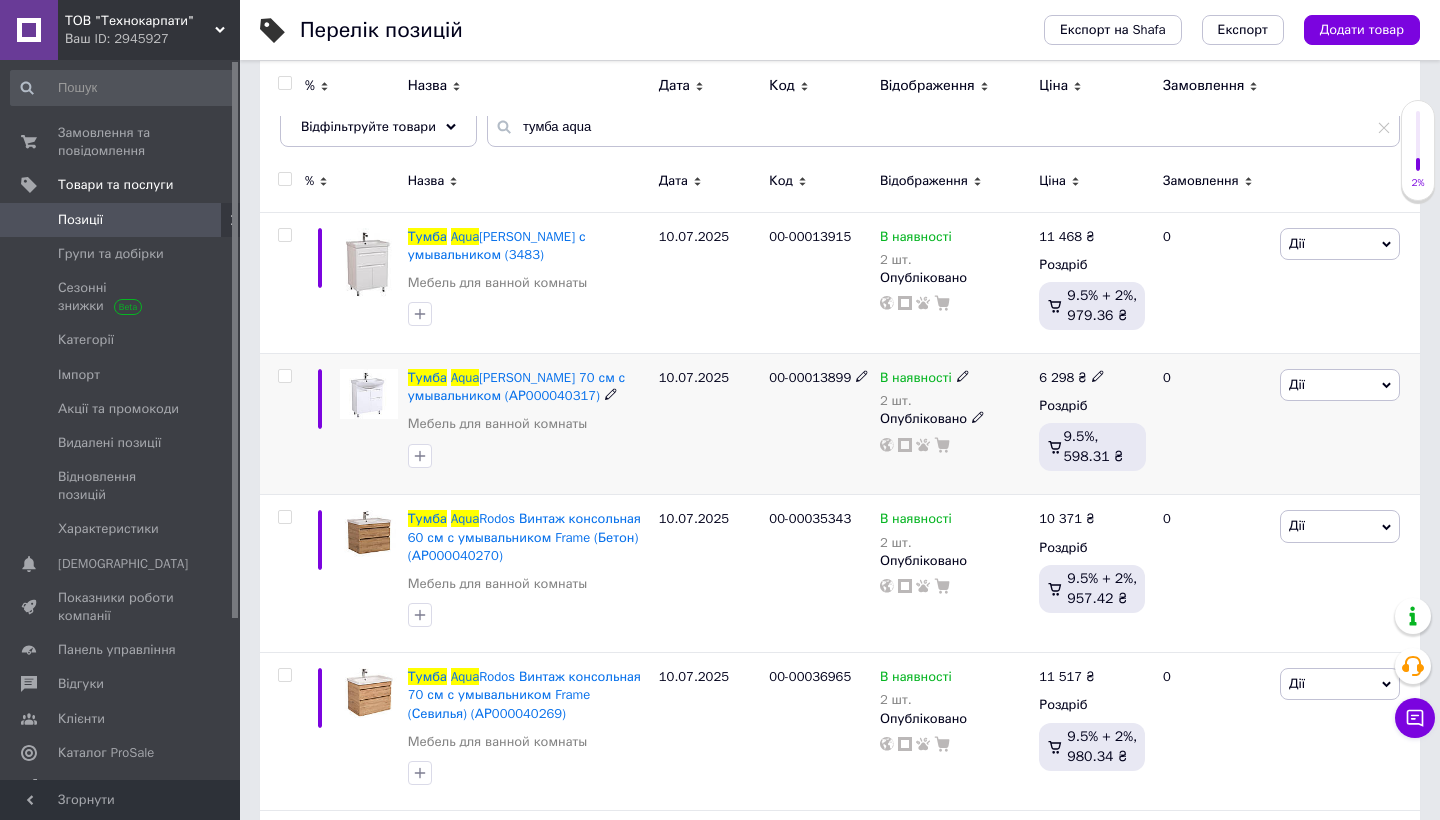 click 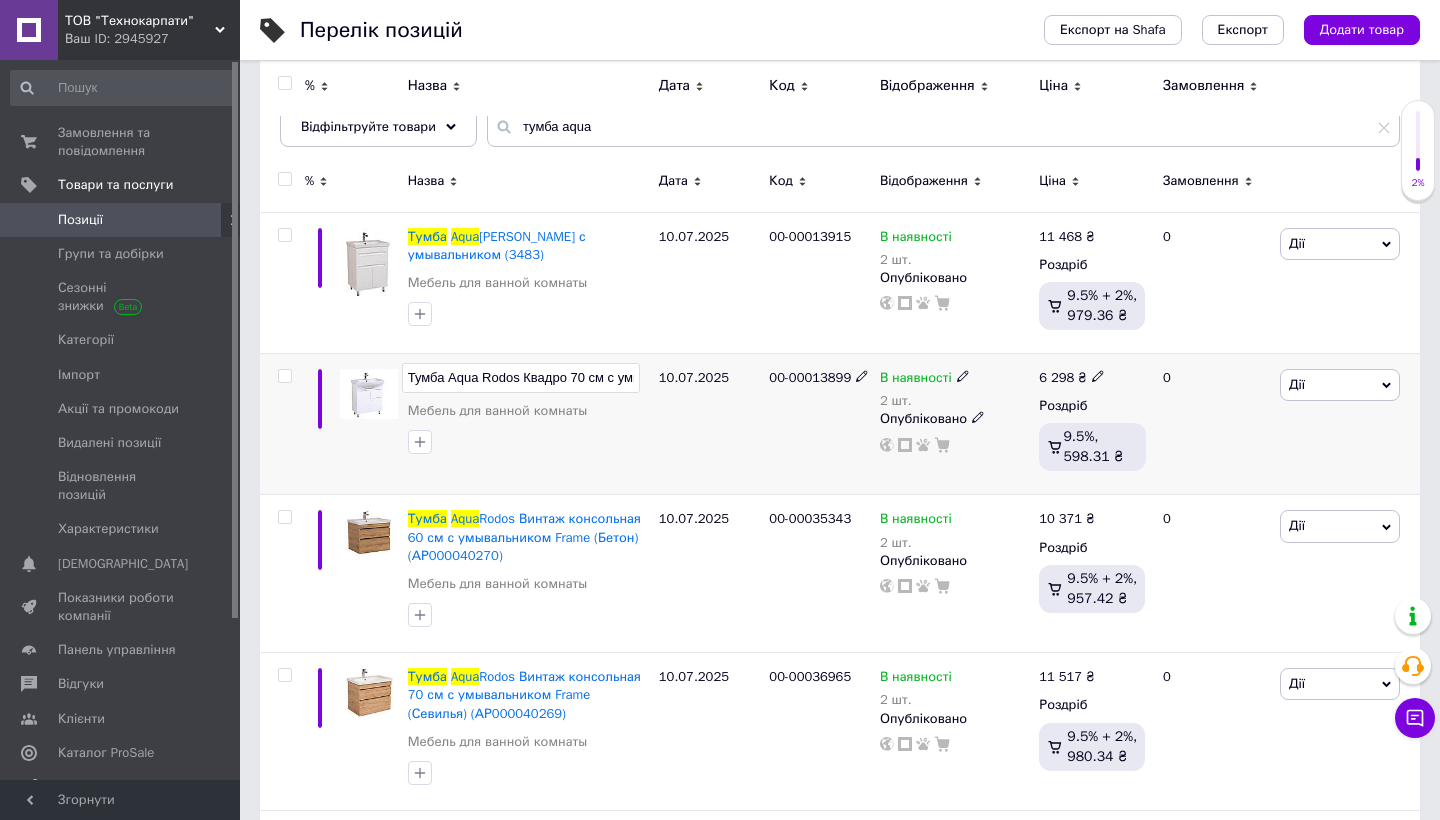 scroll, scrollTop: 0, scrollLeft: 164, axis: horizontal 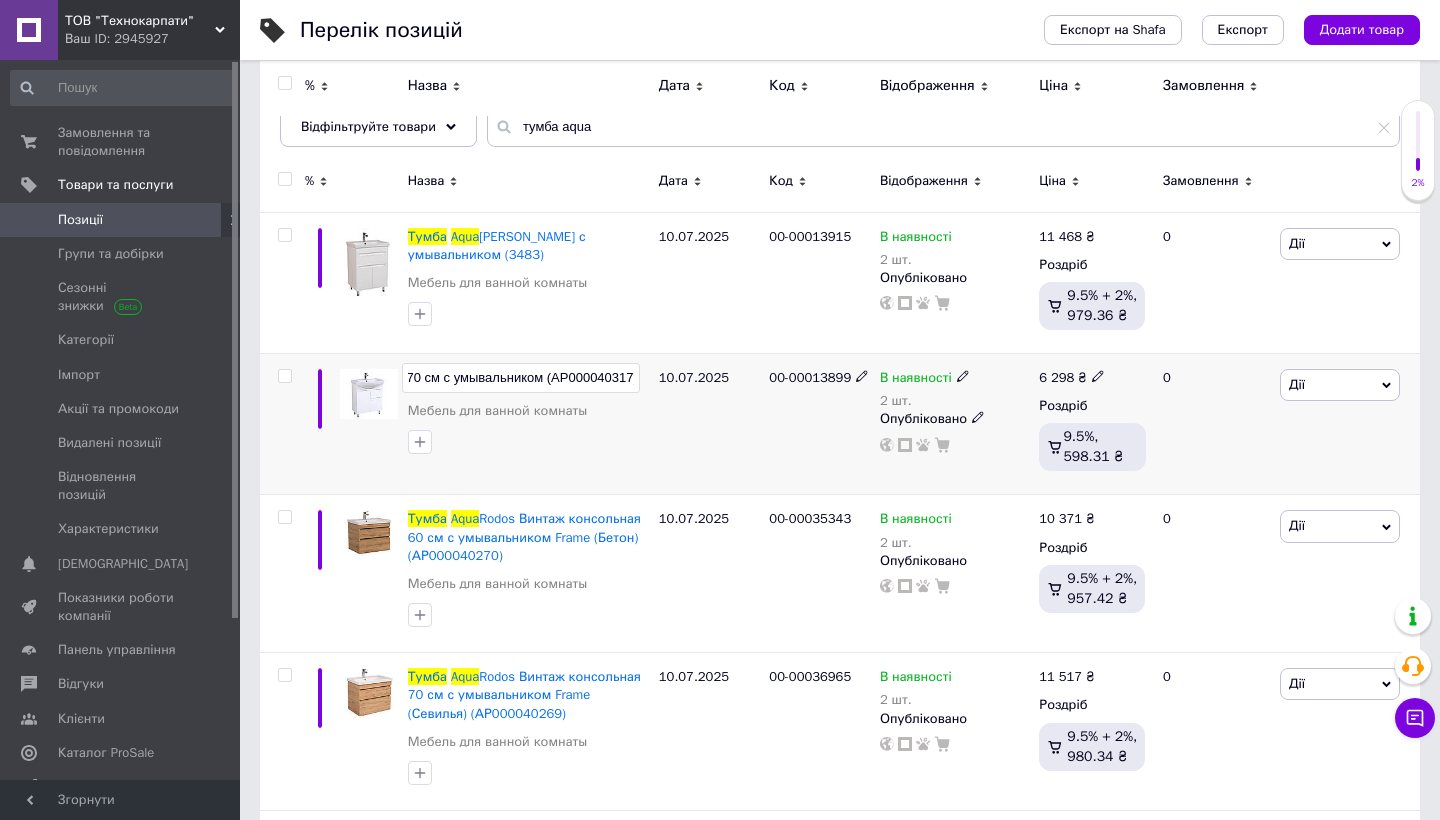type on "Тумба Aqua Rodos Квадро 70 см с умывальником (АР000040317) (6950)" 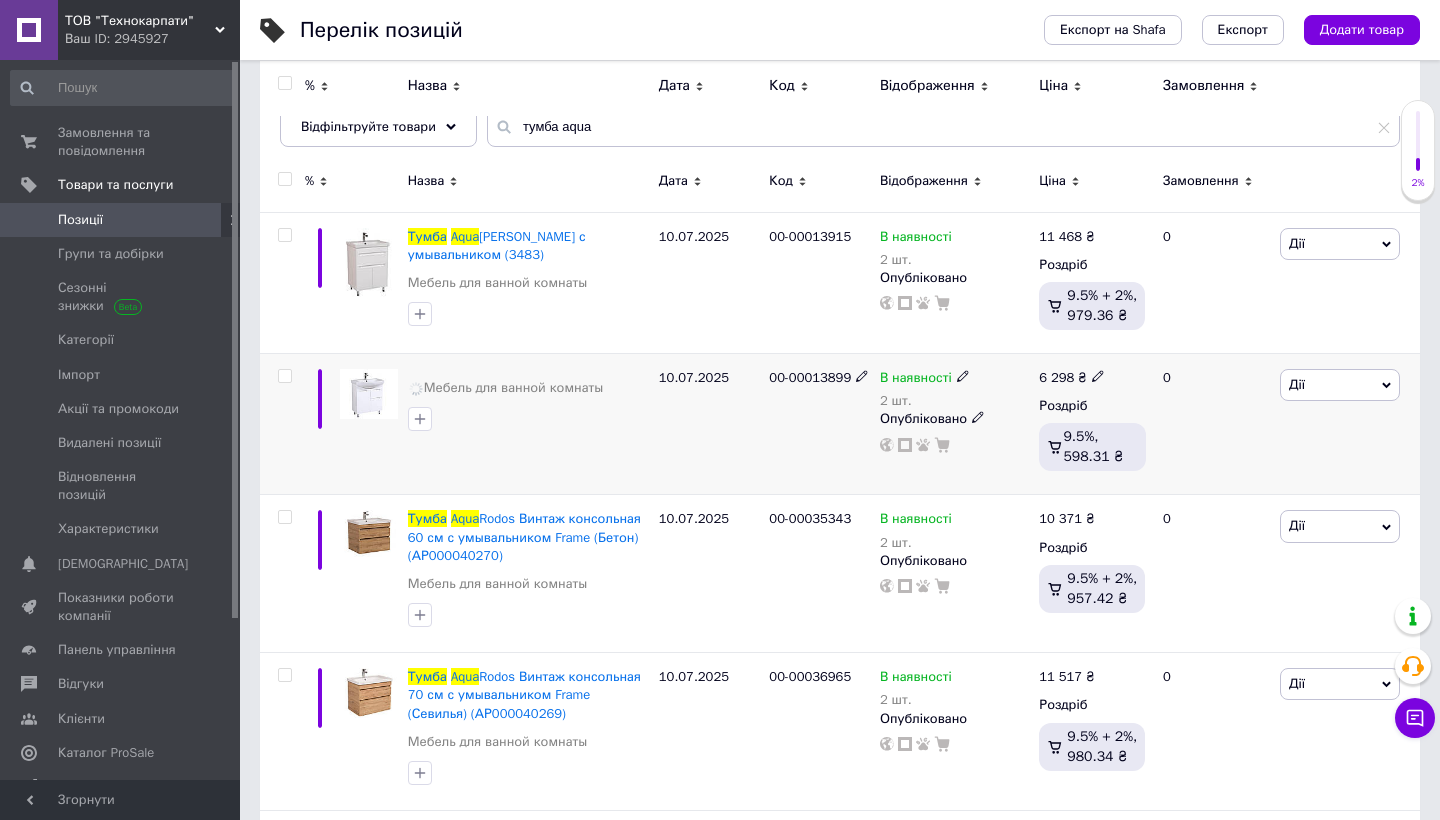 click on "00-00013899" at bounding box center (819, 424) 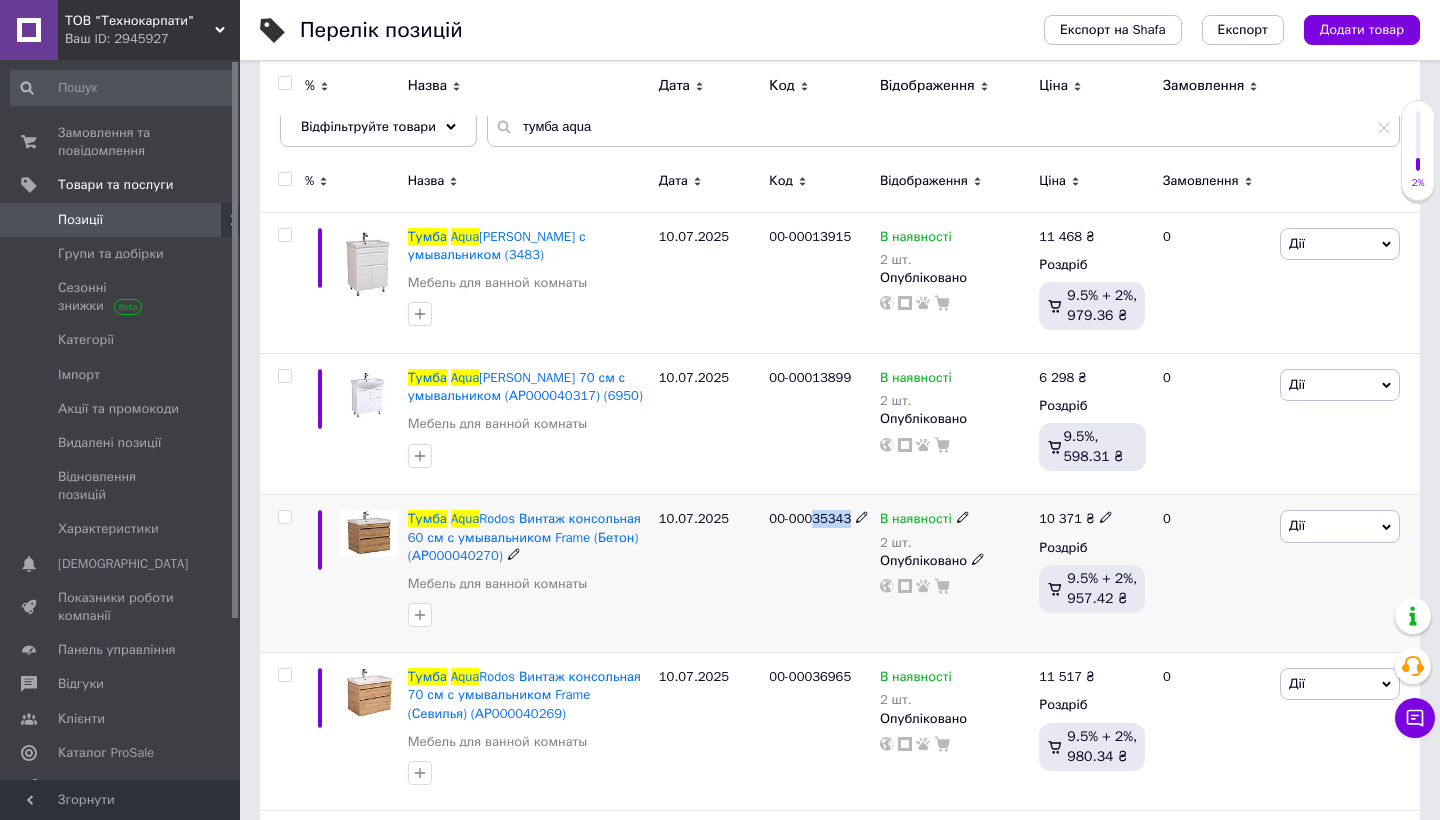 drag, startPoint x: 819, startPoint y: 537, endPoint x: 859, endPoint y: 537, distance: 40 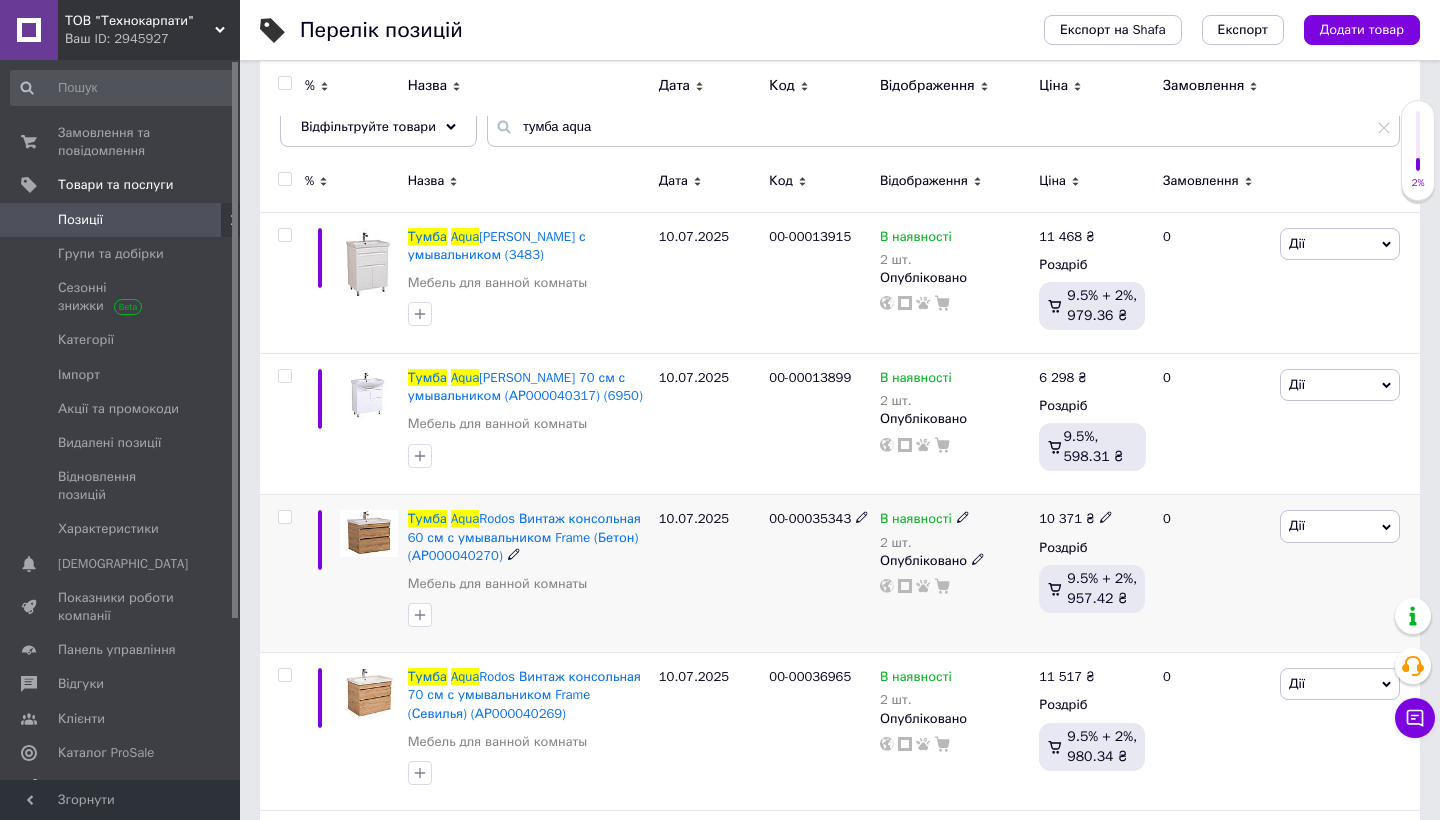 click 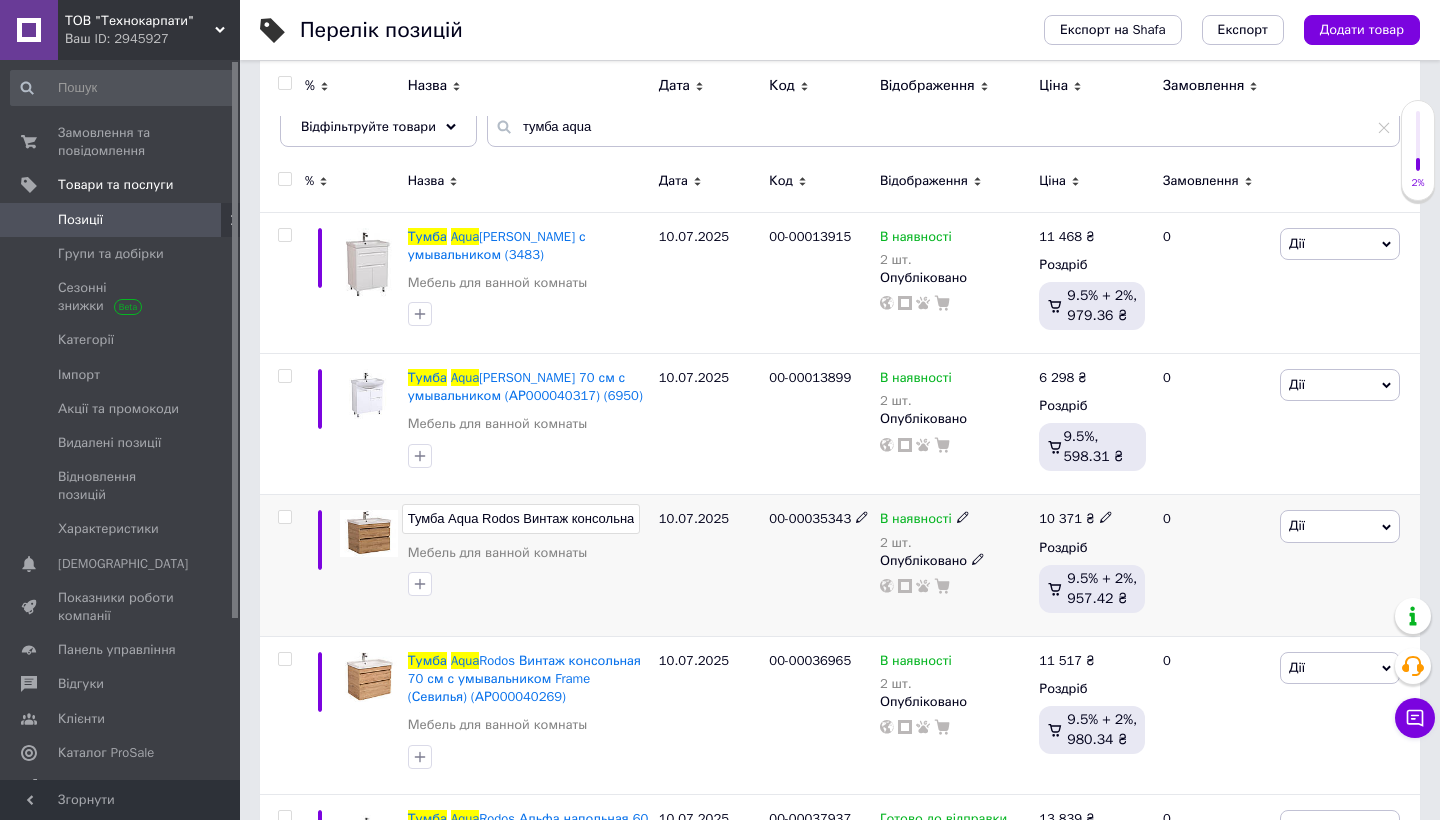 scroll, scrollTop: 0, scrollLeft: 328, axis: horizontal 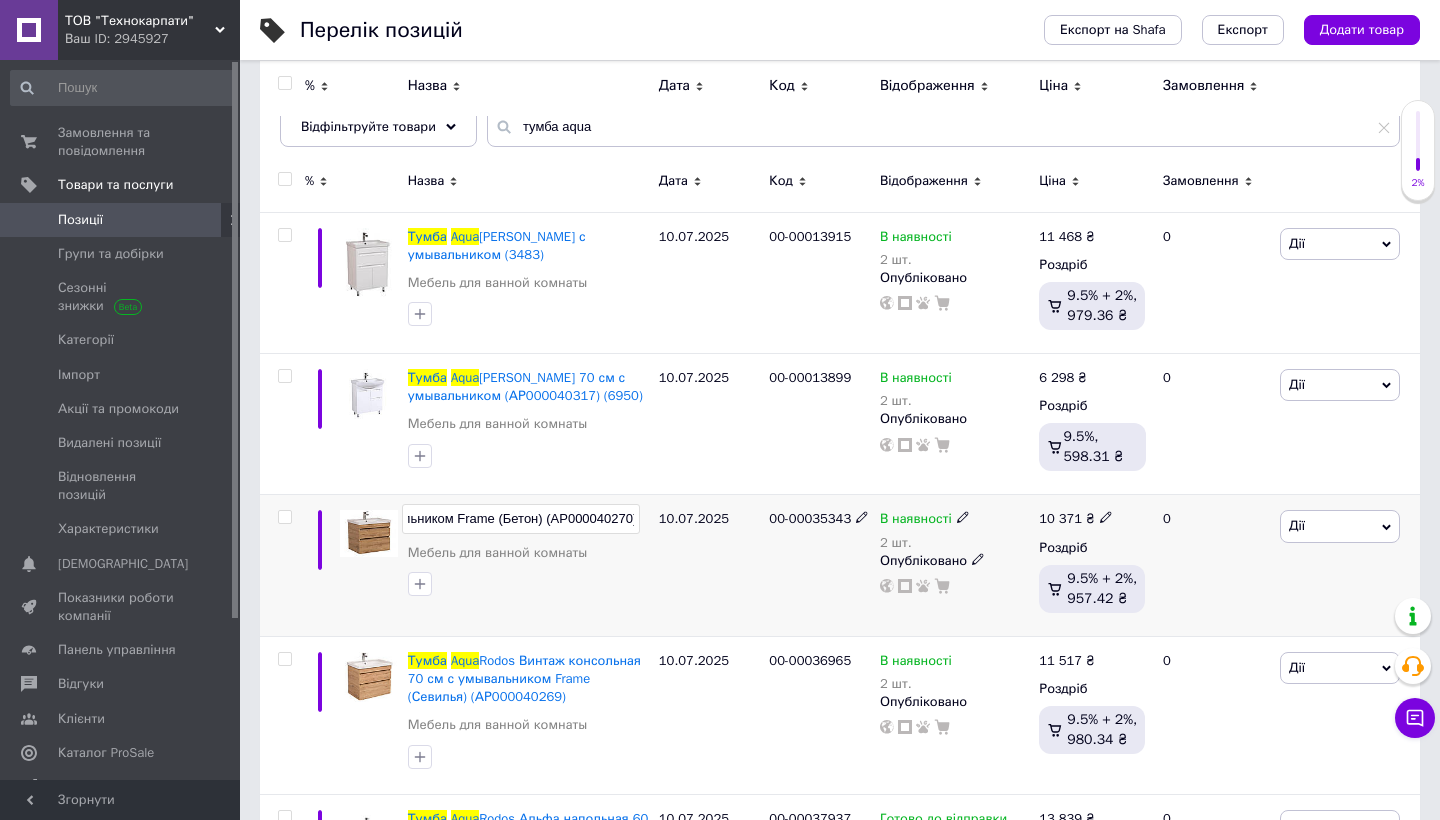 type on "Тумба Aqua Rodos Винтаж консольная 60 см с умывальником Frame (Бетон) (АР000040270) (7563)" 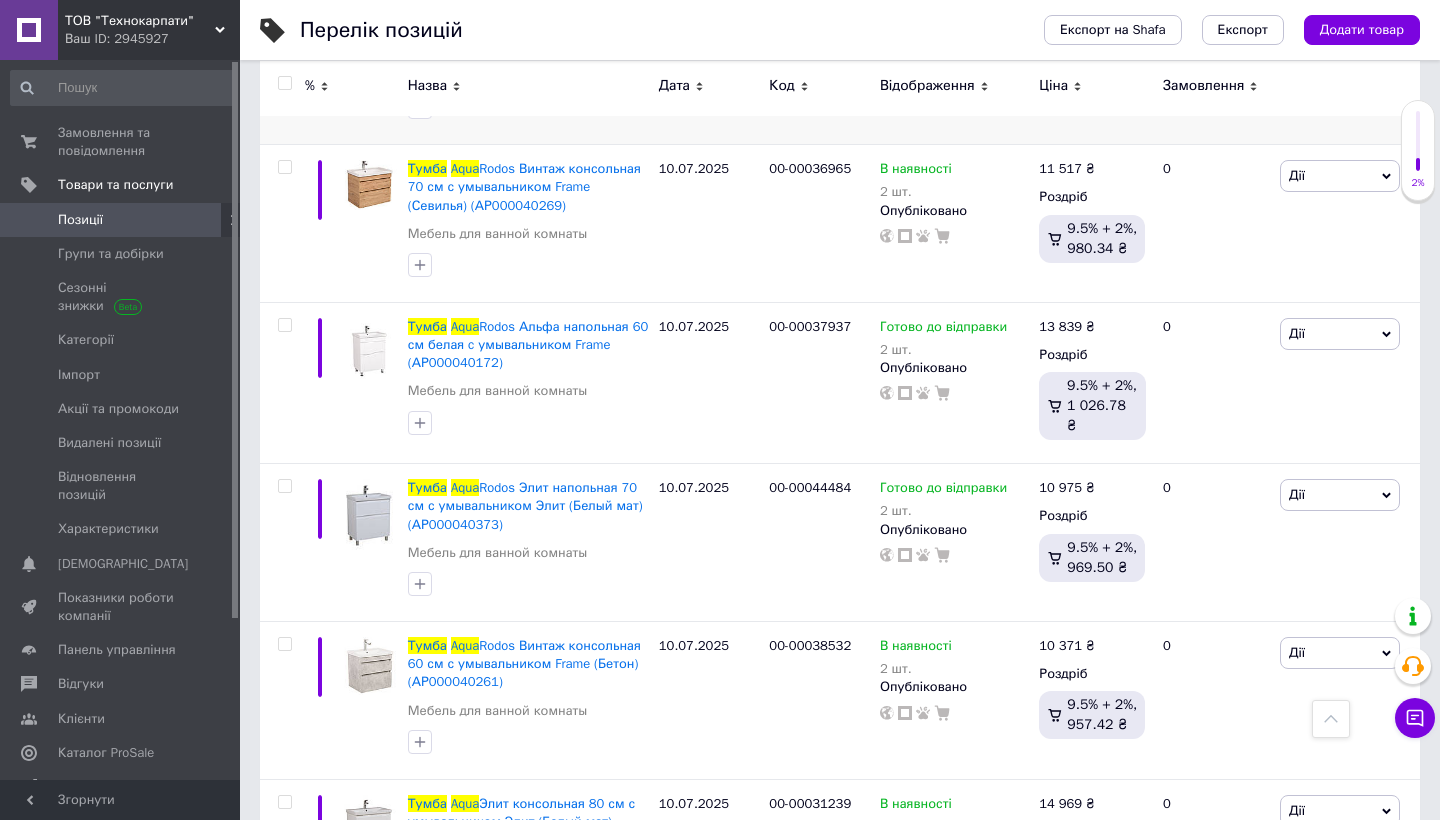 scroll, scrollTop: 729, scrollLeft: 0, axis: vertical 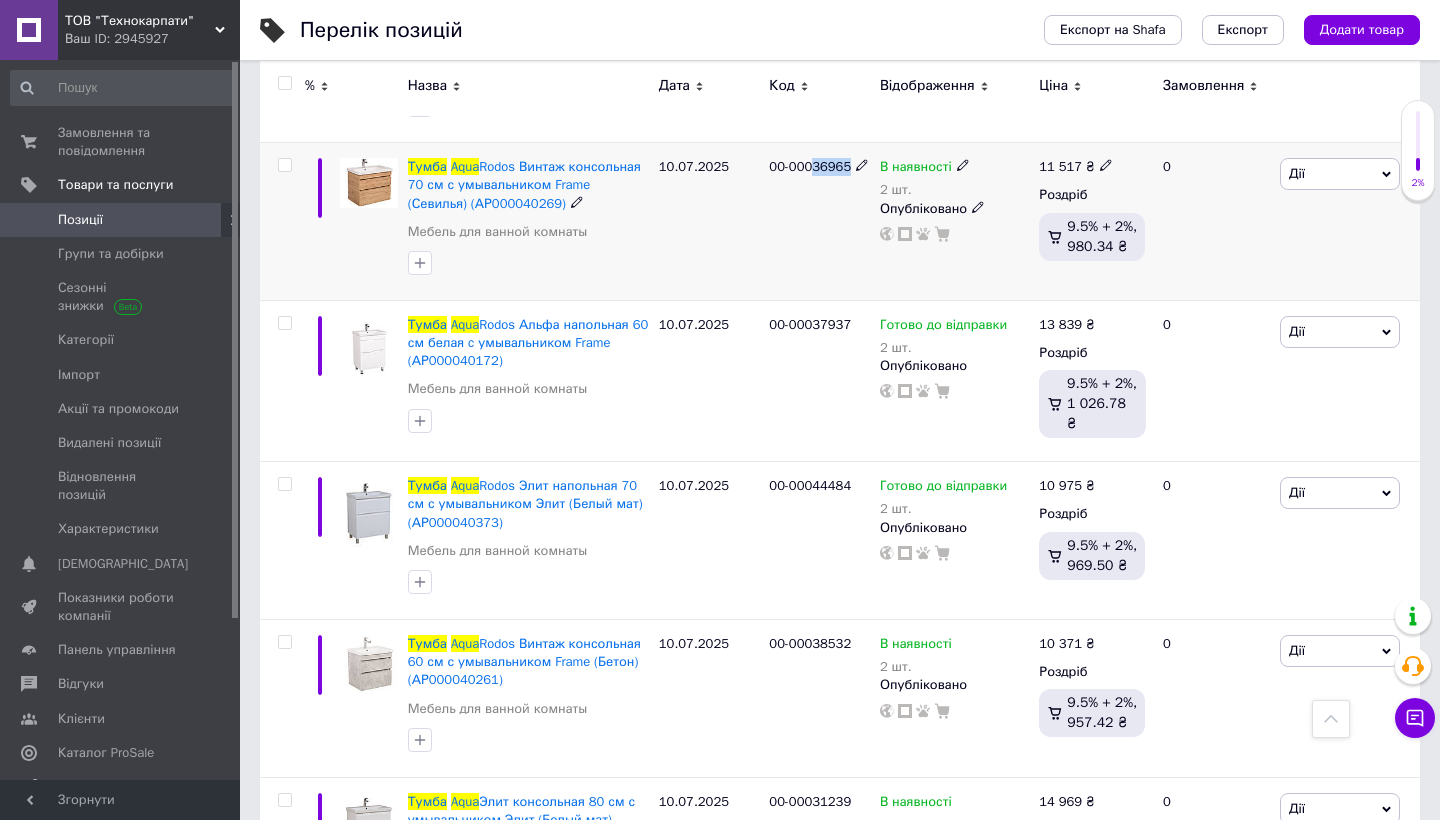 drag, startPoint x: 818, startPoint y: 189, endPoint x: 860, endPoint y: 189, distance: 42 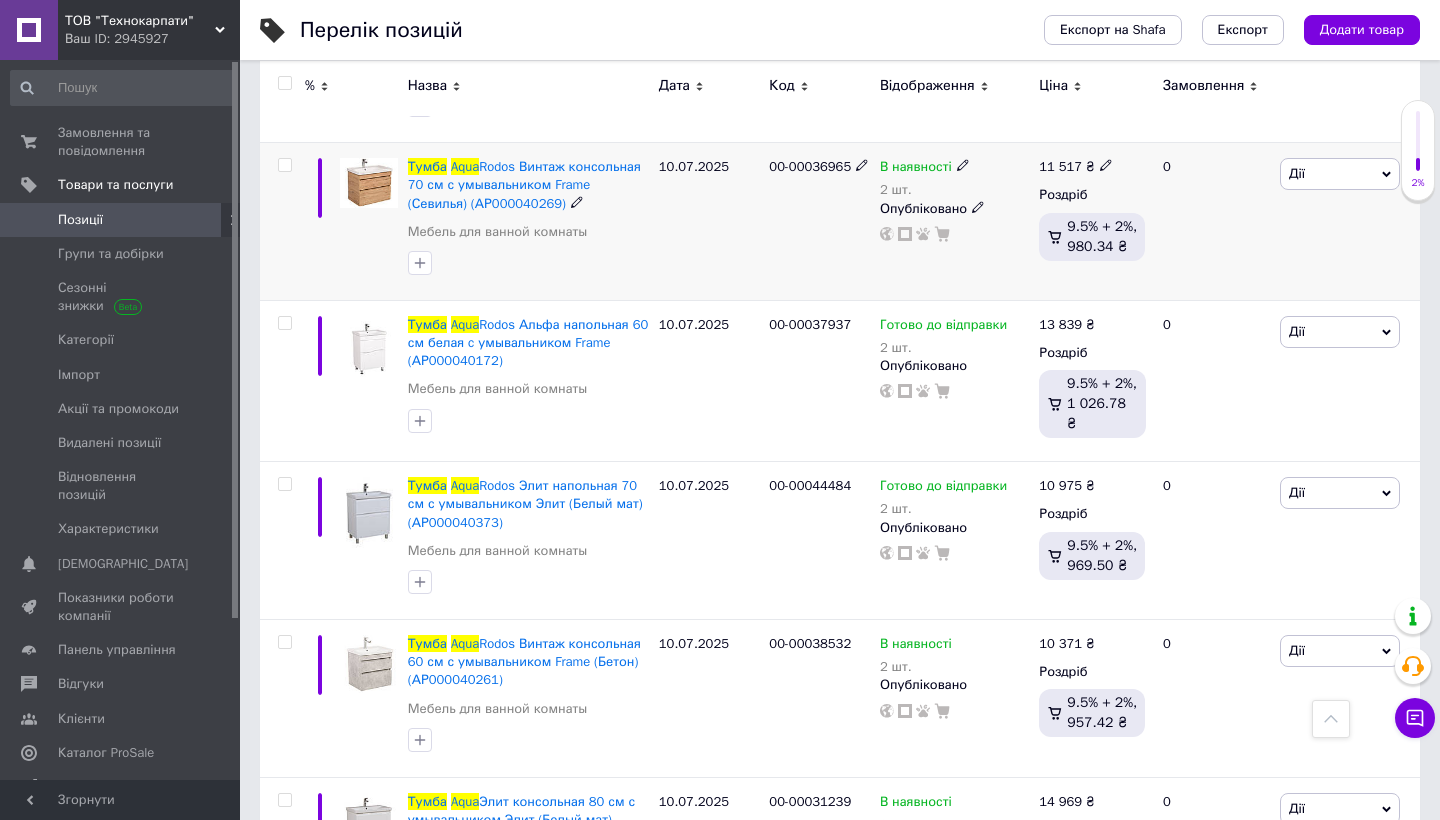 click 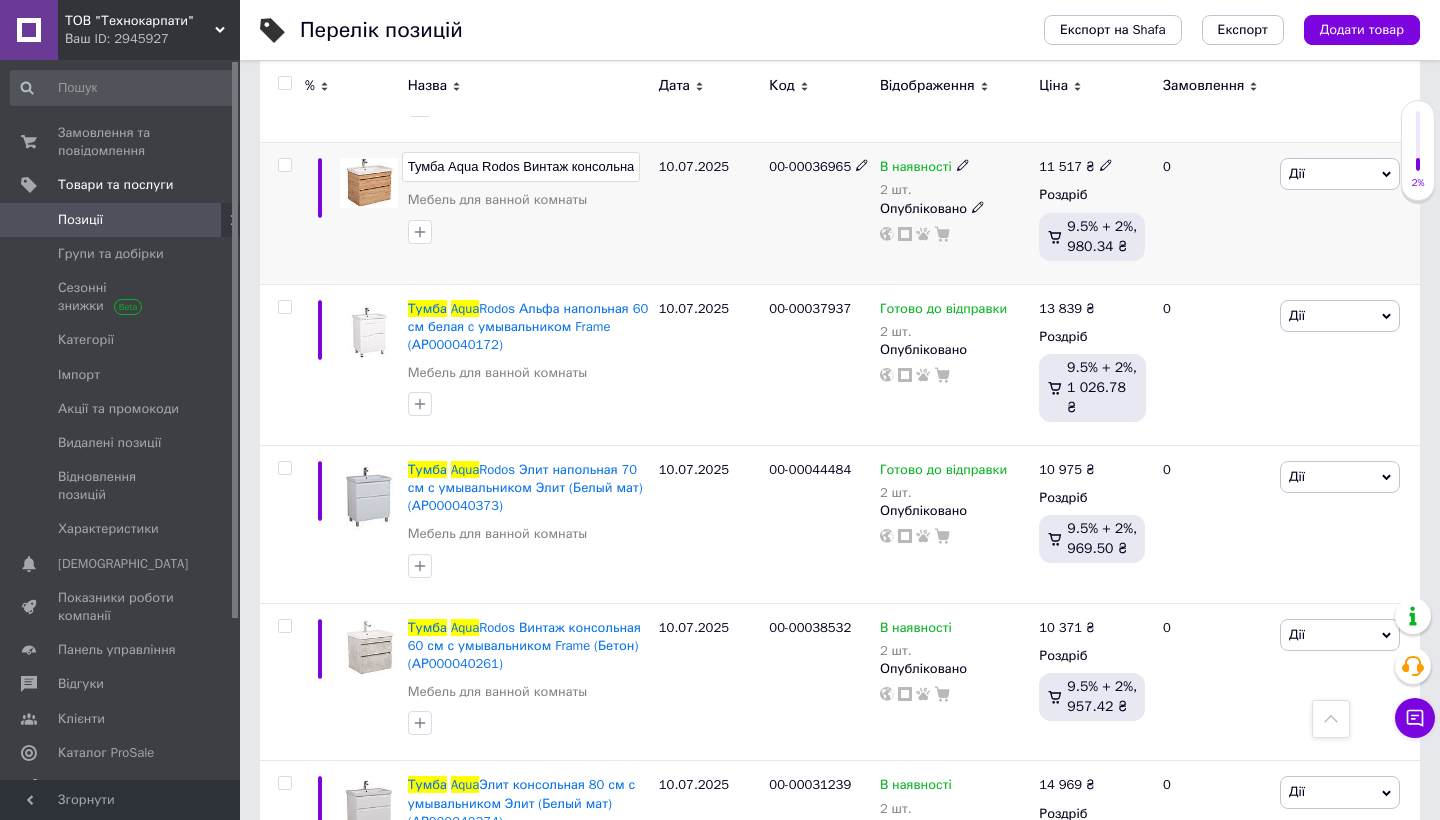 scroll, scrollTop: 0, scrollLeft: 344, axis: horizontal 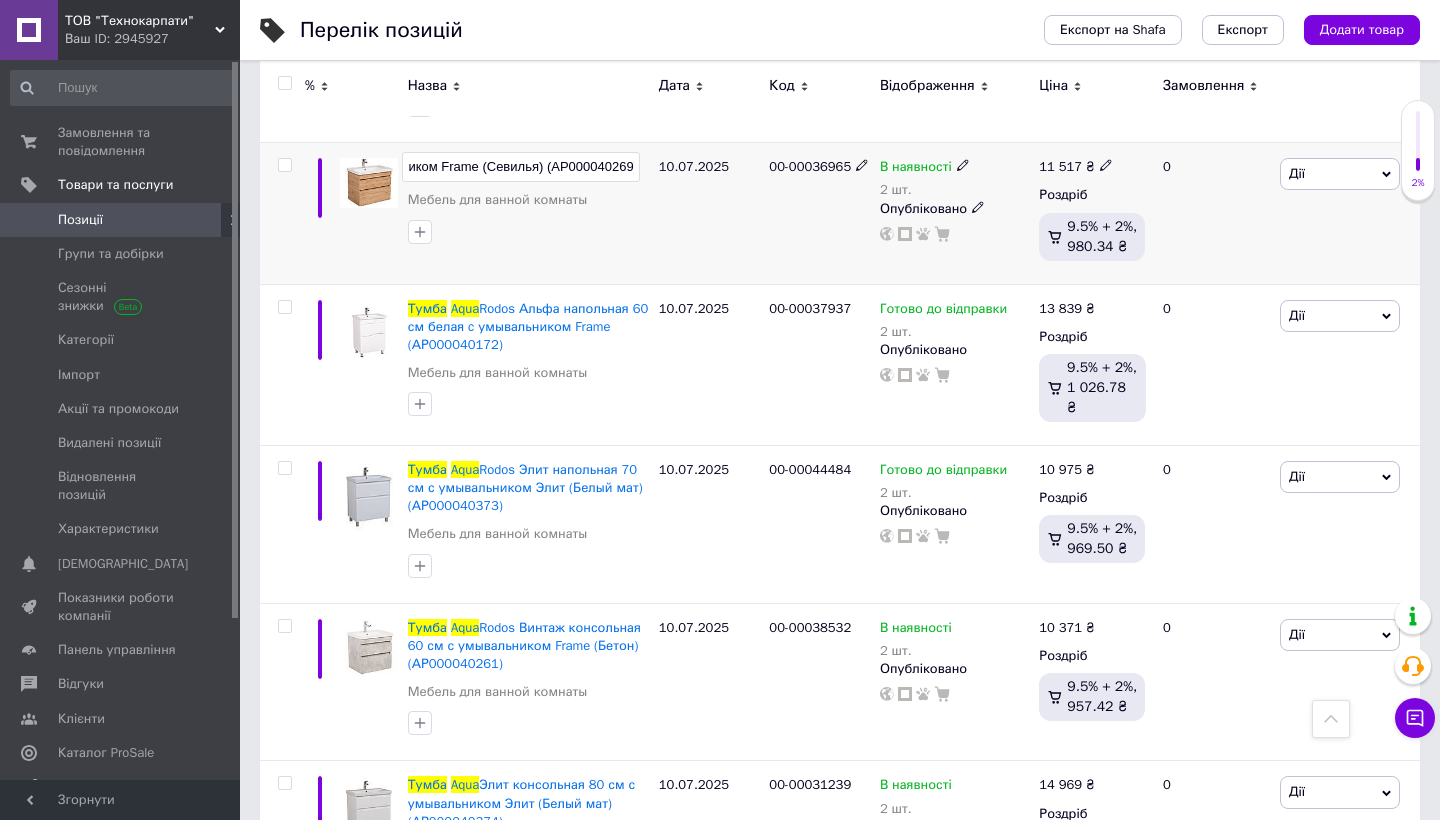 type on "Тумба Aqua Rodos Винтаж консольная 70 см с умывальником Frame (Севилья) (АР000040269) (7564)" 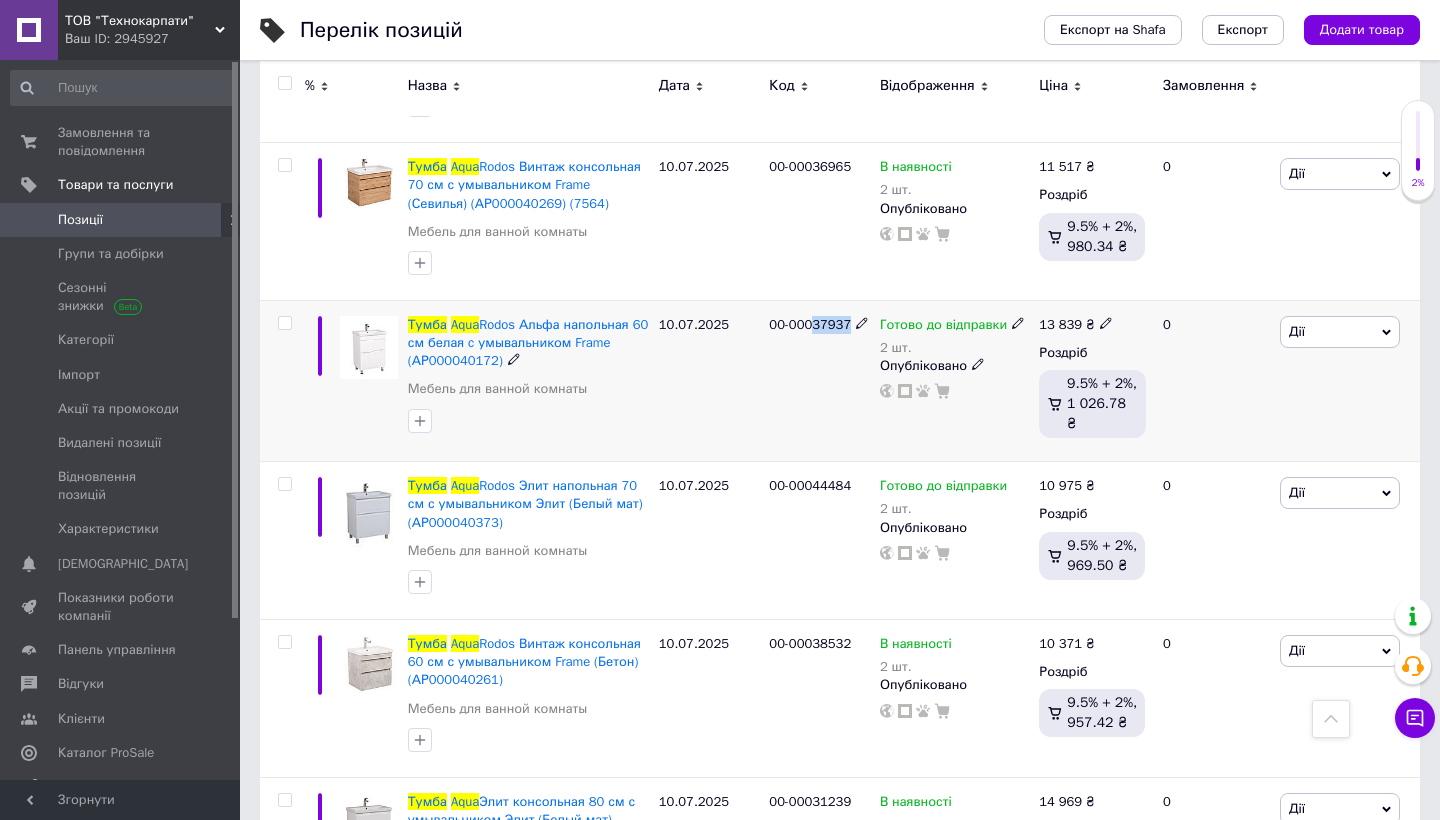 drag, startPoint x: 819, startPoint y: 351, endPoint x: 859, endPoint y: 351, distance: 40 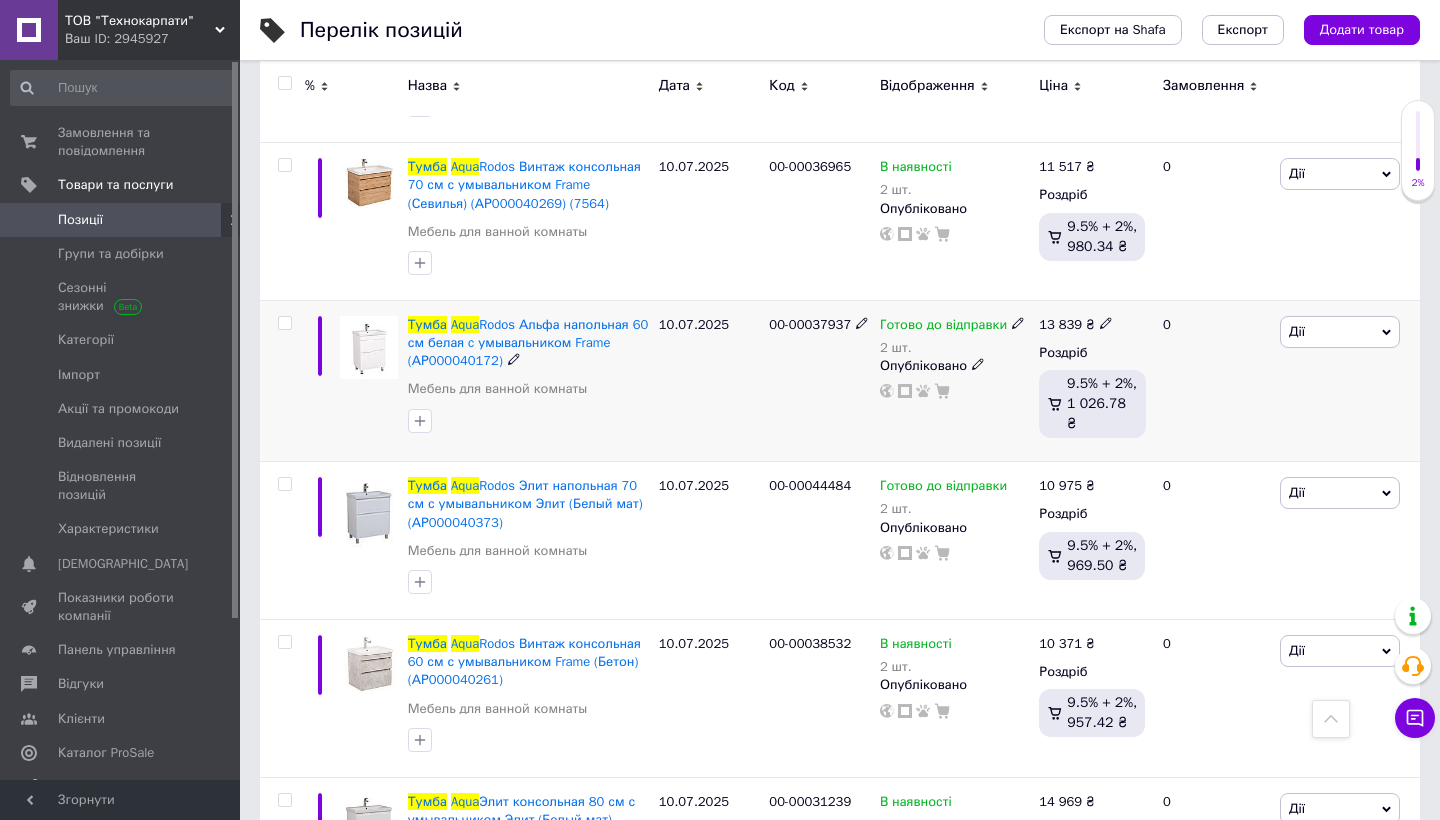 click 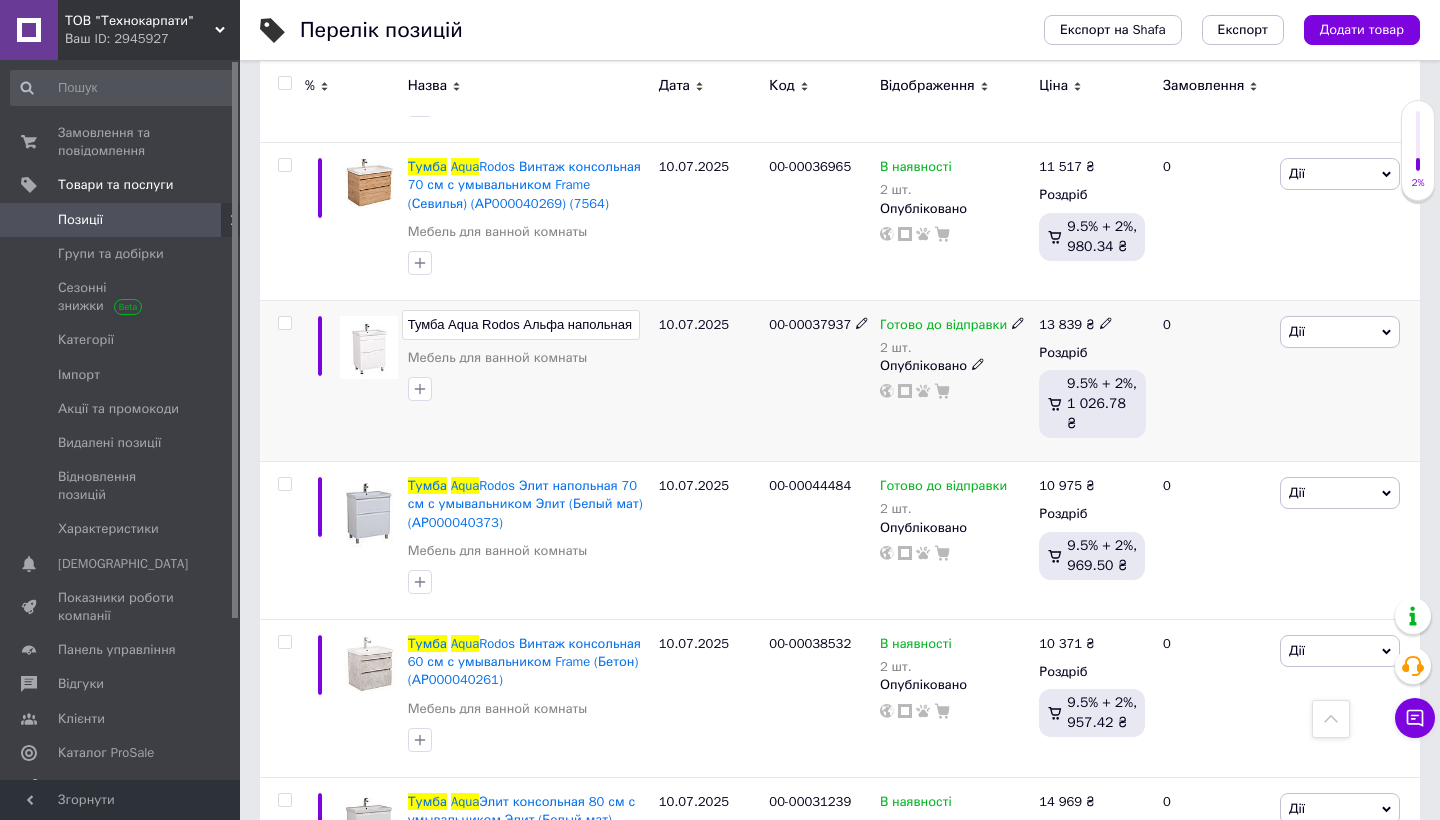 scroll, scrollTop: 0, scrollLeft: 310, axis: horizontal 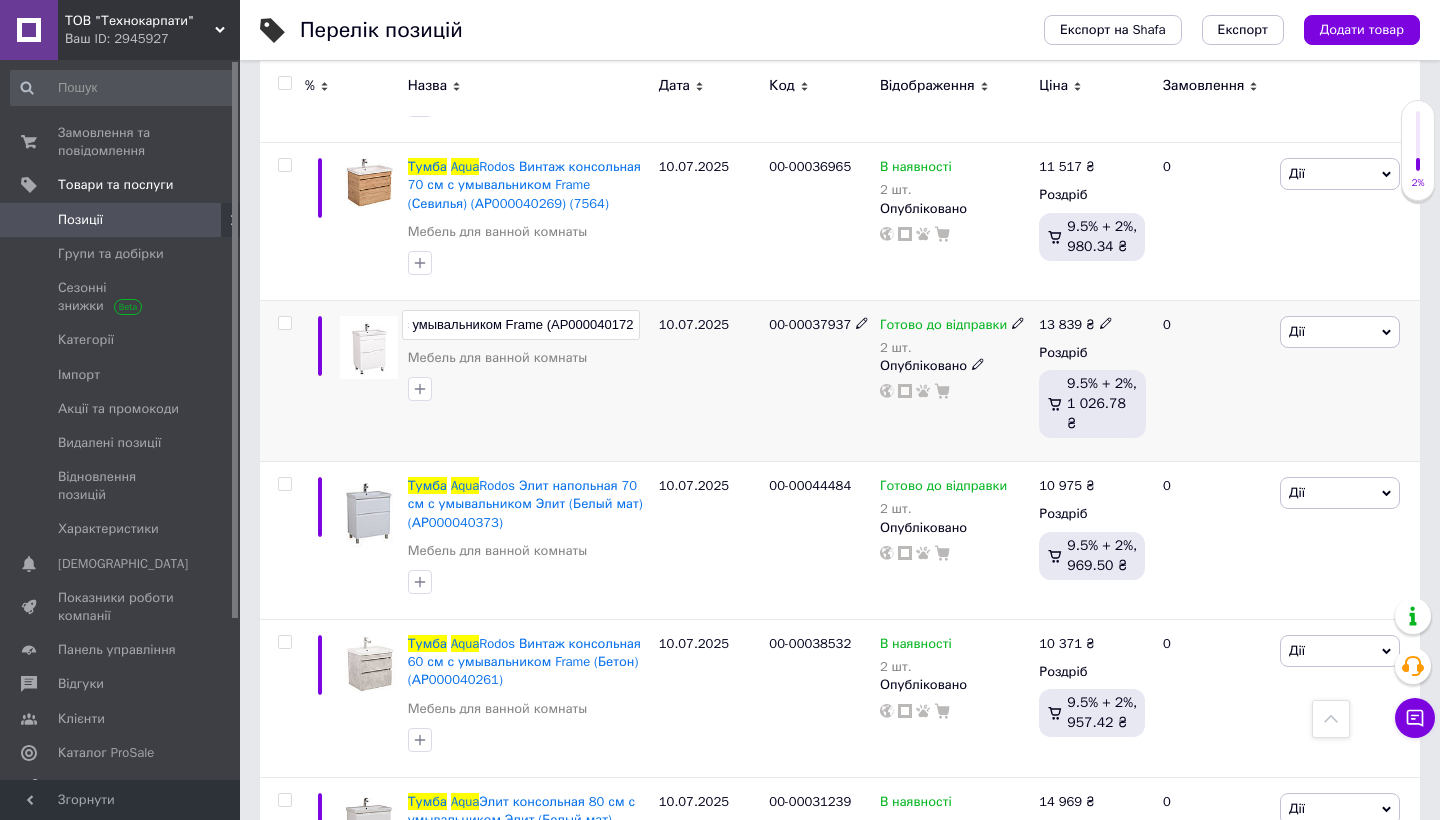 type on "Тумба Aqua Rodos Альфа напольная 60 см белая c умывальником Frame (АР000040172) (7761)" 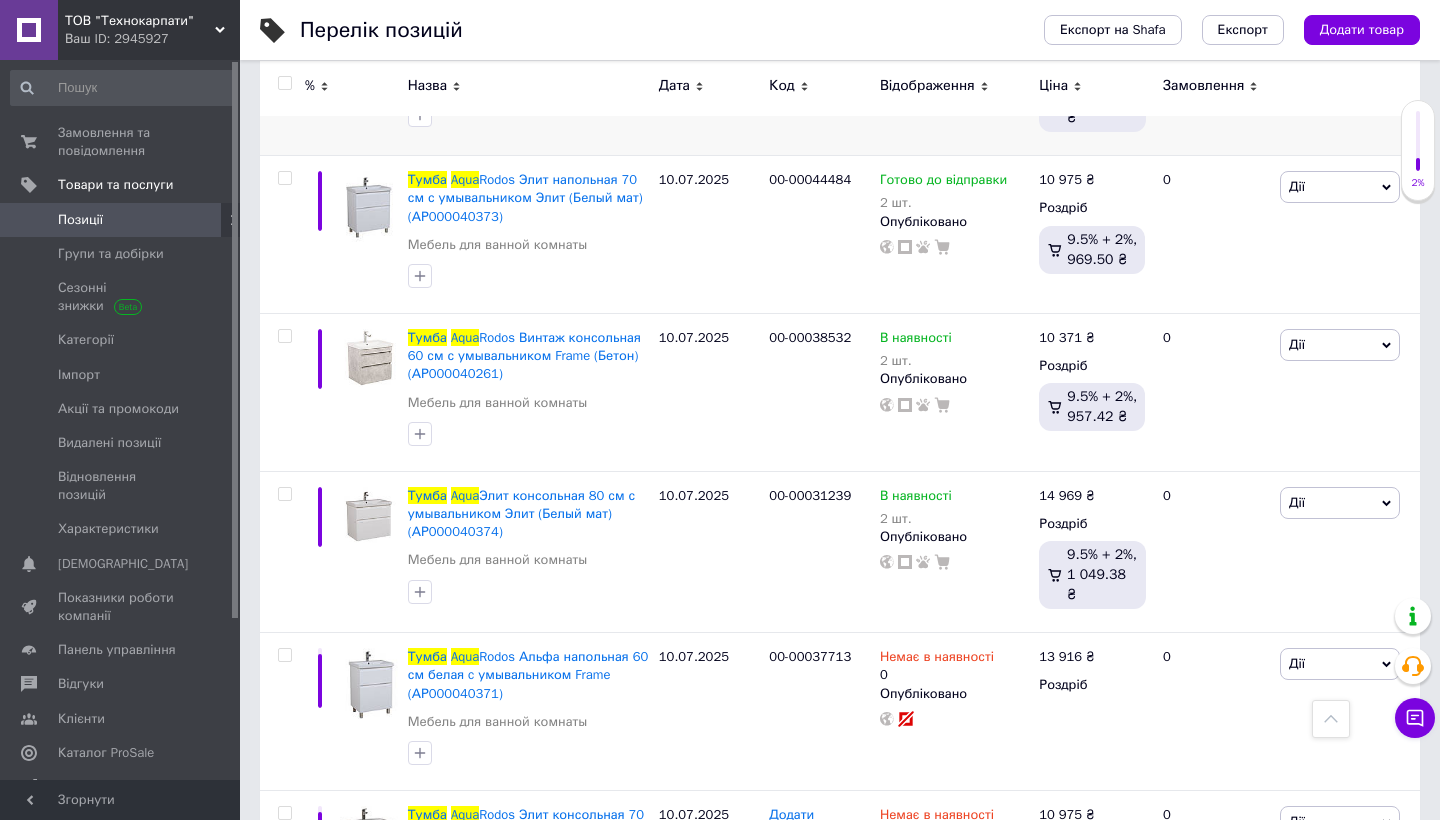 scroll, scrollTop: 1046, scrollLeft: 0, axis: vertical 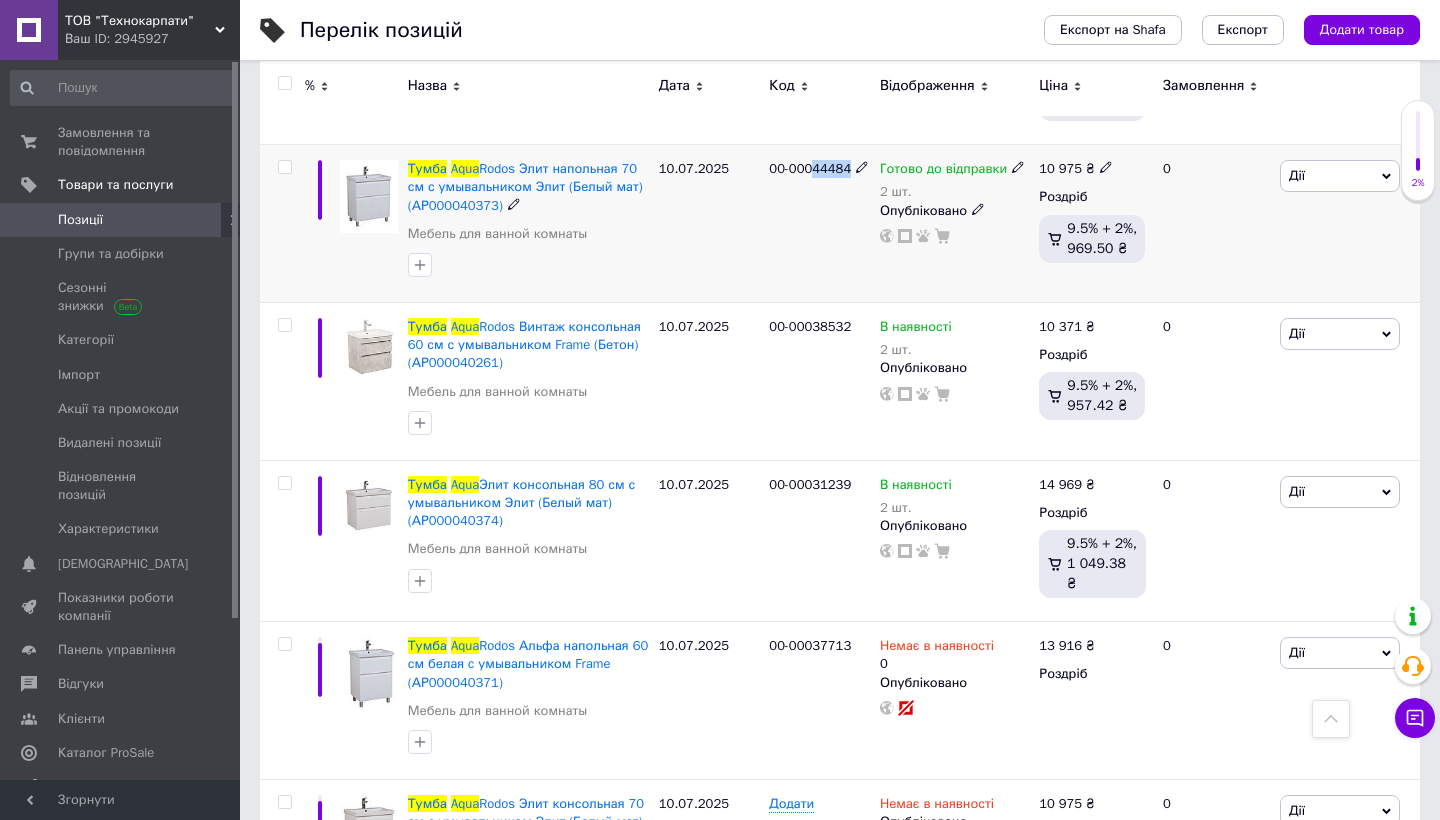 drag, startPoint x: 826, startPoint y: 193, endPoint x: 875, endPoint y: 193, distance: 49 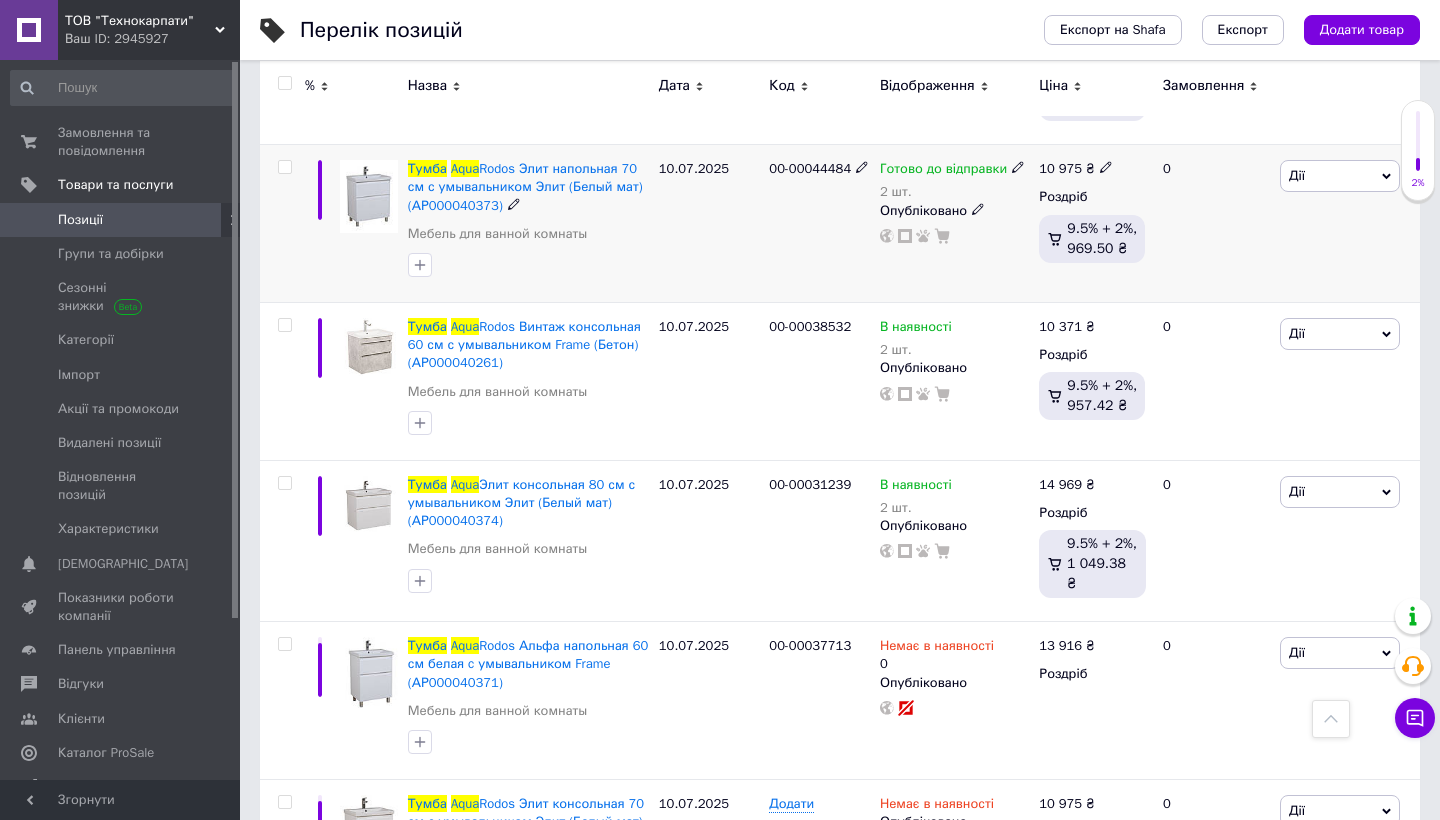 click on "00-00044484" at bounding box center (810, 168) 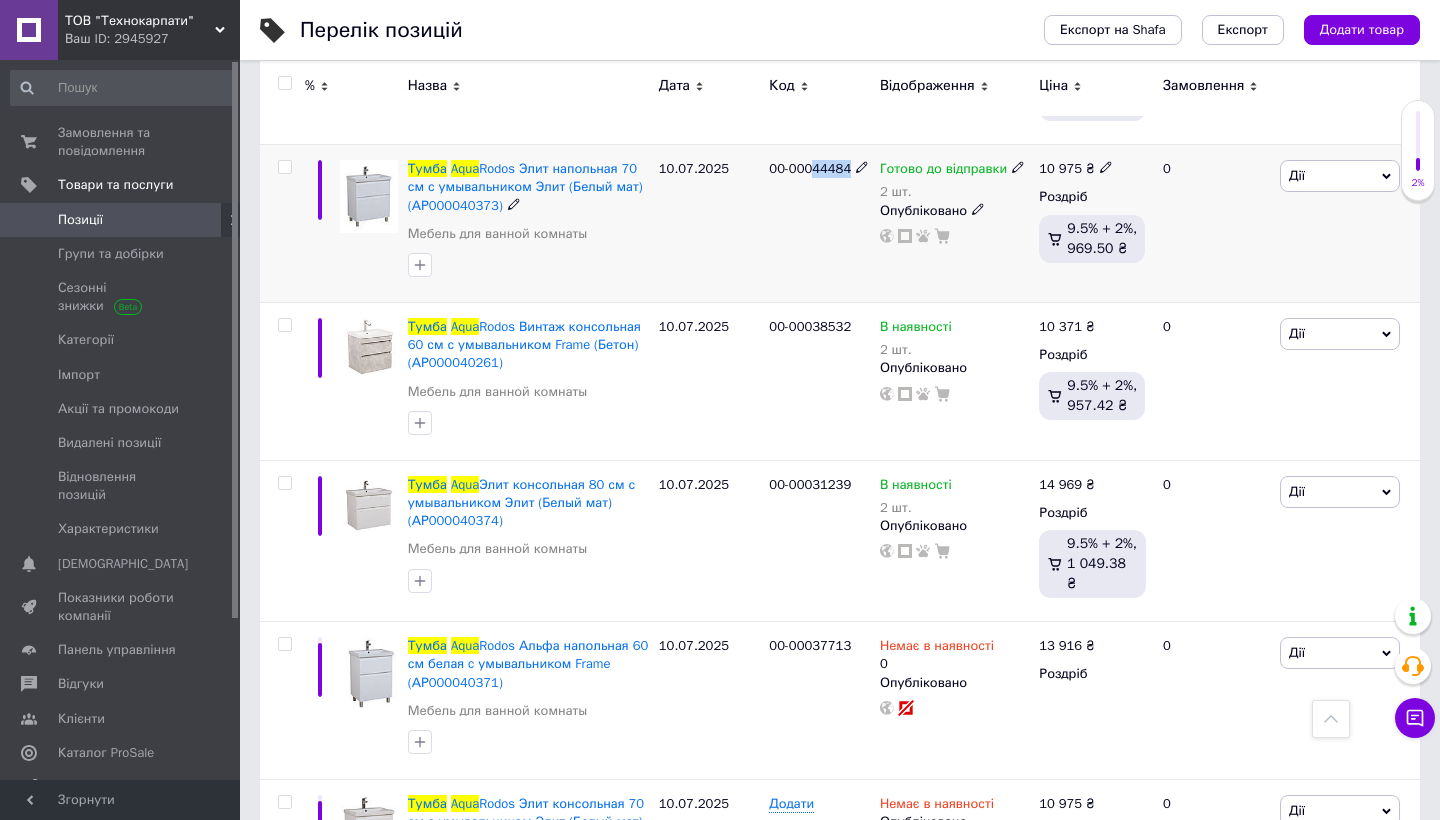 drag, startPoint x: 820, startPoint y: 196, endPoint x: 860, endPoint y: 196, distance: 40 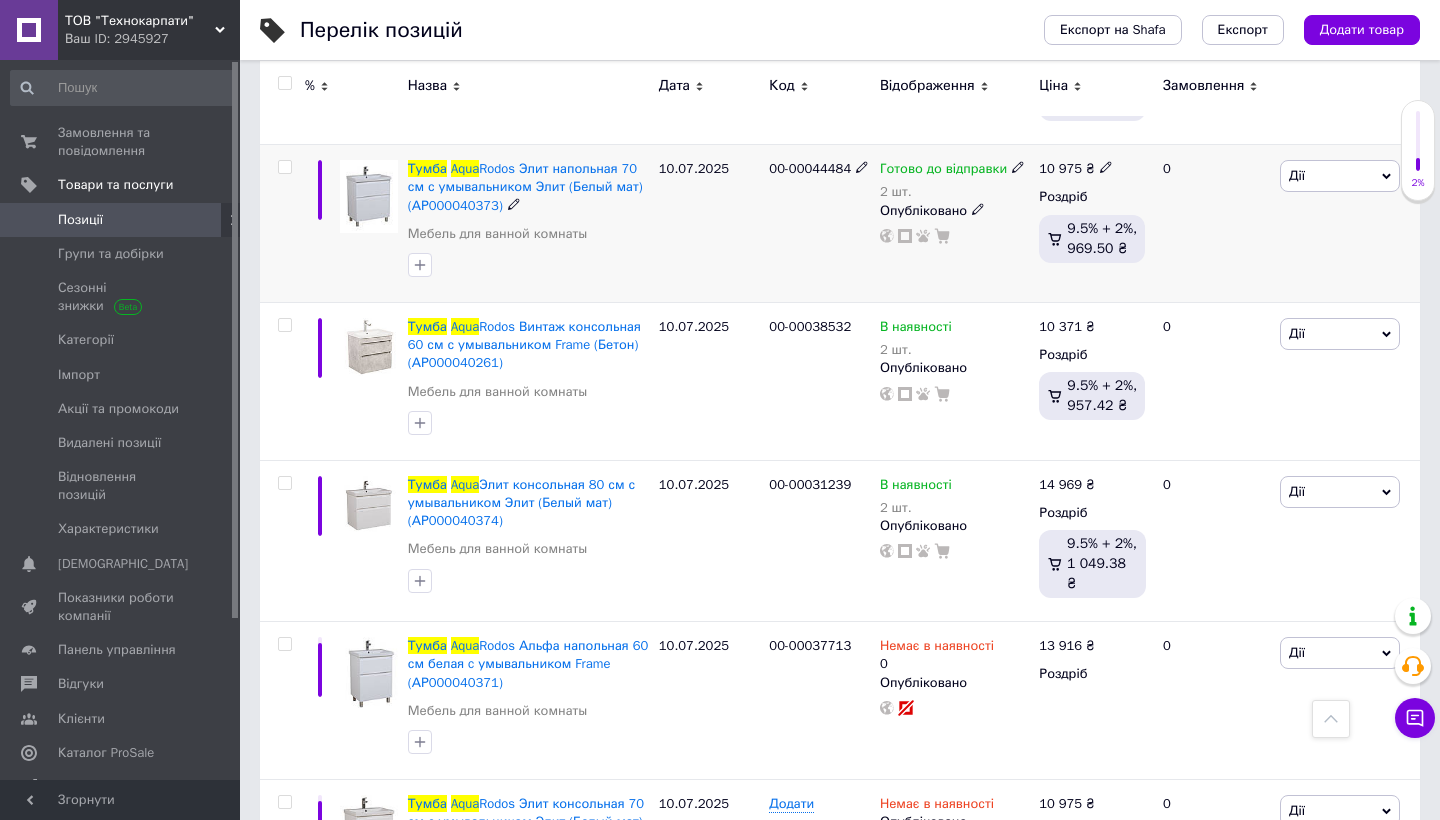 click 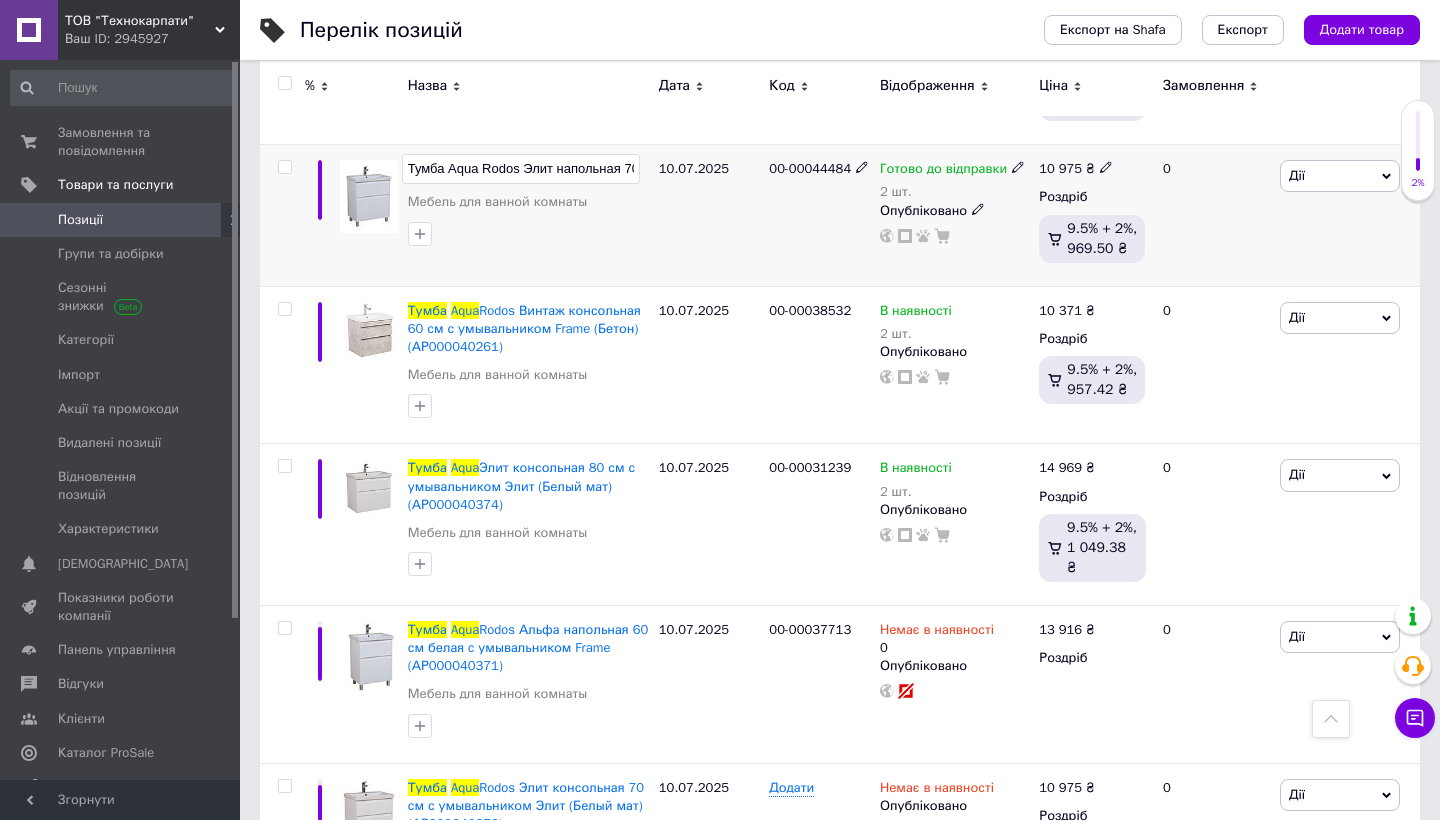 scroll, scrollTop: 0, scrollLeft: 329, axis: horizontal 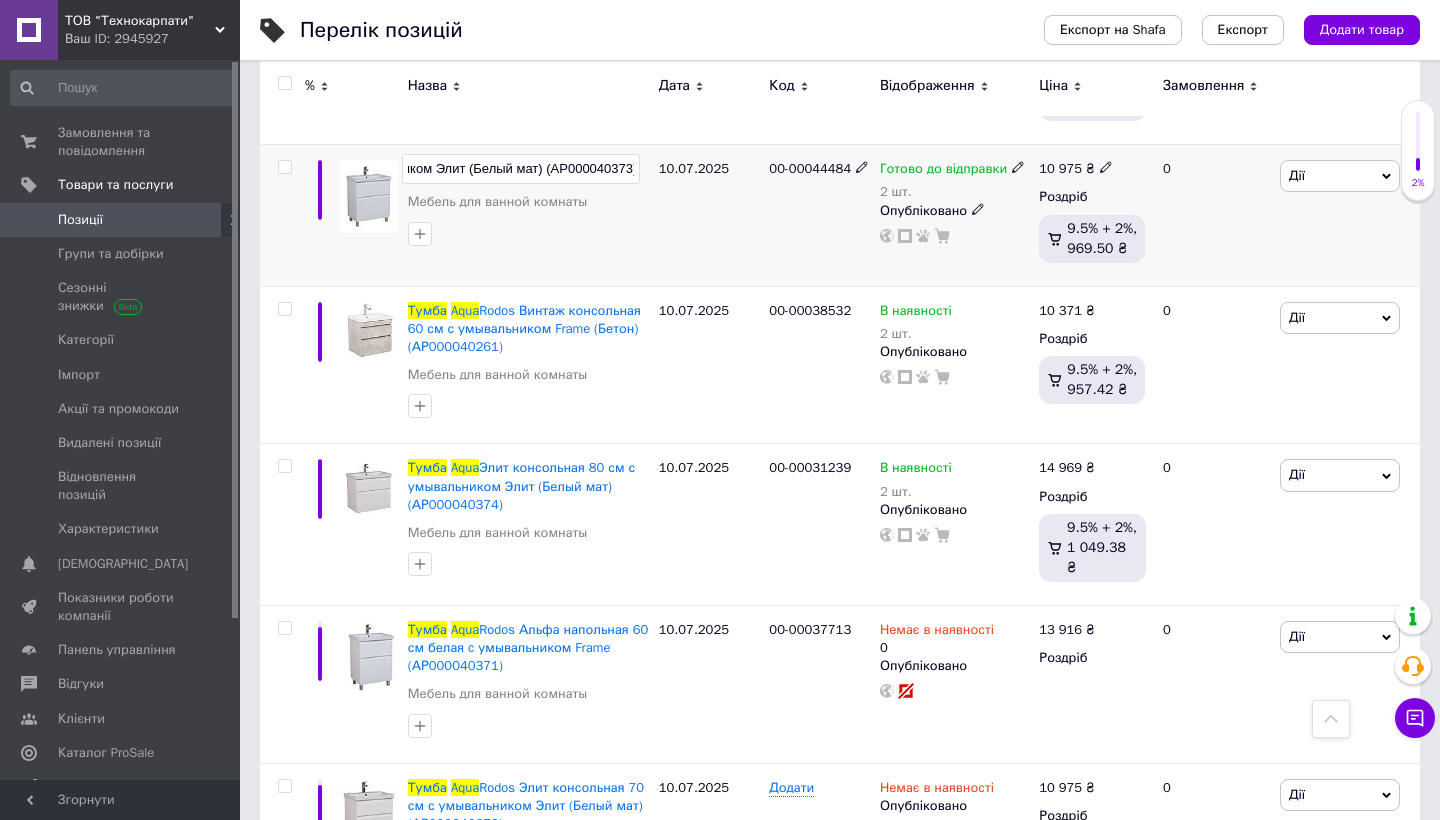 type on "Тумба Aqua Rodos Элит напольная 70 см с умывальником Элит (Белый мат) (АР000040373) (7646)" 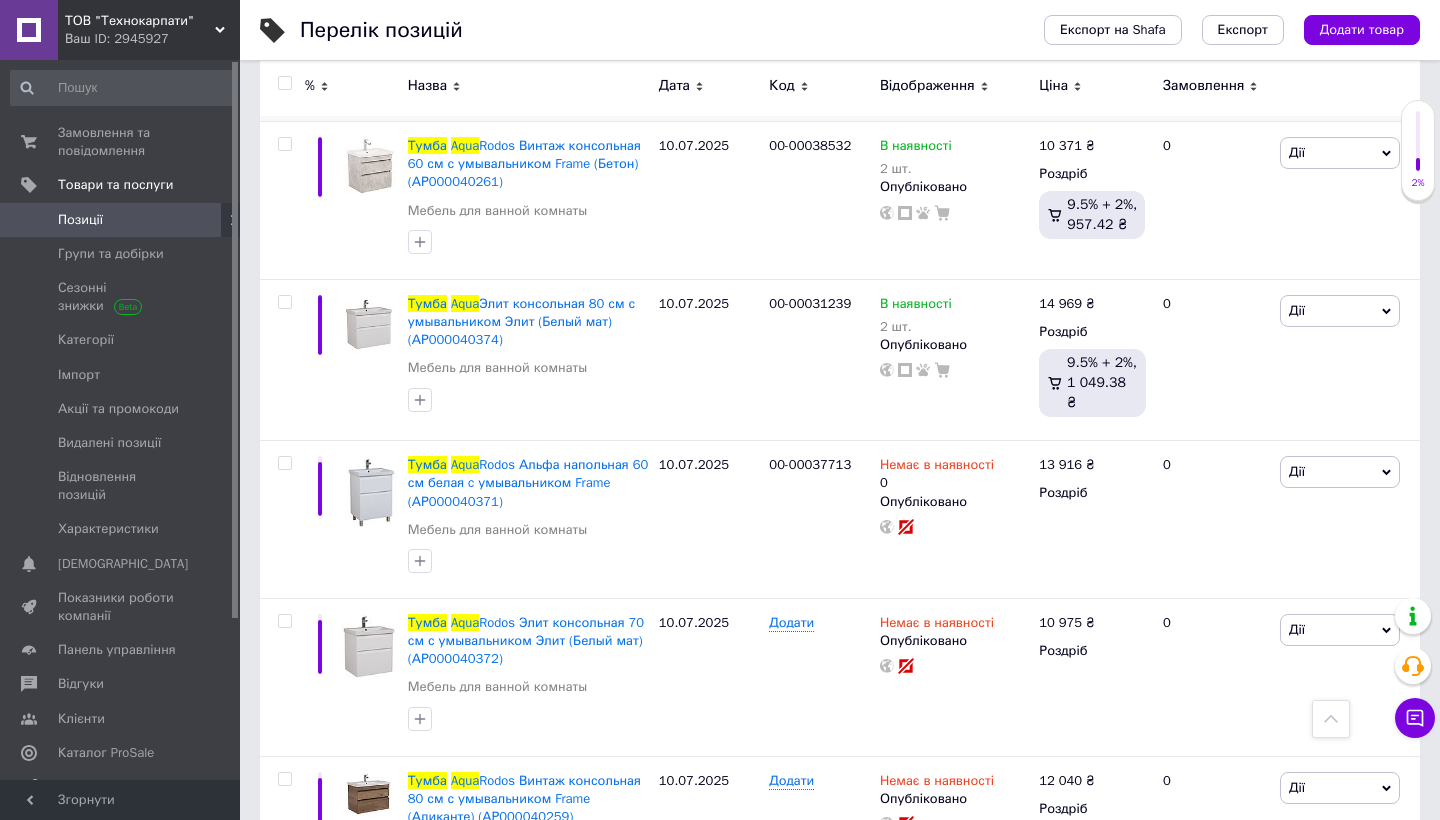 scroll, scrollTop: 1231, scrollLeft: 0, axis: vertical 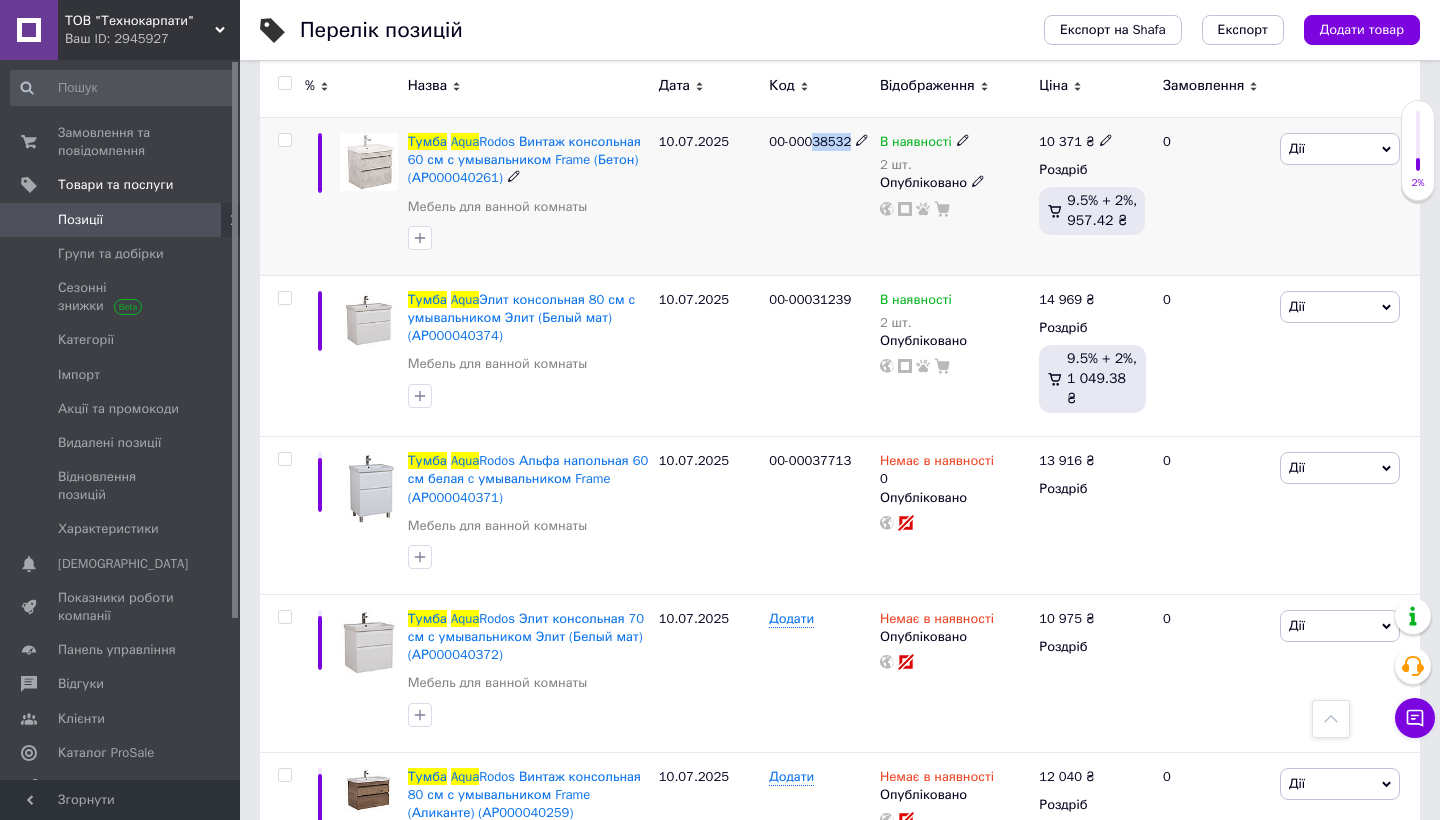 drag, startPoint x: 819, startPoint y: 171, endPoint x: 865, endPoint y: 167, distance: 46.173584 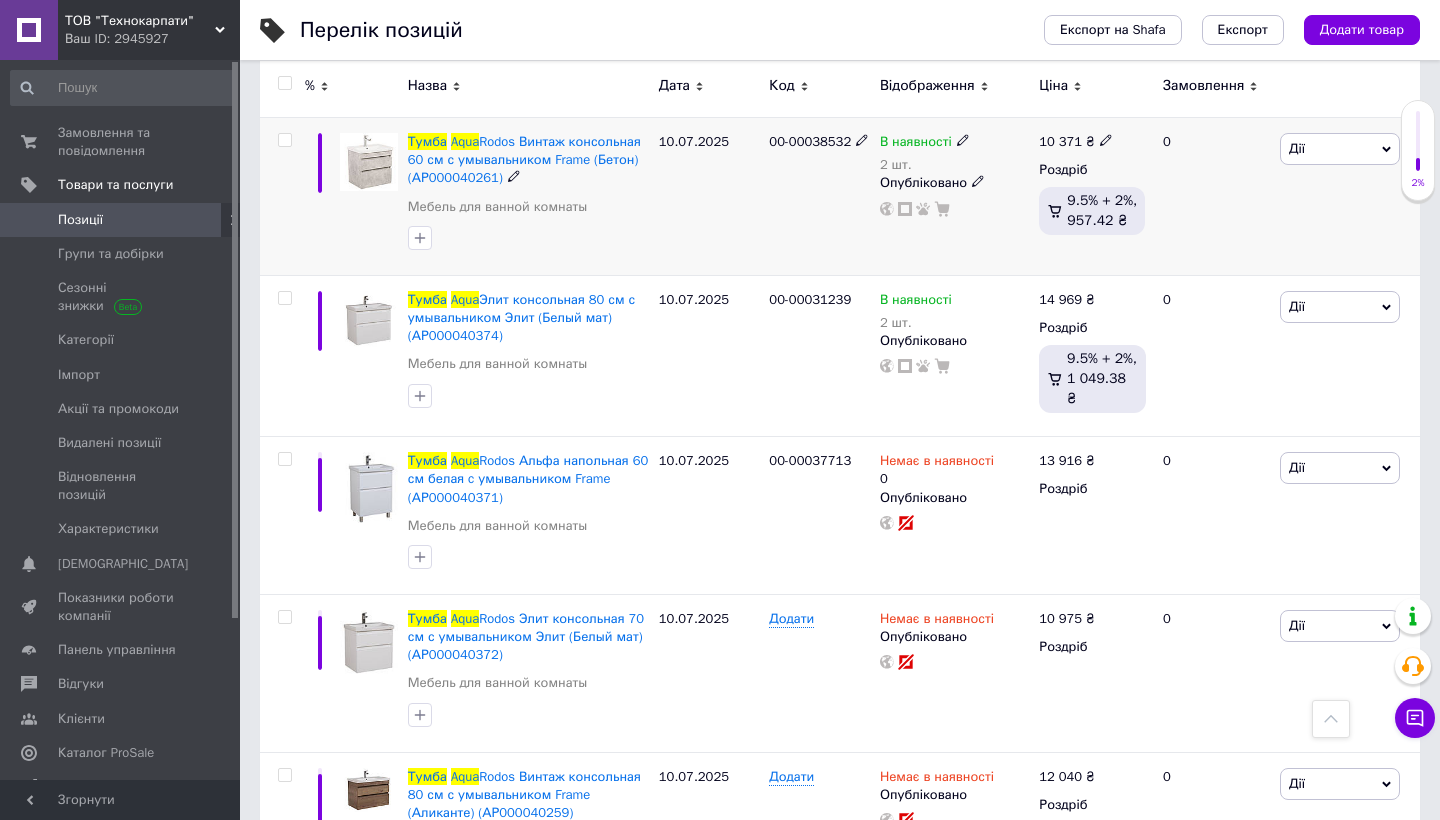 click 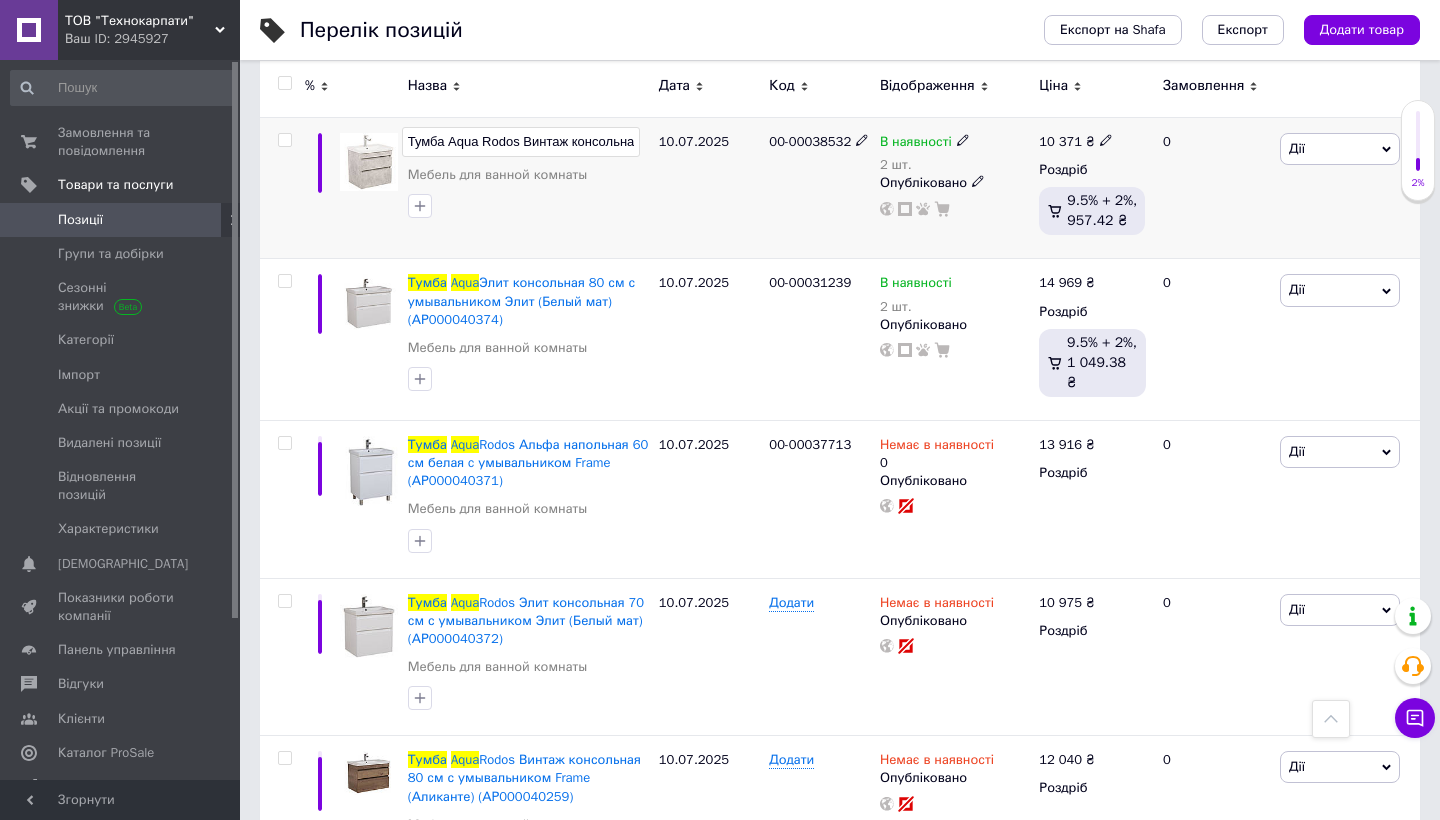 scroll, scrollTop: 0, scrollLeft: 328, axis: horizontal 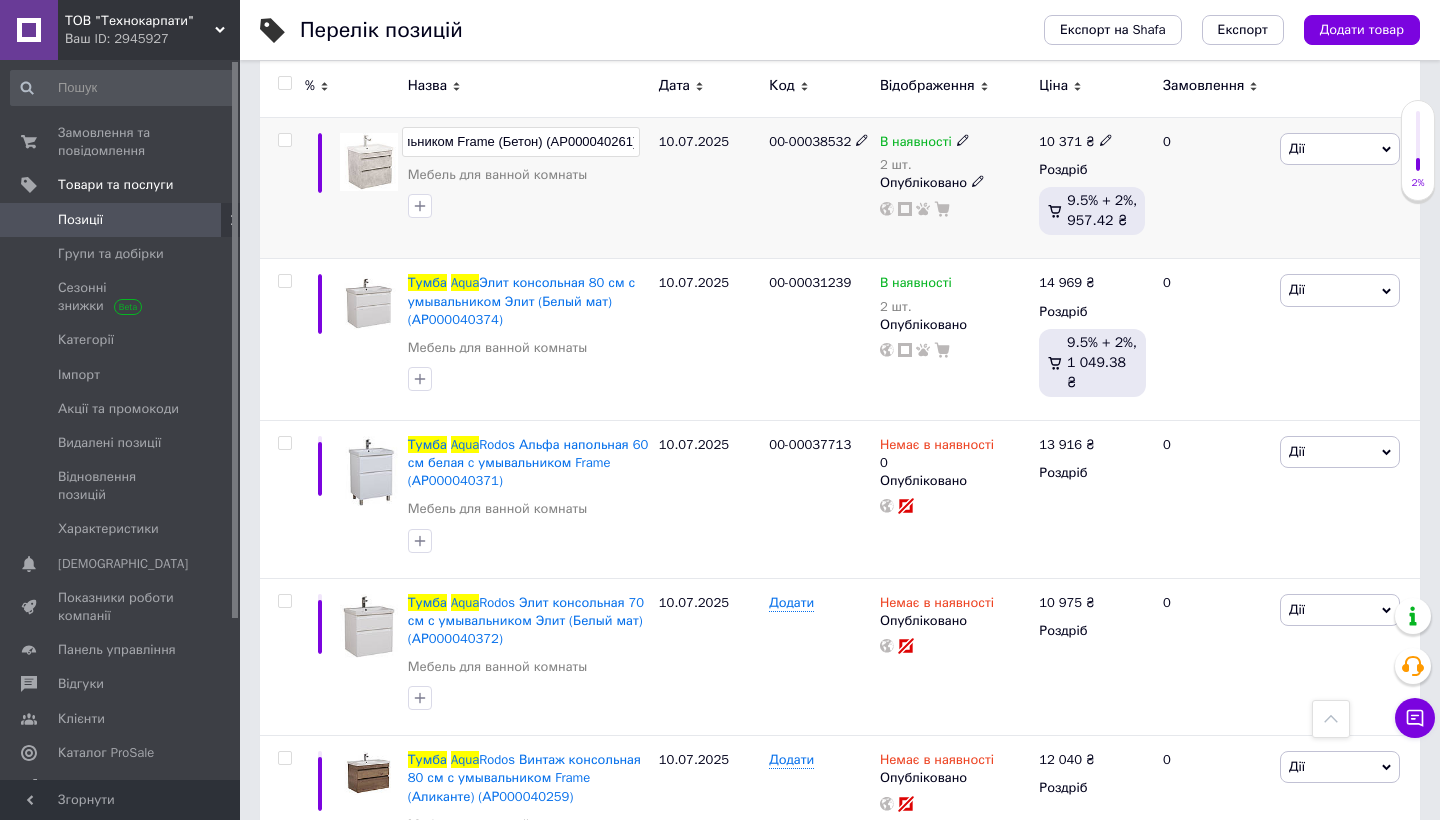 type on "Тумба Aqua Rodos Винтаж консольная 60 см с умывальником Frame (Бетон) (АР000040261) (8713)" 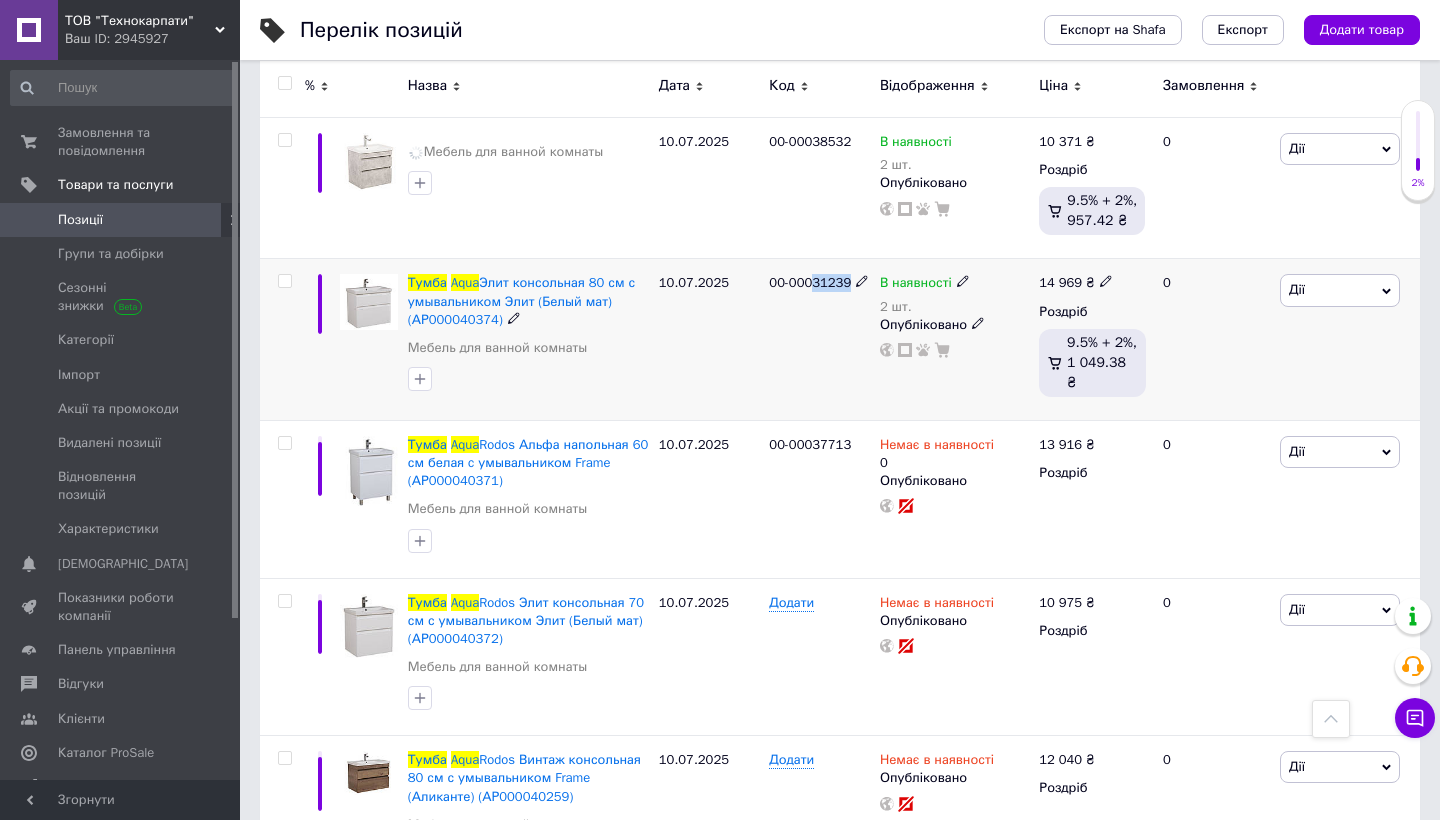 drag, startPoint x: 818, startPoint y: 333, endPoint x: 856, endPoint y: 333, distance: 38 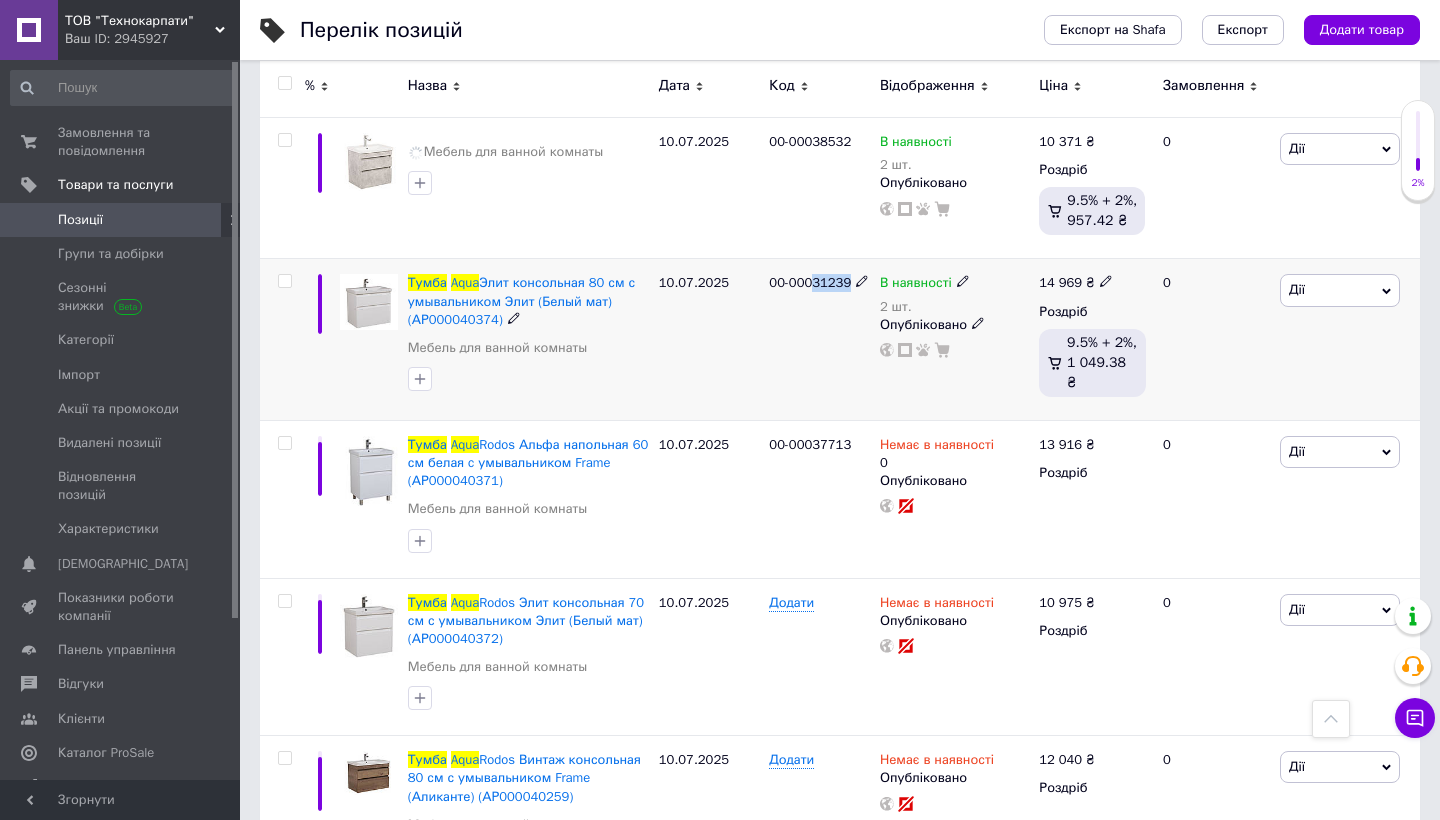 click on "00-00031239" at bounding box center (819, 283) 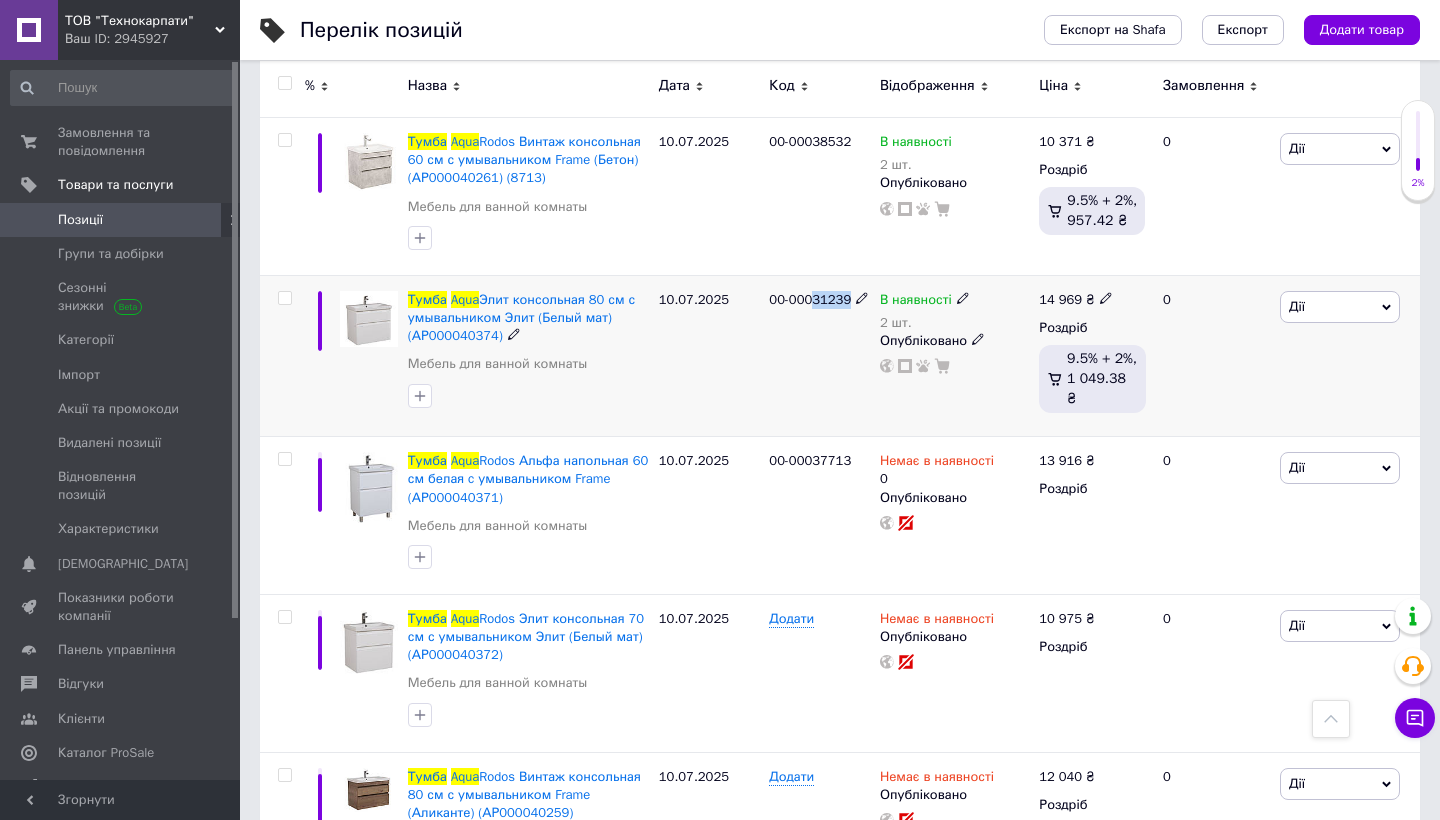 copy on "31239" 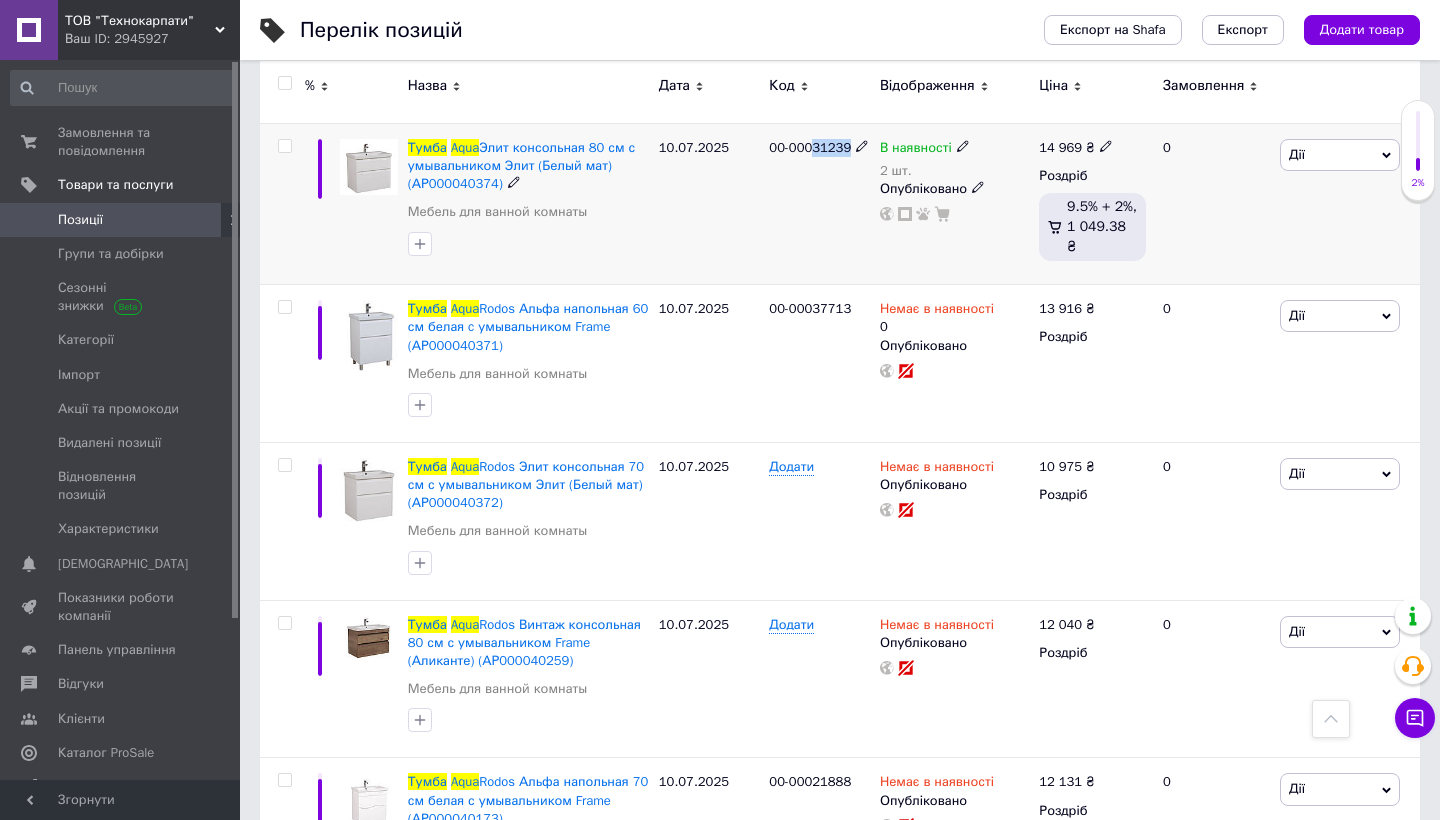 scroll, scrollTop: 1384, scrollLeft: 0, axis: vertical 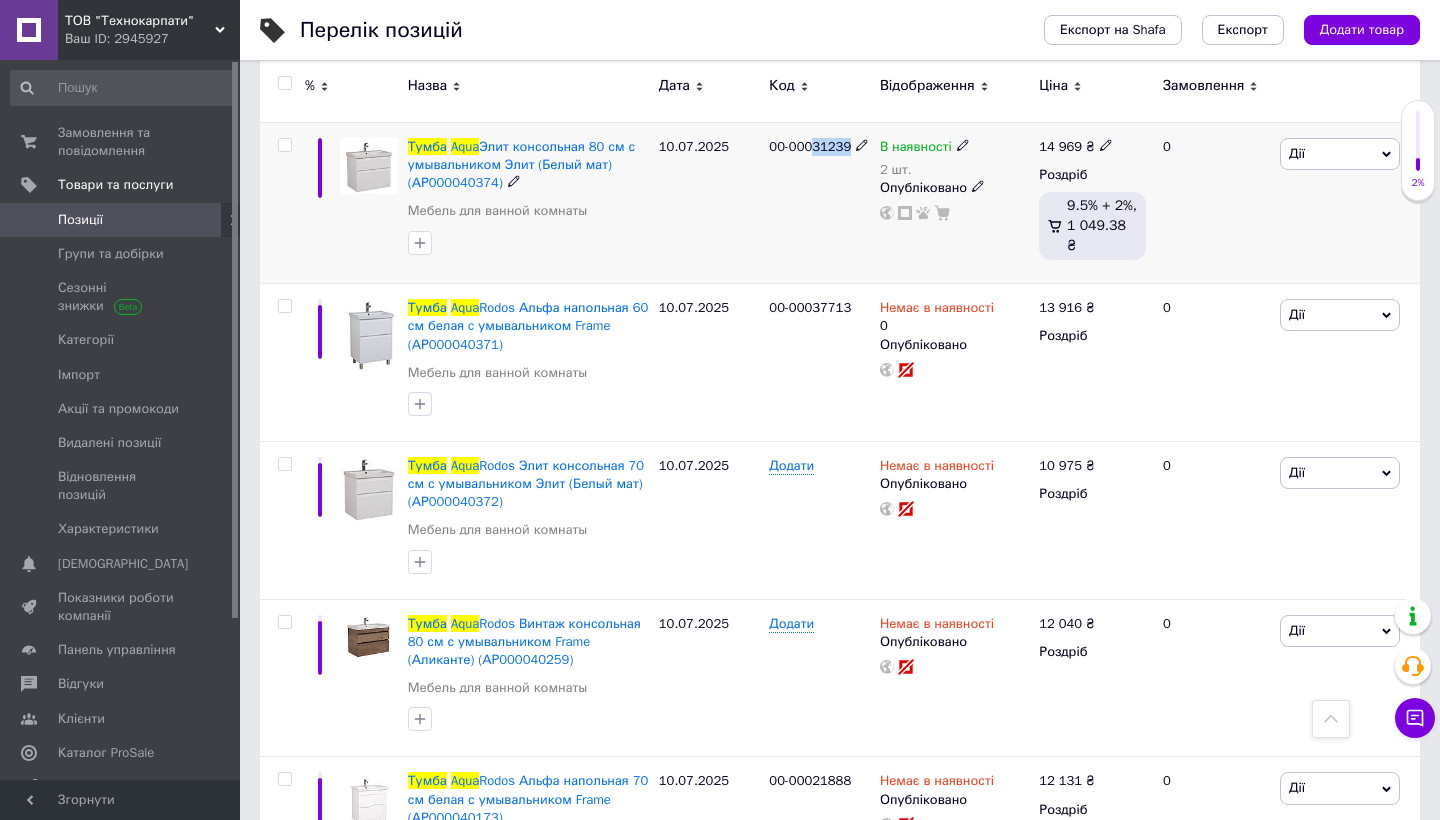click 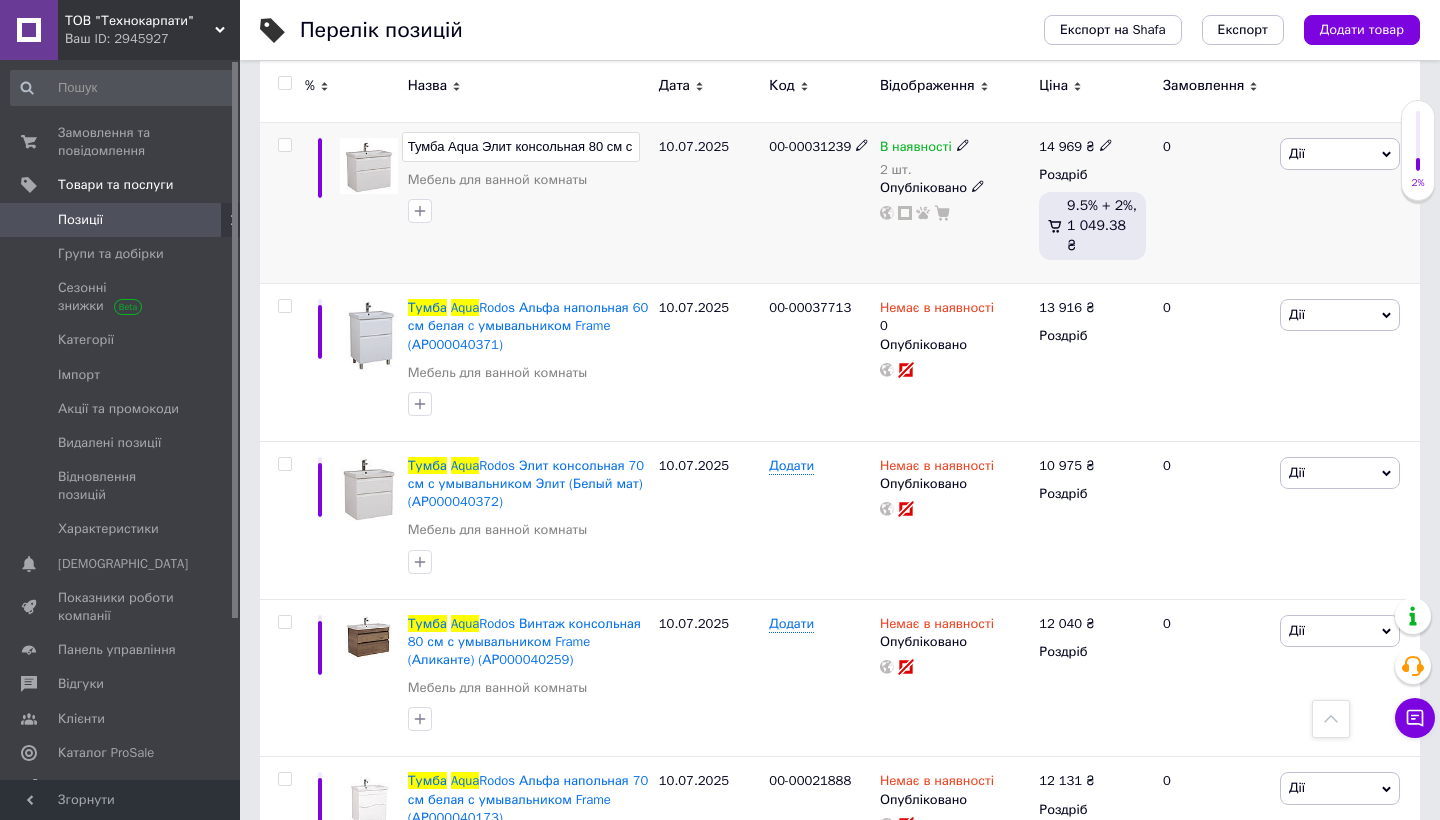 scroll, scrollTop: 0, scrollLeft: 293, axis: horizontal 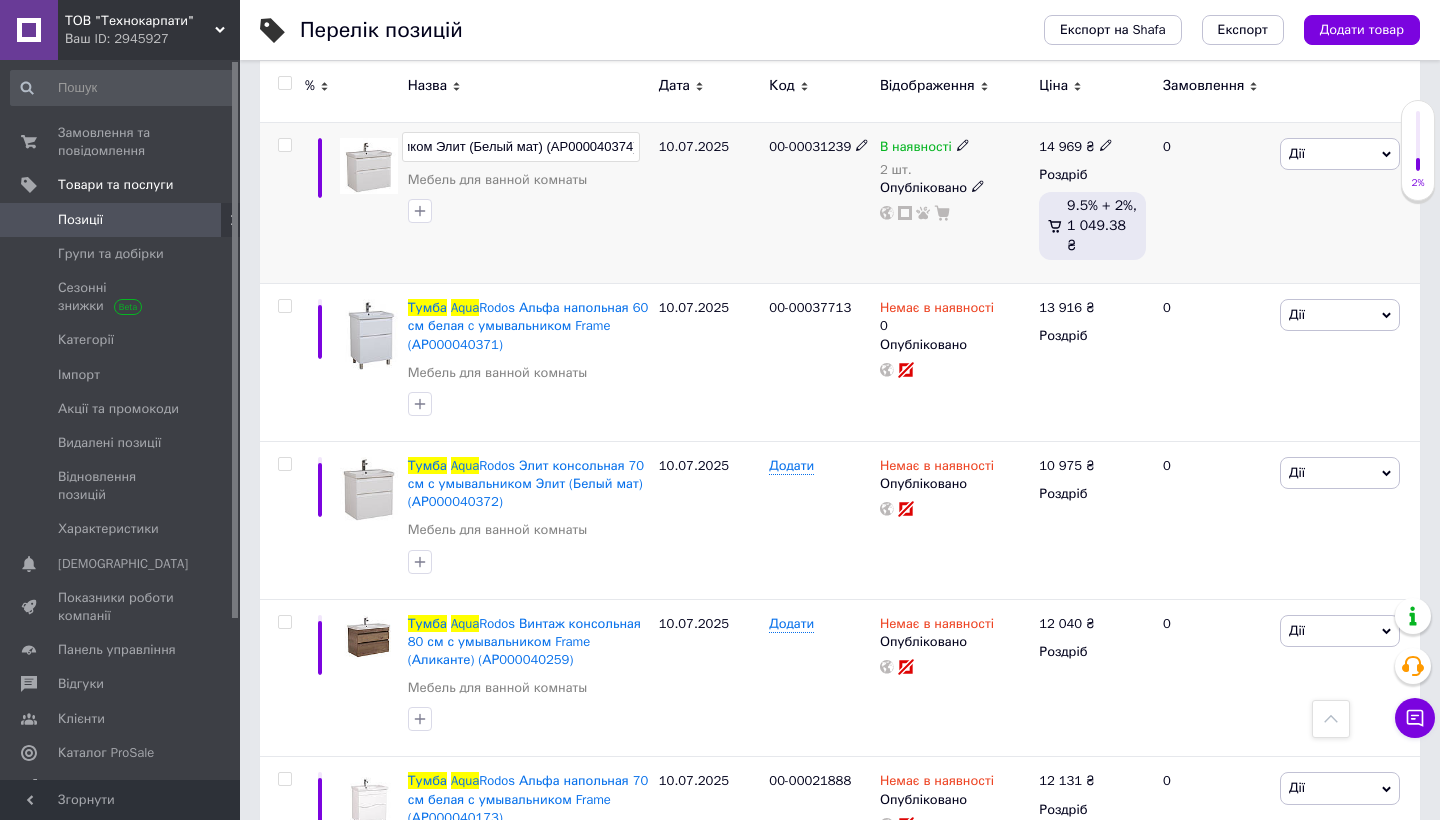 type on "Тумба Aqua Элит консольная 80 см с умывальником Элит (Белый мат) (АР000040374) (8298)" 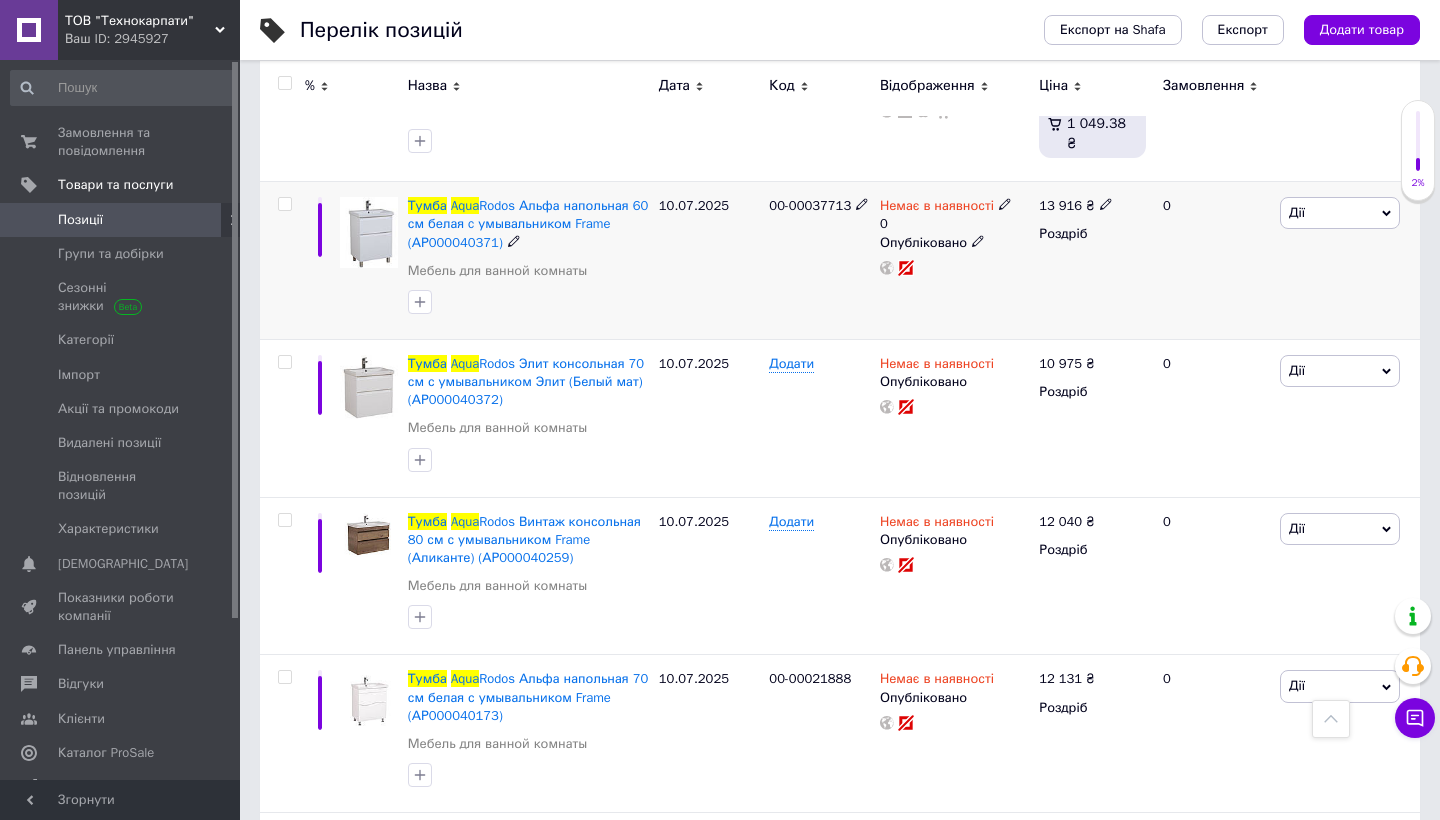 scroll, scrollTop: 1493, scrollLeft: 0, axis: vertical 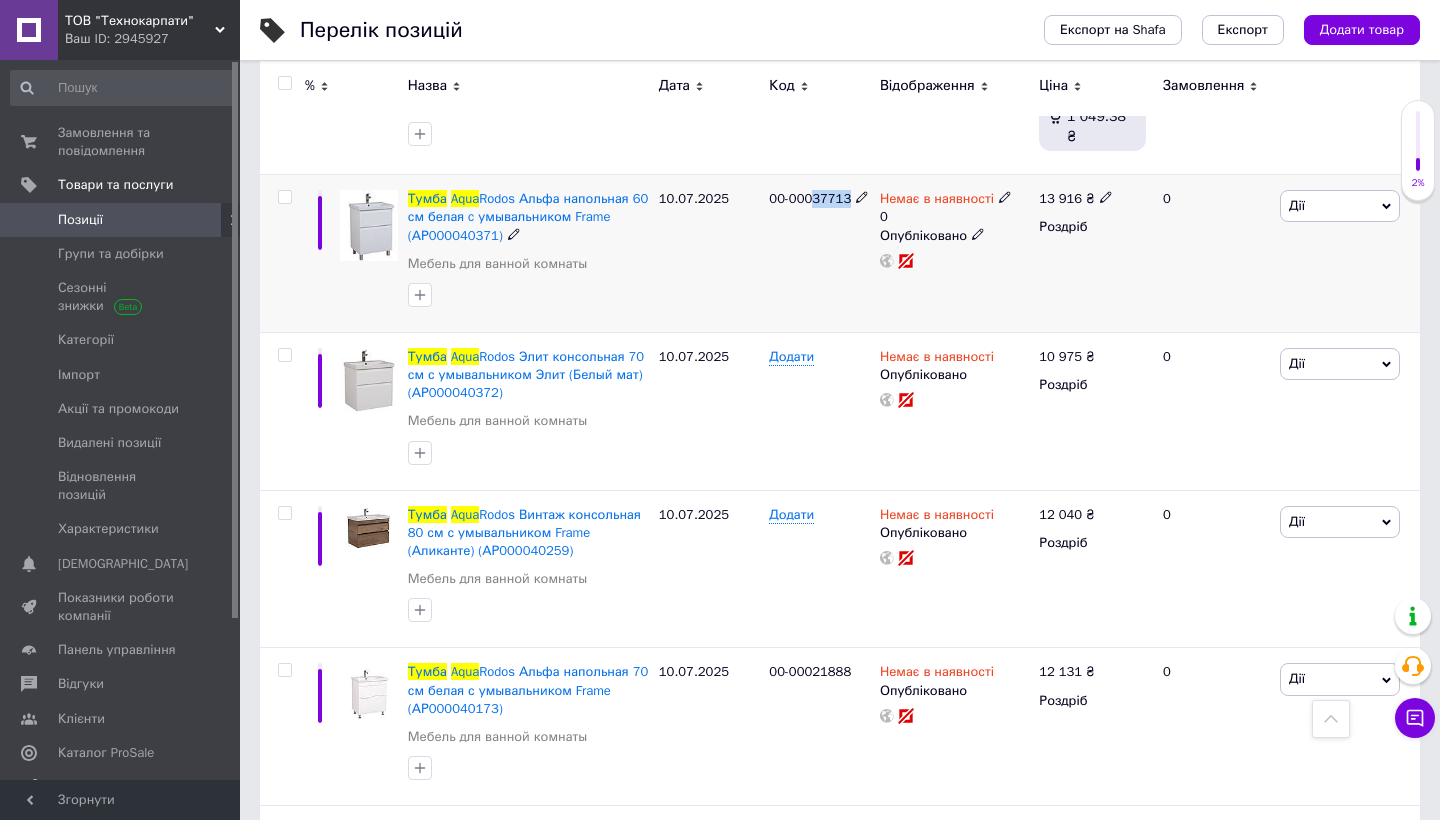 drag, startPoint x: 817, startPoint y: 233, endPoint x: 871, endPoint y: 233, distance: 54 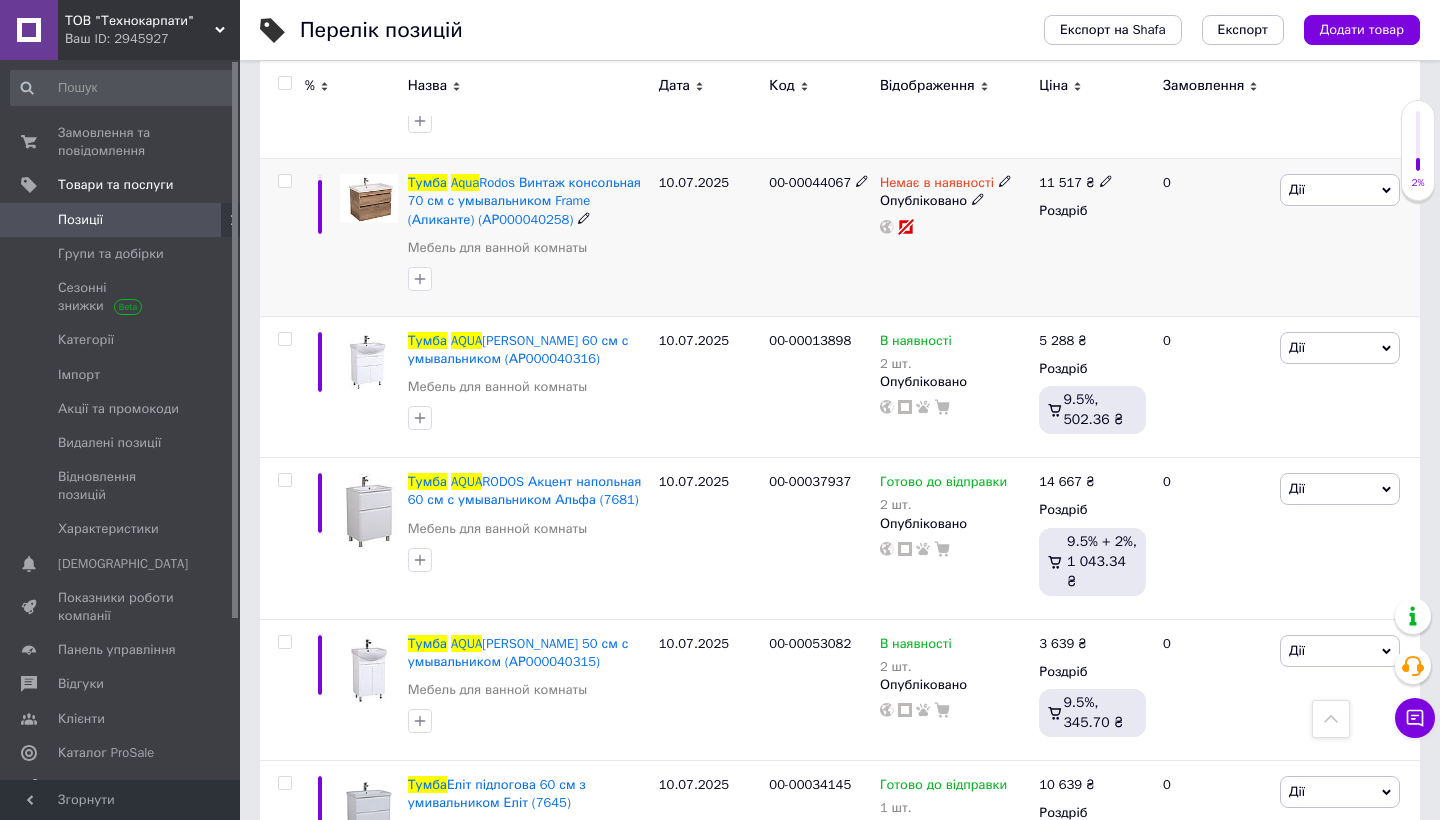 scroll, scrollTop: 2151, scrollLeft: 0, axis: vertical 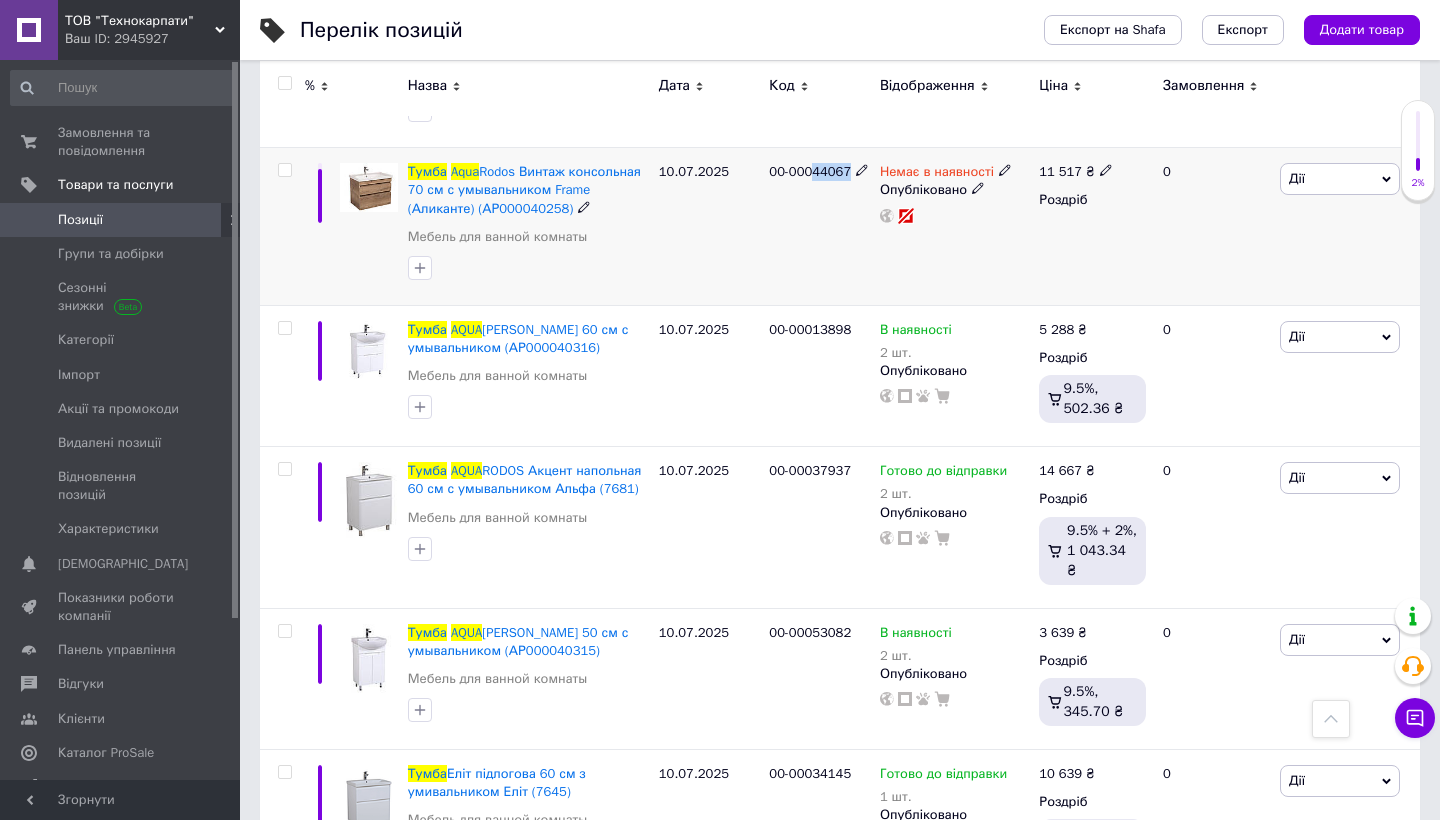 drag, startPoint x: 818, startPoint y: 196, endPoint x: 863, endPoint y: 194, distance: 45.044422 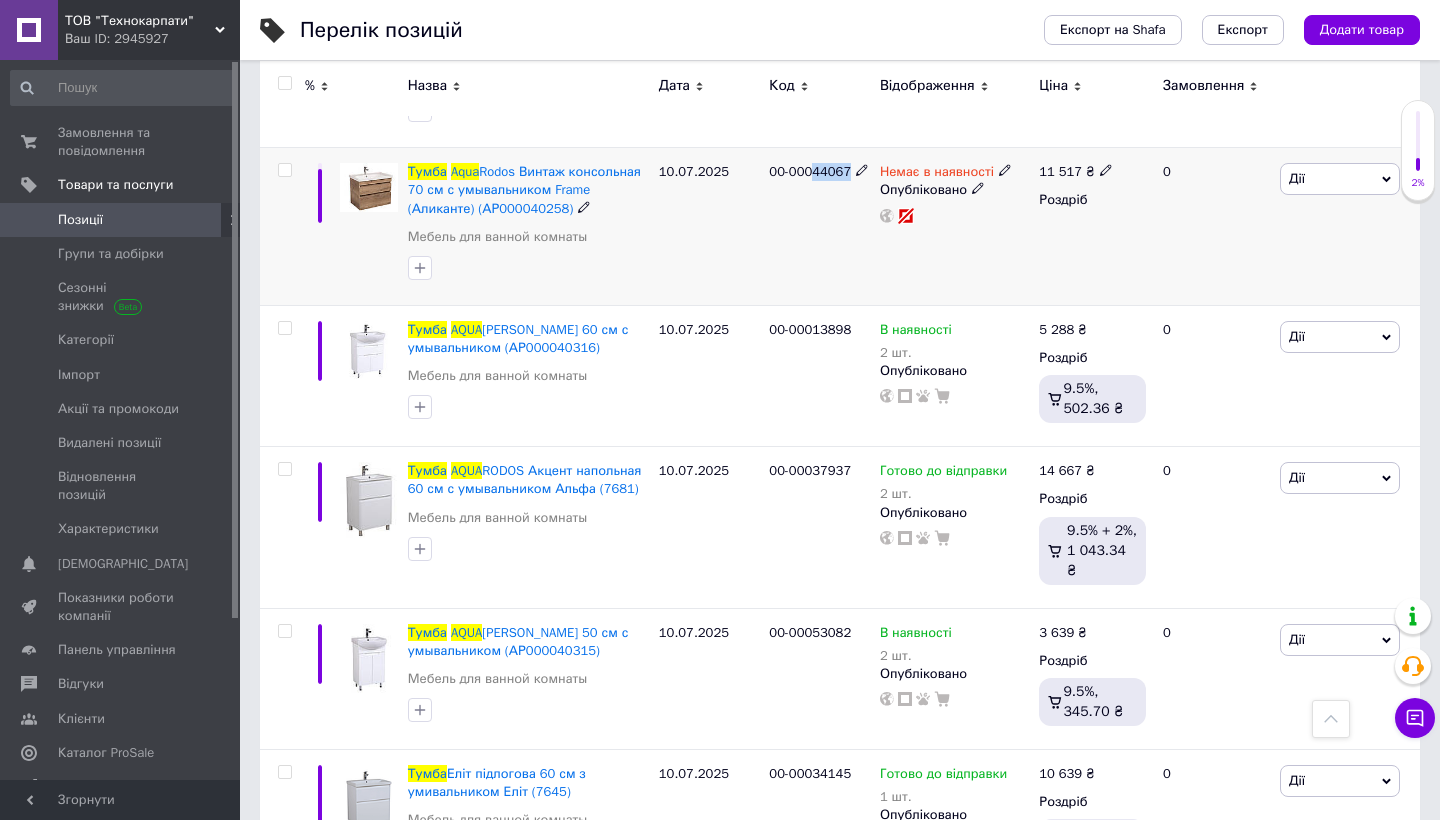 click 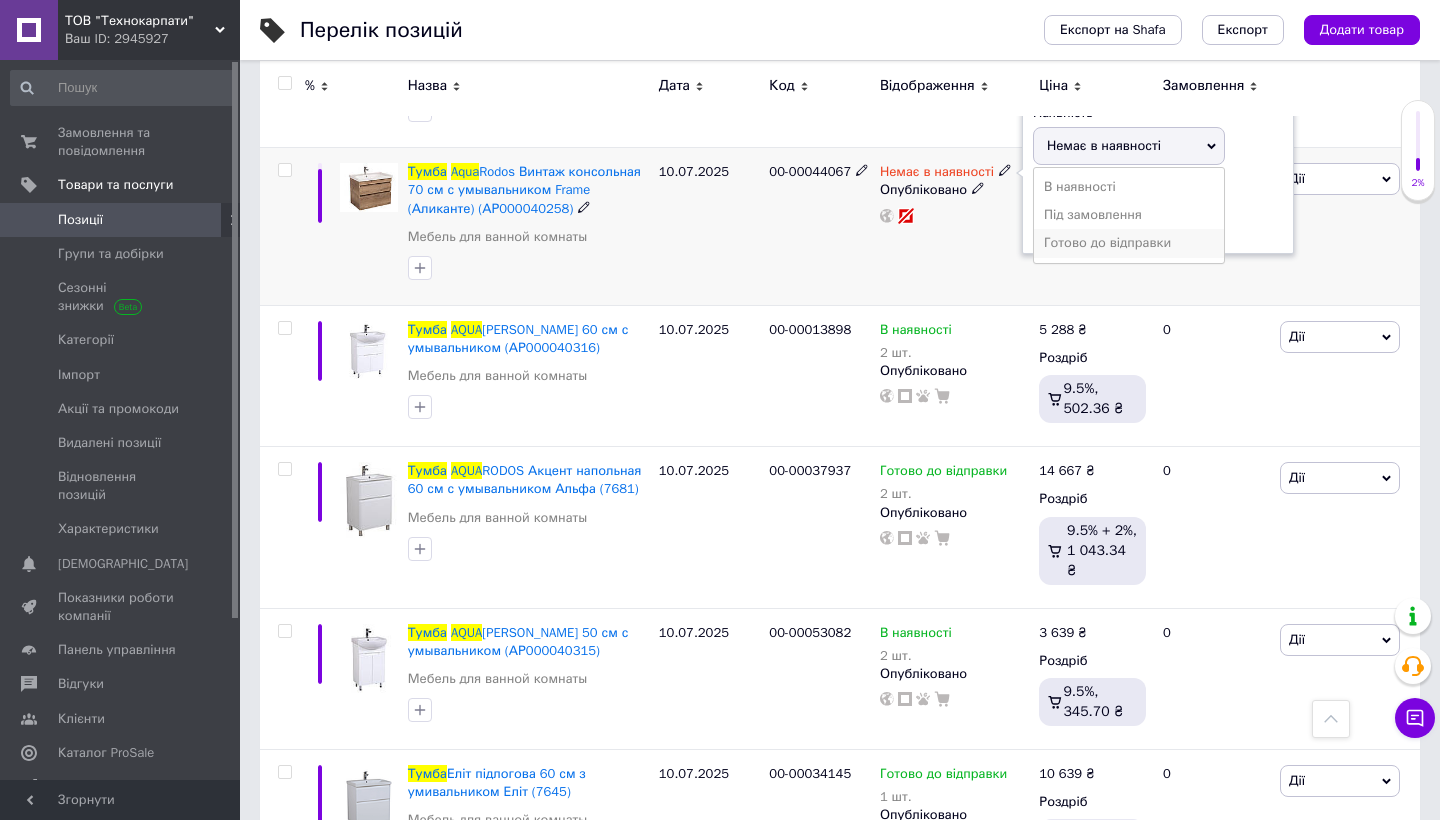 click on "Готово до відправки" at bounding box center (1129, 243) 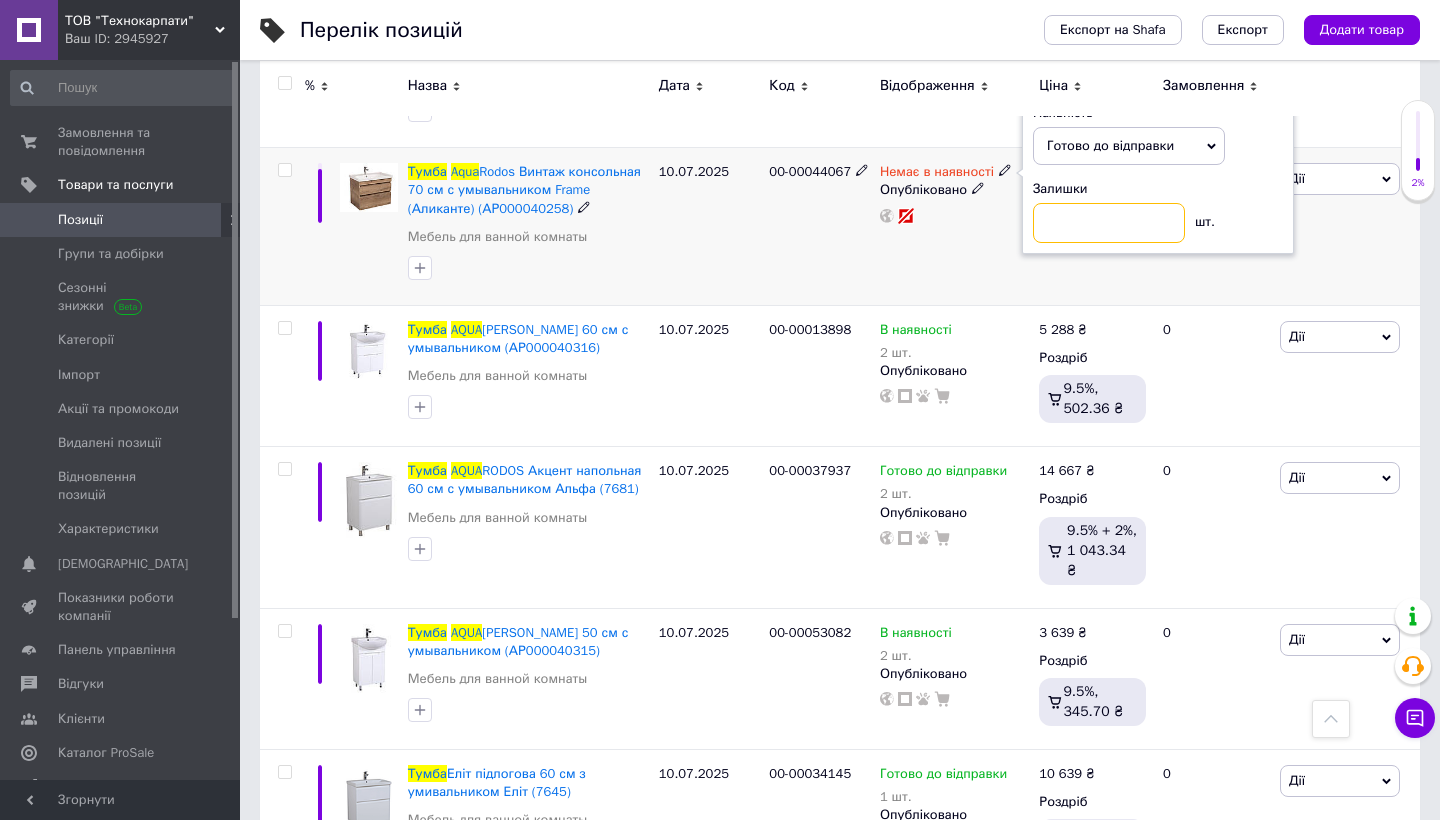 click at bounding box center (1109, 223) 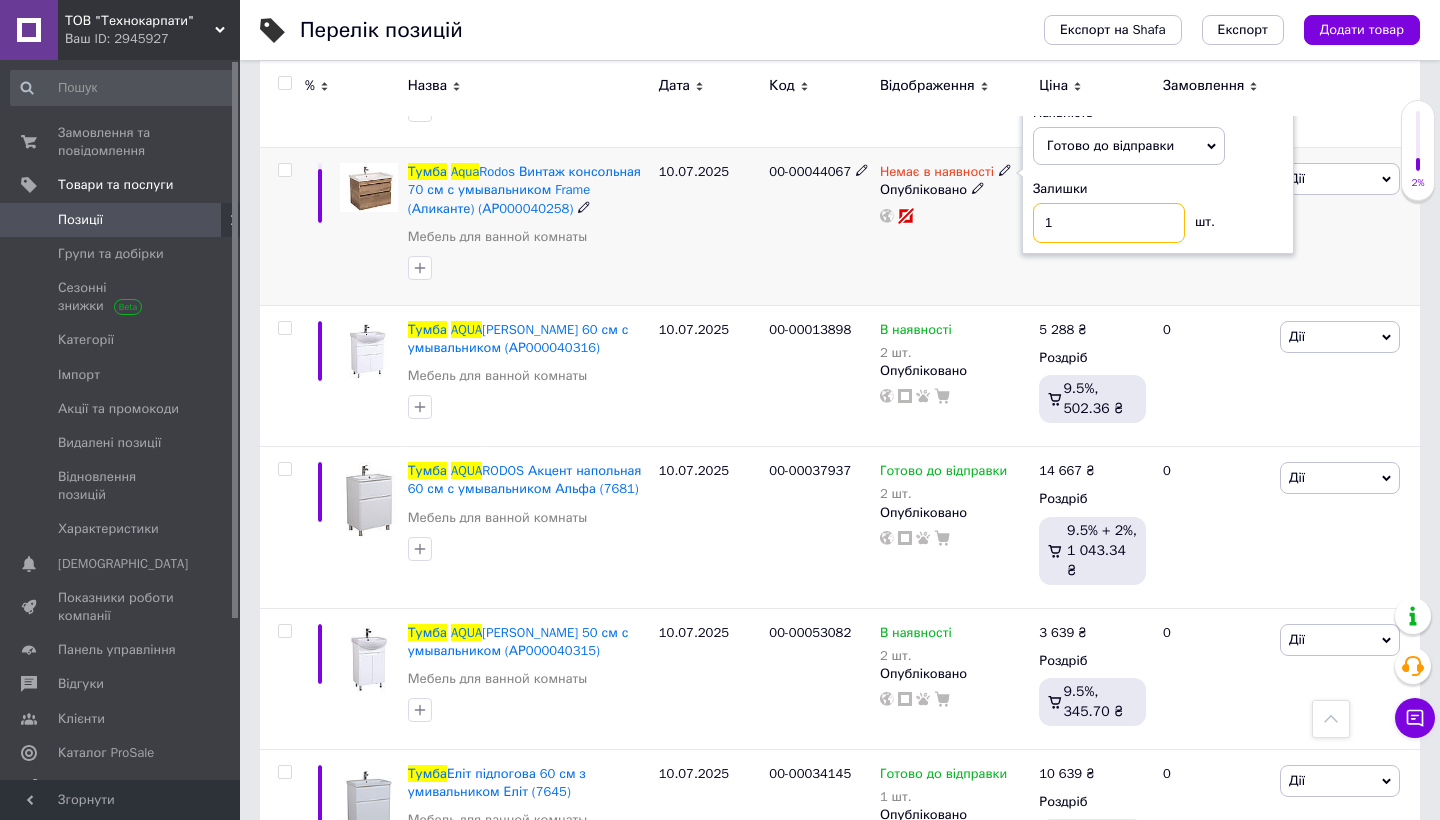 type on "1" 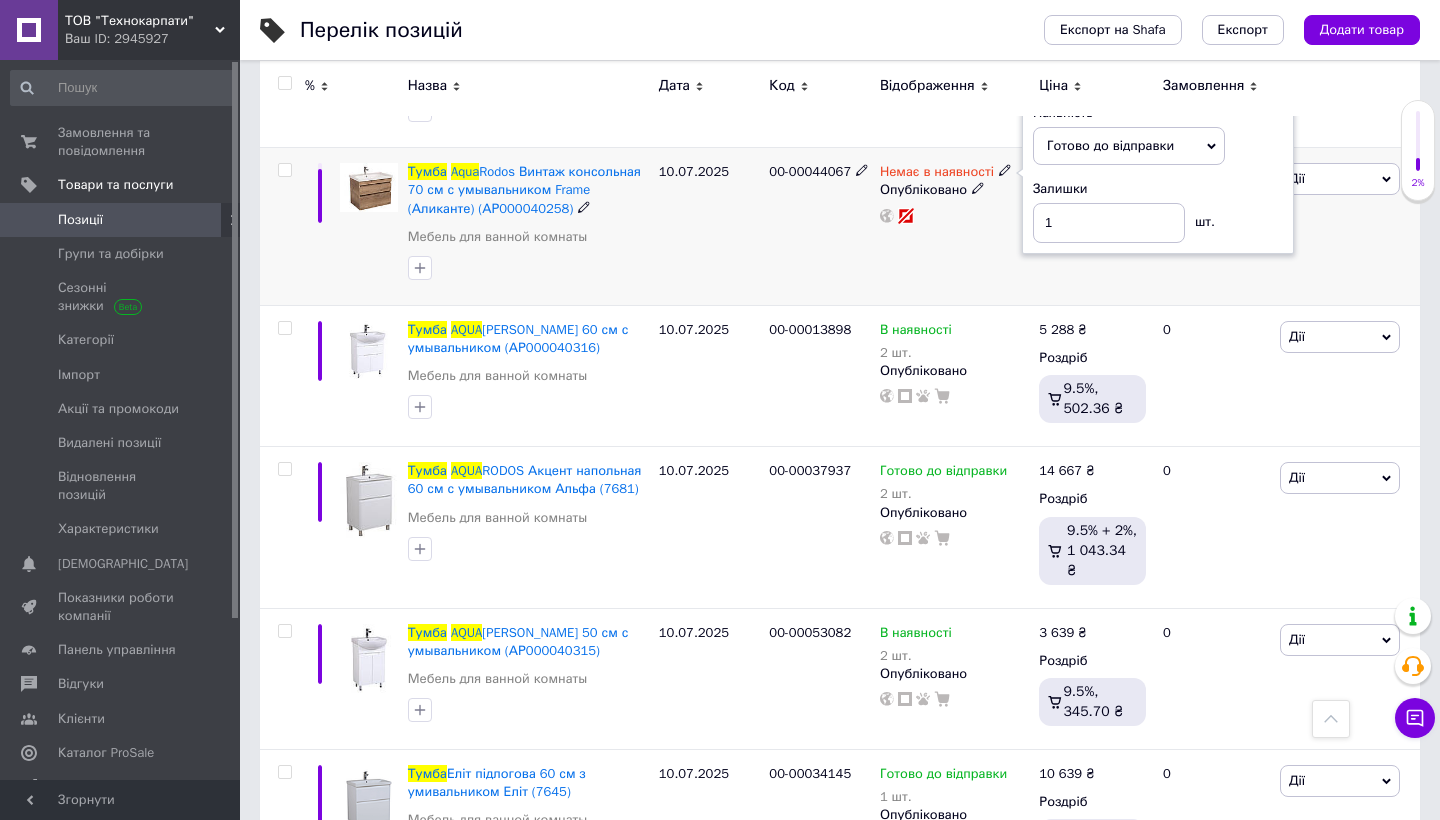 click on "Немає в наявності Наявність [PERSON_NAME] до відправки В наявності Немає в наявності Під замовлення Залишки 1 шт. Опубліковано" at bounding box center (954, 227) 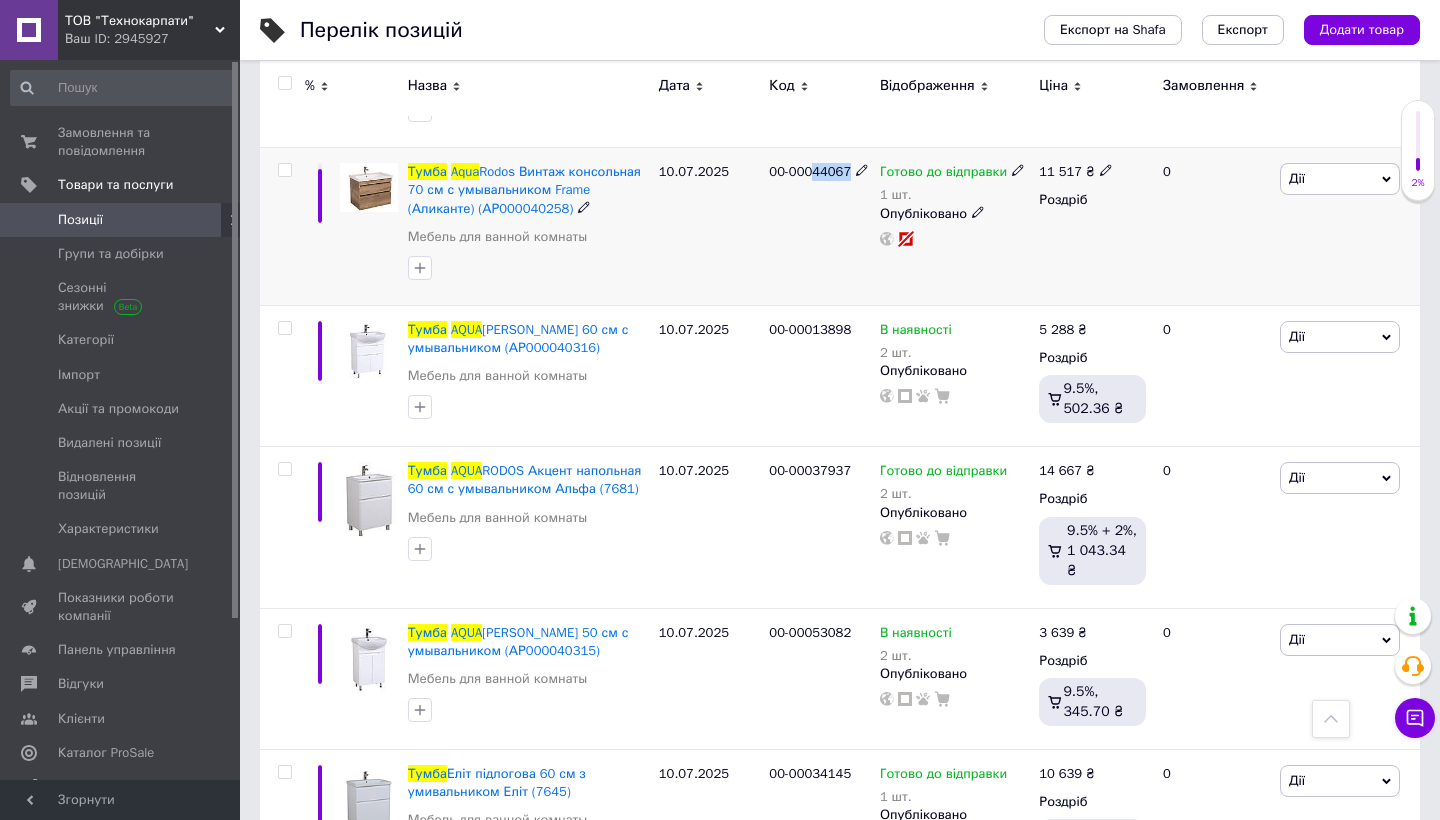 drag, startPoint x: 819, startPoint y: 199, endPoint x: 857, endPoint y: 199, distance: 38 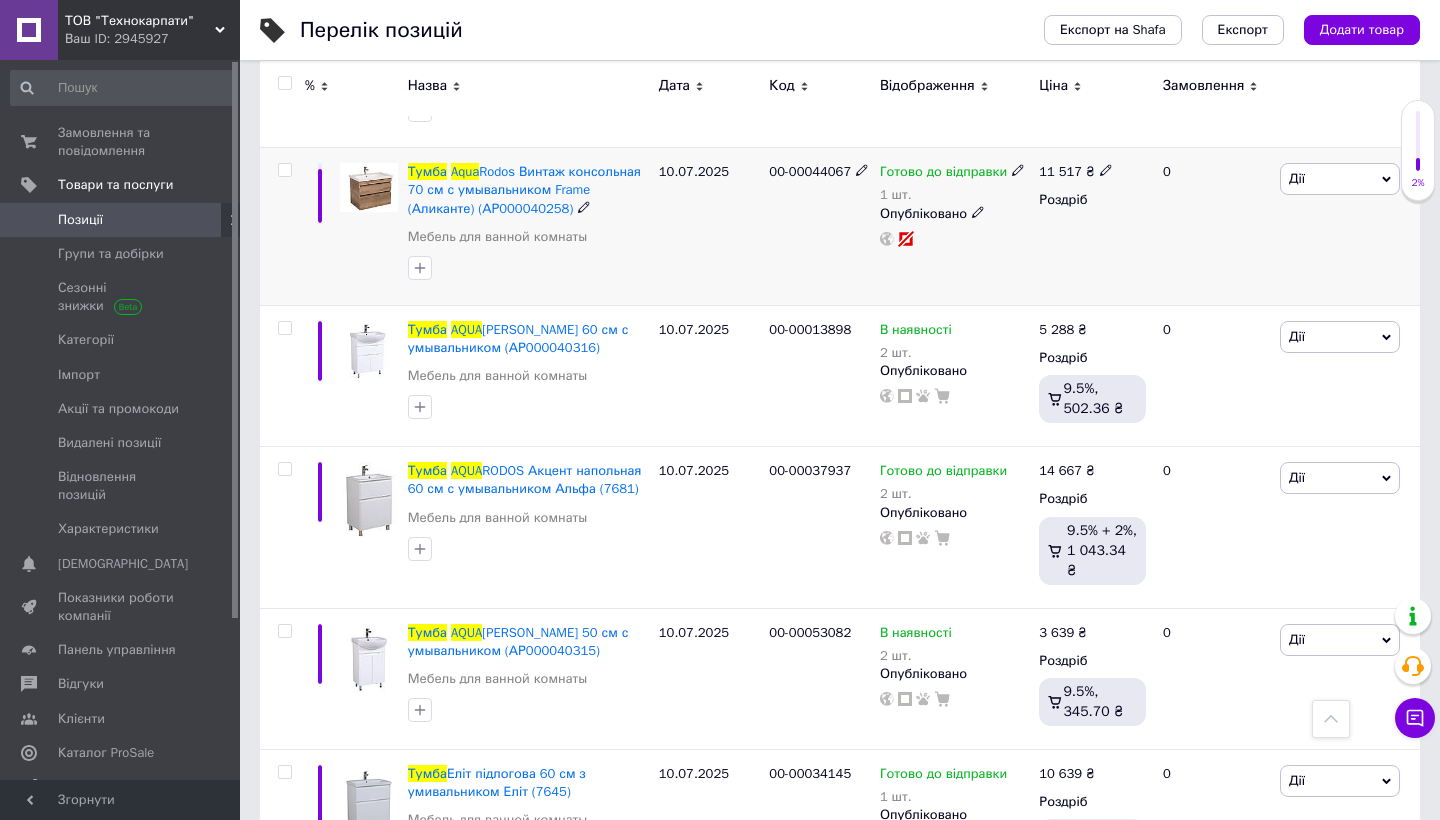 click 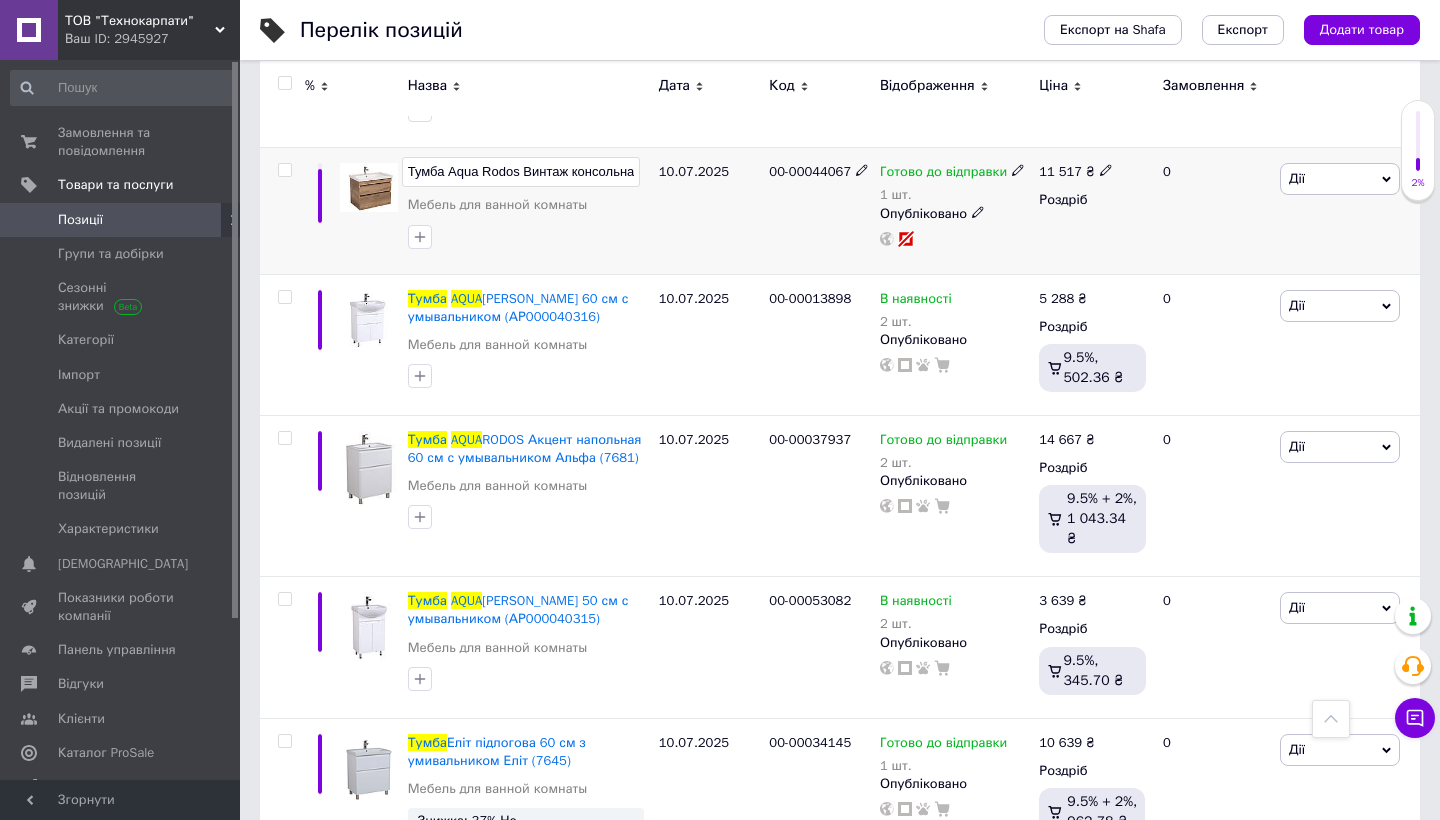 scroll, scrollTop: 0, scrollLeft: 349, axis: horizontal 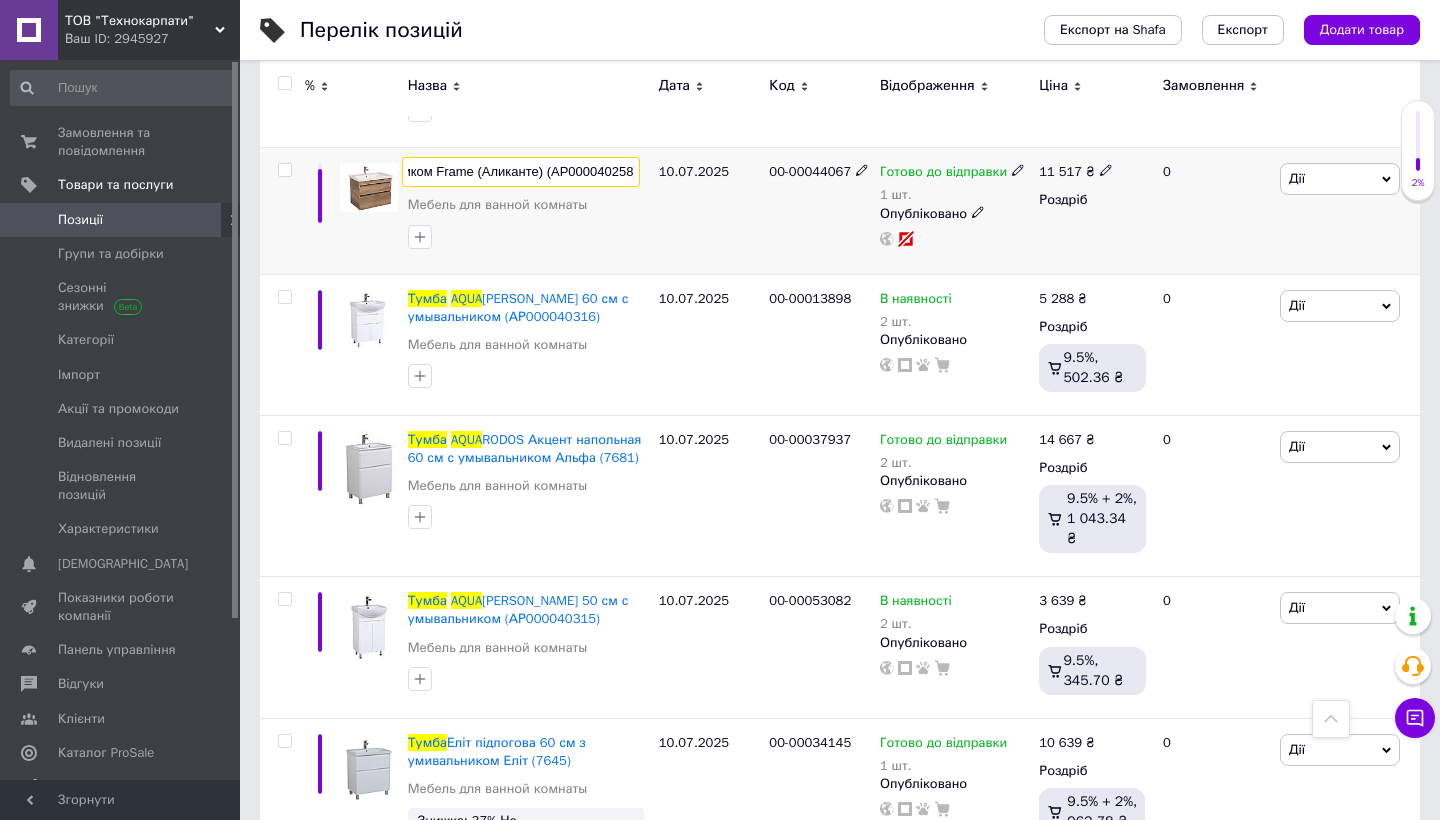 type on "Тумба Aqua Rodos Винтаж консольная 70 см с умывальником Frame (Аликанте) (АР000040258) (7569)" 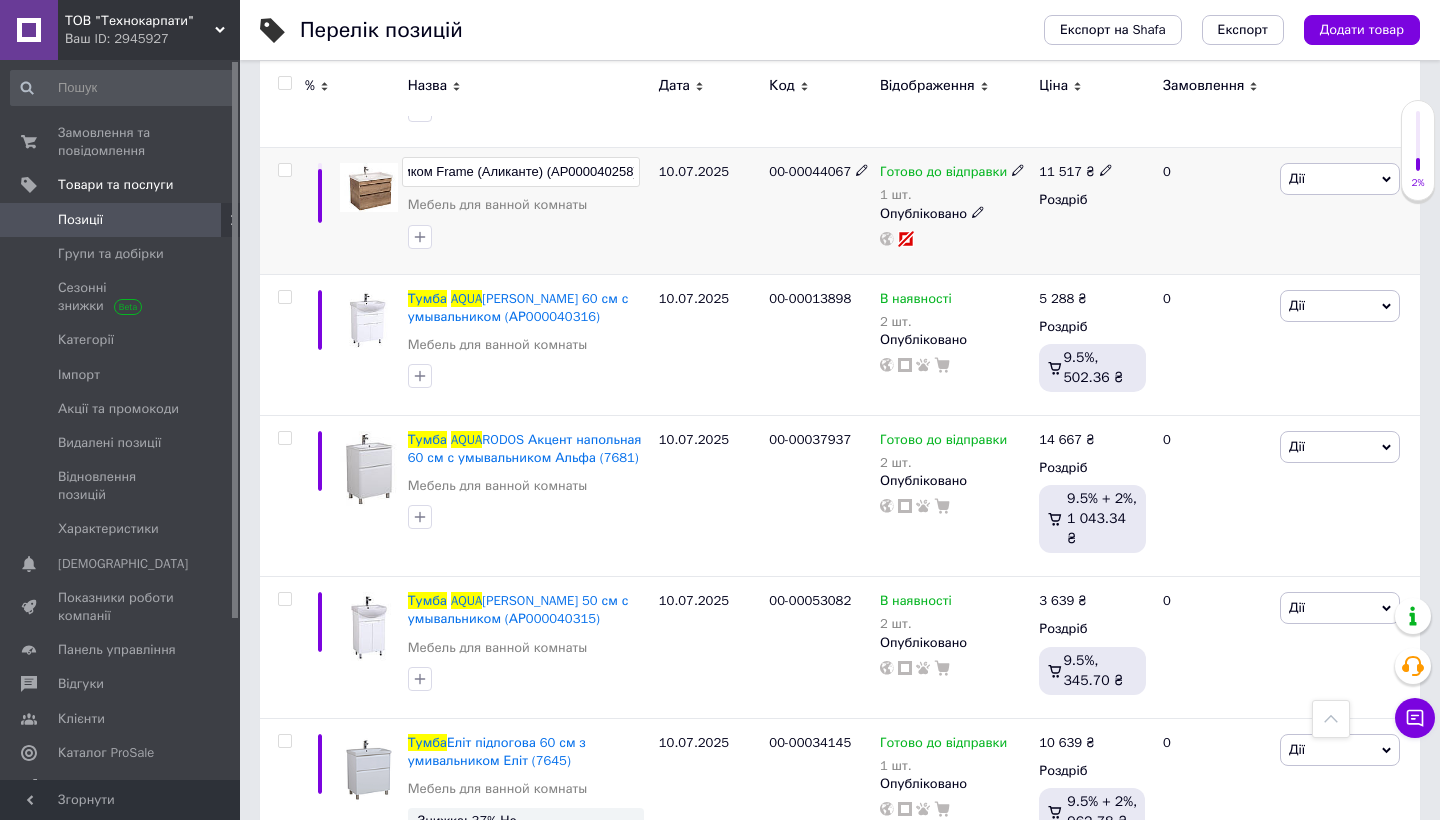 click on "00-00044067" at bounding box center [819, 211] 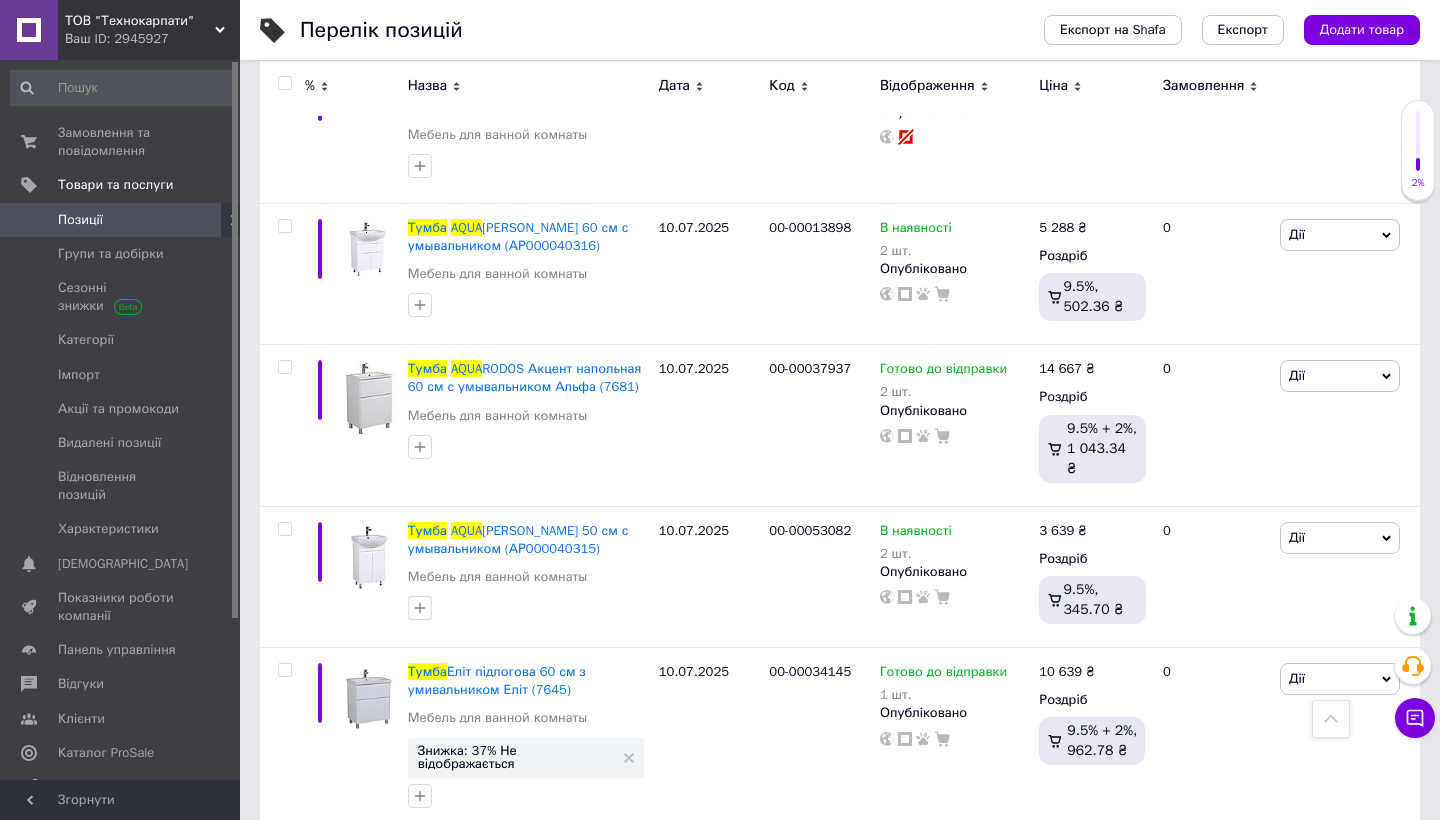 scroll, scrollTop: 2262, scrollLeft: 0, axis: vertical 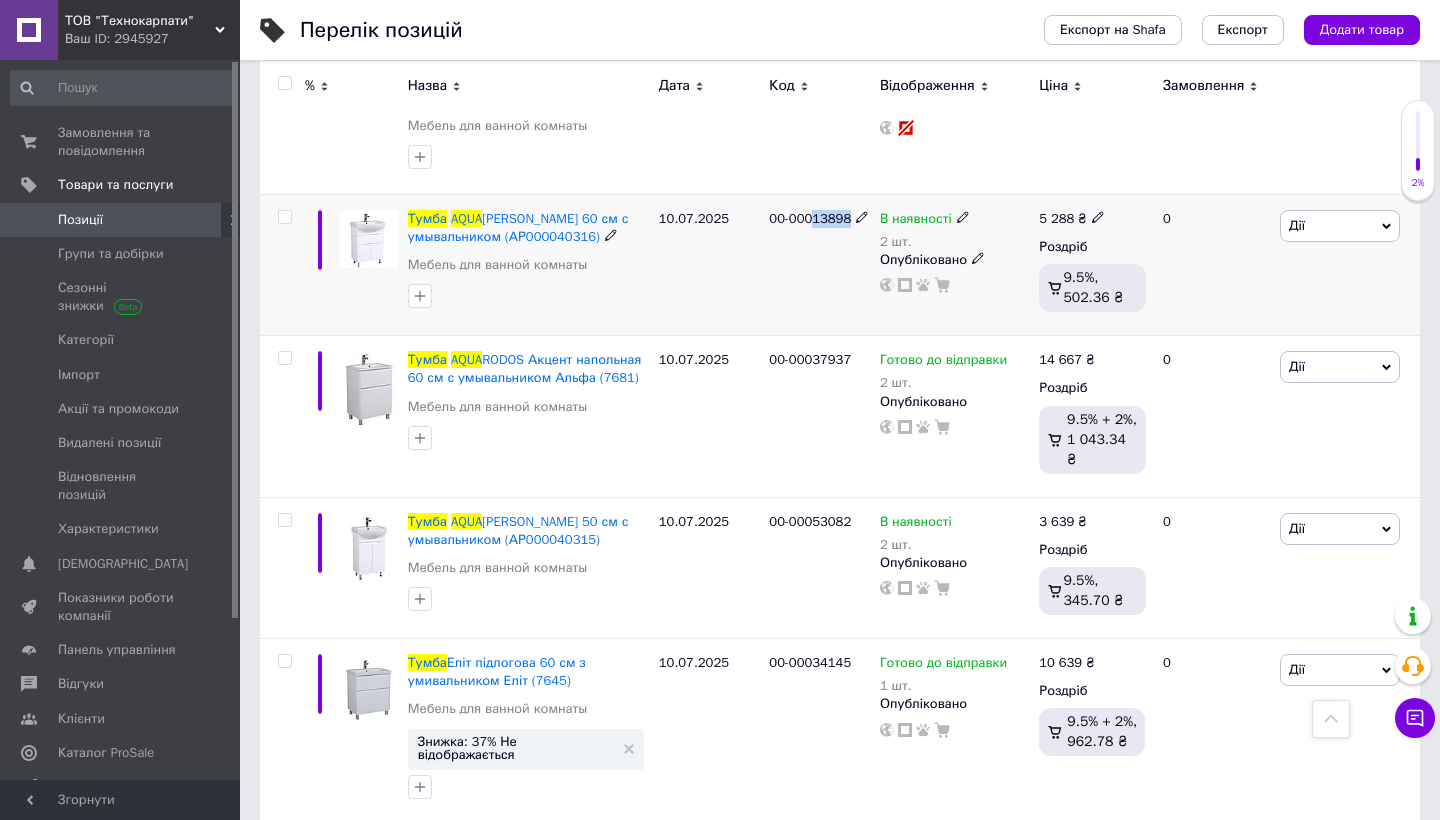 drag, startPoint x: 817, startPoint y: 246, endPoint x: 874, endPoint y: 245, distance: 57.00877 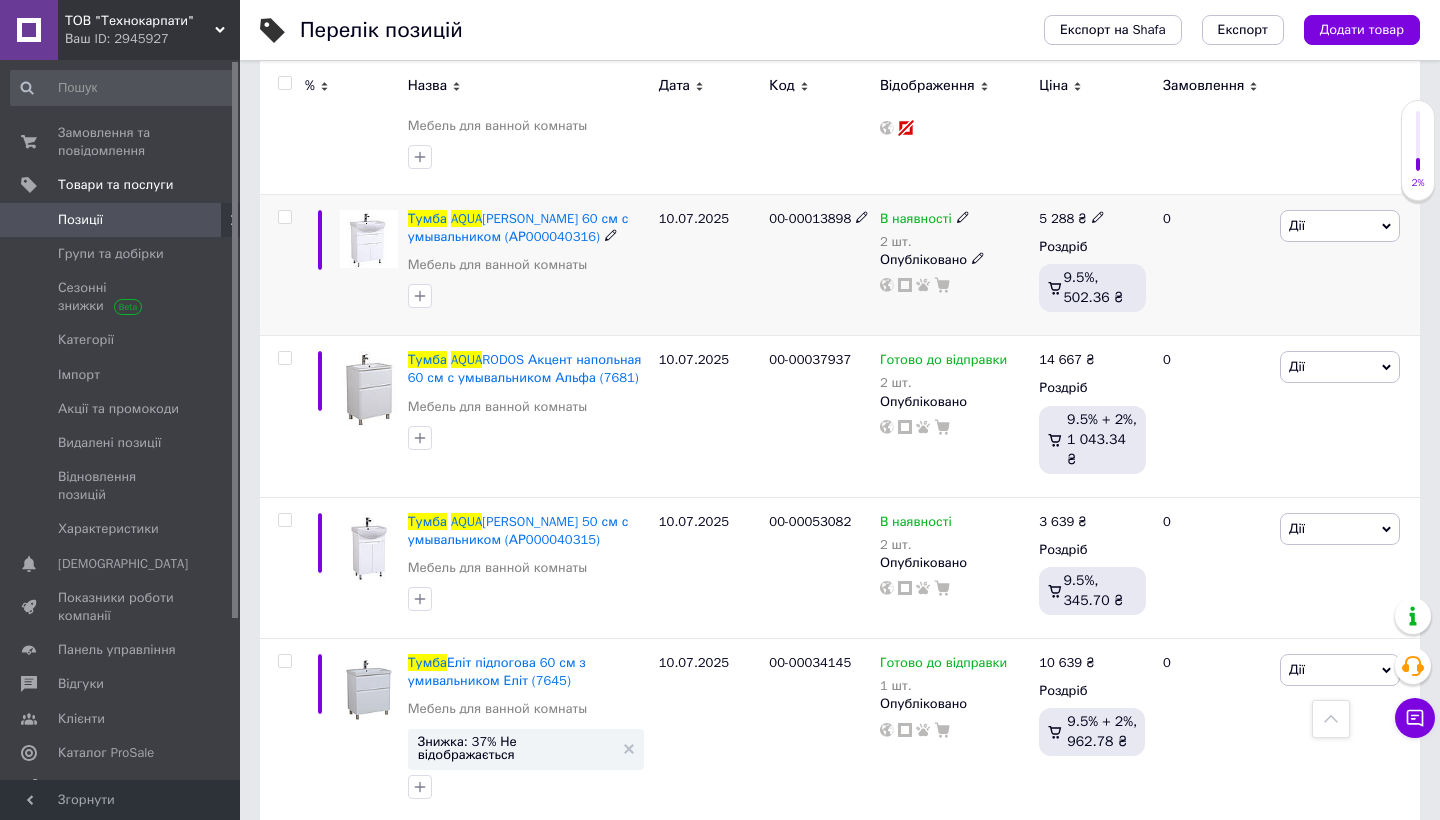 click 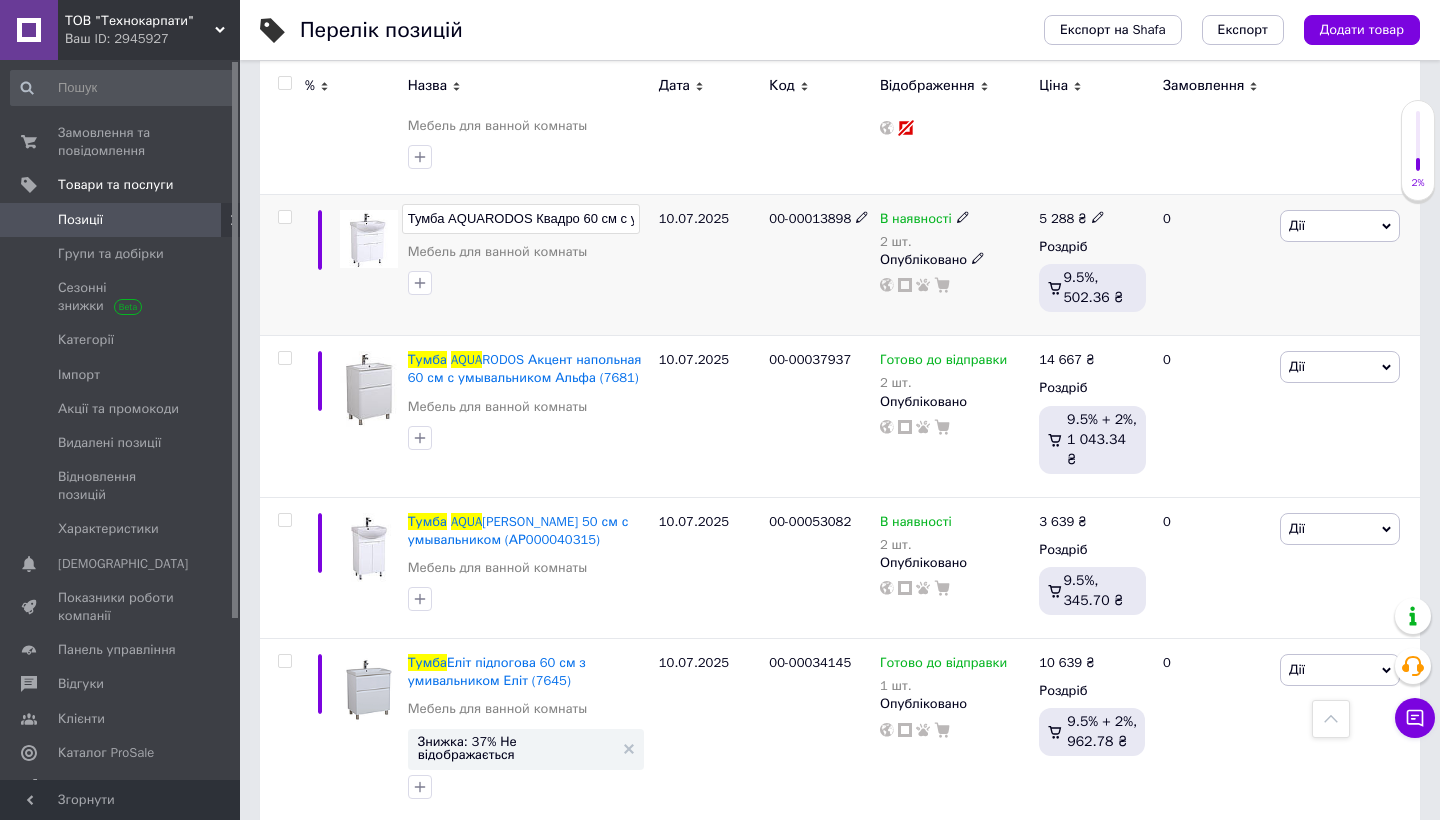 scroll, scrollTop: 0, scrollLeft: 177, axis: horizontal 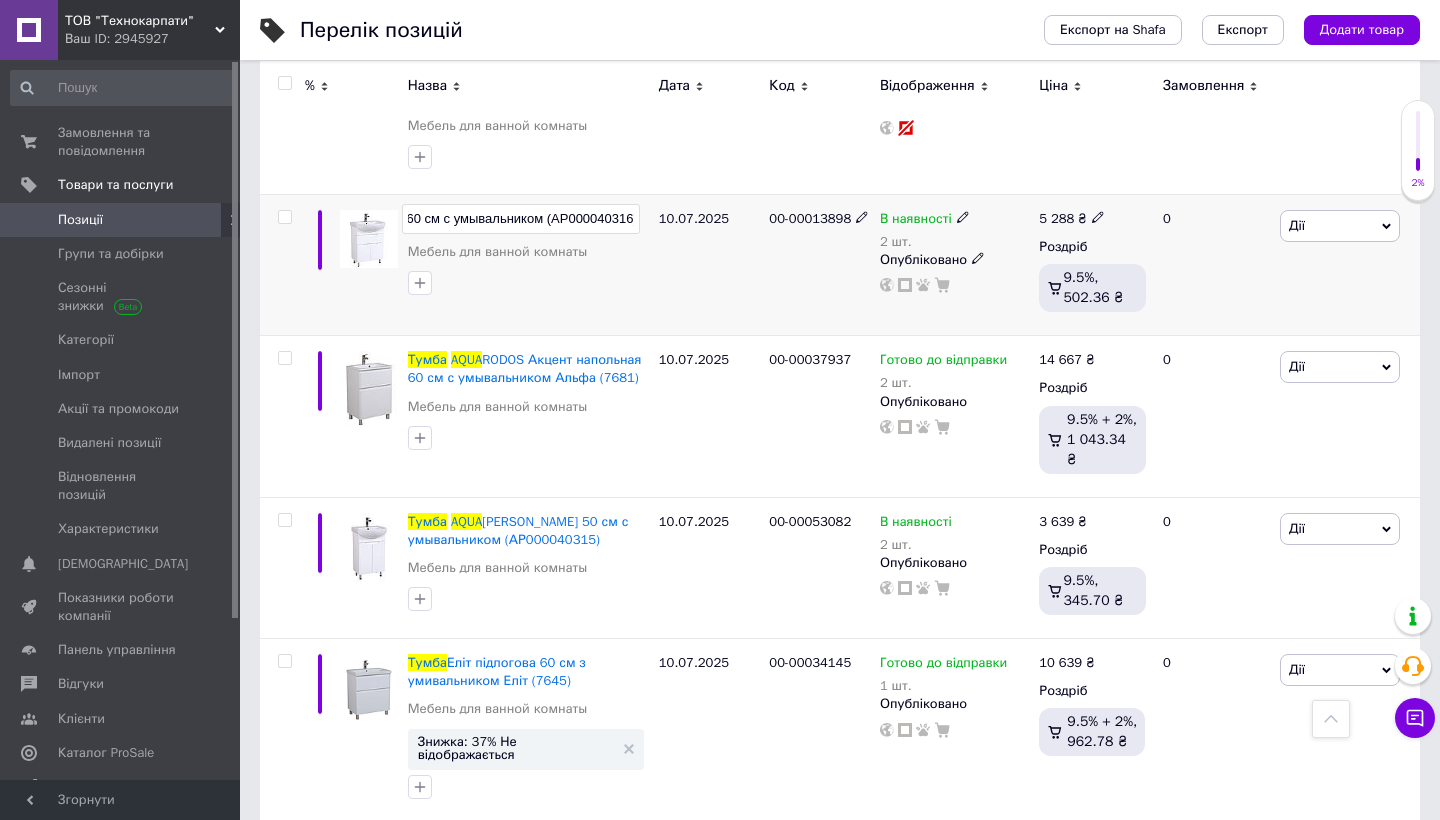 type on "Тумба AQUARODOS Квадро 60 см с умывальником (АР000040316) (6949)" 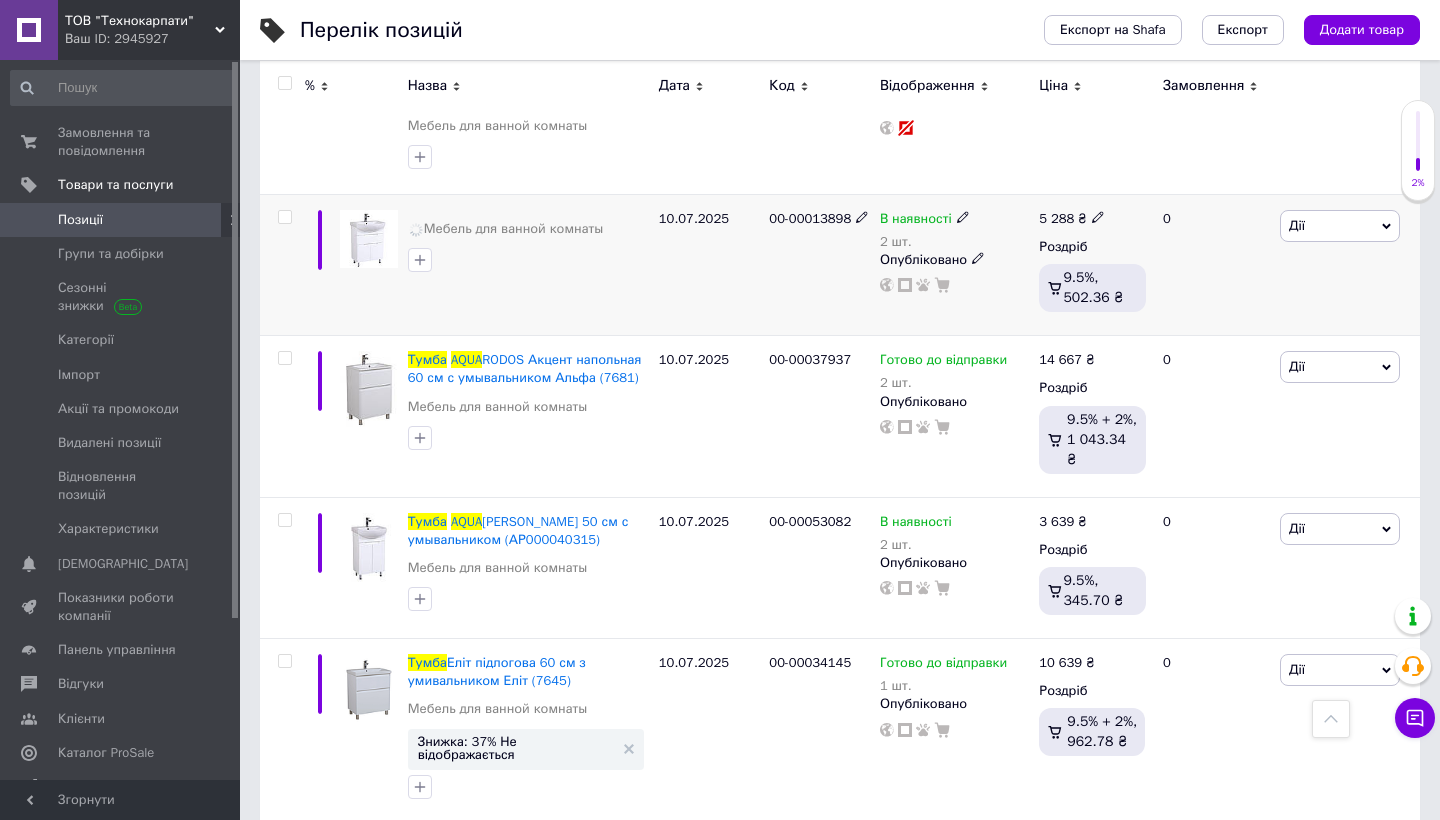 click on "00-00013898" at bounding box center (819, 264) 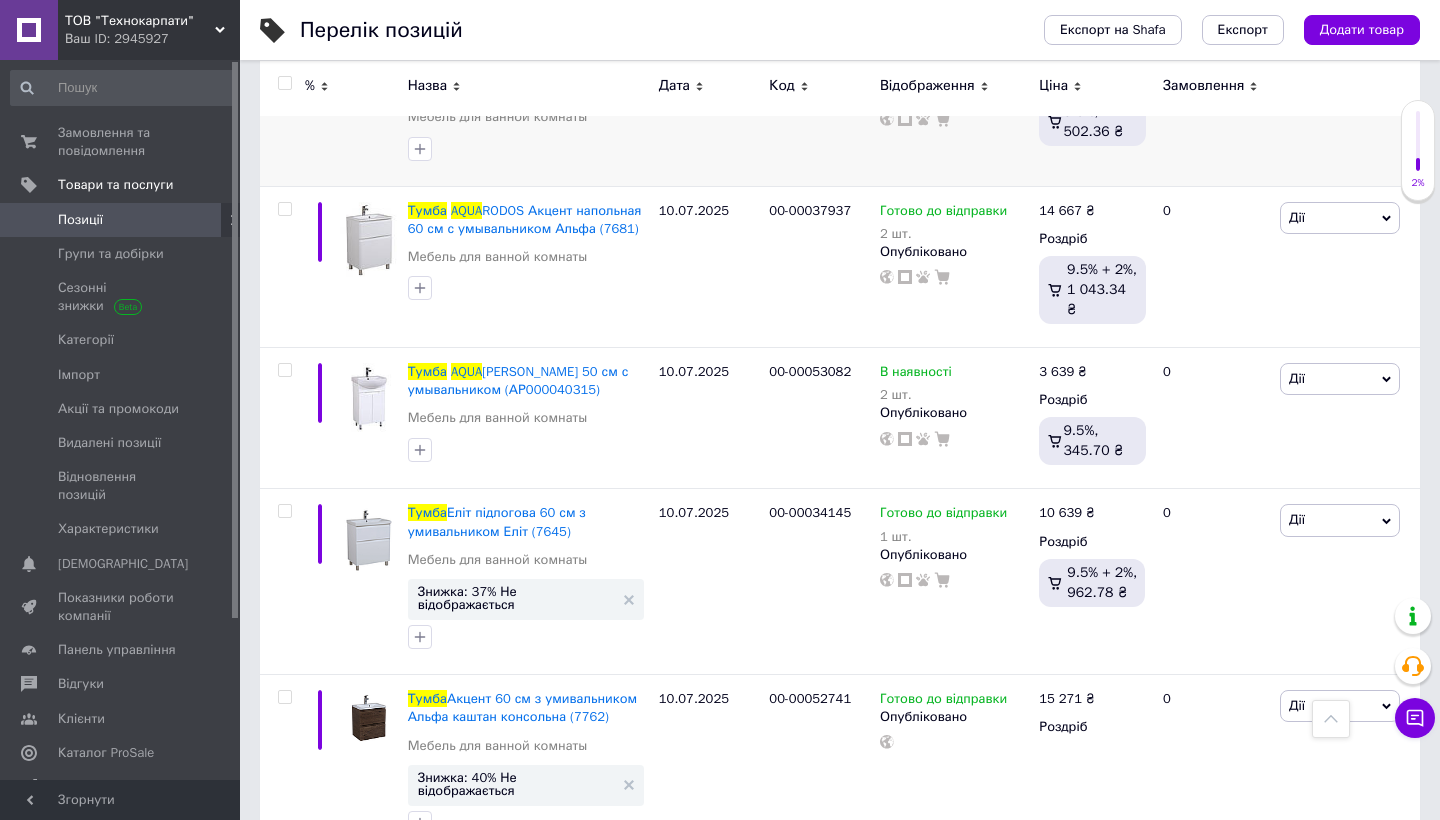 scroll, scrollTop: 2434, scrollLeft: 0, axis: vertical 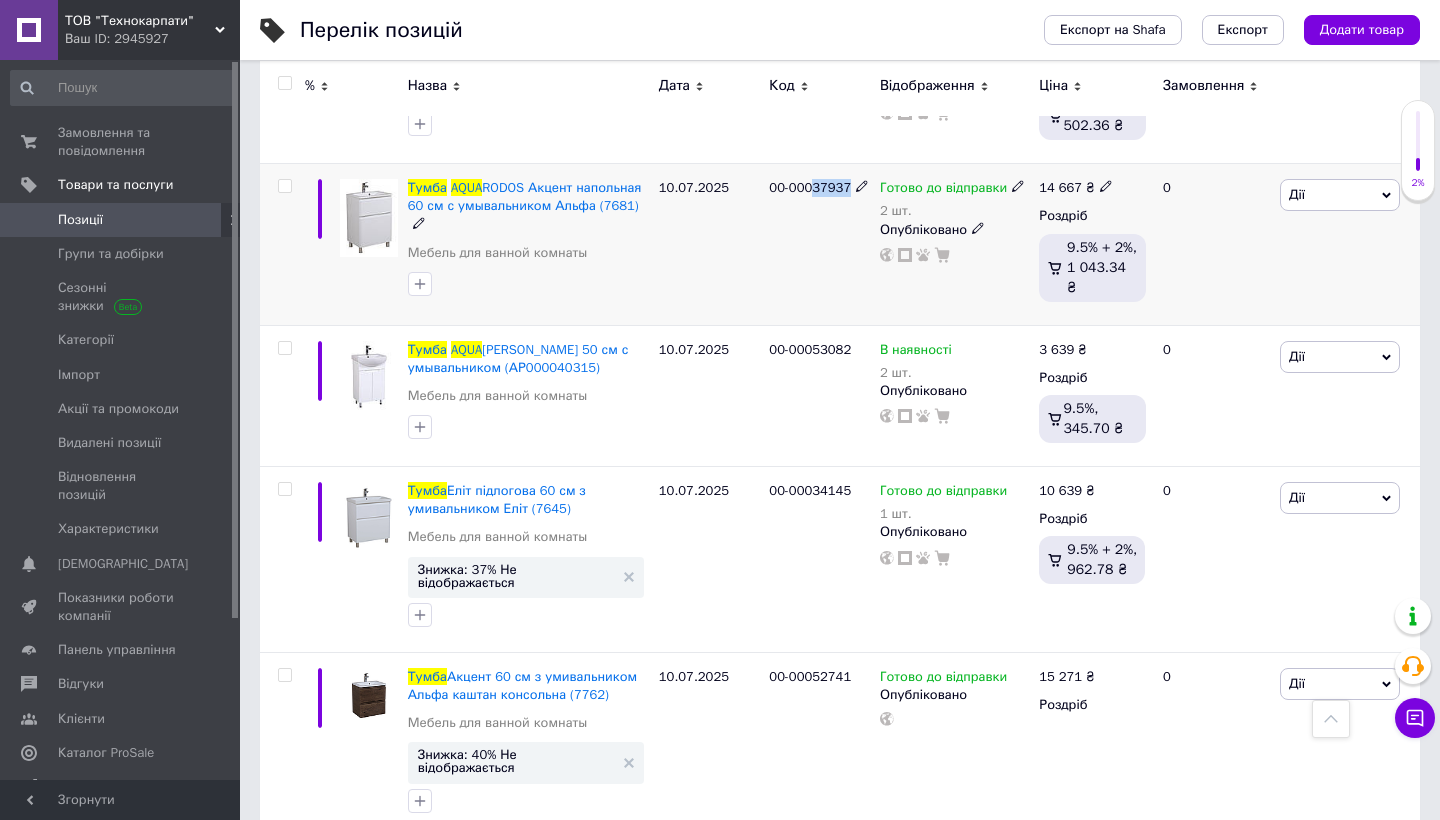 drag, startPoint x: 819, startPoint y: 216, endPoint x: 878, endPoint y: 215, distance: 59.008472 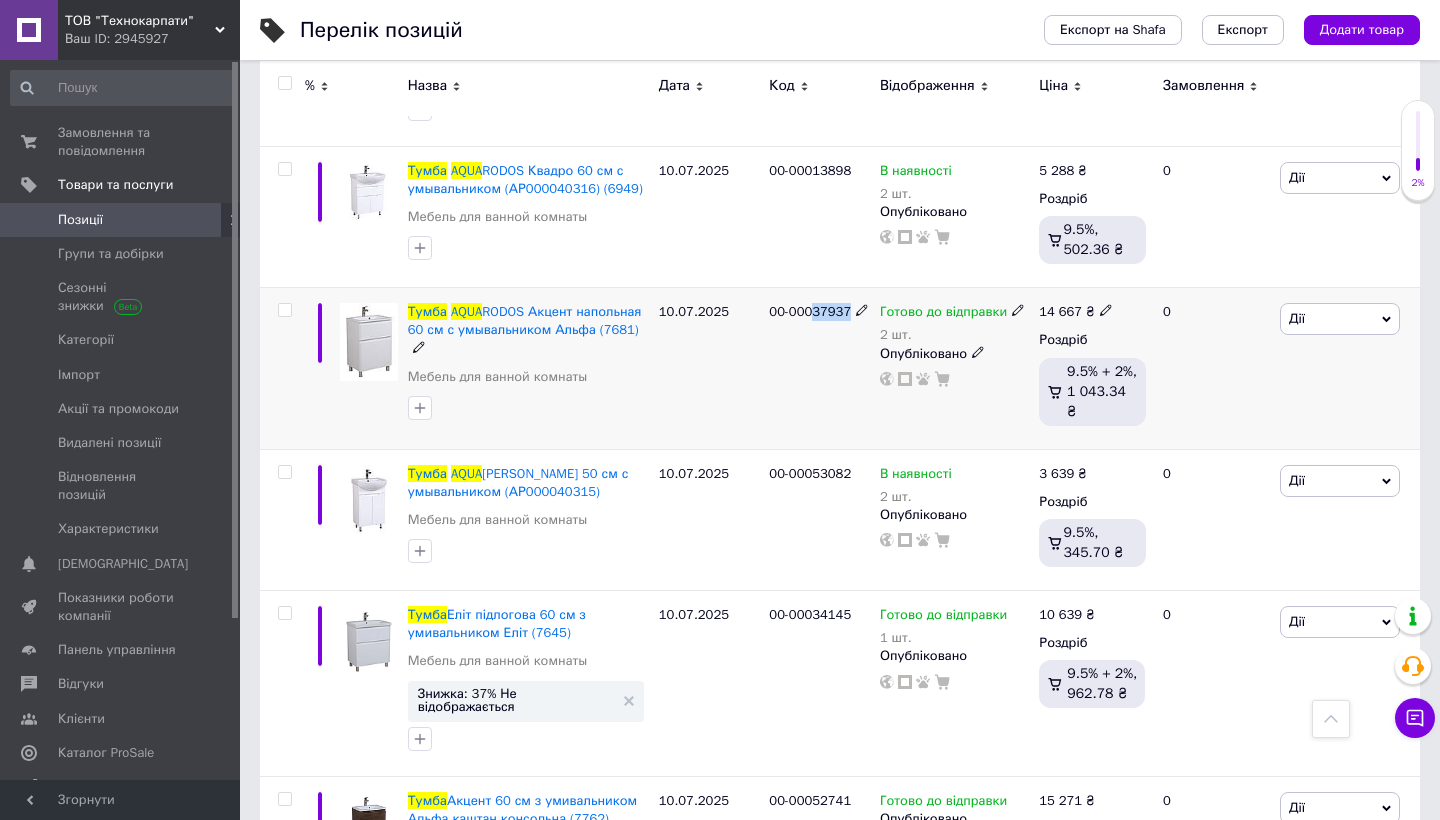 scroll, scrollTop: 2295, scrollLeft: 0, axis: vertical 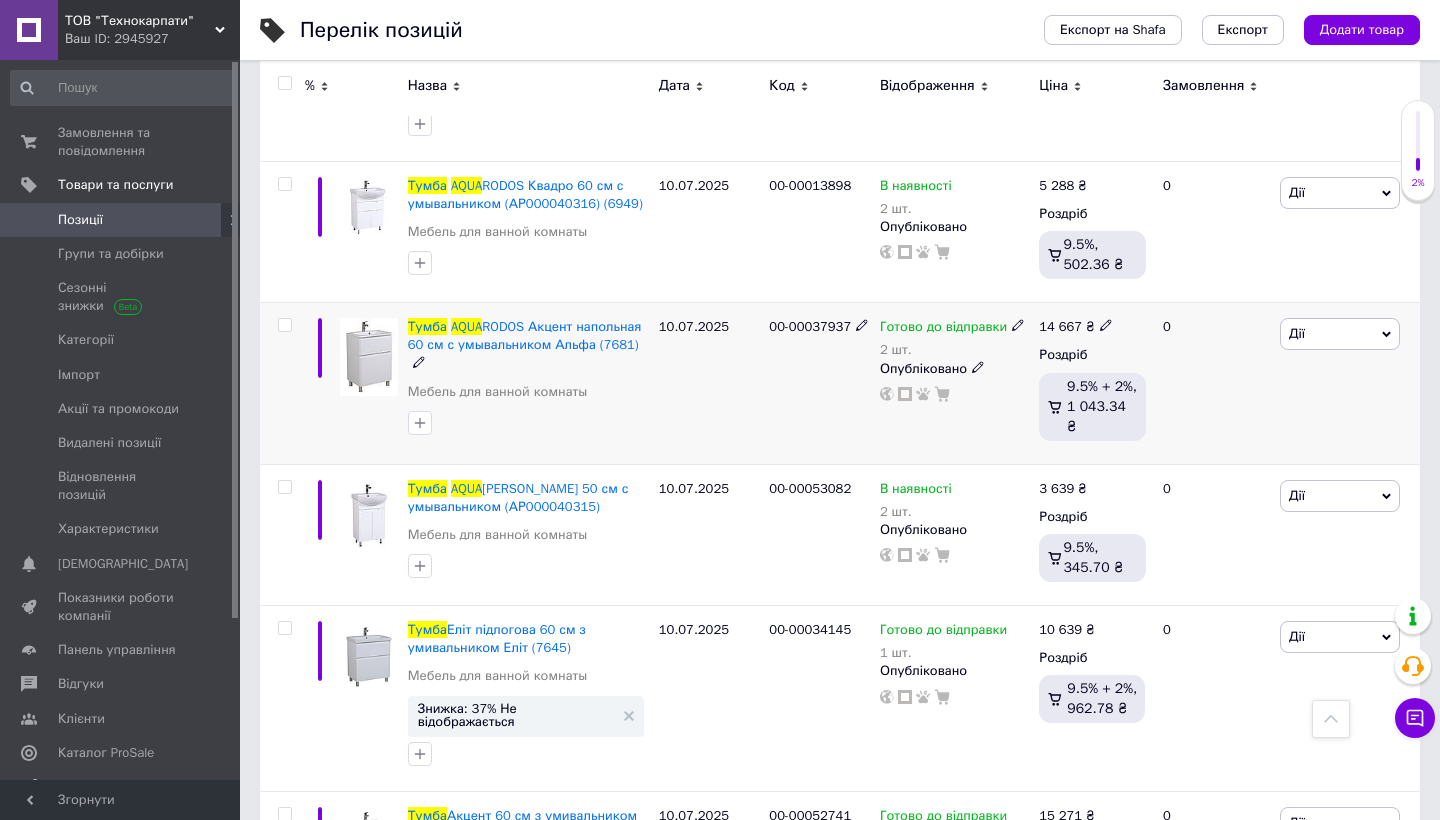 click 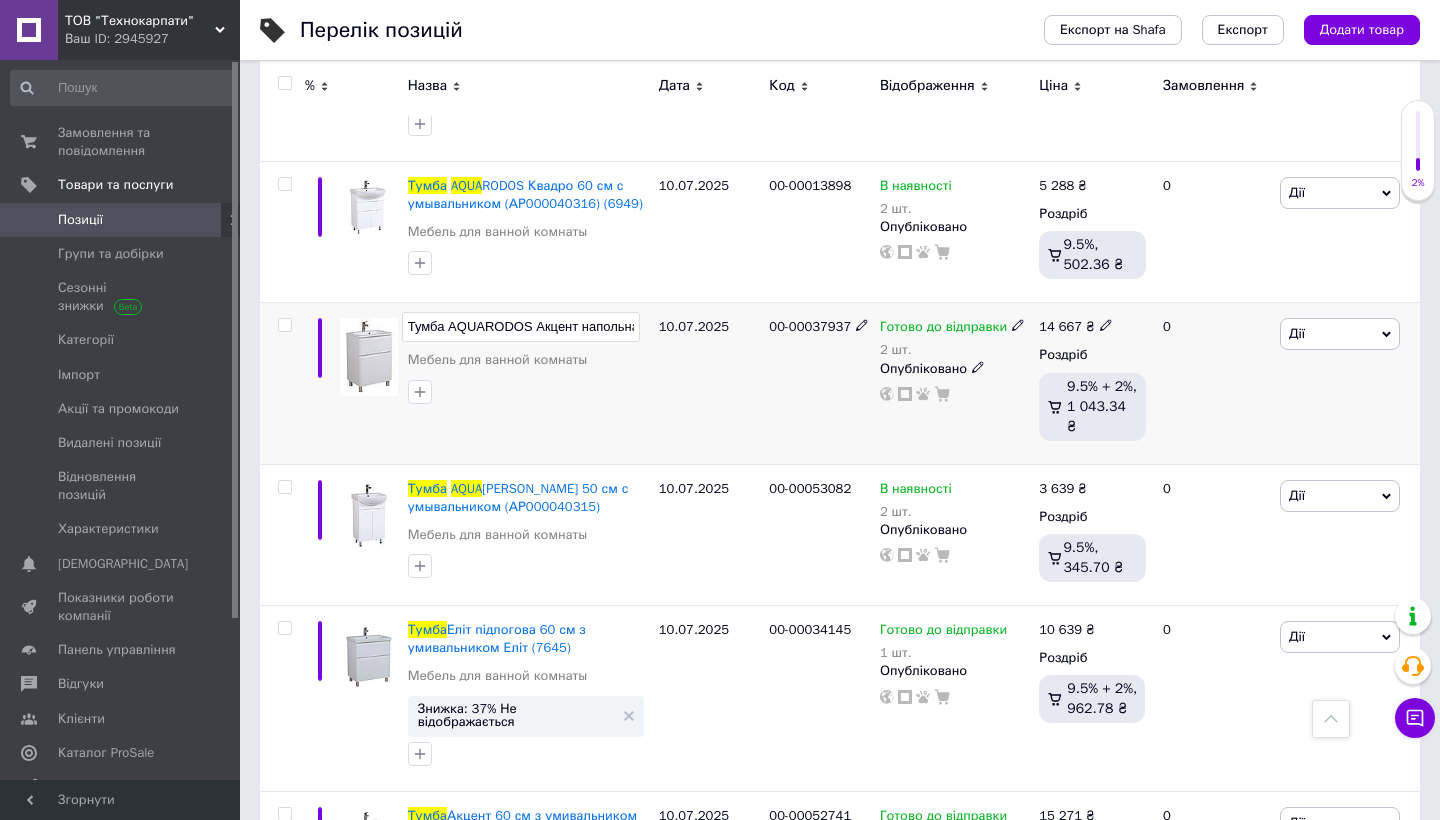 scroll, scrollTop: 0, scrollLeft: 234, axis: horizontal 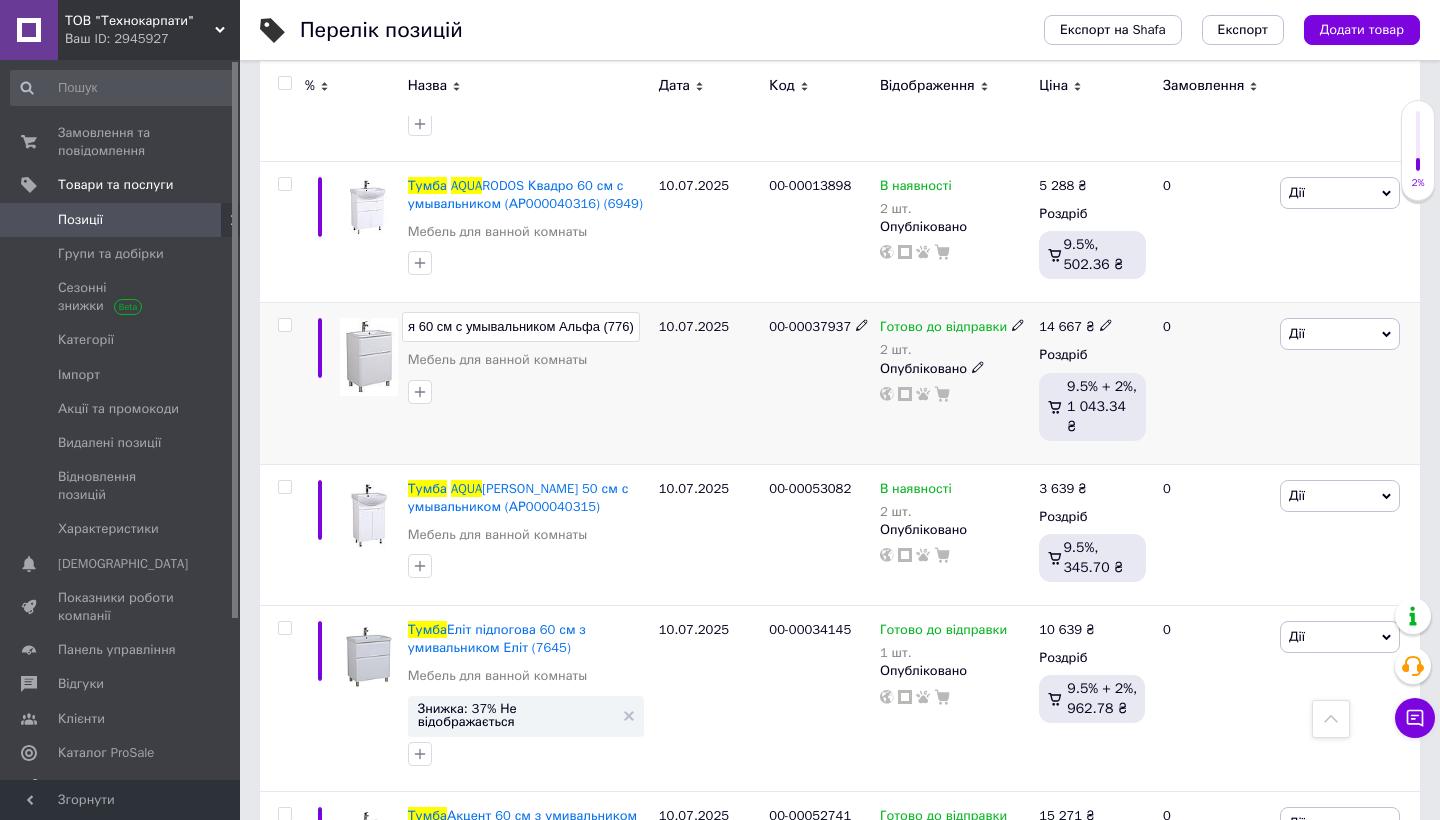 type on "Тумба AQUARODOS Акцент напольная 60 см с умывальником Альфа (7761)" 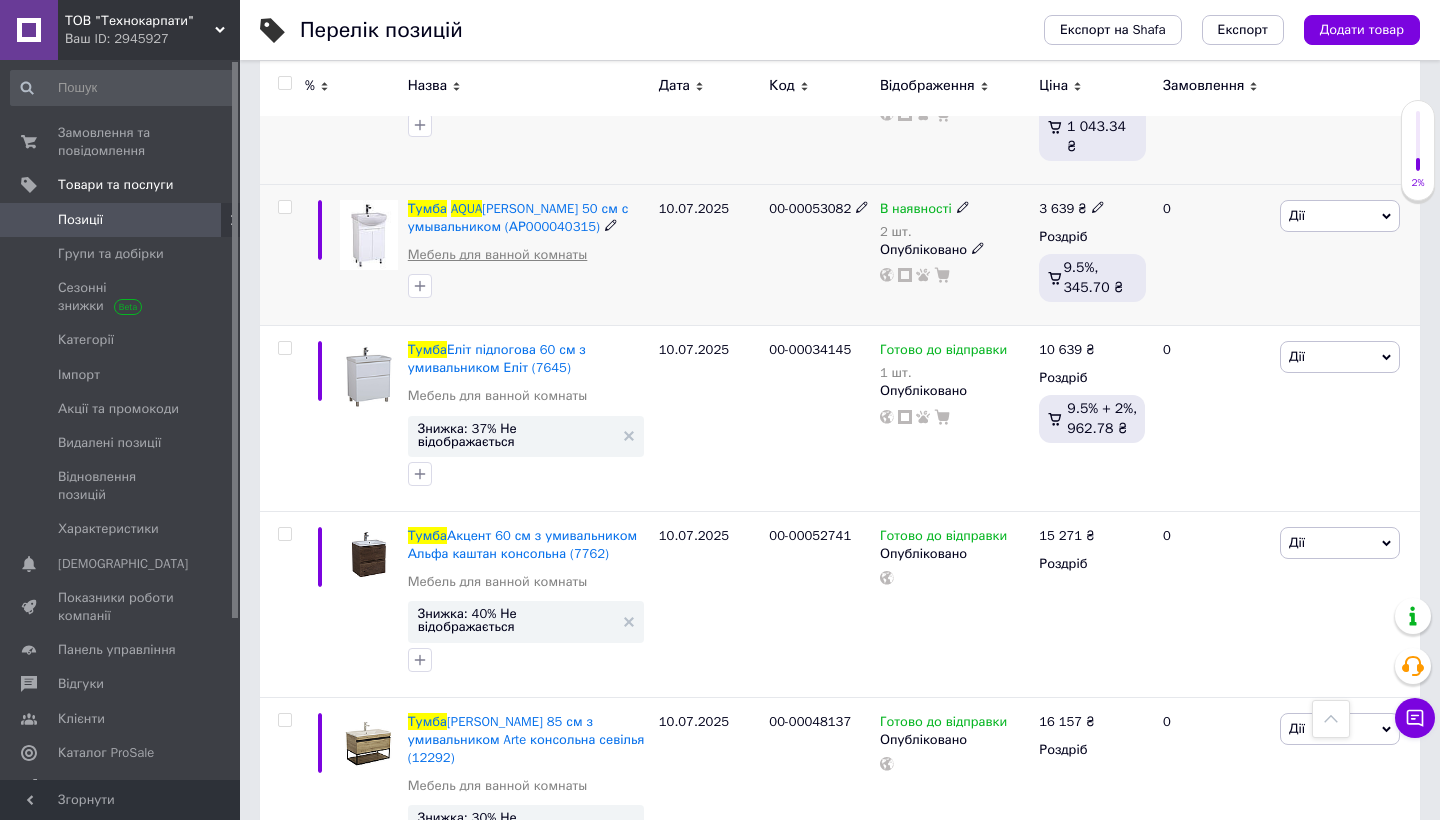 scroll, scrollTop: 2589, scrollLeft: 0, axis: vertical 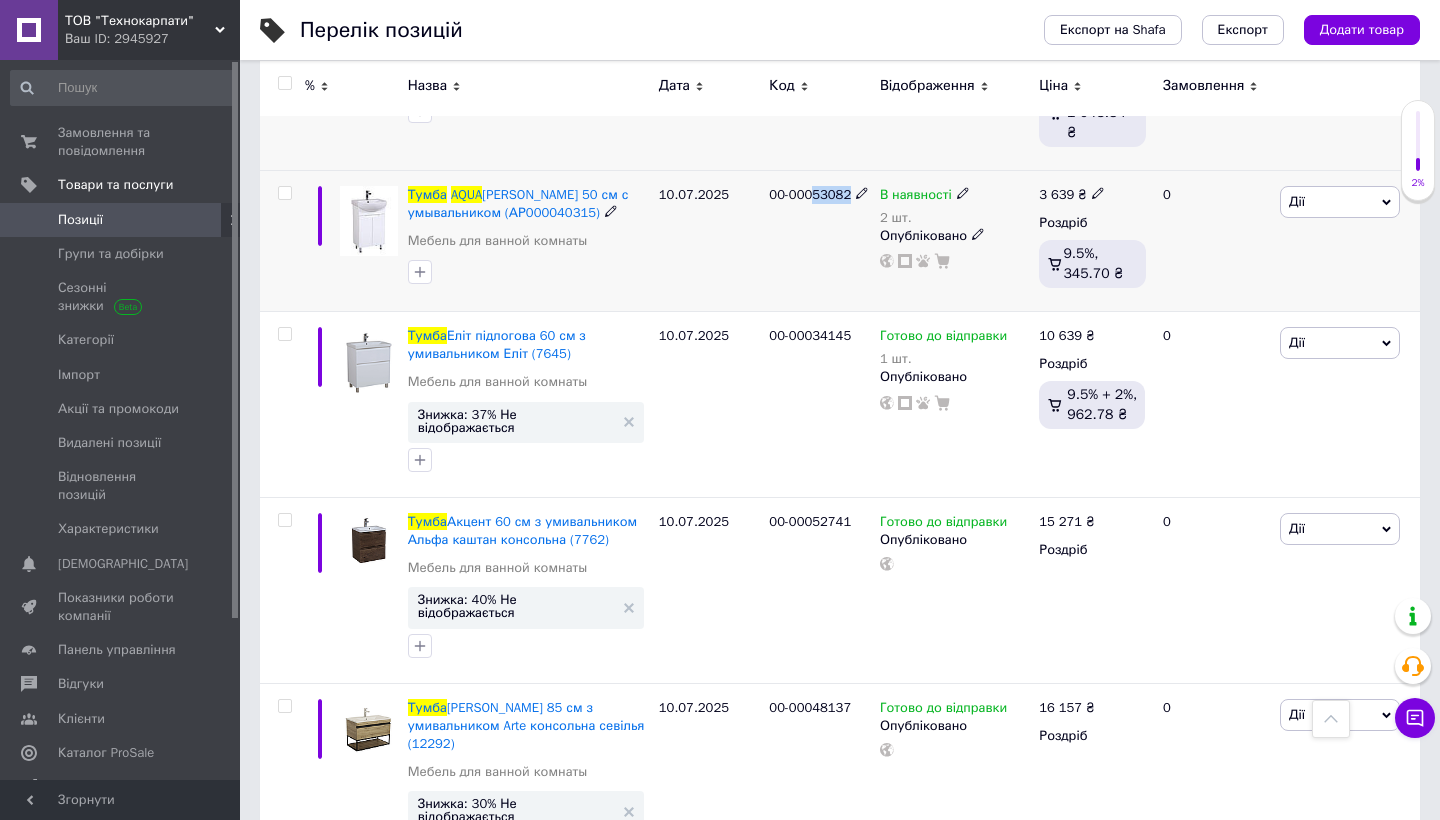 drag, startPoint x: 817, startPoint y: 218, endPoint x: 858, endPoint y: 220, distance: 41.04875 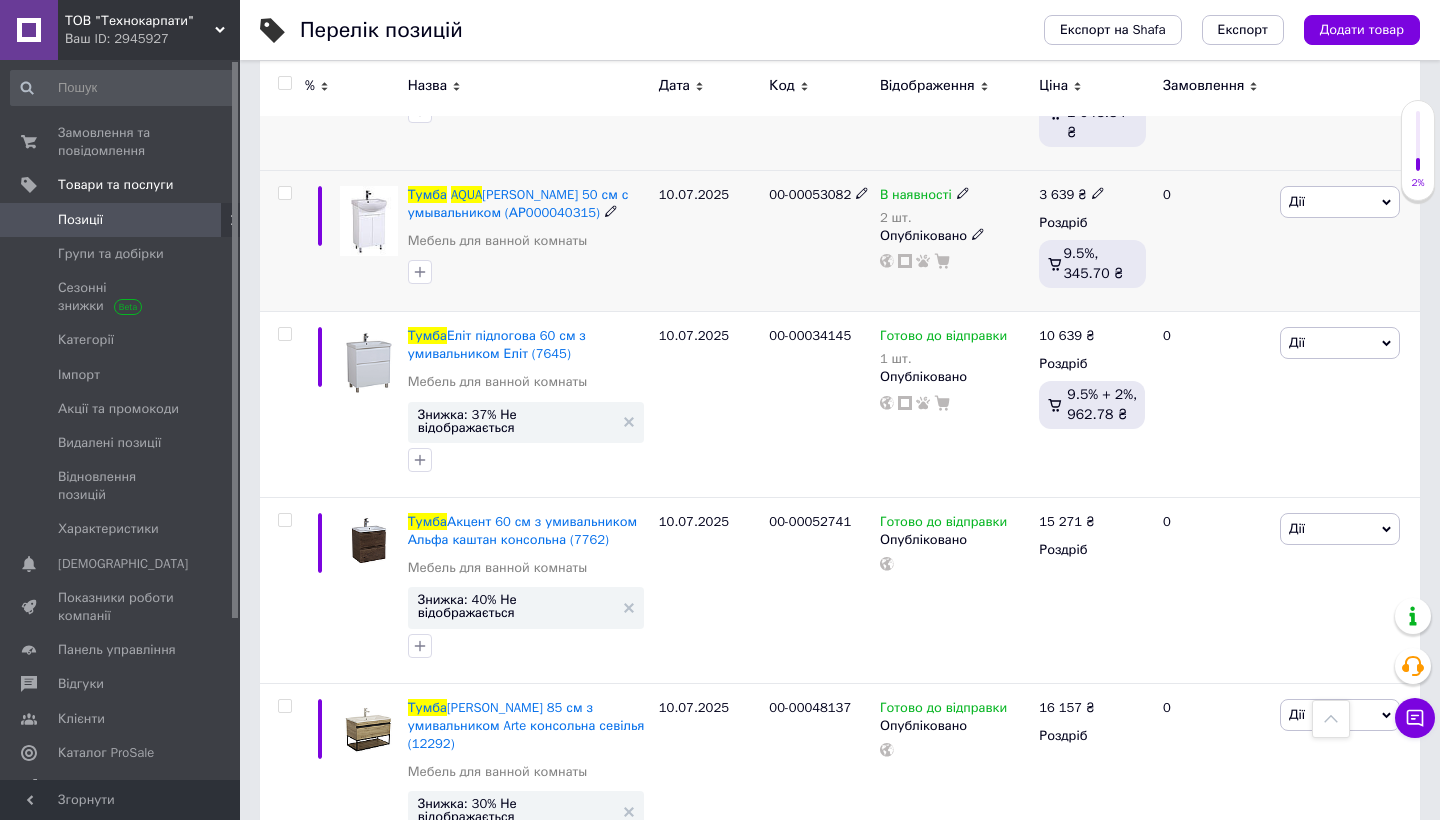click 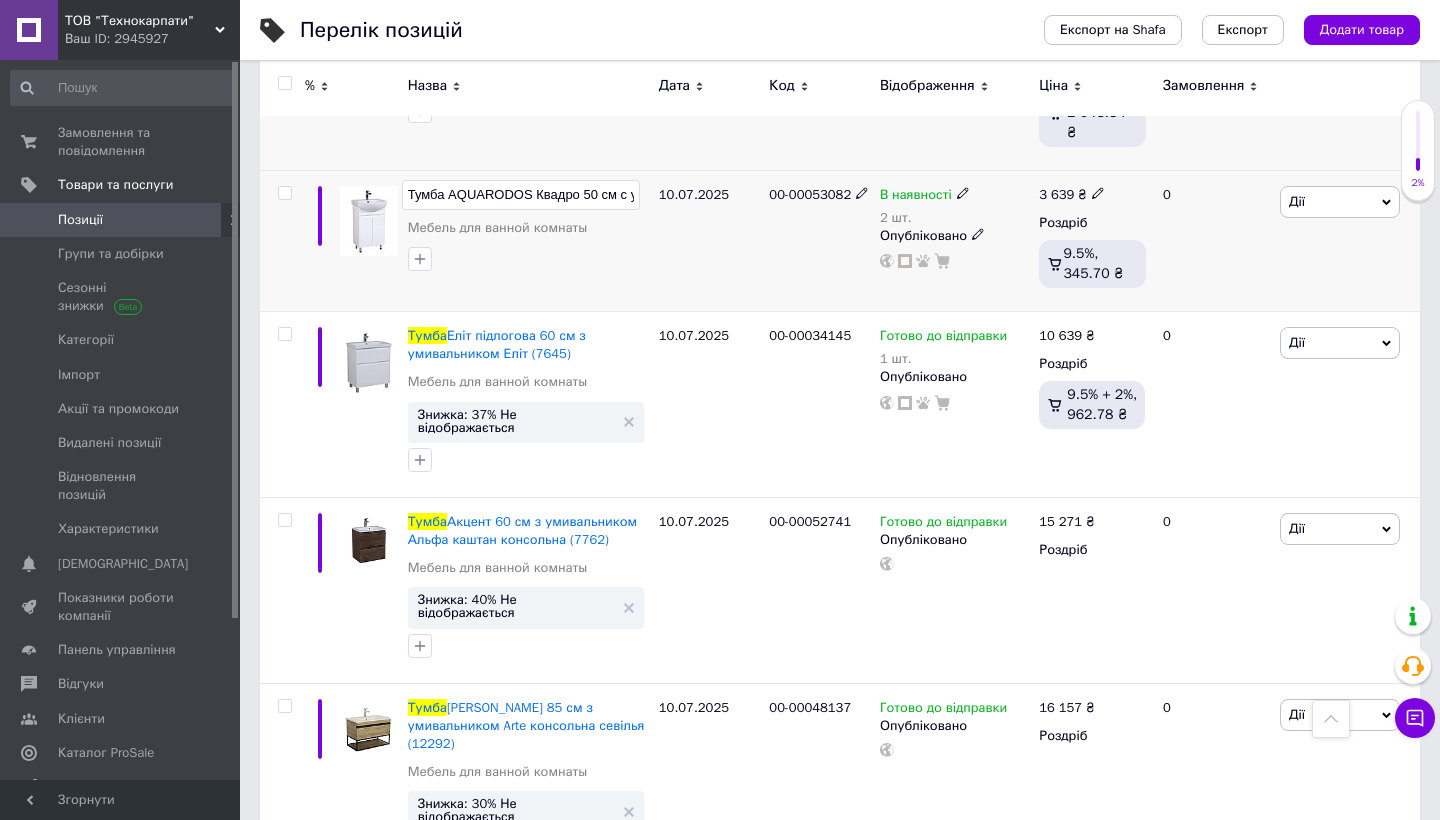 scroll, scrollTop: 0, scrollLeft: 177, axis: horizontal 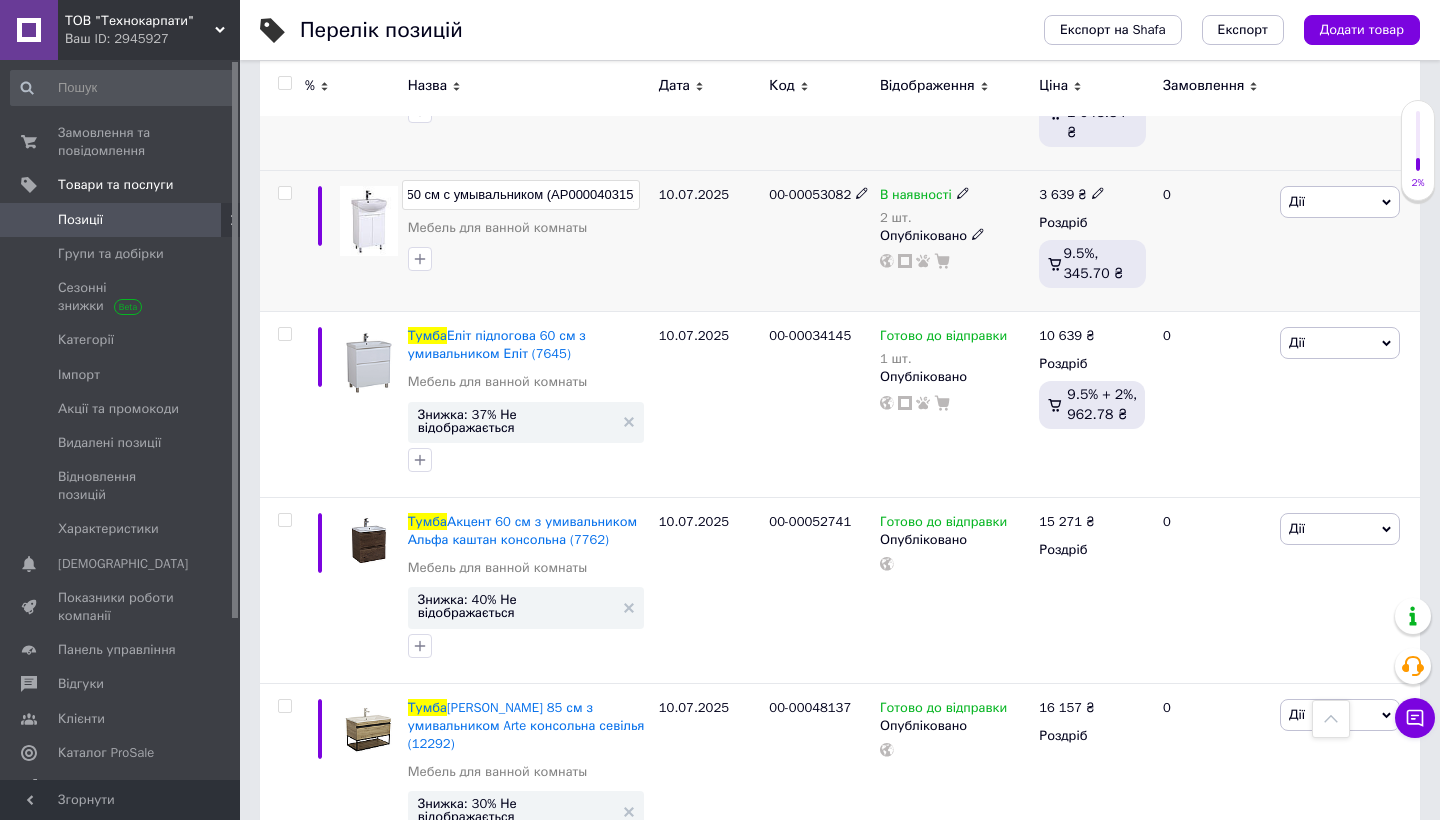 type on "Тумба AQUARODOS Квадро 50 см с умывальником (АР000040315) (9904)" 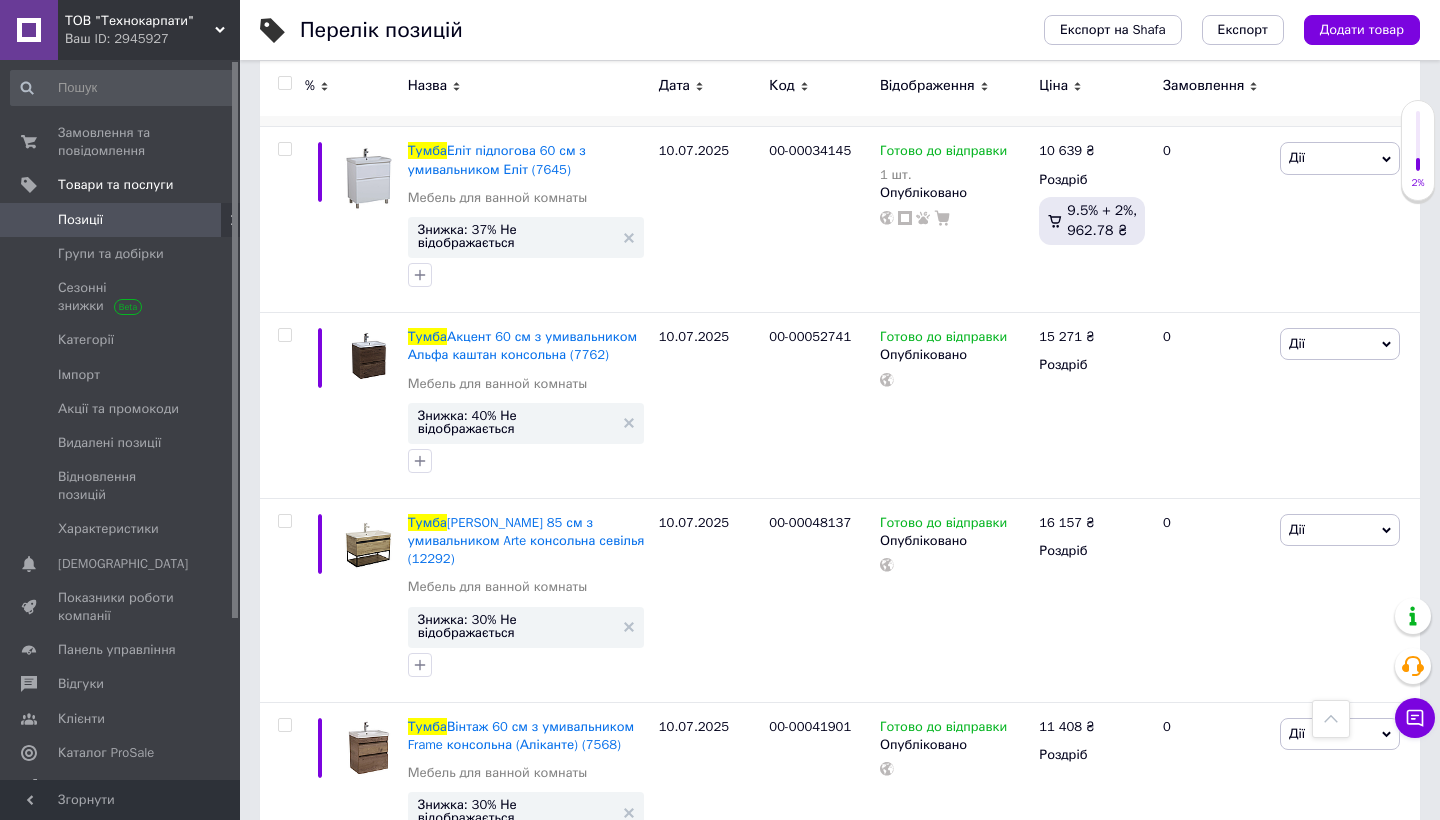 scroll, scrollTop: 2791, scrollLeft: 0, axis: vertical 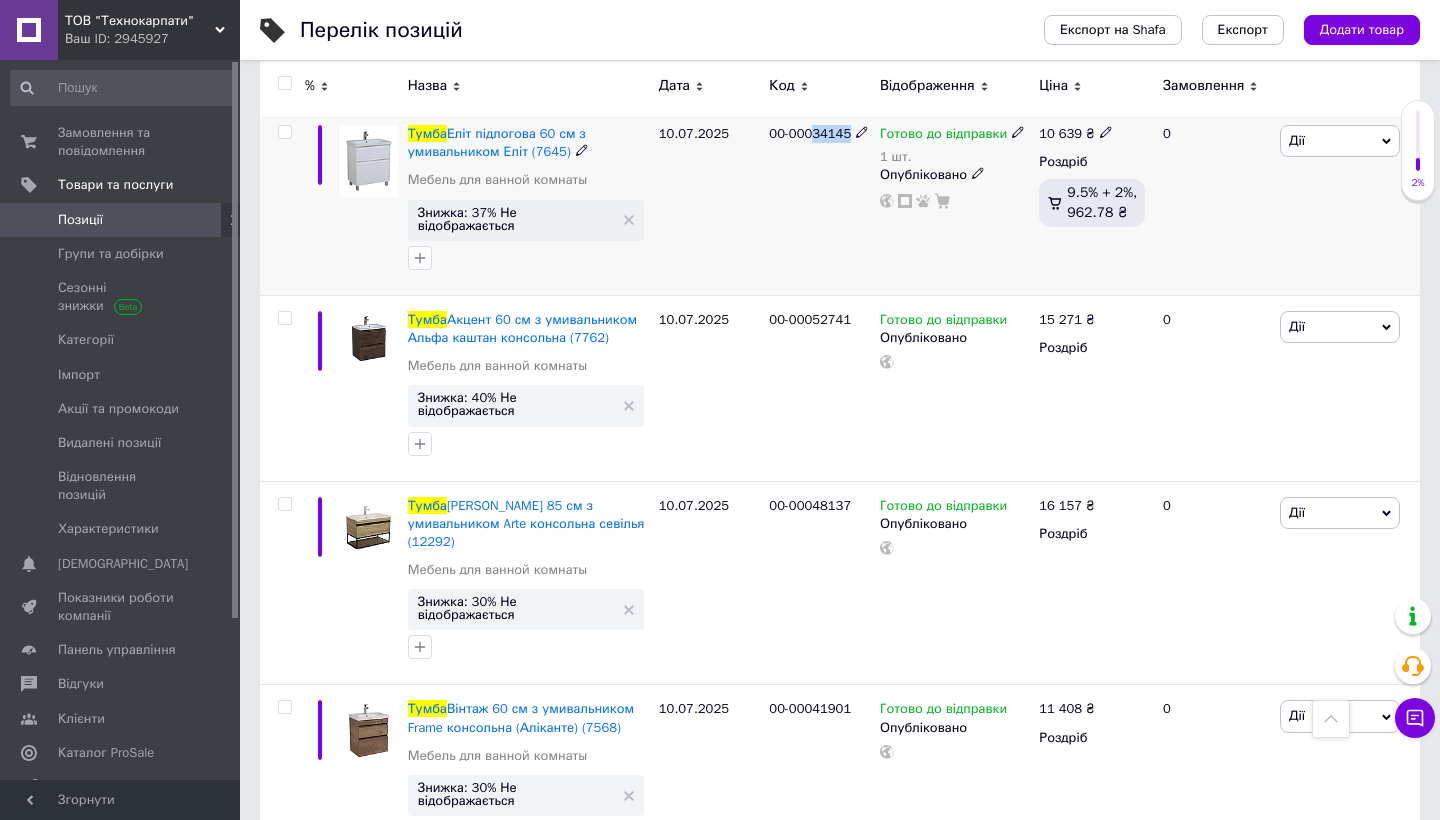 drag, startPoint x: 820, startPoint y: 160, endPoint x: 864, endPoint y: 156, distance: 44.181442 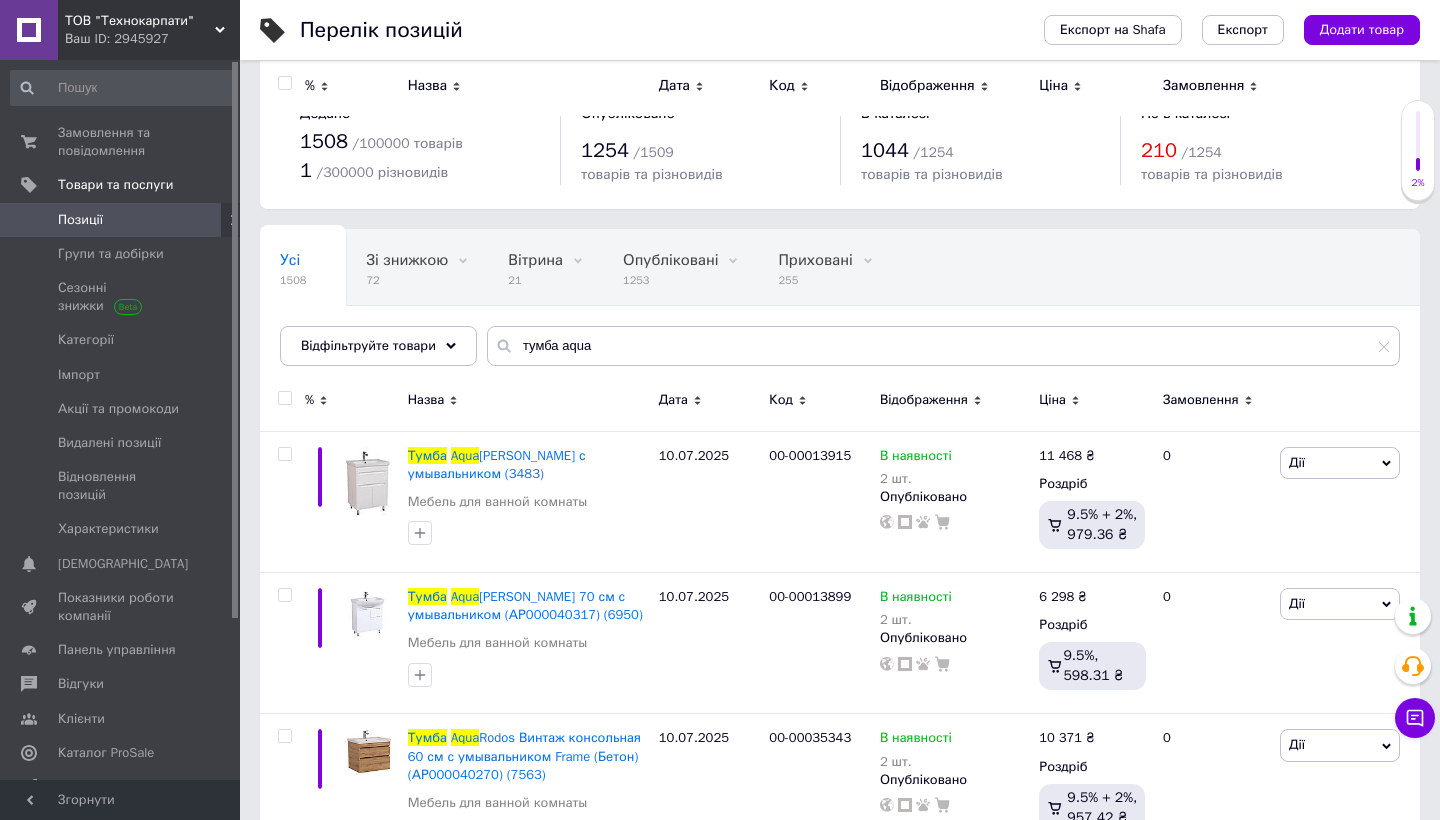 scroll, scrollTop: 0, scrollLeft: 0, axis: both 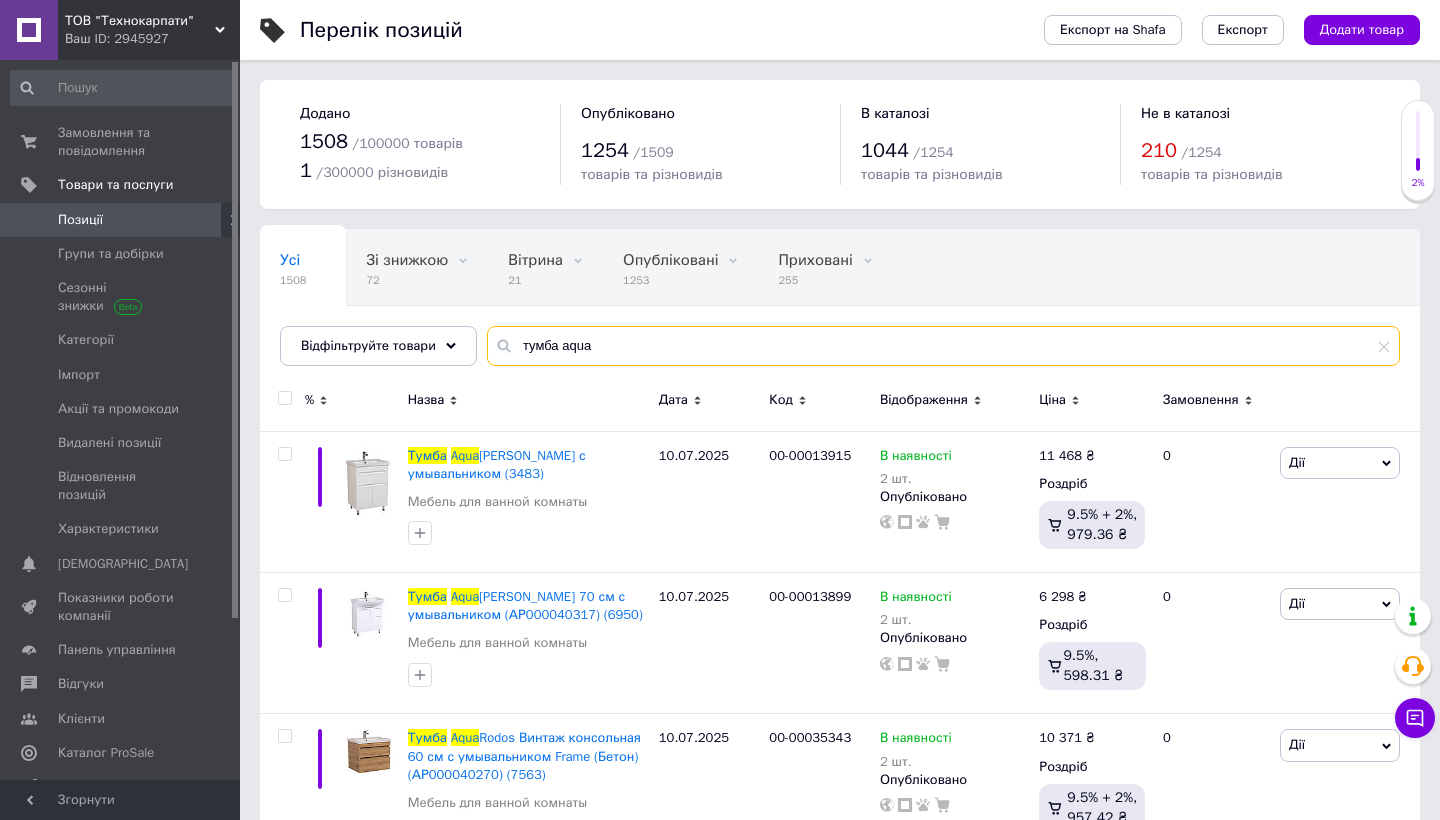 click on "тумба aqua" at bounding box center (943, 346) 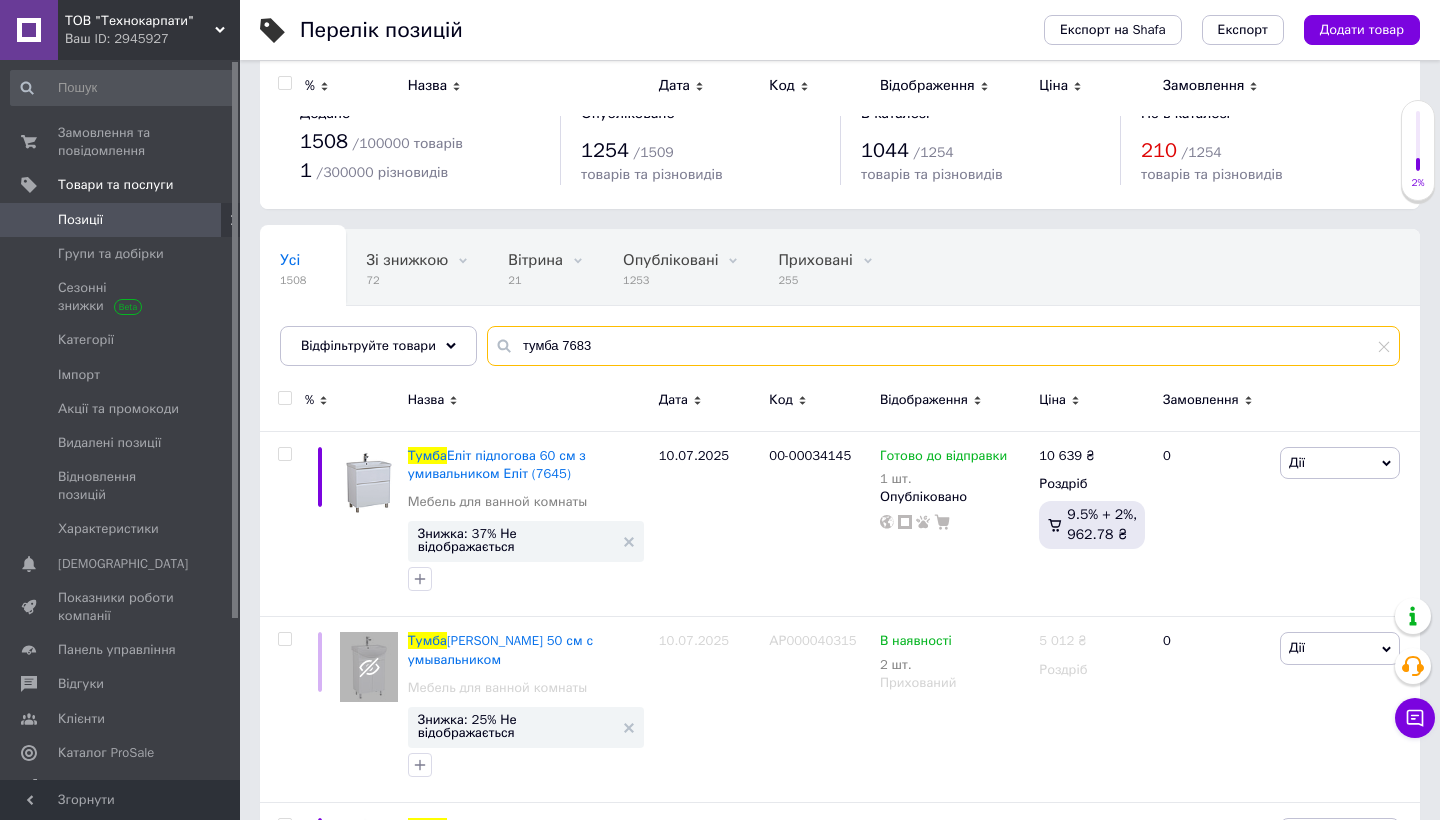 scroll, scrollTop: 0, scrollLeft: 0, axis: both 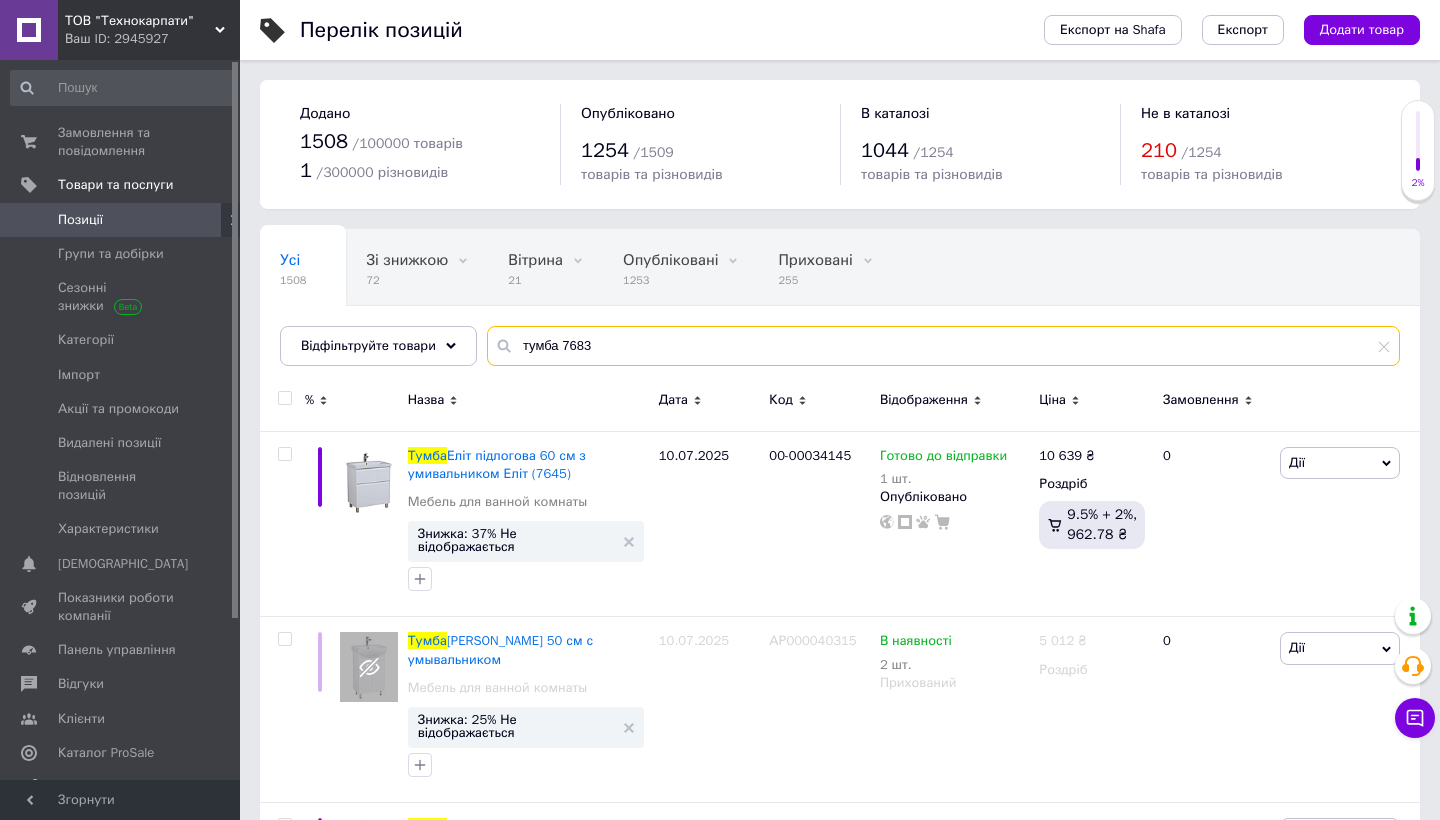drag, startPoint x: 563, startPoint y: 341, endPoint x: 492, endPoint y: 340, distance: 71.00704 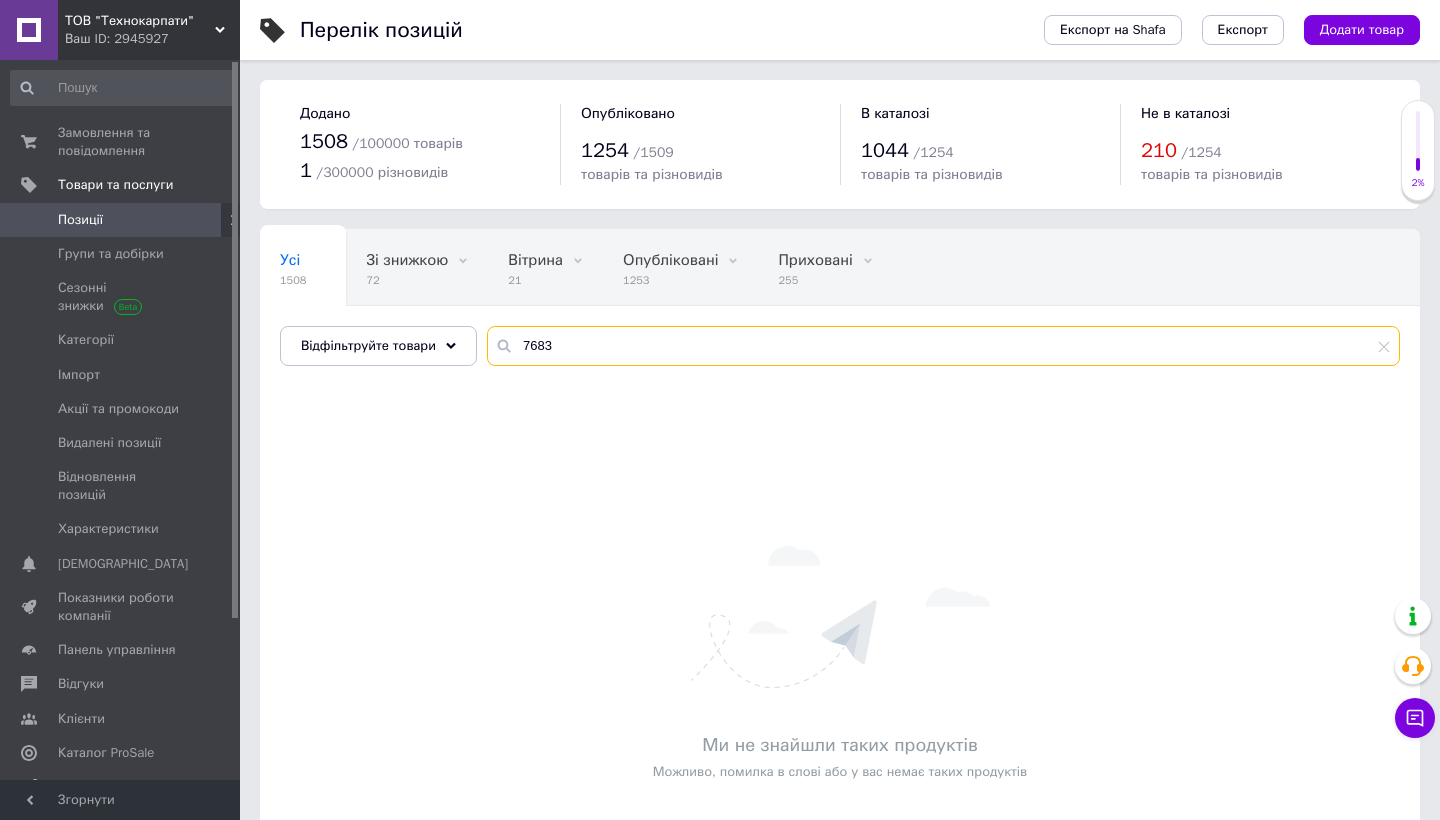 click on "7683" at bounding box center [943, 346] 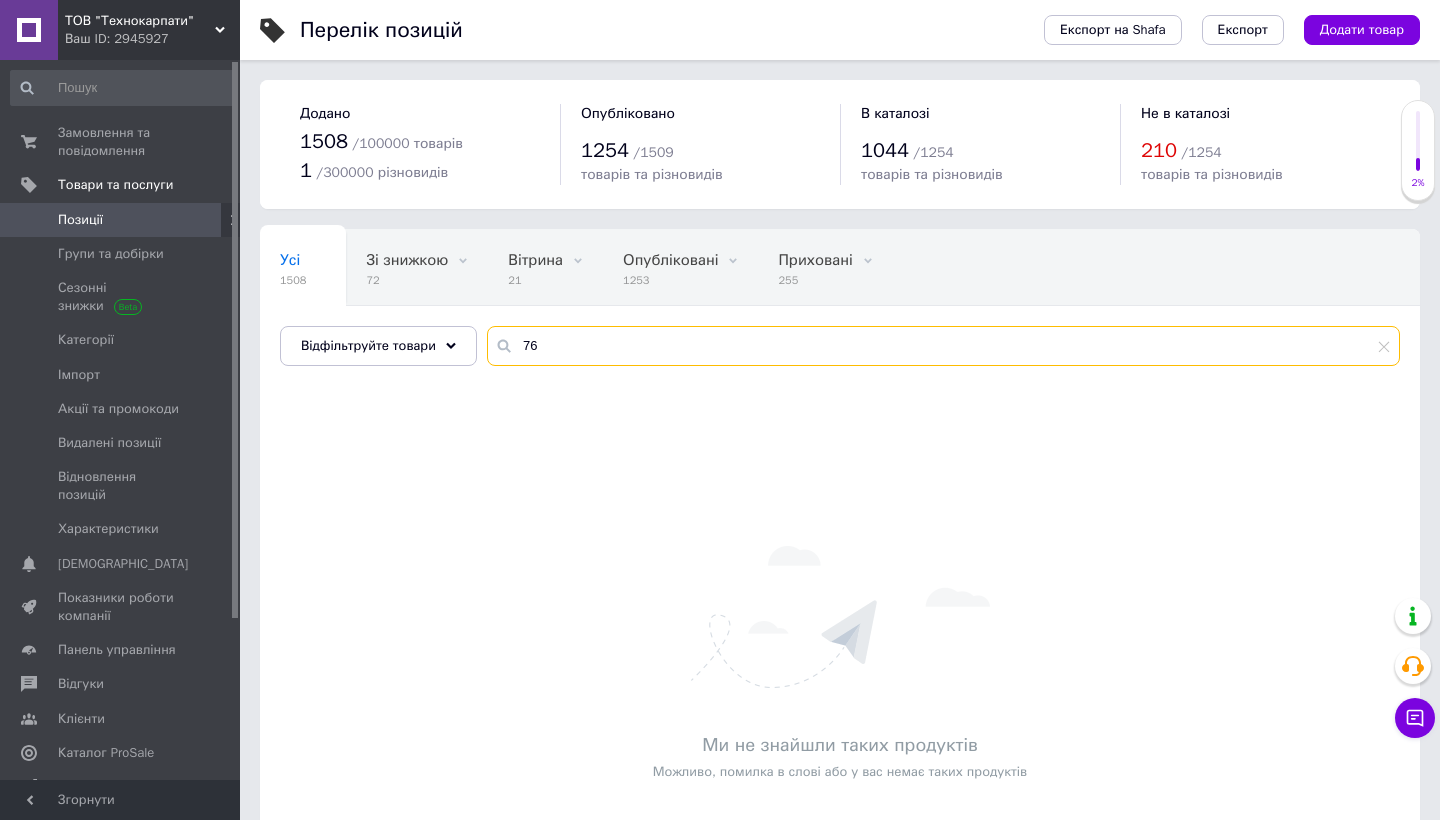 type on "7" 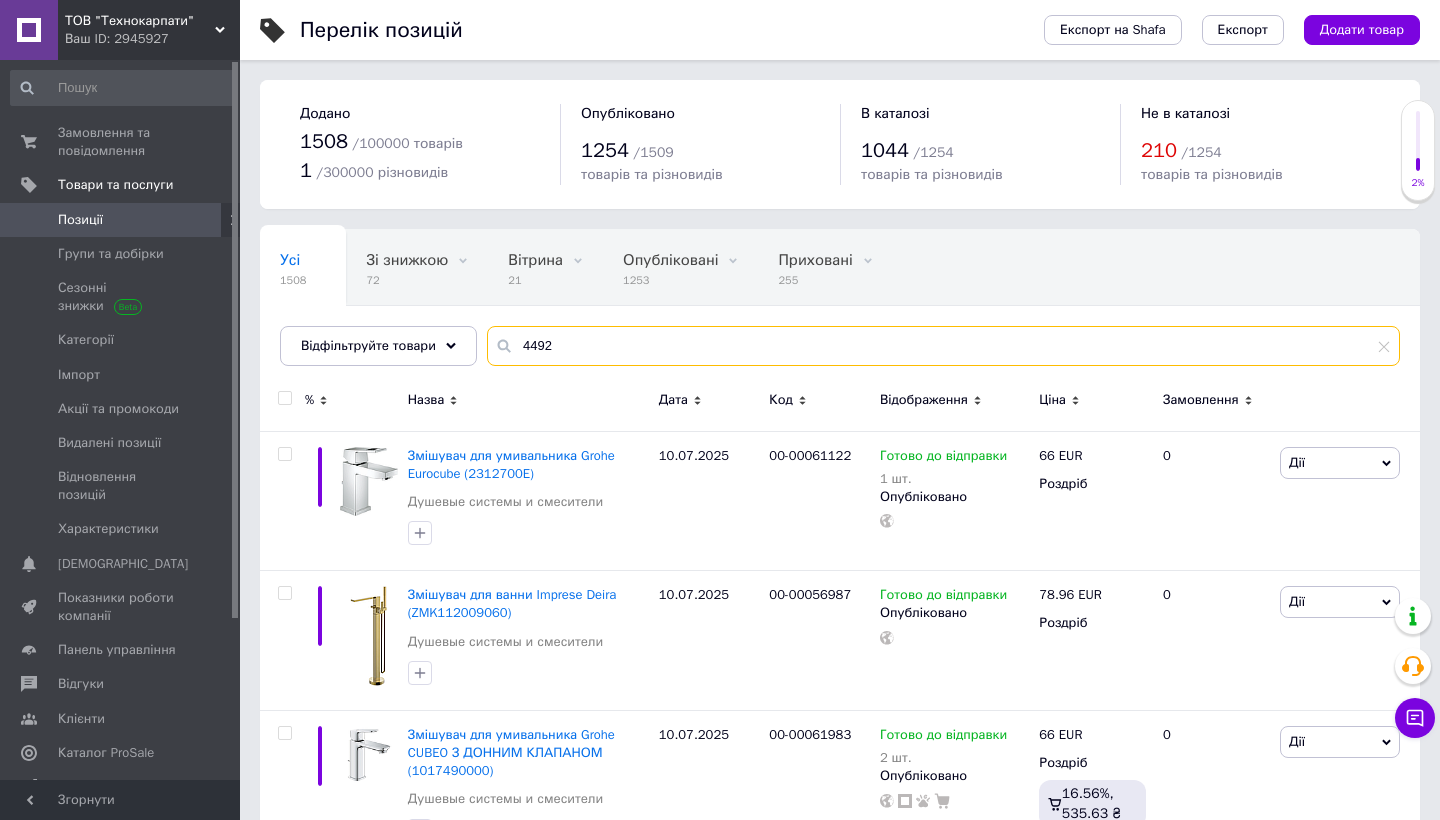 click on "4492" at bounding box center (943, 346) 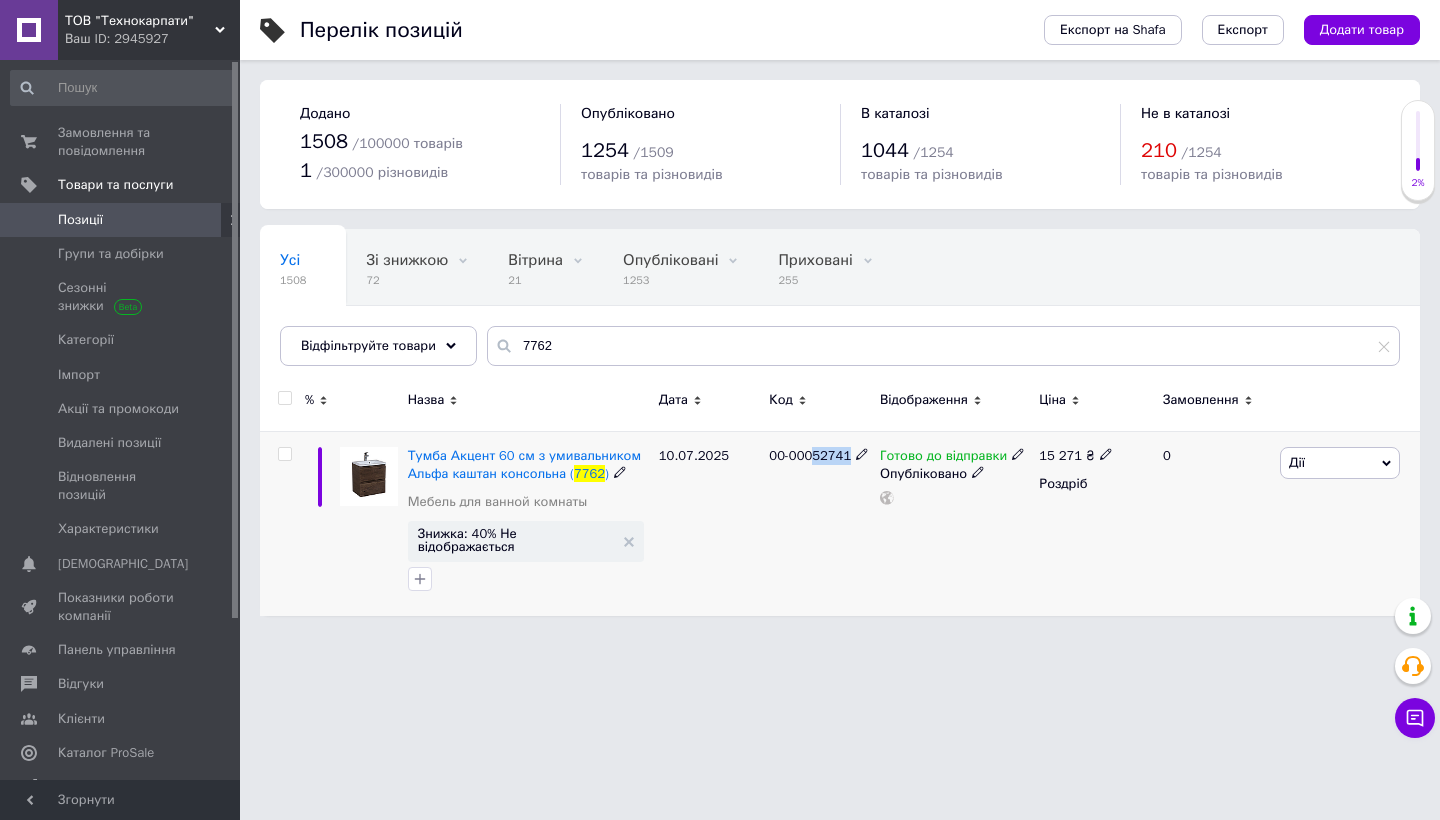 drag, startPoint x: 814, startPoint y: 457, endPoint x: 858, endPoint y: 460, distance: 44.102154 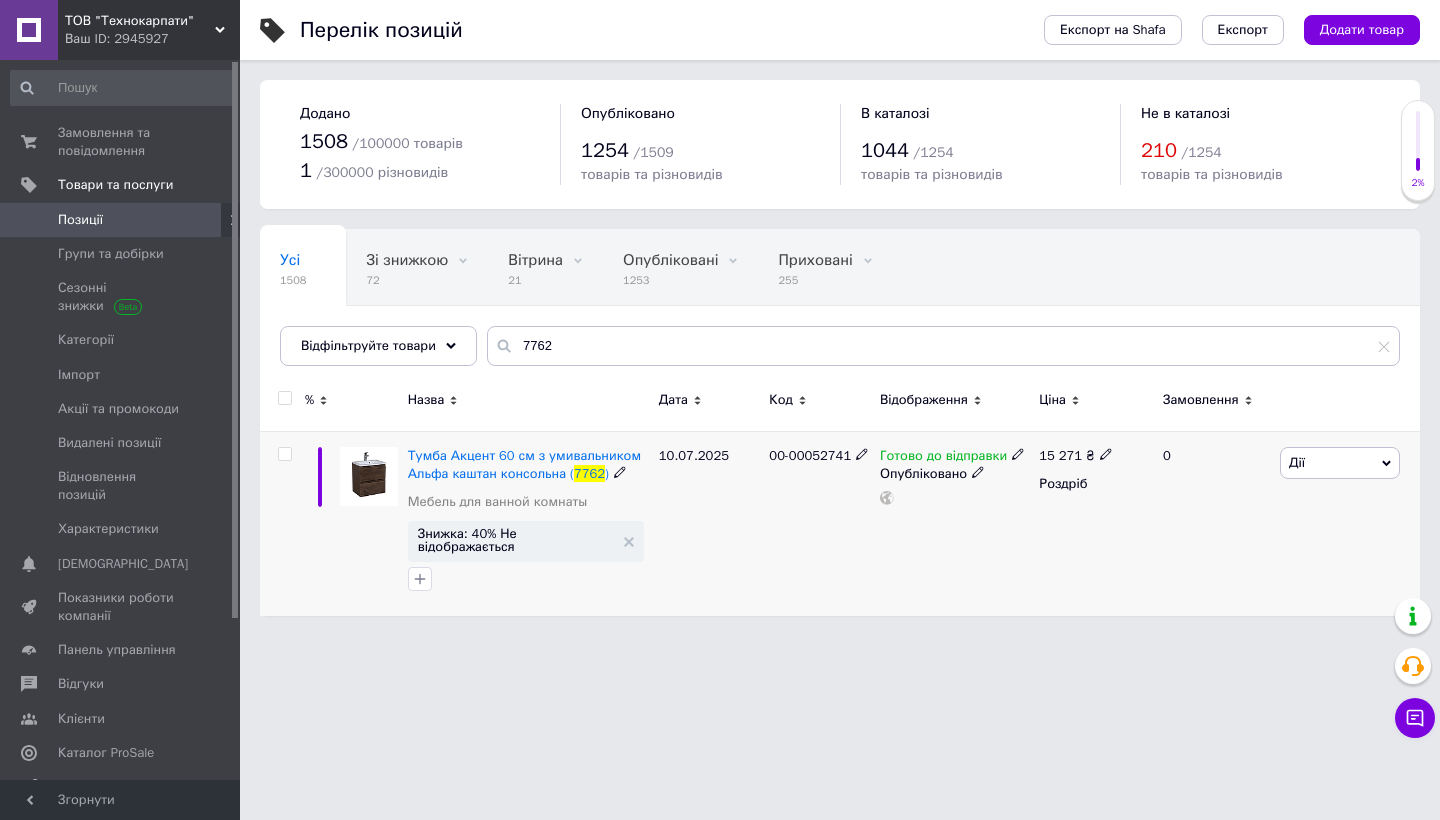 click on "Дії" at bounding box center (1340, 463) 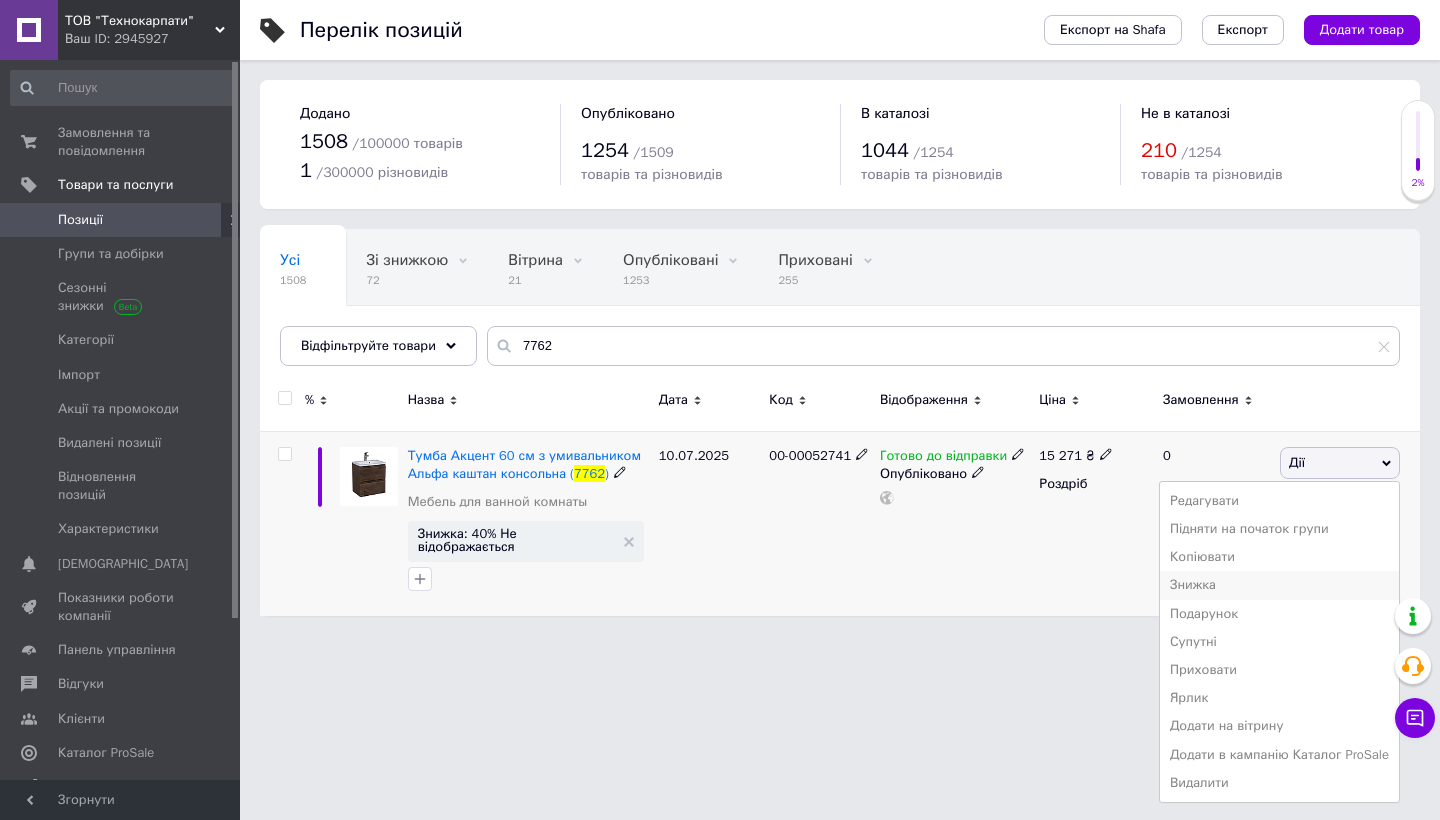 click on "Знижка" at bounding box center [1279, 585] 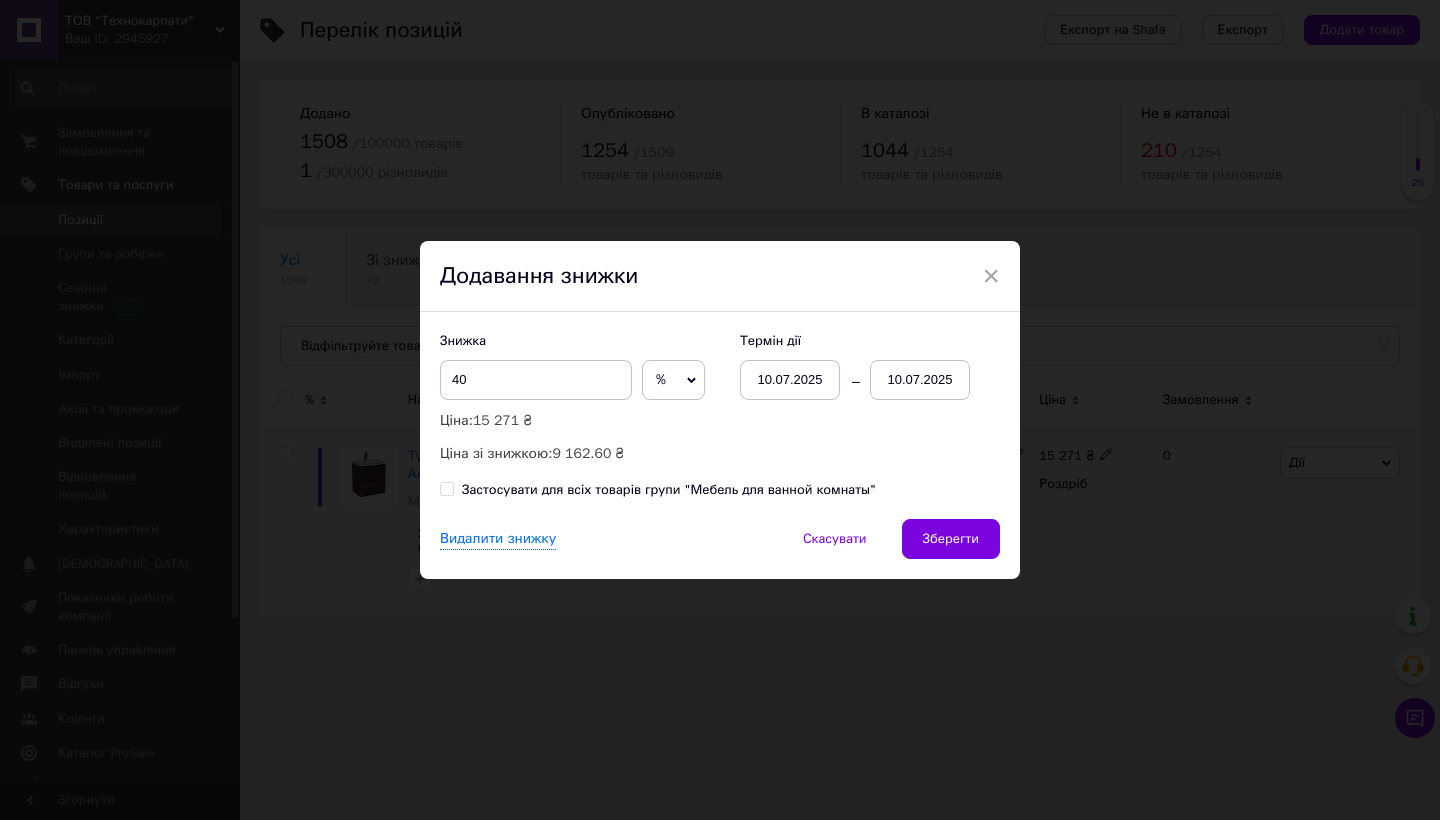 click on "10.07.2025" at bounding box center [920, 380] 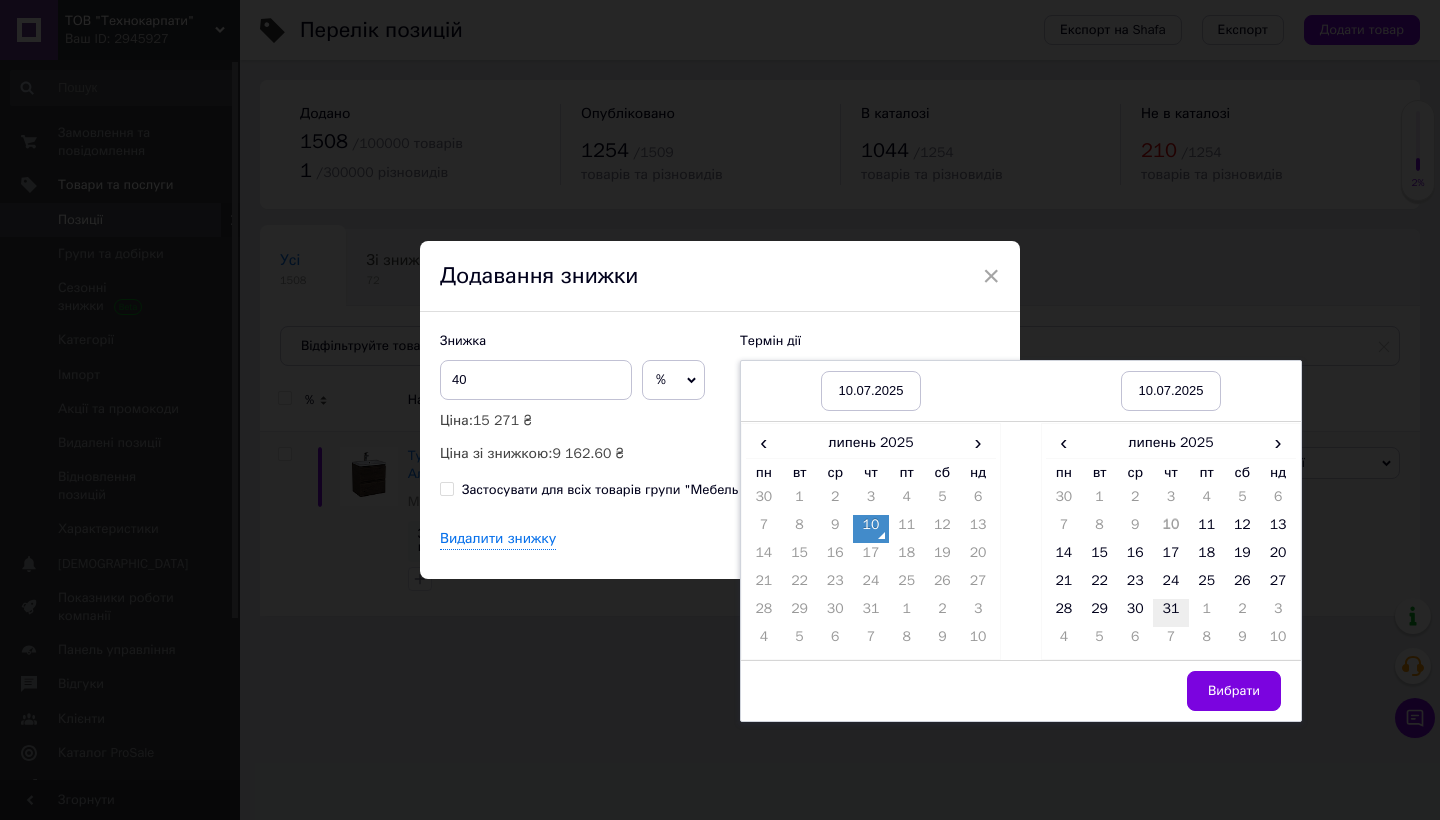 click on "31" at bounding box center (1171, 613) 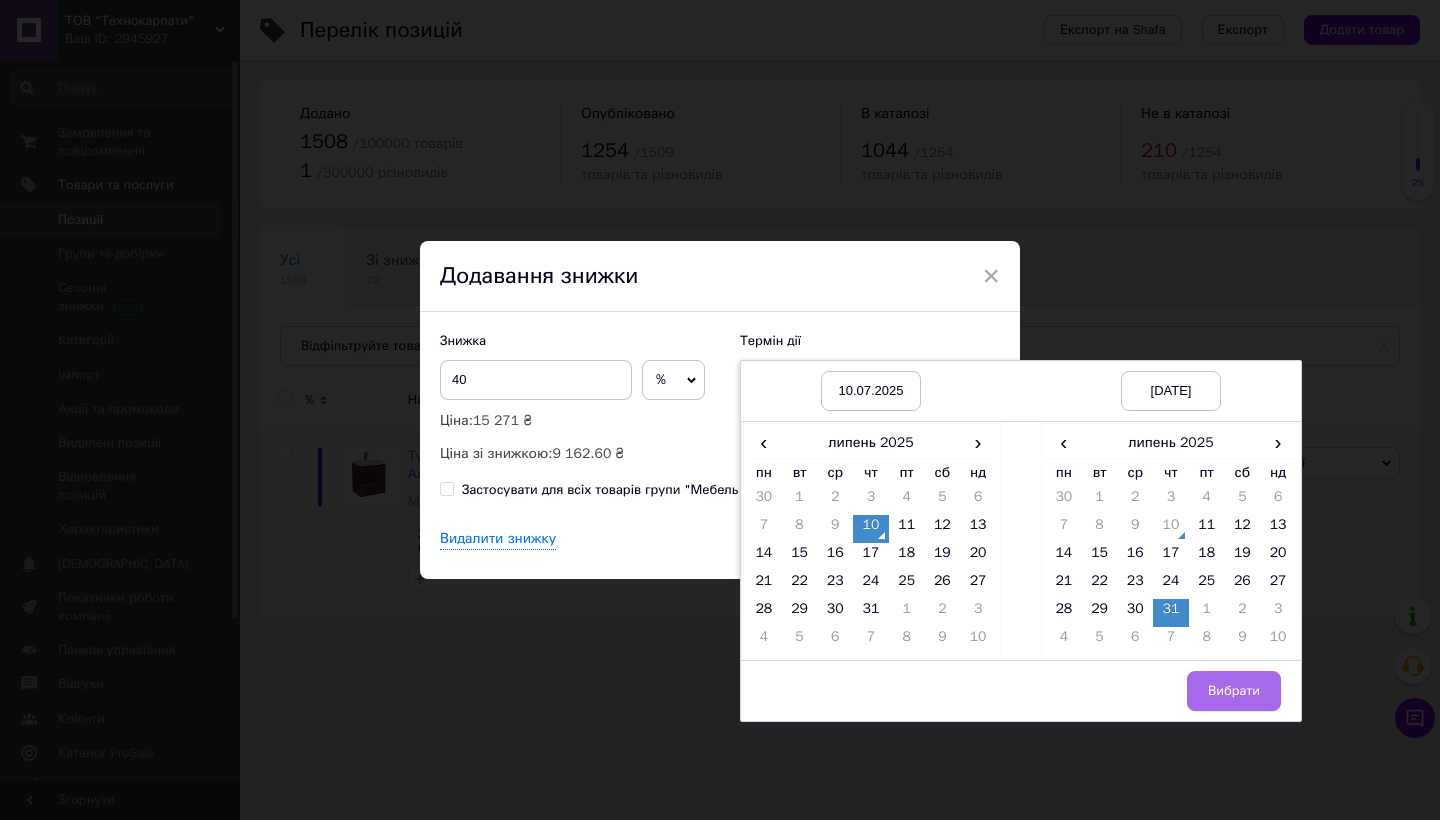 click on "Вибрати" at bounding box center [1234, 691] 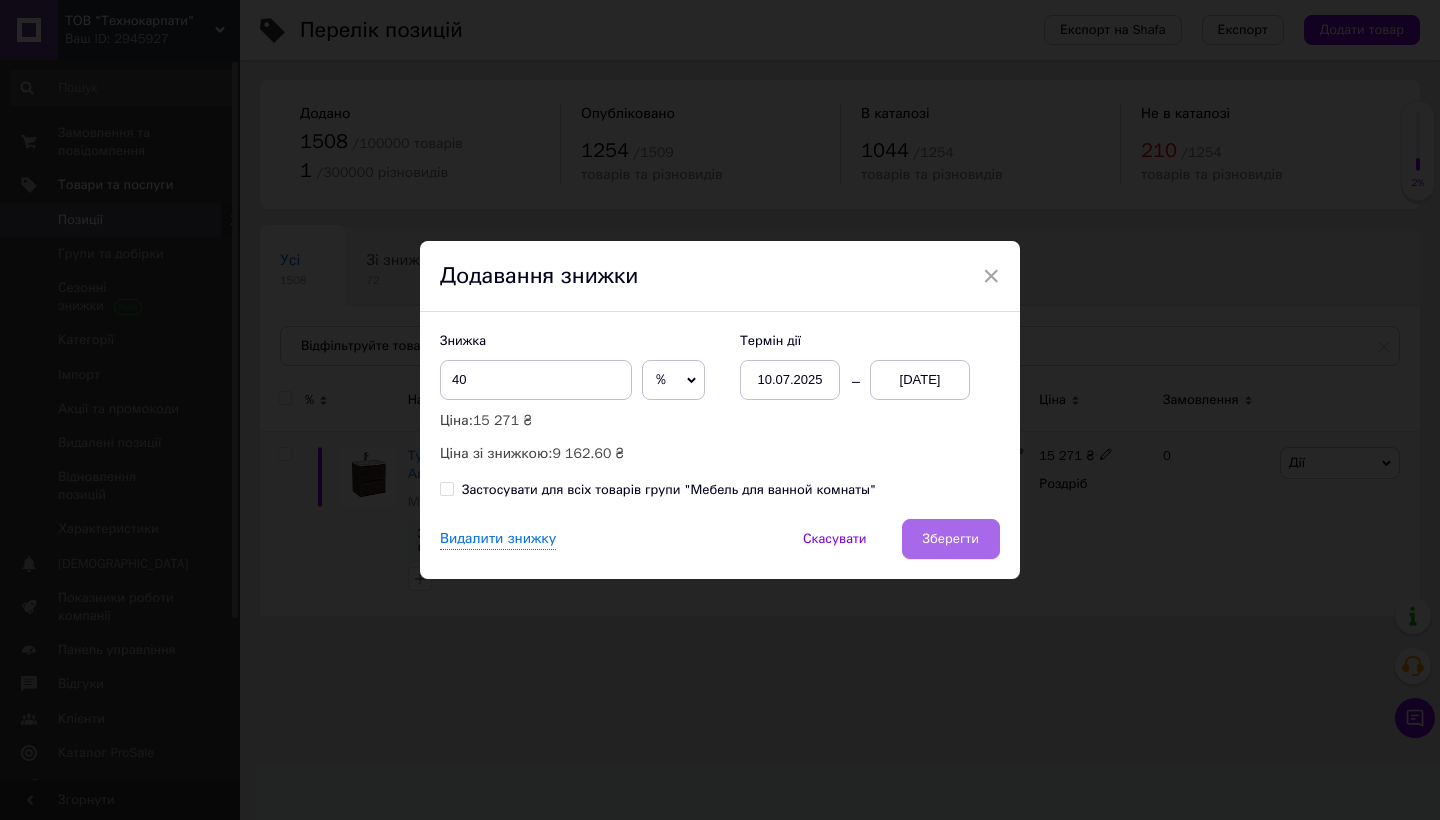 click on "Зберегти" at bounding box center [951, 539] 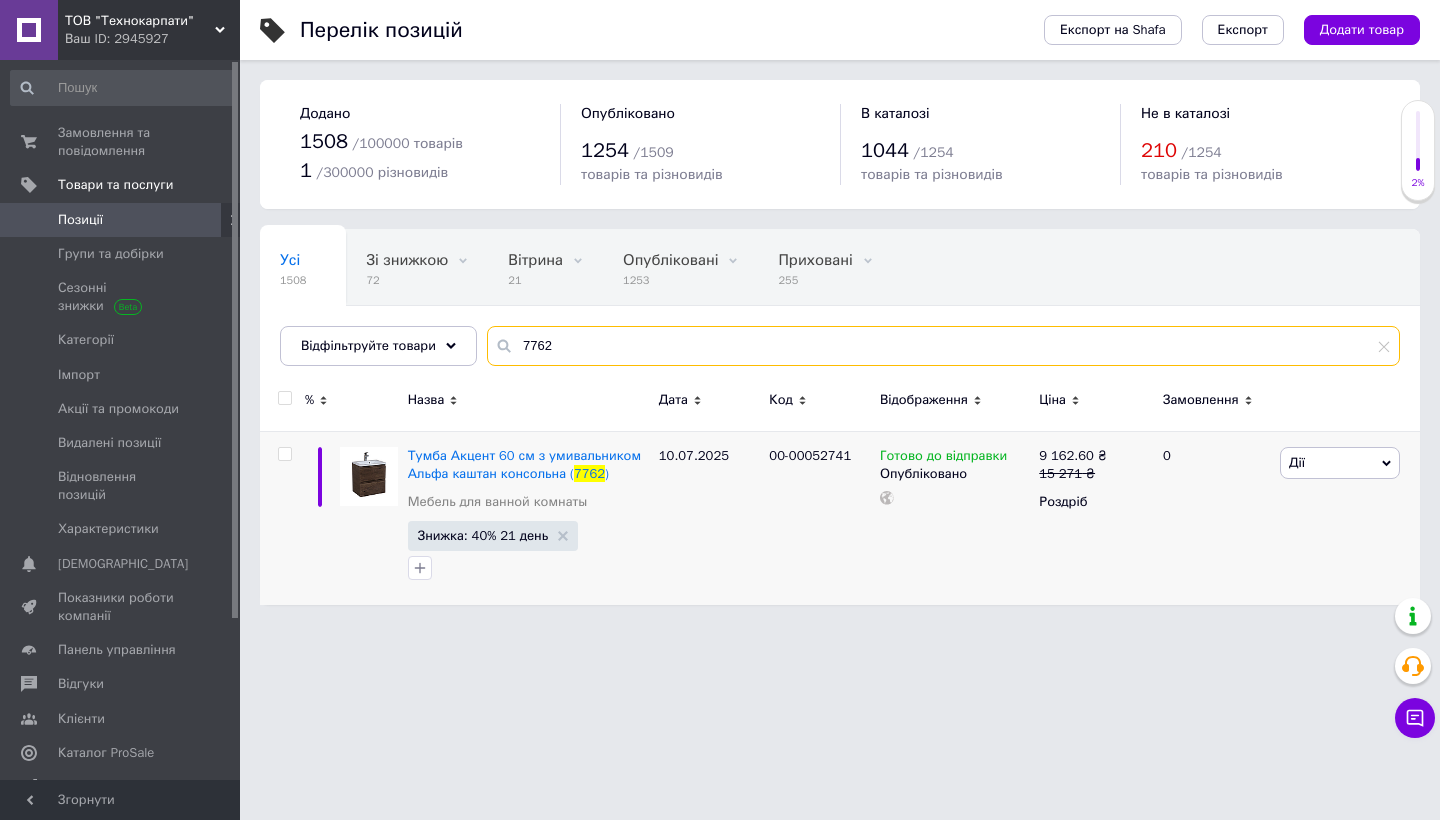 click on "7762" at bounding box center (943, 346) 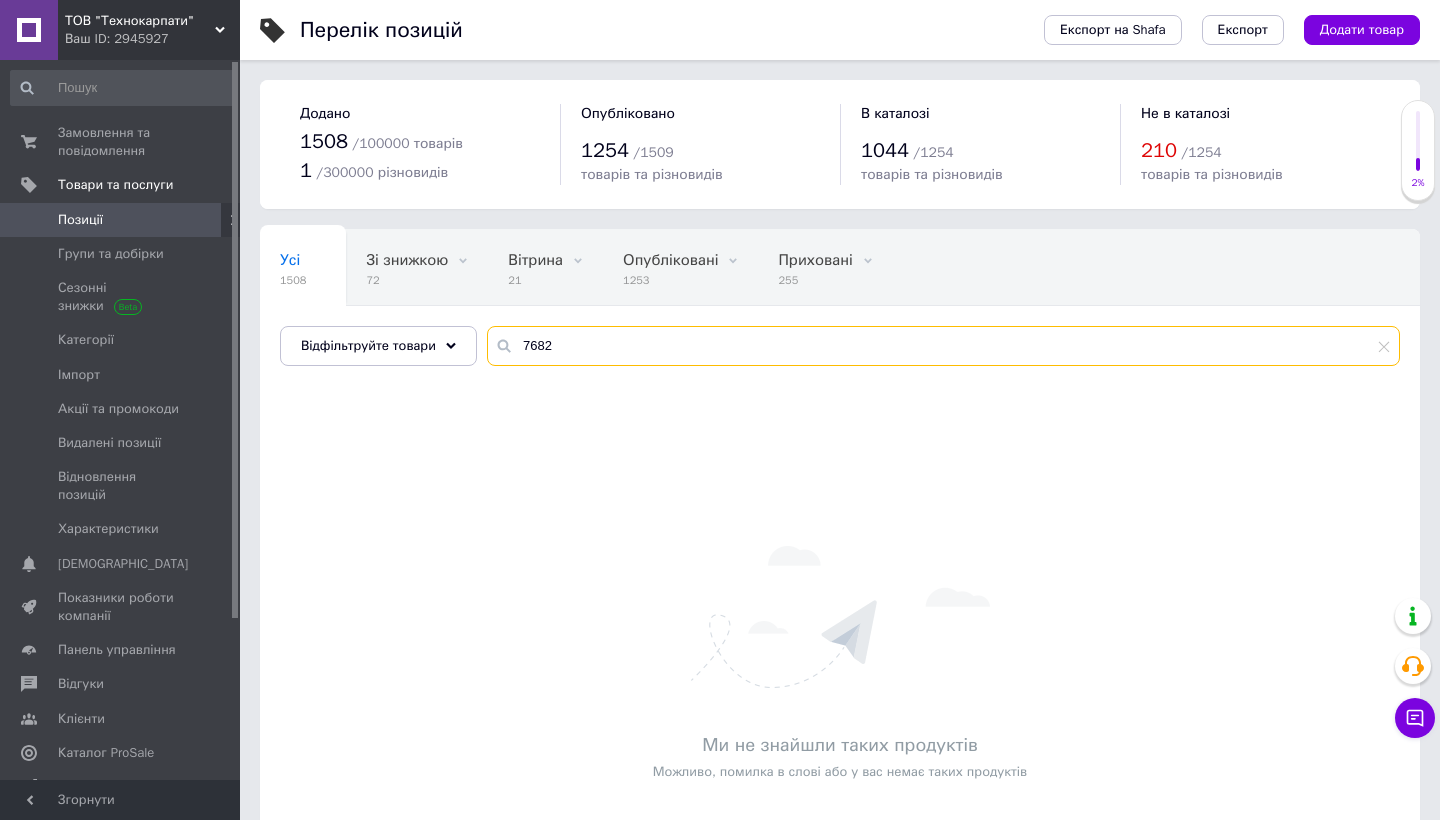 click on "7682" at bounding box center (943, 346) 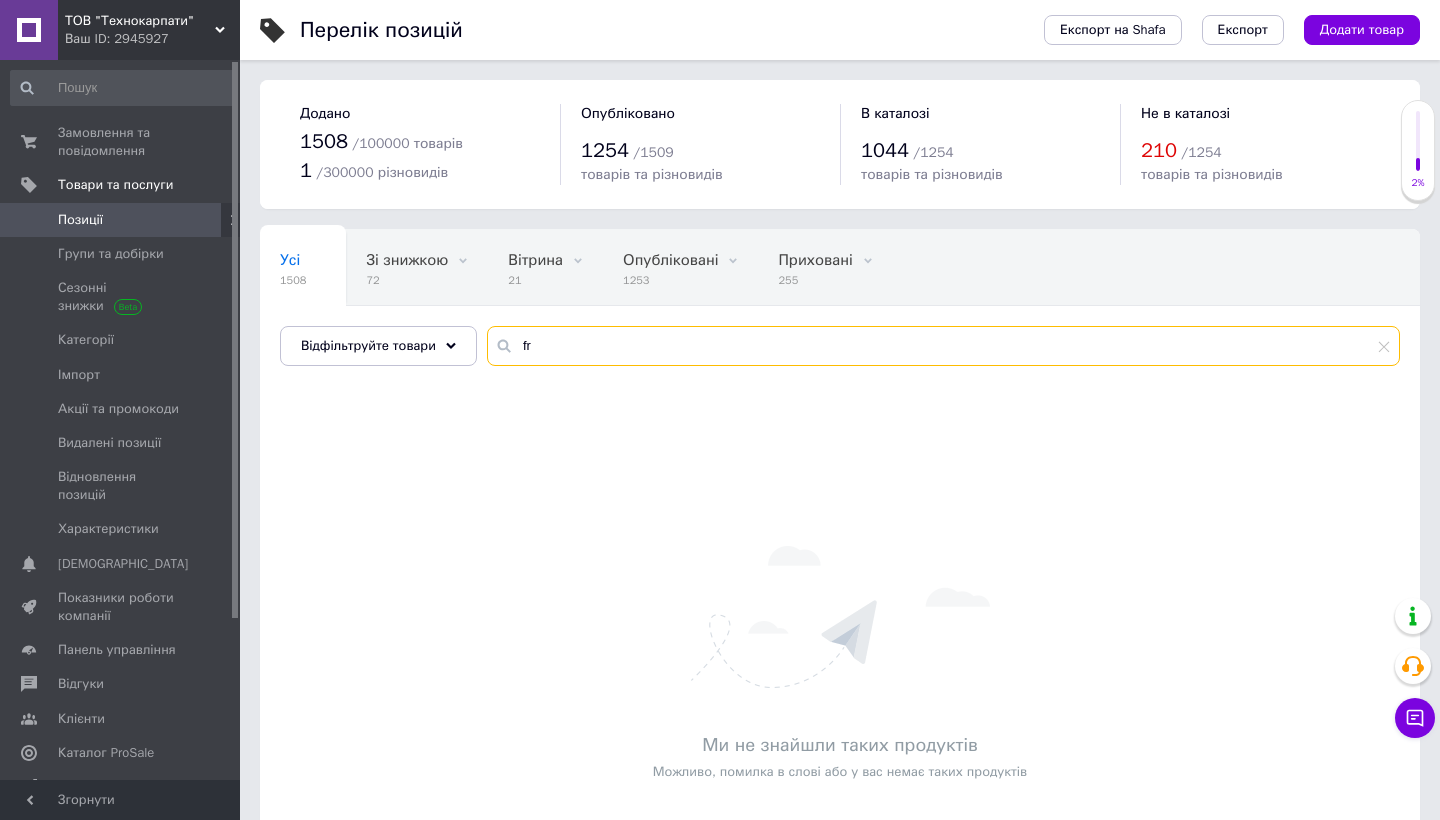 type on "f" 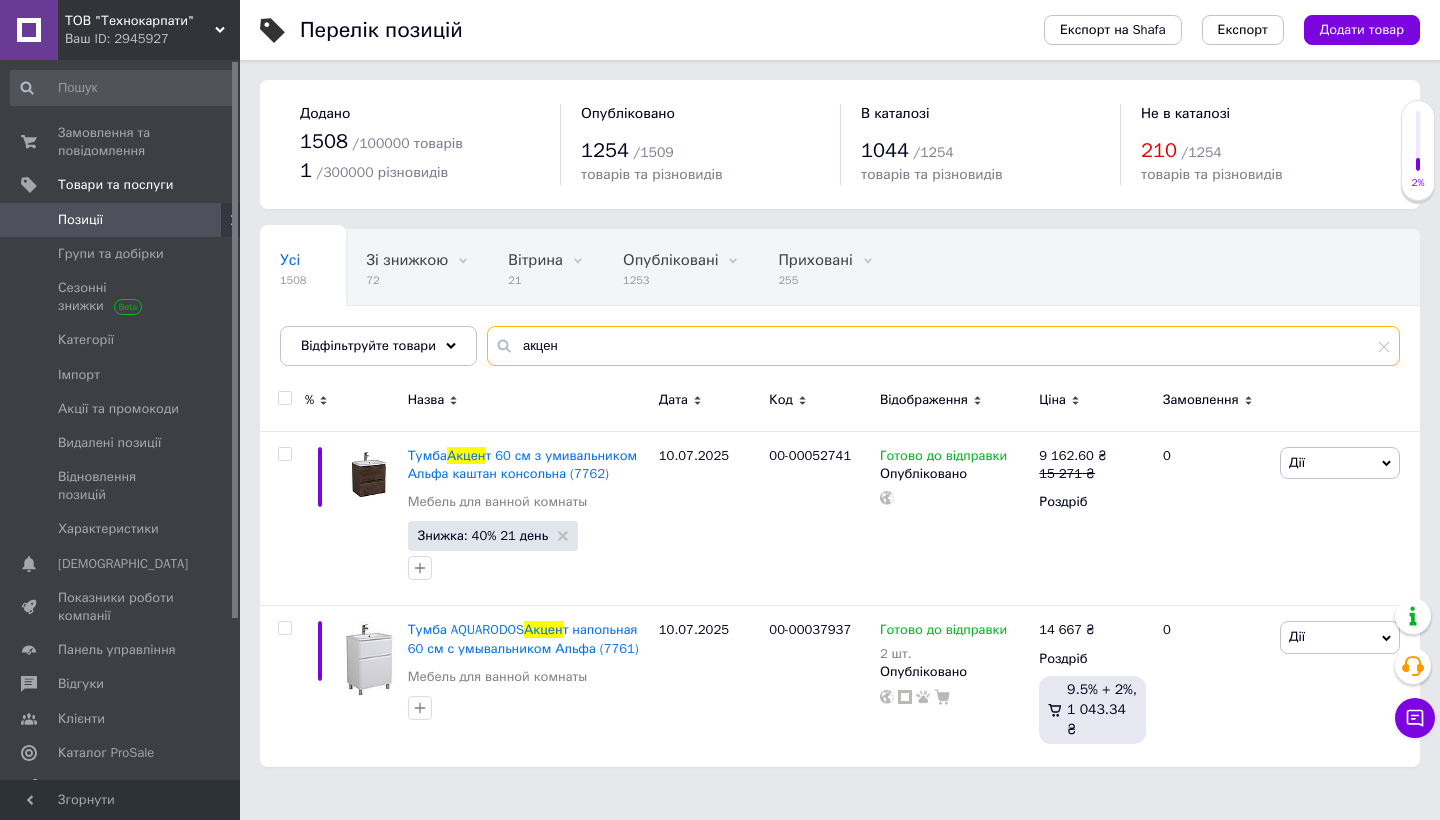 click on "акцен" at bounding box center [943, 346] 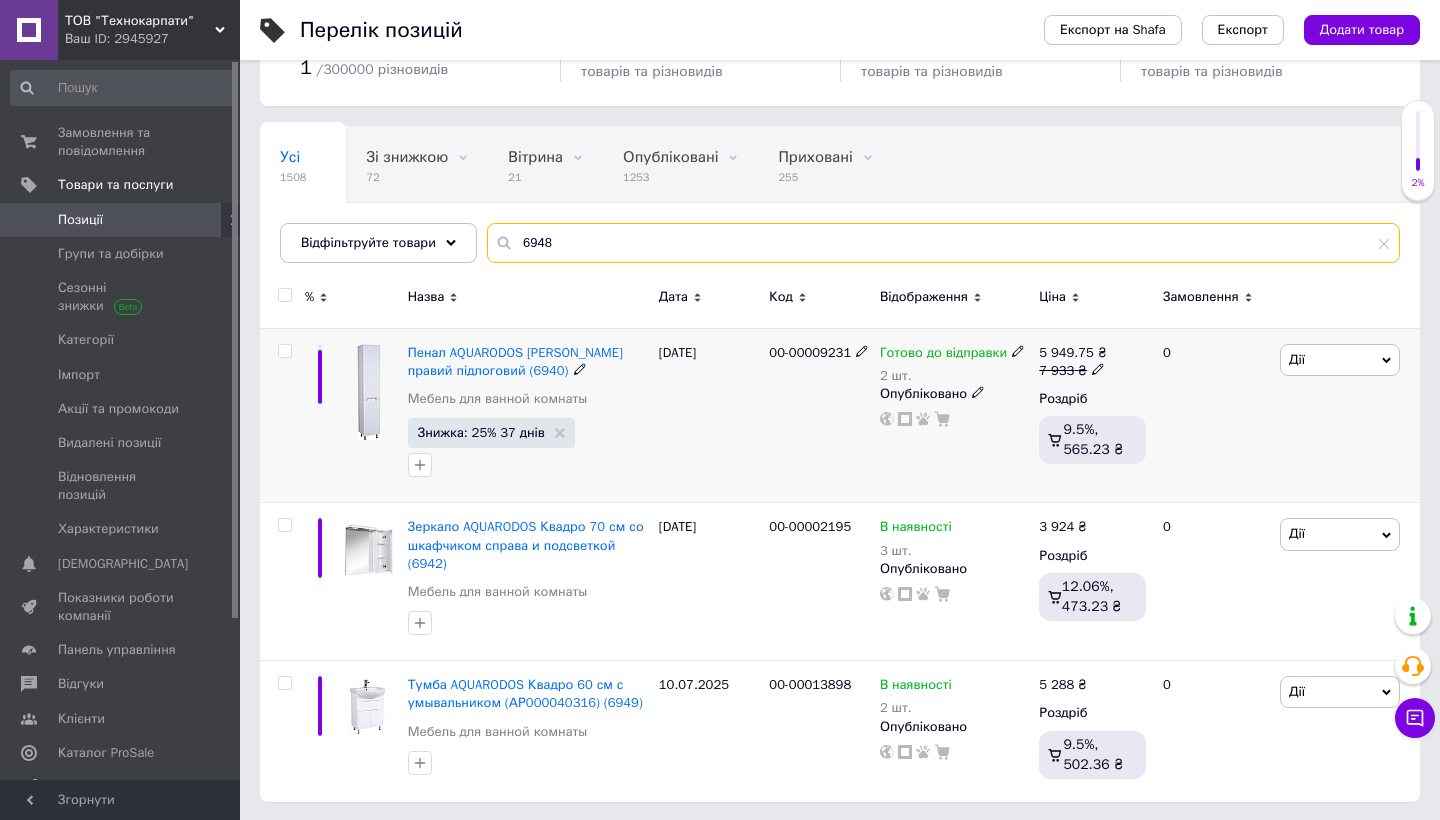 scroll, scrollTop: 102, scrollLeft: 0, axis: vertical 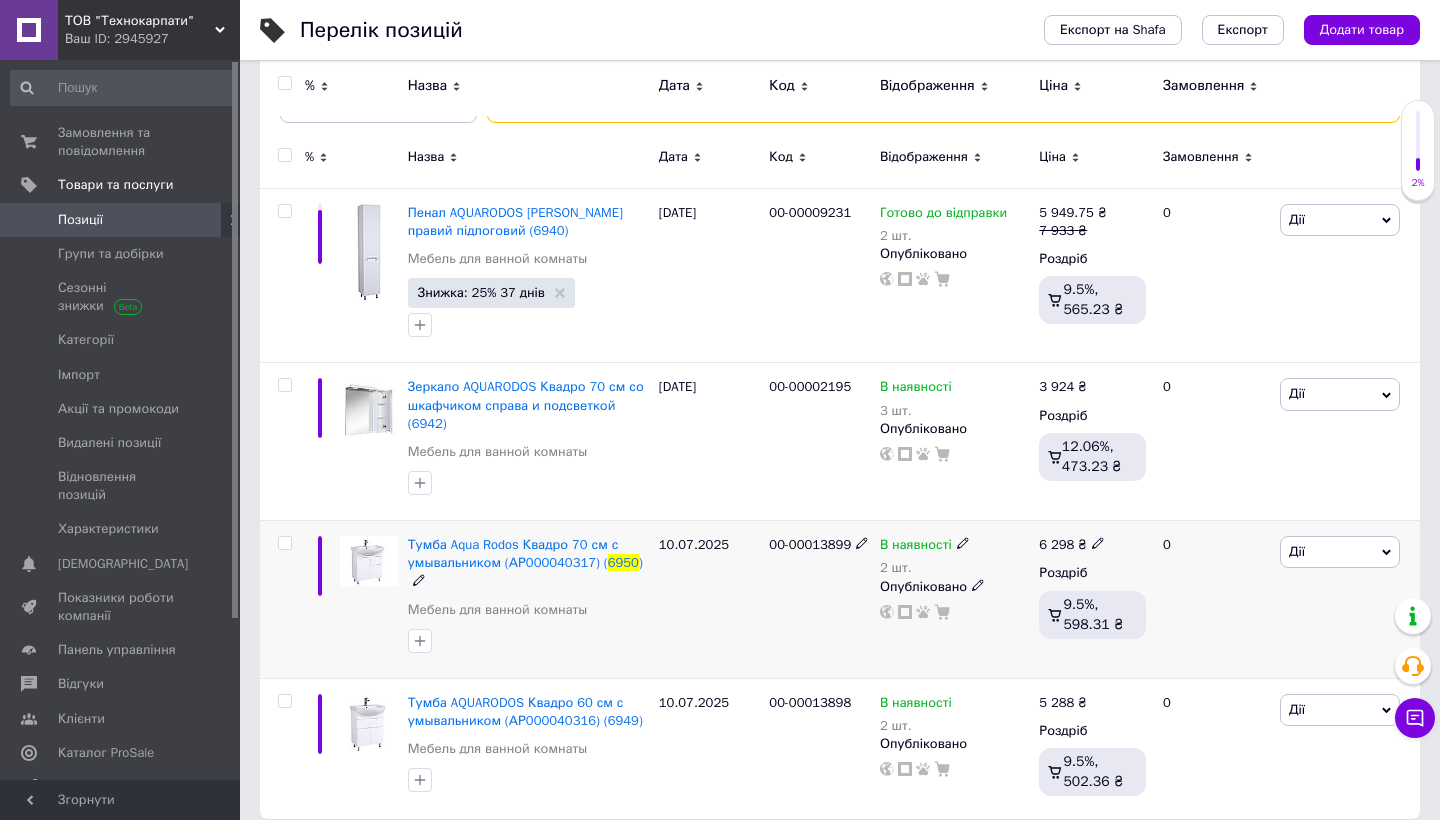 type on "6950" 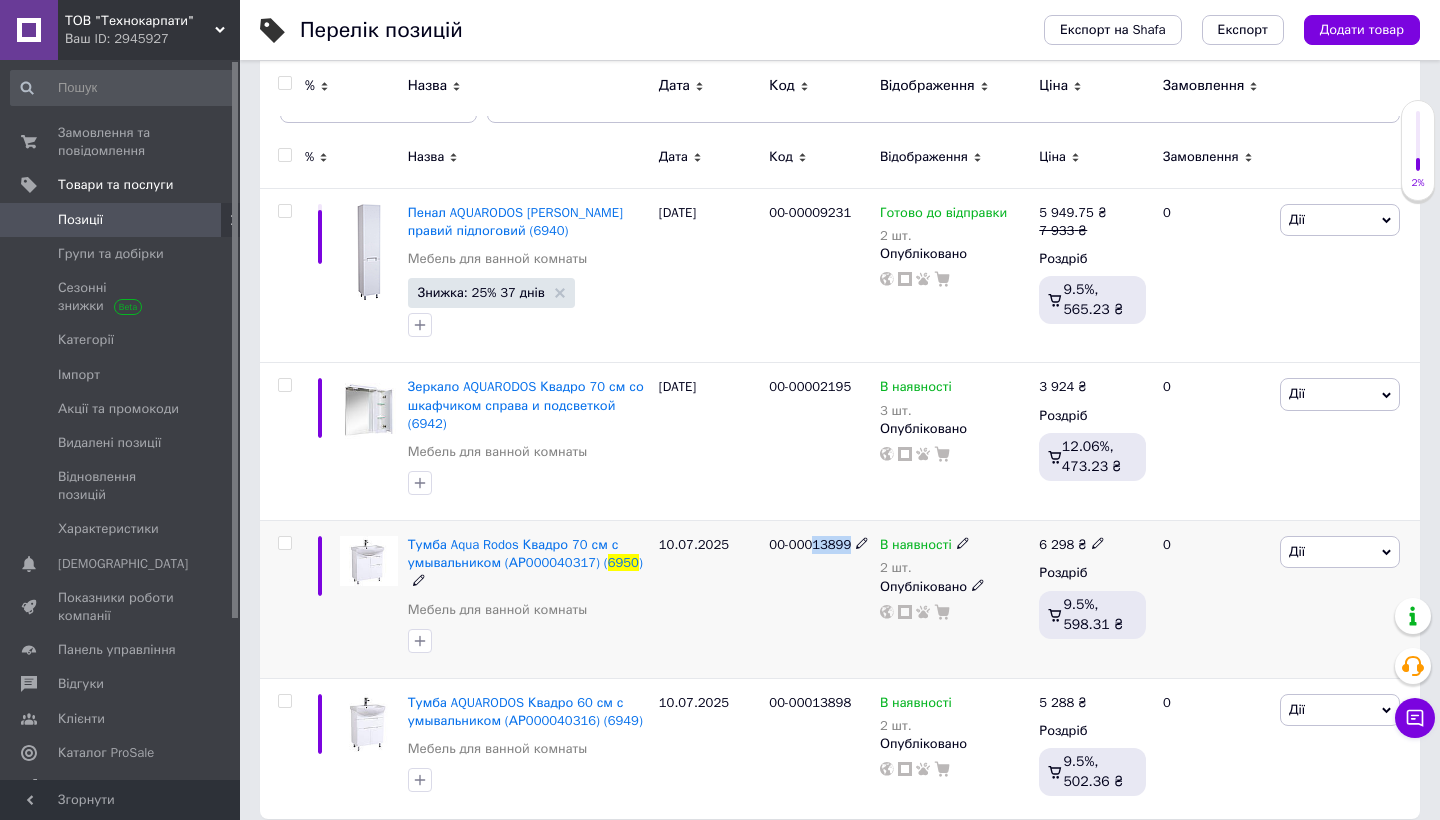 drag, startPoint x: 818, startPoint y: 539, endPoint x: 863, endPoint y: 539, distance: 45 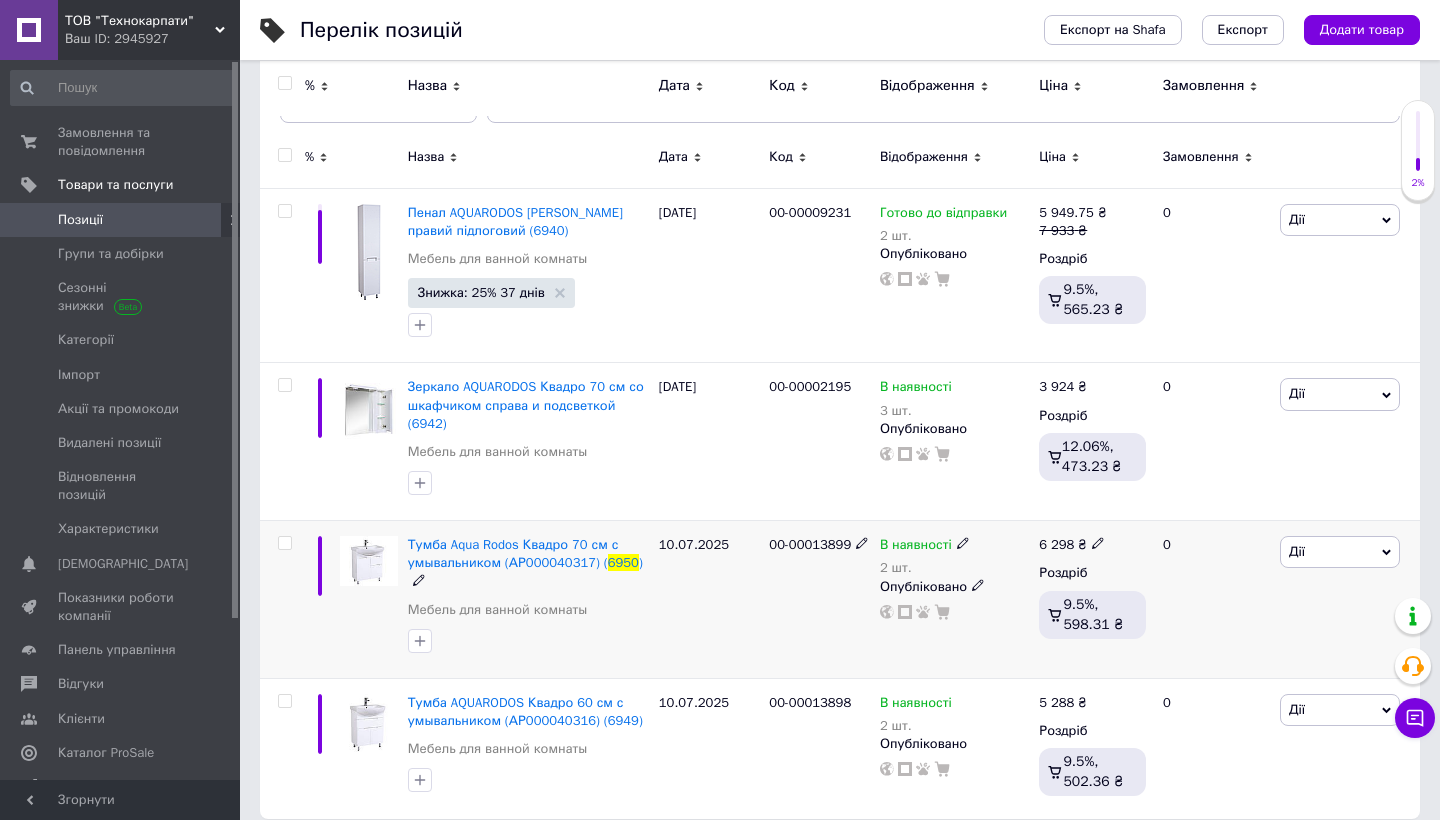 click on "Дії" at bounding box center [1340, 552] 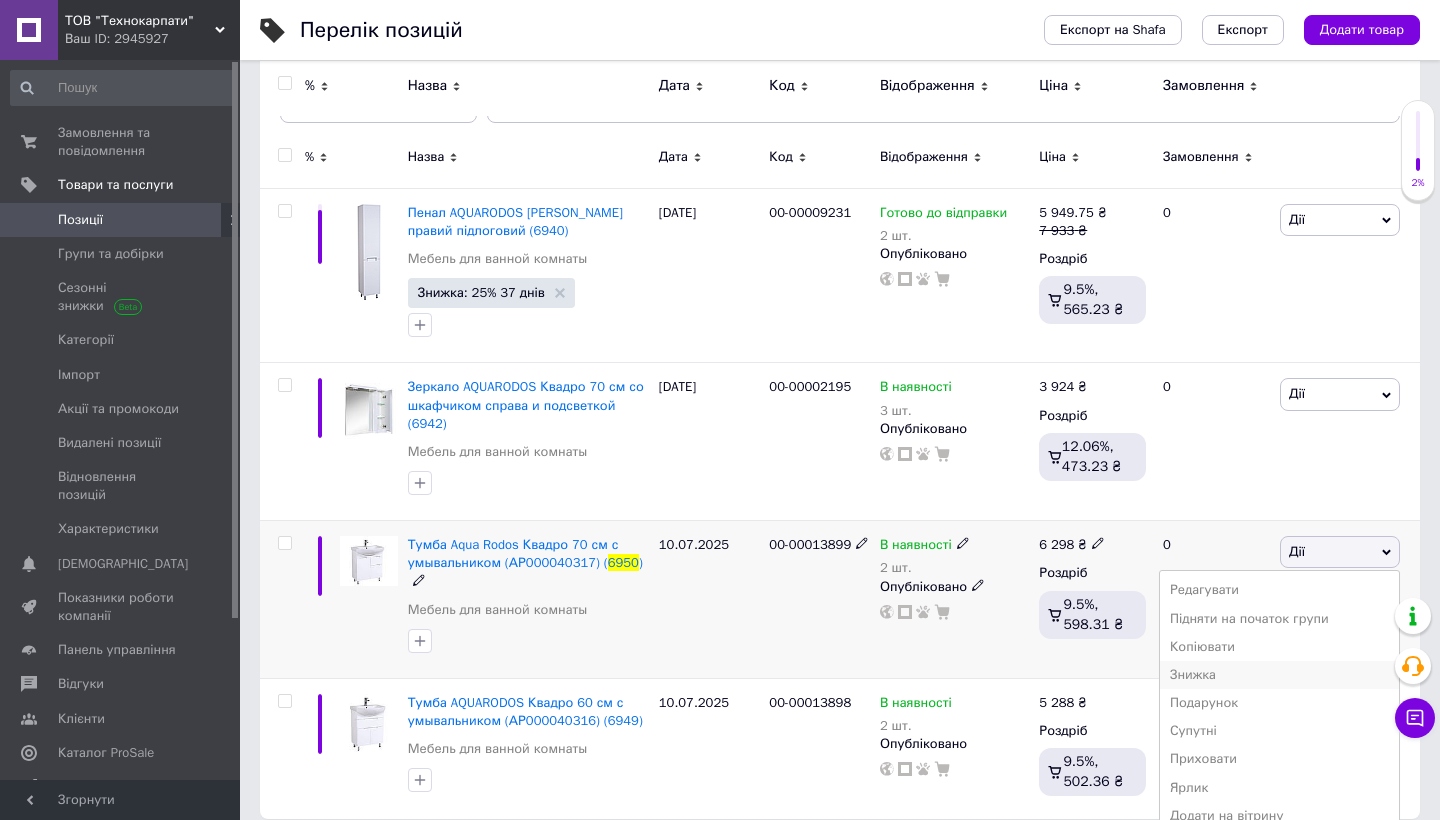 click on "Знижка" at bounding box center (1279, 675) 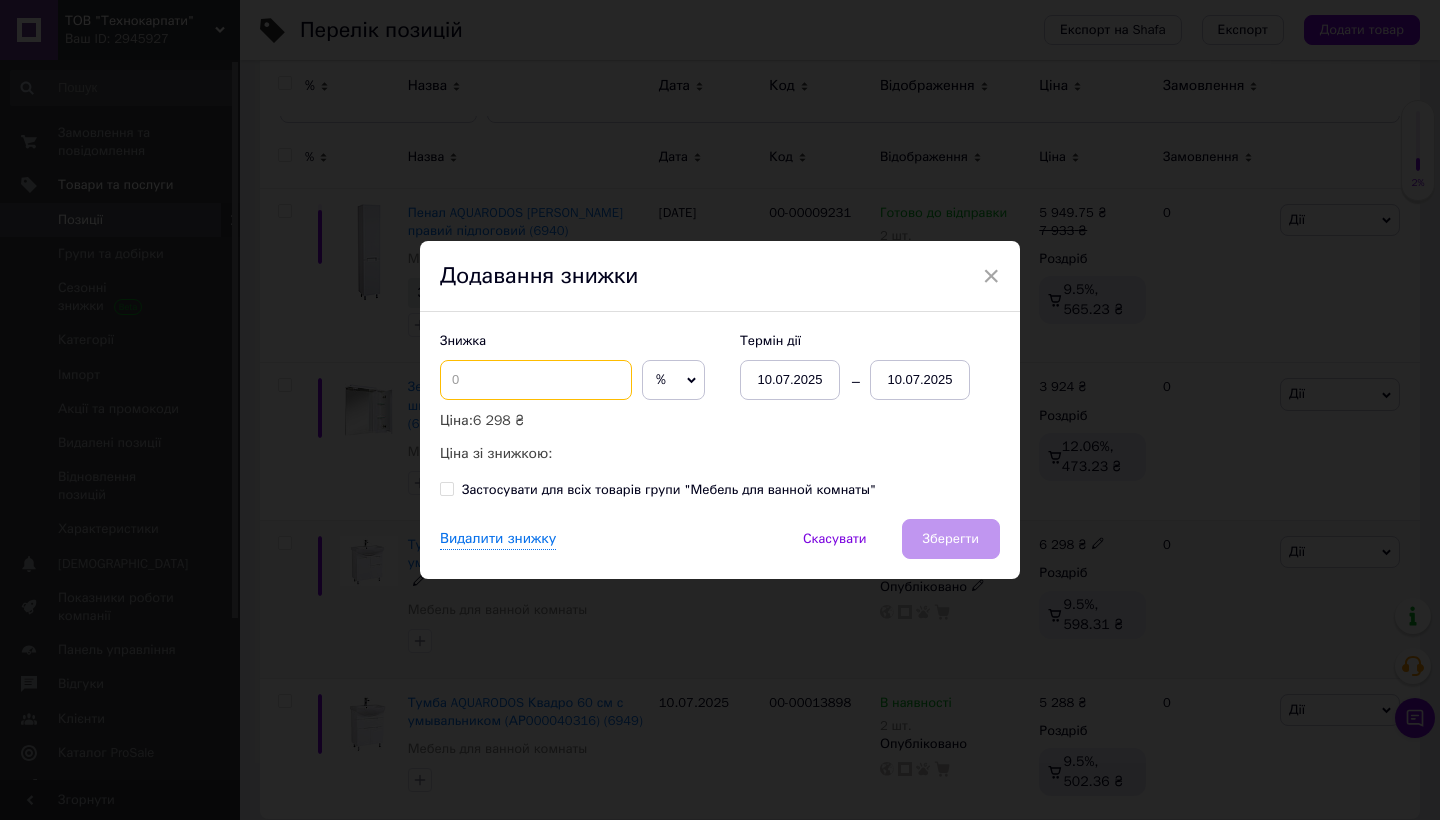 click at bounding box center [536, 380] 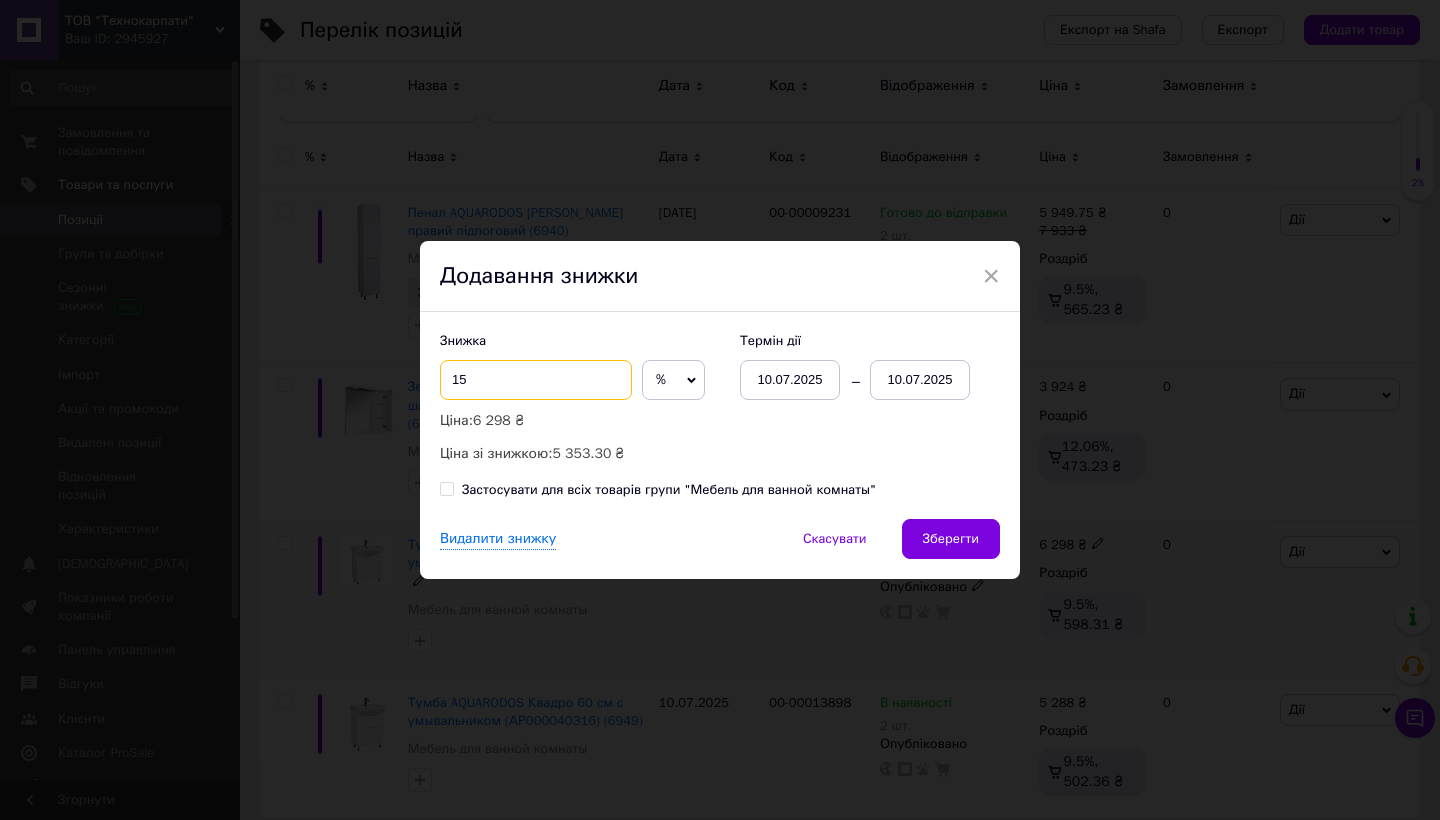 type on "15" 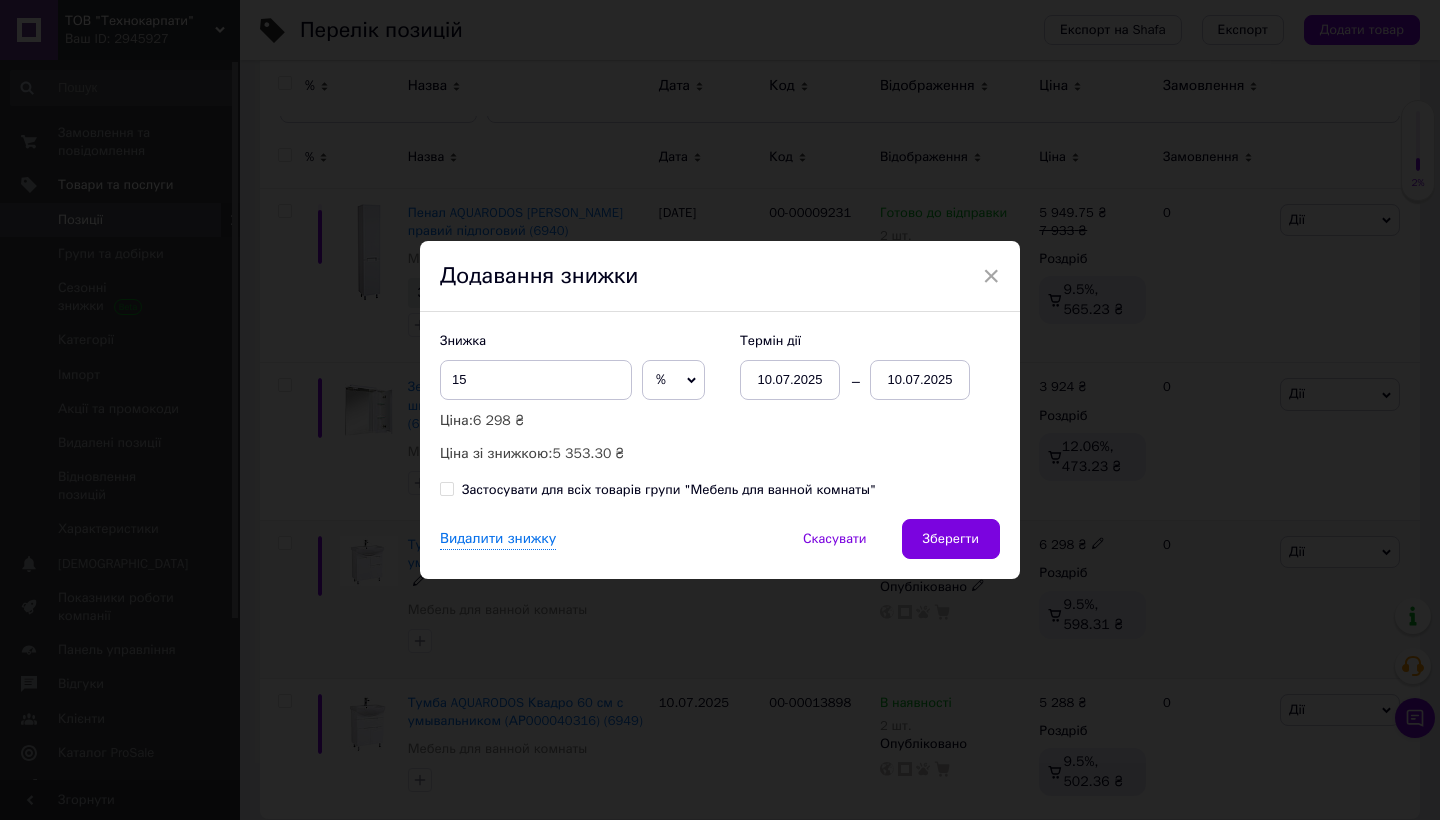 click on "10.07.2025" at bounding box center [920, 380] 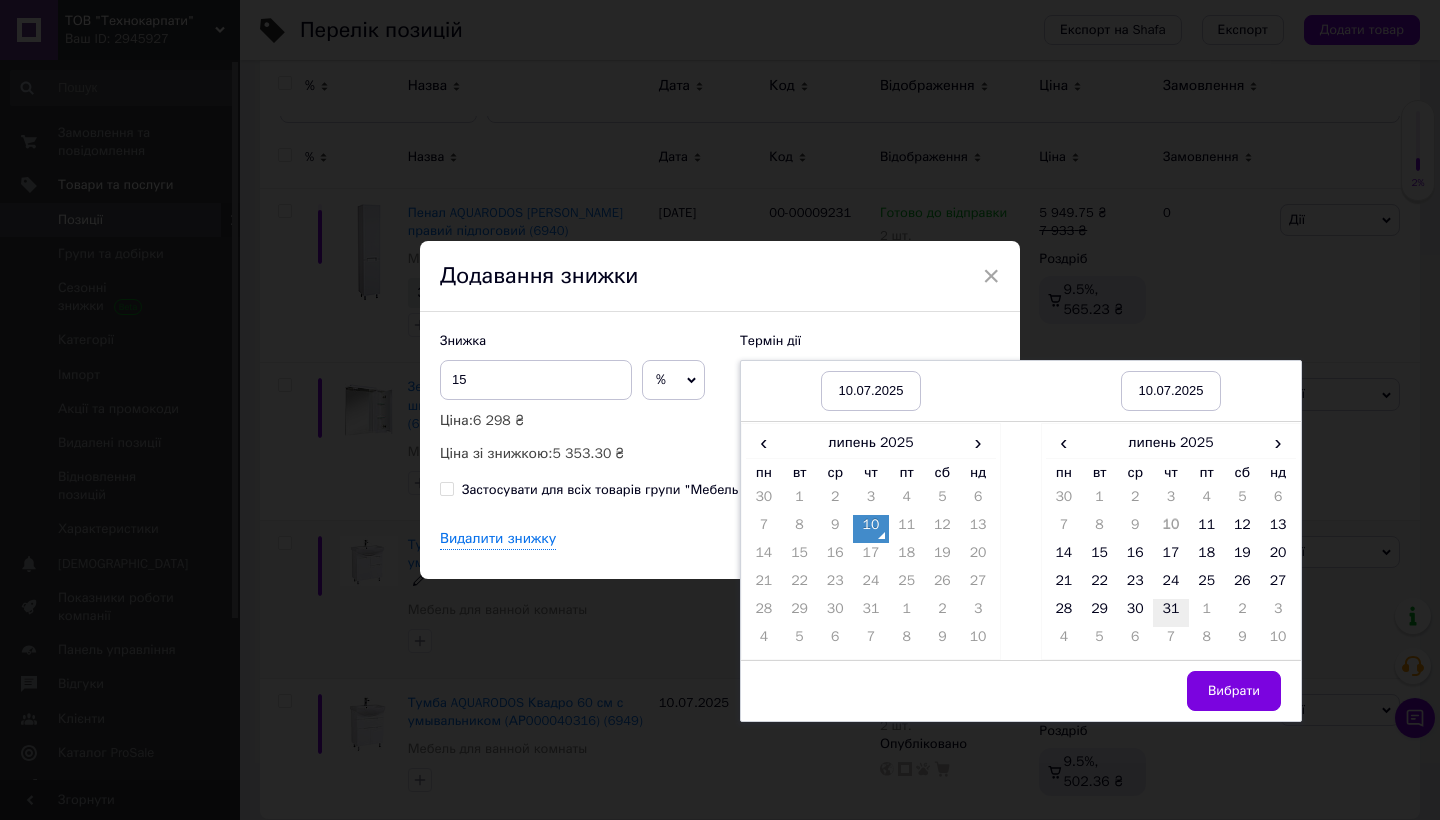 click on "31" at bounding box center (1171, 613) 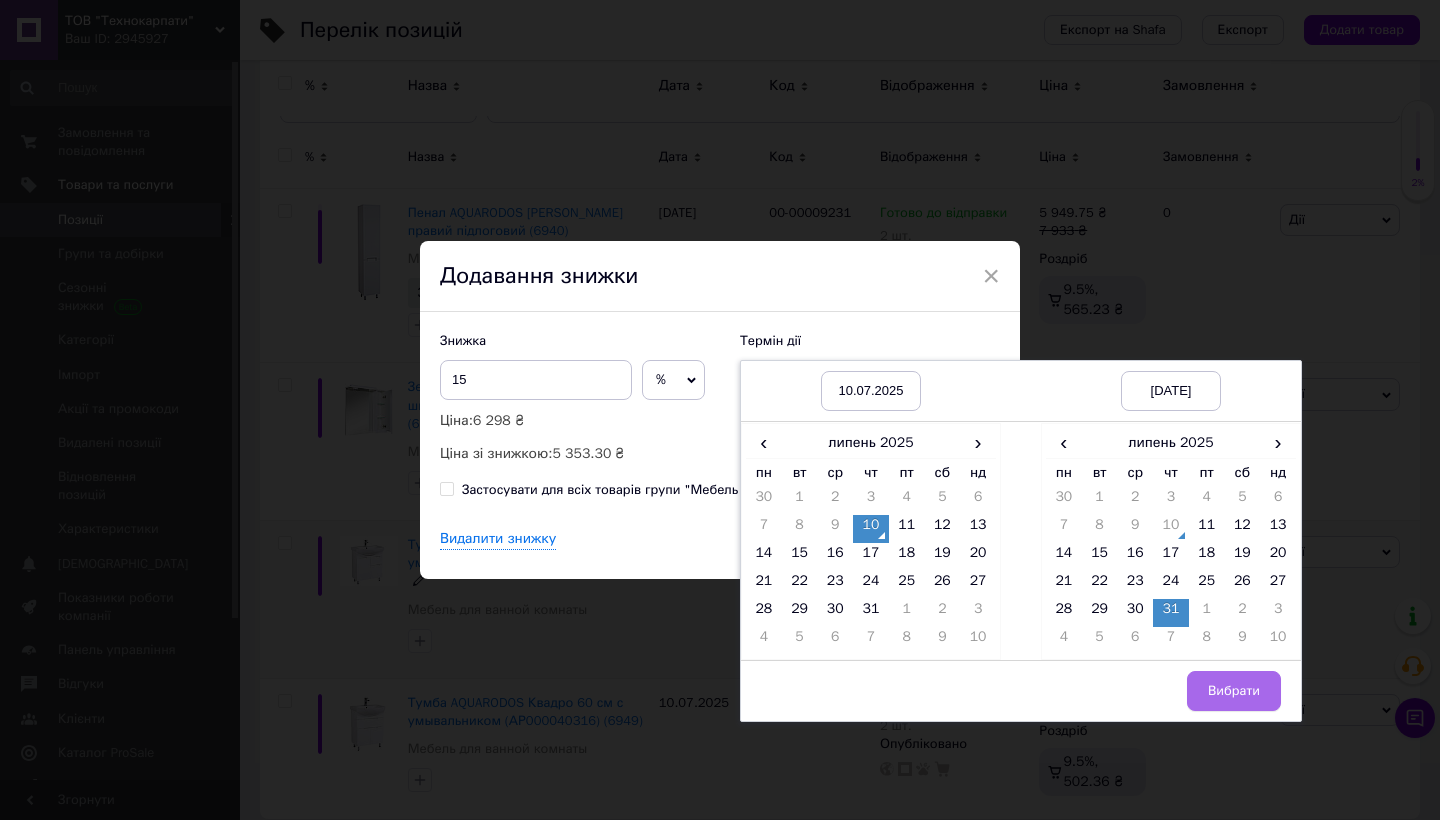 click on "Вибрати" at bounding box center (1234, 691) 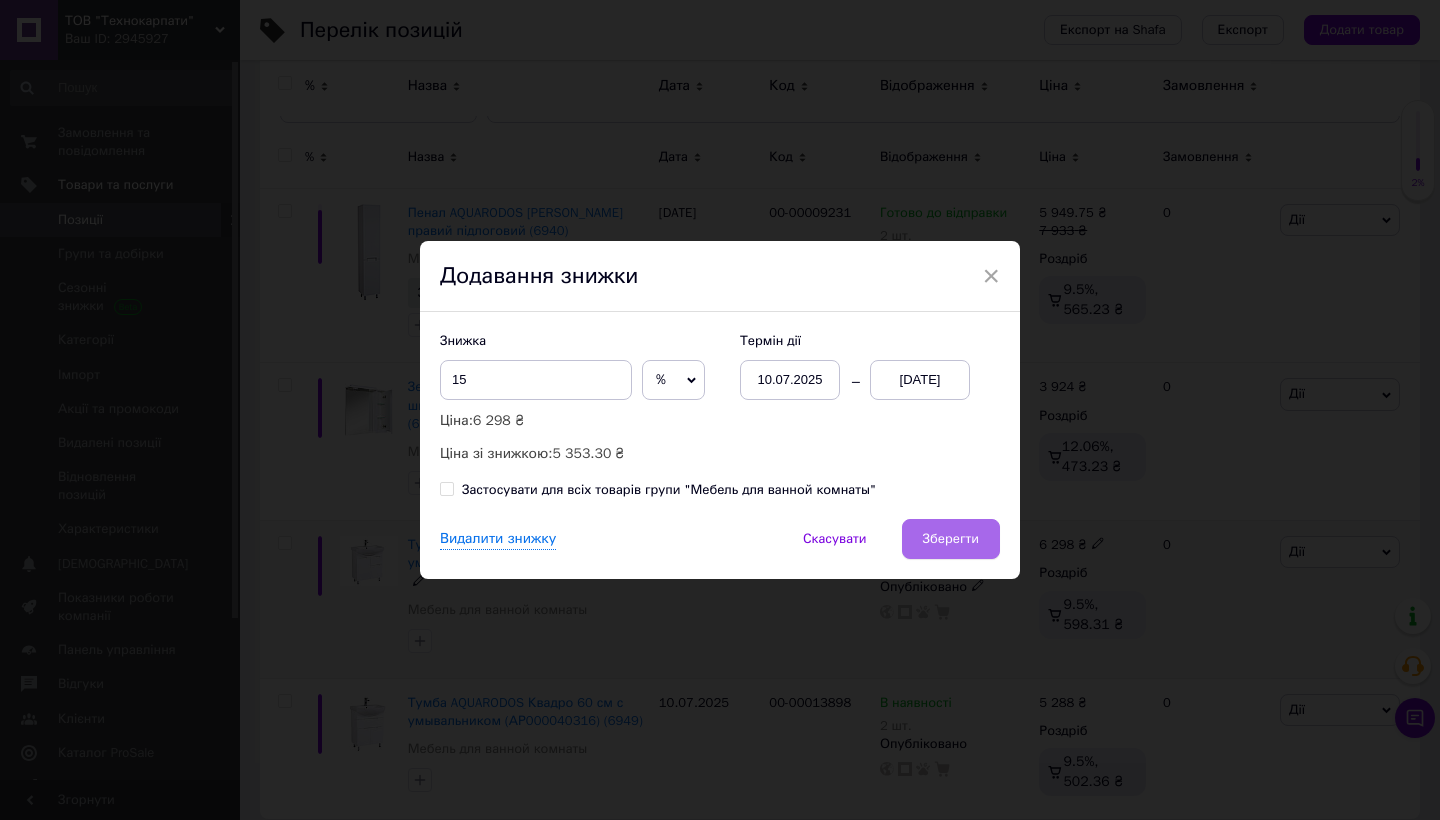 click on "Зберегти" at bounding box center [951, 539] 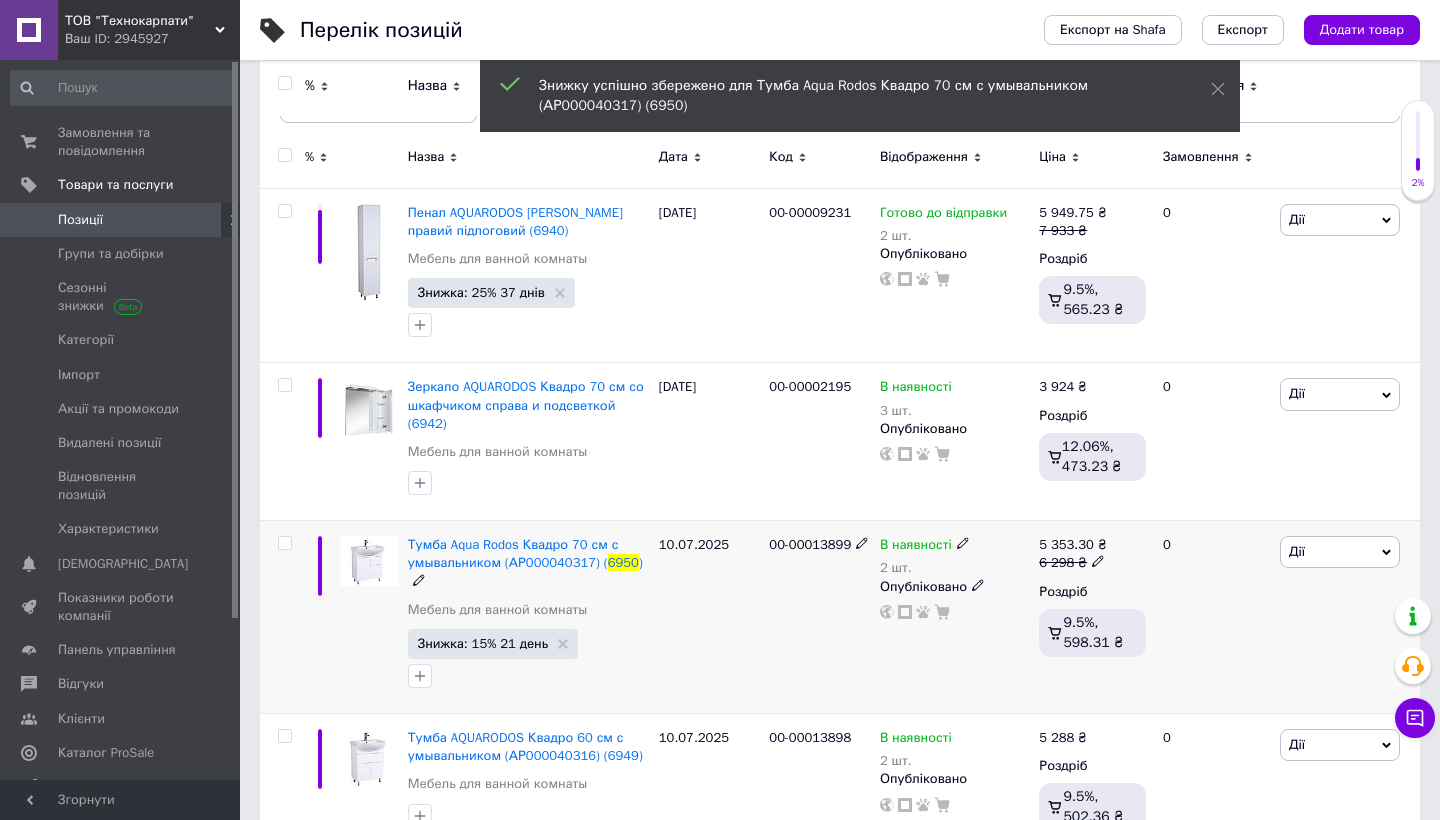 click 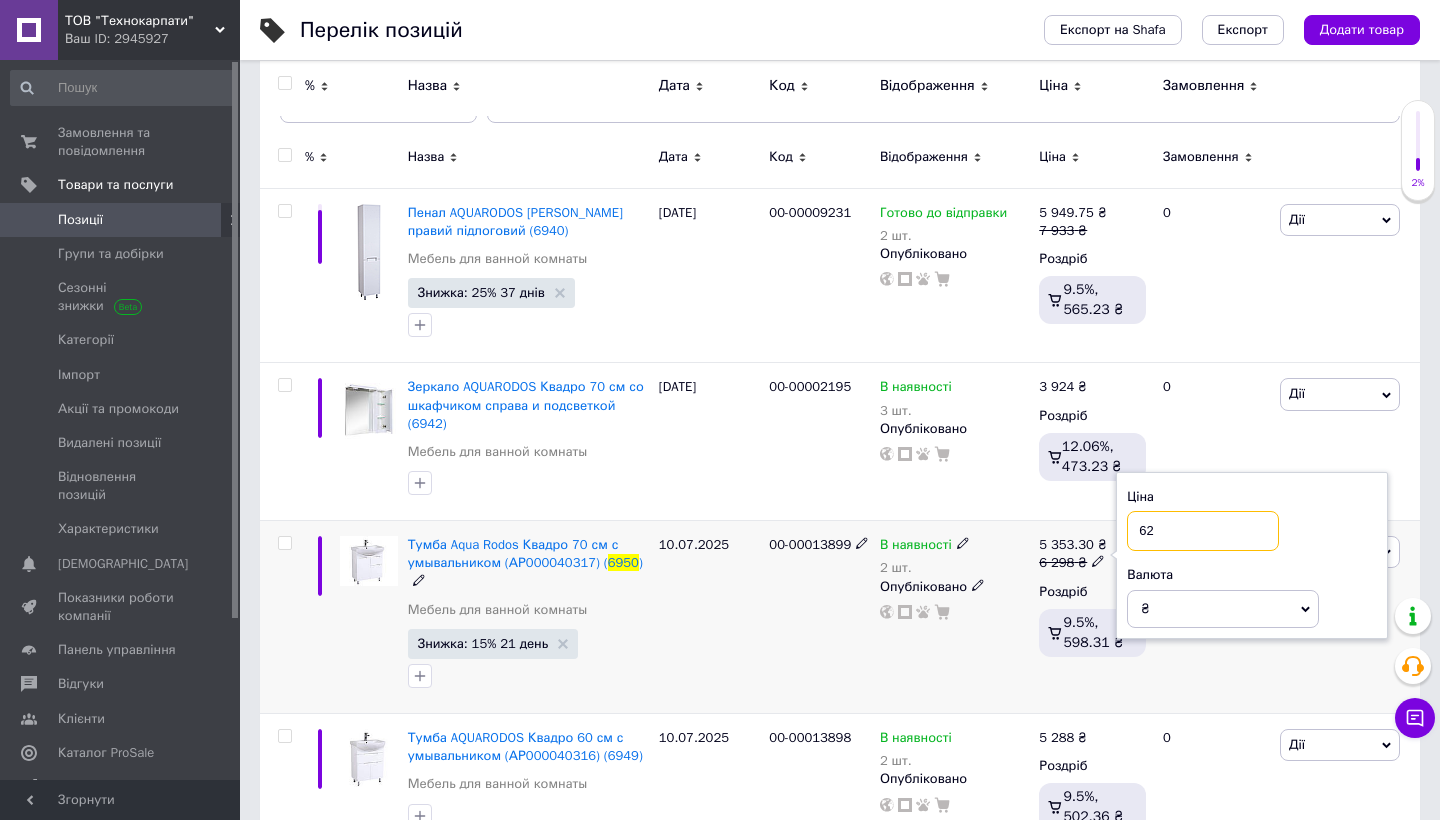type on "6" 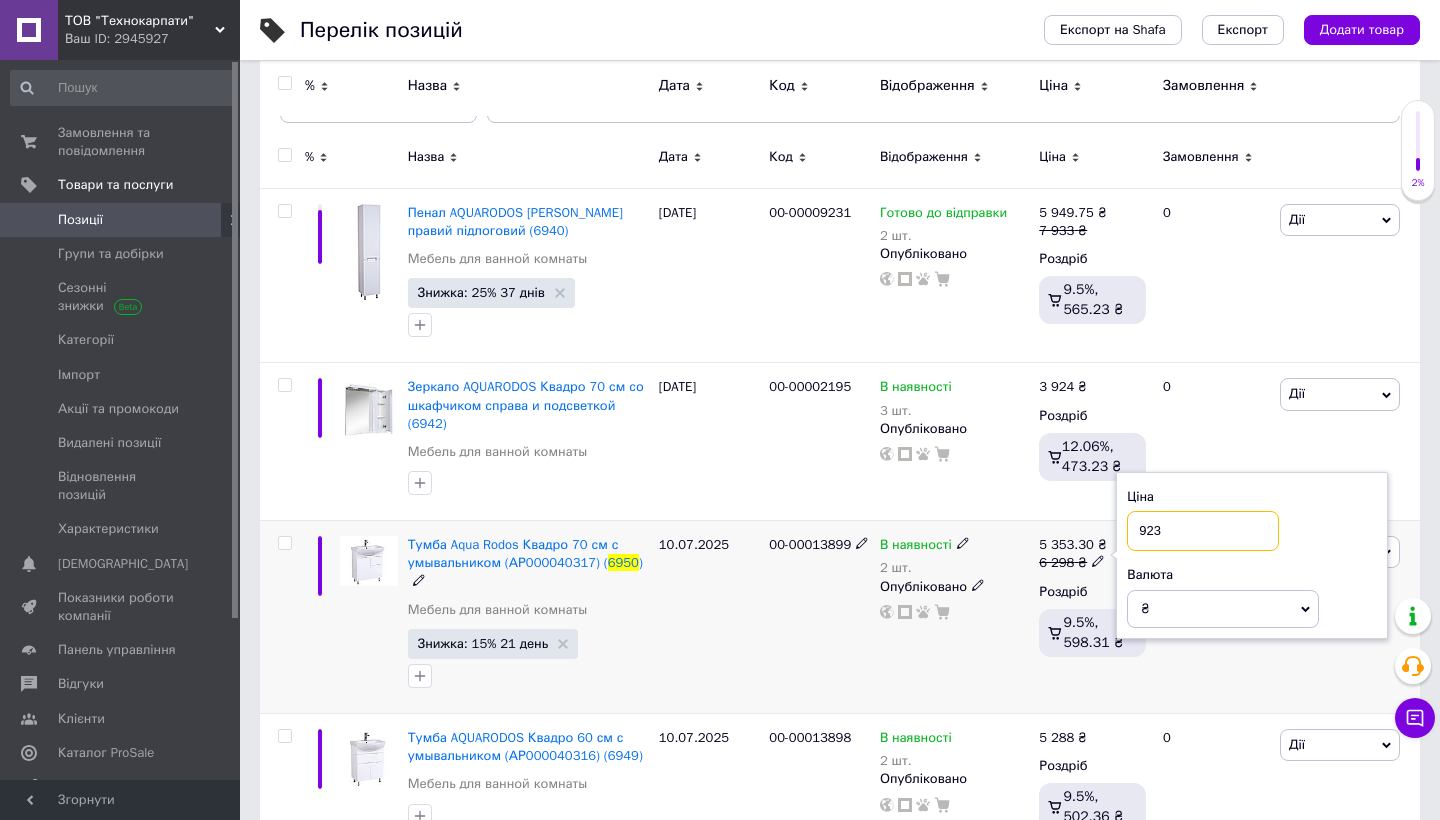 type on "9237" 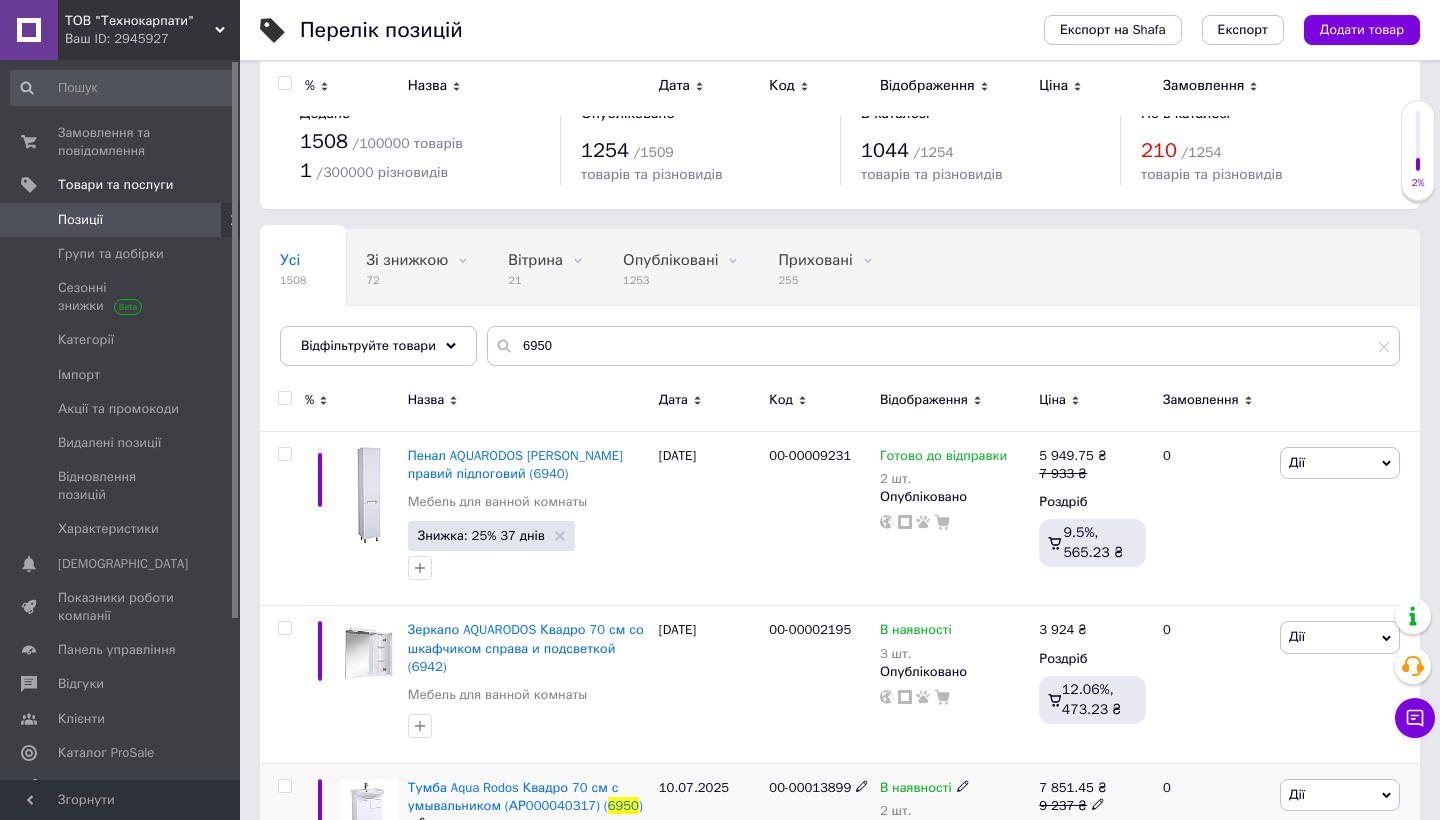 scroll, scrollTop: 0, scrollLeft: 0, axis: both 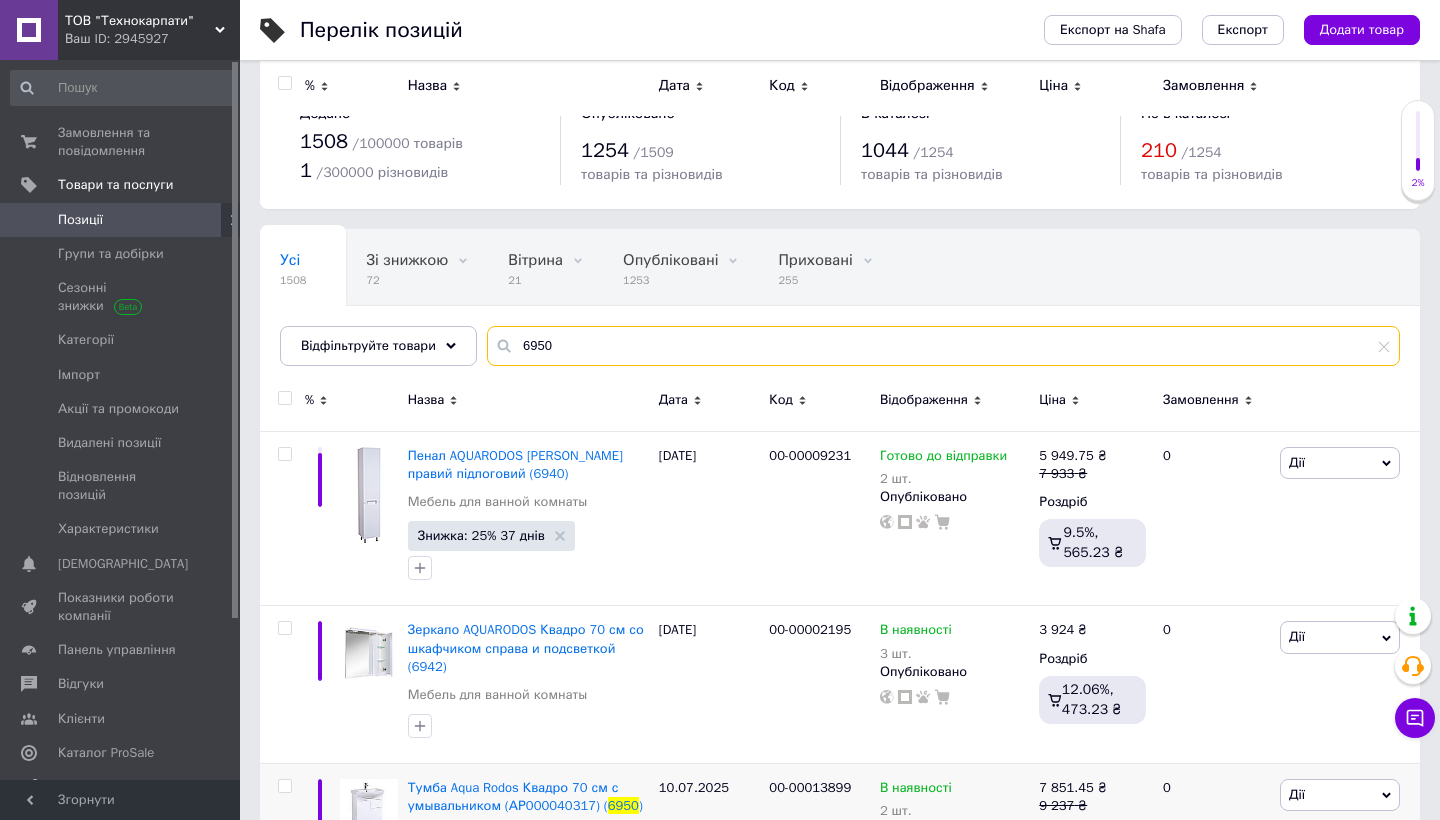 click on "6950" at bounding box center (943, 346) 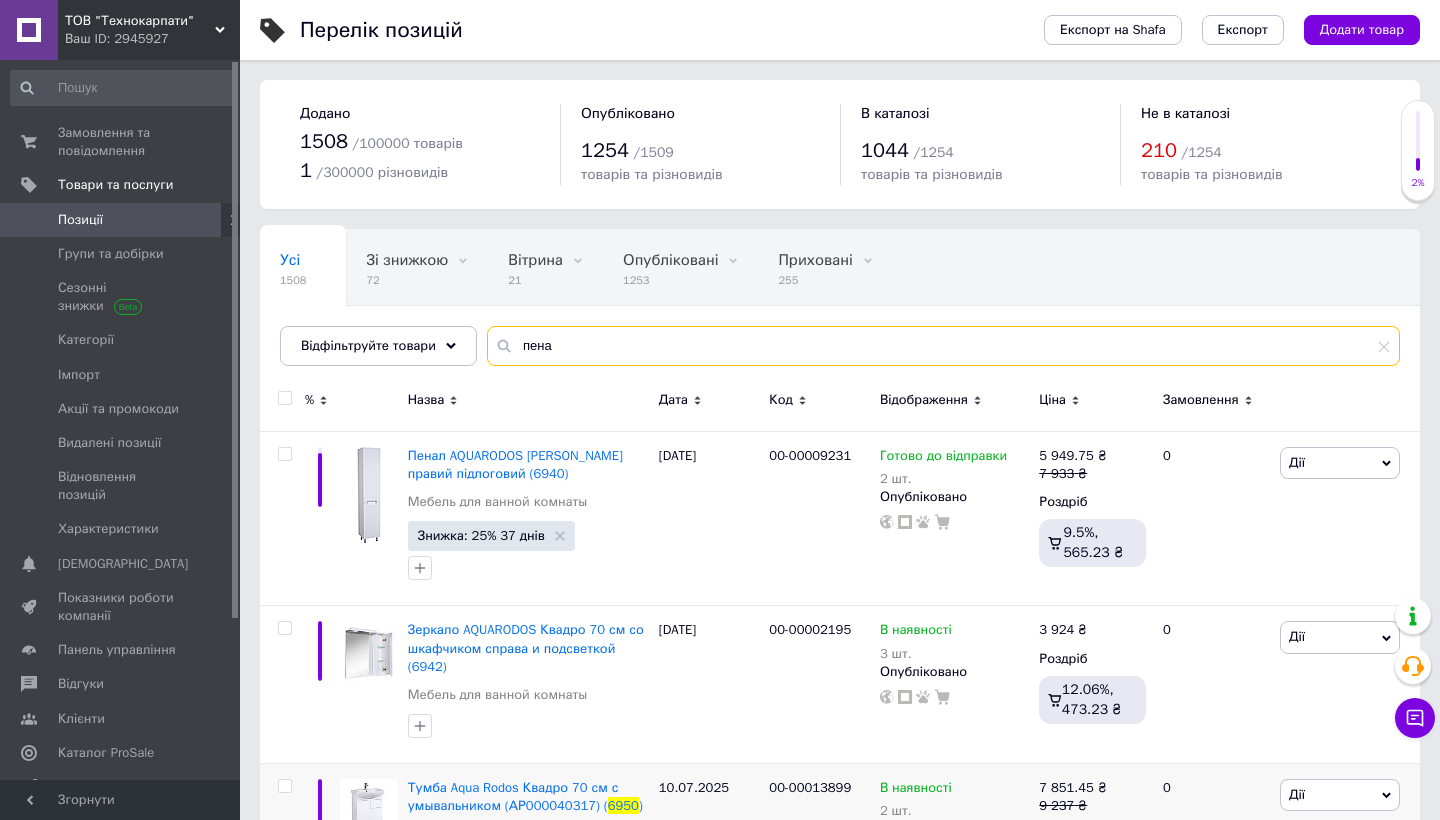 type on "пенал" 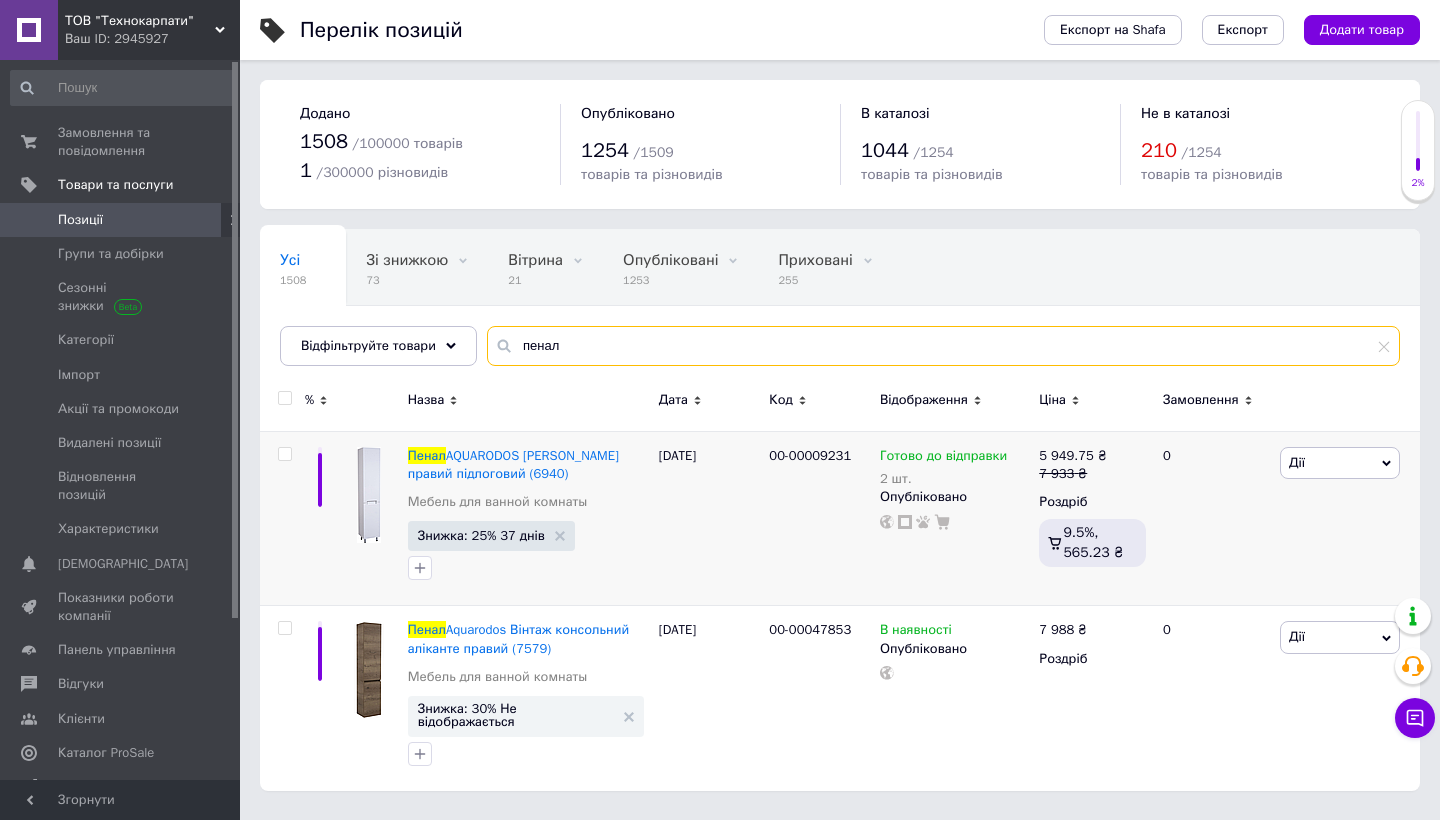 scroll, scrollTop: 0, scrollLeft: 0, axis: both 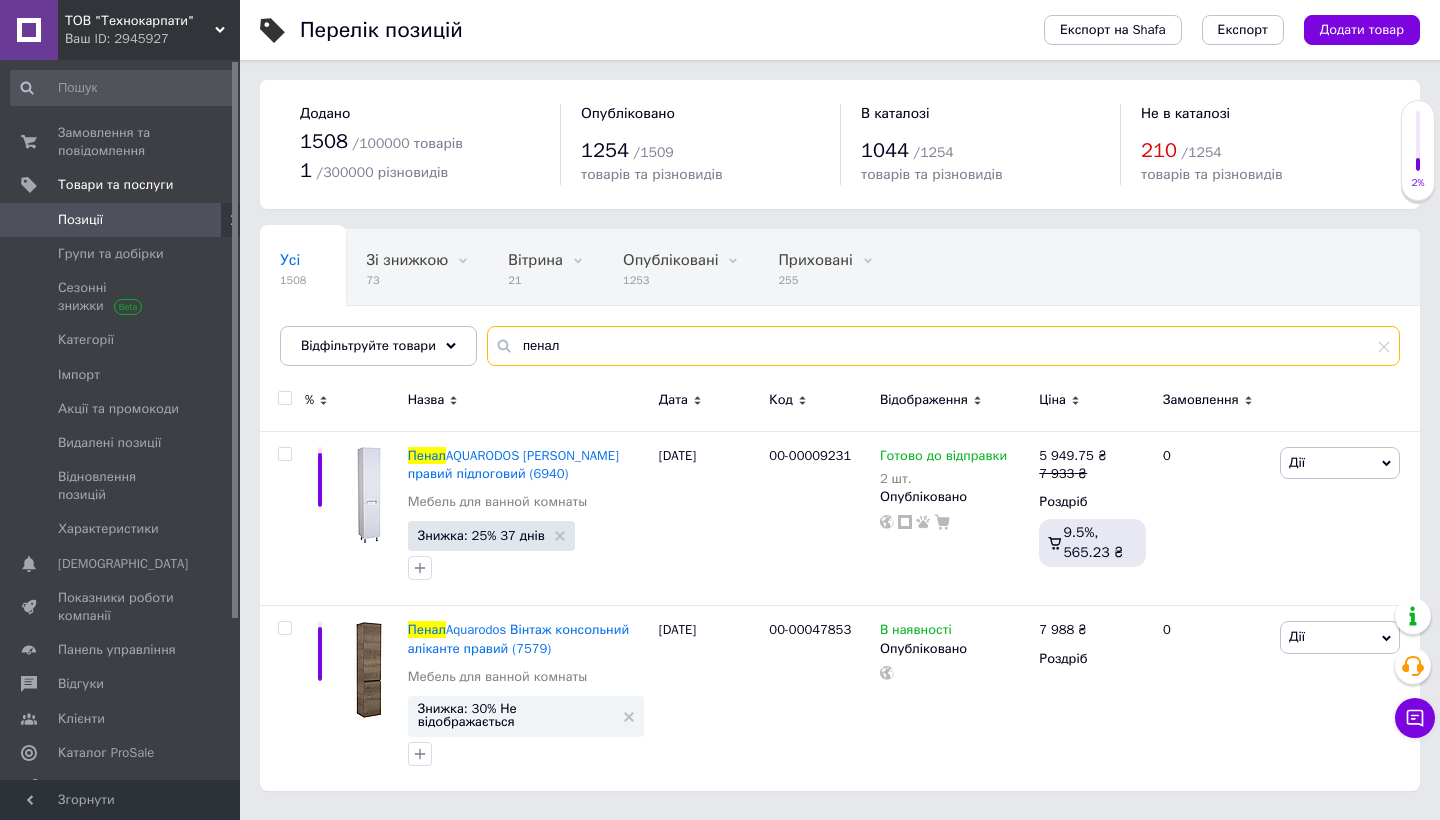 click on "пенал" at bounding box center (943, 346) 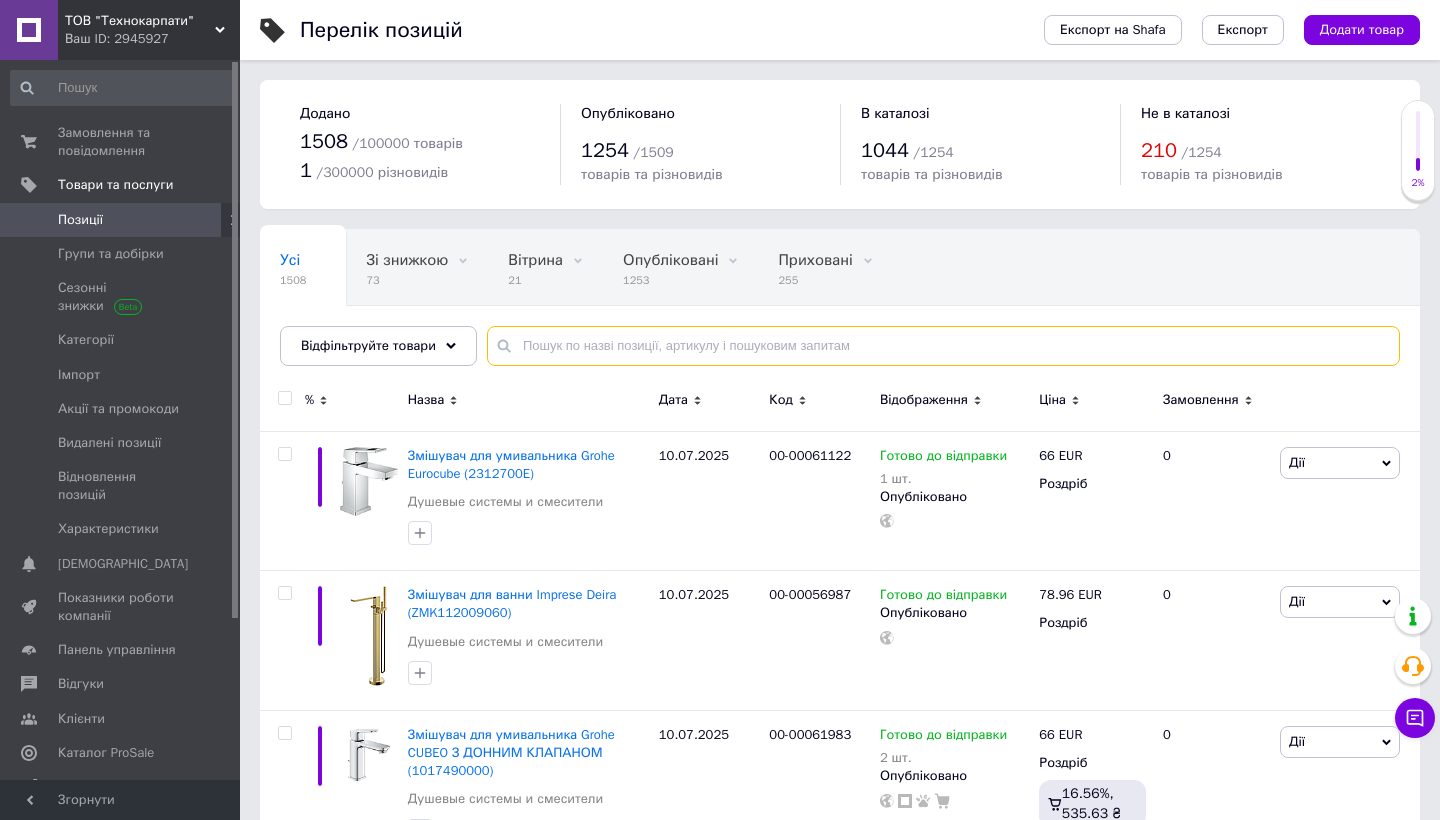 paste on "20114" 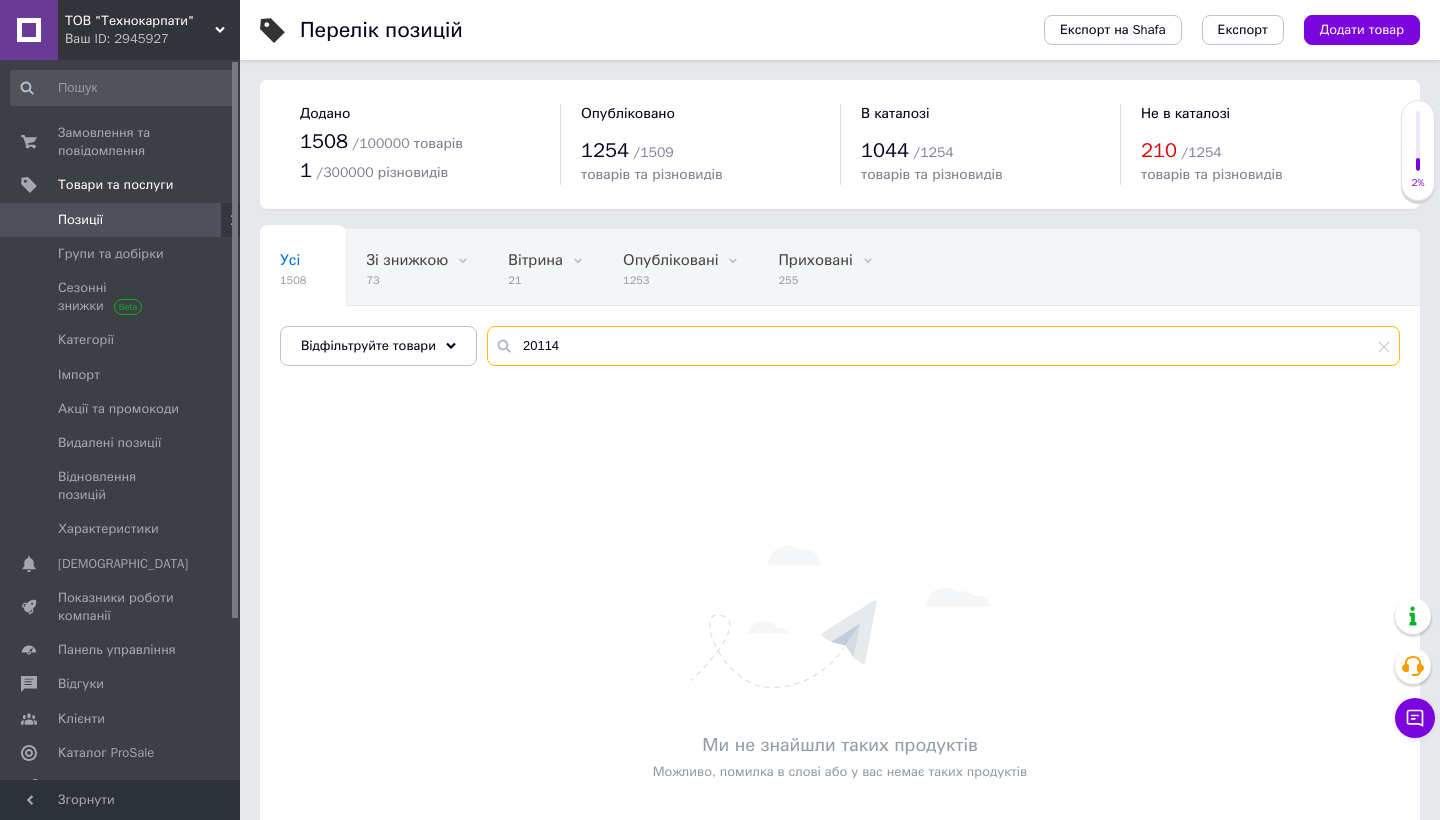 click on "20114" at bounding box center [943, 346] 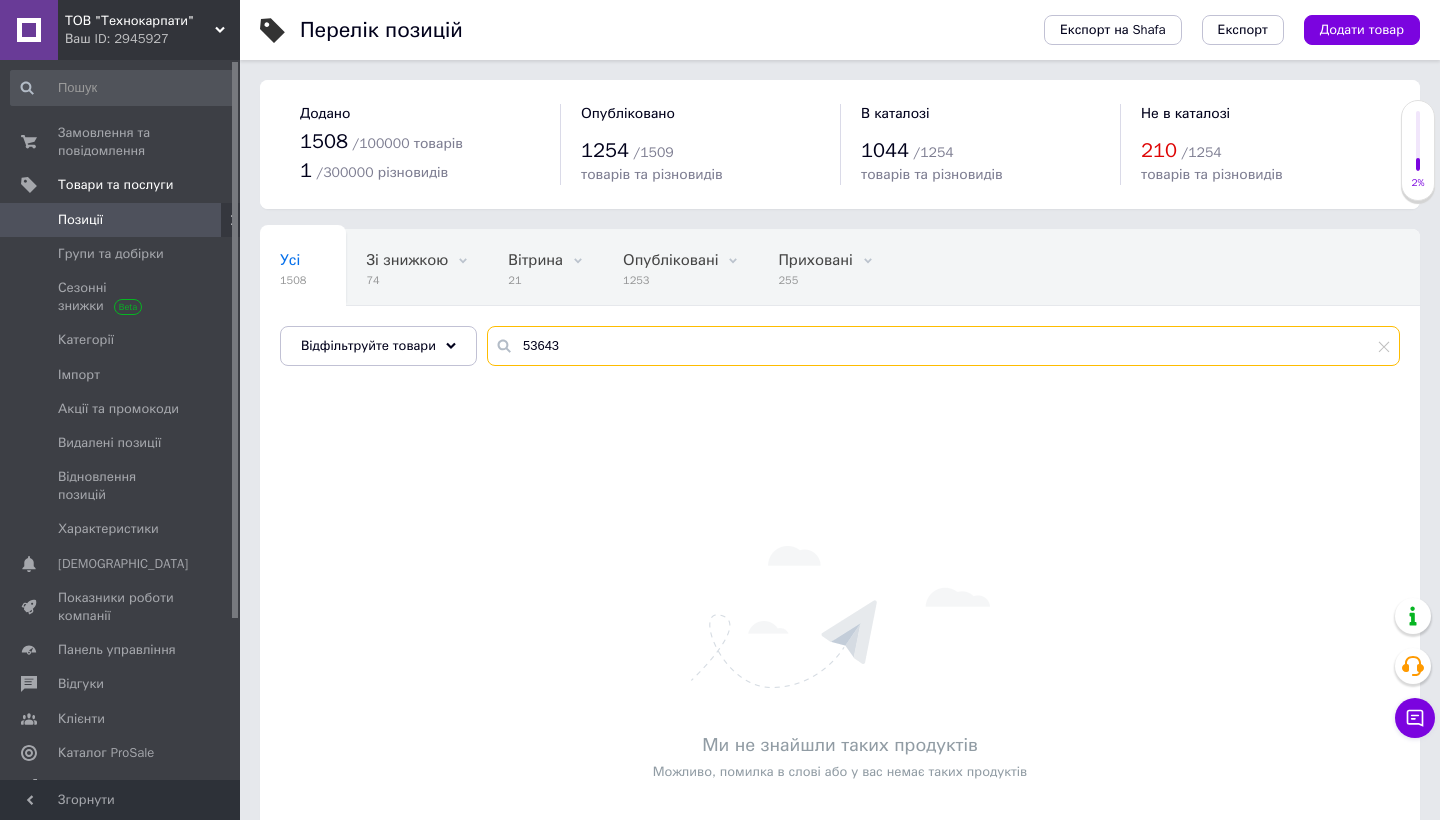 click on "53643" at bounding box center [943, 346] 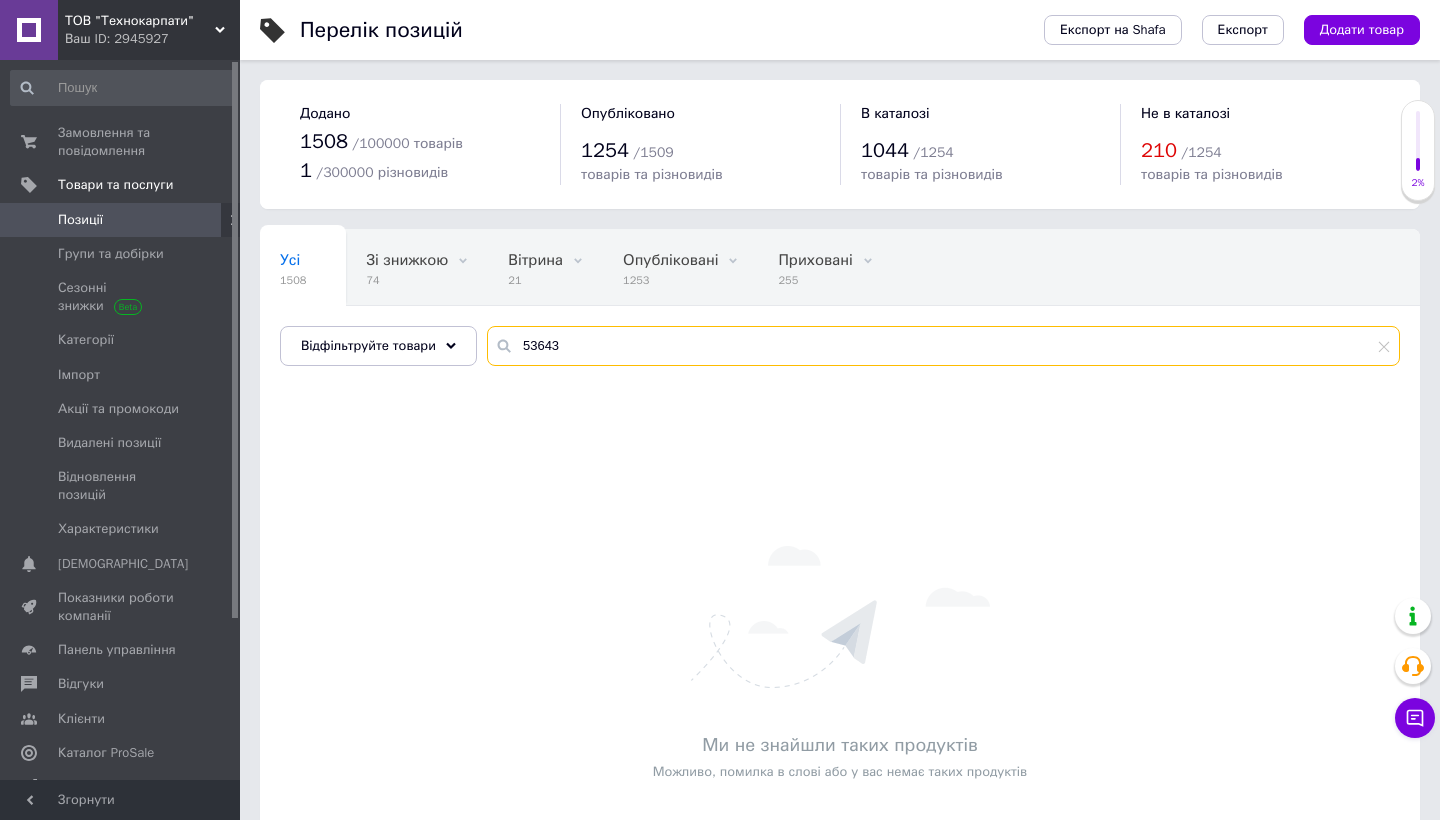 click on "53643" at bounding box center (943, 346) 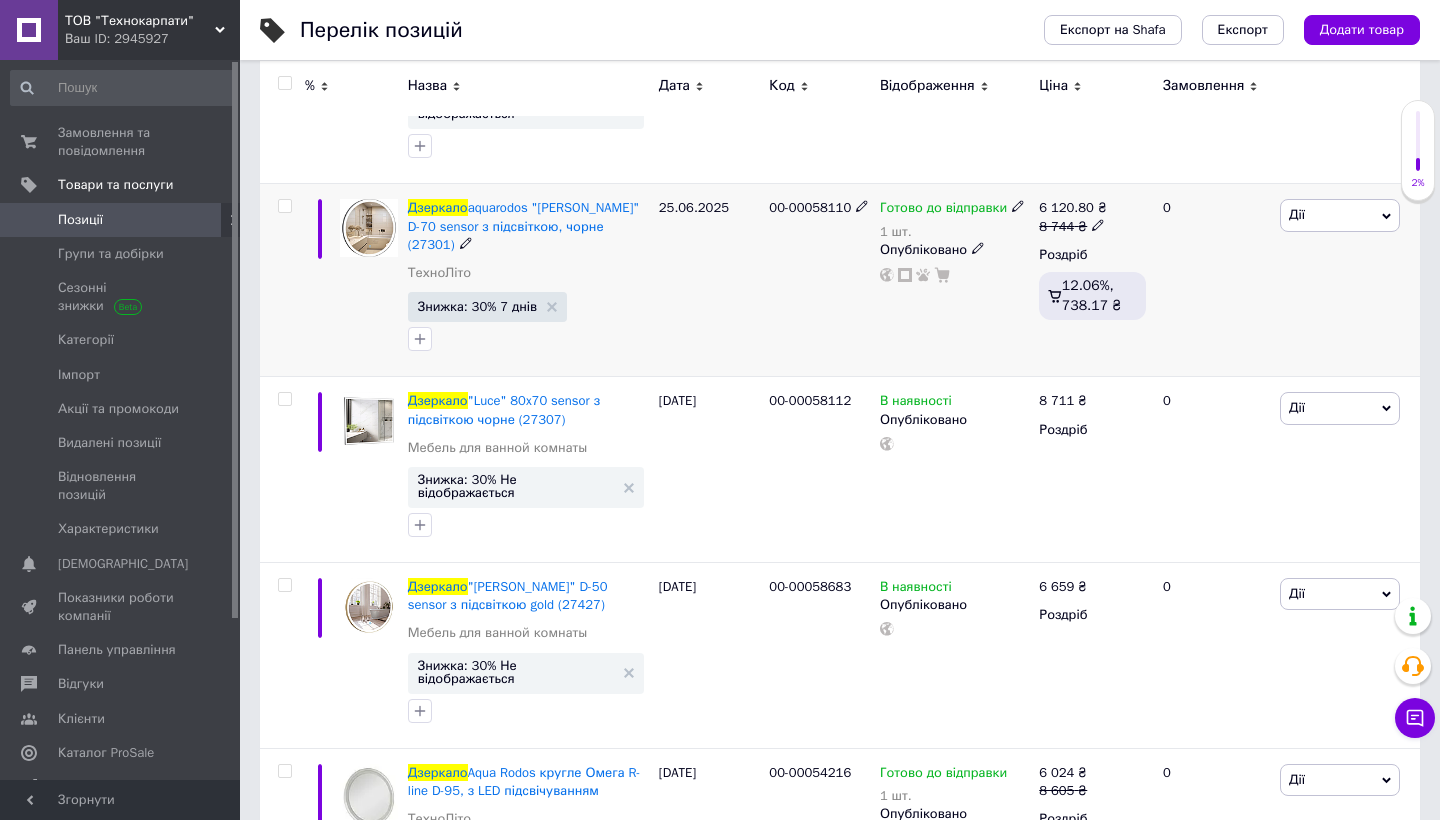 scroll, scrollTop: 466, scrollLeft: 0, axis: vertical 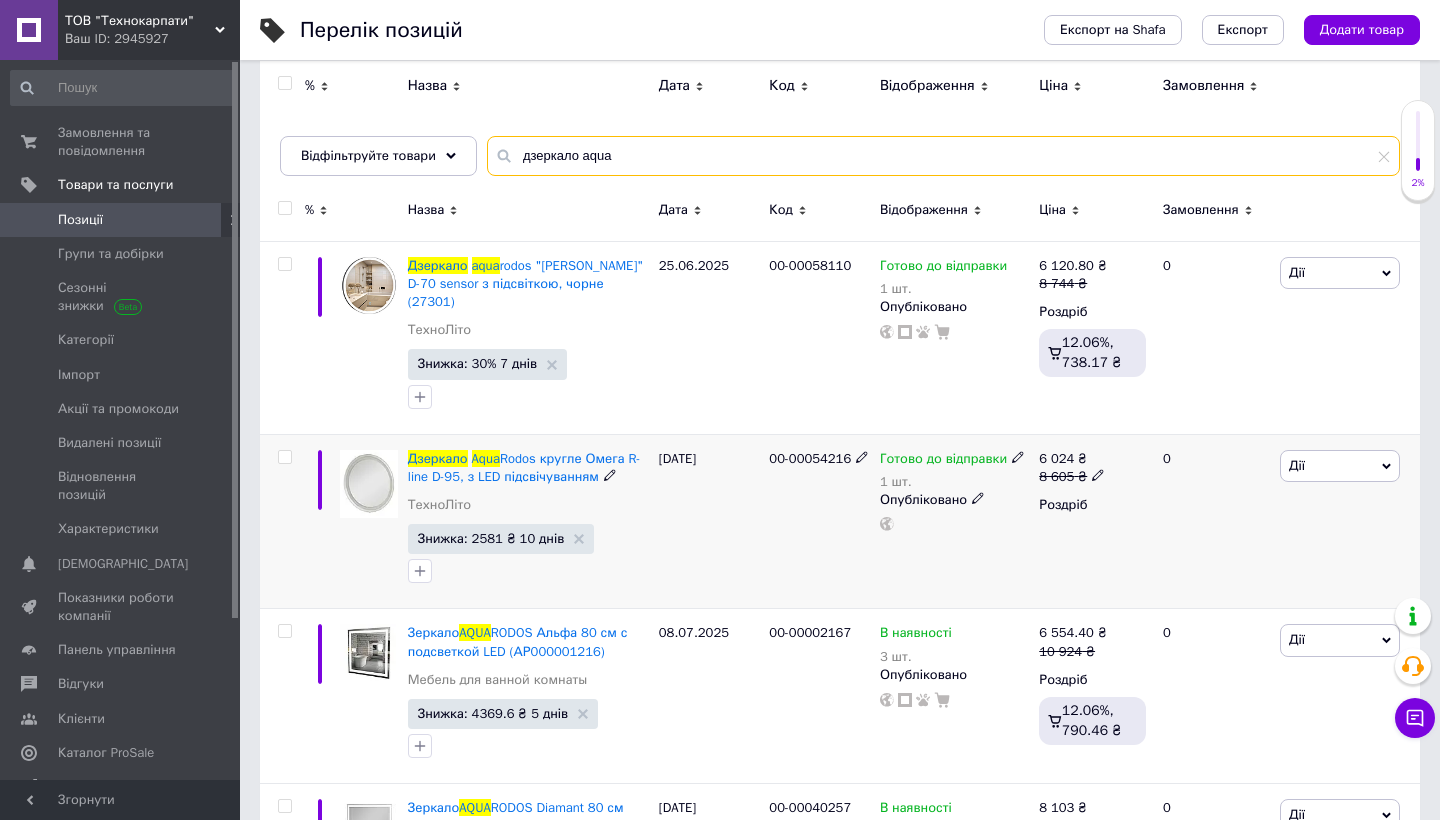 type on "дзеркало aqua" 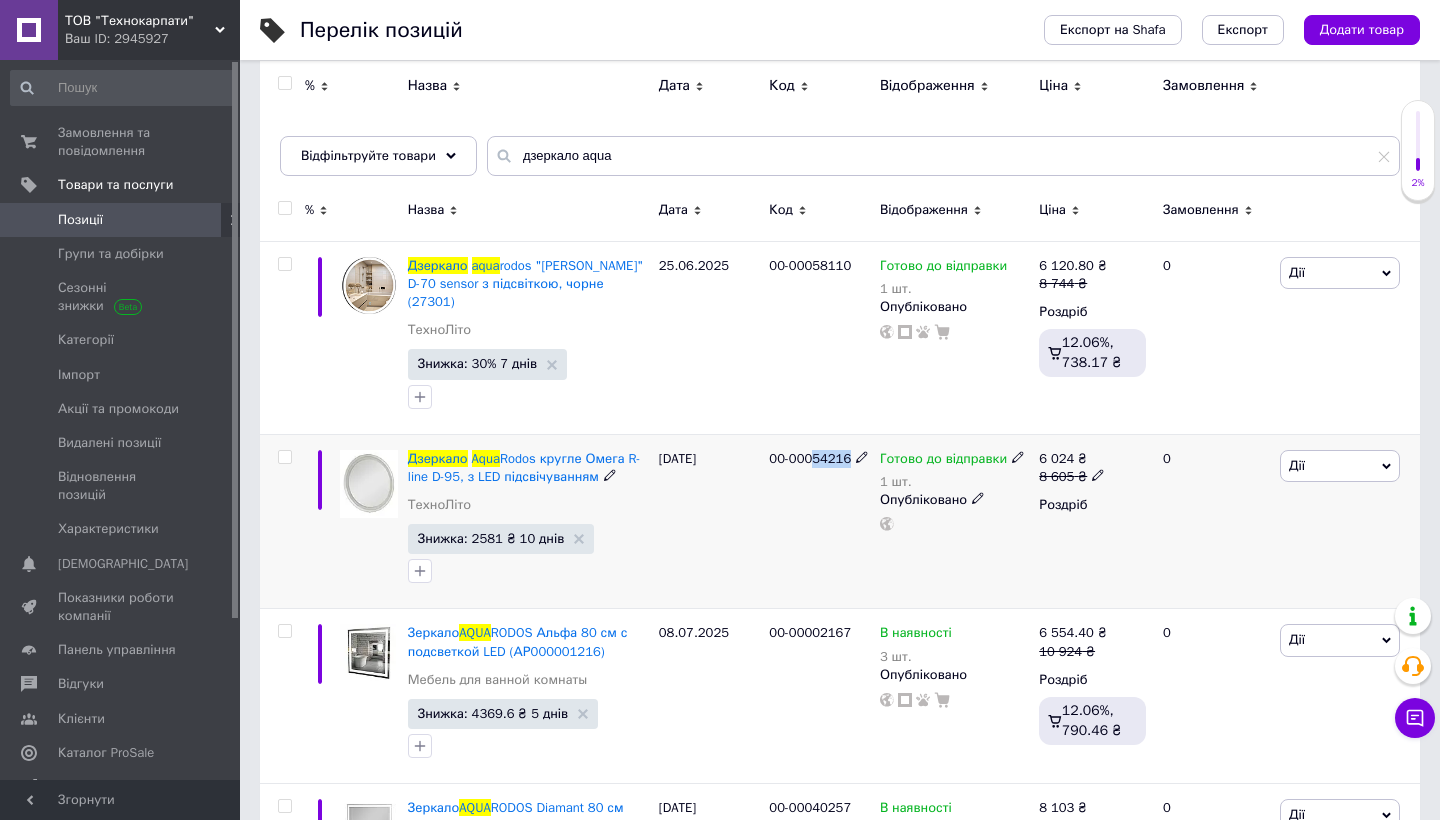 drag, startPoint x: 818, startPoint y: 437, endPoint x: 856, endPoint y: 438, distance: 38.013157 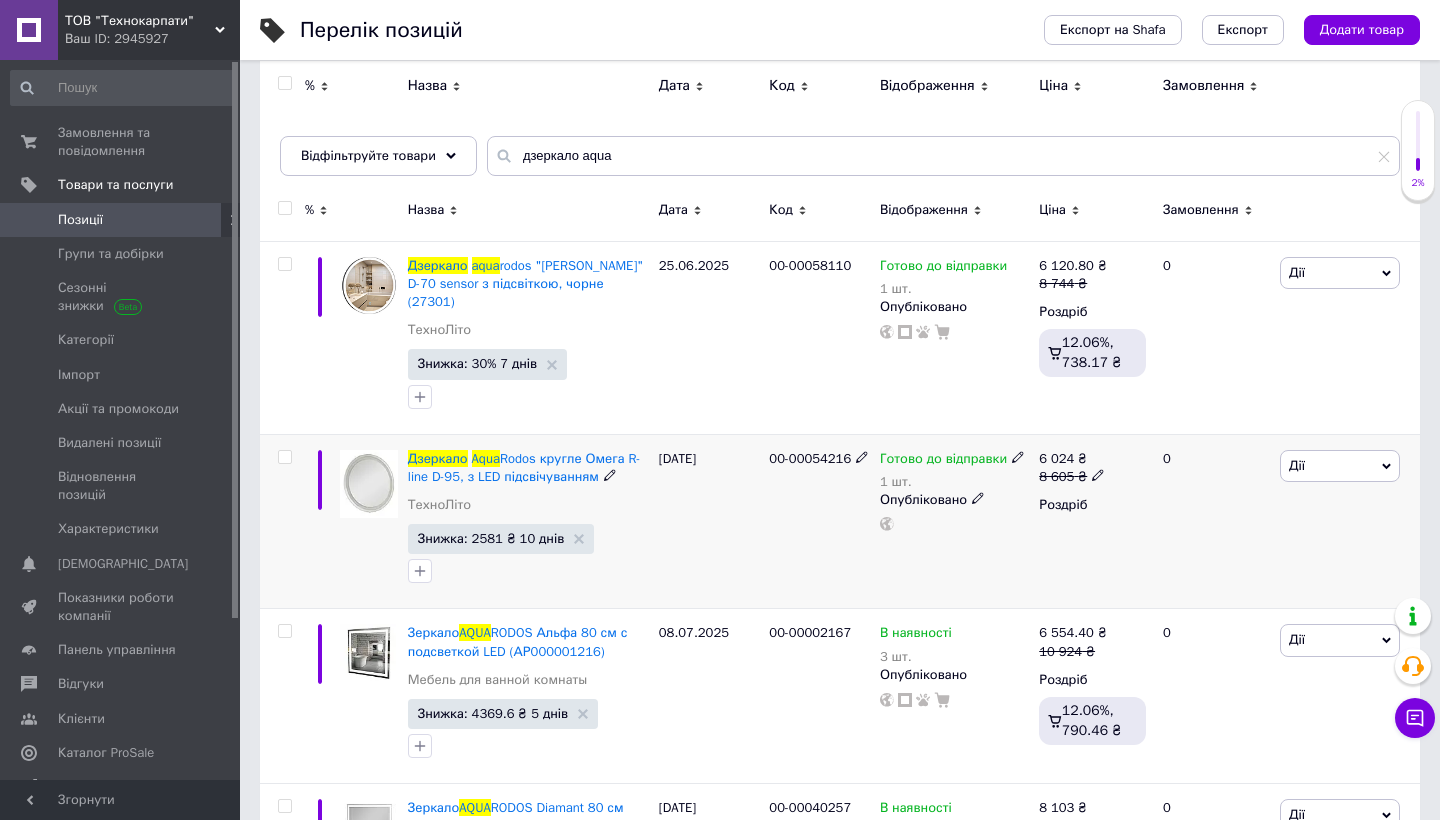 click 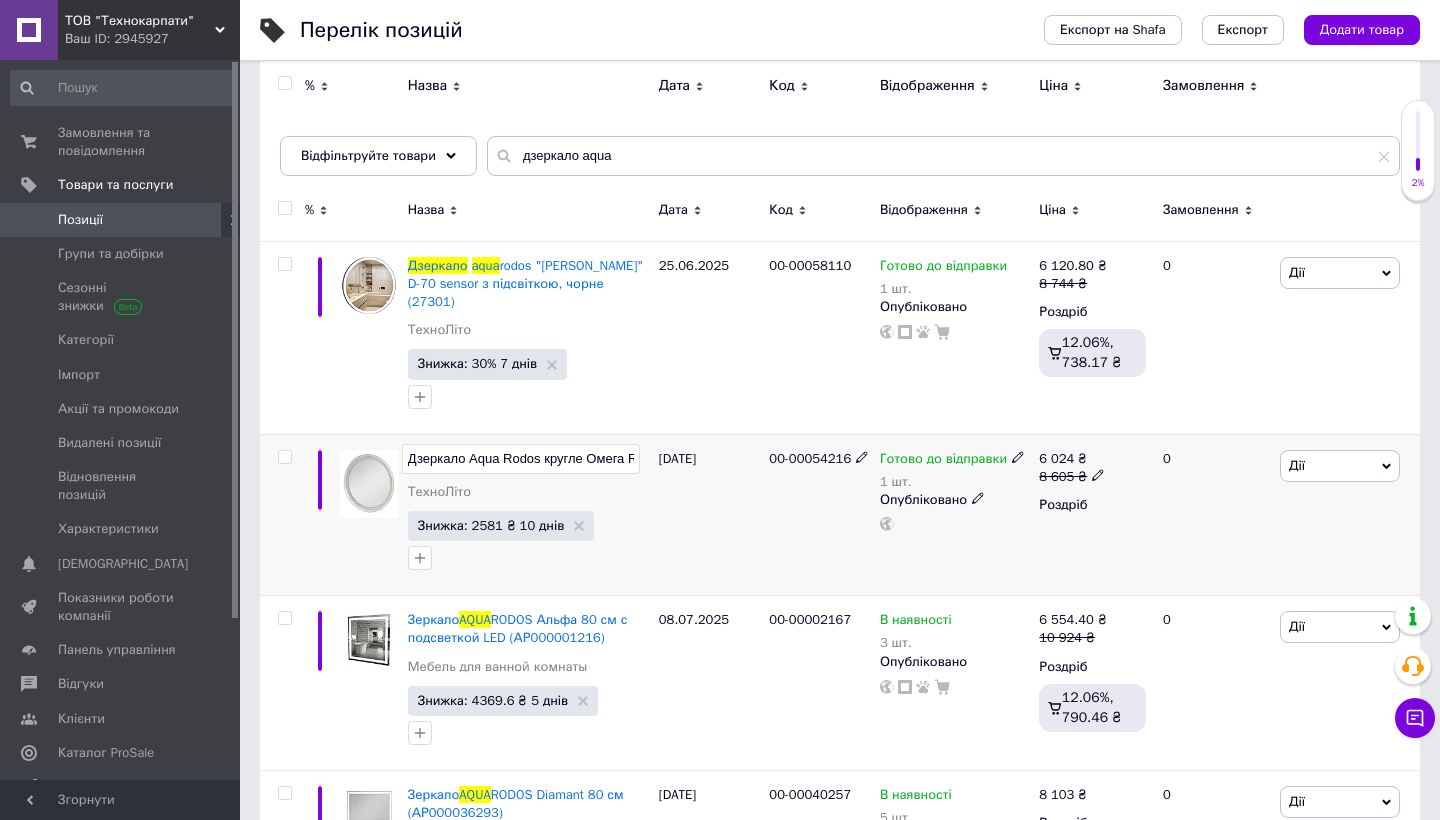 scroll, scrollTop: 0, scrollLeft: 193, axis: horizontal 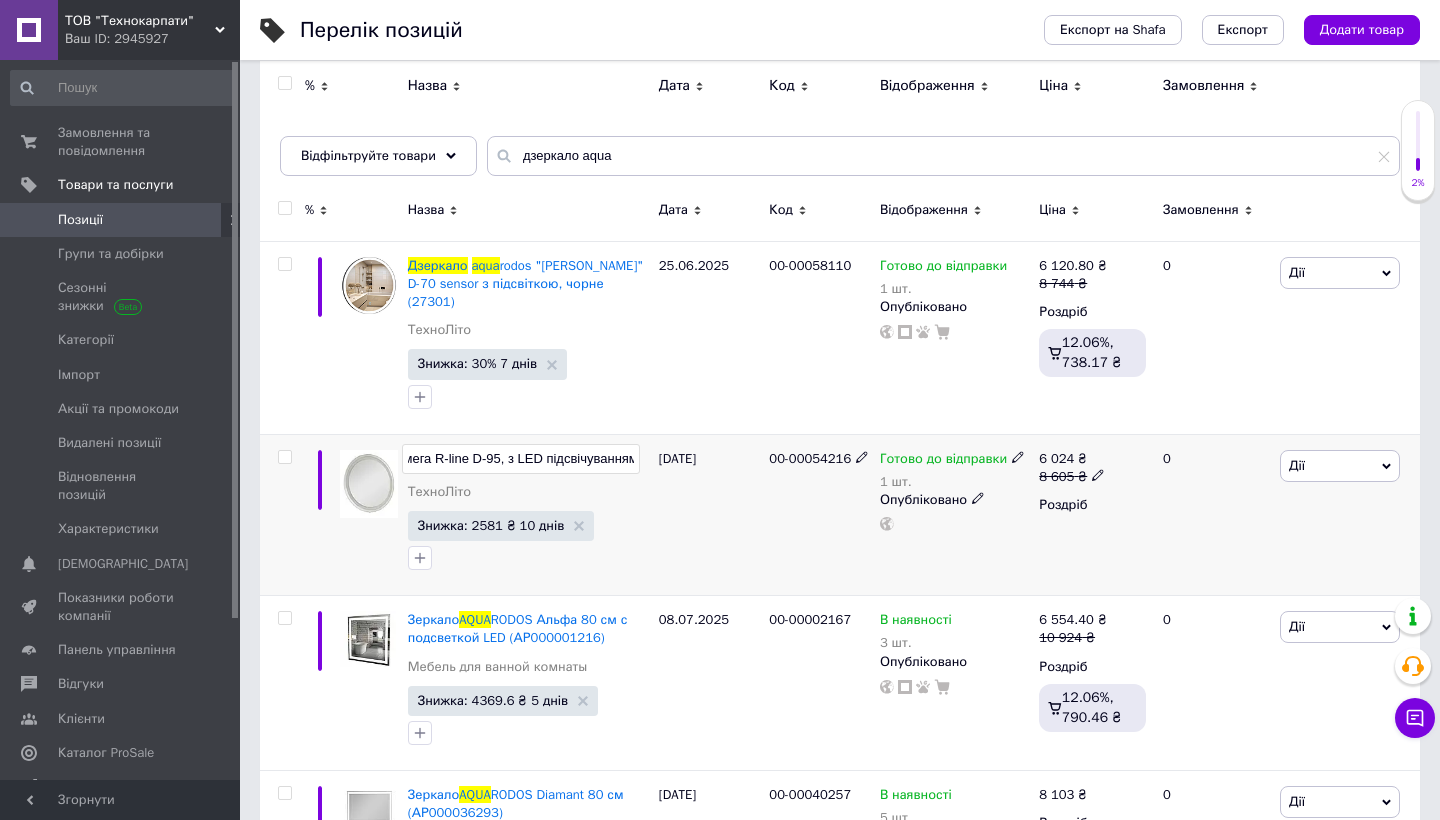 type on "Дзеркало Aqua Rodos кругле Омега R-line D-95, з LED підсвічуванням (12265)" 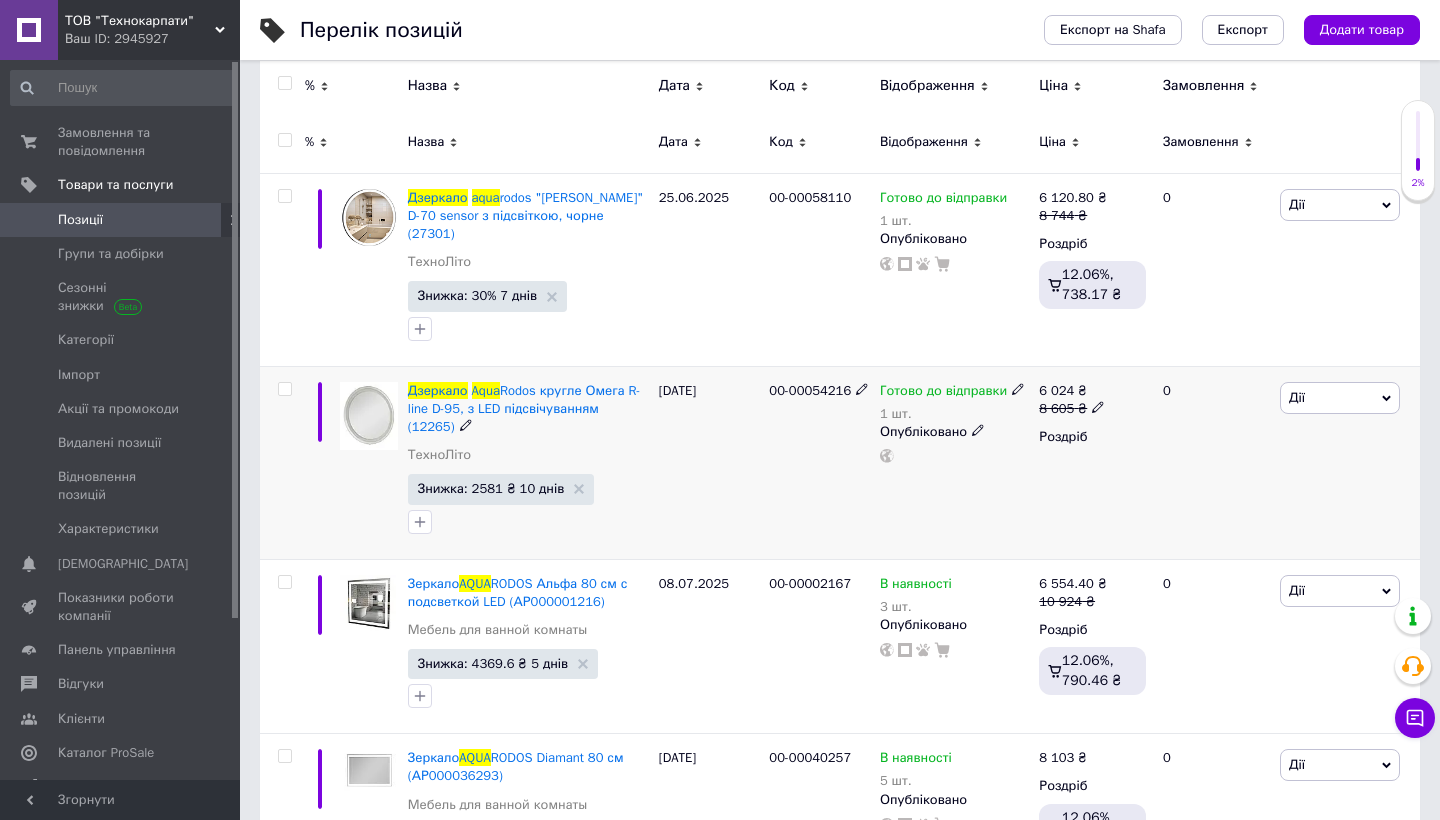 scroll, scrollTop: 255, scrollLeft: 0, axis: vertical 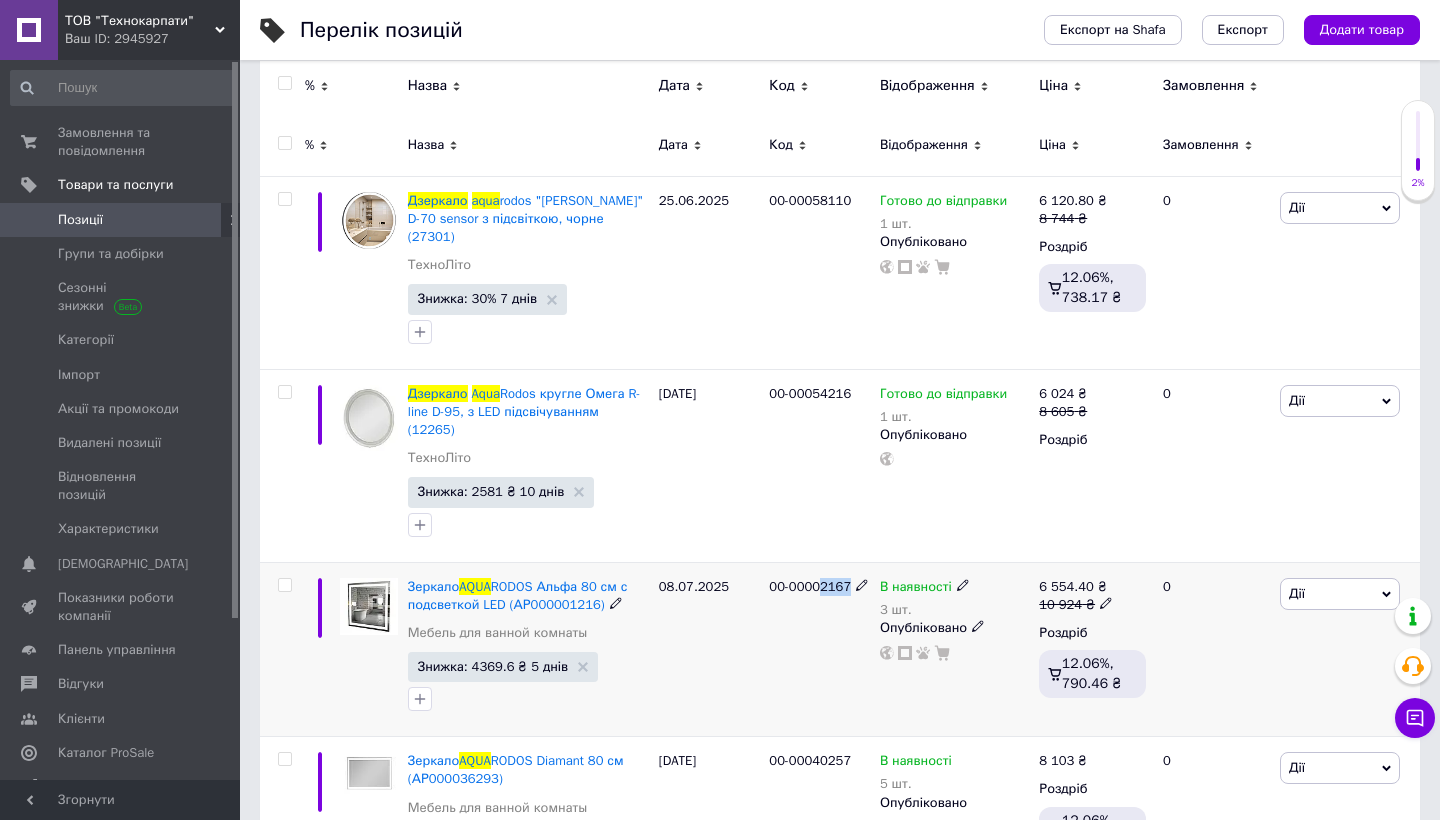 drag, startPoint x: 825, startPoint y: 566, endPoint x: 856, endPoint y: 564, distance: 31.06445 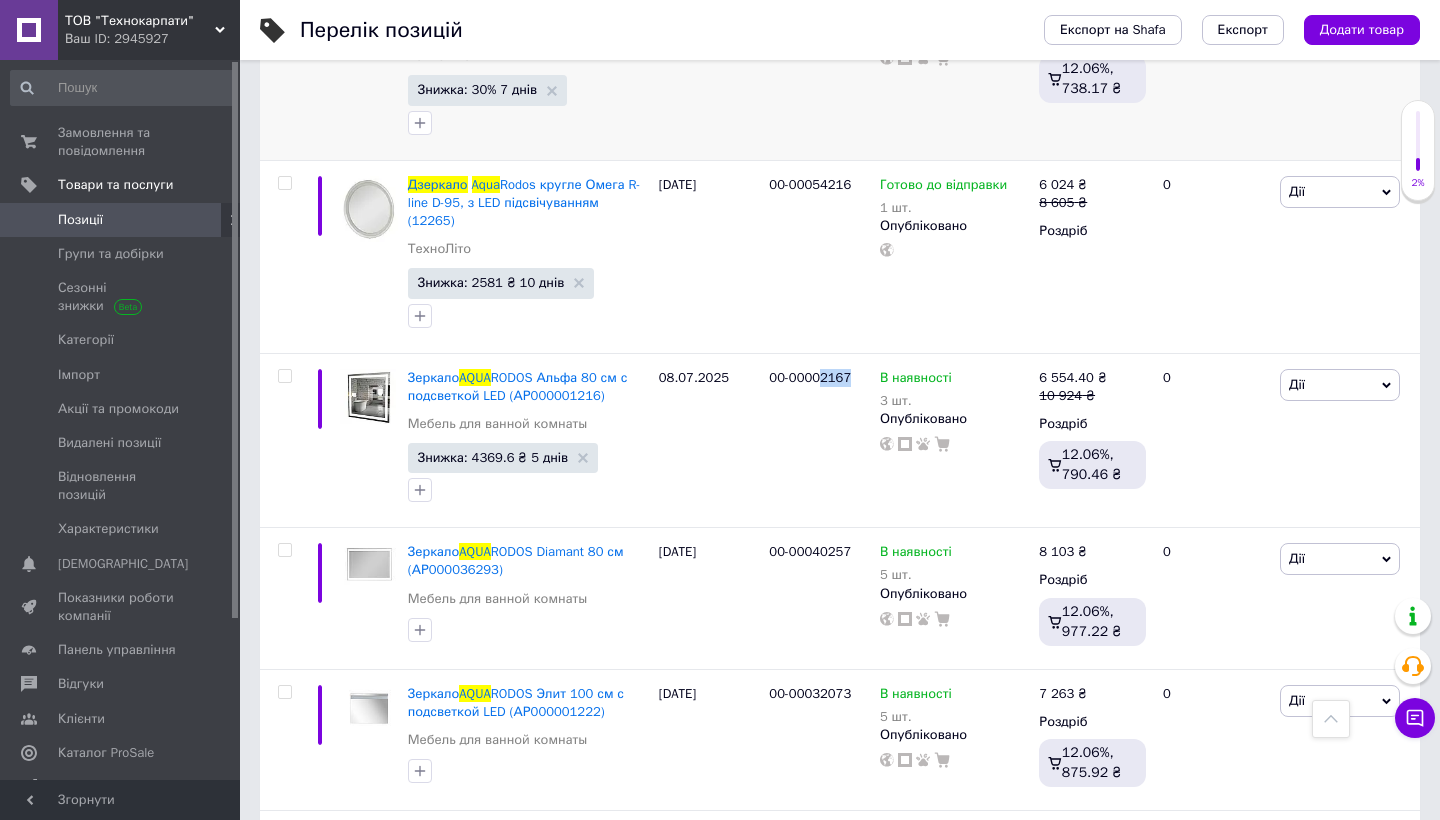 scroll, scrollTop: 507, scrollLeft: 0, axis: vertical 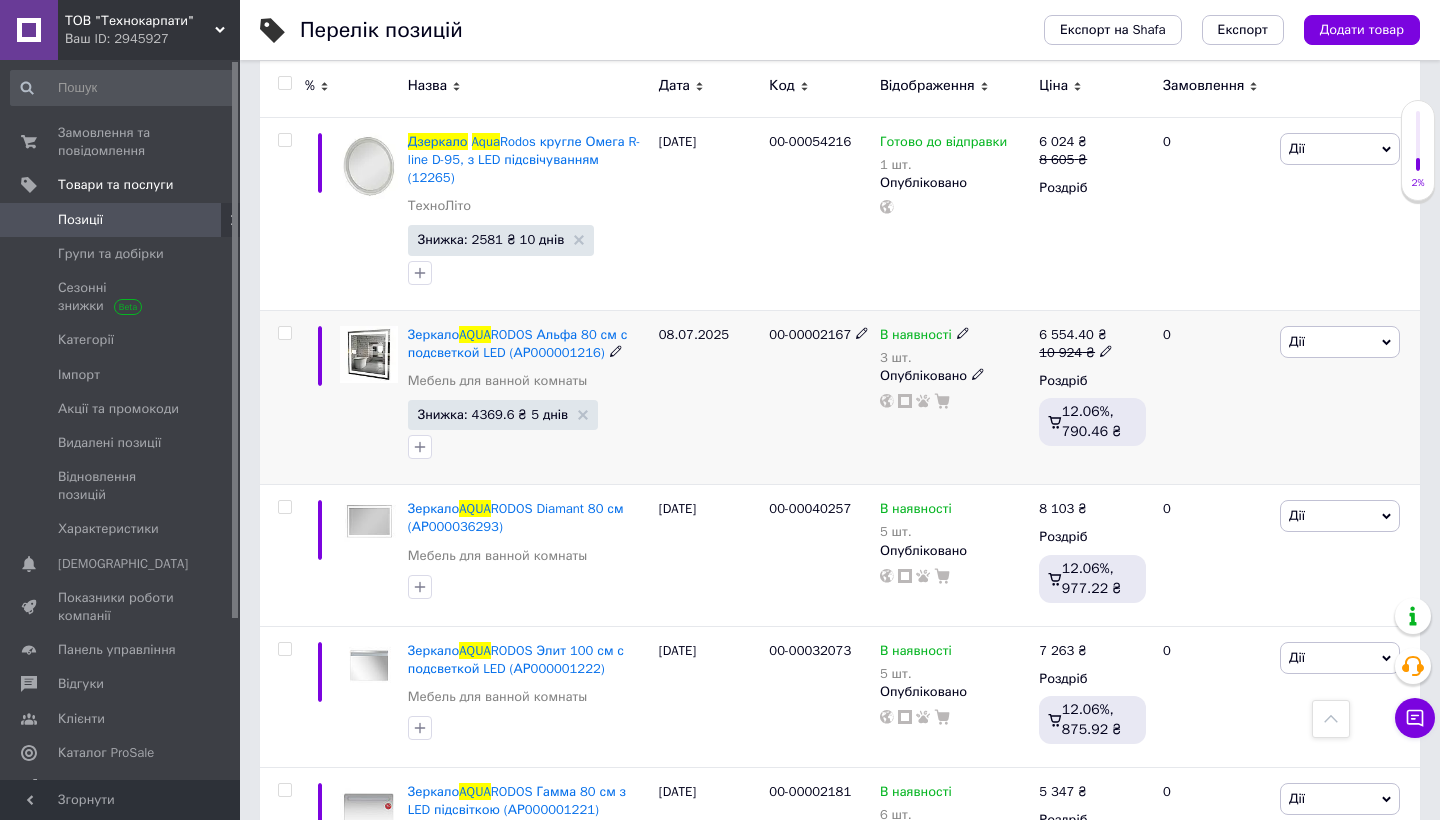 click 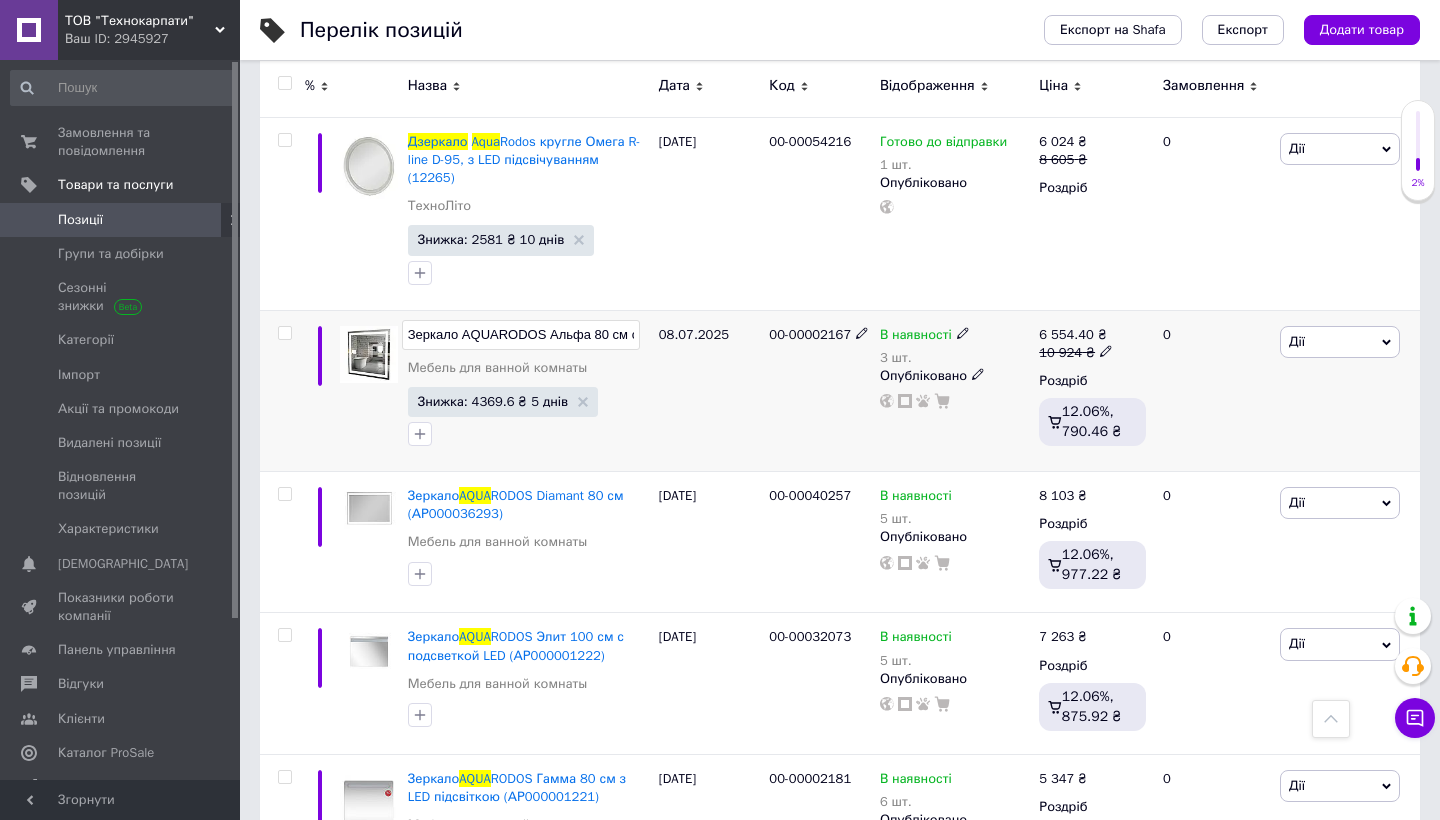 scroll, scrollTop: 0, scrollLeft: 196, axis: horizontal 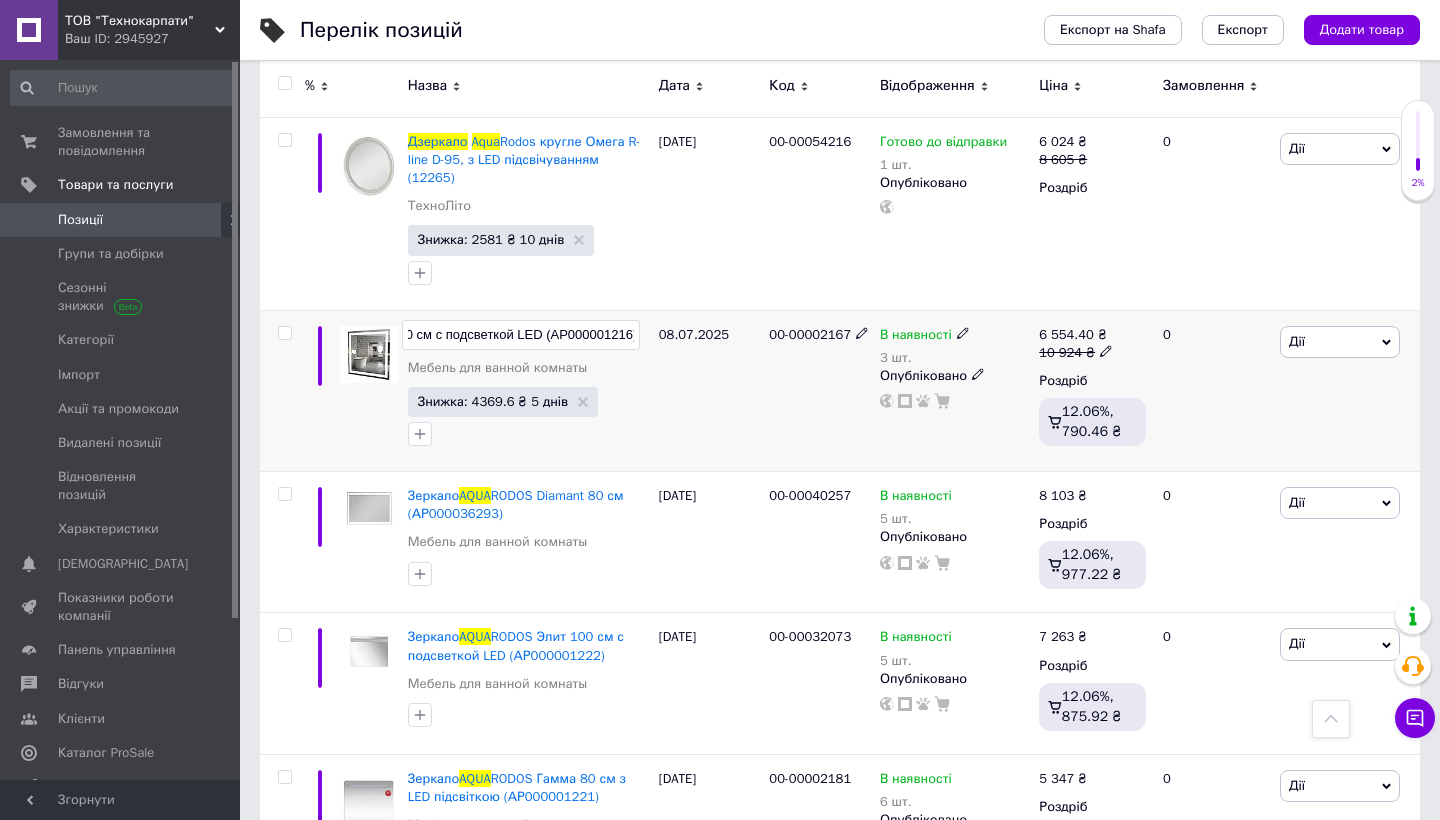 type on "Зеркало AQUARODOS Альфа 80 см с подсветкой LED (АР000001216) (4727)" 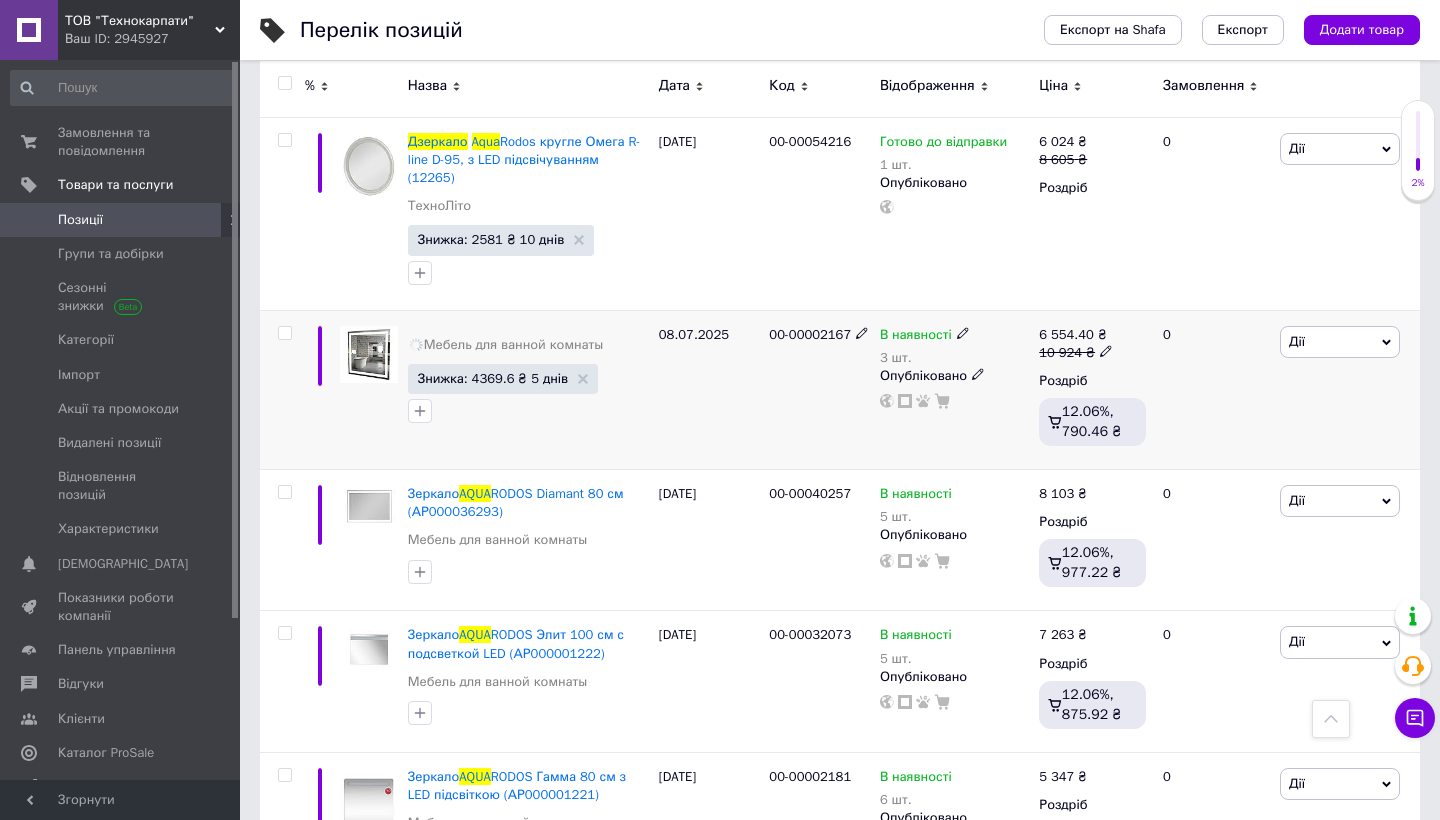 click on "В наявності 3 шт. Опубліковано" at bounding box center (954, 390) 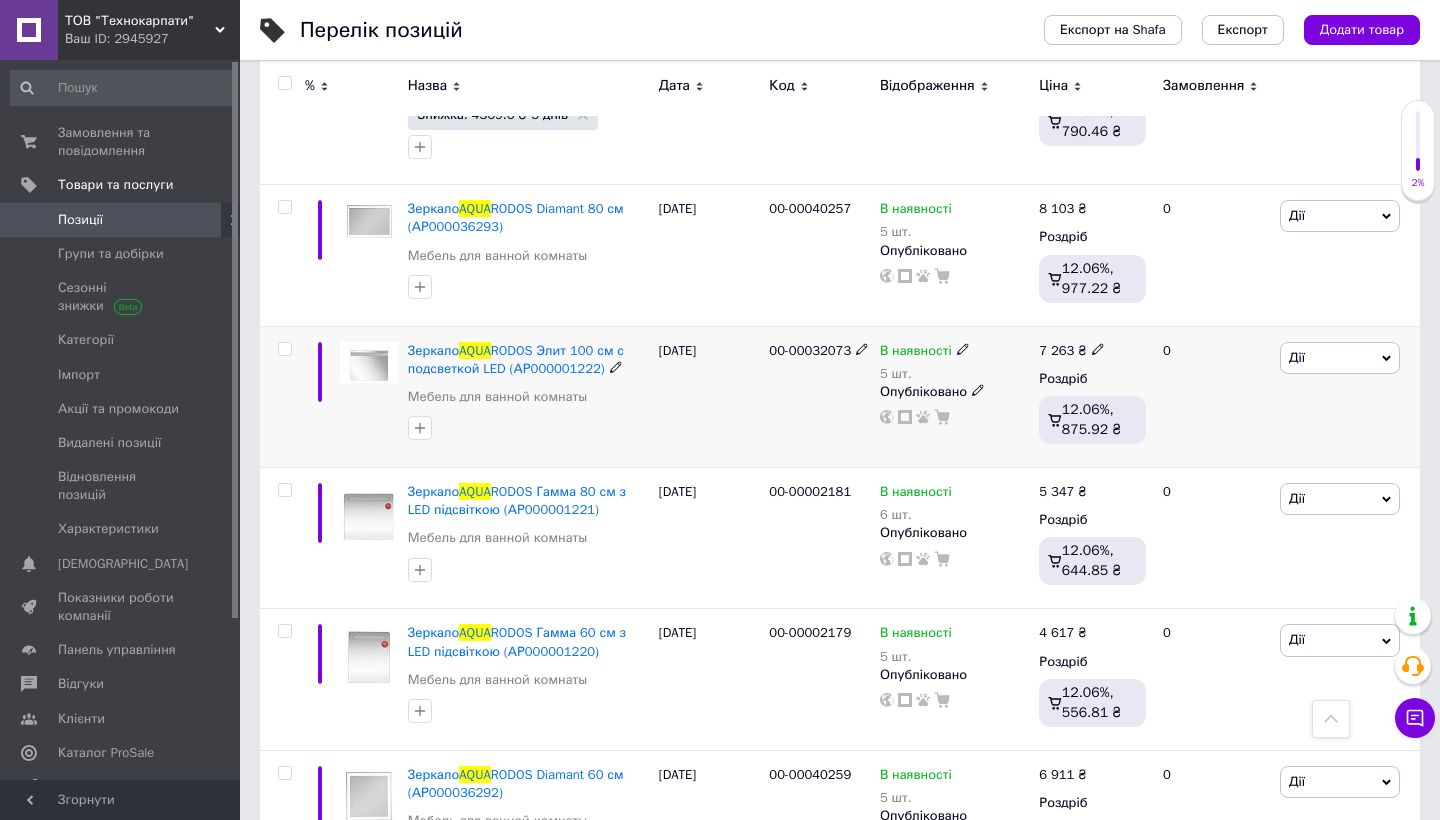 scroll, scrollTop: 838, scrollLeft: 0, axis: vertical 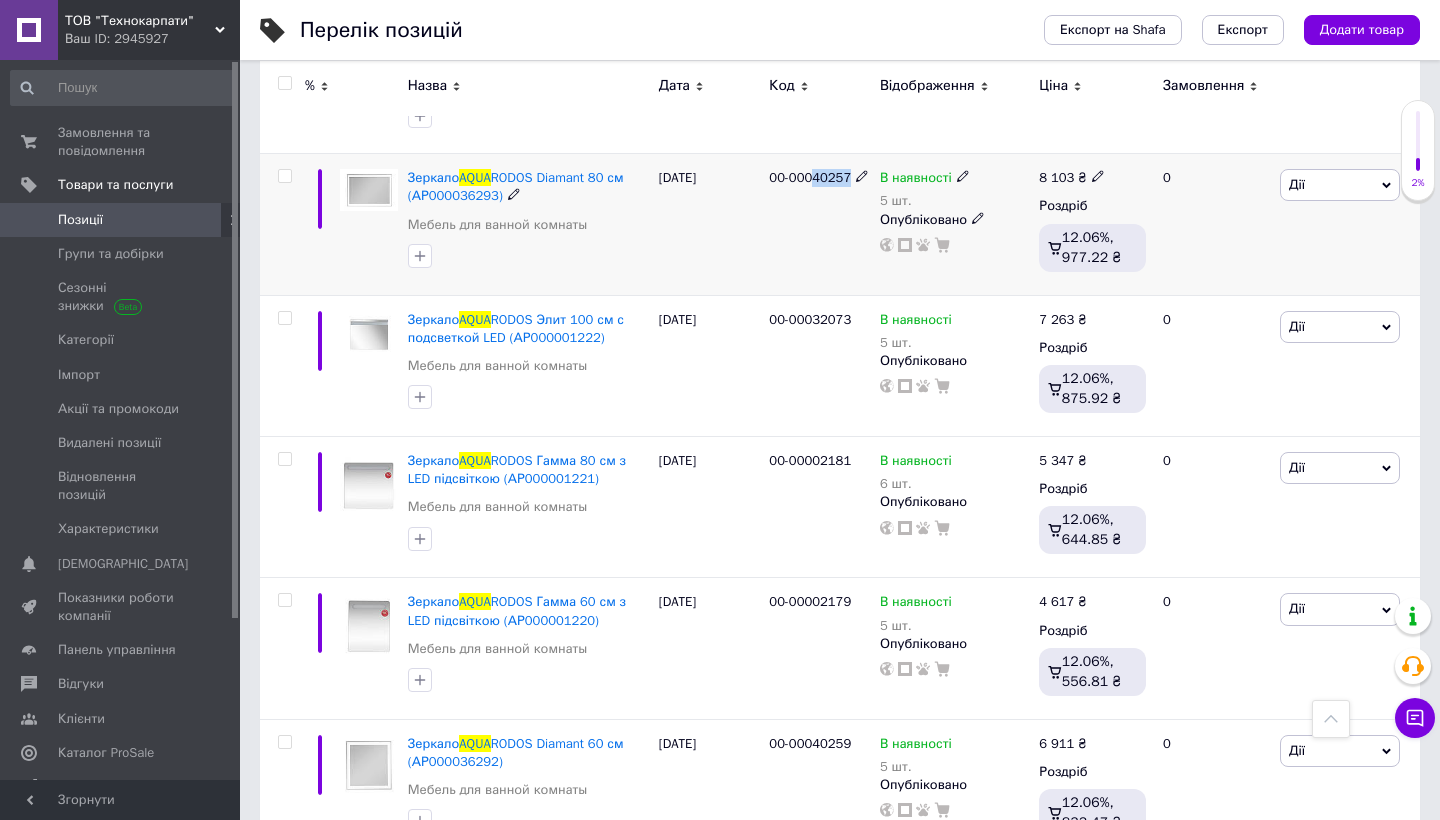drag, startPoint x: 818, startPoint y: 158, endPoint x: 865, endPoint y: 159, distance: 47.010635 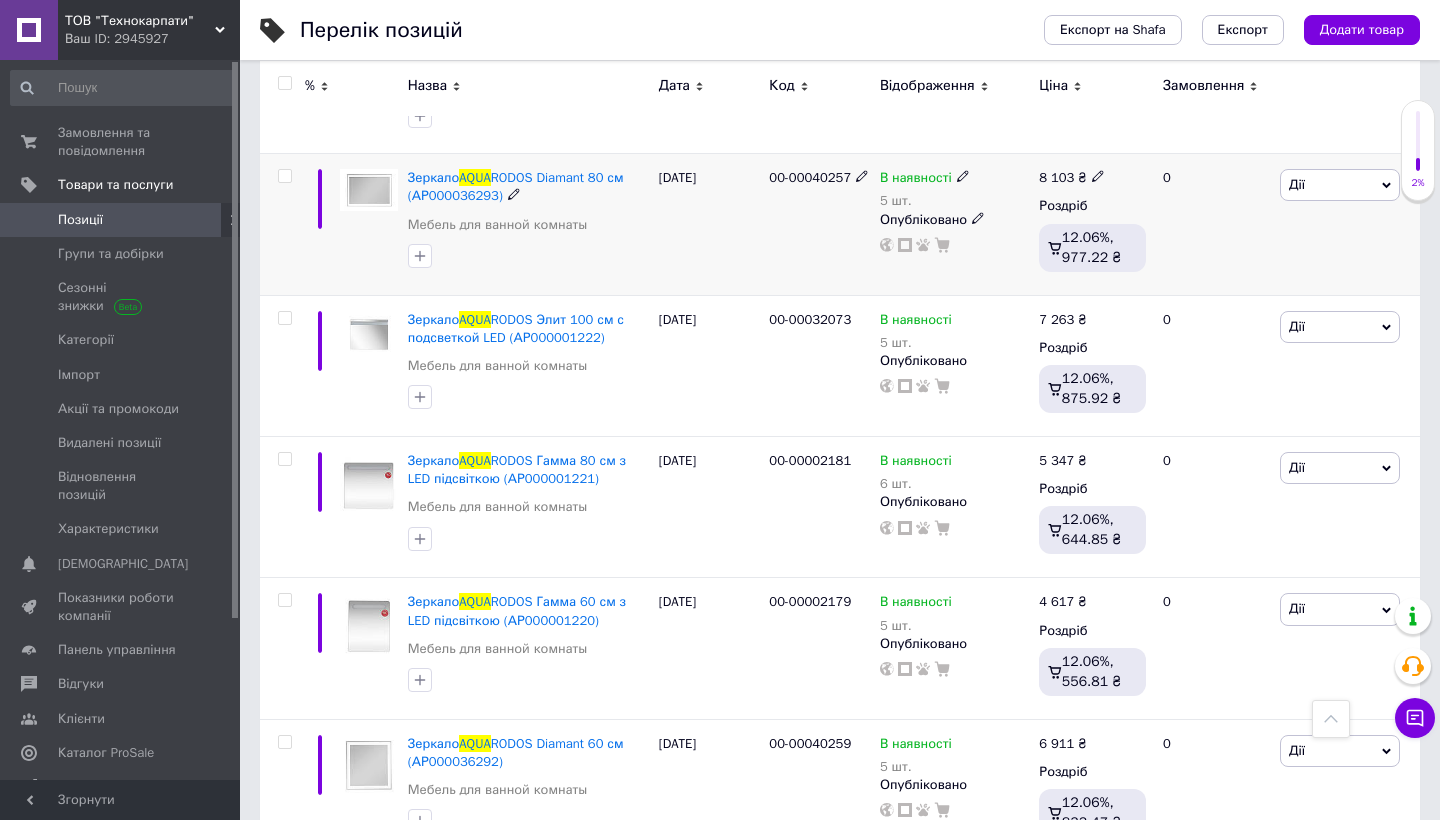 click 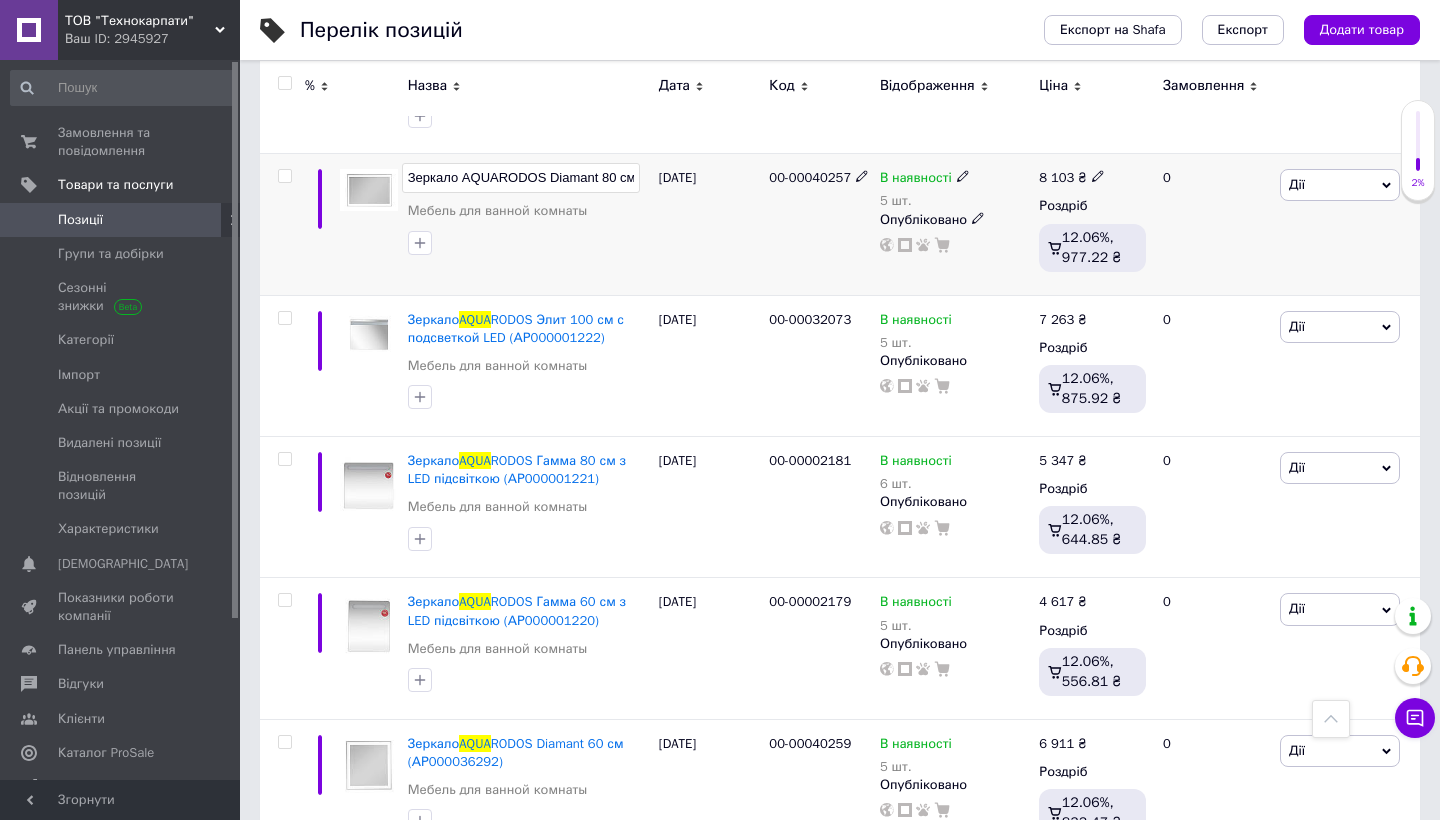 scroll, scrollTop: 0, scrollLeft: 92, axis: horizontal 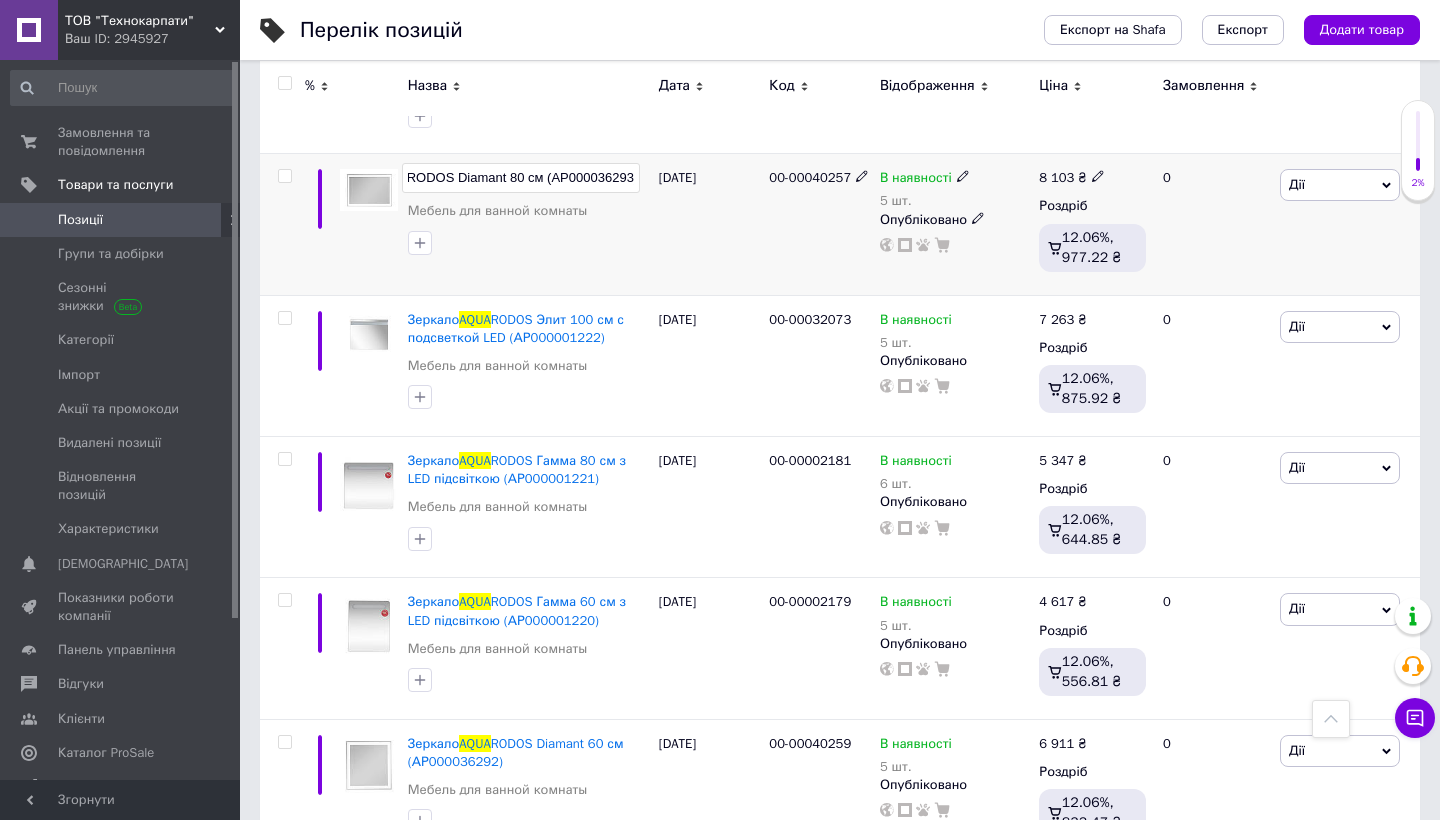 type on "Зеркало AQUARODOS Diamant 80 см (АР000036293) (8685)" 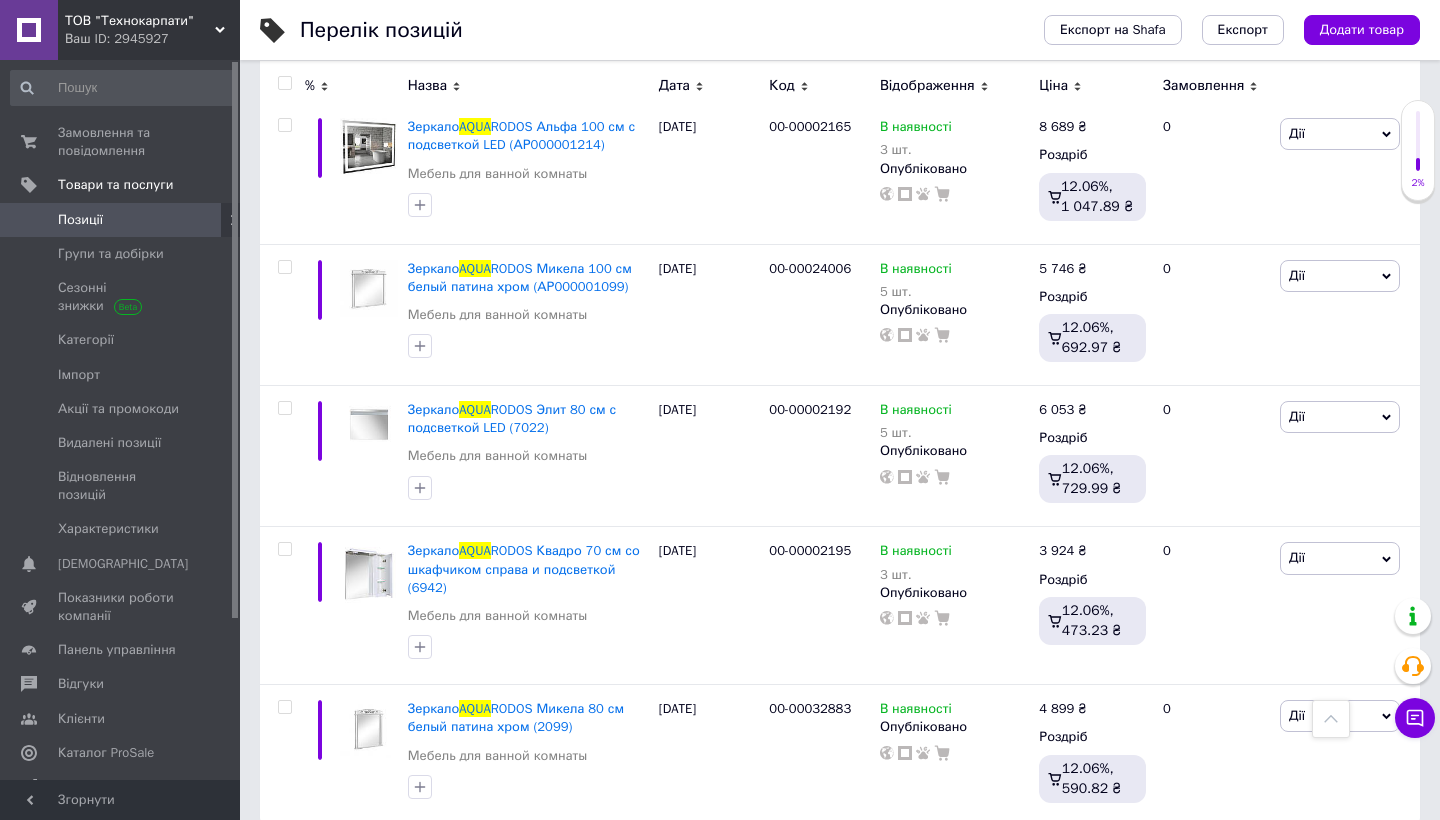 scroll, scrollTop: 1894, scrollLeft: 0, axis: vertical 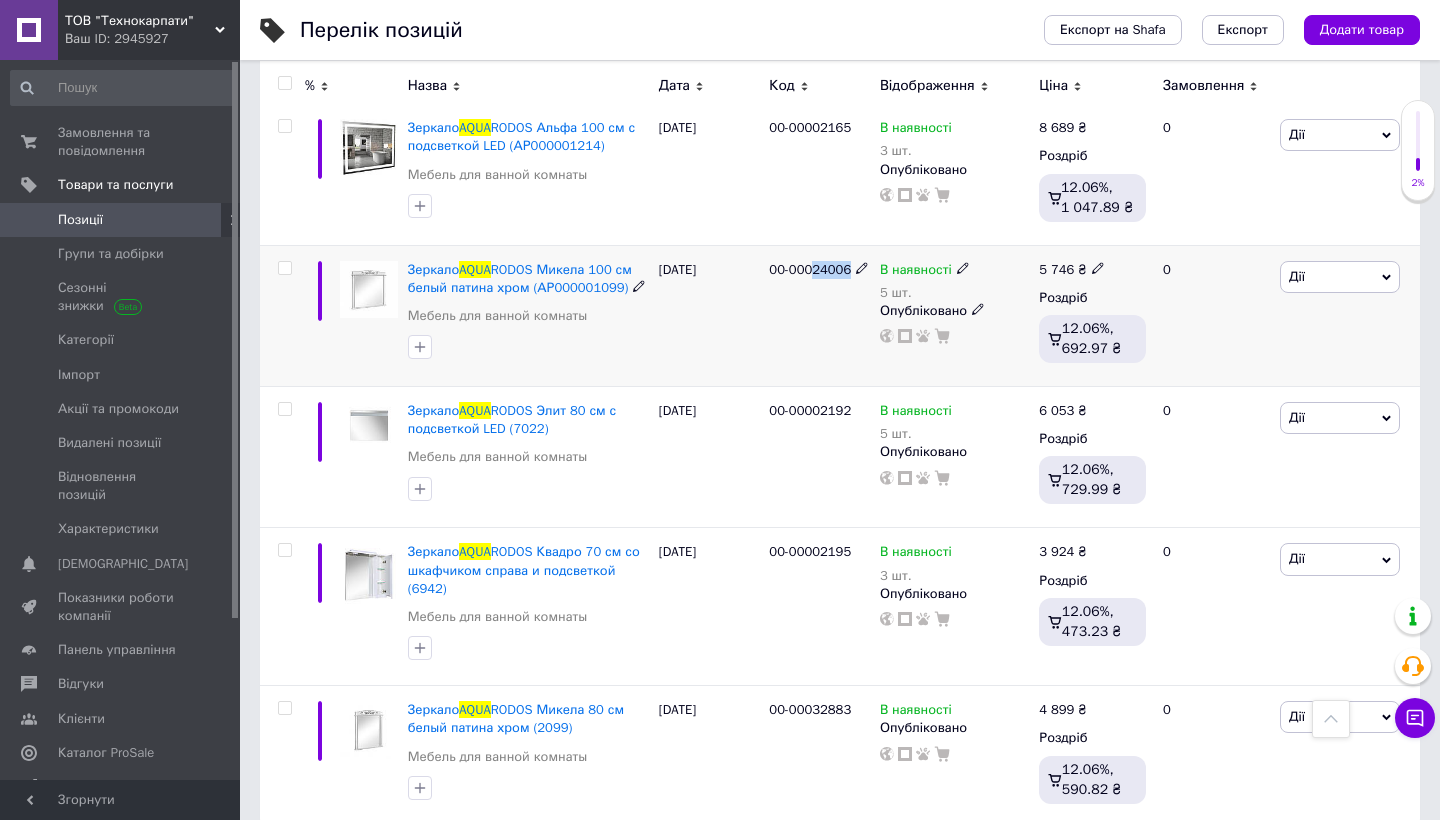 drag, startPoint x: 818, startPoint y: 248, endPoint x: 865, endPoint y: 241, distance: 47.518417 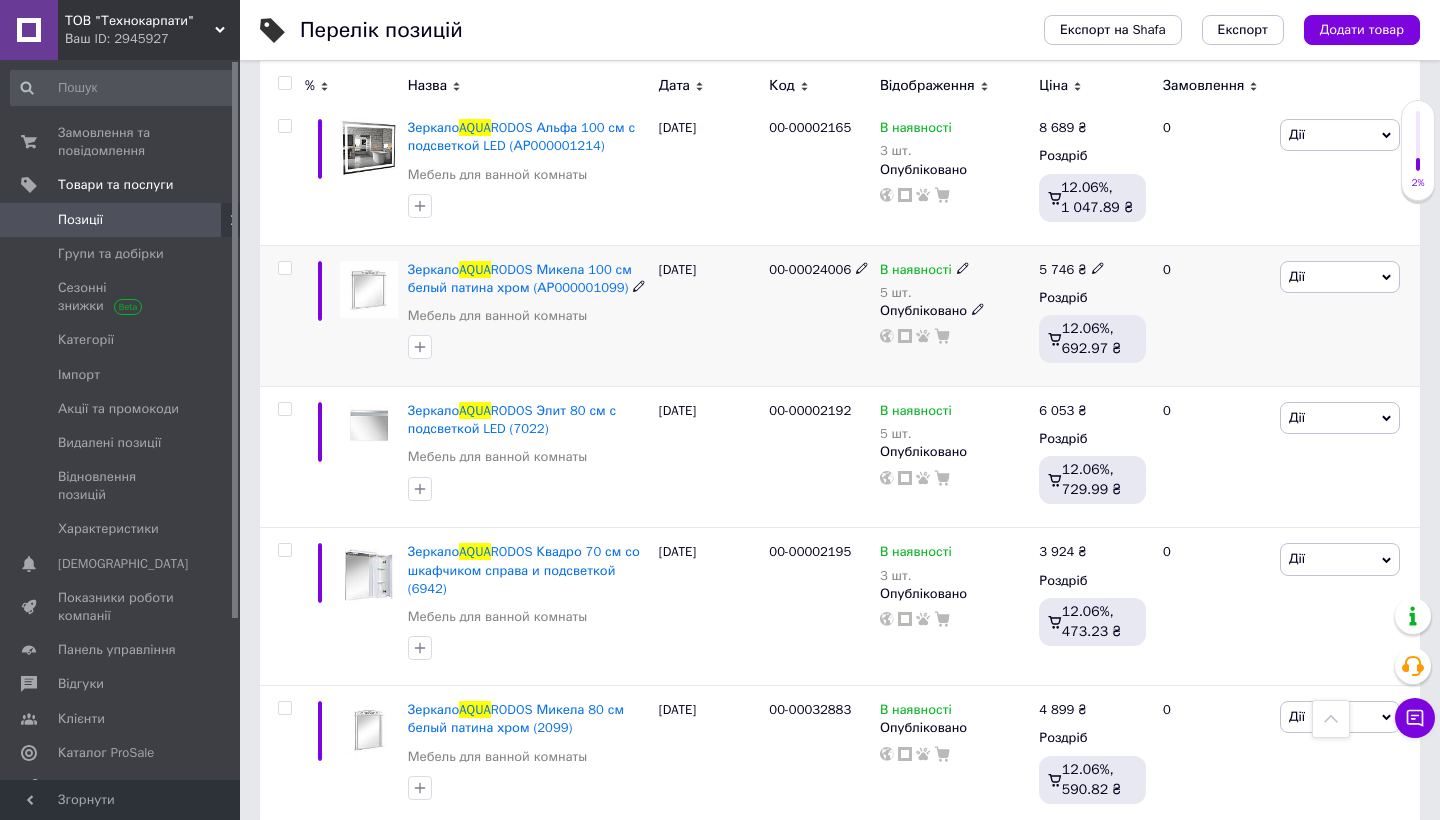 click 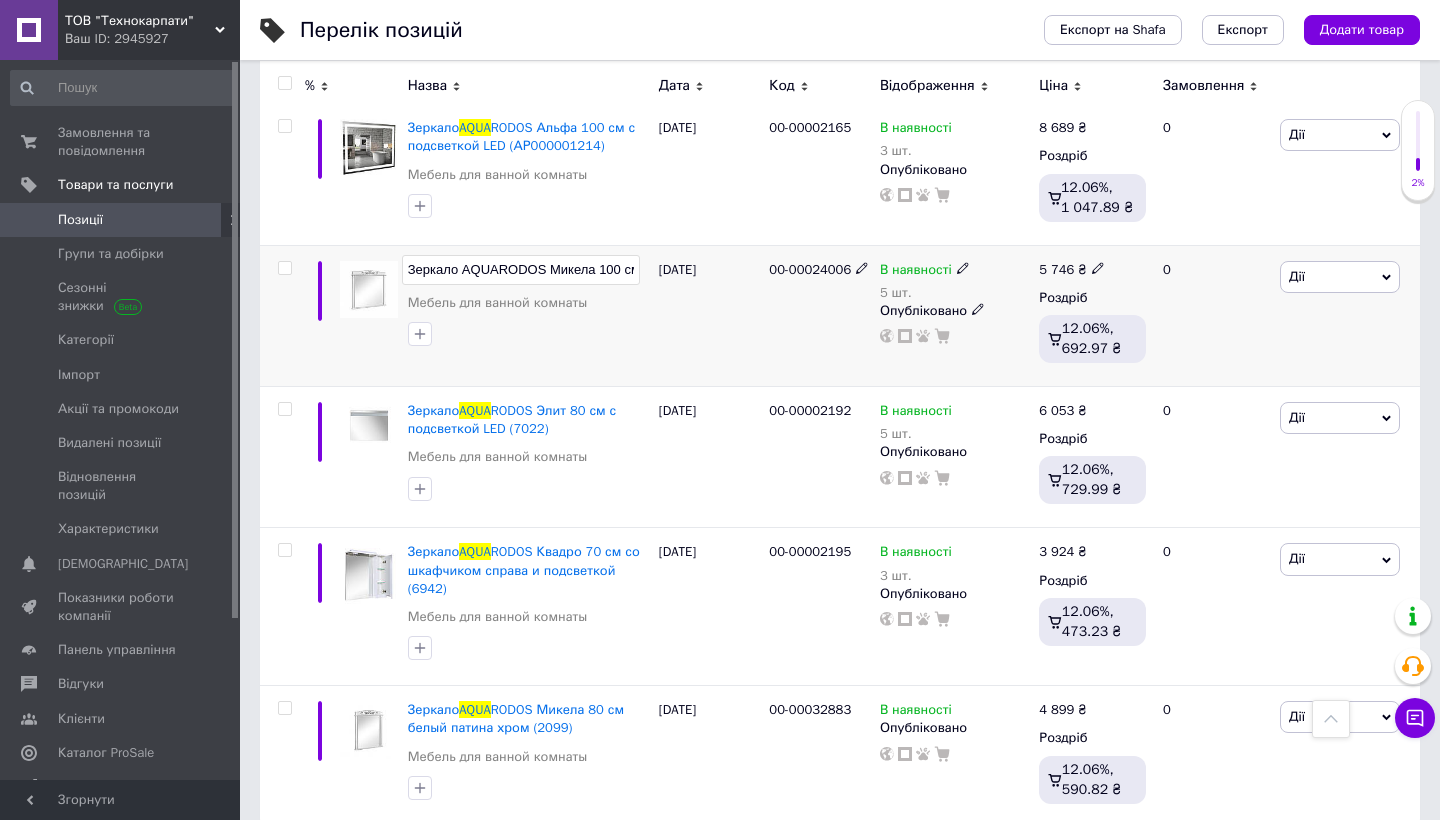 scroll, scrollTop: 0, scrollLeft: 217, axis: horizontal 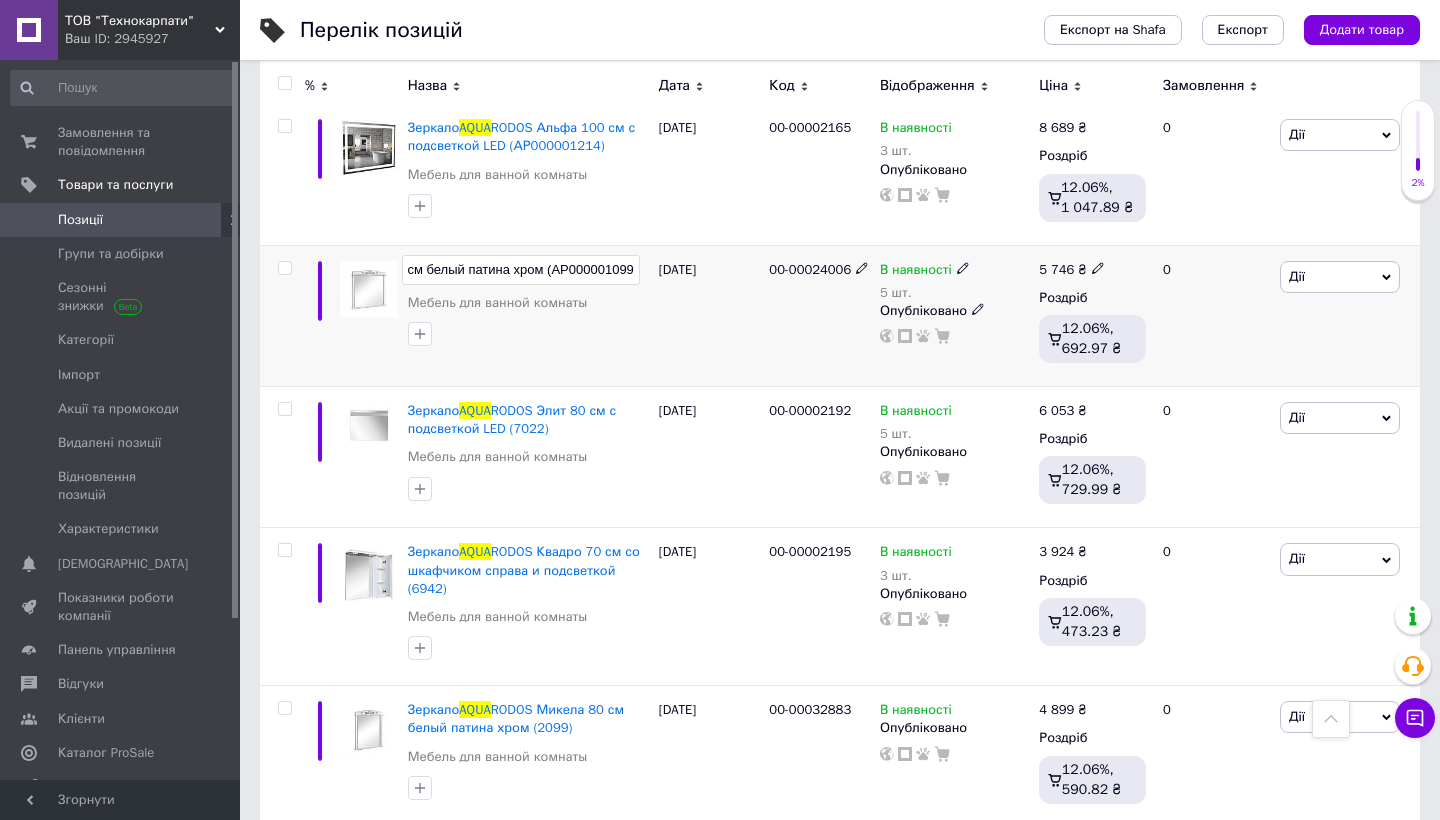 type on "Зеркало AQUARODOS Микела 100 см белый патина хром (АР000001099) (2097)" 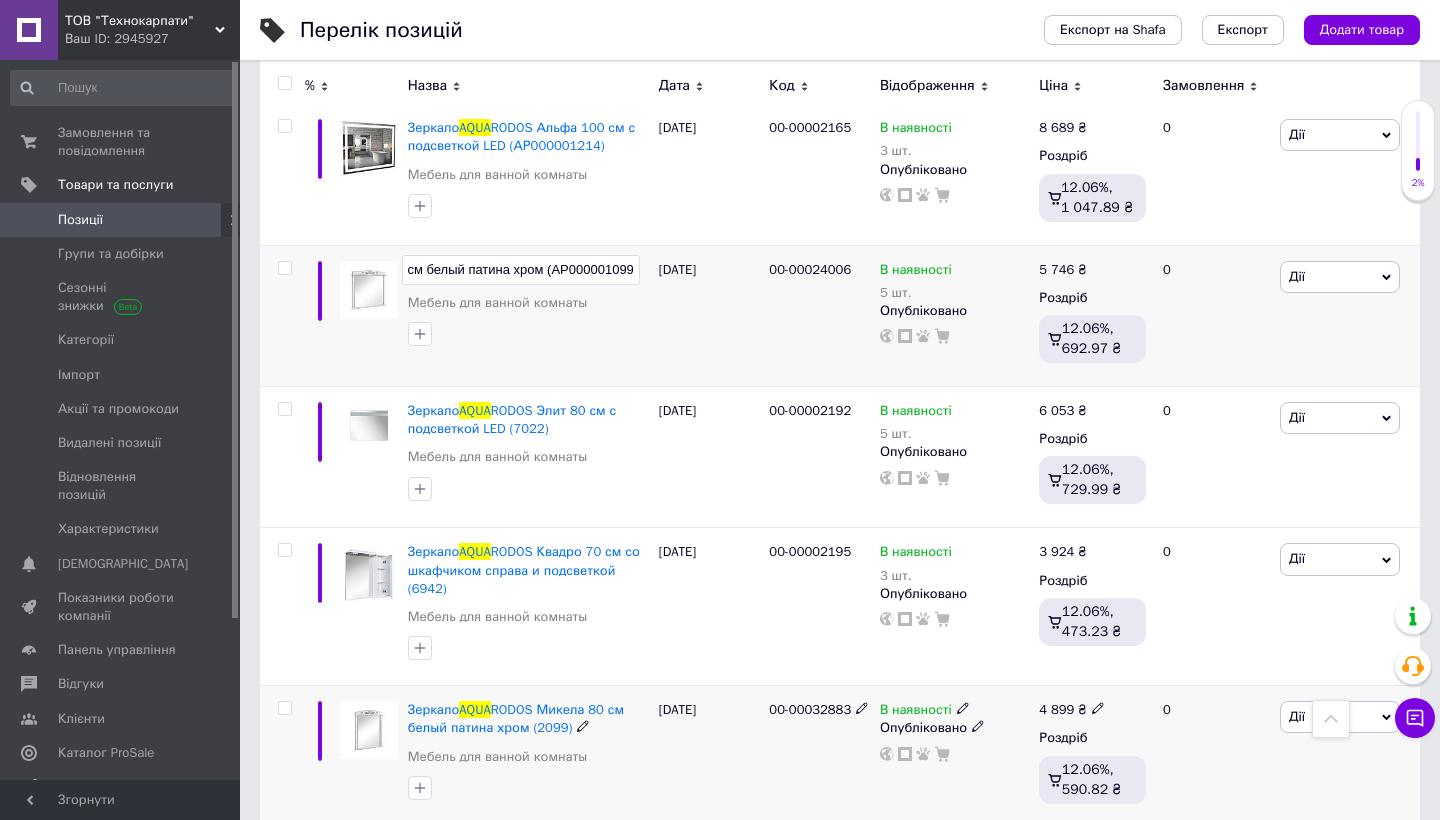 click 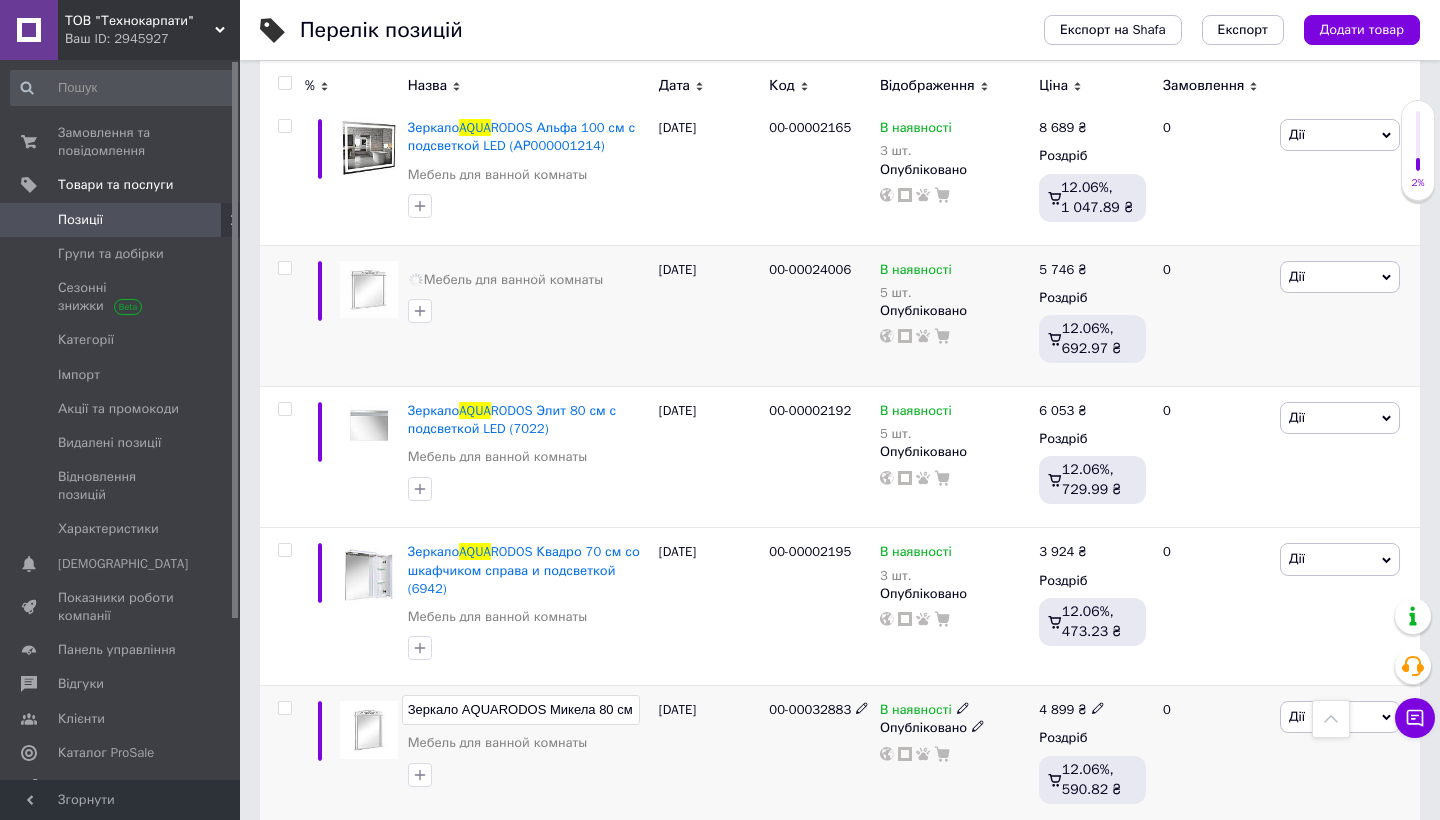 scroll, scrollTop: 0, scrollLeft: 157, axis: horizontal 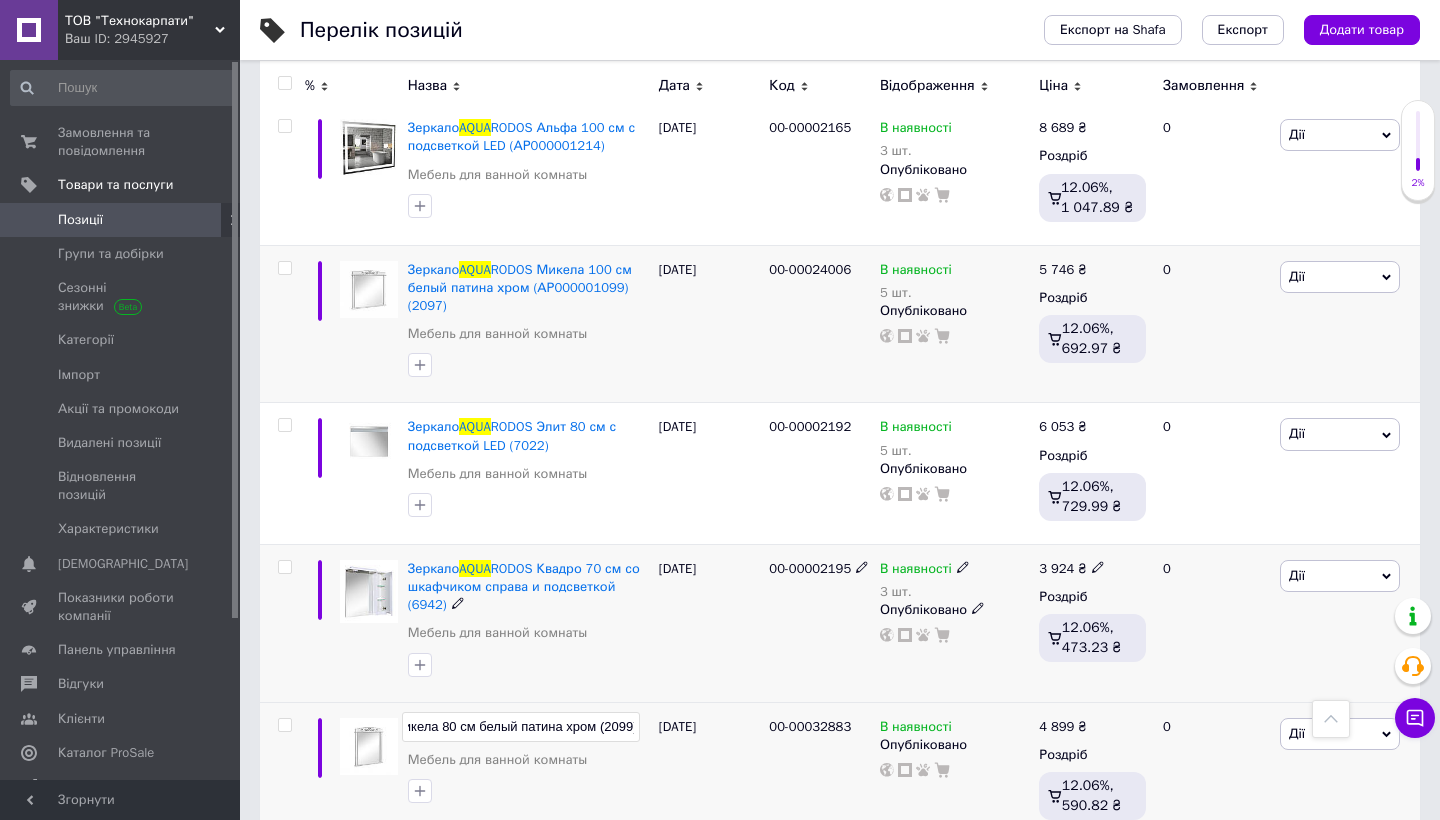 click on "00-00002195" at bounding box center [819, 623] 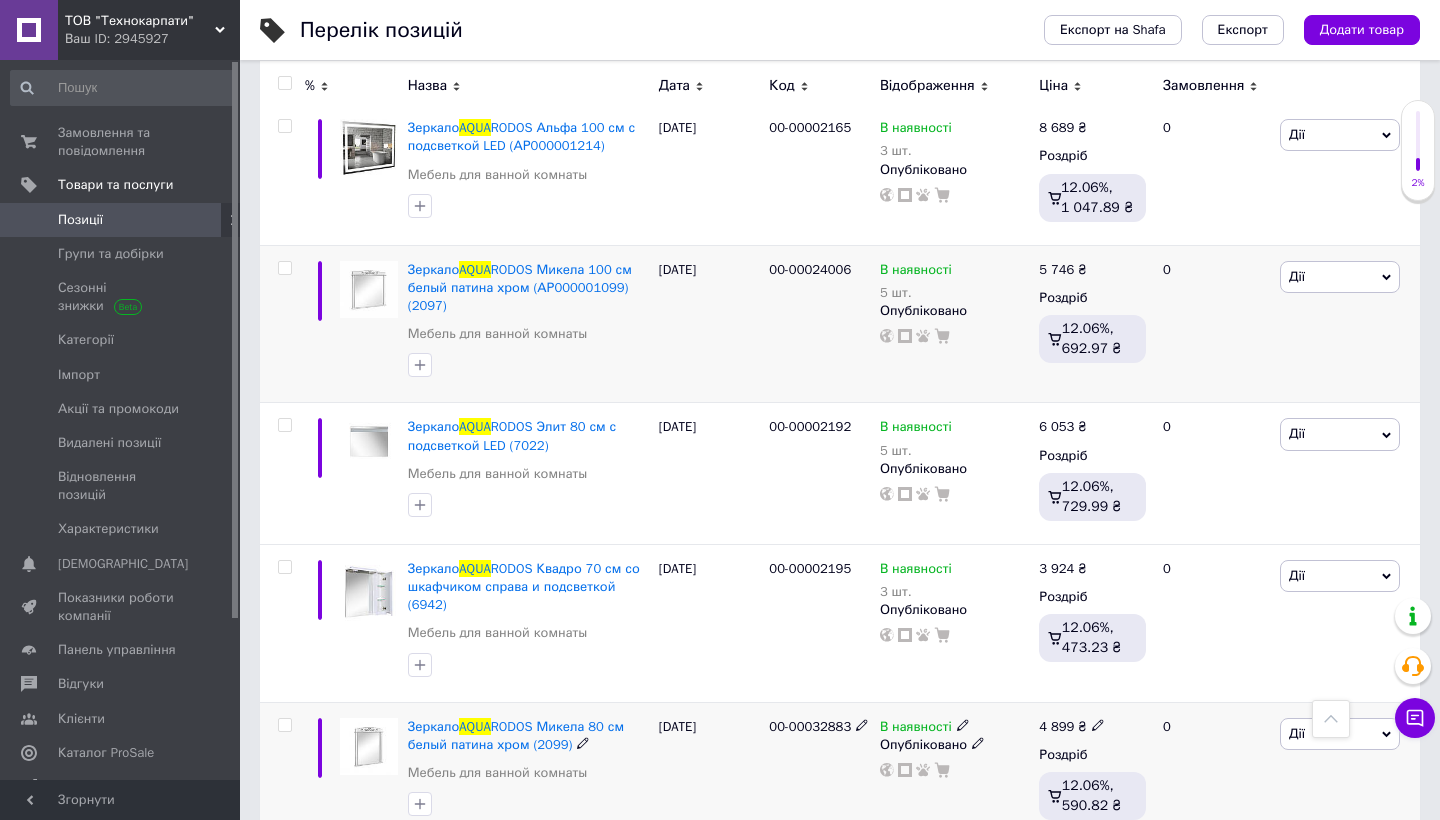 click on "Дії" at bounding box center (1297, 733) 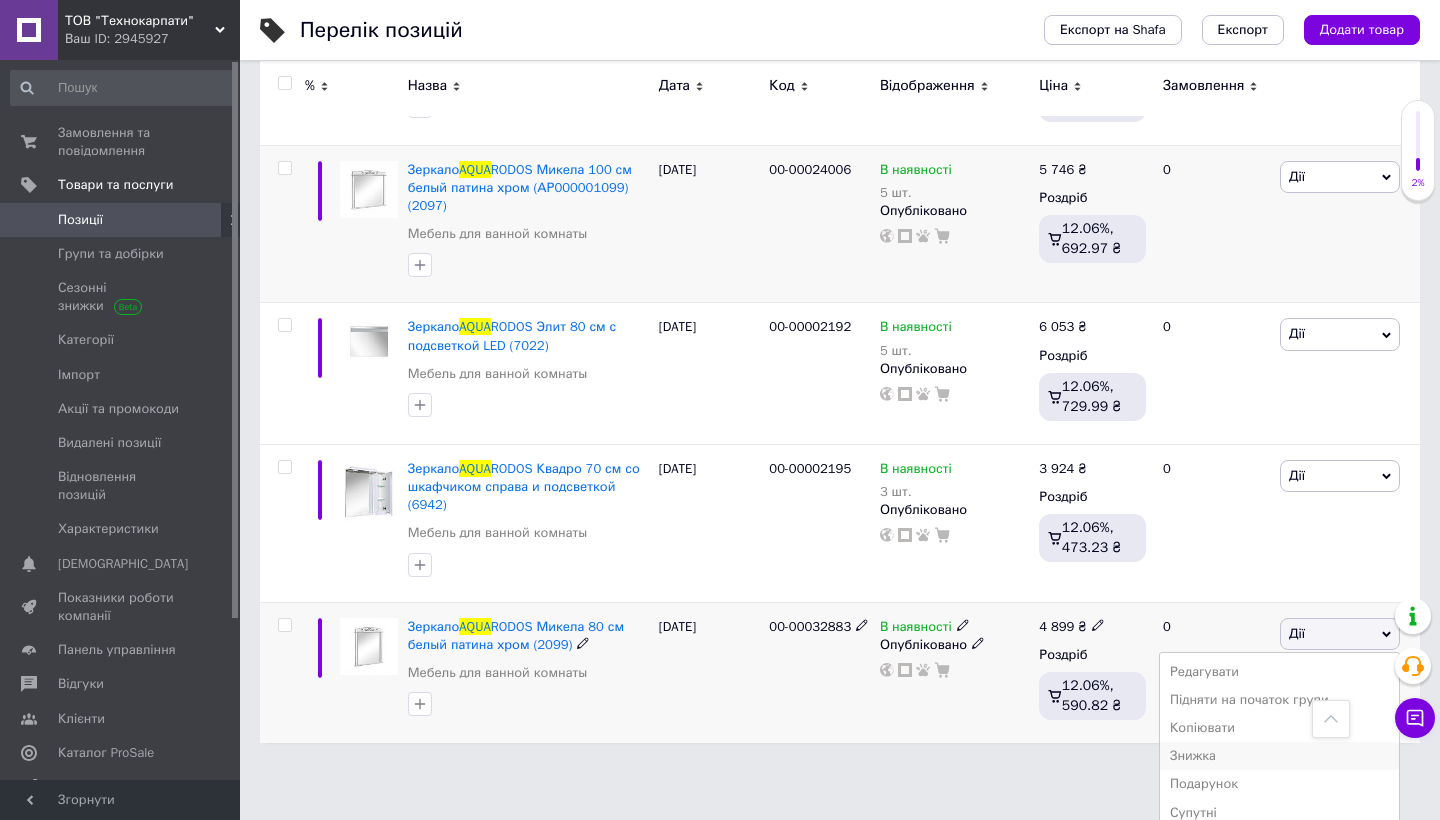 click on "Знижка" at bounding box center [1279, 756] 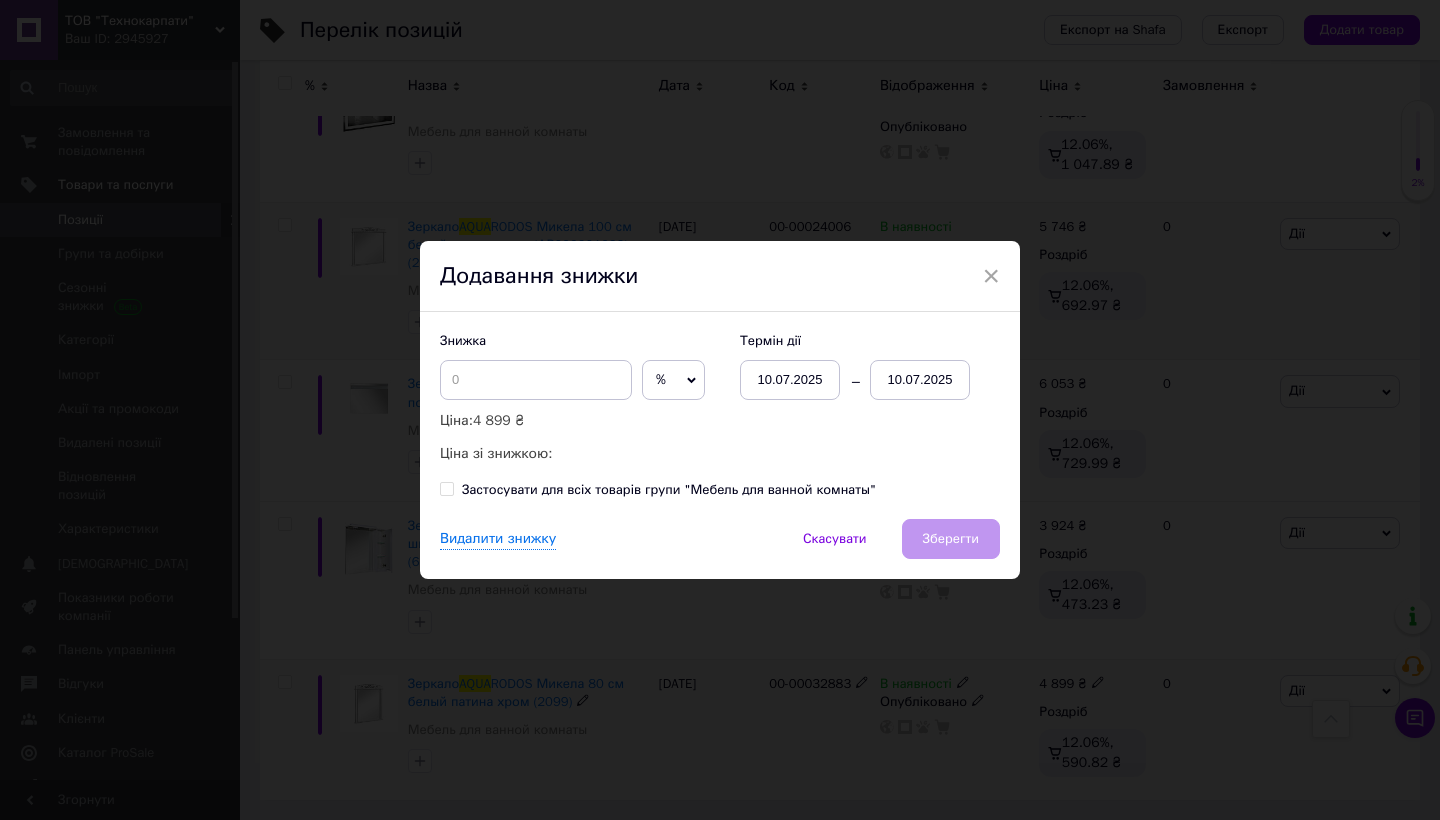 scroll, scrollTop: 1910, scrollLeft: 0, axis: vertical 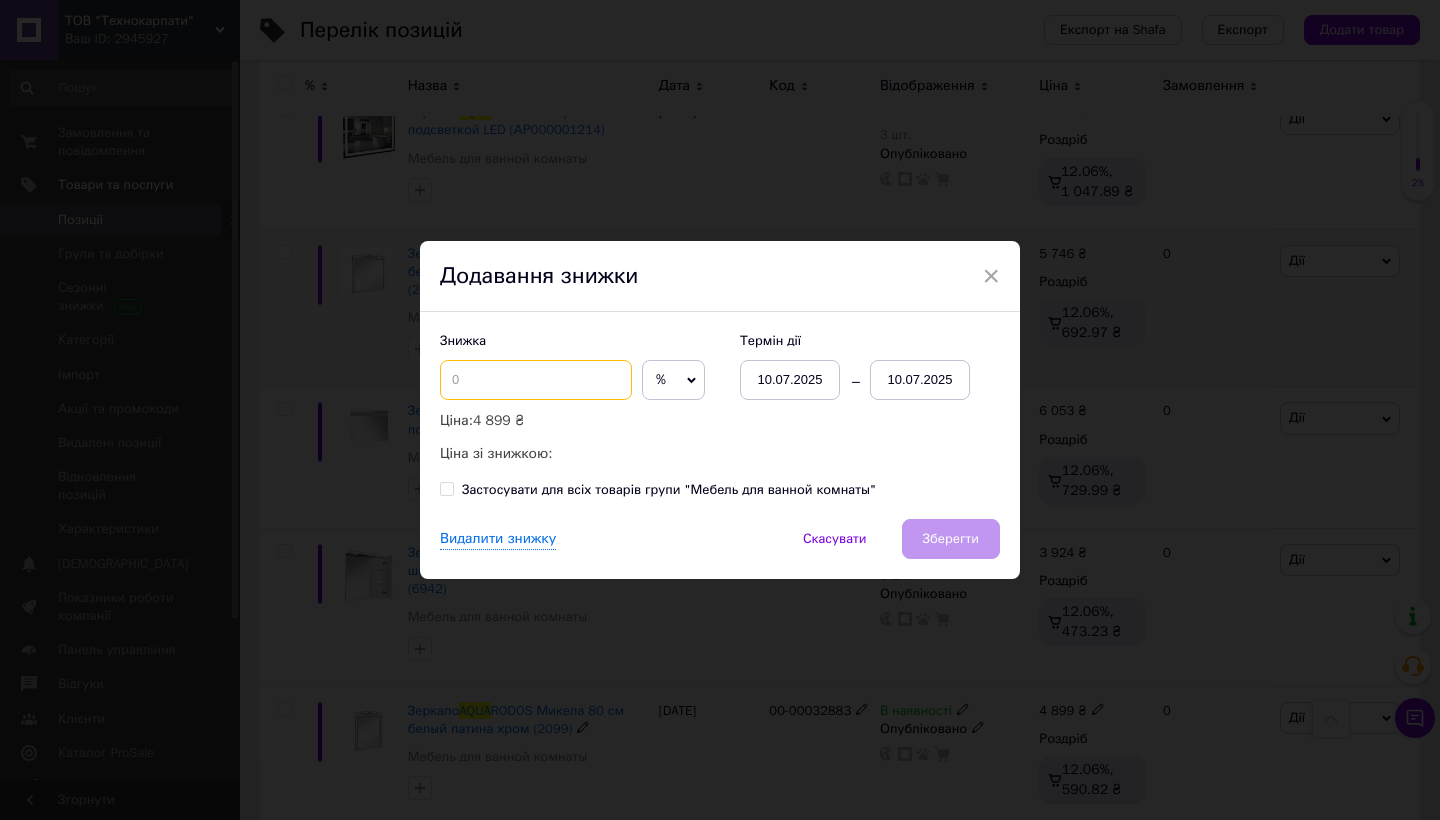 click at bounding box center [536, 380] 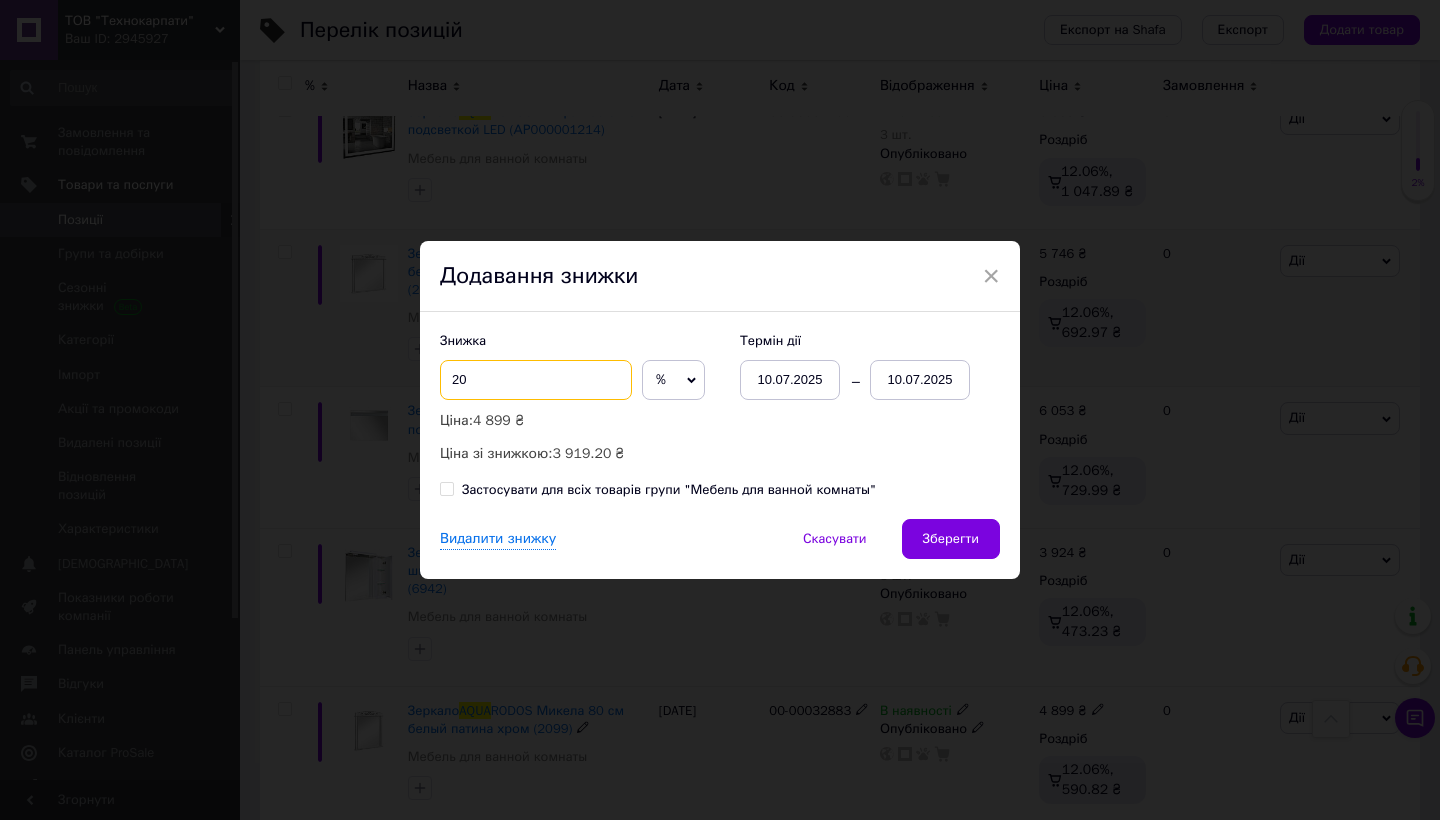 type on "20" 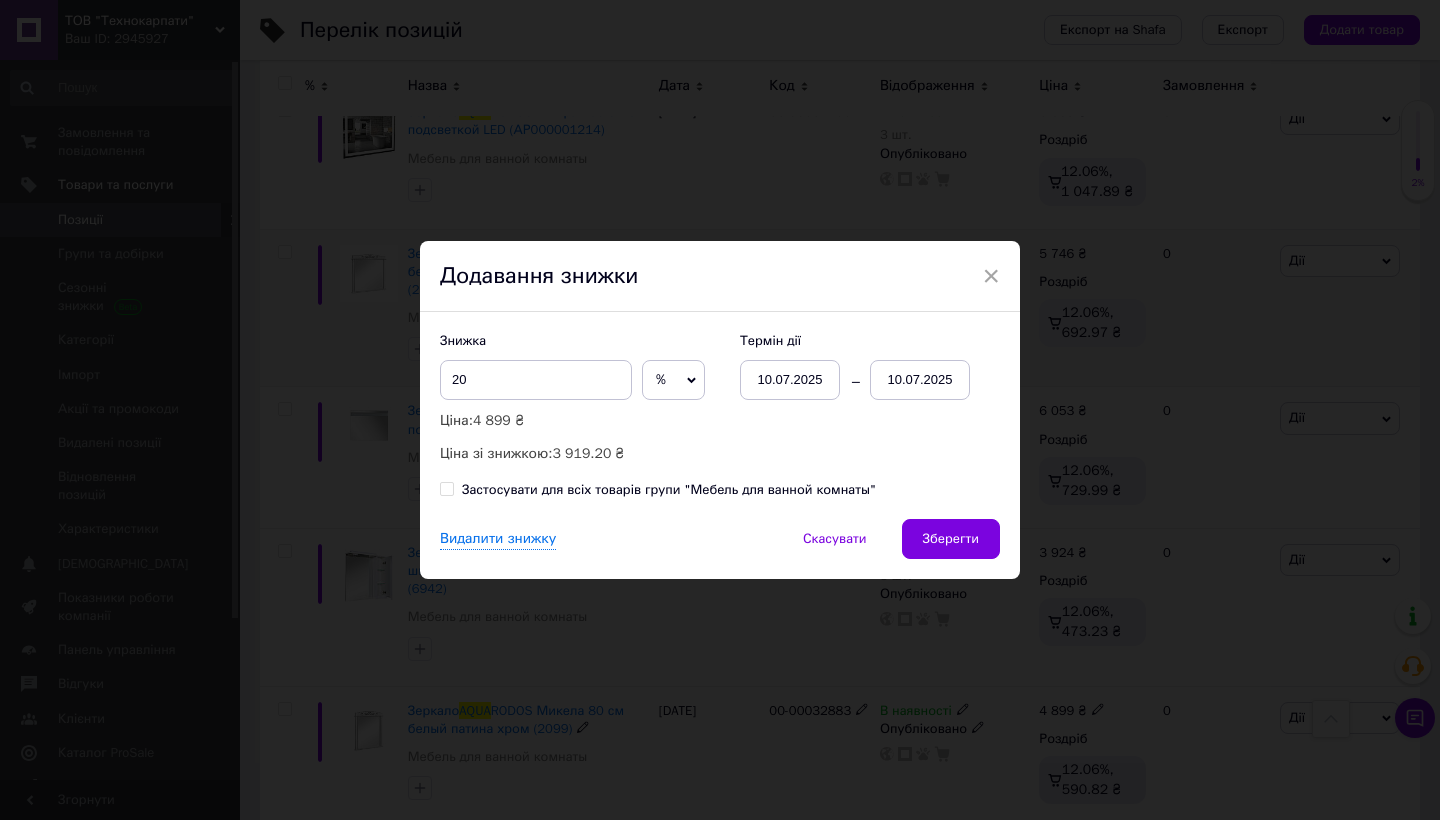 click on "10.07.2025" at bounding box center (920, 380) 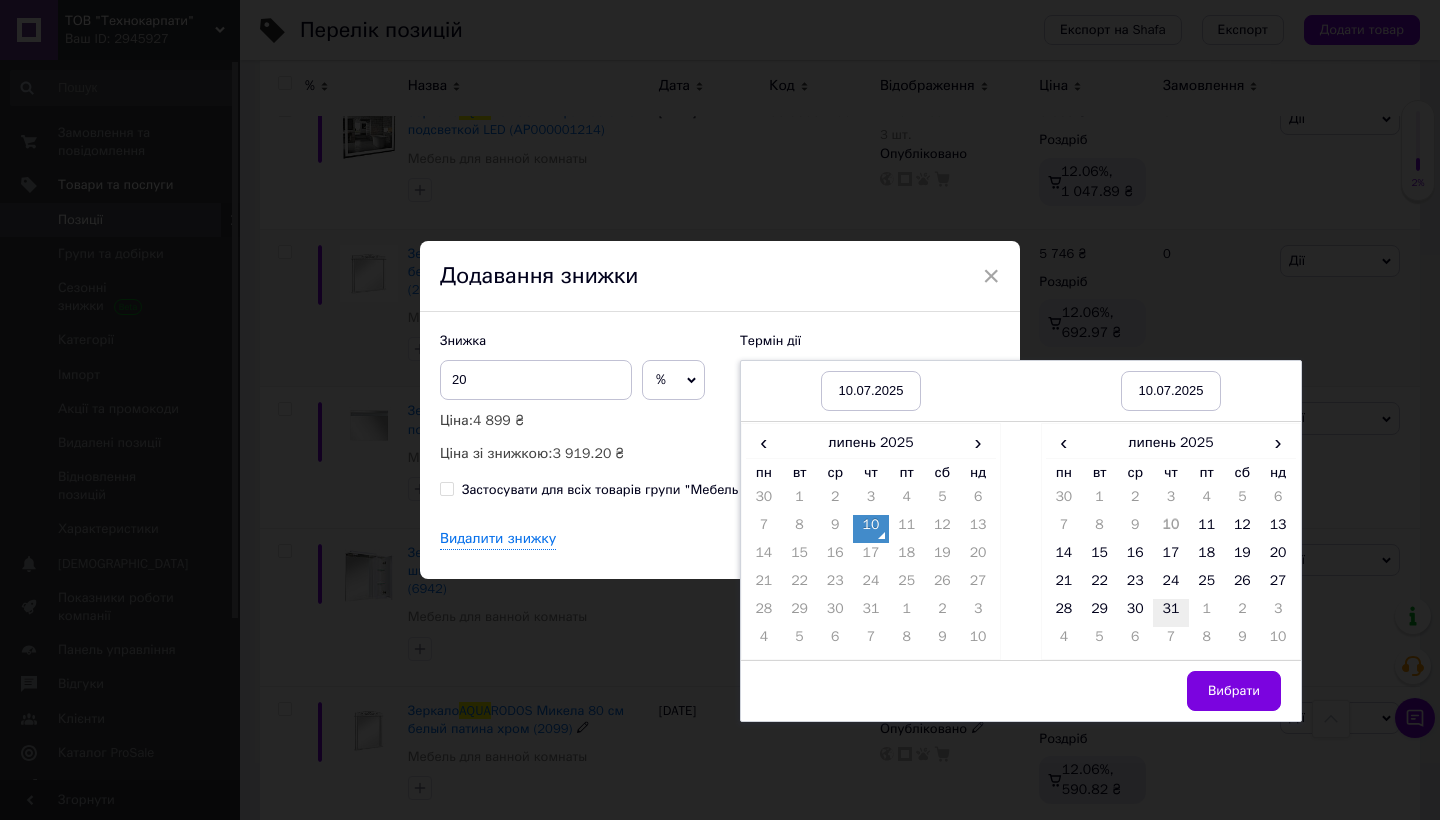 click on "31" at bounding box center (1171, 613) 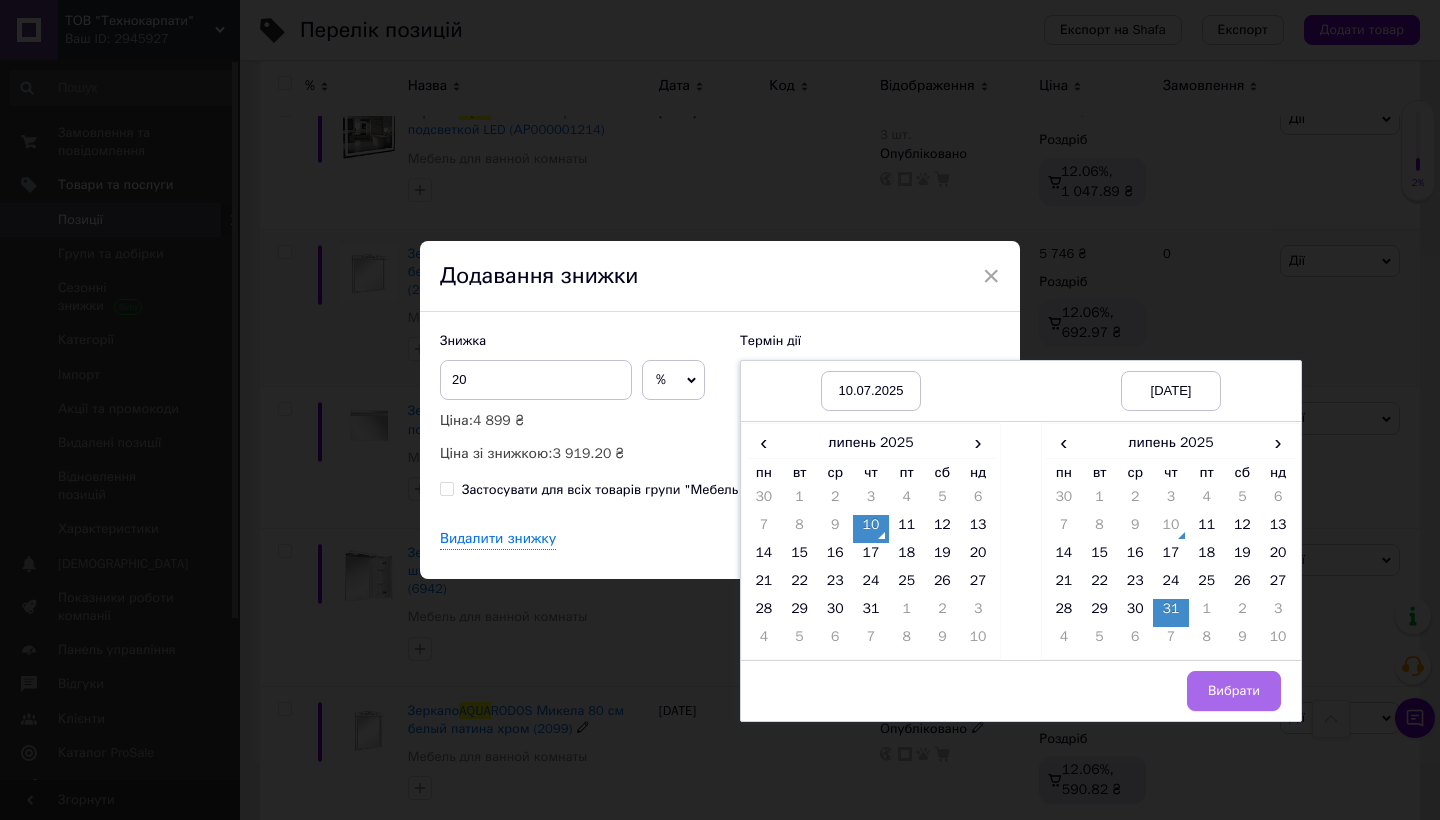 click on "Вибрати" at bounding box center (1234, 691) 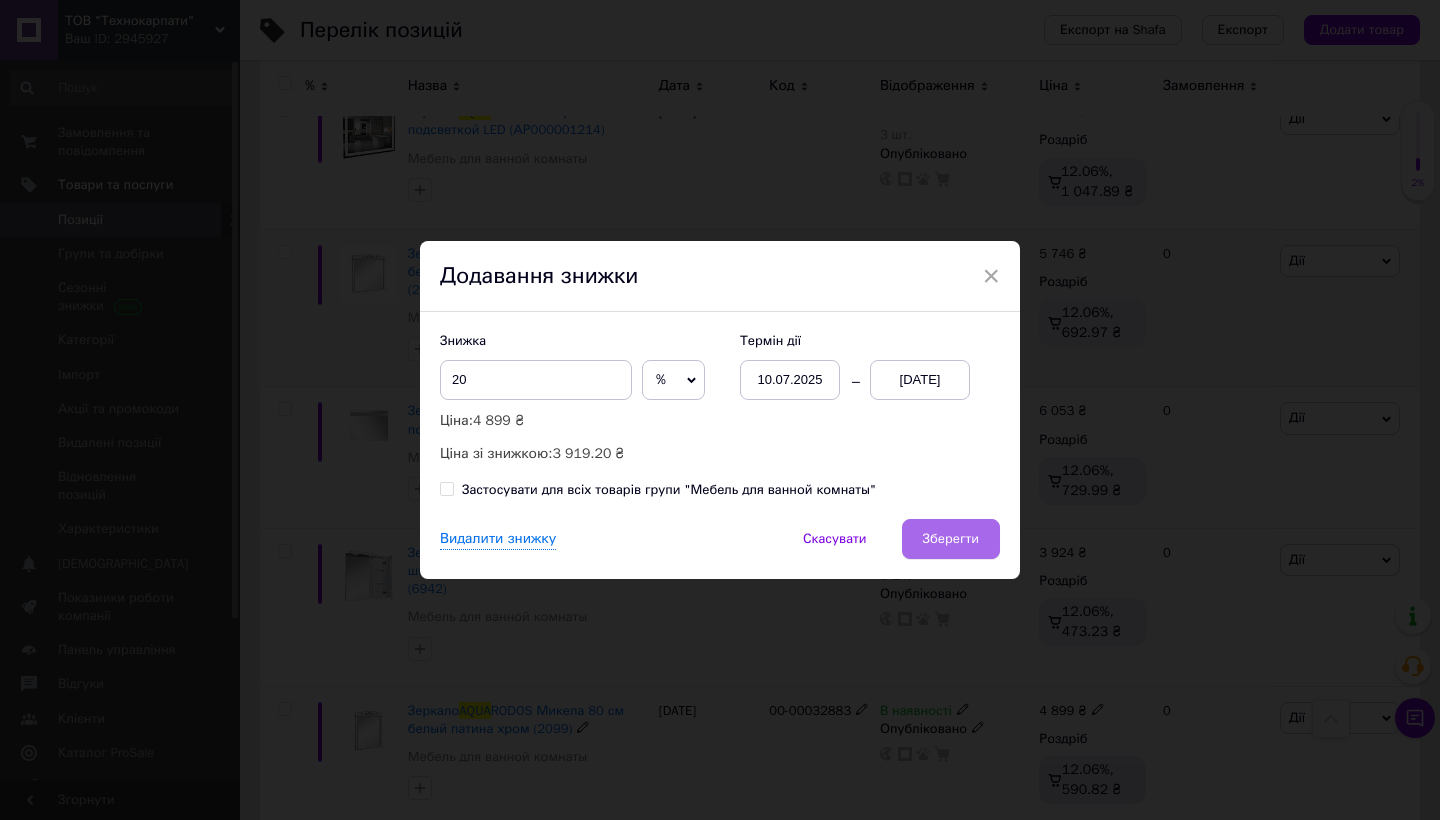 click on "Зберегти" at bounding box center [951, 539] 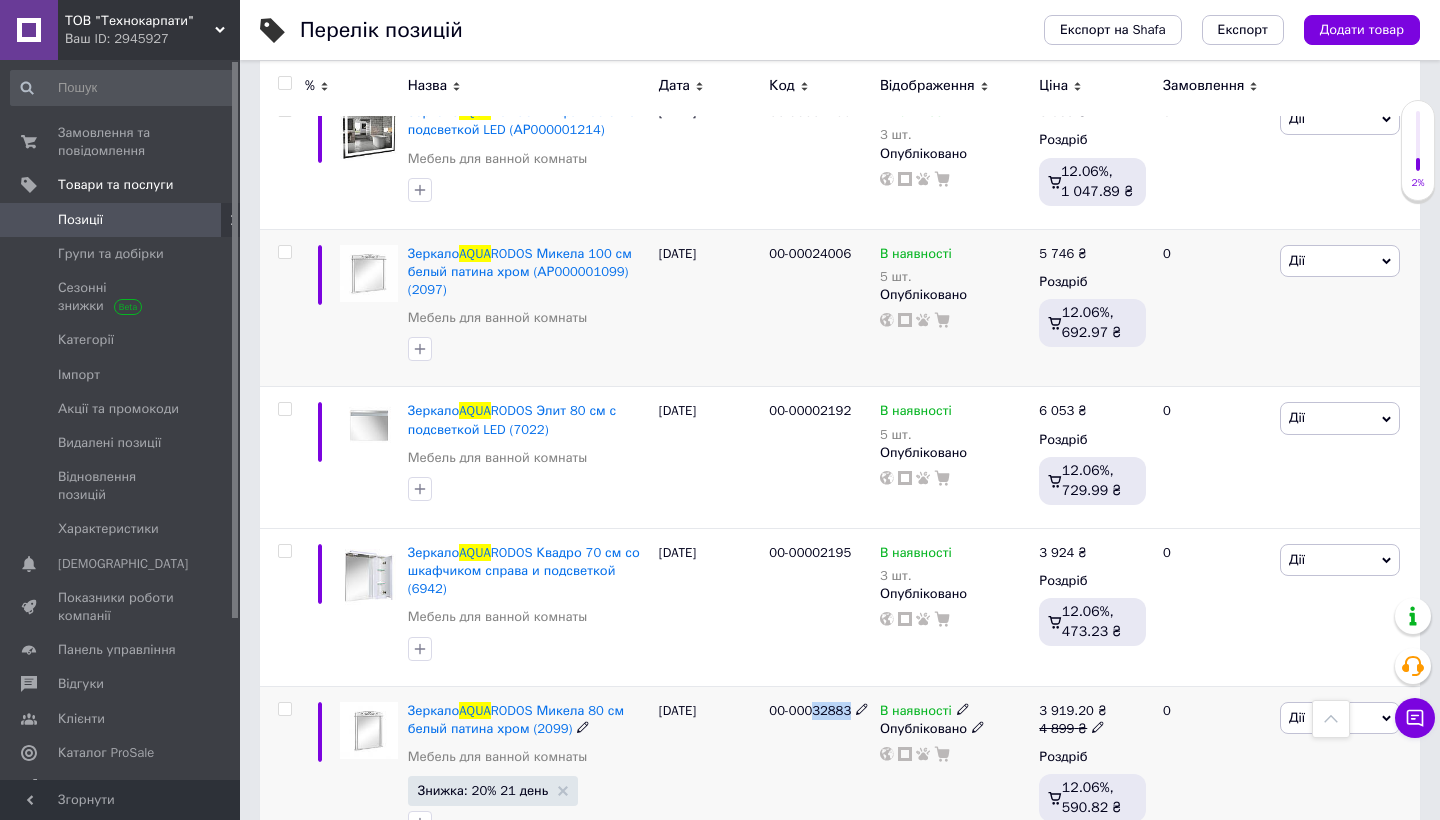 drag, startPoint x: 817, startPoint y: 685, endPoint x: 856, endPoint y: 683, distance: 39.051247 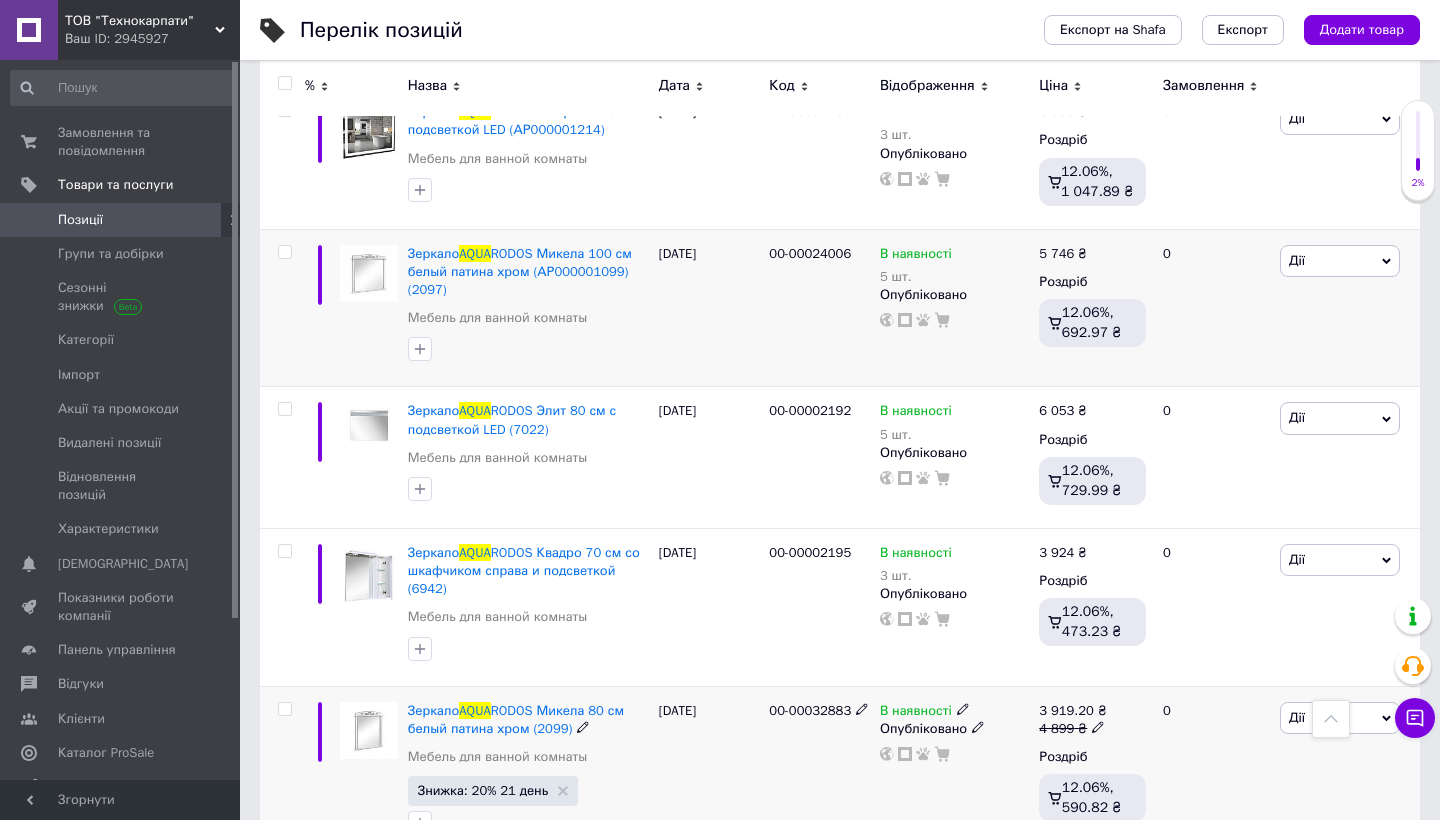 click 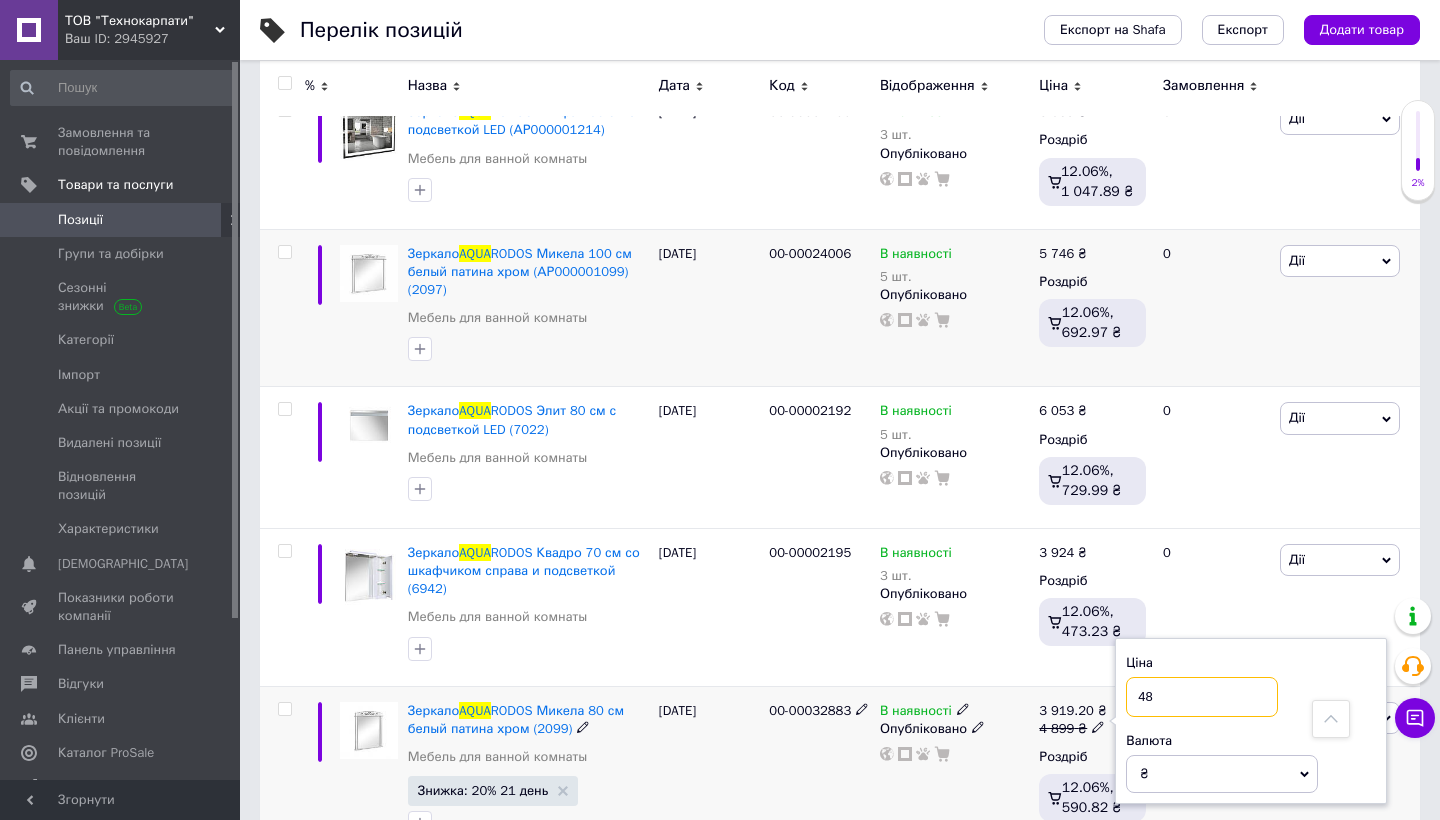 type on "4" 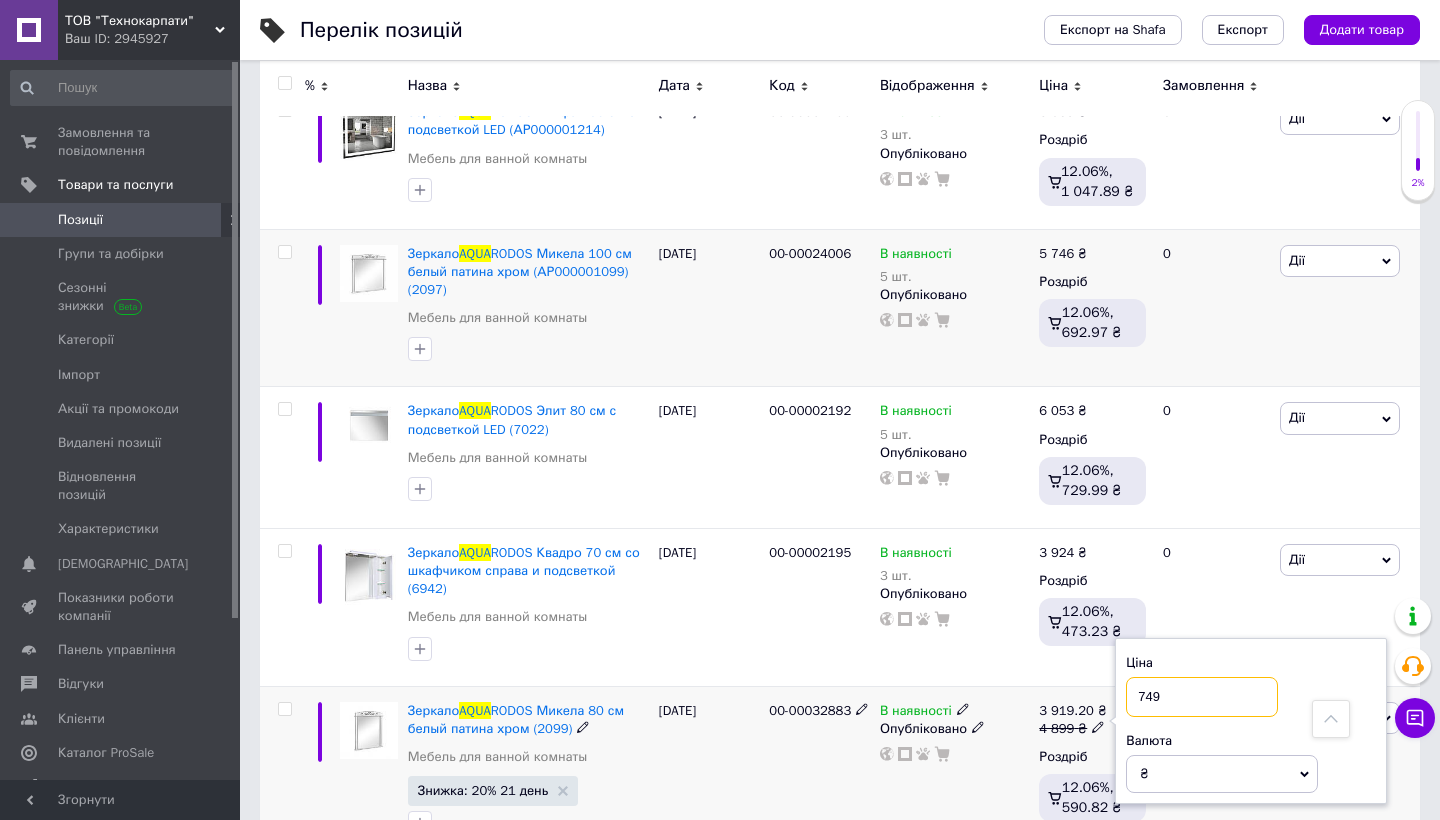 type on "7493" 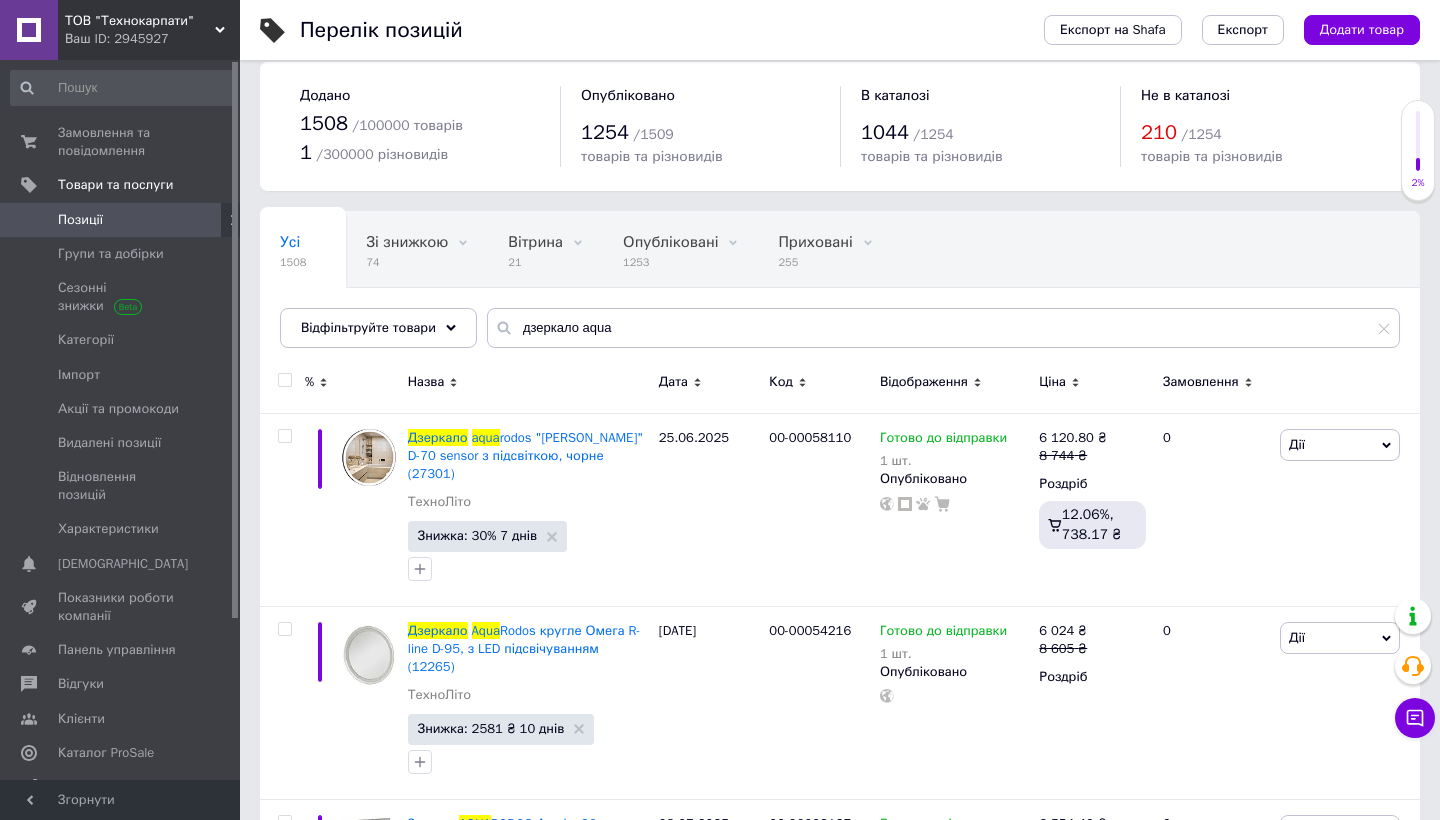 scroll, scrollTop: 16, scrollLeft: 0, axis: vertical 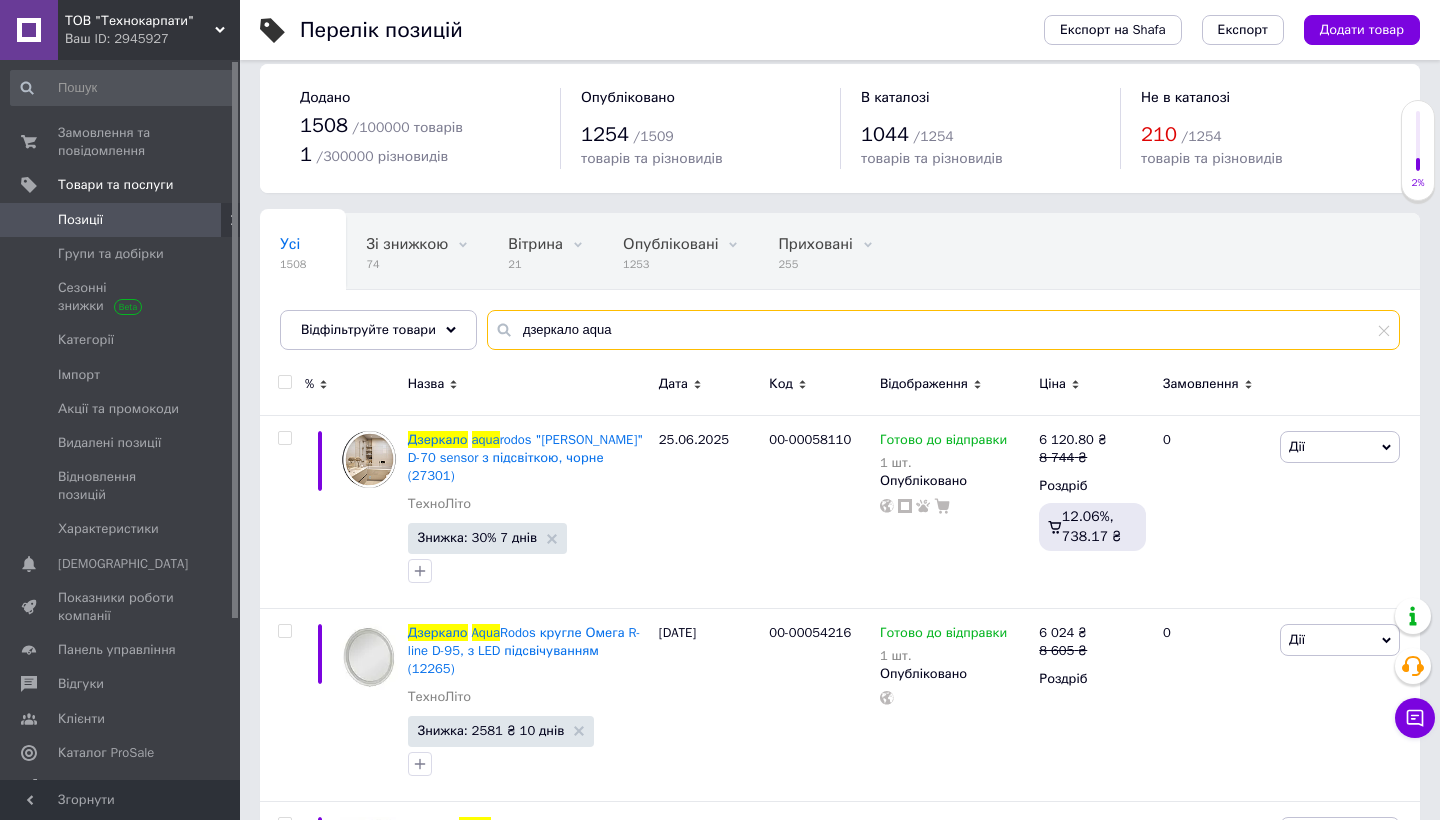 click on "дзеркало aqua" at bounding box center (943, 330) 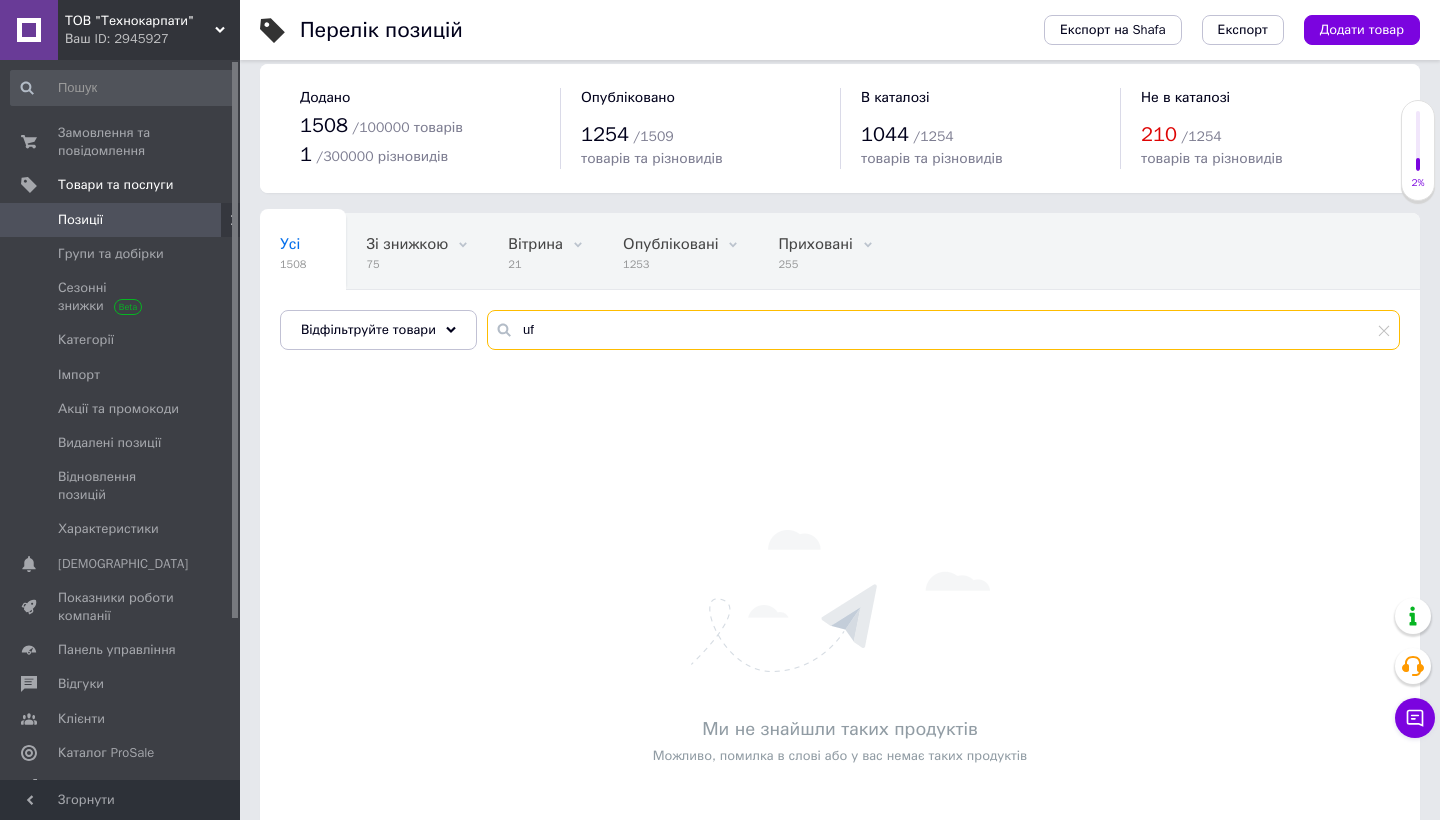 type on "u" 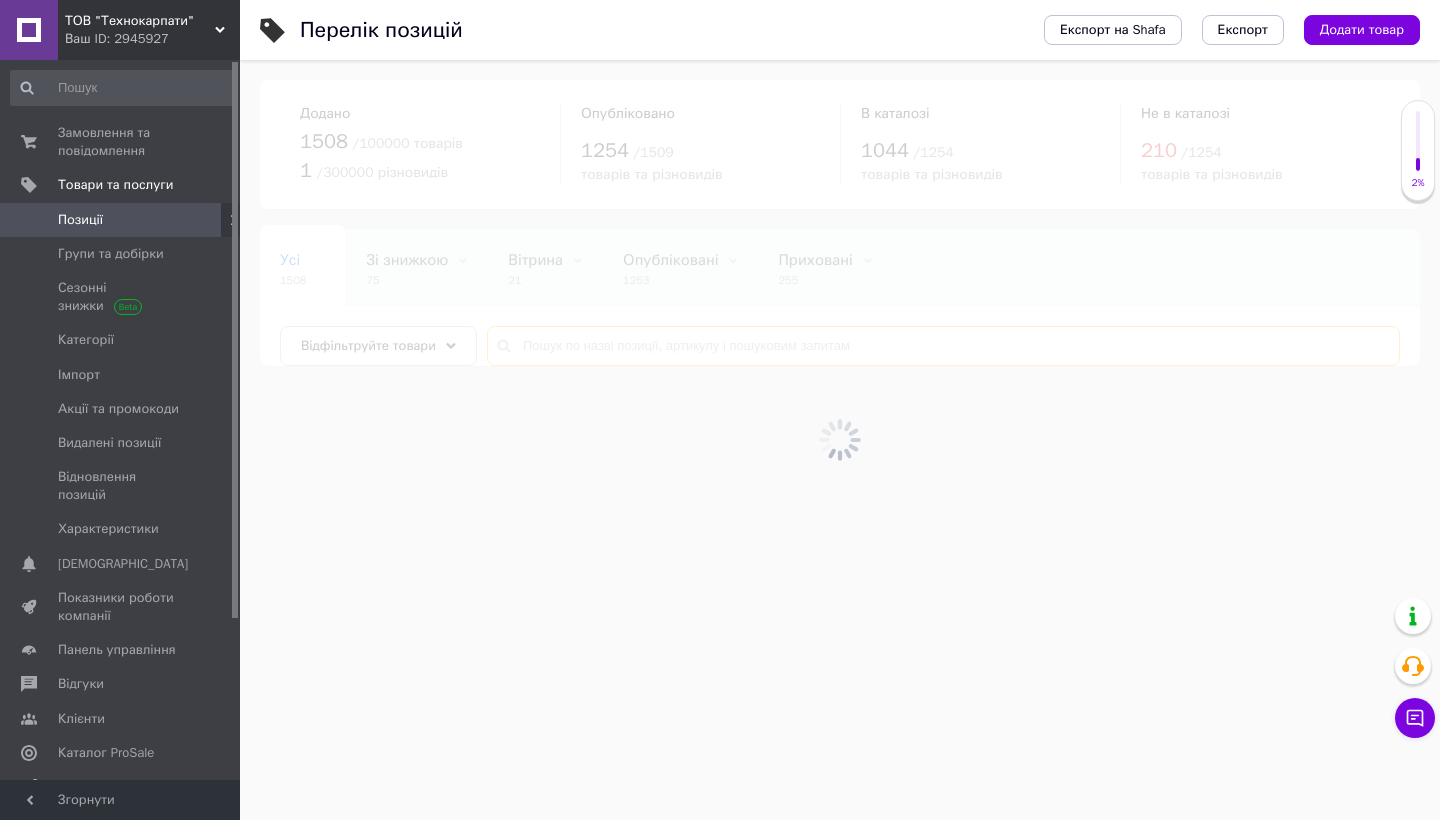 scroll, scrollTop: 0, scrollLeft: 0, axis: both 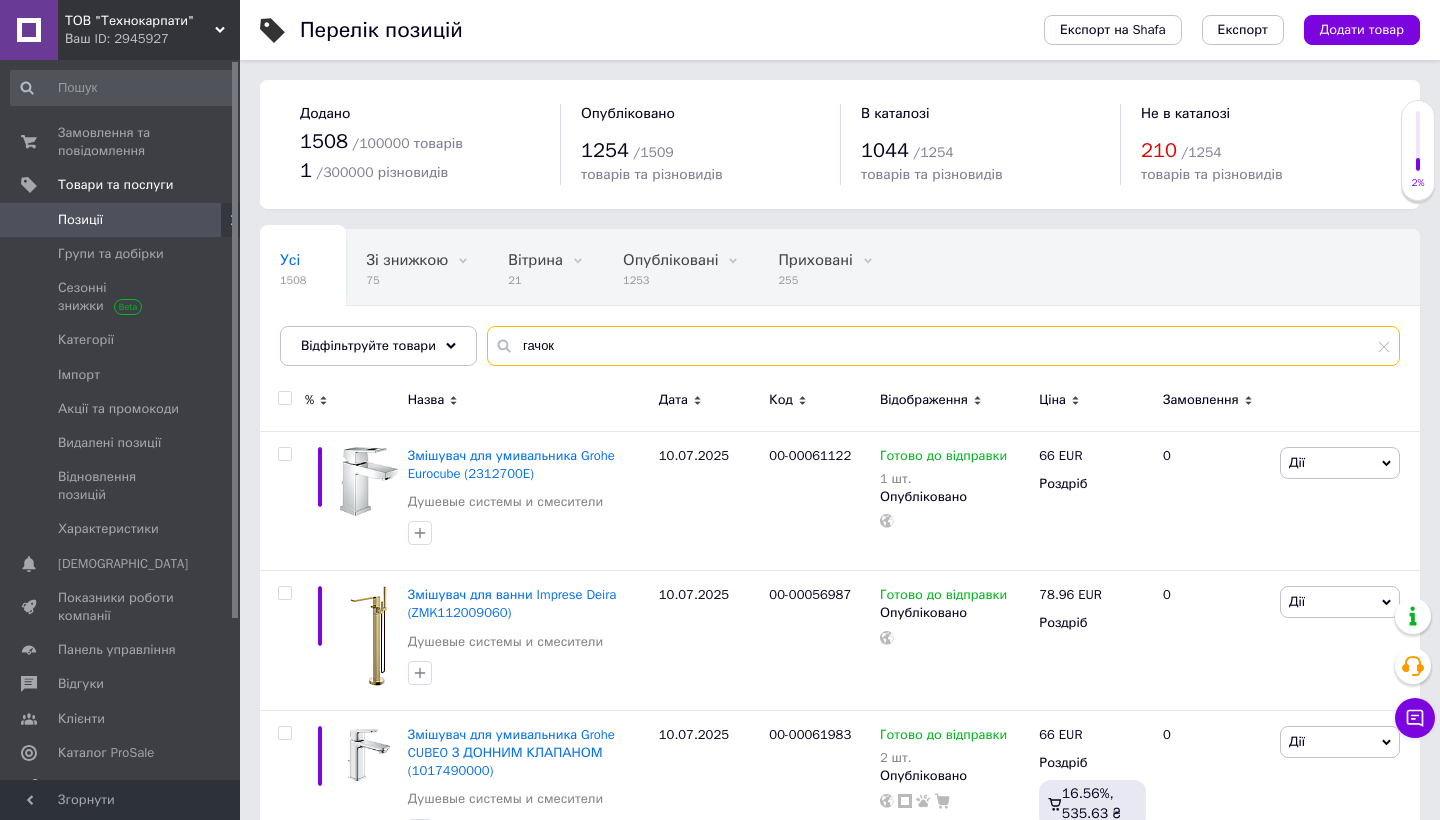 click on "гачок" at bounding box center (943, 346) 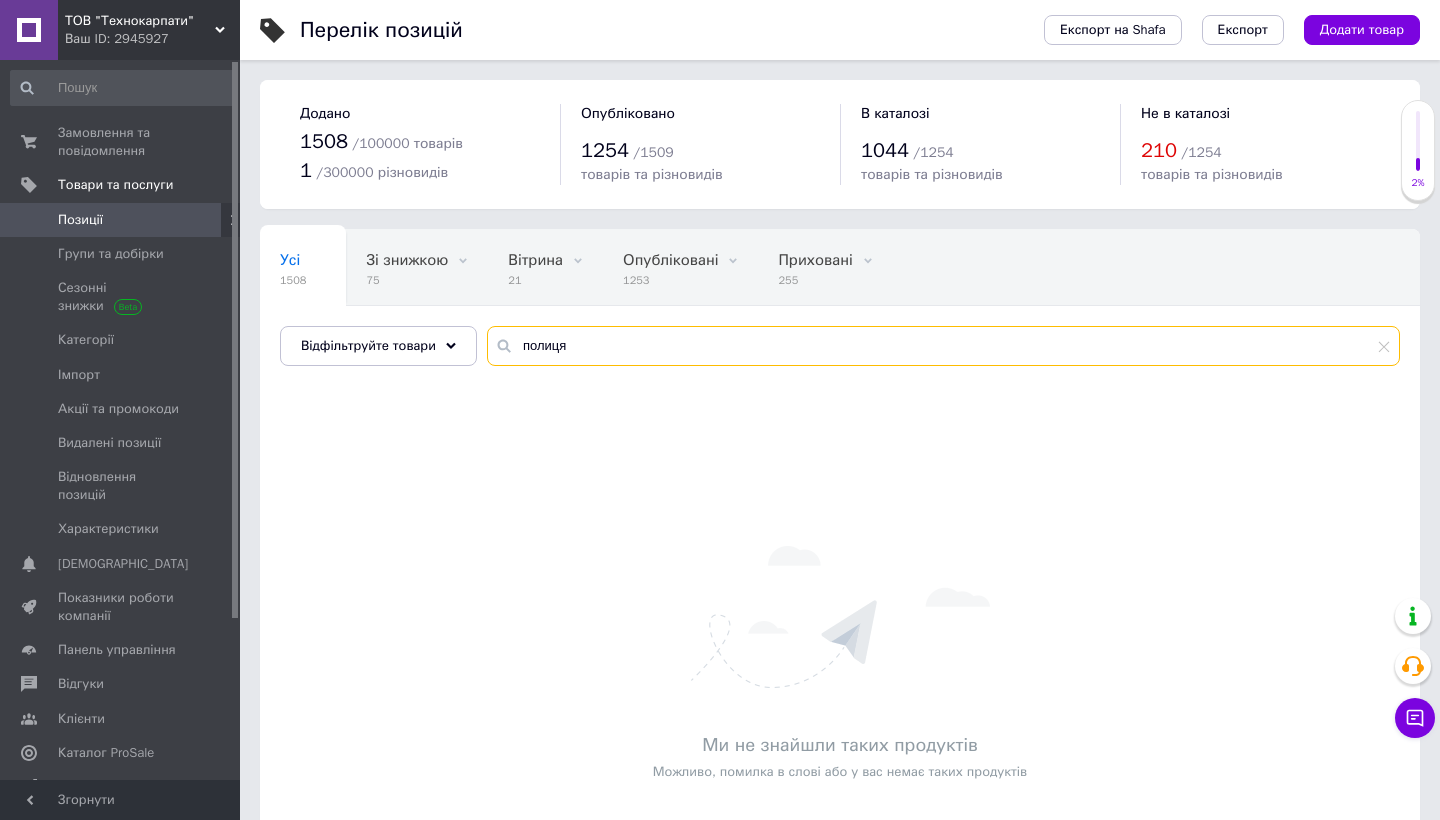 click on "полиця" at bounding box center [943, 346] 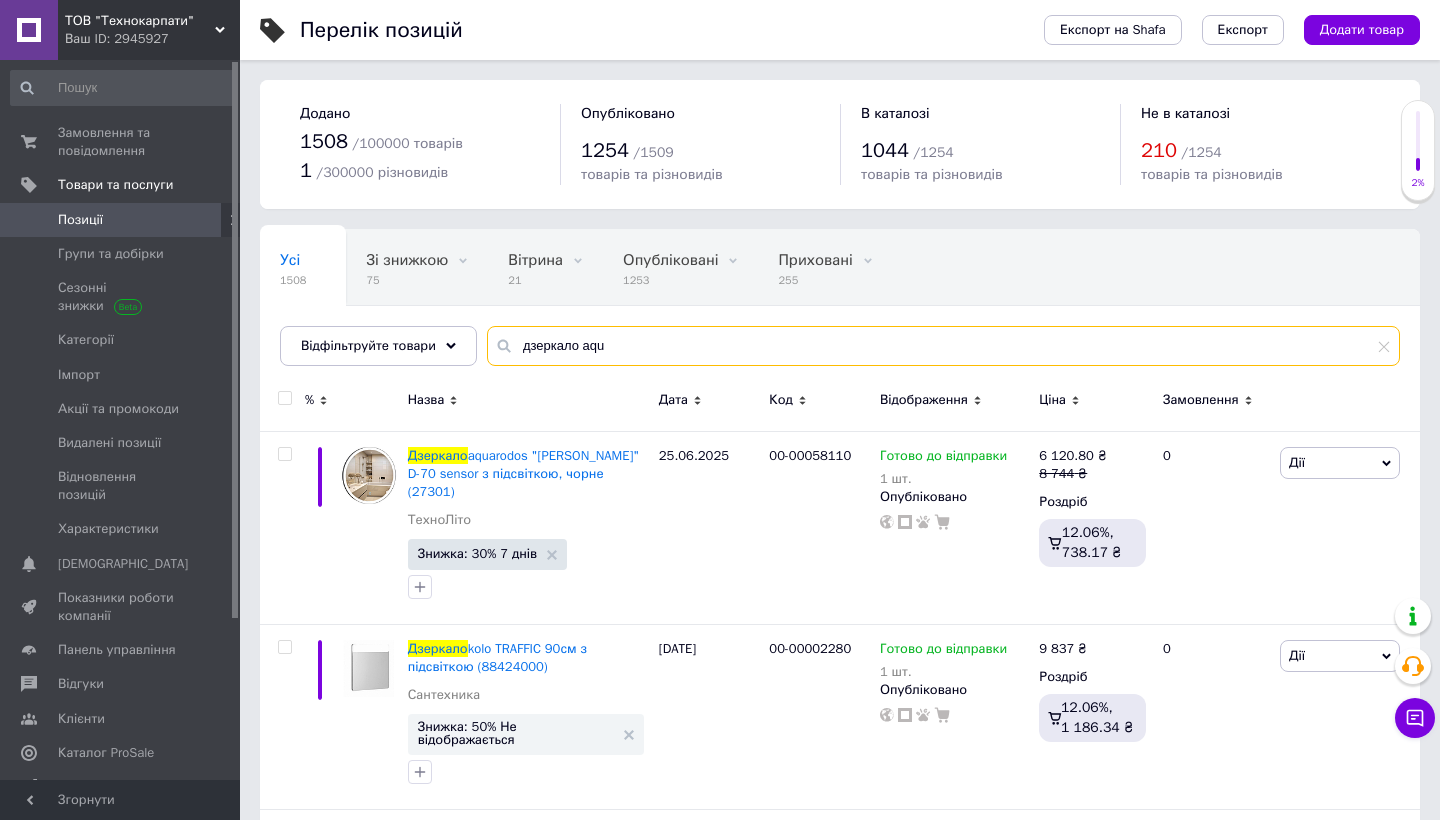 type on "дзеркало aqua" 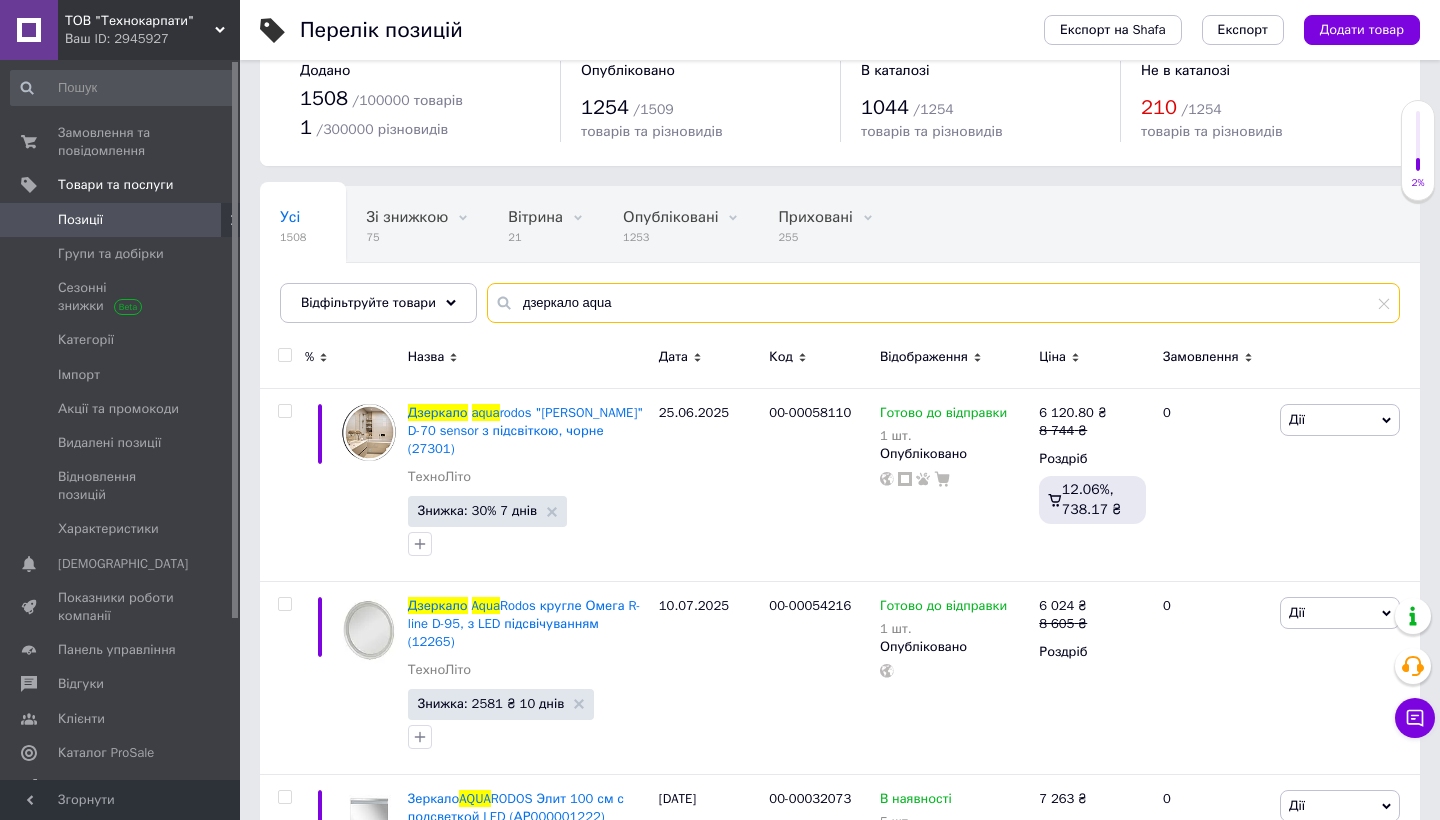 scroll, scrollTop: 47, scrollLeft: 0, axis: vertical 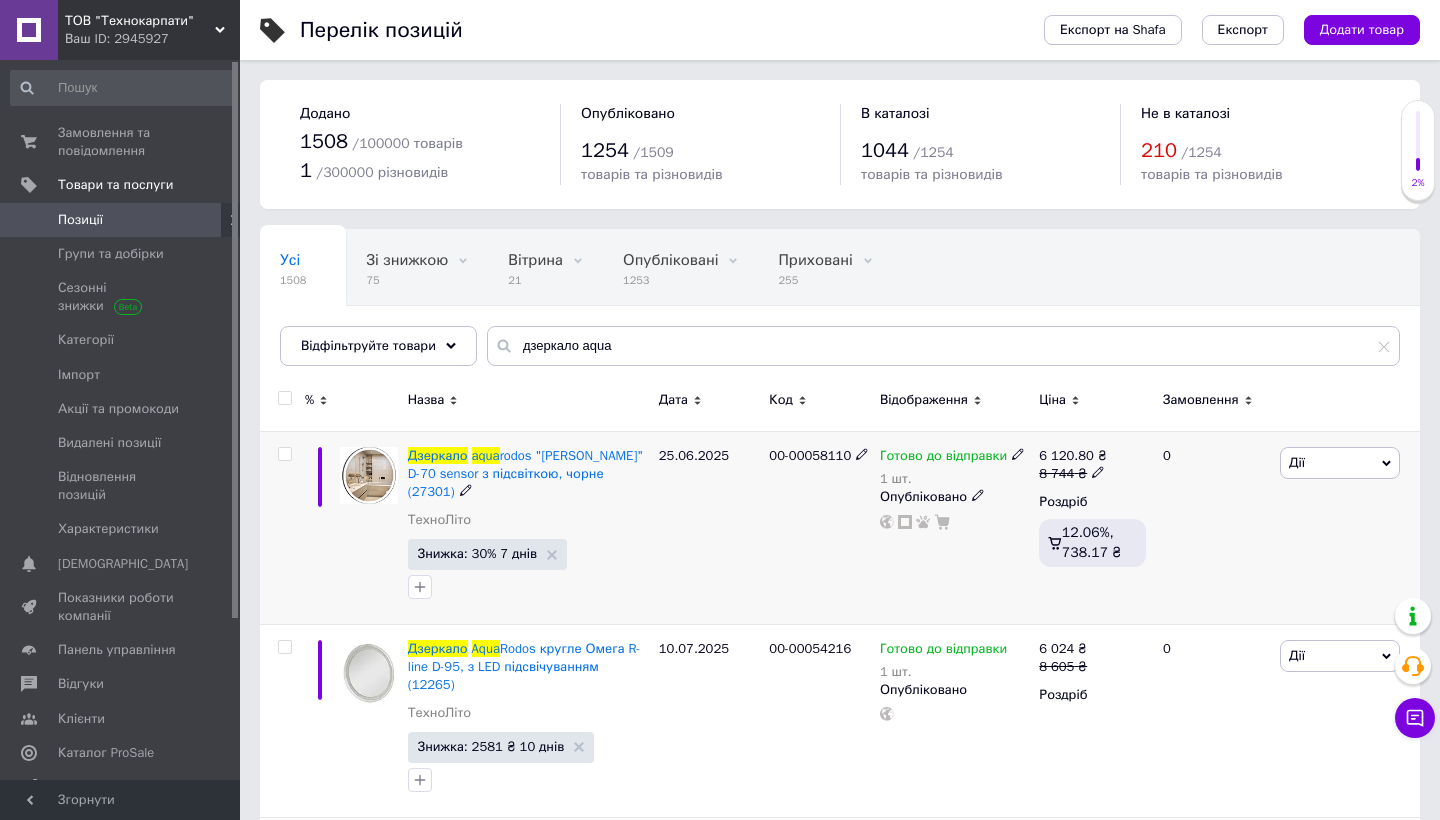 click on "Дії" at bounding box center (1297, 462) 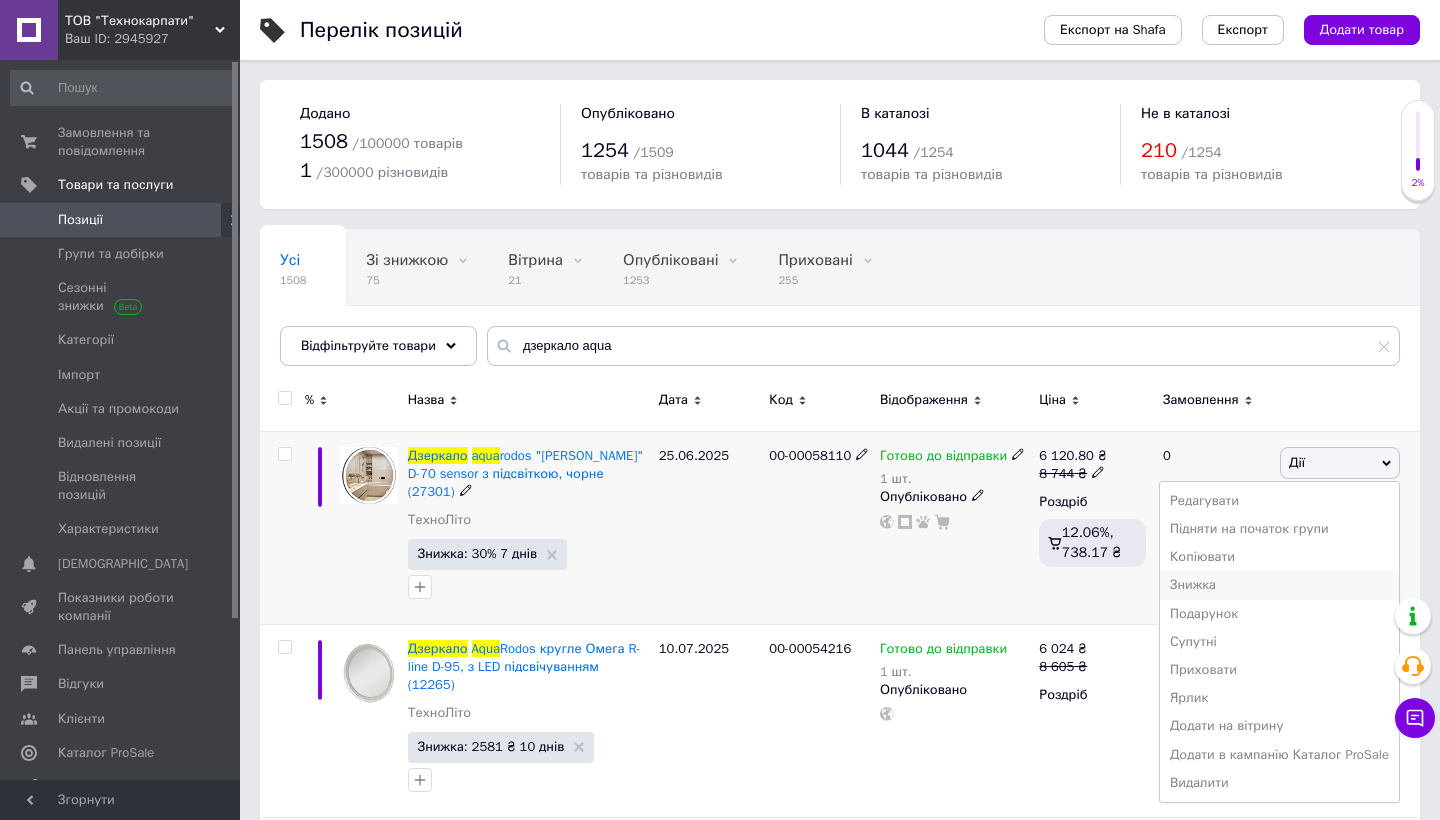 click on "Знижка" at bounding box center [1279, 585] 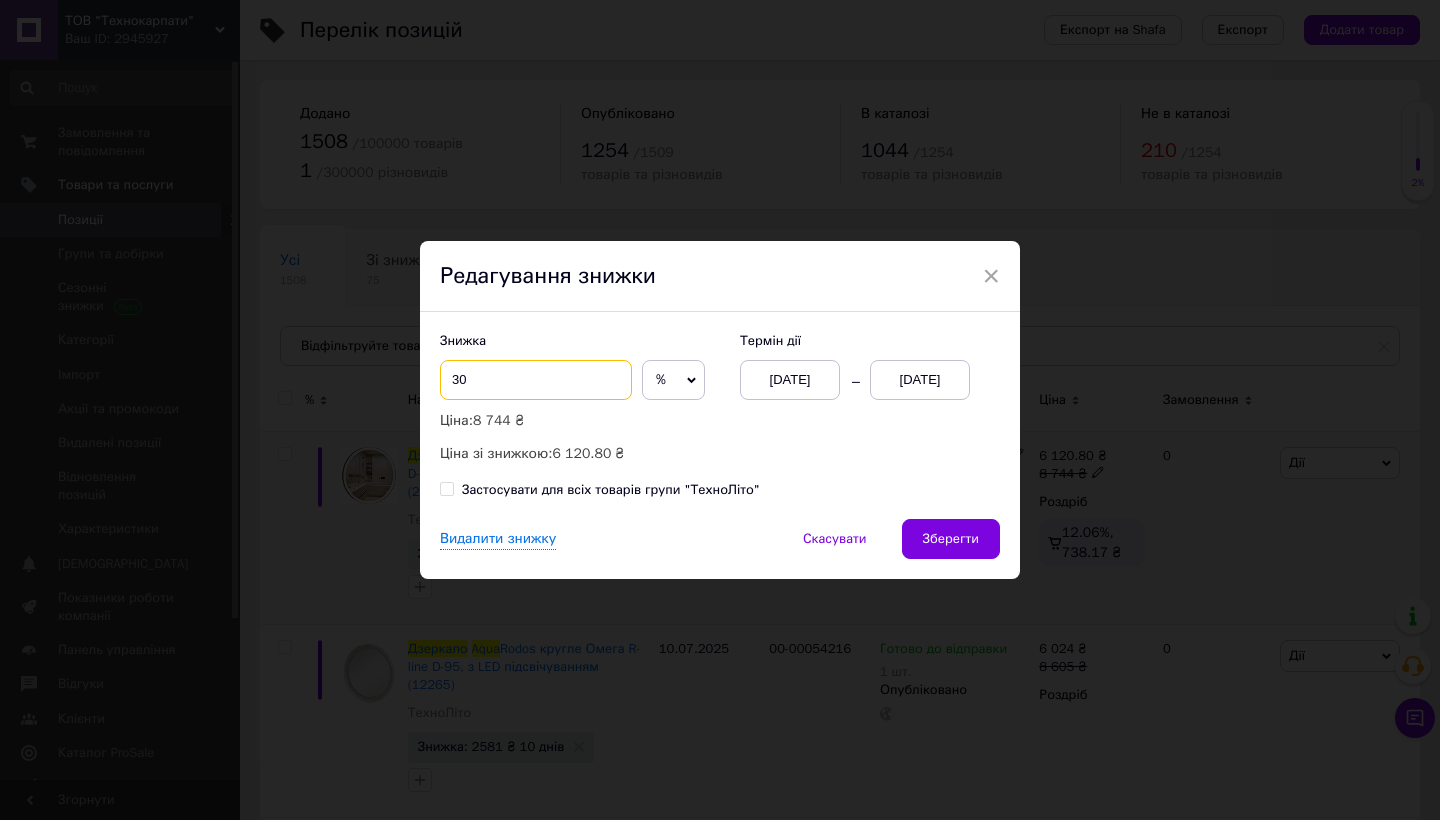 click on "30" at bounding box center (536, 380) 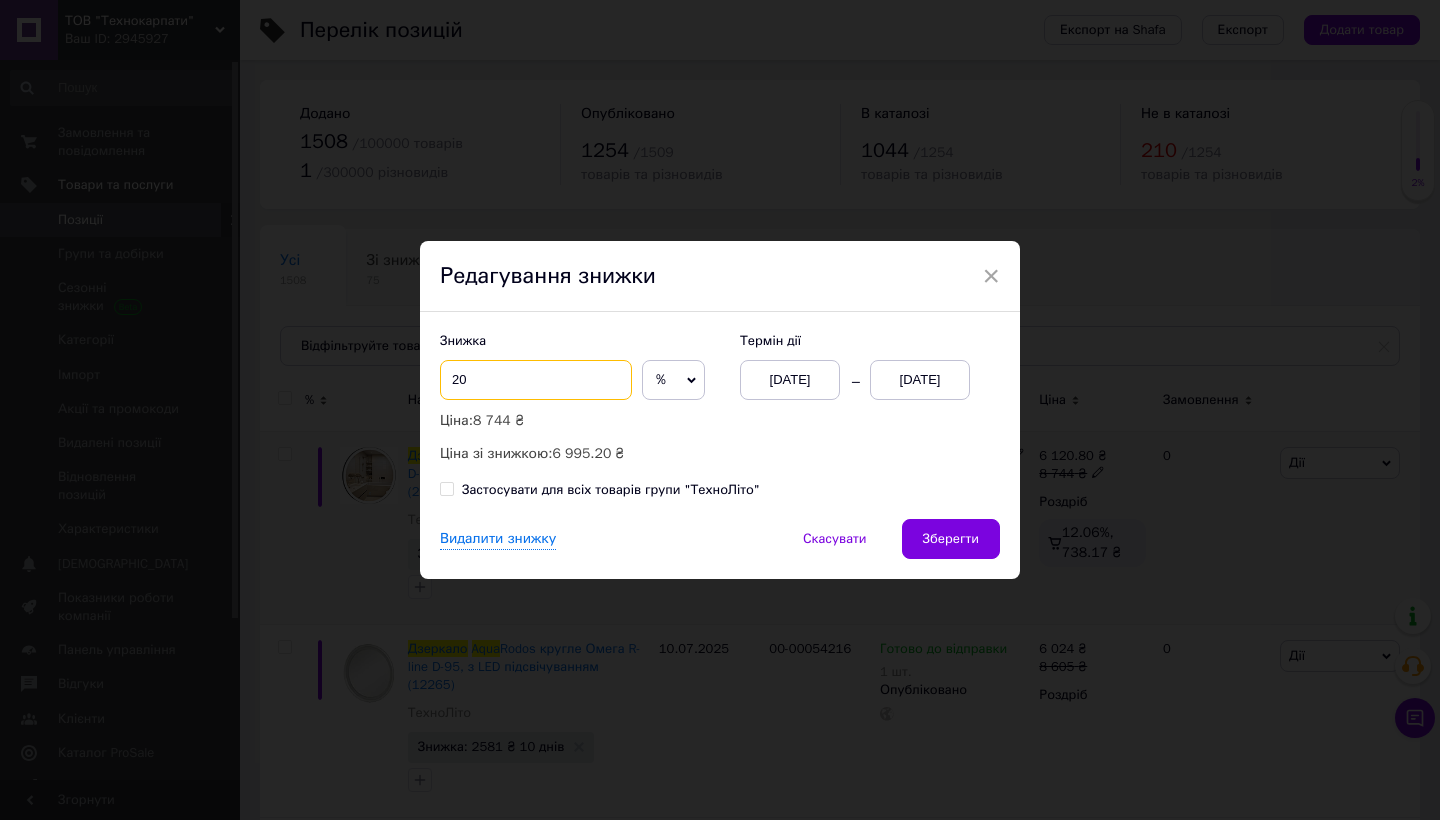 type on "20" 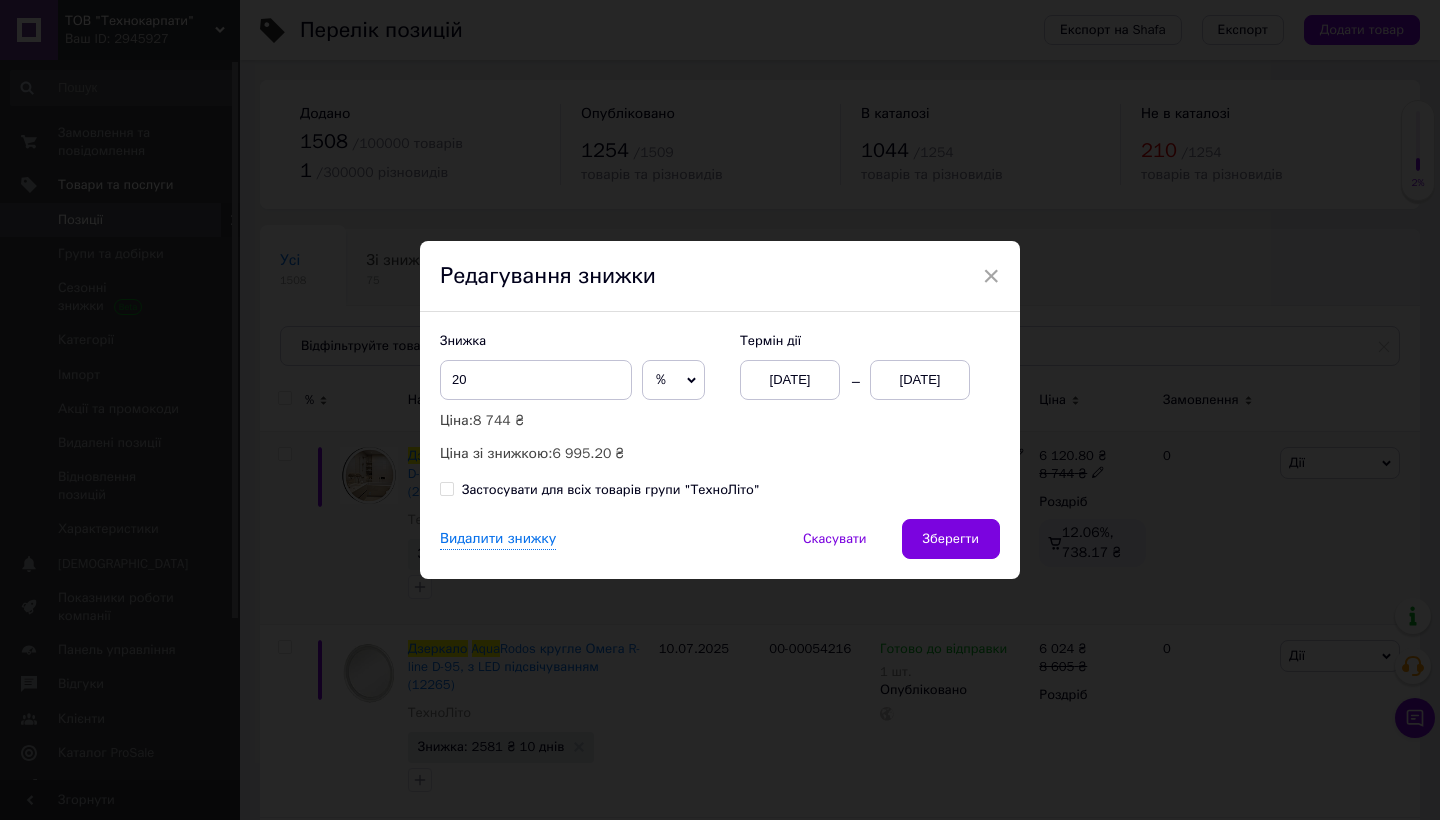 click on "[DATE]" at bounding box center [920, 380] 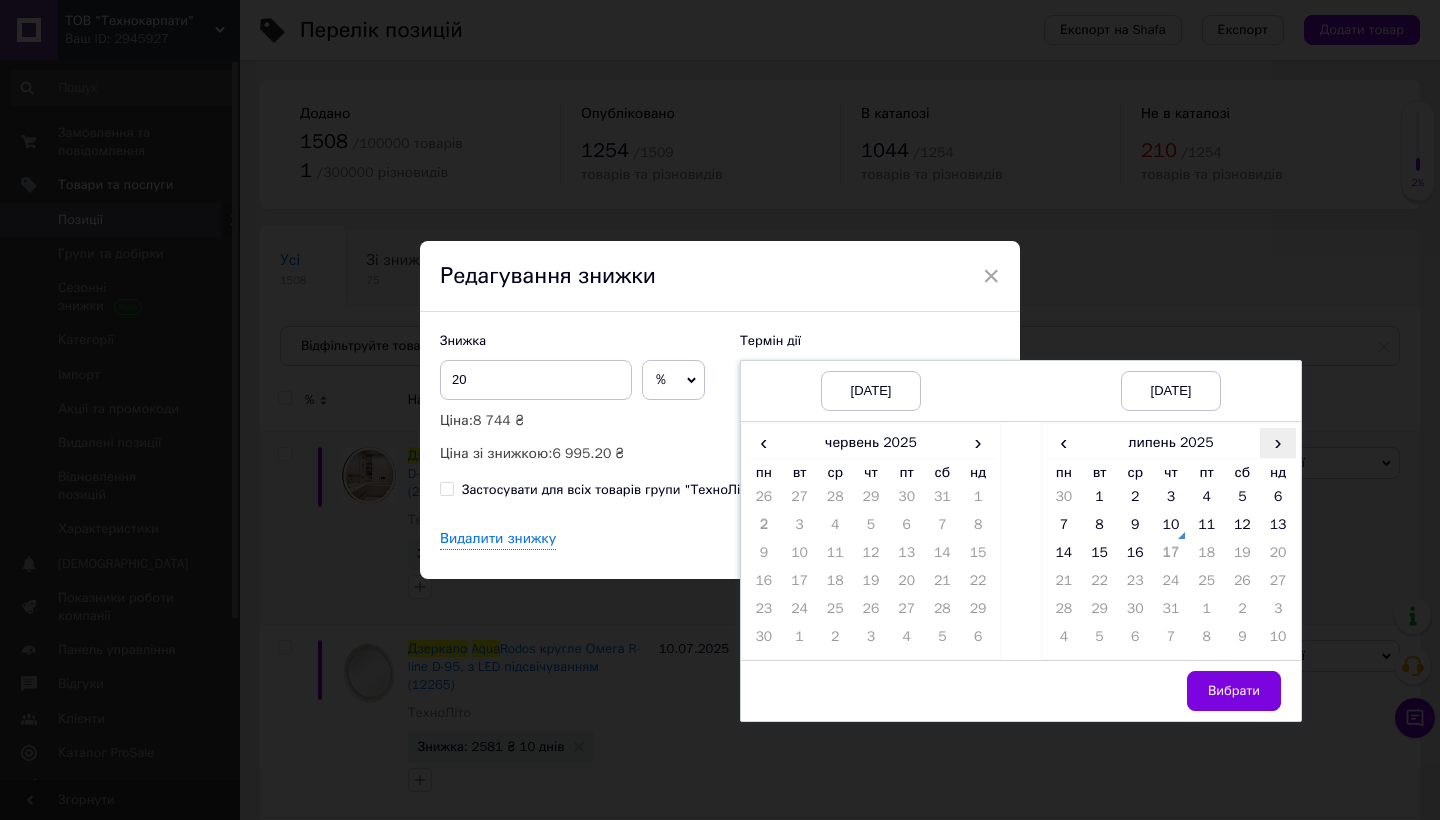 click on "›" at bounding box center (1278, 442) 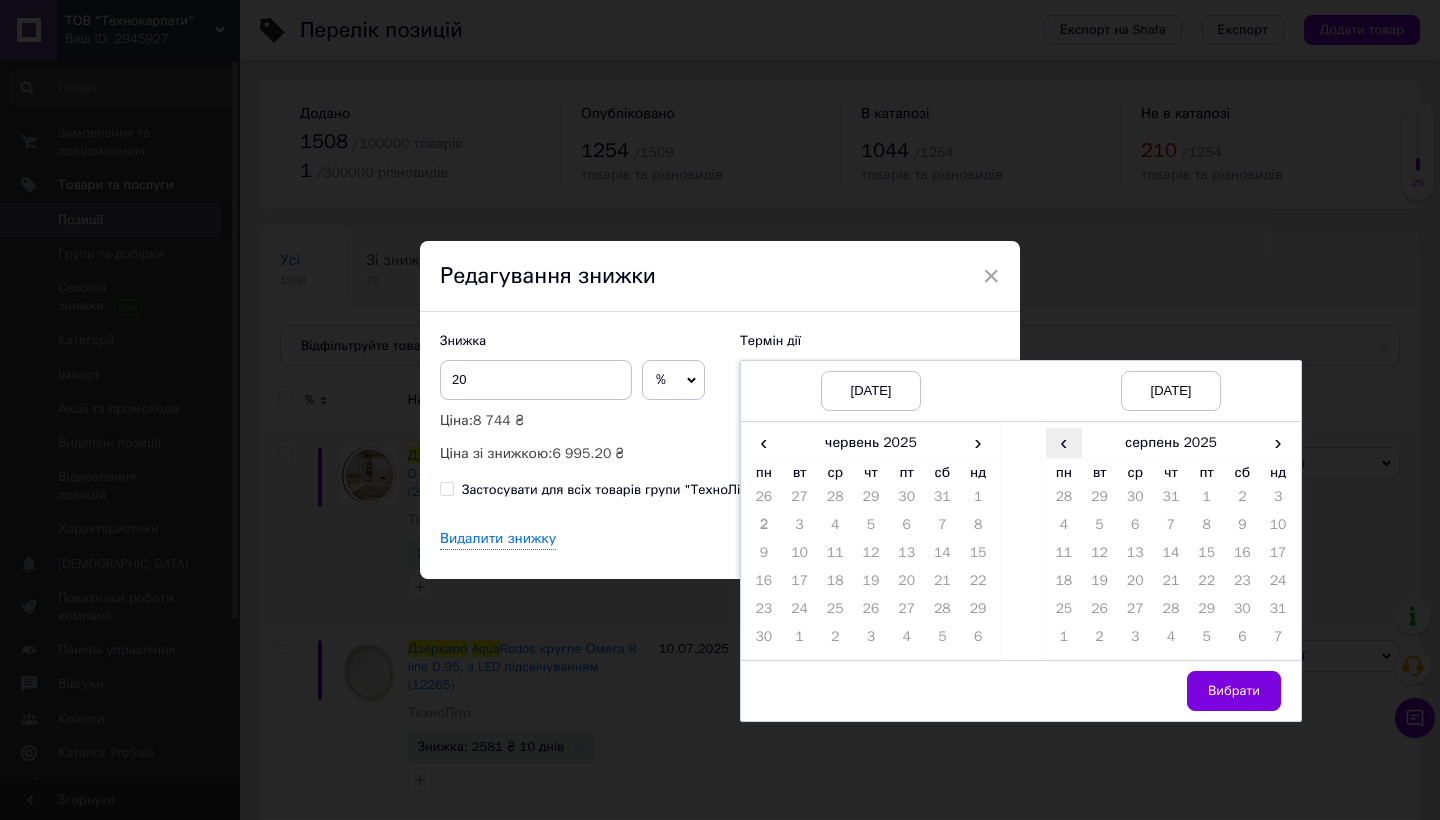 click on "‹" at bounding box center (1064, 442) 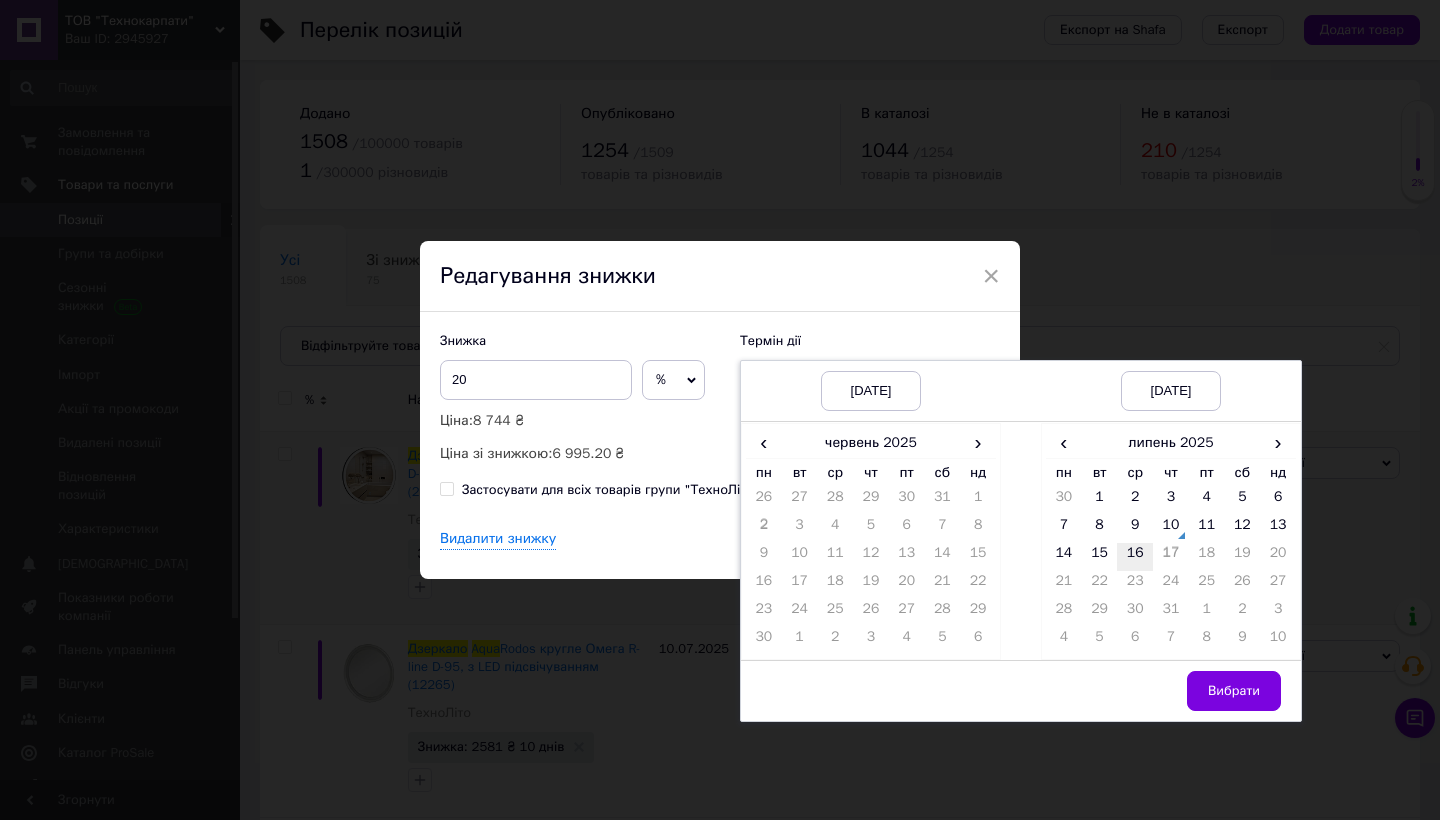 click on "16" at bounding box center [1135, 557] 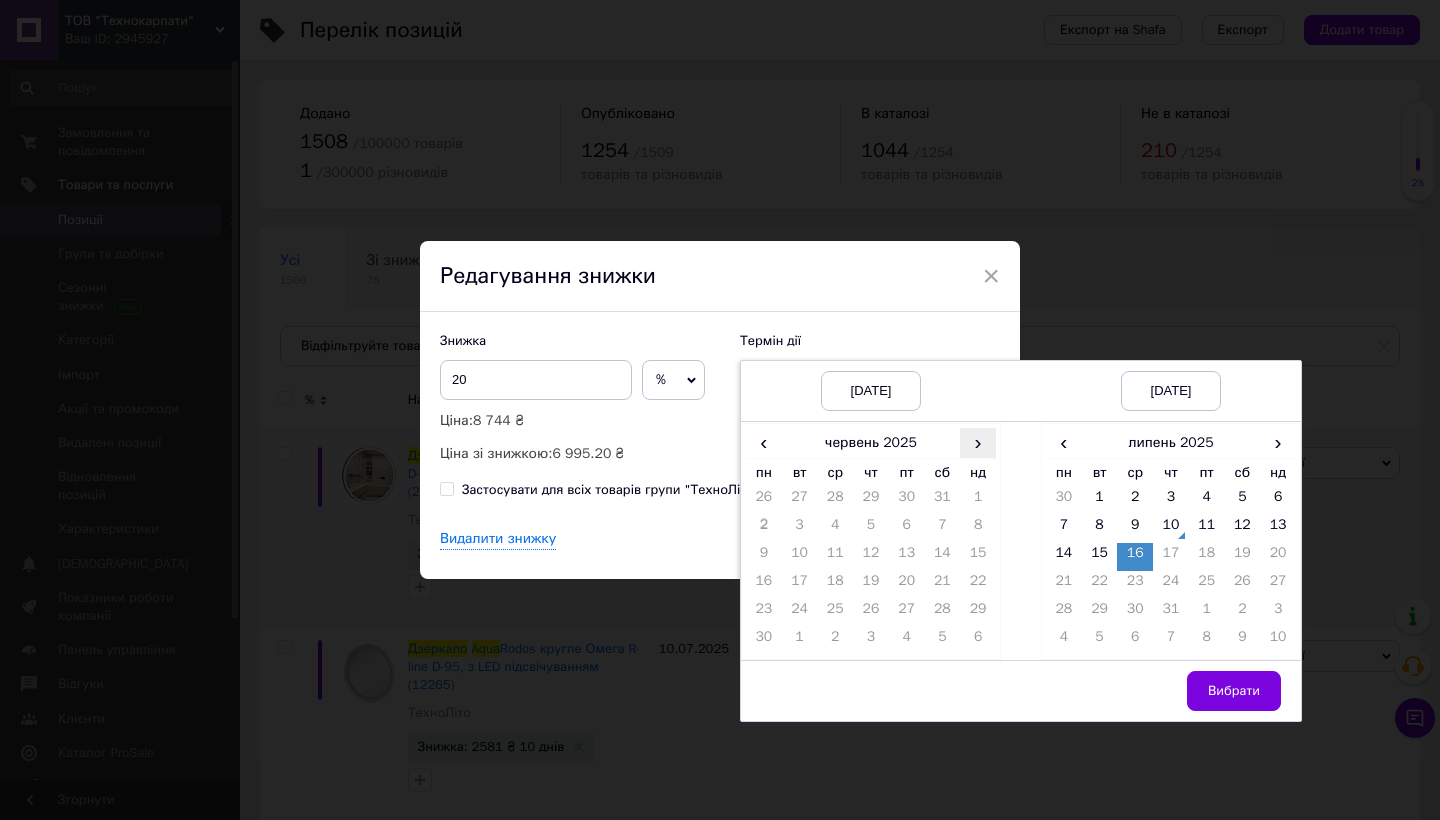 click on "›" at bounding box center [978, 442] 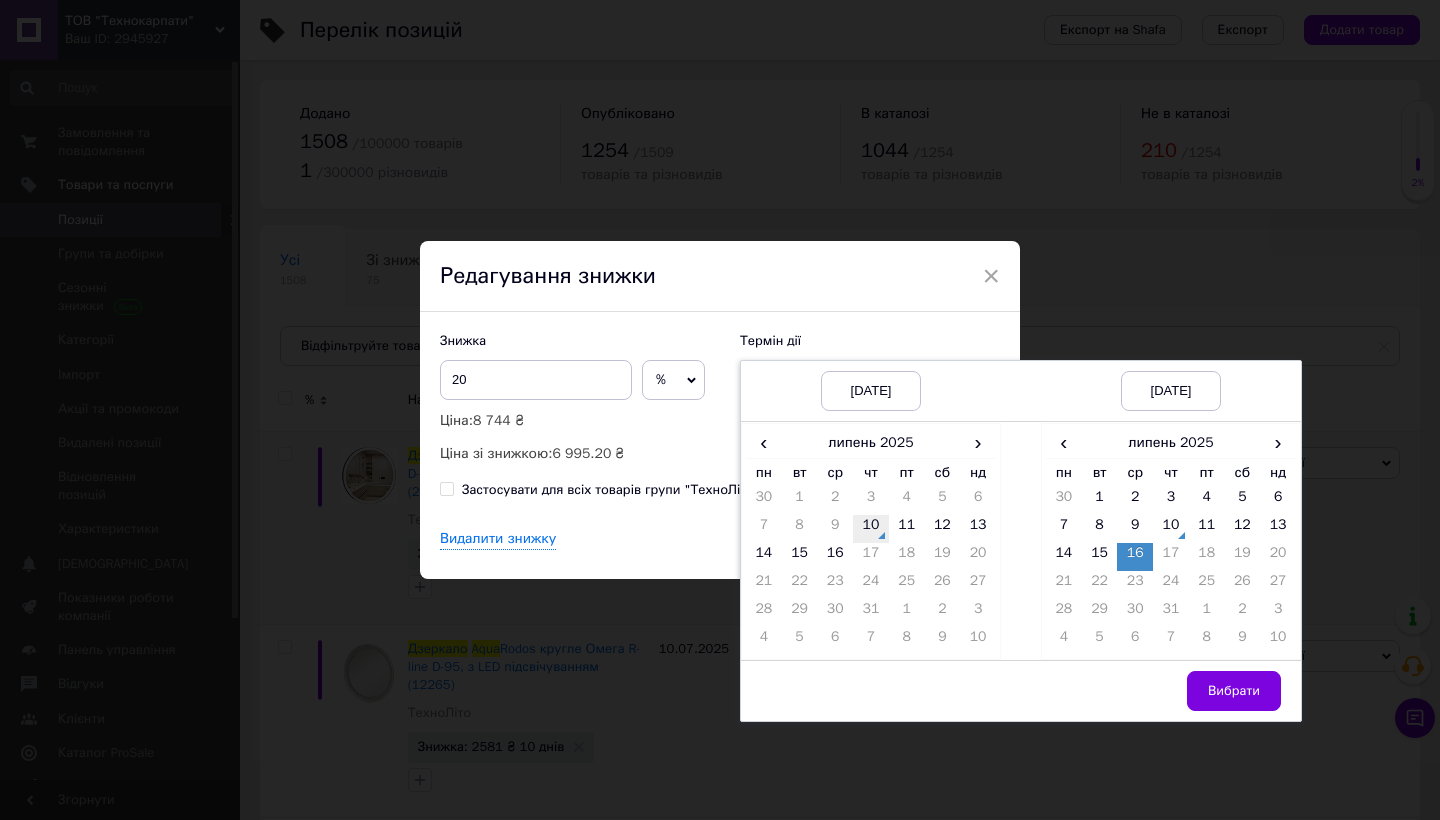 click on "10" at bounding box center (871, 529) 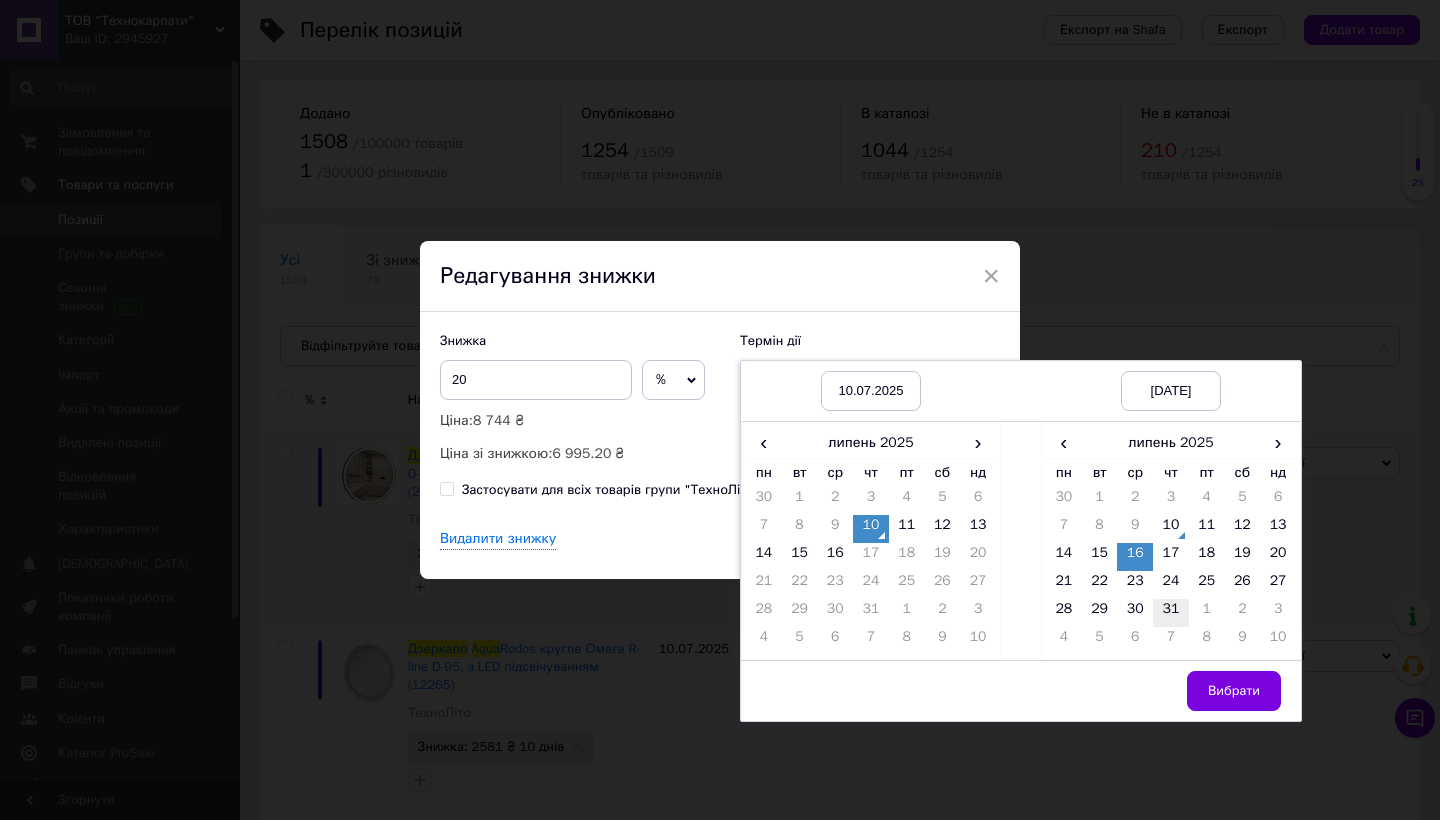 click on "31" at bounding box center (1171, 613) 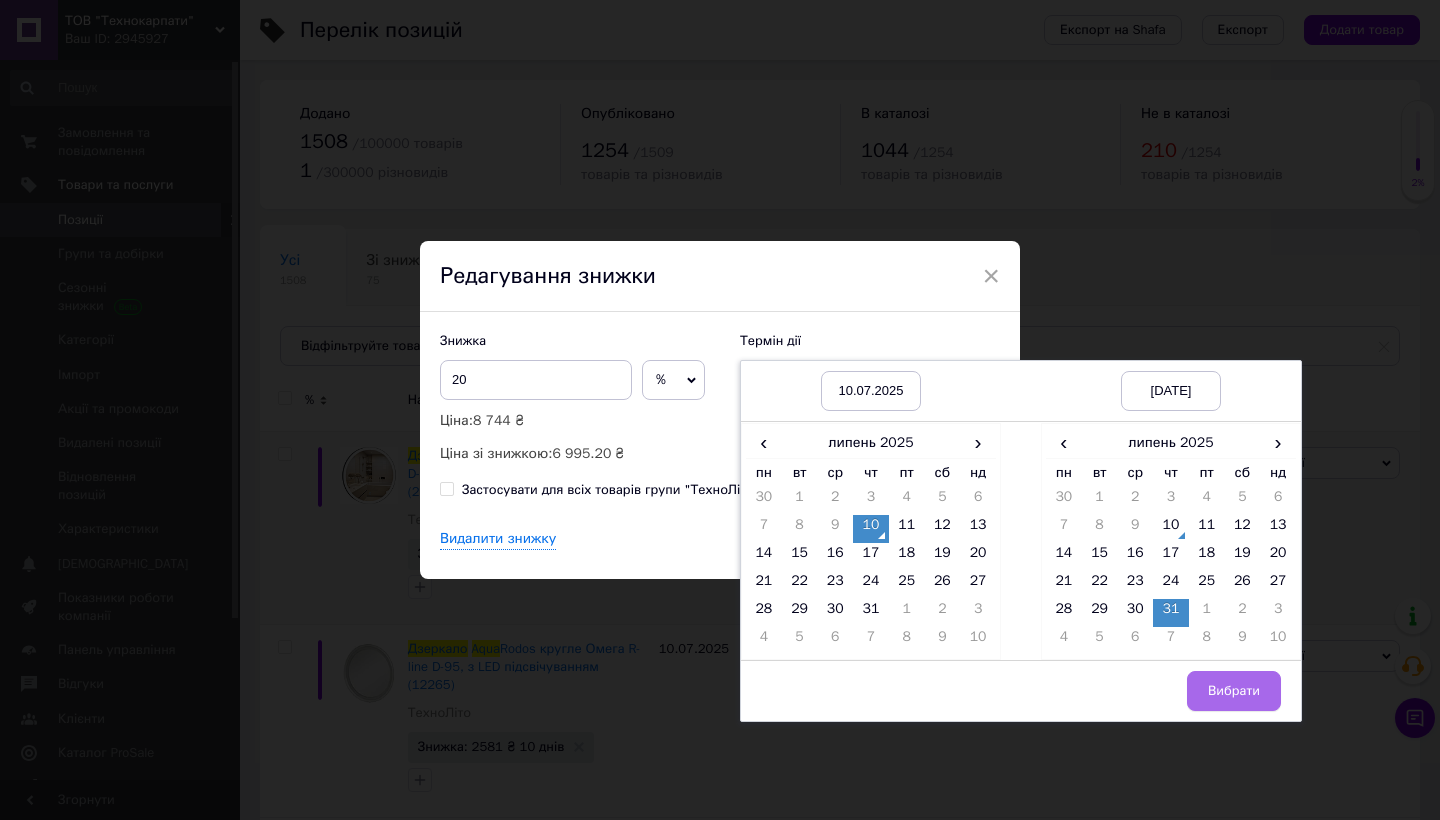 click on "Вибрати" at bounding box center (1234, 691) 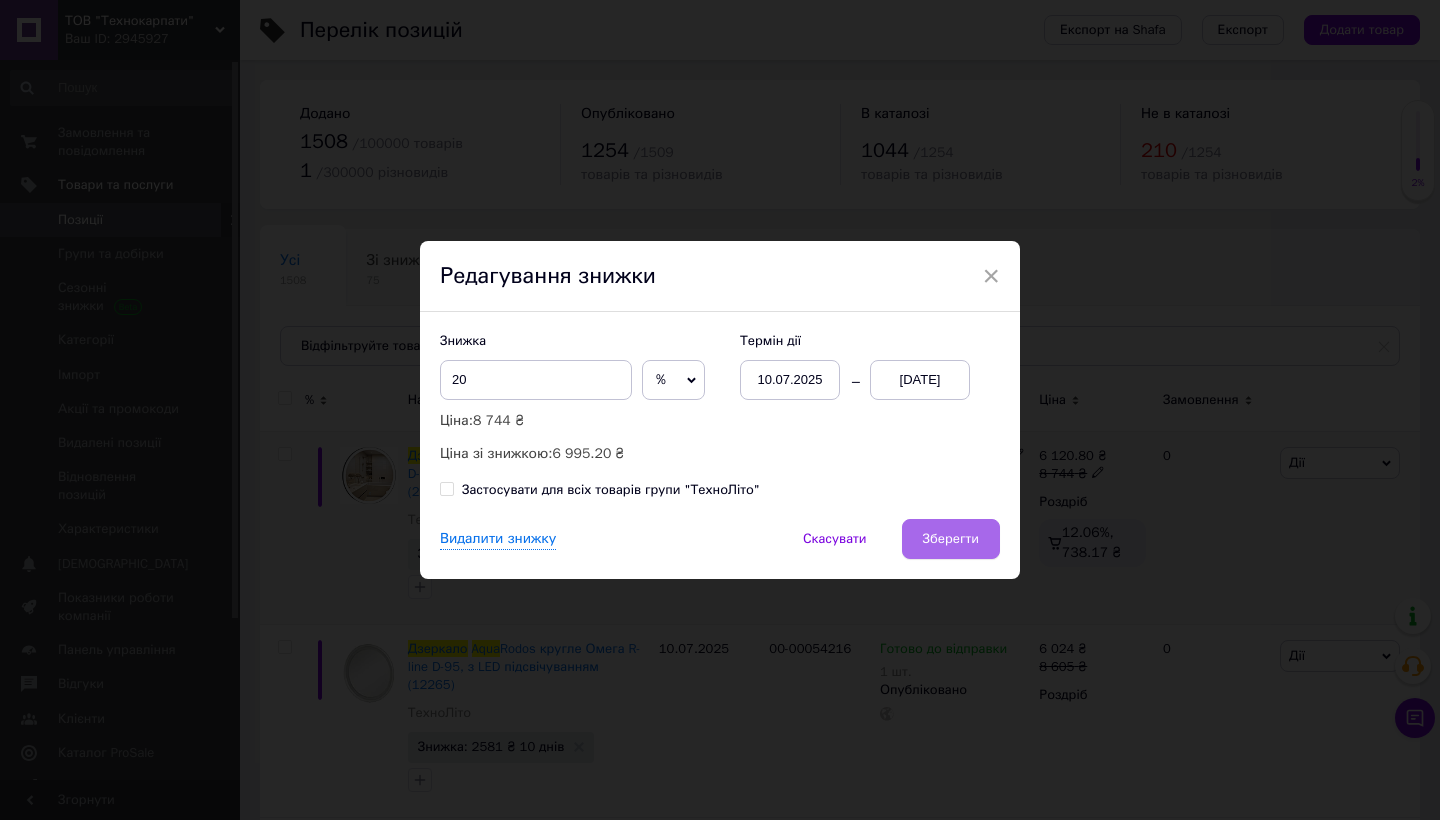 click on "Зберегти" at bounding box center [951, 539] 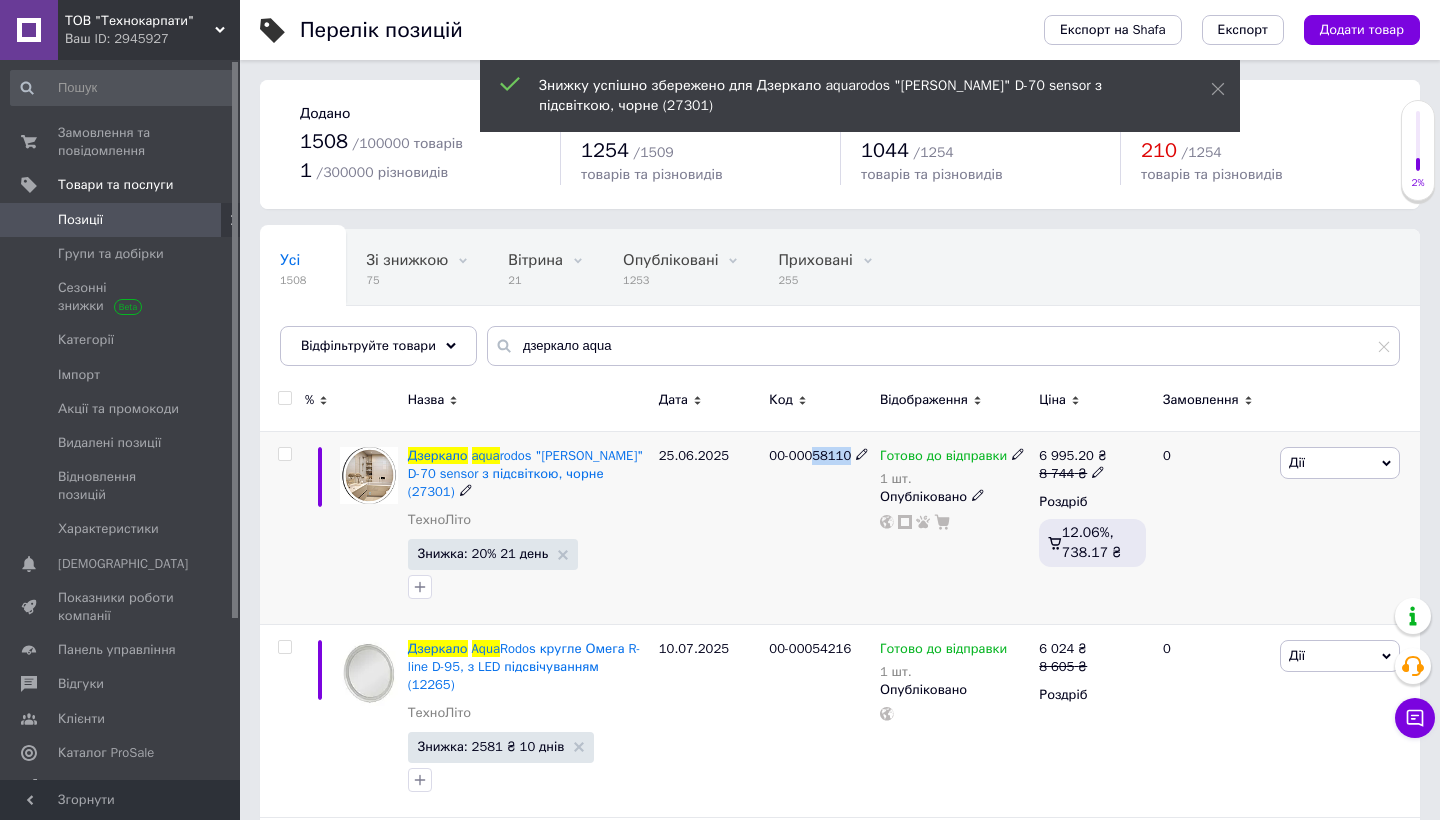drag, startPoint x: 820, startPoint y: 459, endPoint x: 852, endPoint y: 459, distance: 32 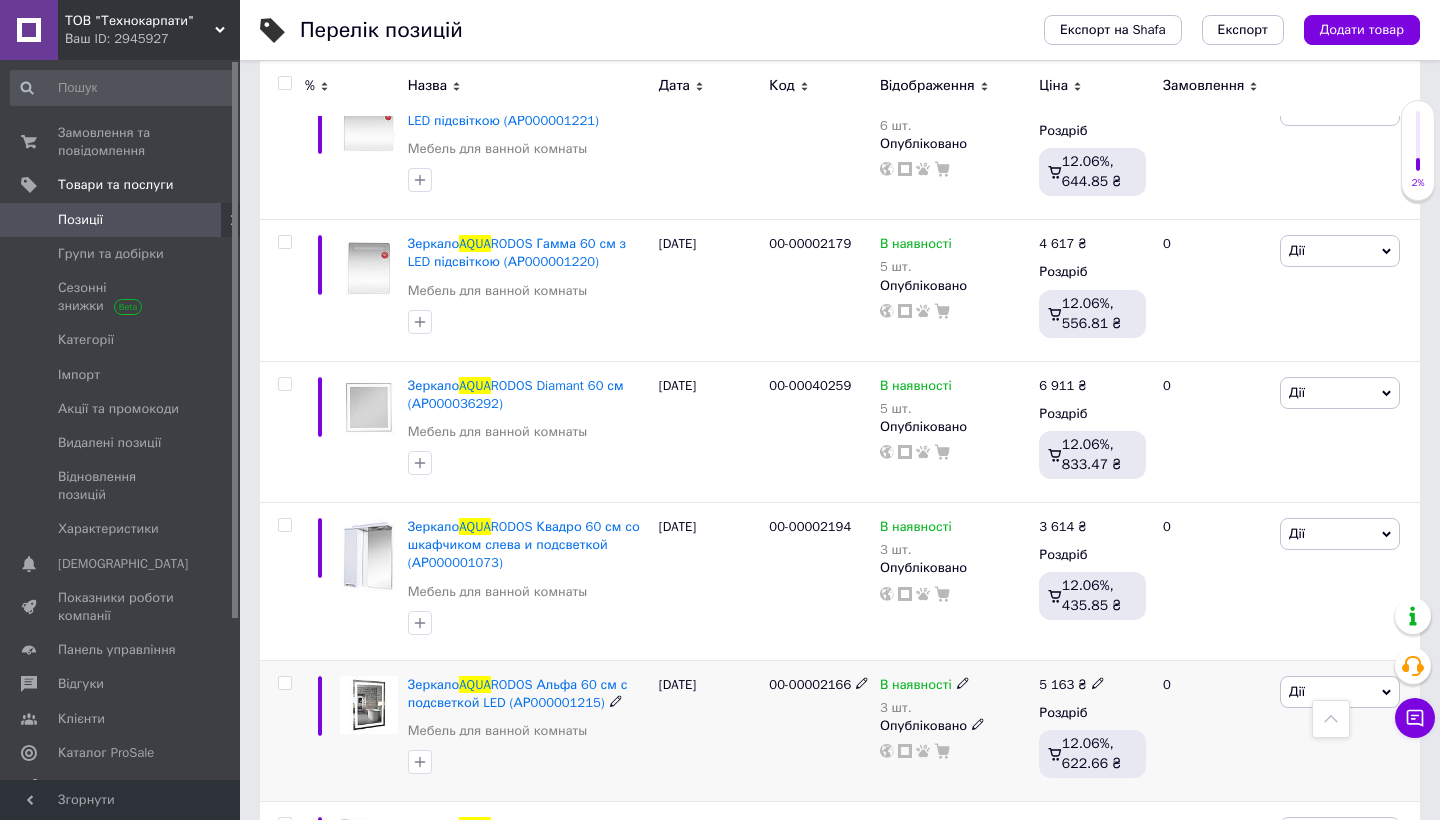 scroll, scrollTop: 879, scrollLeft: 0, axis: vertical 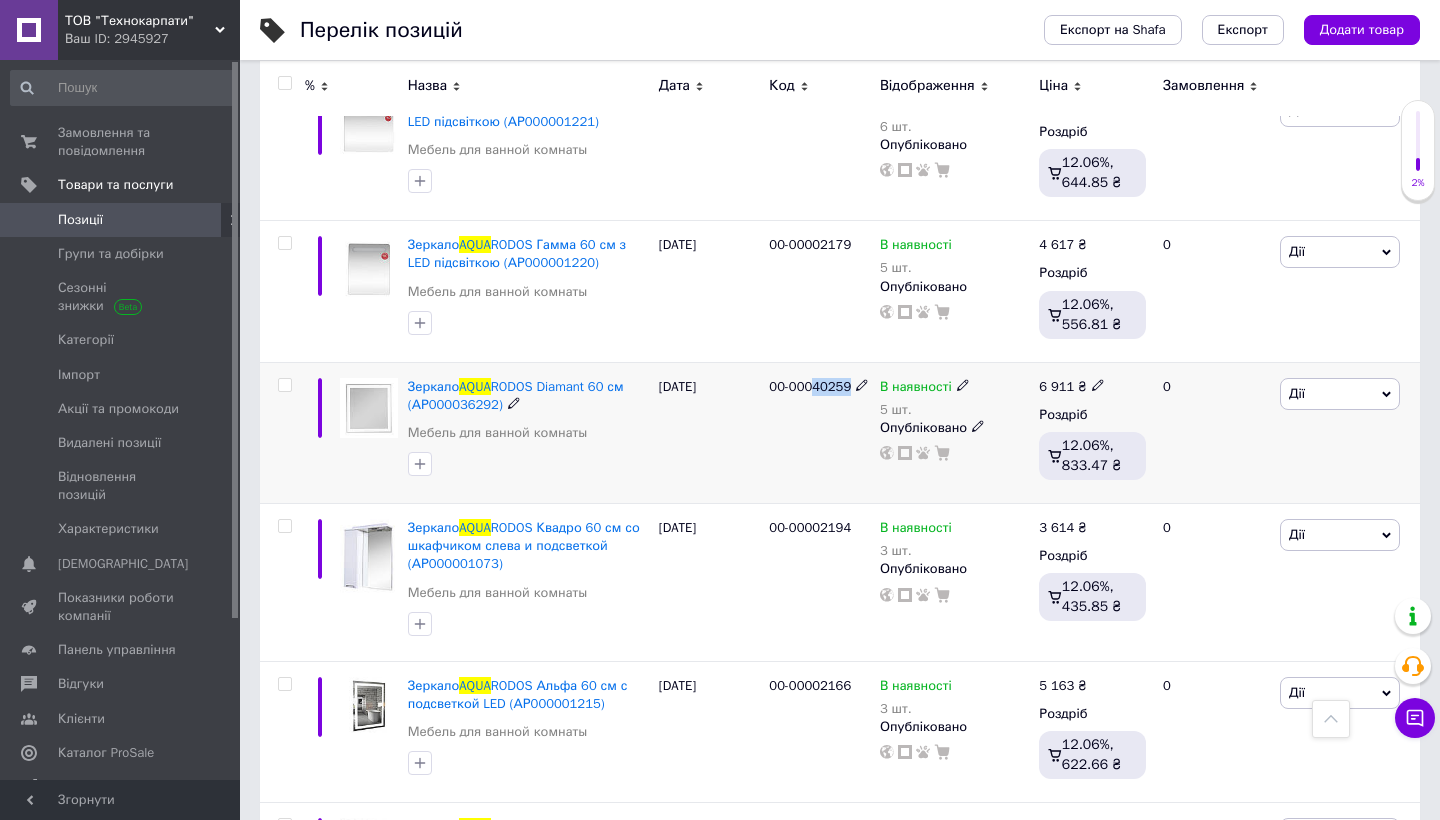 drag, startPoint x: 819, startPoint y: 364, endPoint x: 877, endPoint y: 364, distance: 58 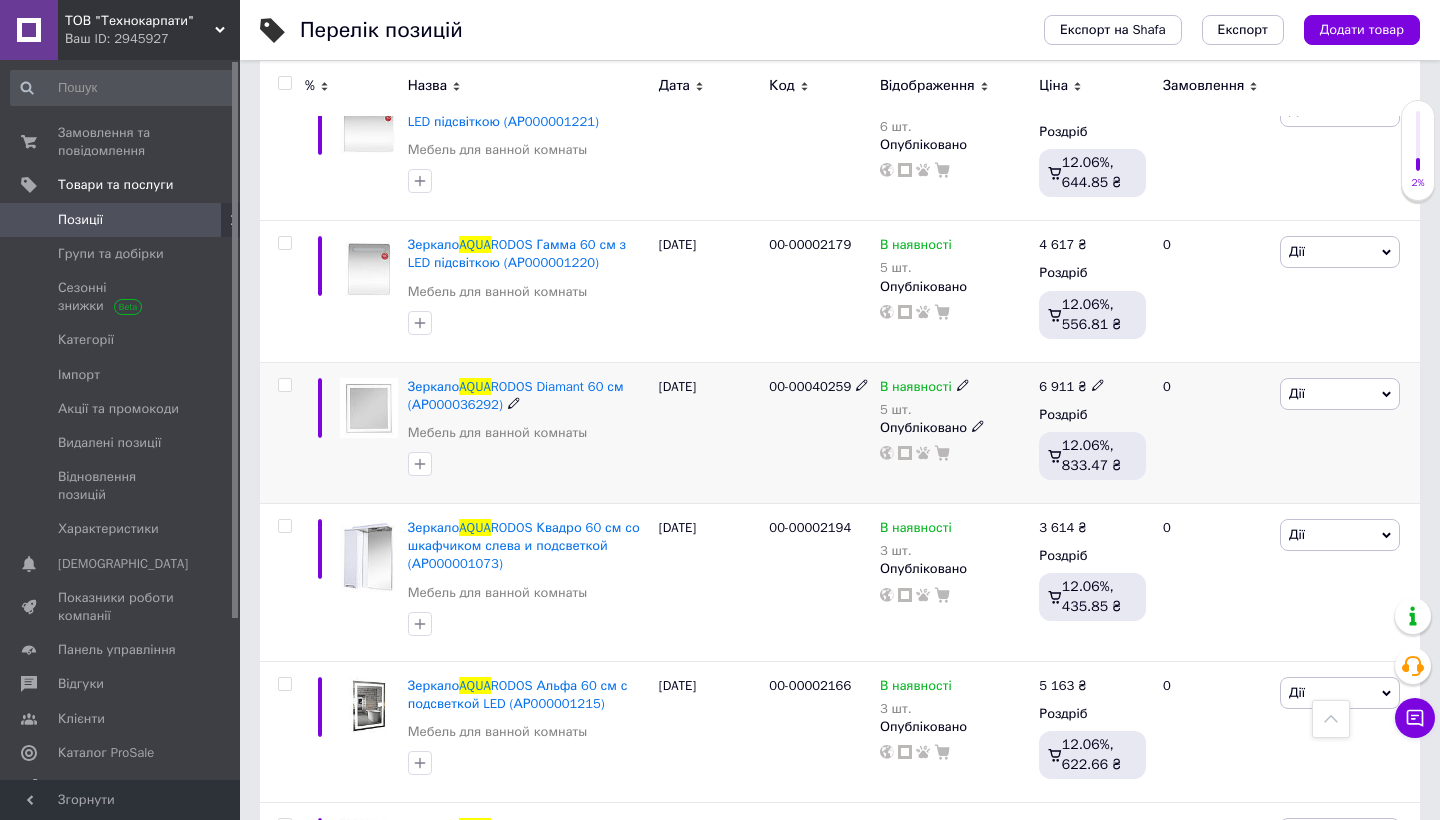 click 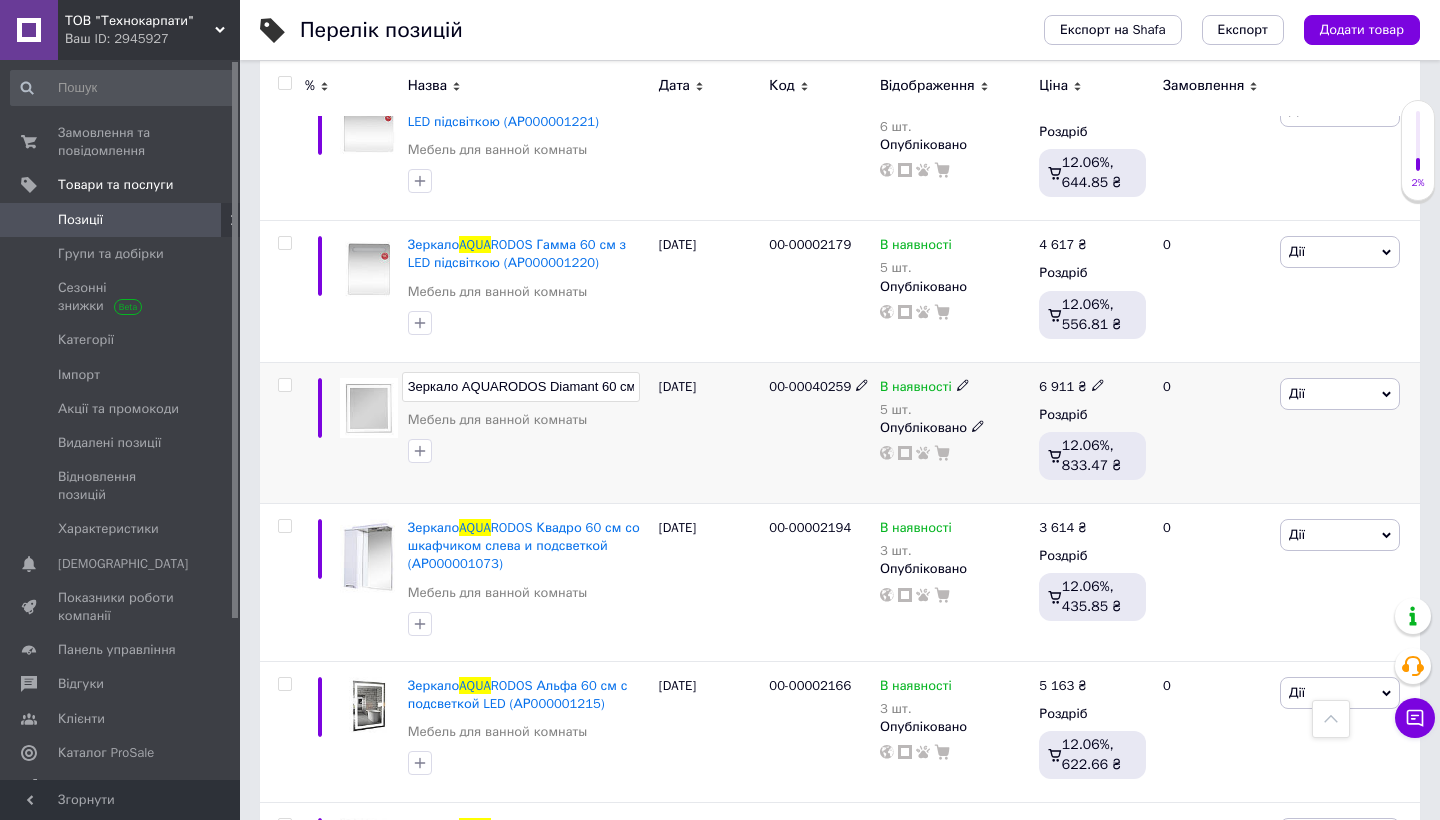 scroll, scrollTop: 0, scrollLeft: 92, axis: horizontal 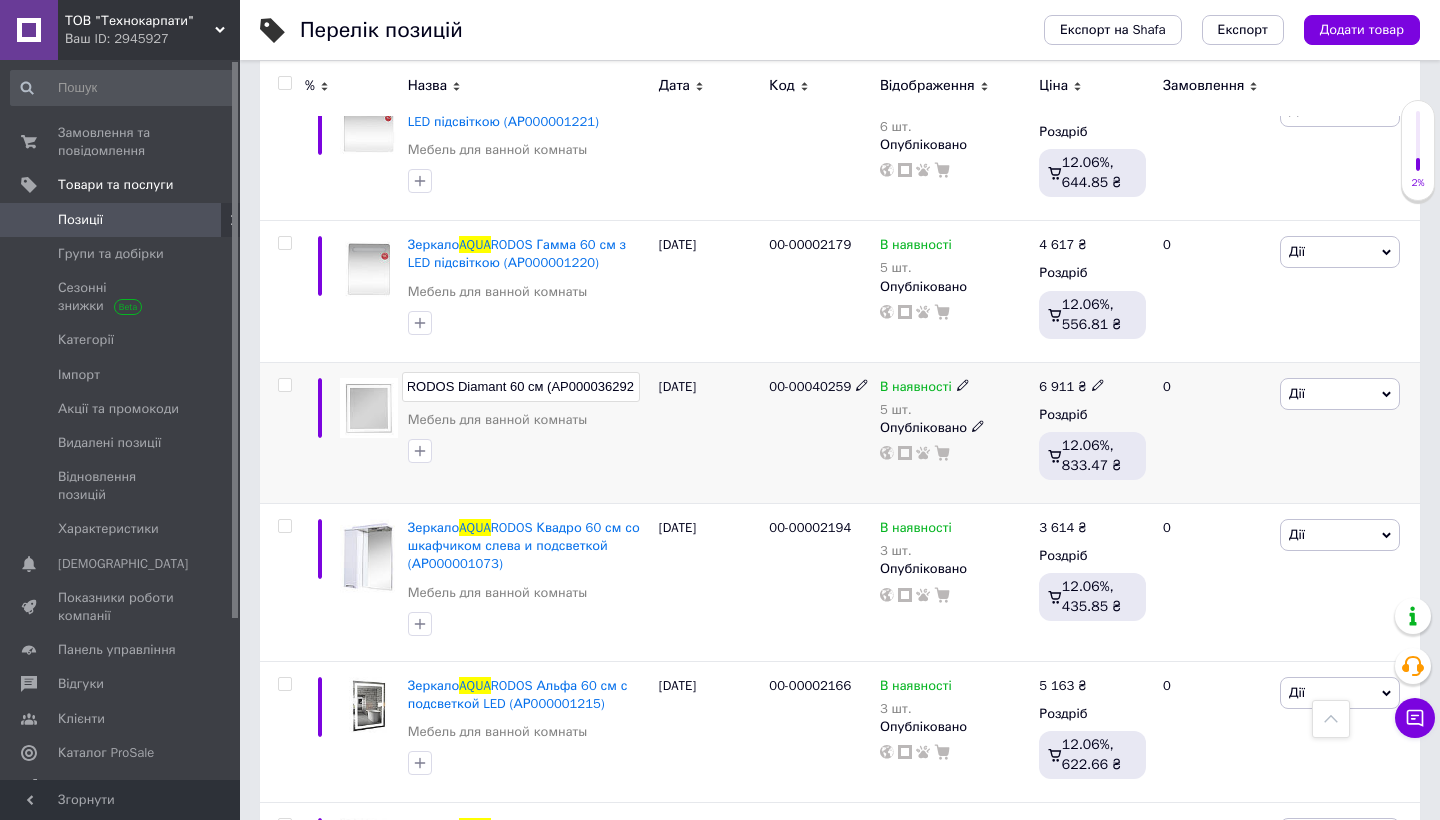 type on "Зеркало AQUARODOS Diamant 60 см (АР000036292) (8687)" 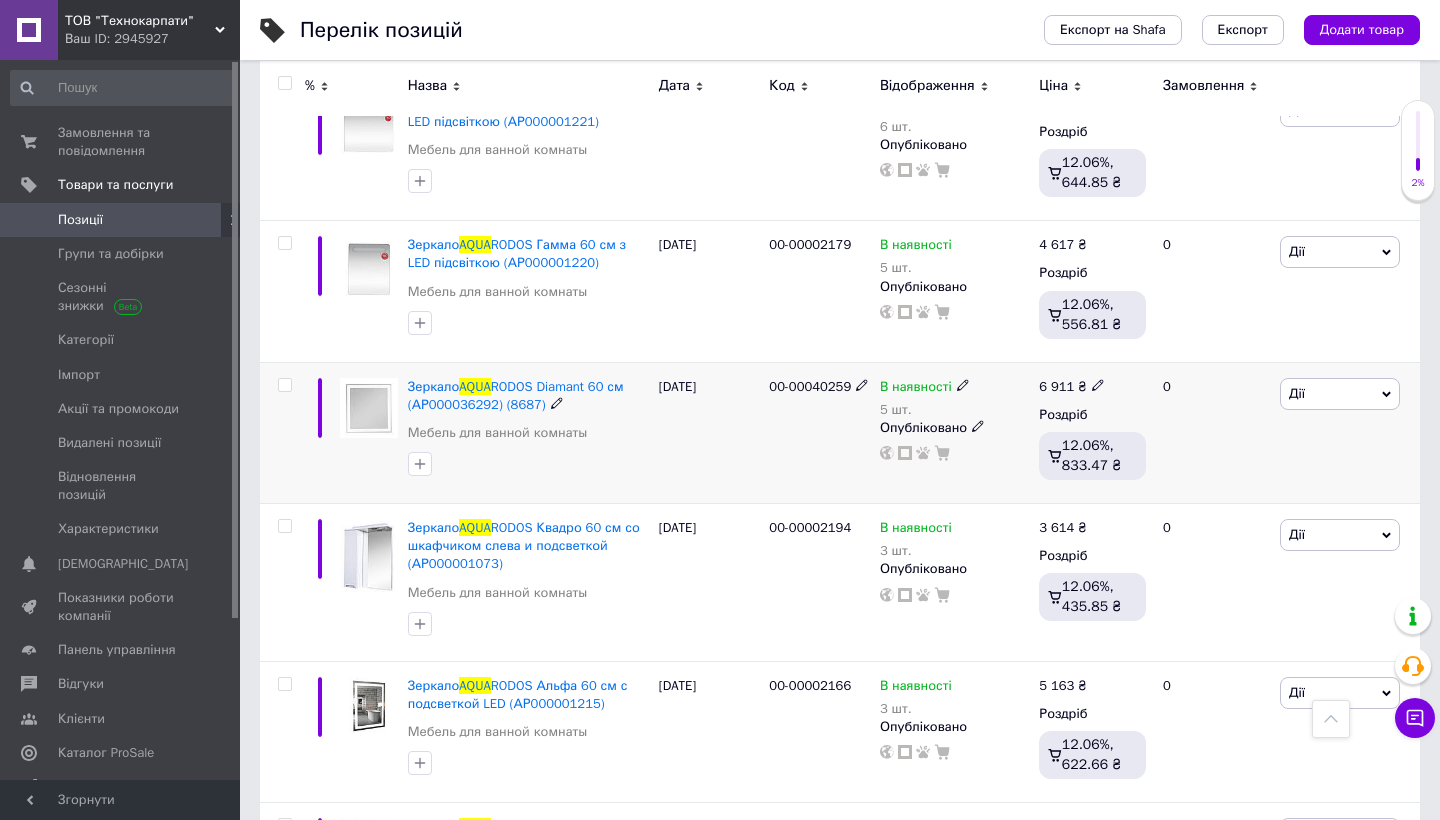 click on "Дії" at bounding box center [1340, 394] 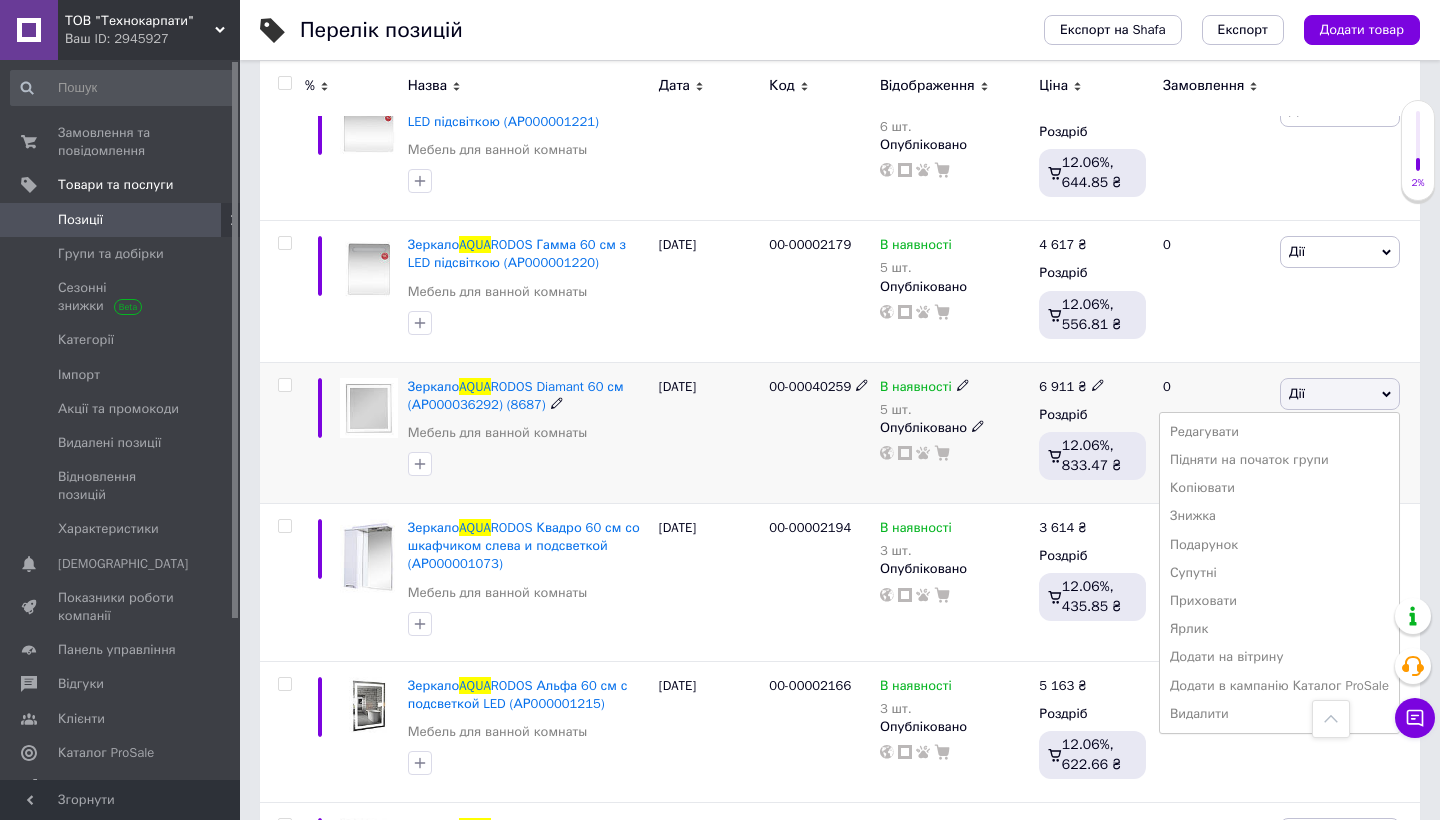 click 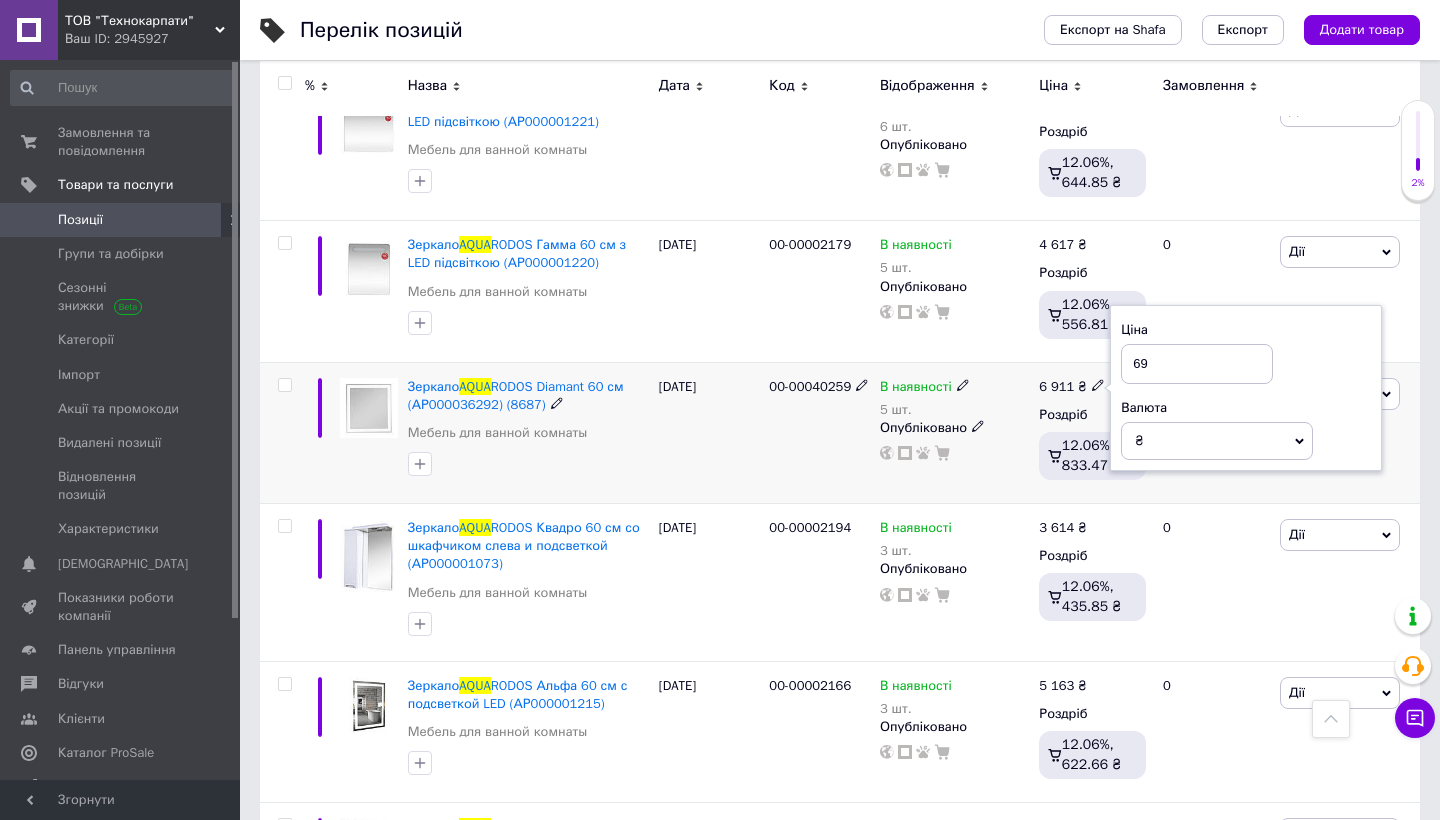 type on "6" 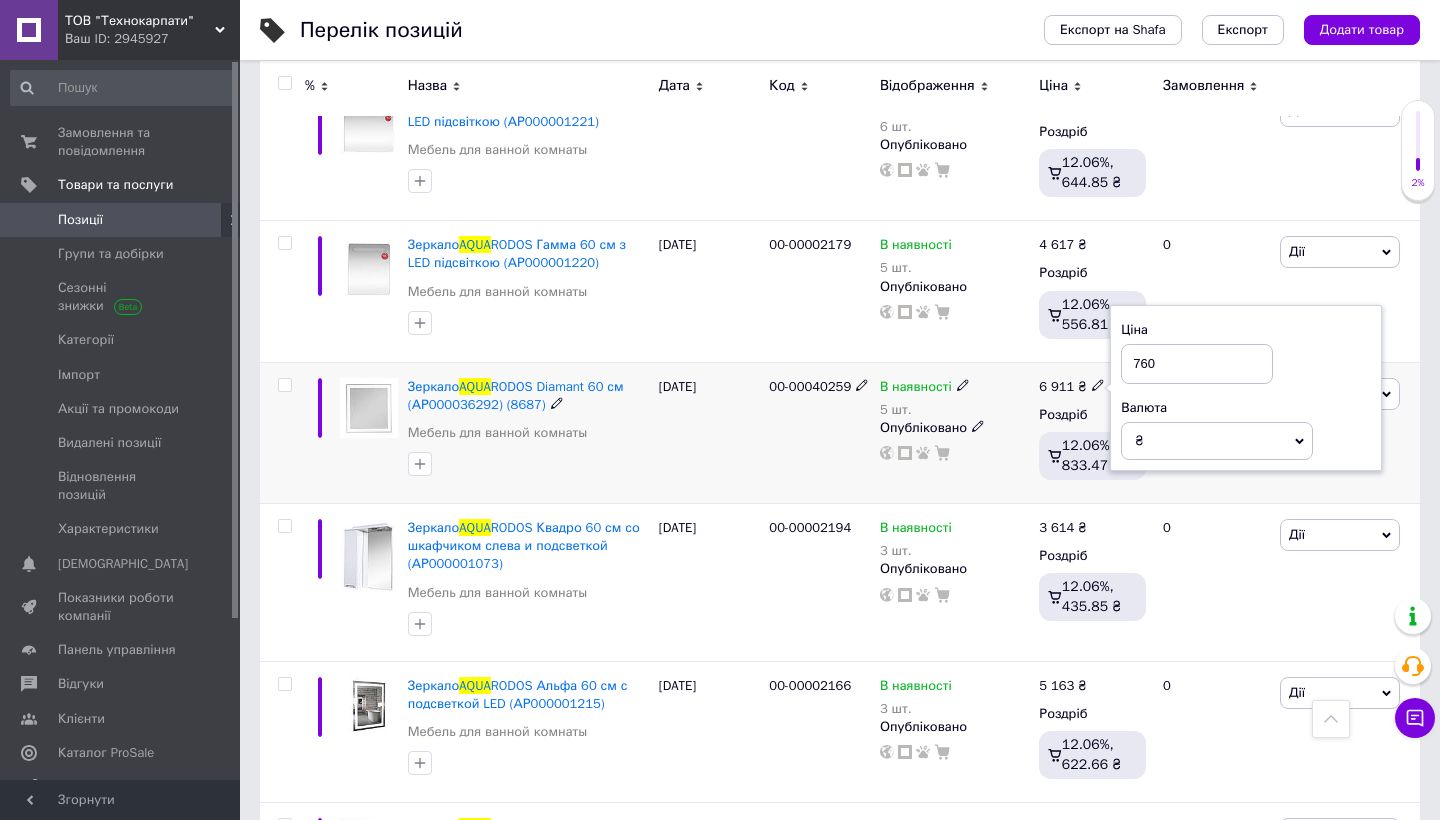 type on "7602" 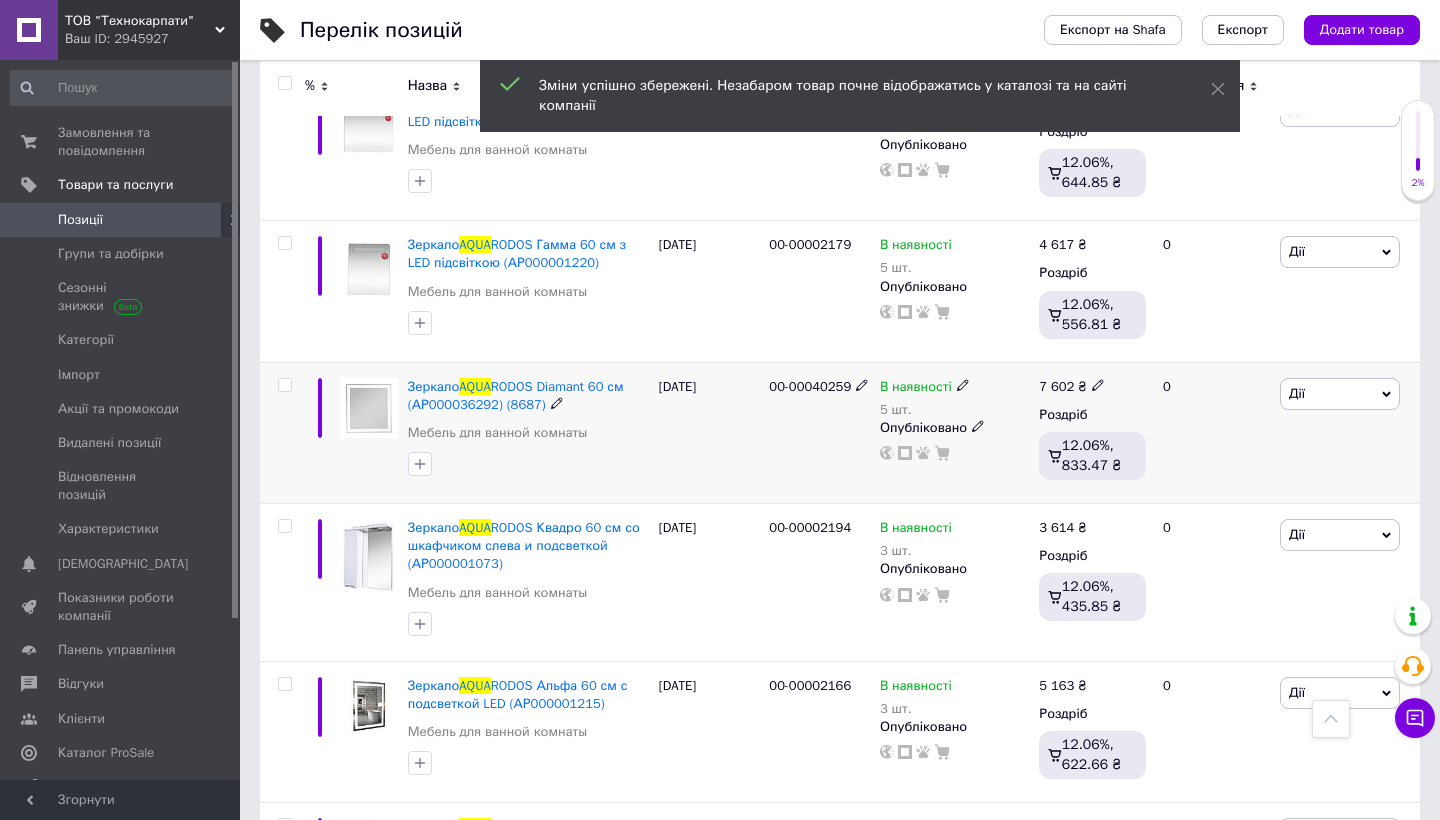 click on "Дії" at bounding box center [1340, 394] 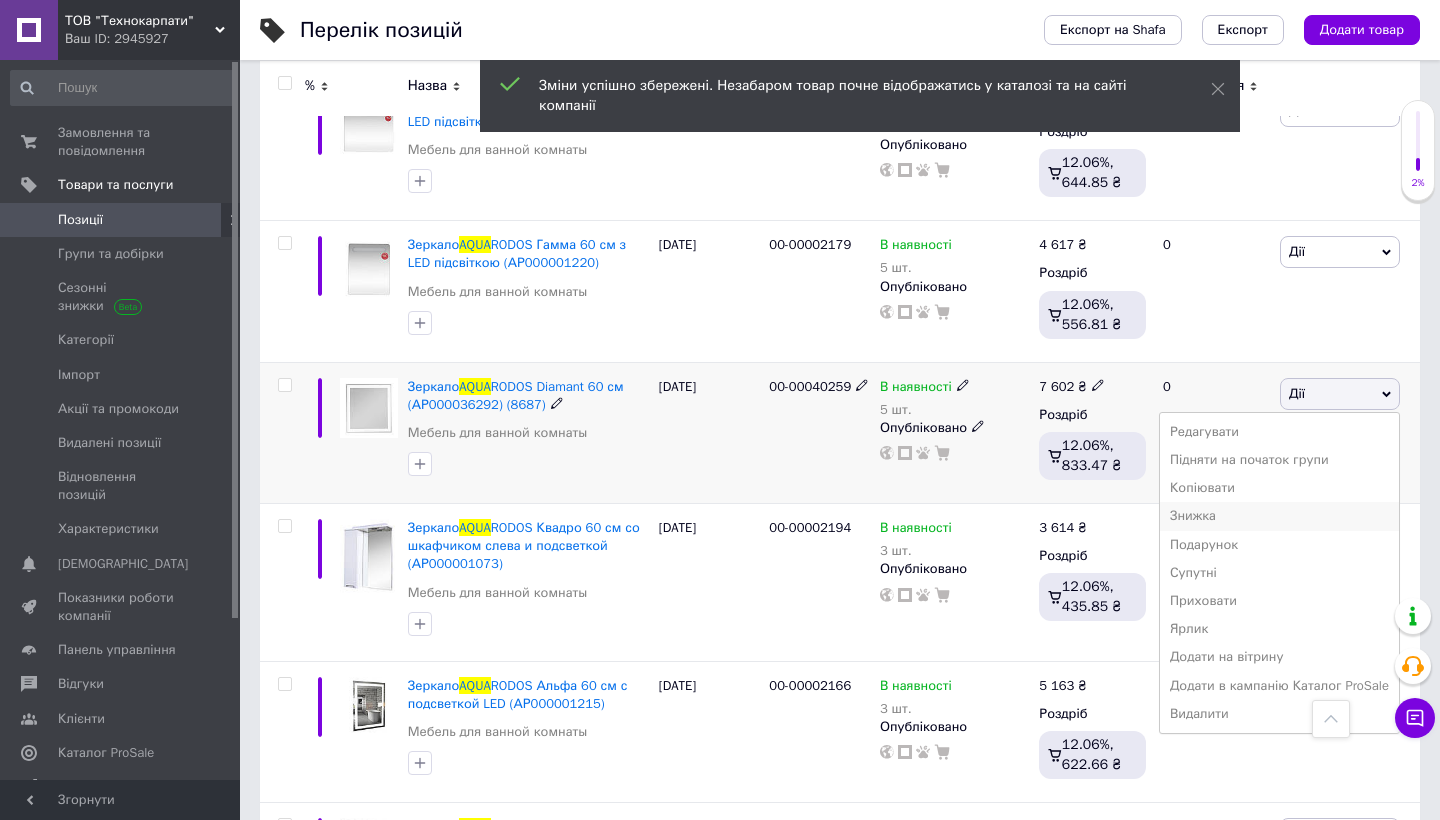 click on "Знижка" at bounding box center [1279, 516] 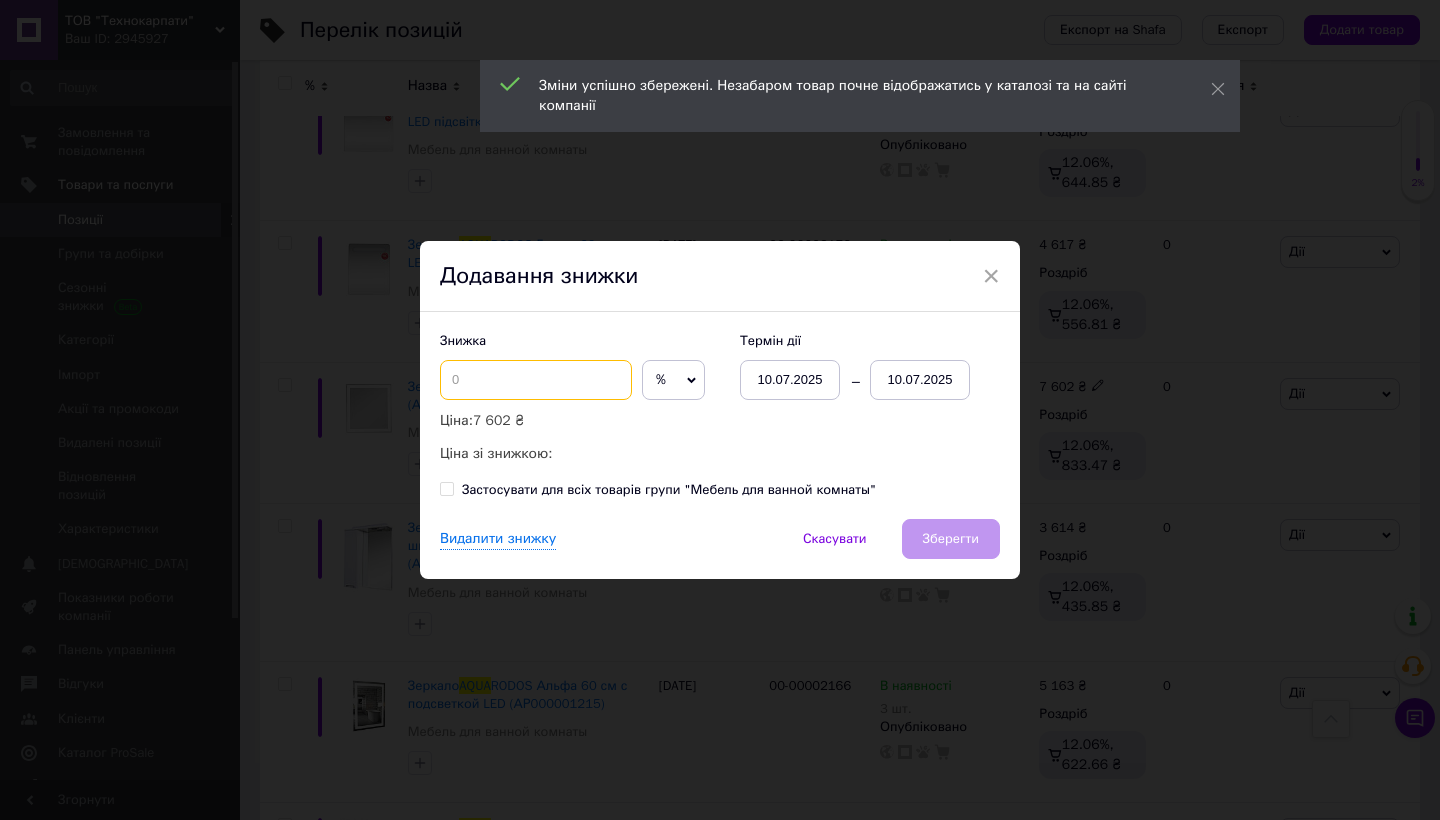 click at bounding box center [536, 380] 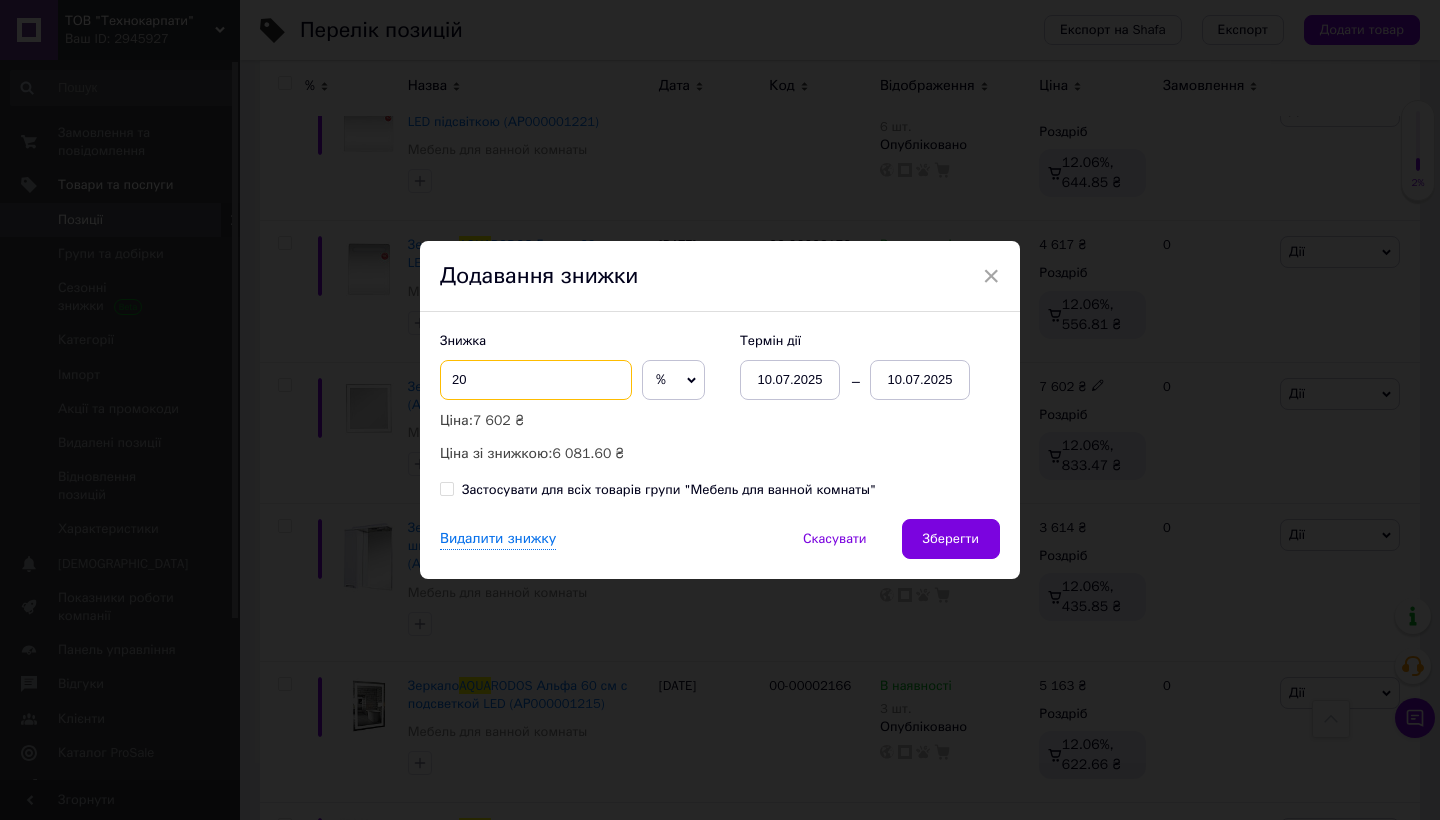 type on "20" 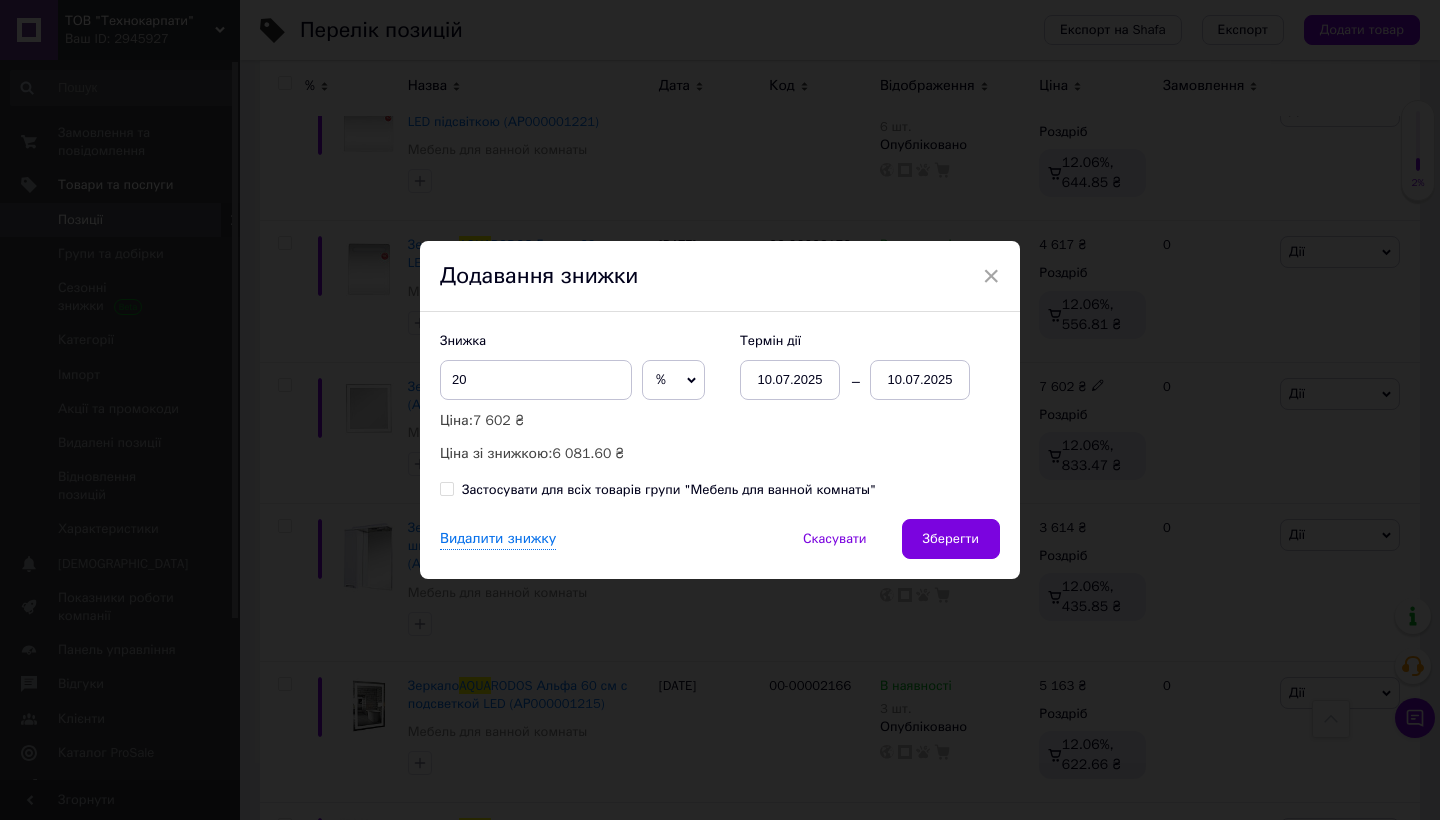 click on "10.07.2025" at bounding box center (920, 380) 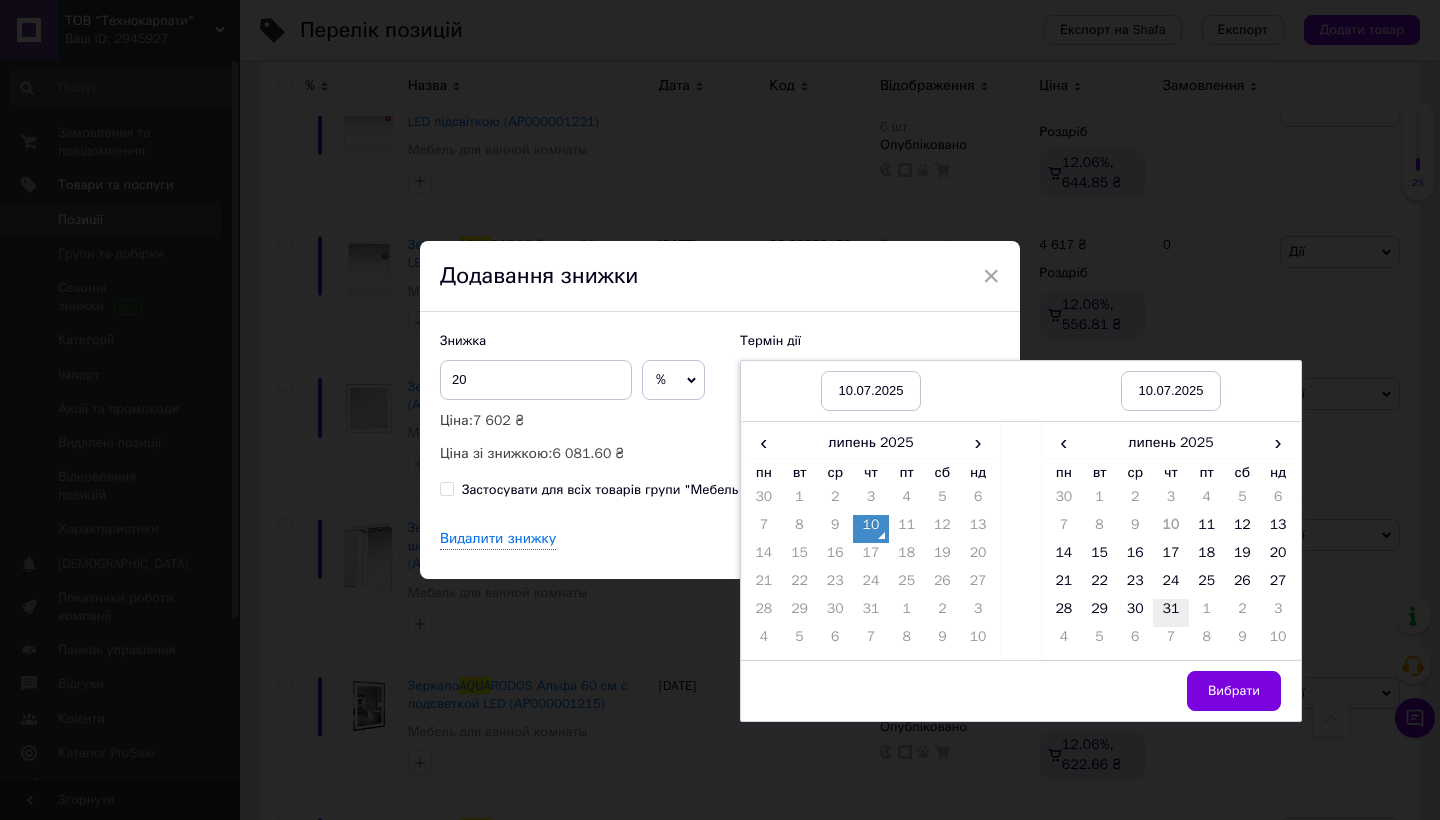 click on "31" at bounding box center [1171, 613] 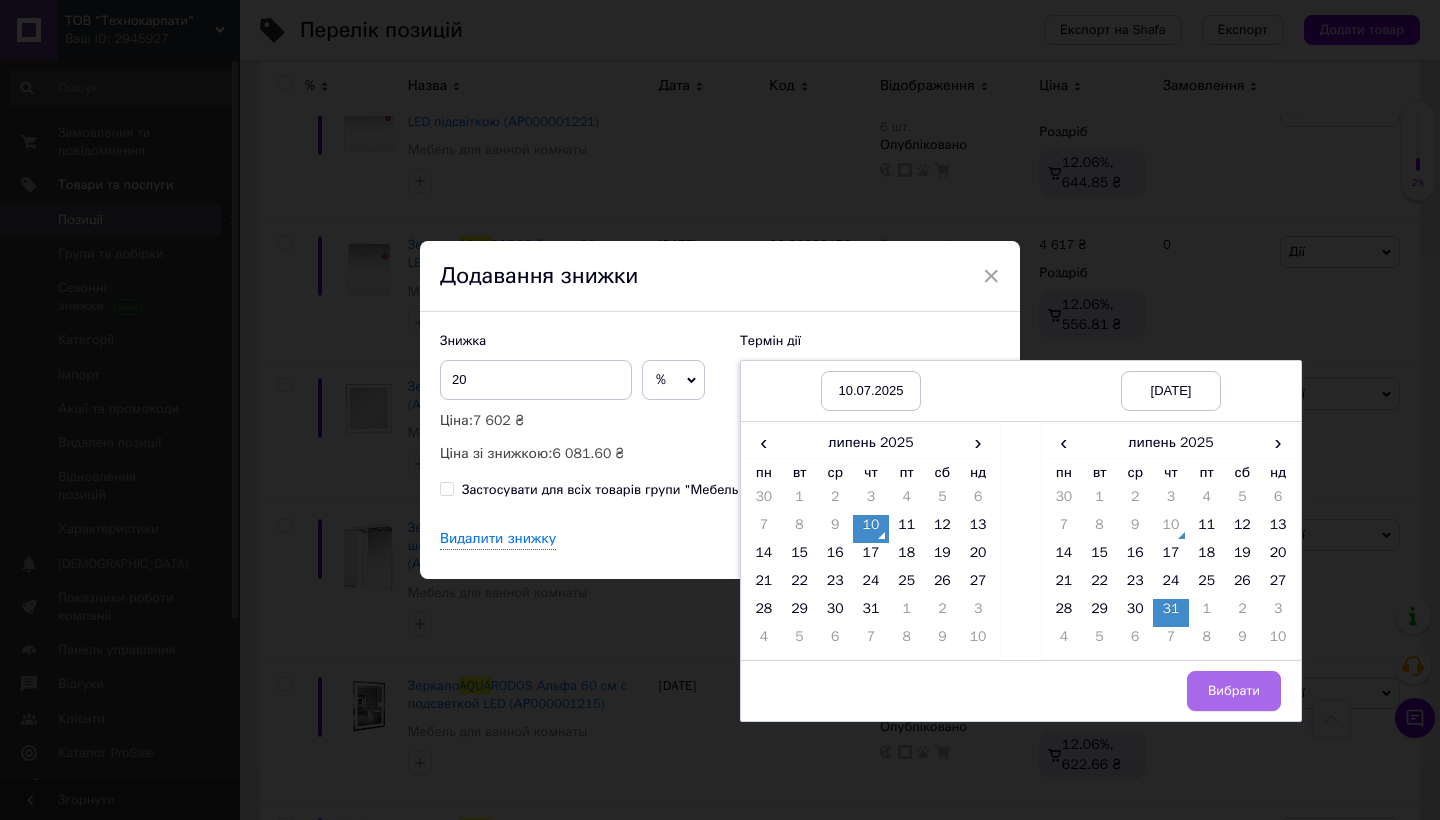 click on "Вибрати" at bounding box center (1234, 691) 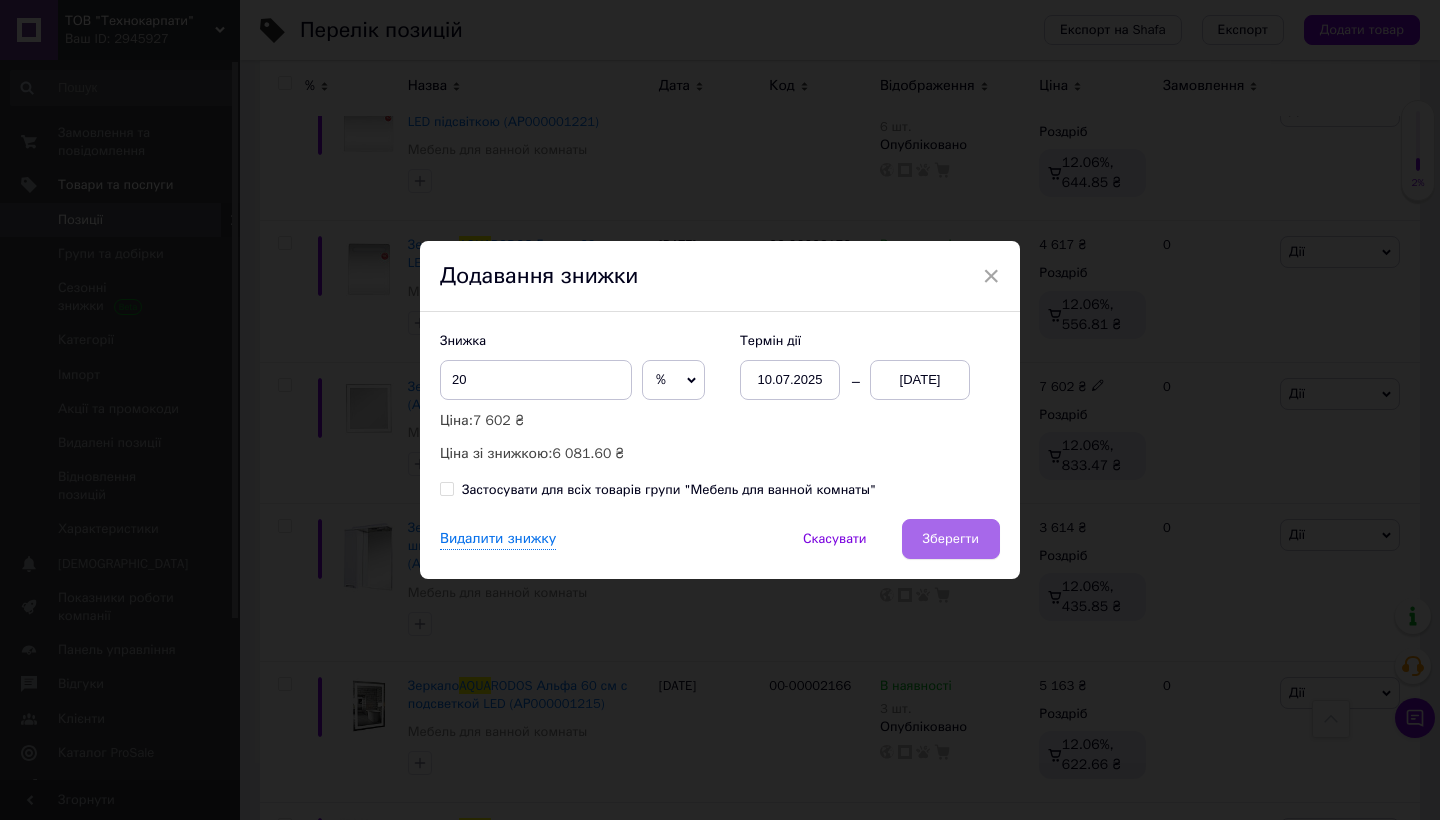 click on "Зберегти" at bounding box center [951, 539] 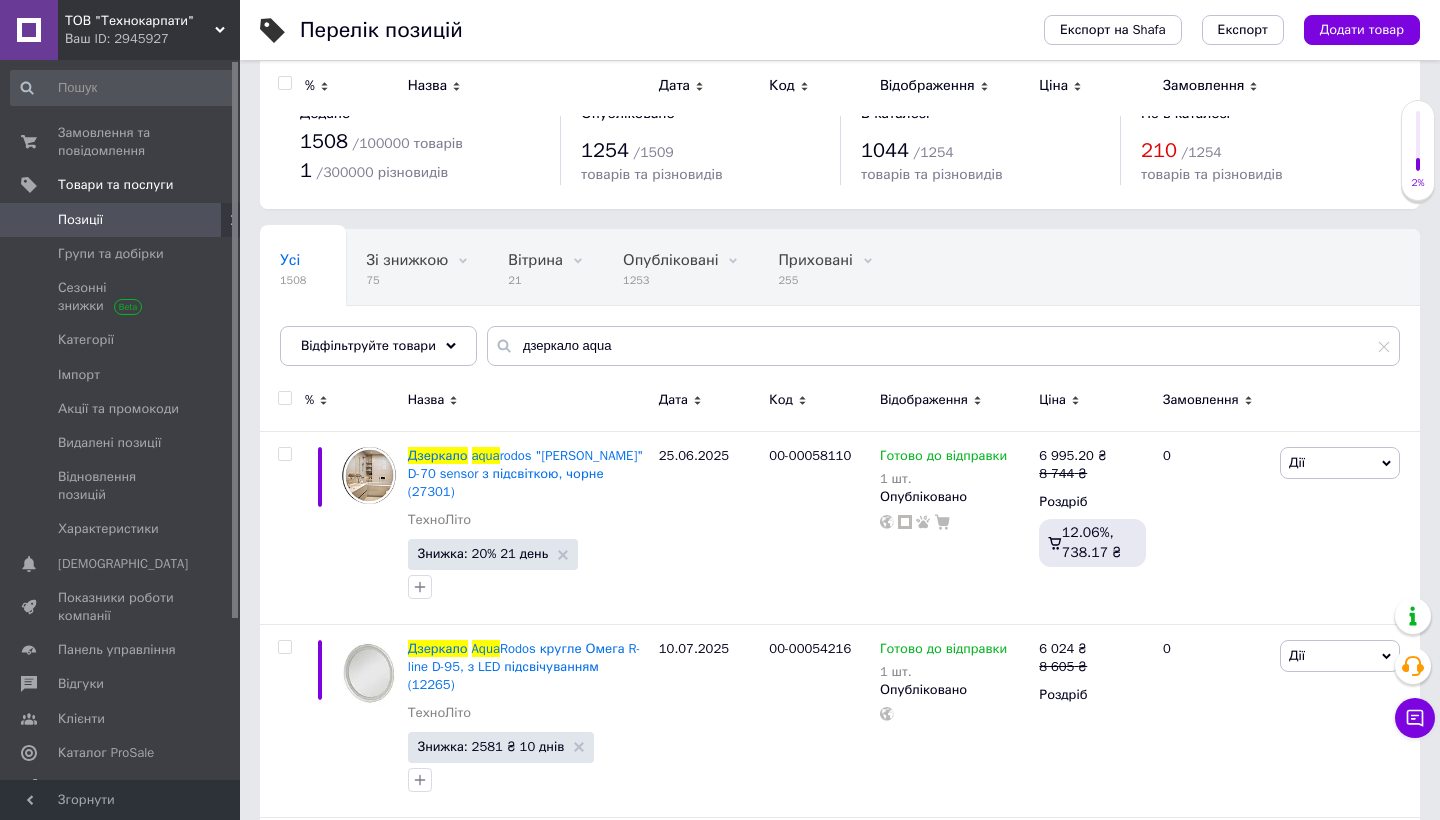scroll, scrollTop: 0, scrollLeft: 0, axis: both 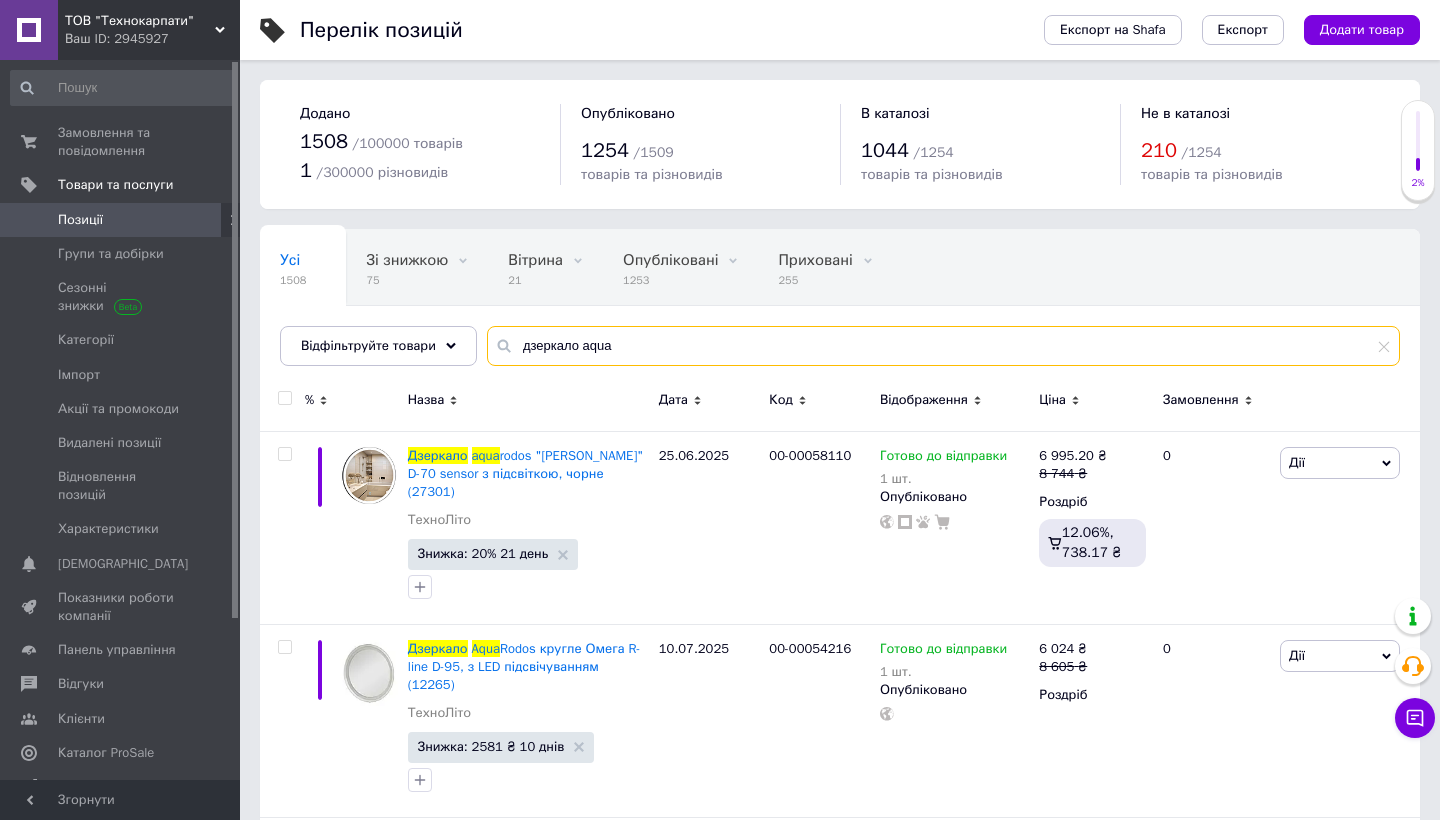 click on "дзеркало aqua" at bounding box center (943, 346) 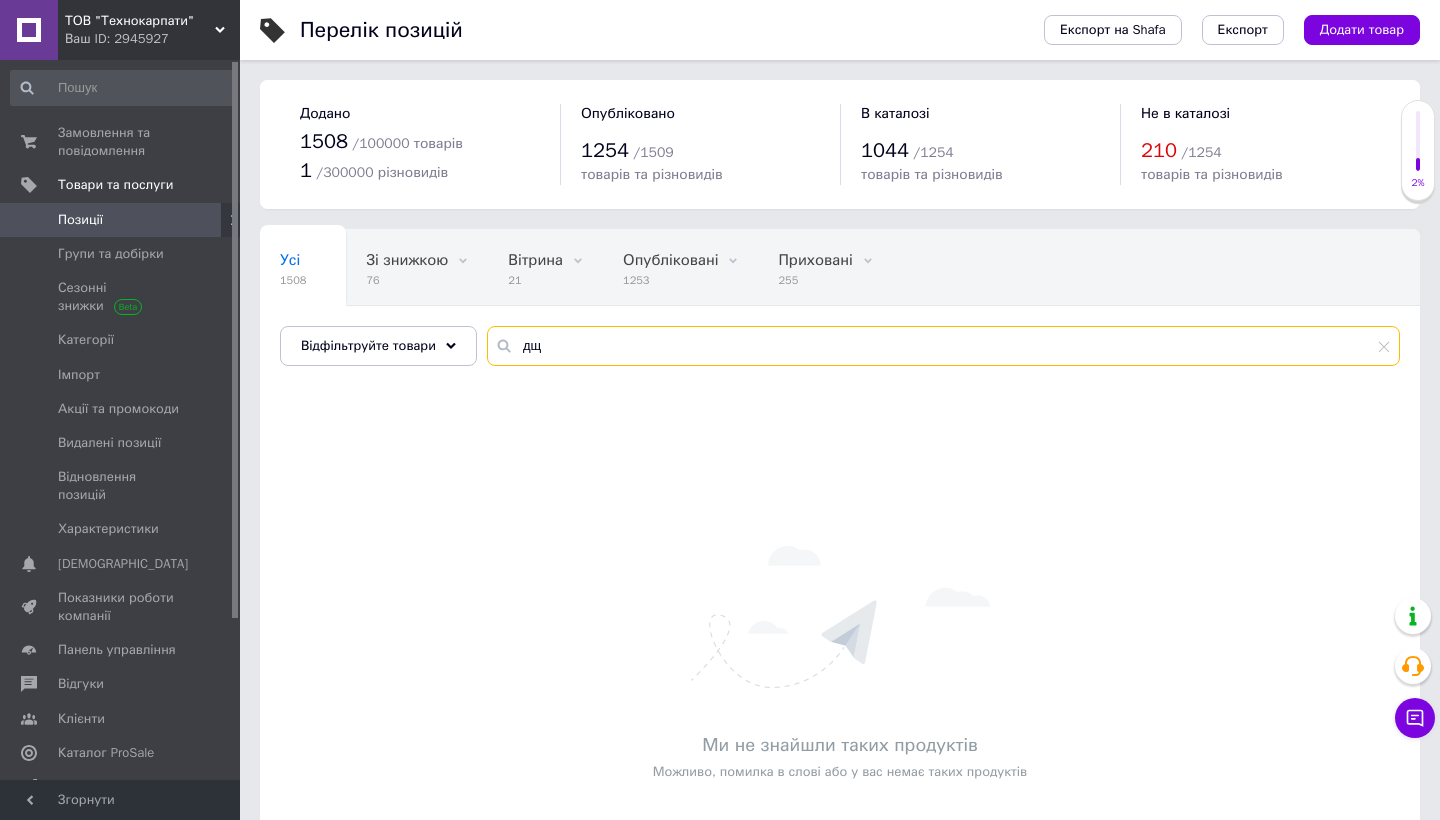 type on "д" 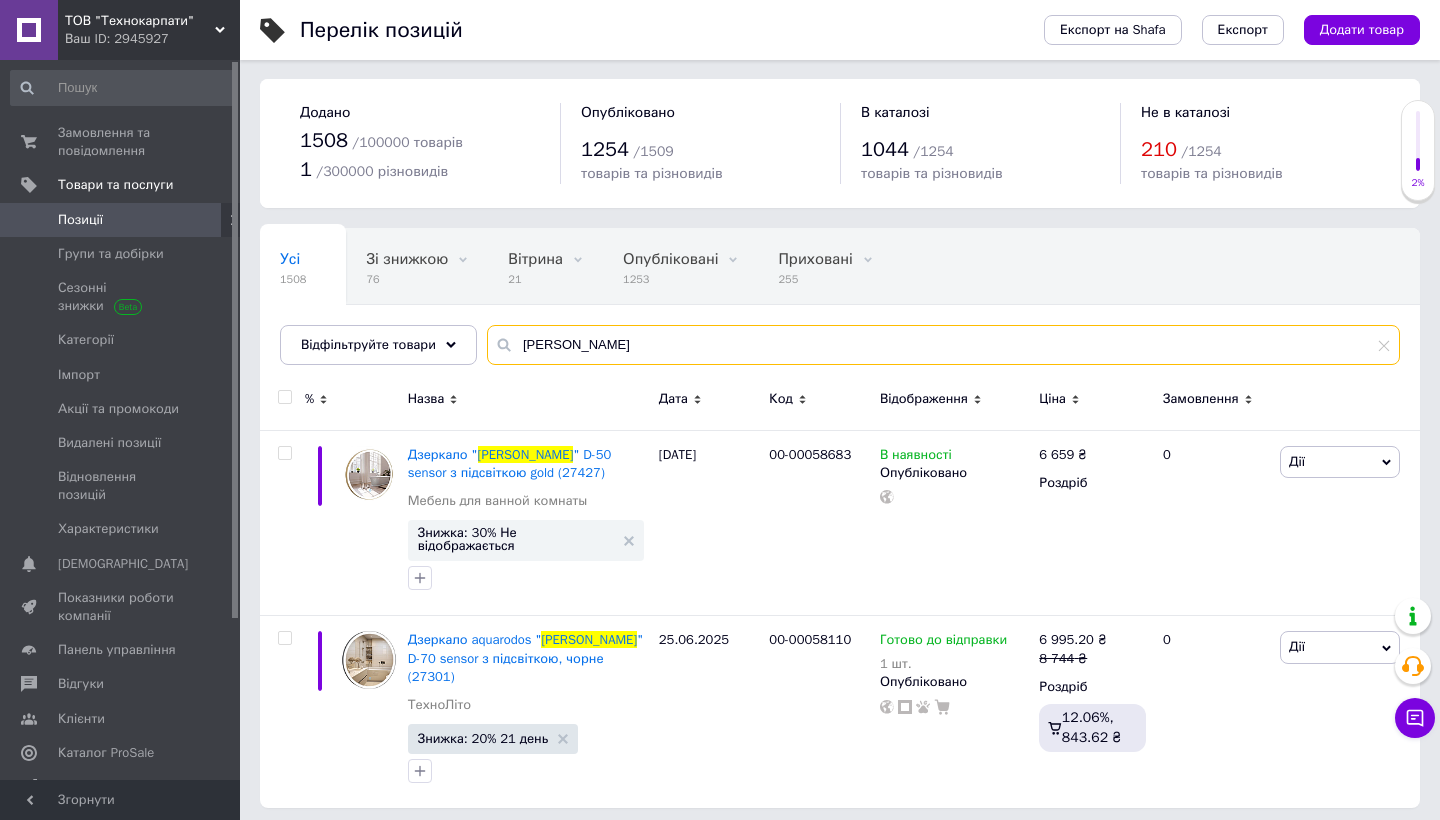 scroll, scrollTop: 0, scrollLeft: 0, axis: both 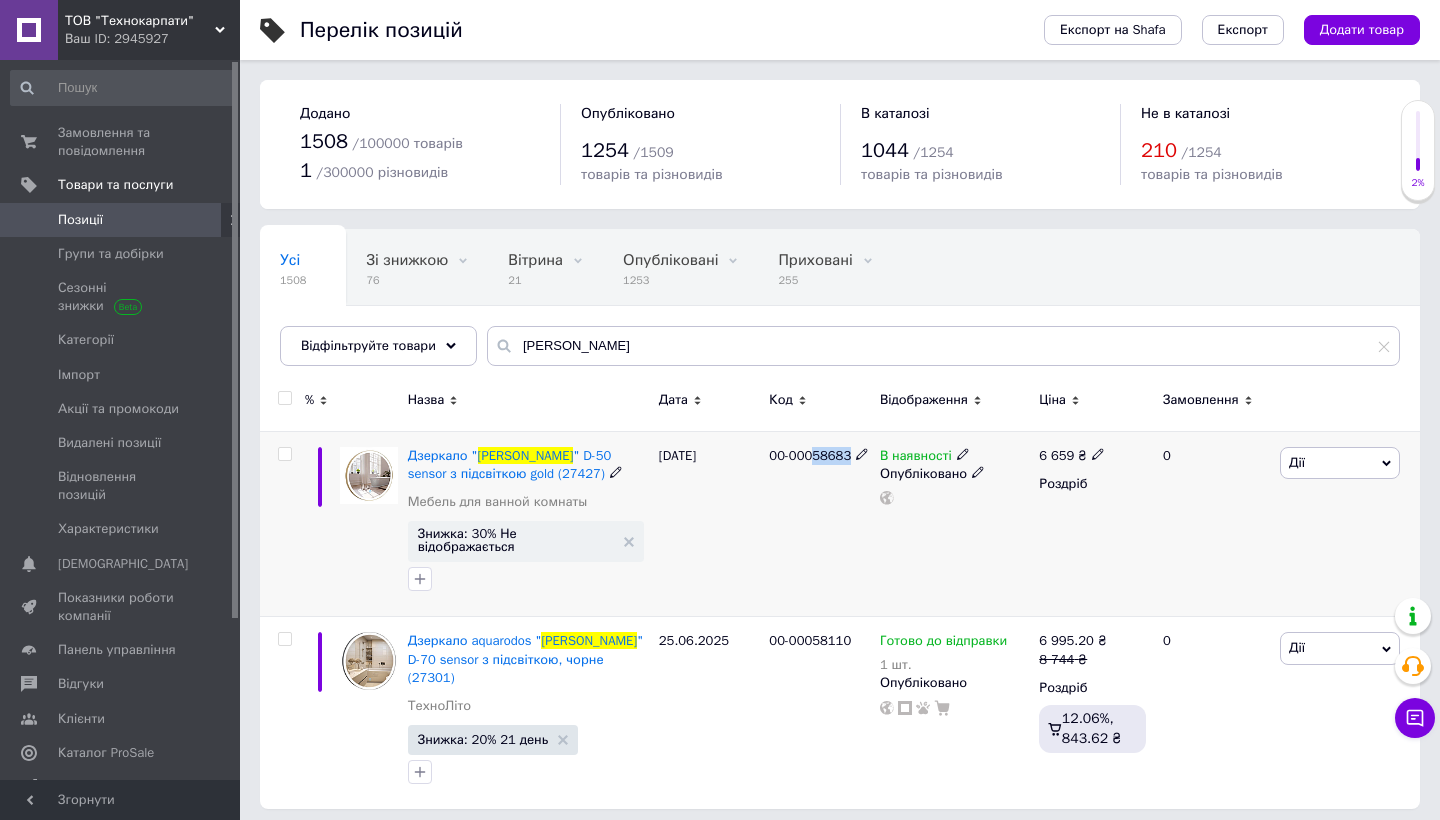 drag, startPoint x: 816, startPoint y: 457, endPoint x: 859, endPoint y: 458, distance: 43.011627 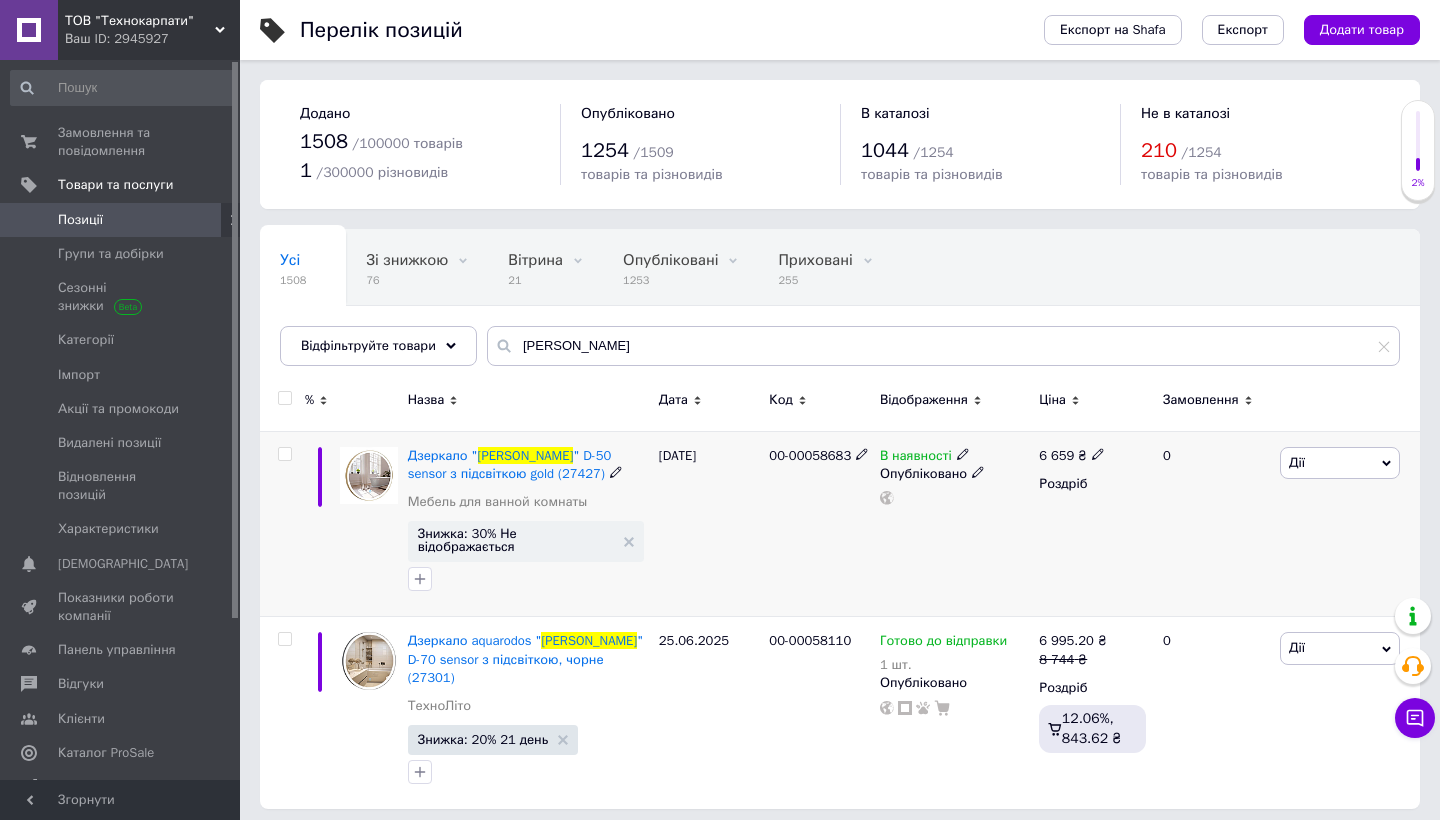 click on "Дії" at bounding box center (1297, 462) 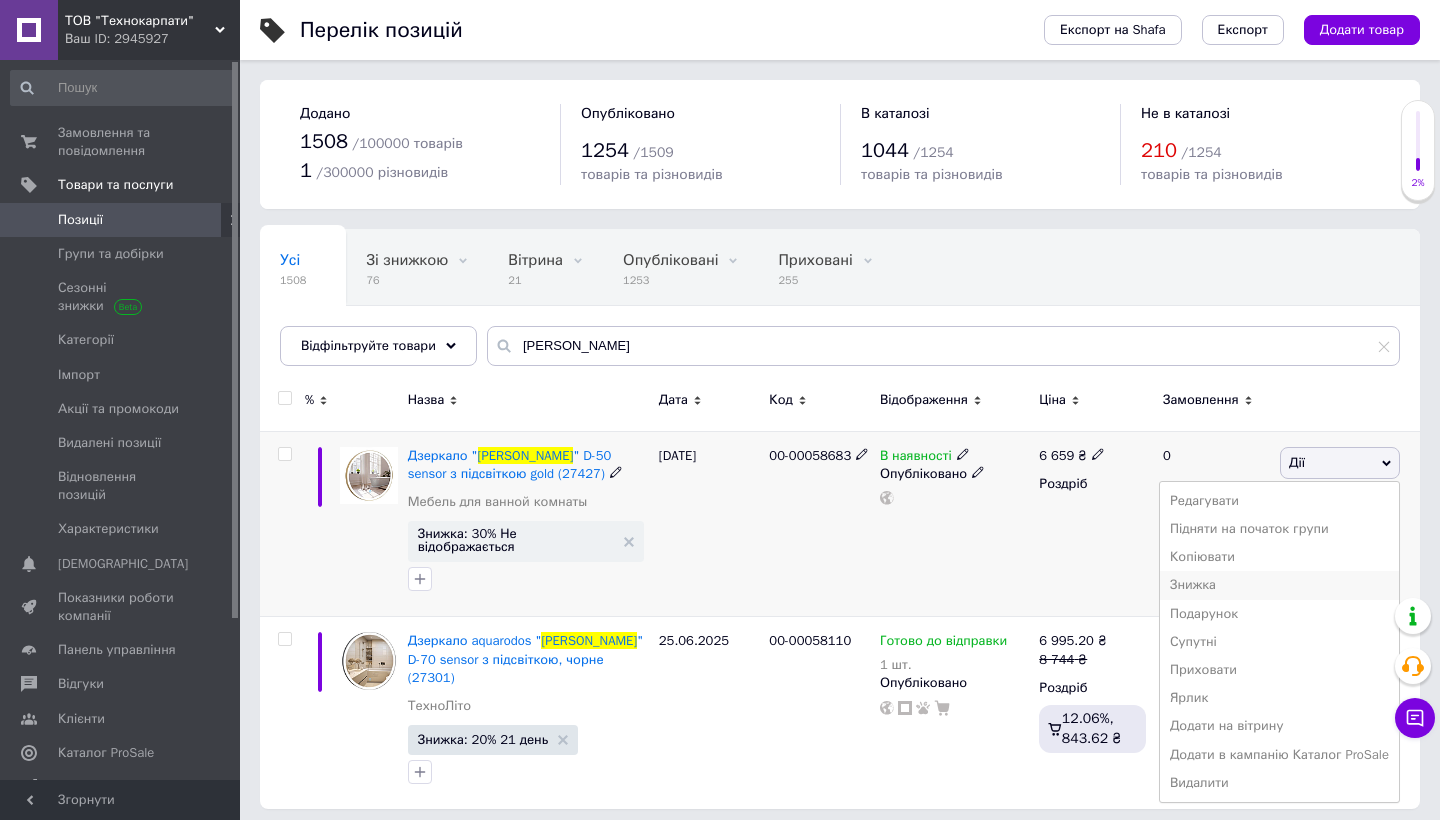 click on "Знижка" at bounding box center [1279, 585] 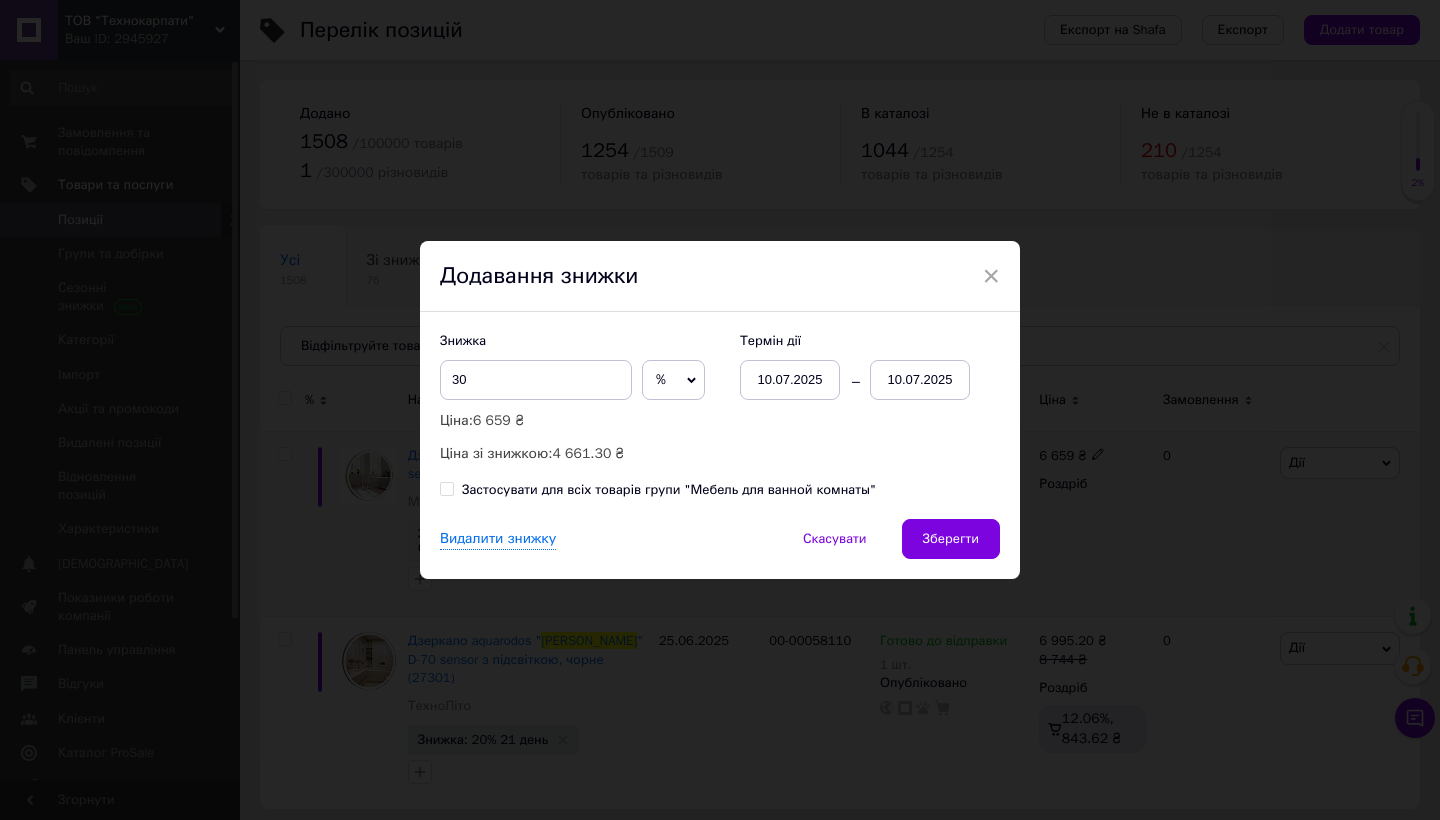 click on "10.07.2025" at bounding box center (920, 380) 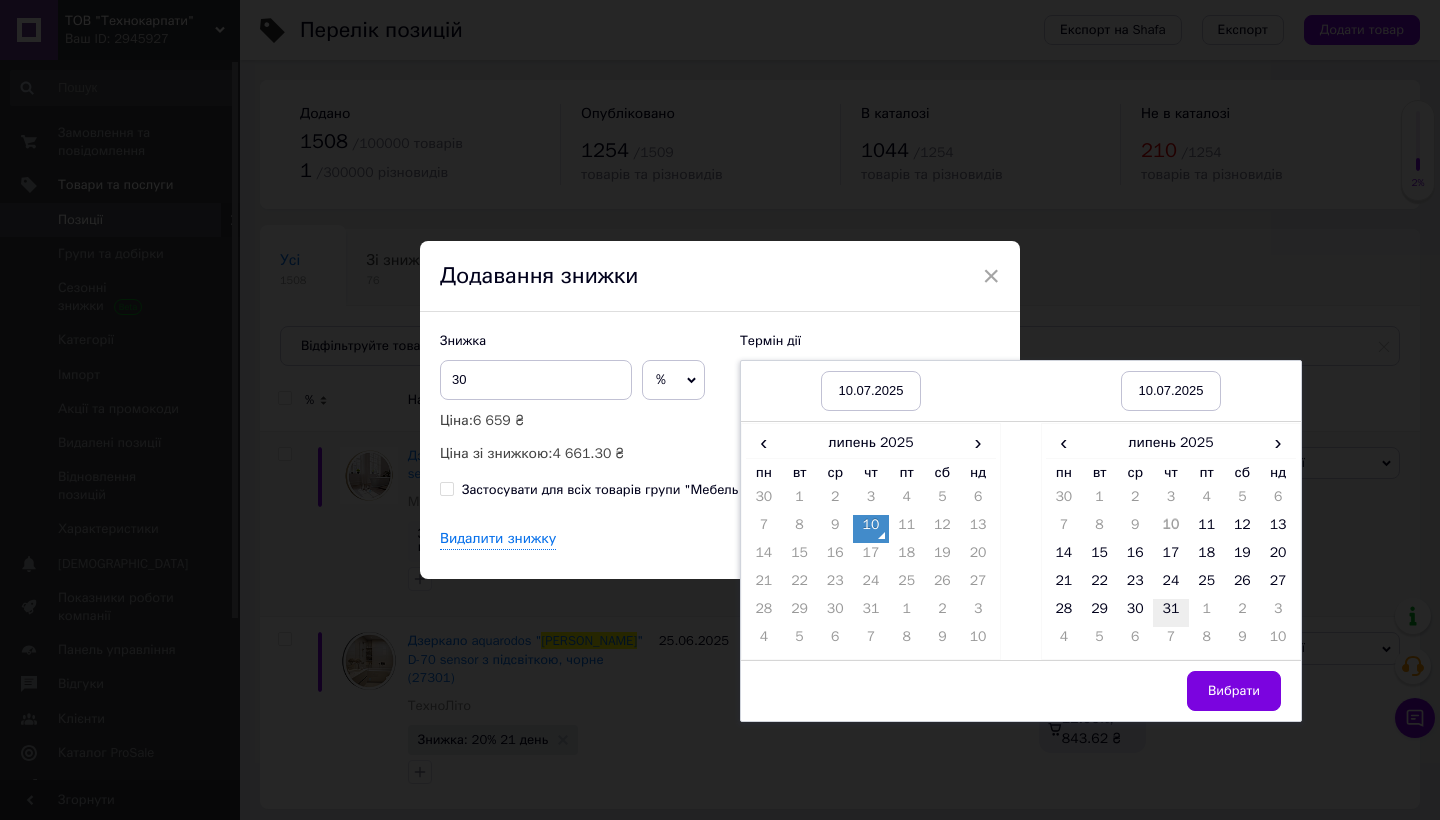 click on "31" at bounding box center [1171, 613] 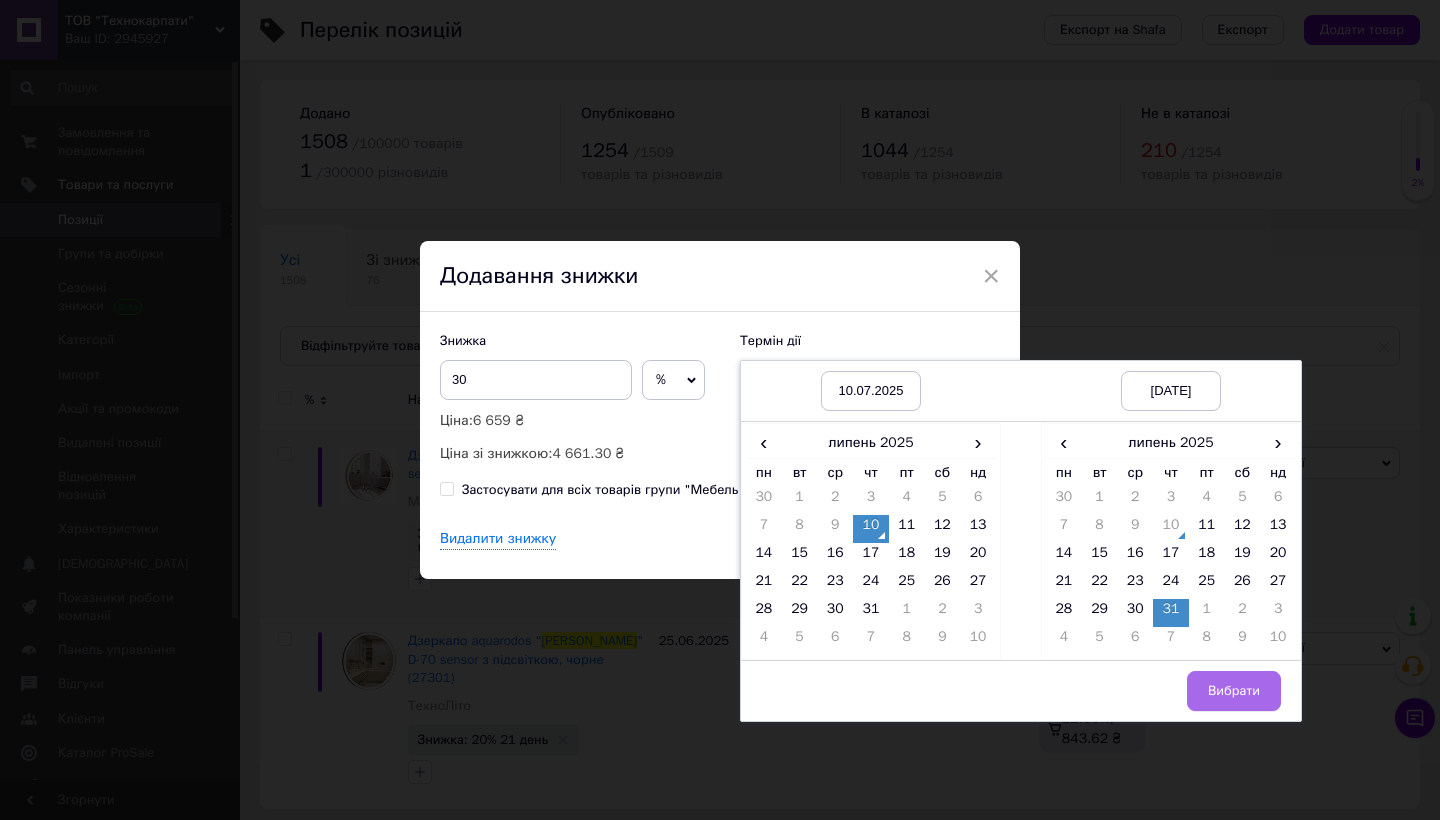 click on "Вибрати" at bounding box center [1234, 691] 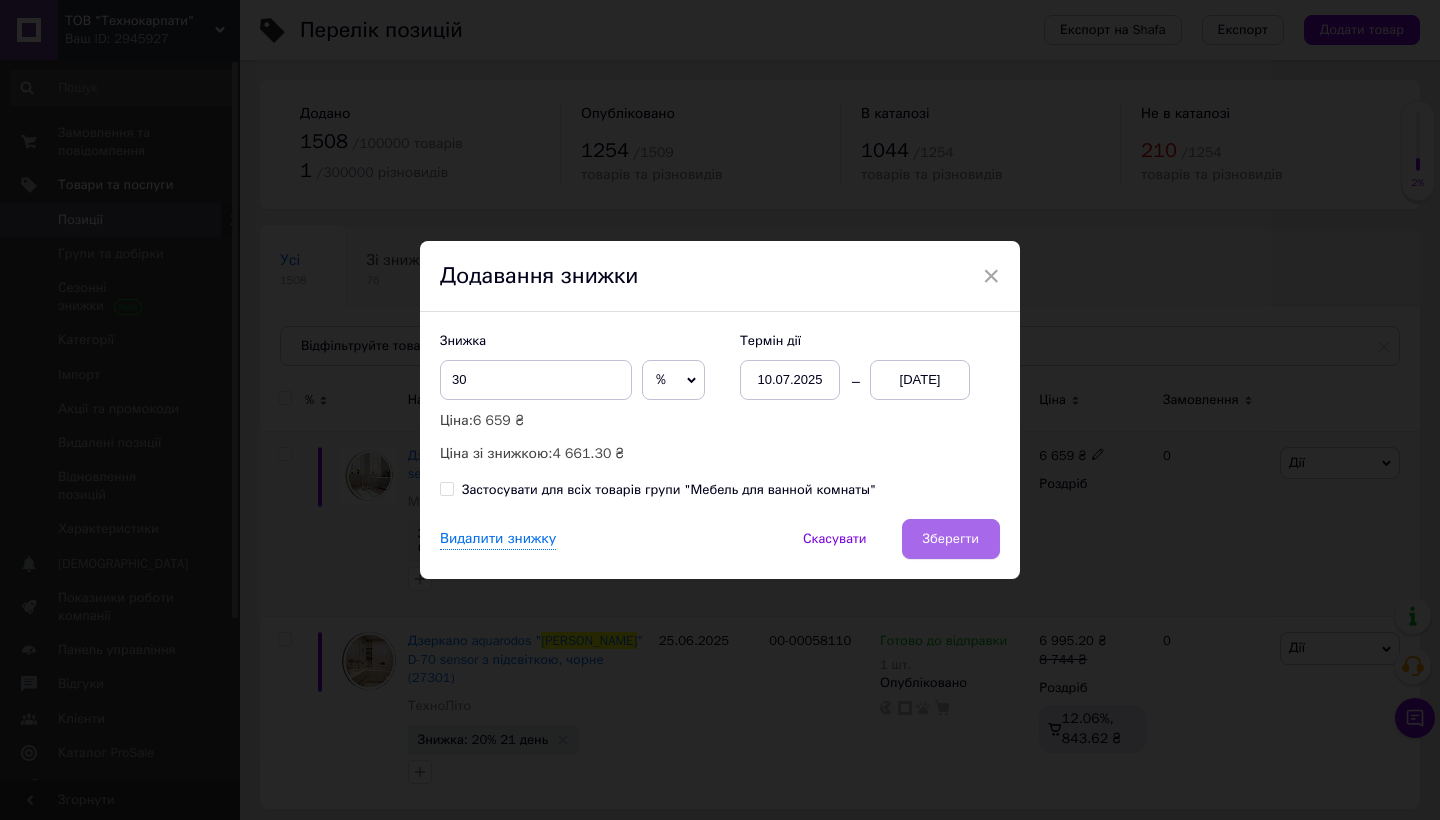 click on "Зберегти" at bounding box center [951, 539] 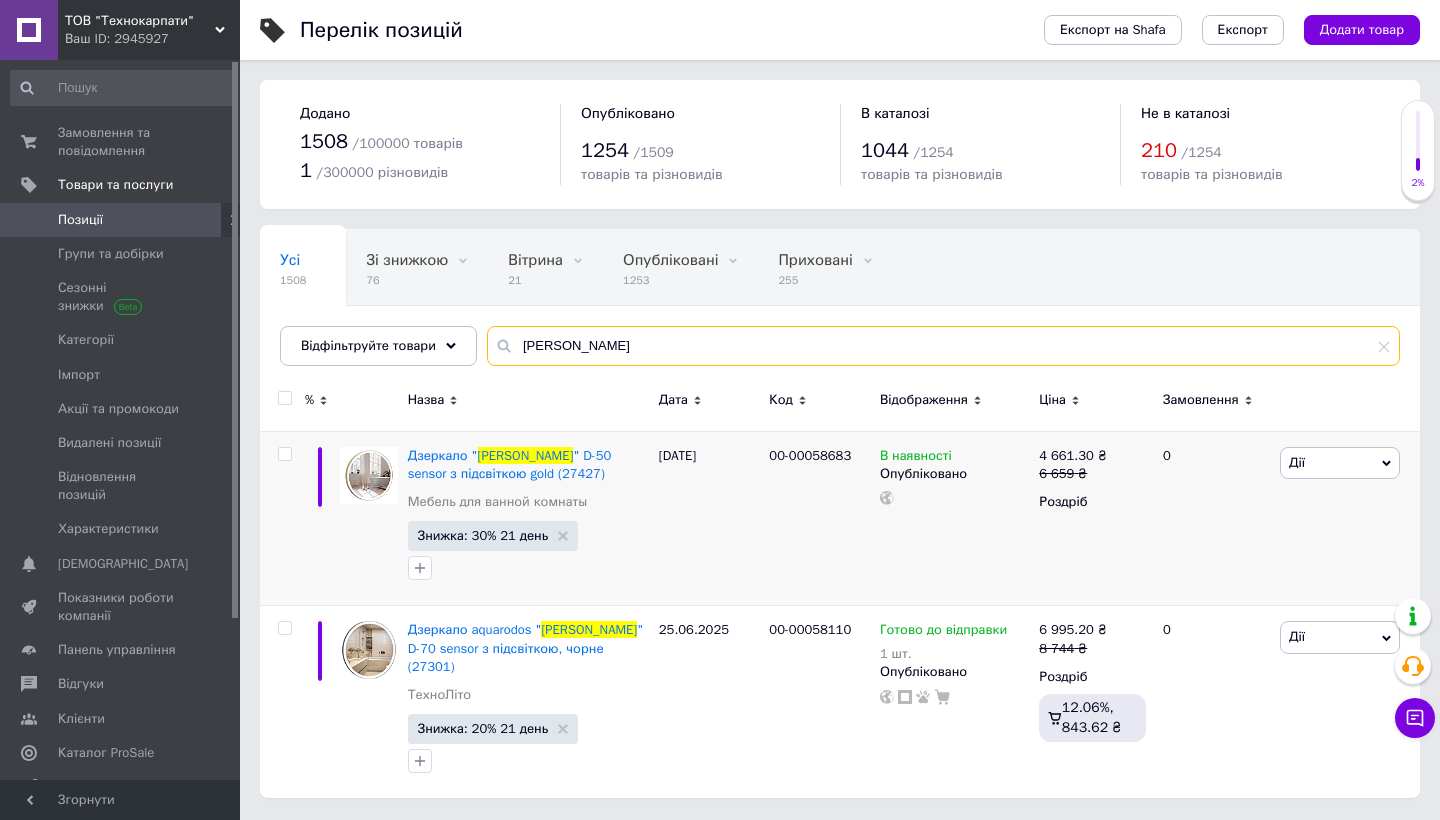 click on "[PERSON_NAME]" at bounding box center [943, 346] 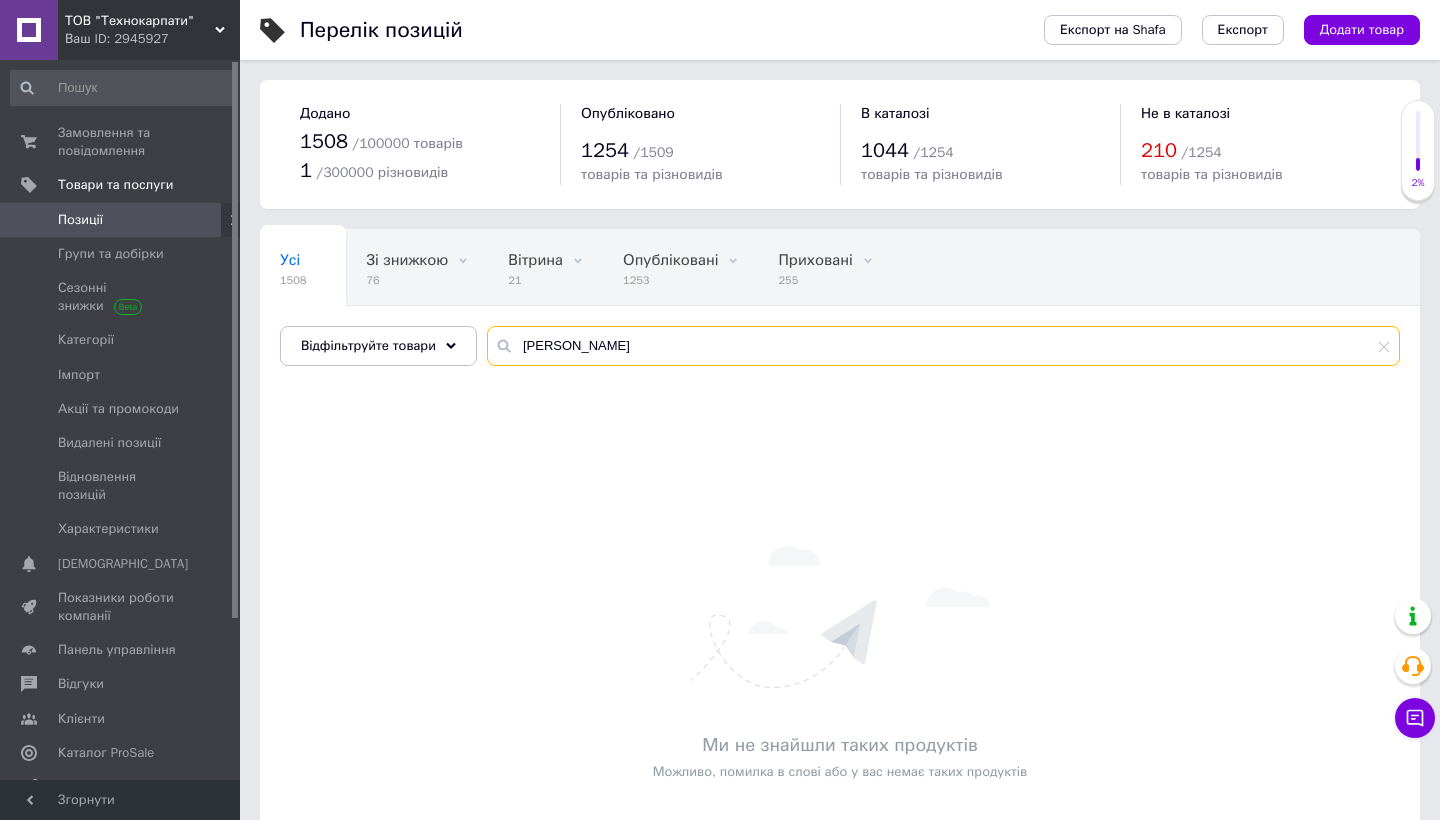 click on "[PERSON_NAME]" at bounding box center (943, 346) 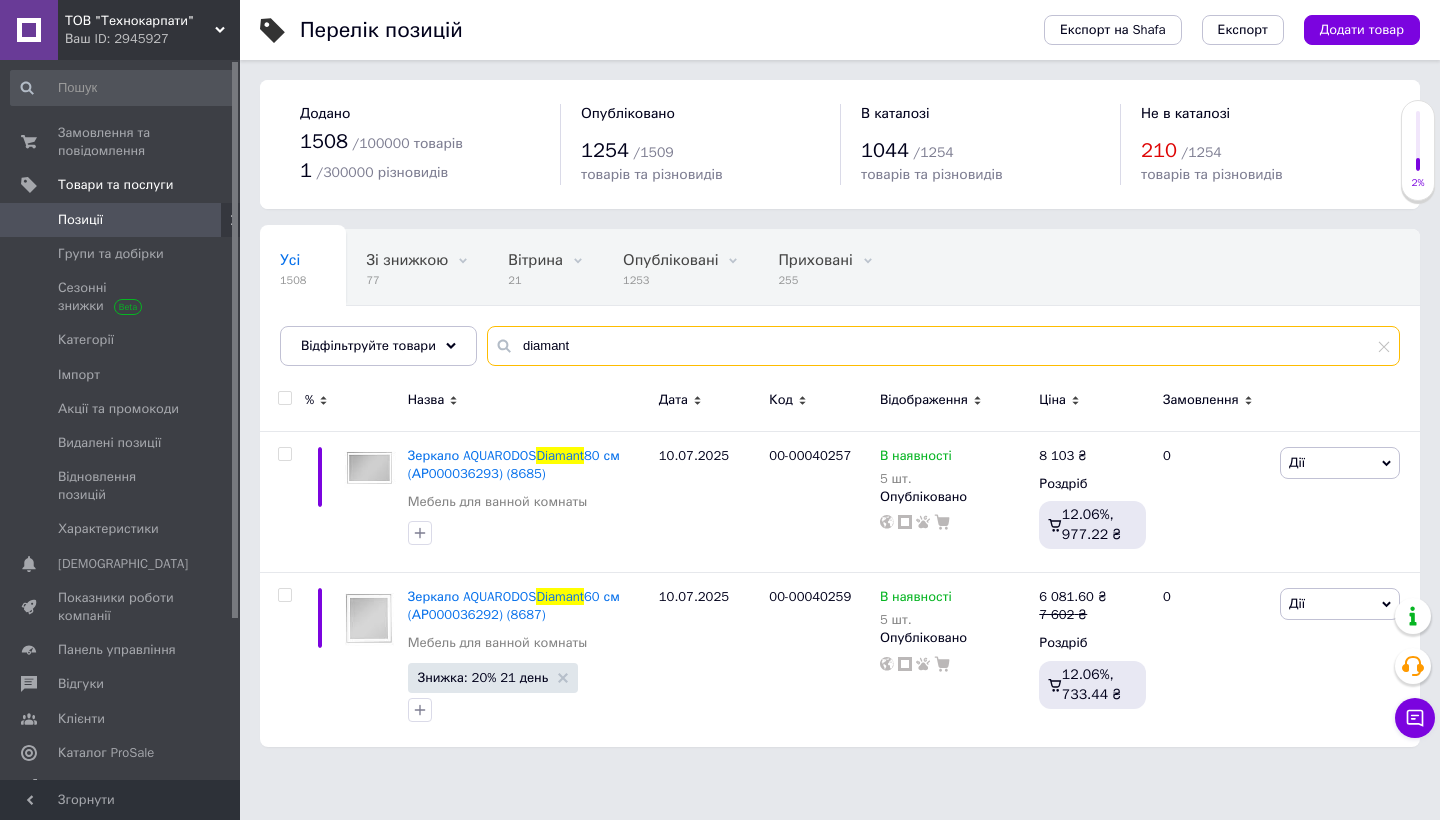 scroll, scrollTop: 0, scrollLeft: 0, axis: both 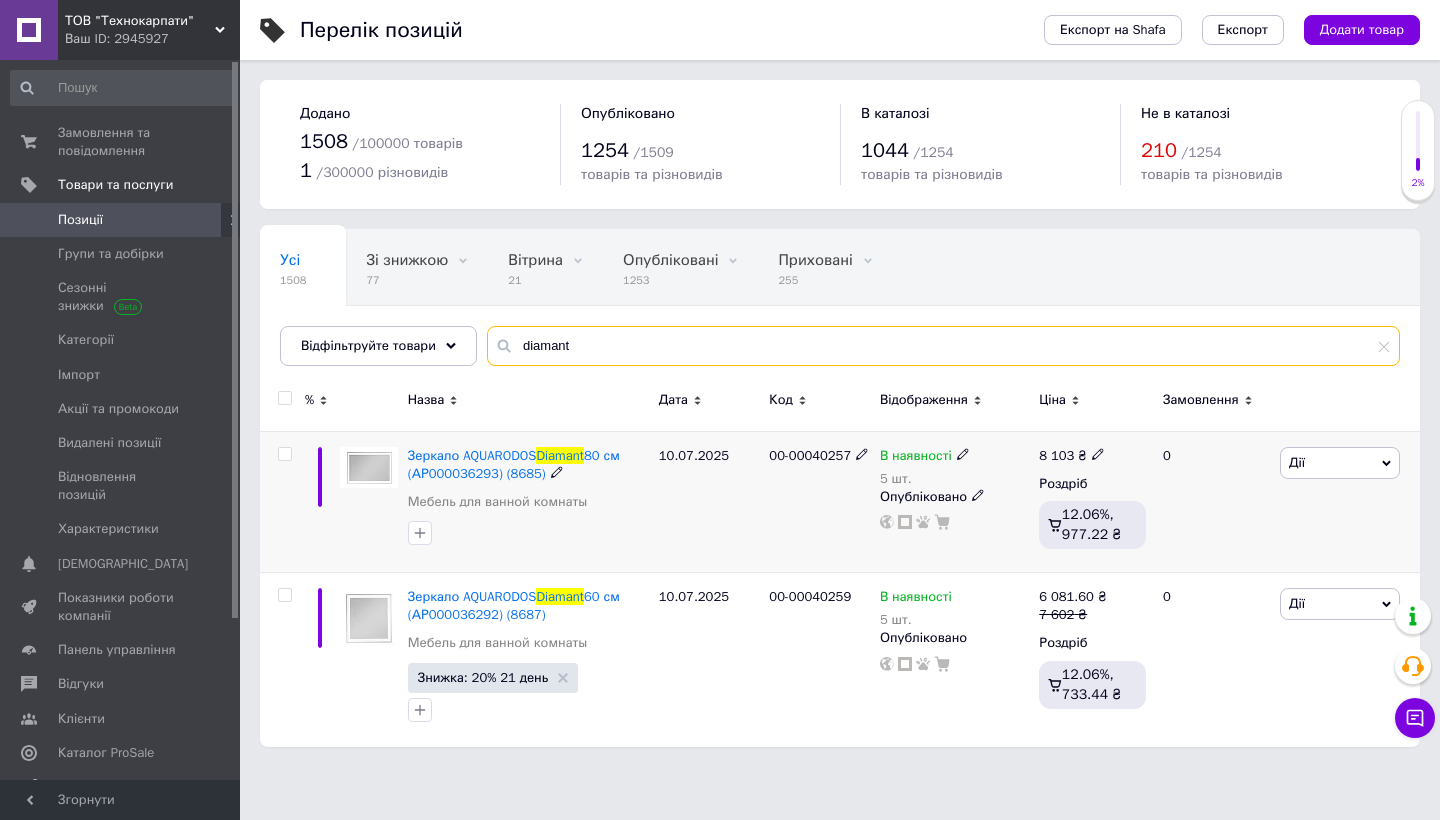 type on "diamant" 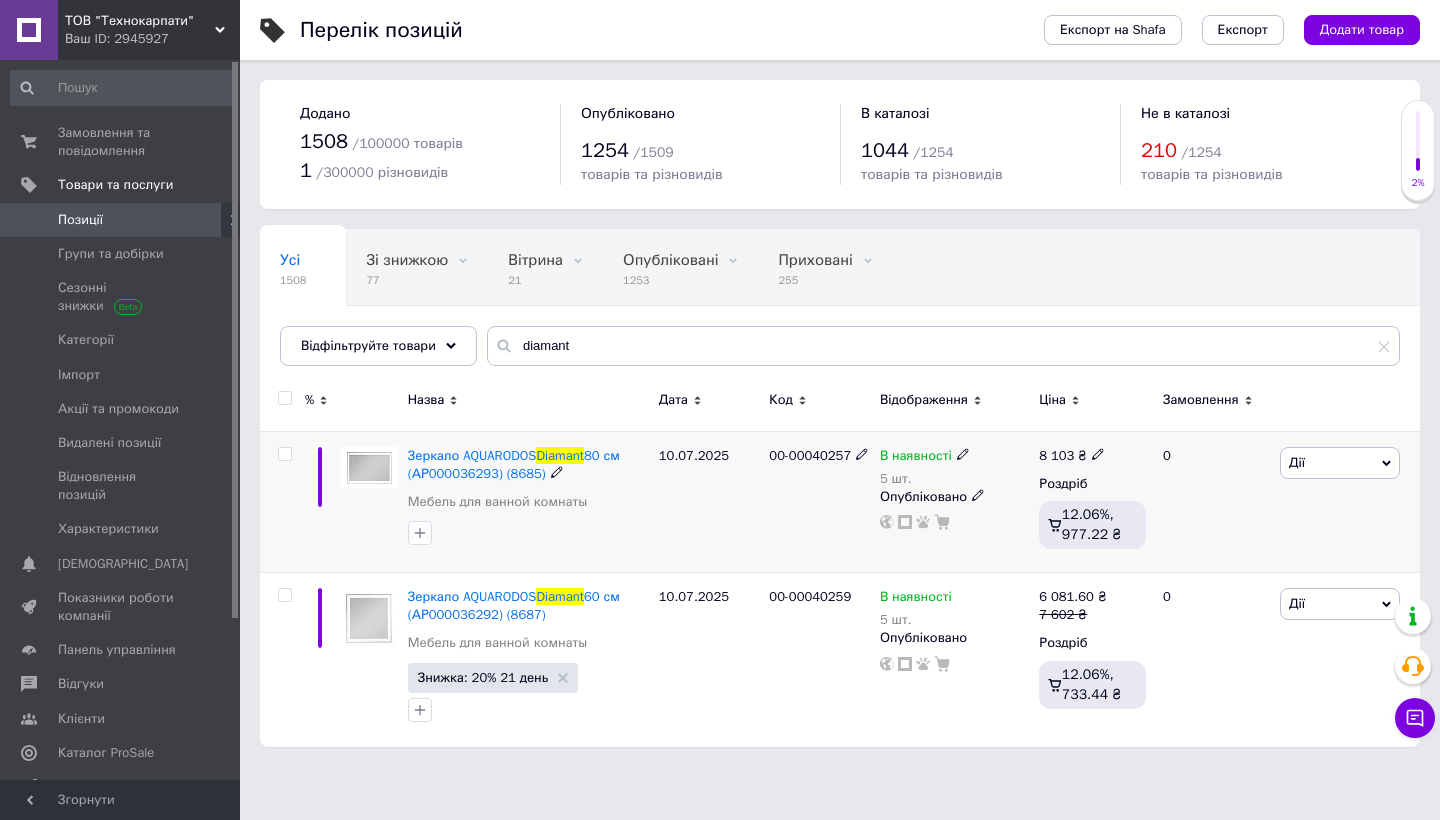 click 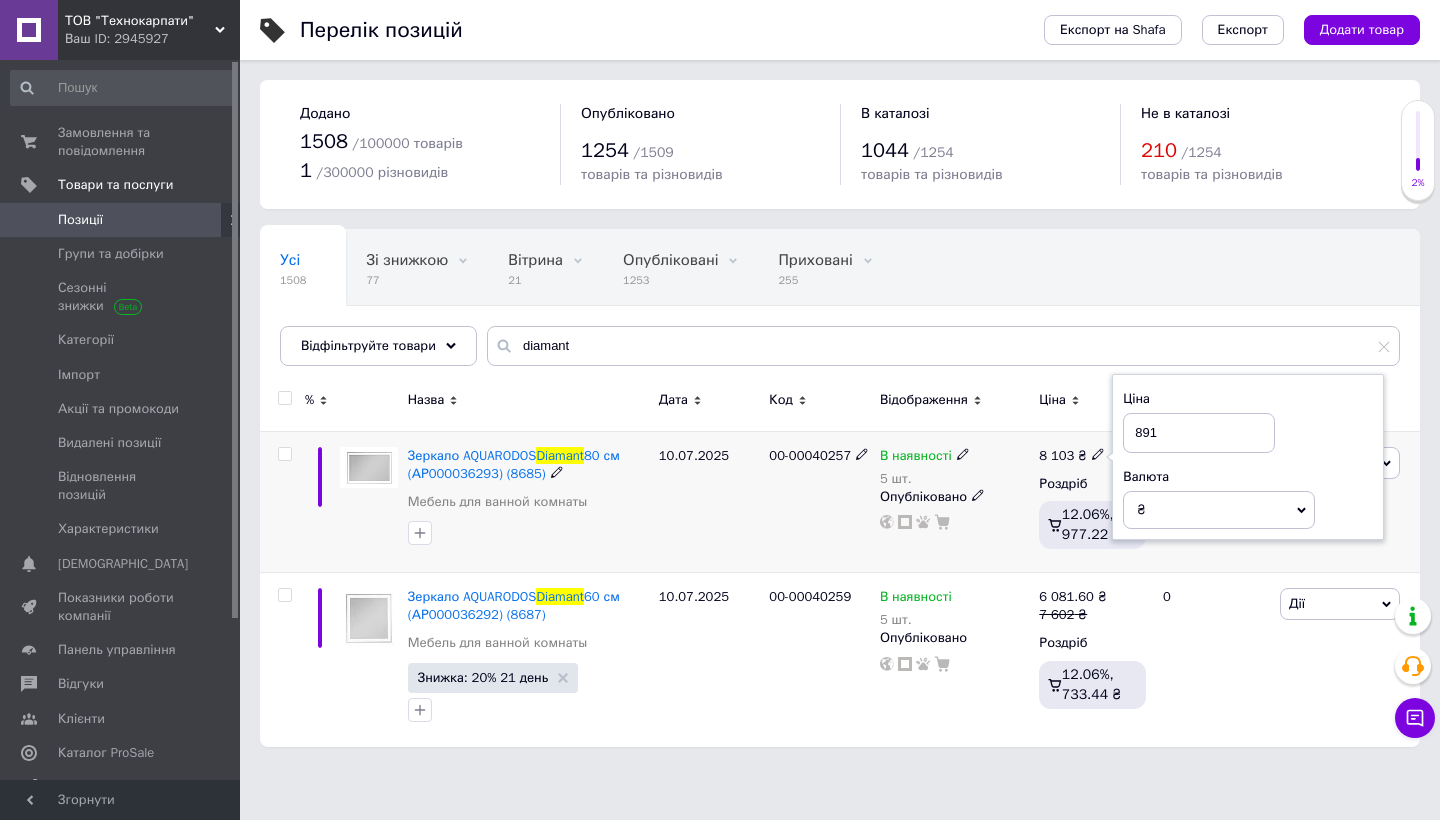 type on "8913" 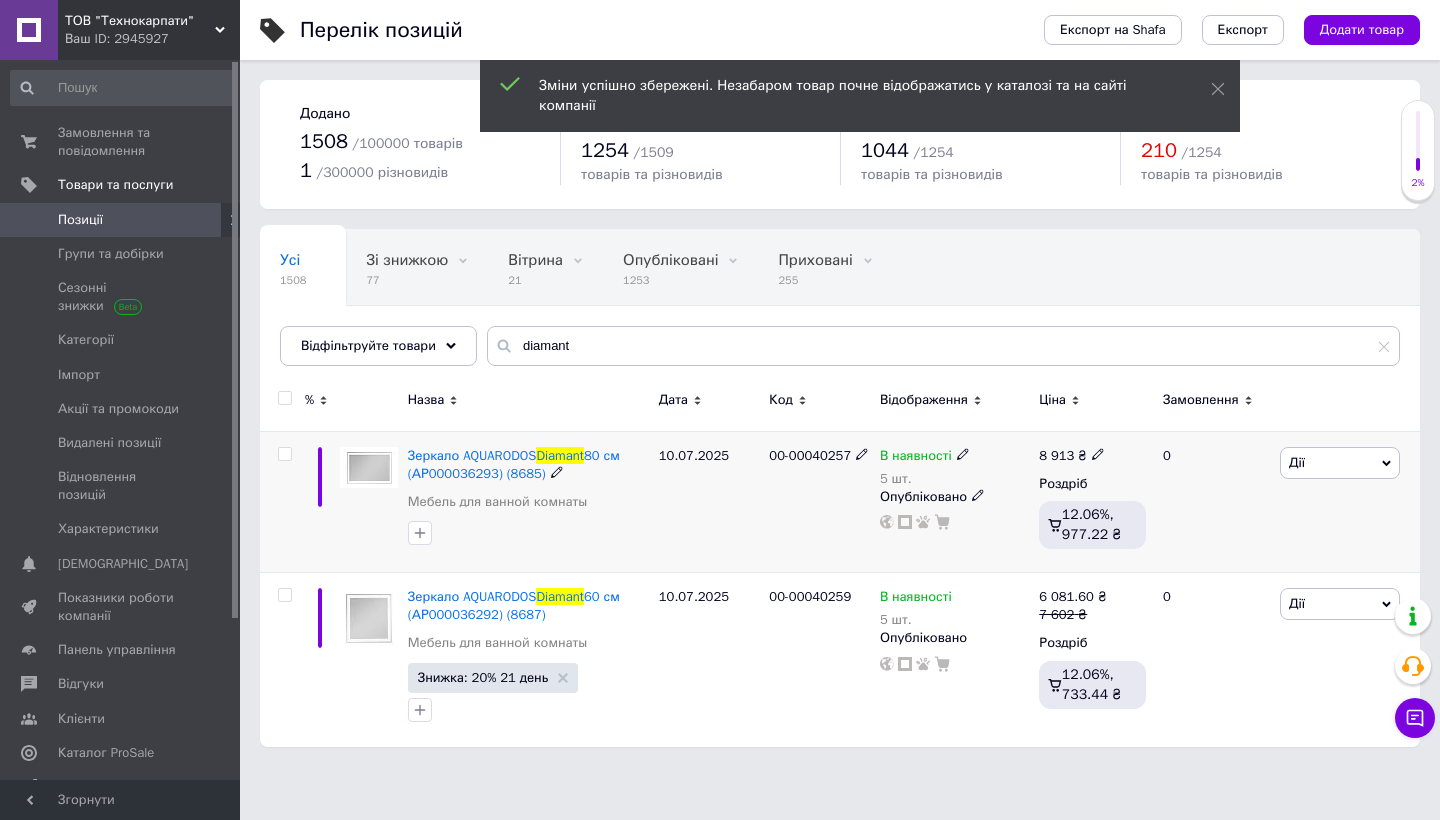 click on "Дії" at bounding box center [1340, 463] 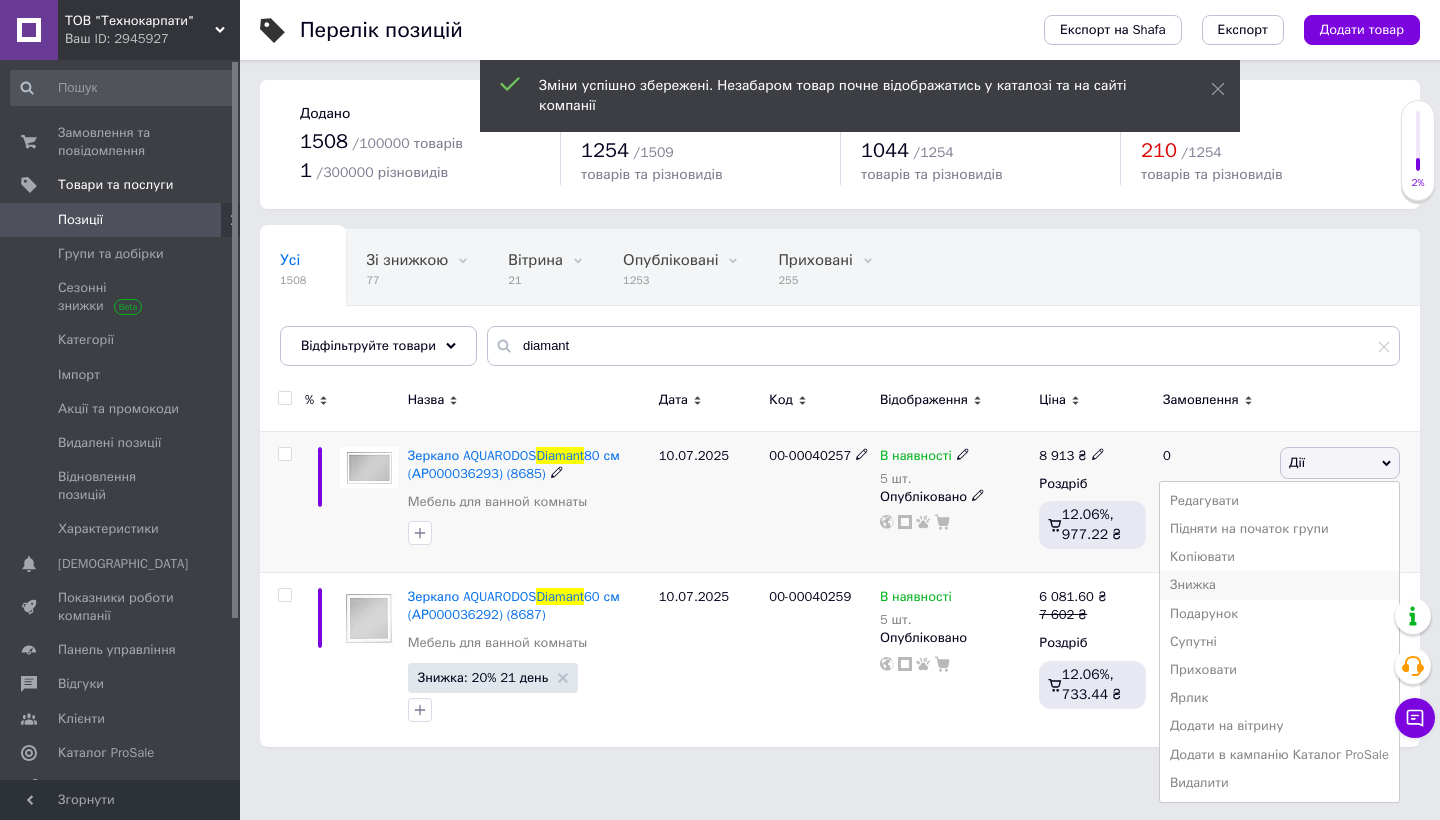 click on "Знижка" at bounding box center [1279, 585] 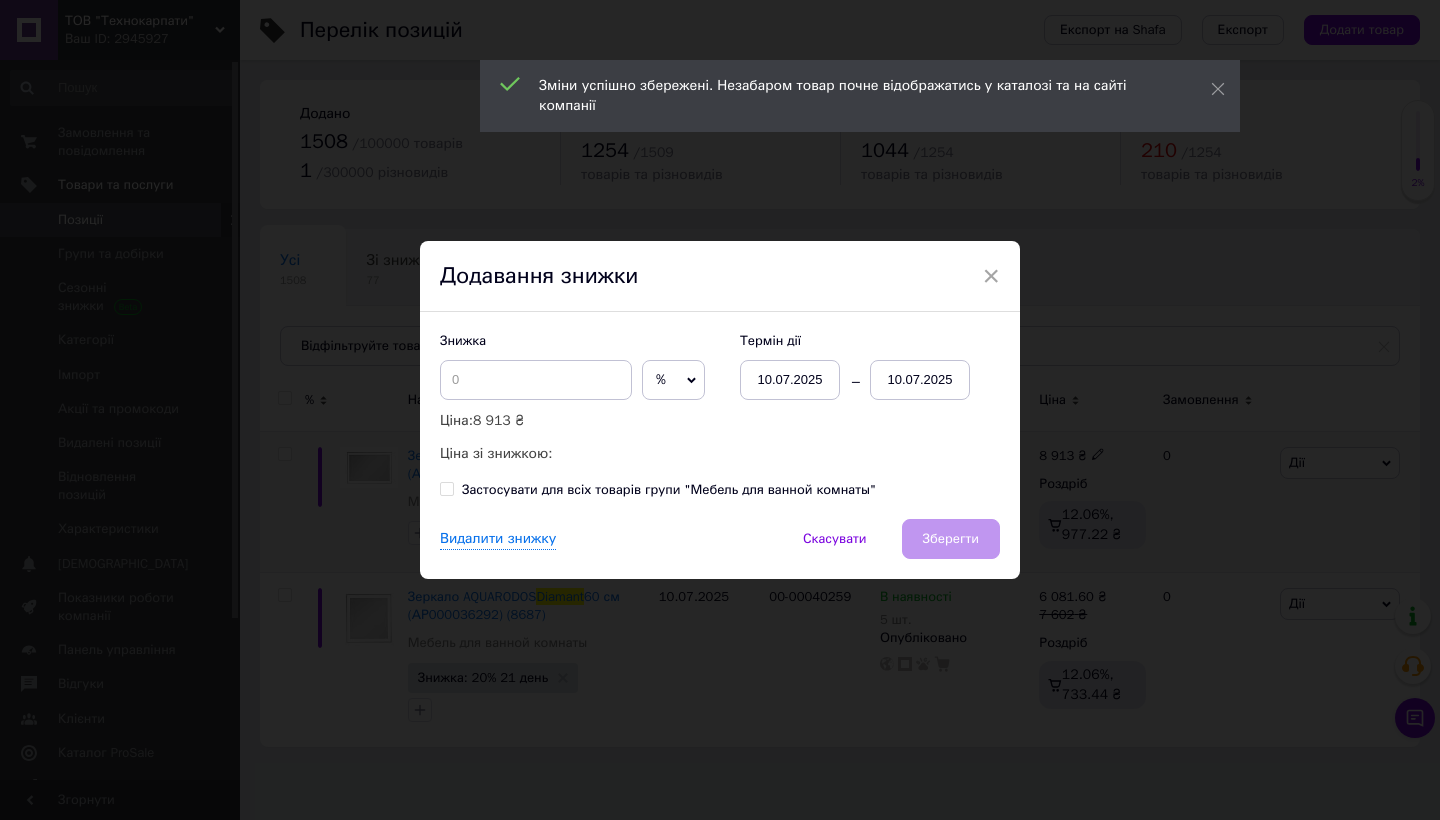 click on "Знижка % ₴ Ціна:  8 913   ₴ Ціна зі знижкою:" at bounding box center [580, 398] 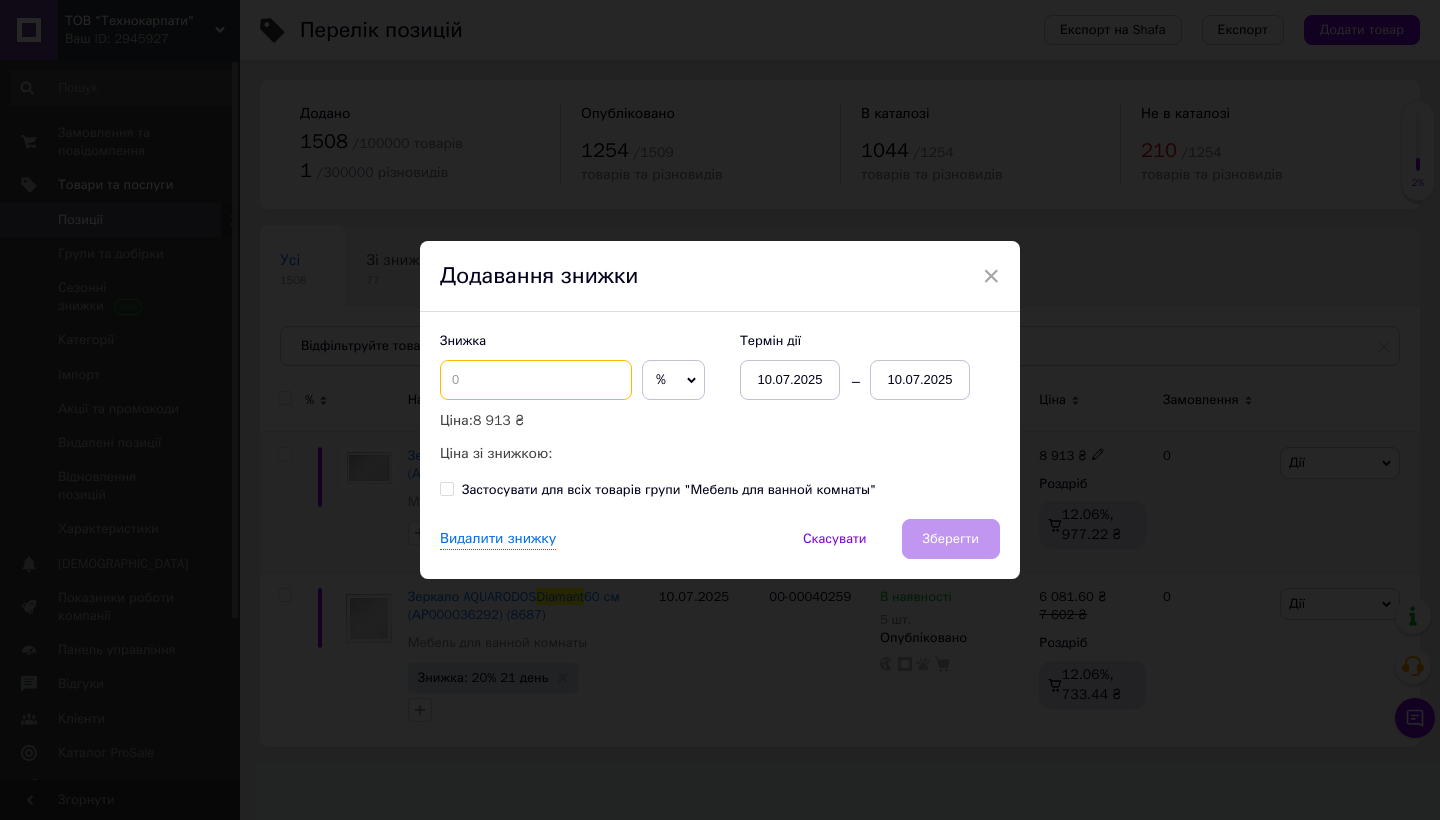 click at bounding box center (536, 380) 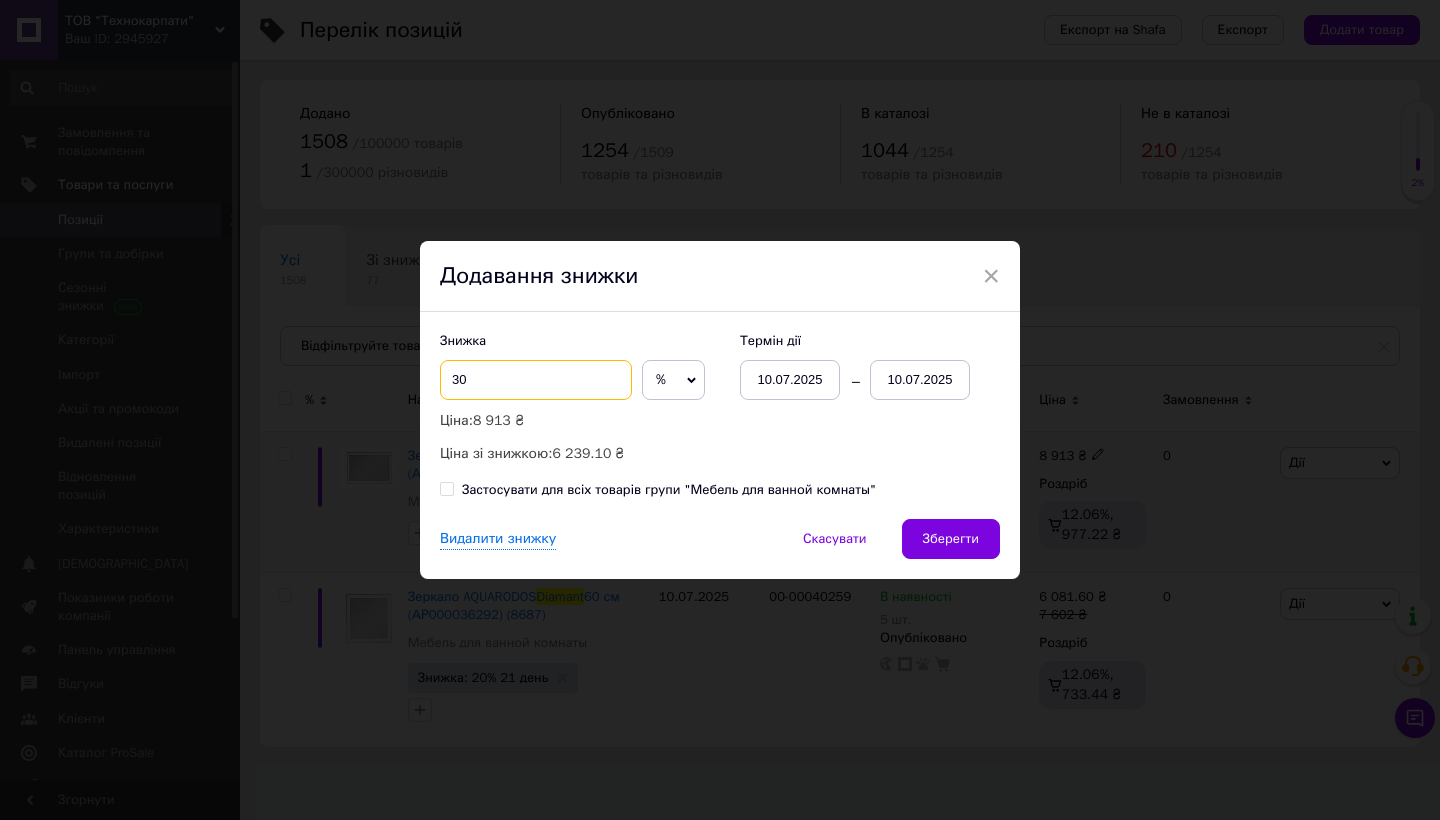 type on "30" 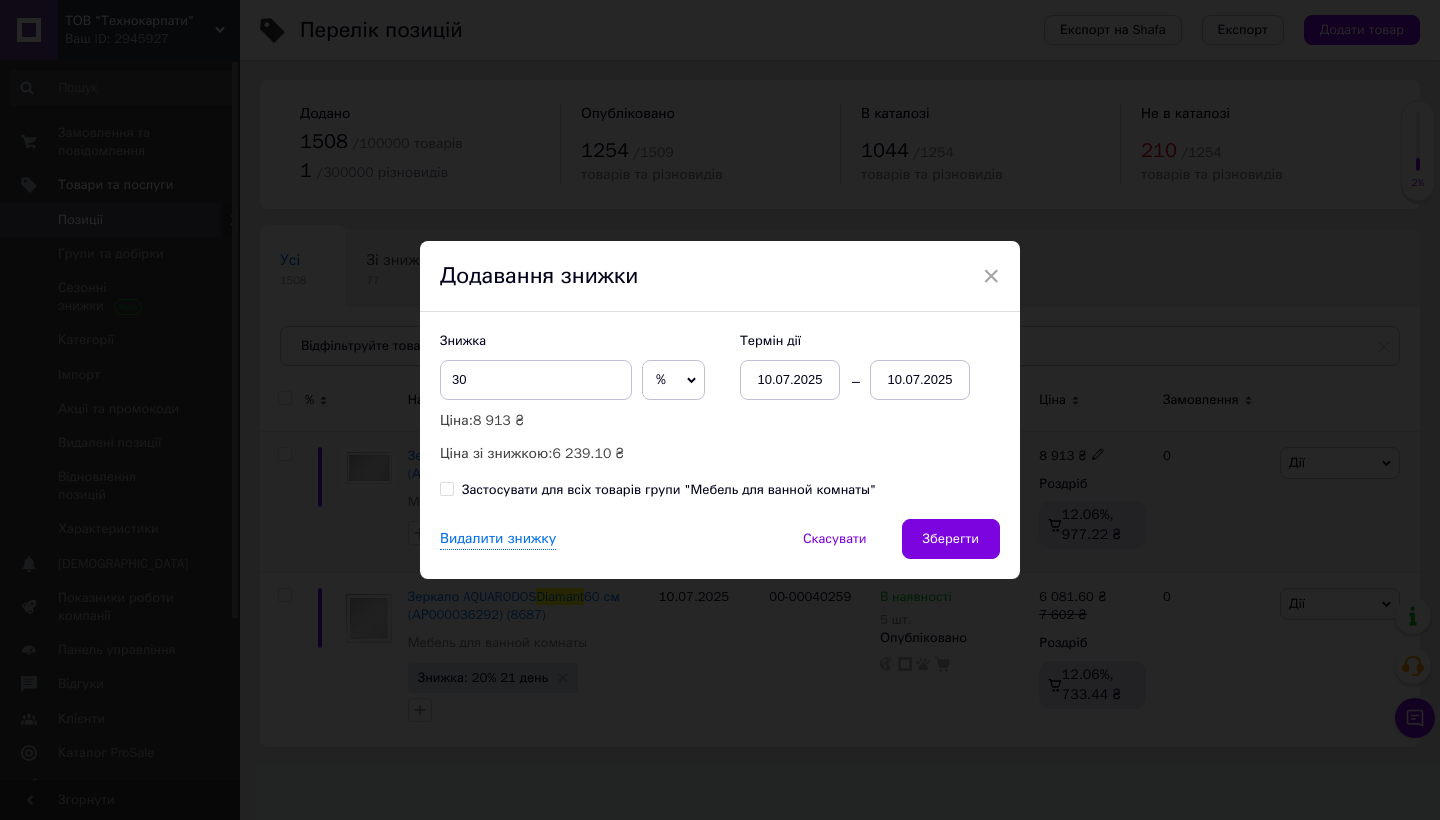 click on "10.07.2025" at bounding box center (920, 380) 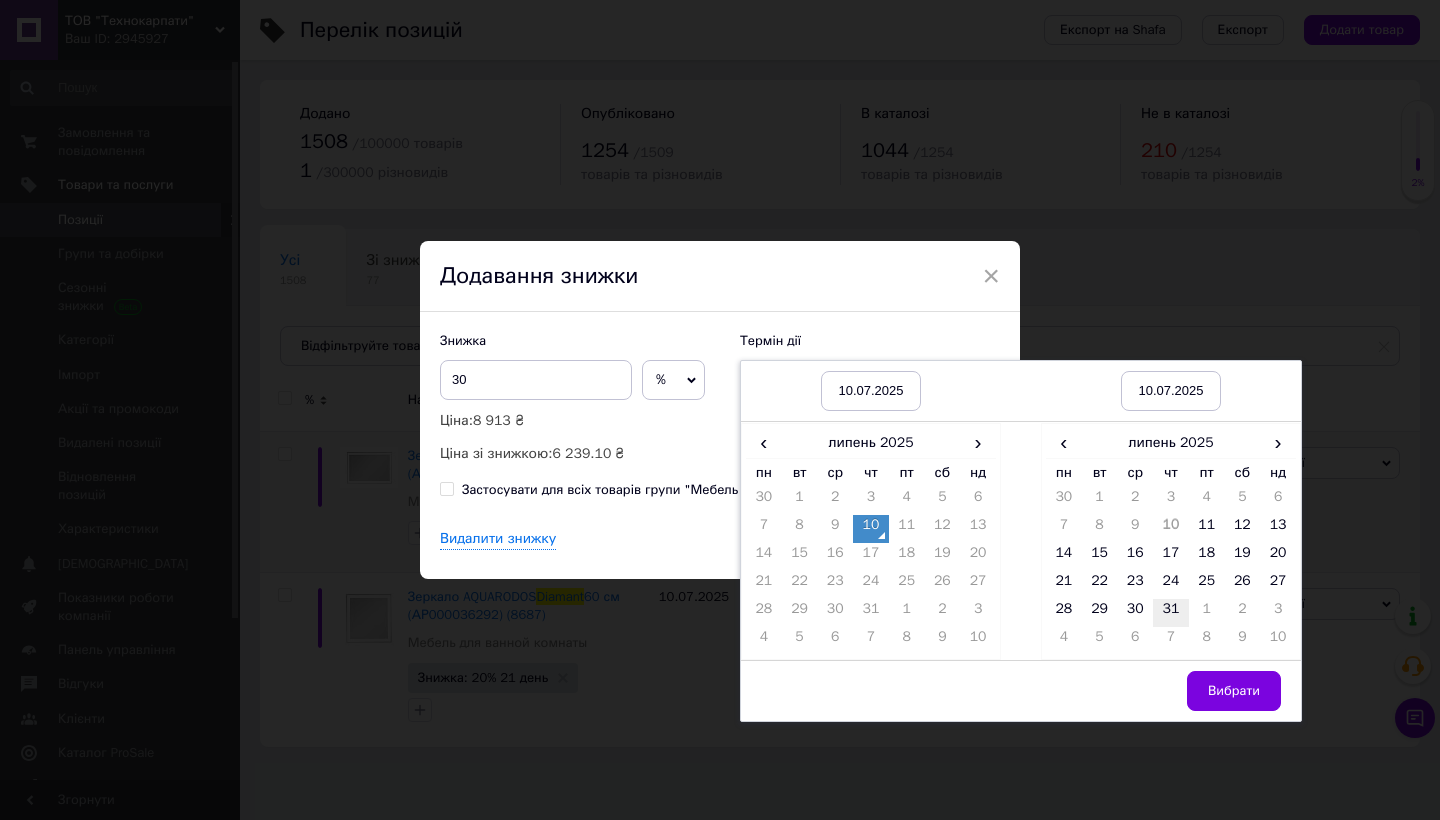 click on "31" at bounding box center (1171, 613) 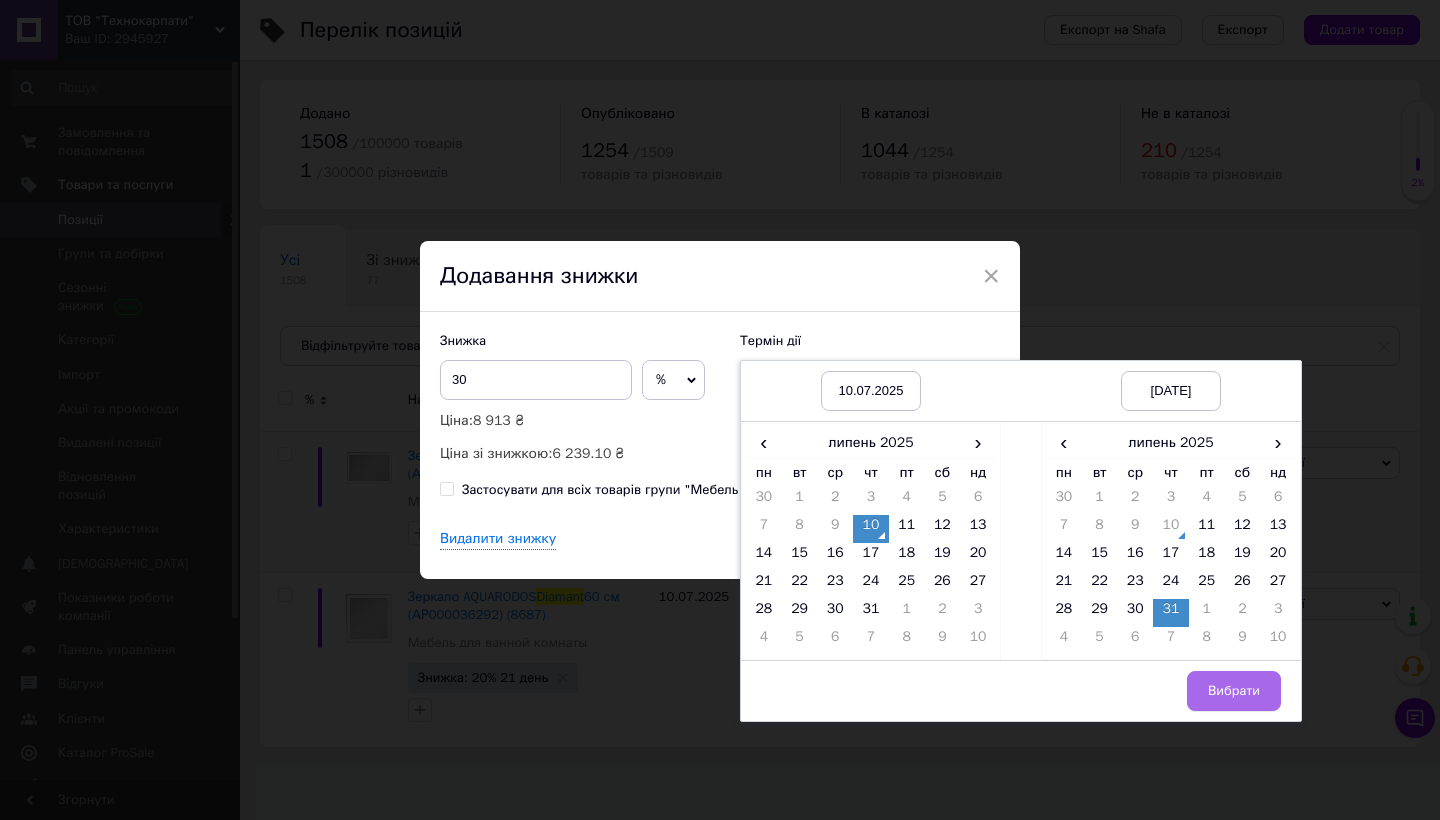 click on "Вибрати" at bounding box center (1234, 691) 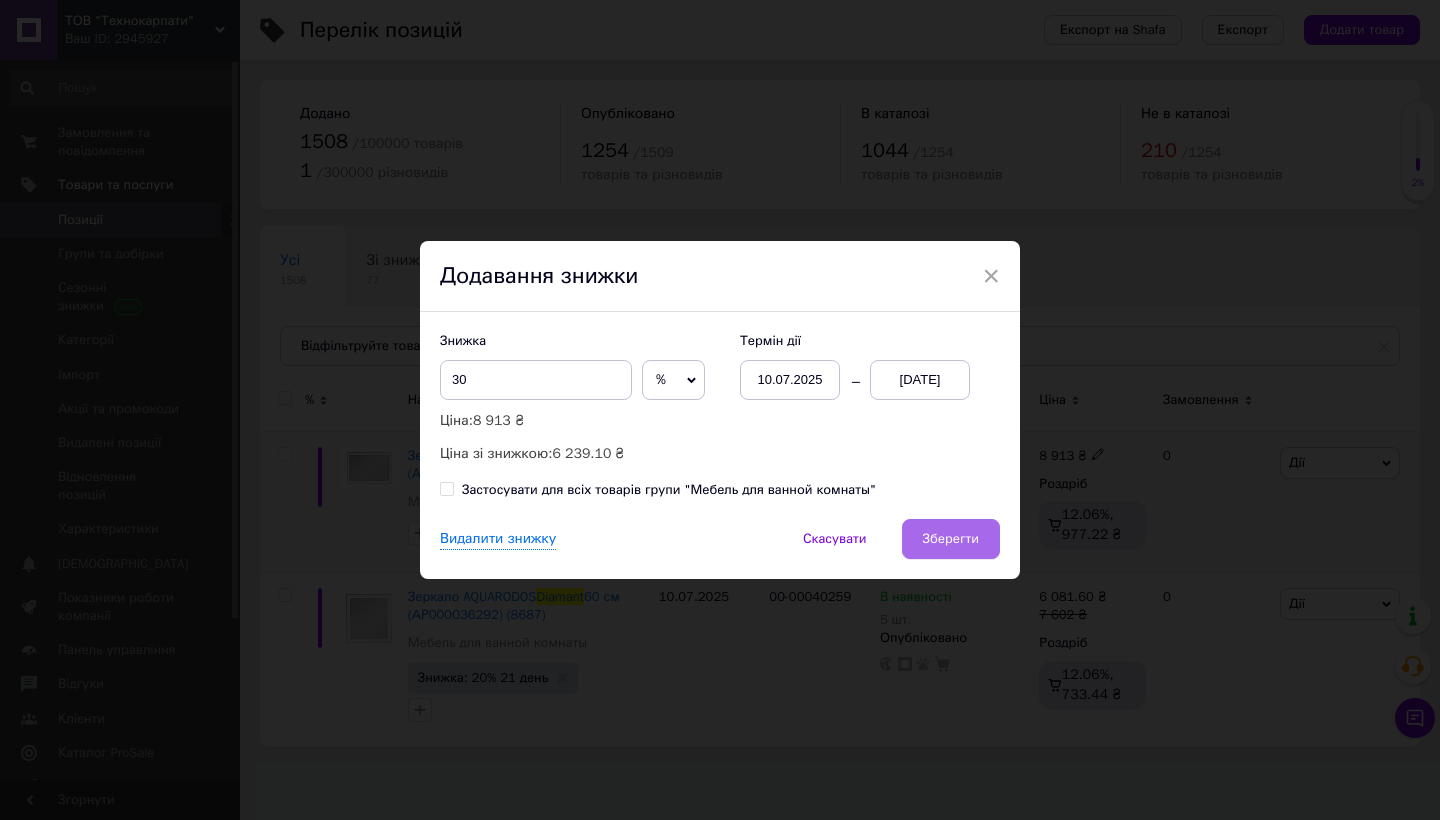 click on "Зберегти" at bounding box center (951, 539) 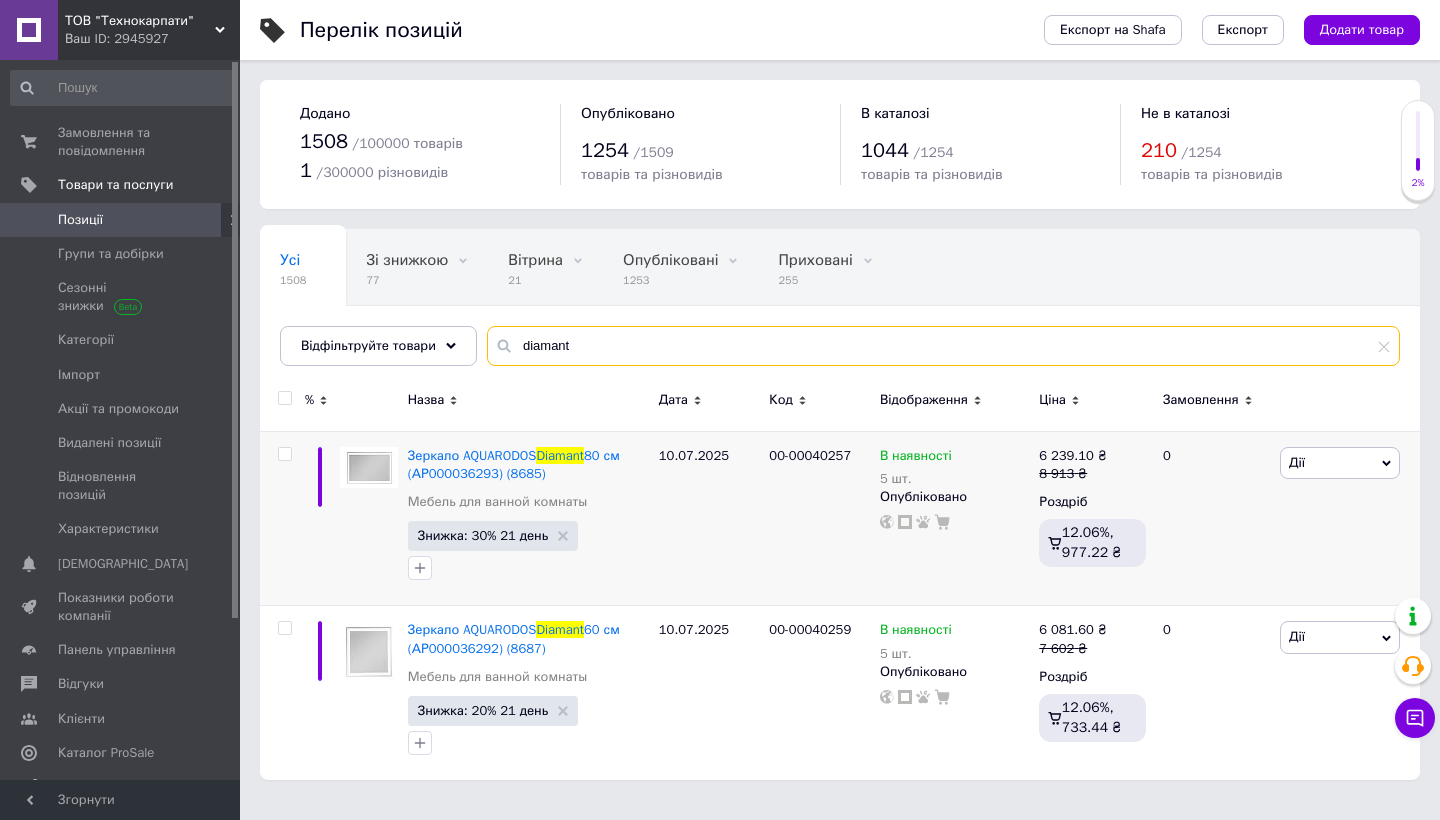 click on "diamant" at bounding box center (943, 346) 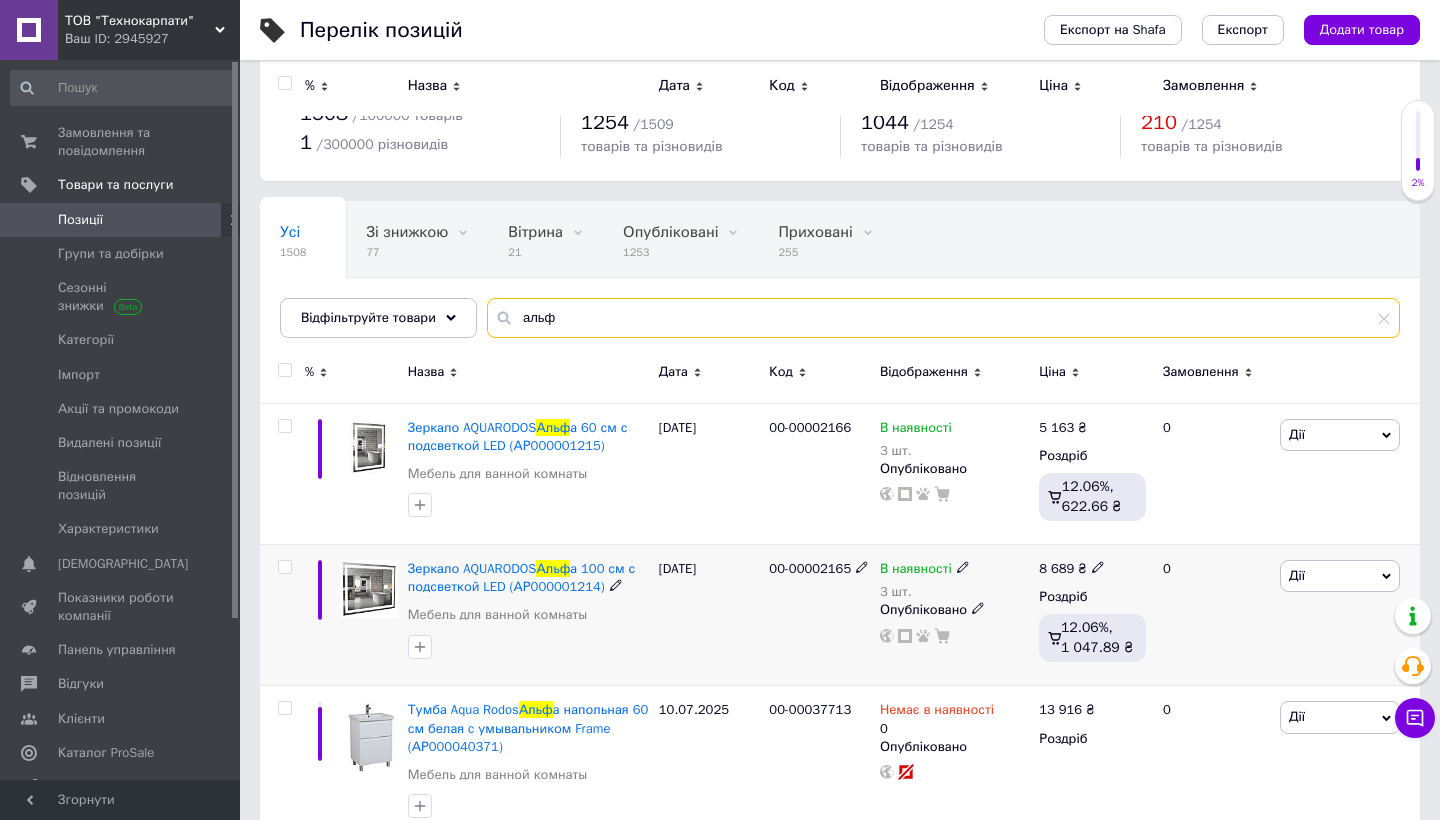 scroll, scrollTop: 20, scrollLeft: 0, axis: vertical 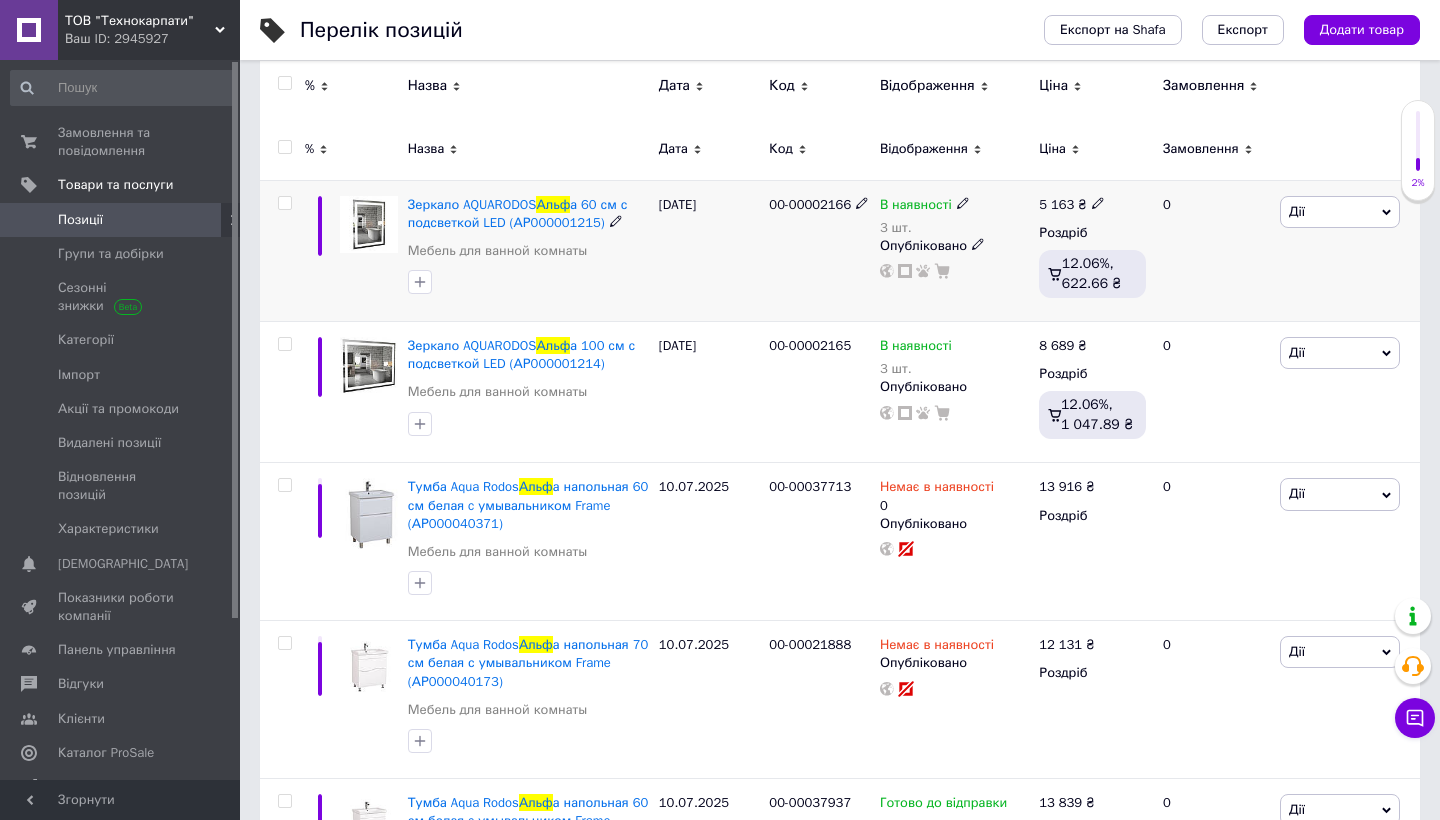 type on "альф" 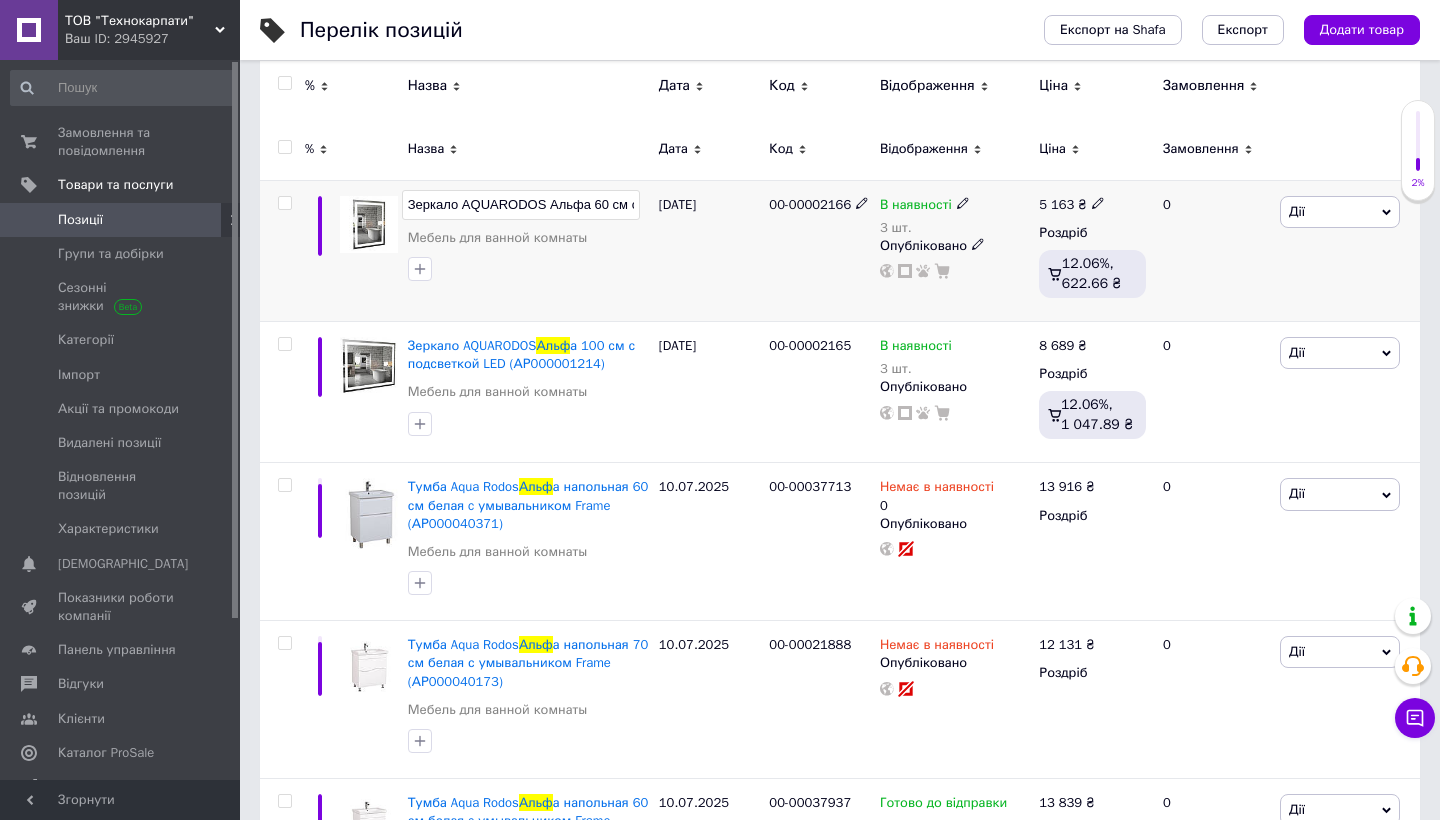 scroll, scrollTop: 0, scrollLeft: 196, axis: horizontal 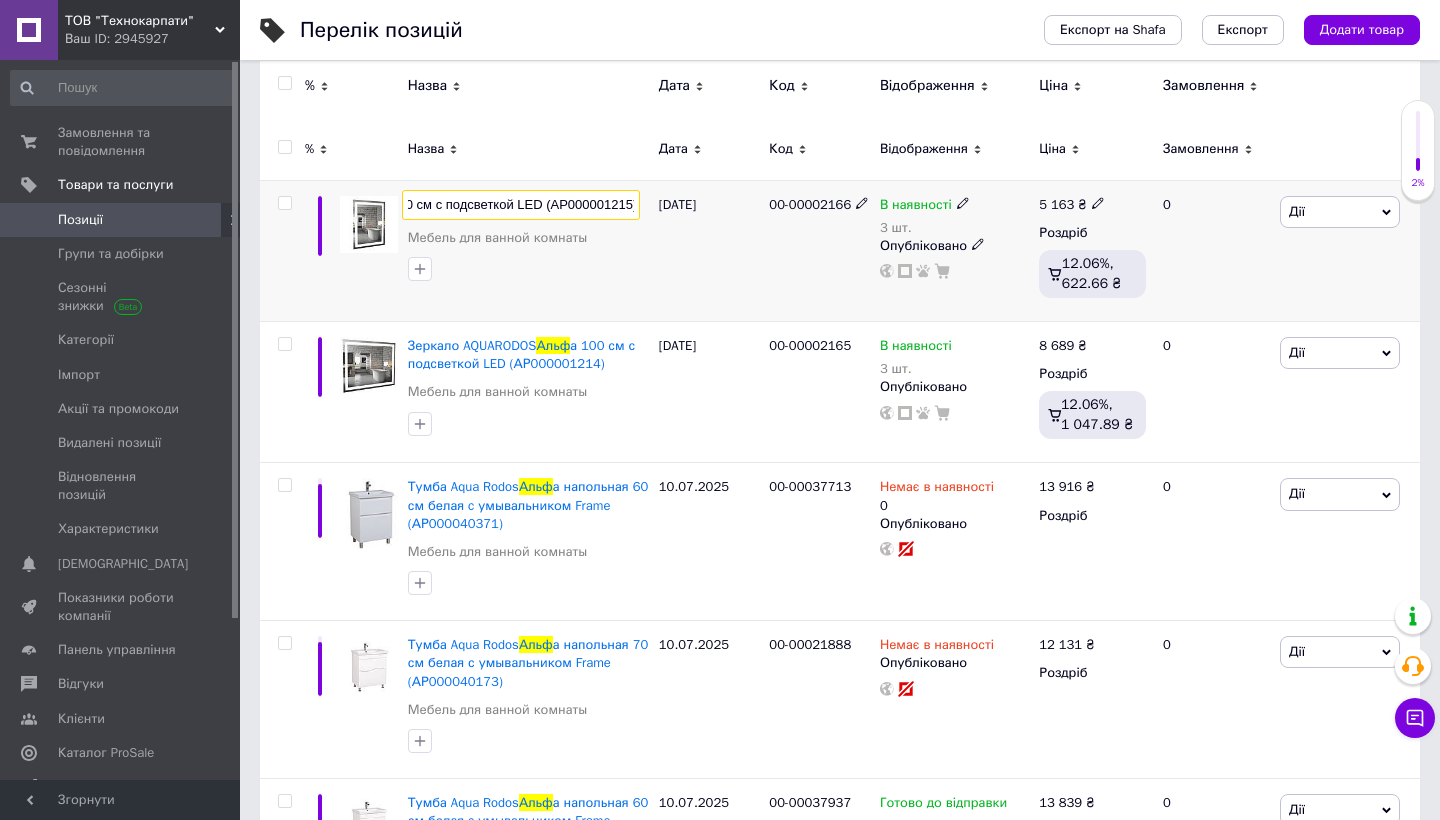 type on "Зеркало AQUARODOS Альфа 60 см с подсветкой LED (АР000001215) (6897)" 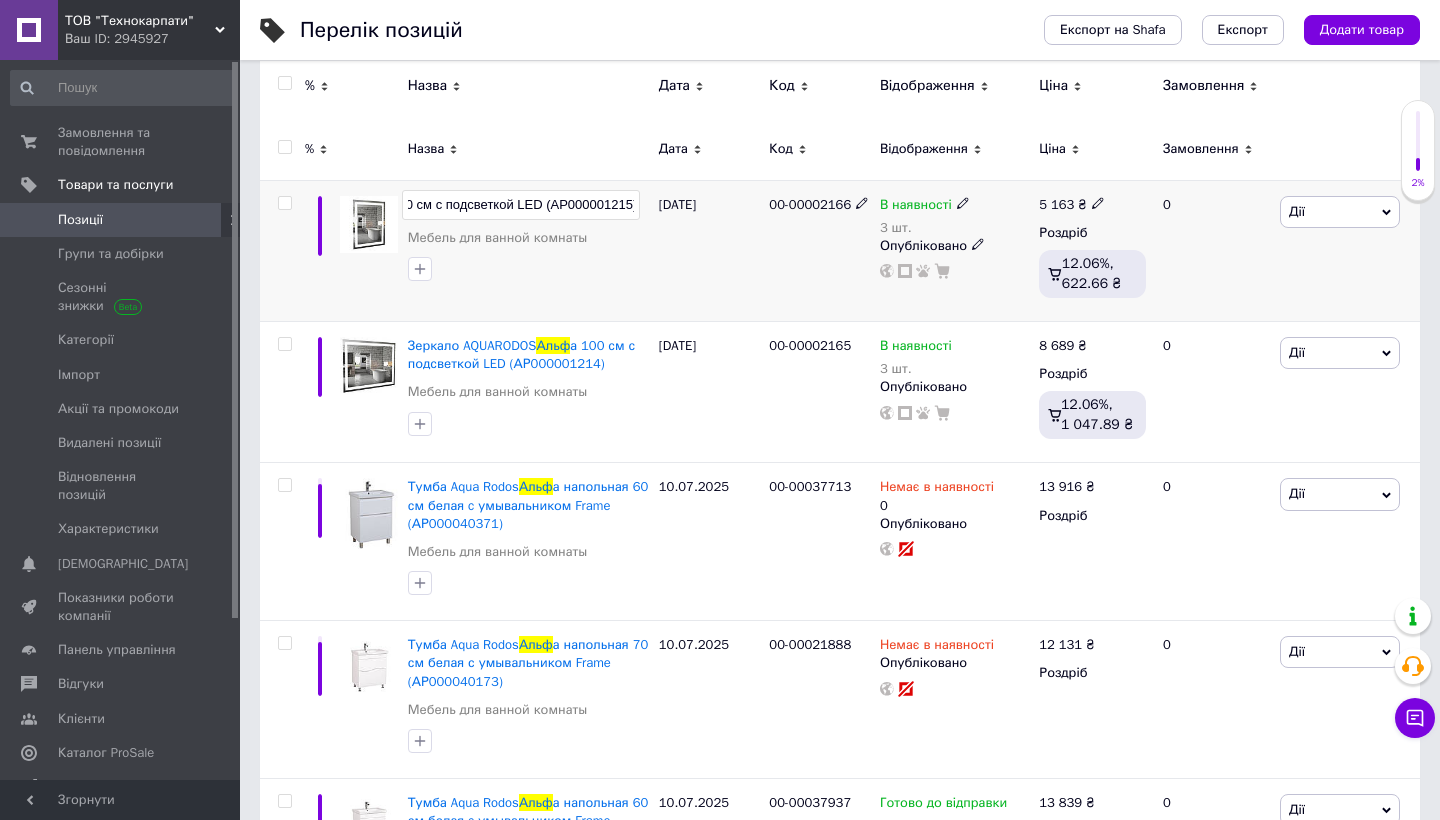 click on "00-00002166" at bounding box center [819, 250] 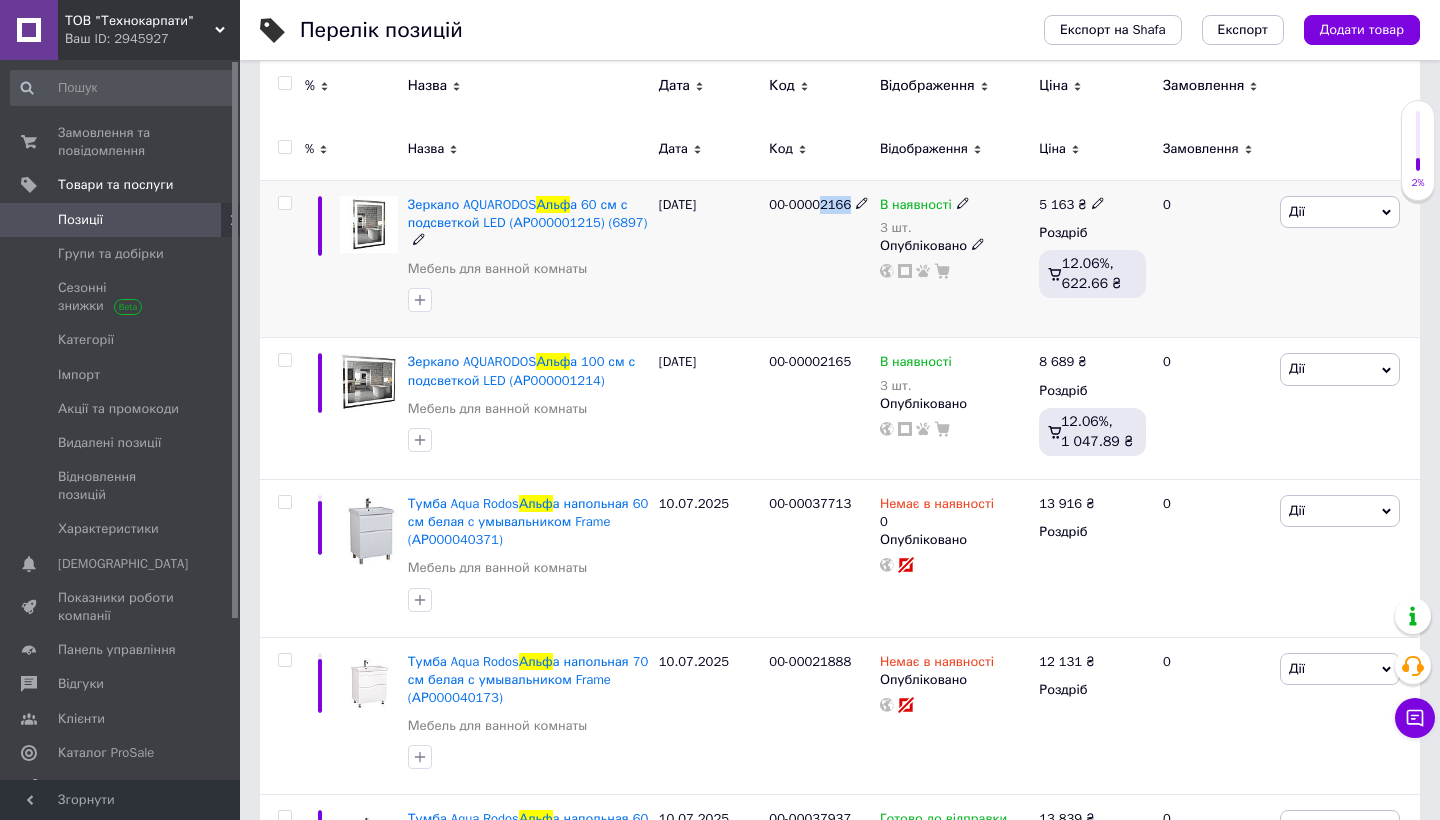 drag, startPoint x: 826, startPoint y: 203, endPoint x: 855, endPoint y: 203, distance: 29 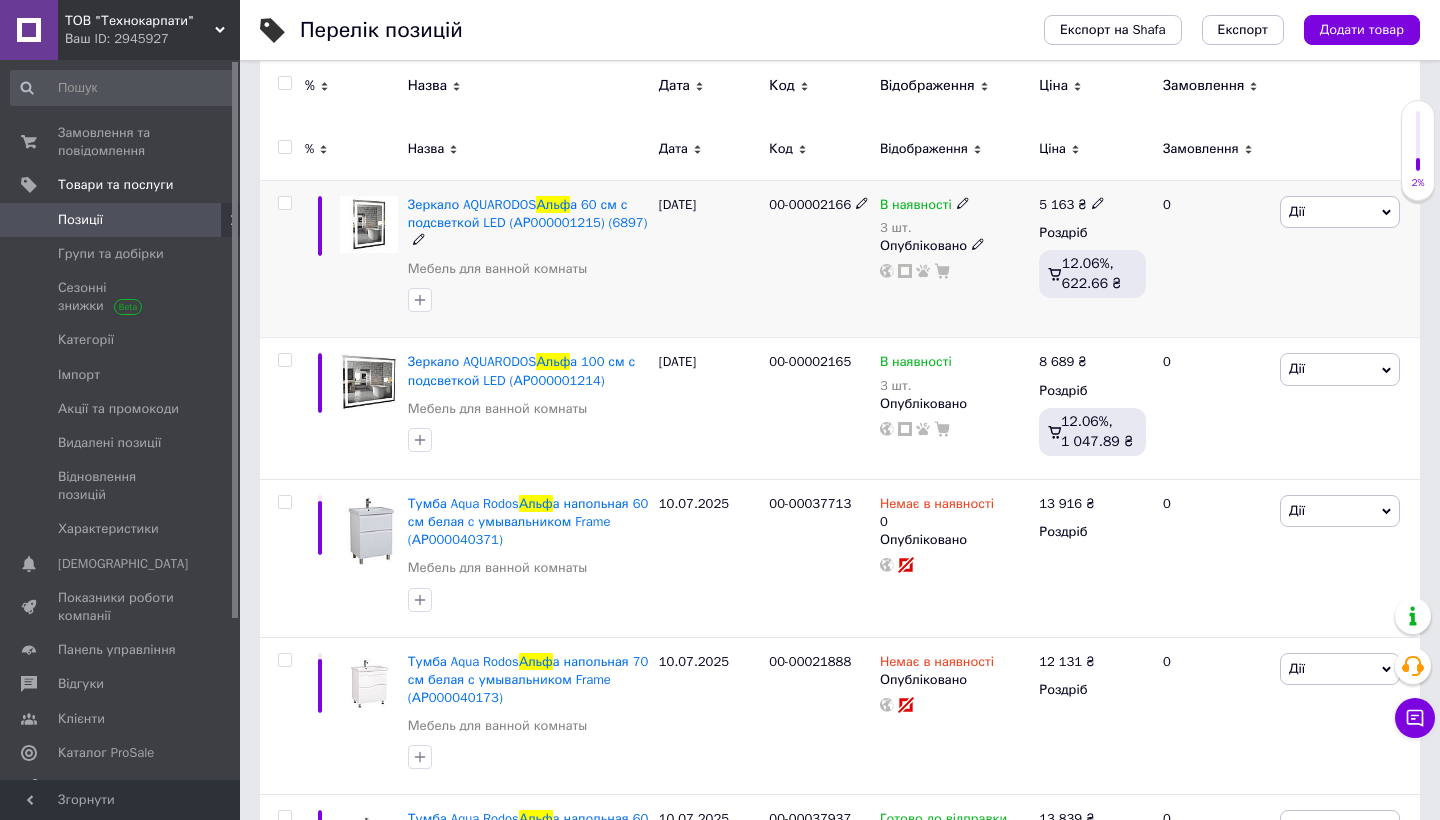 click 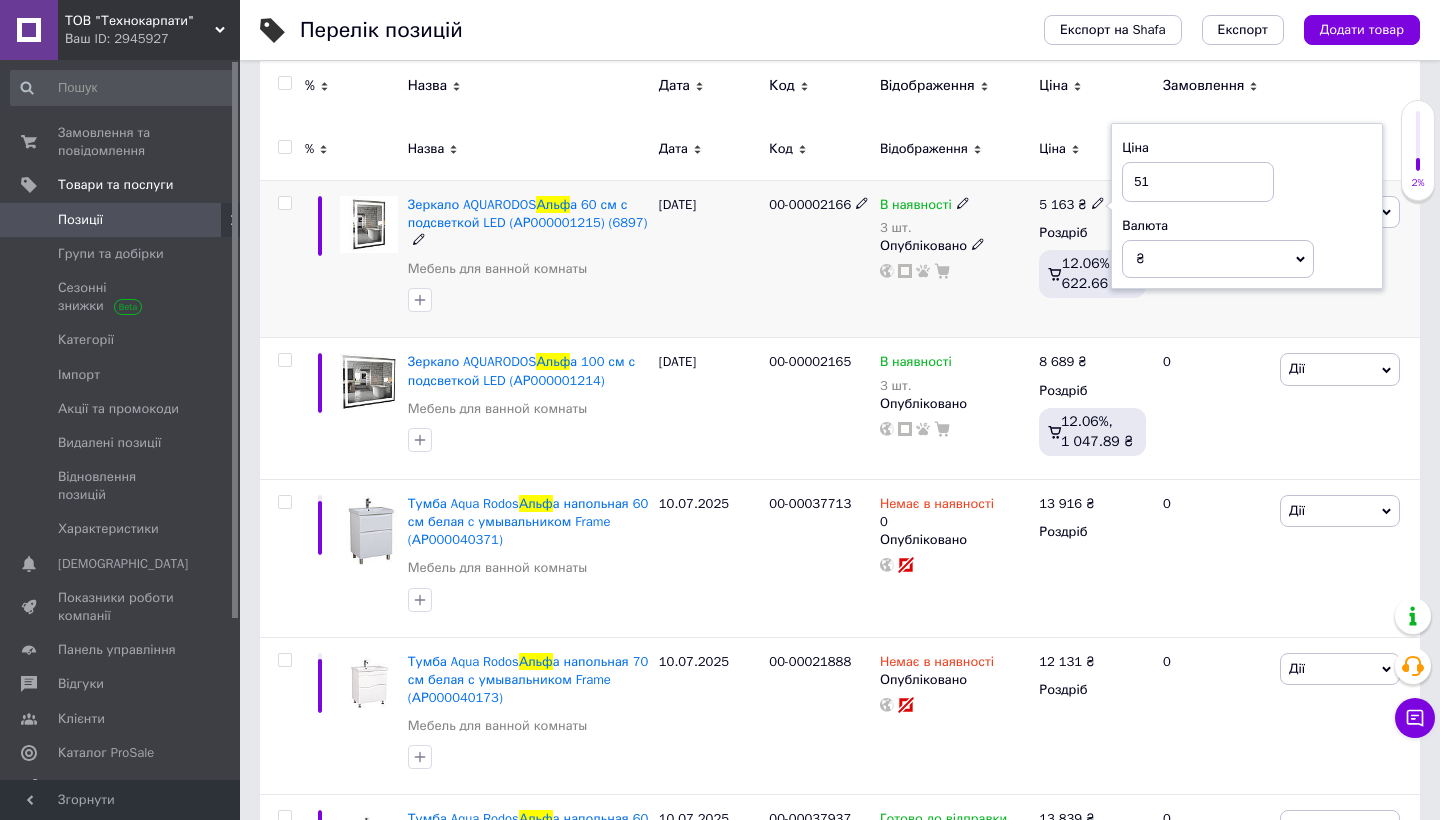 type on "5" 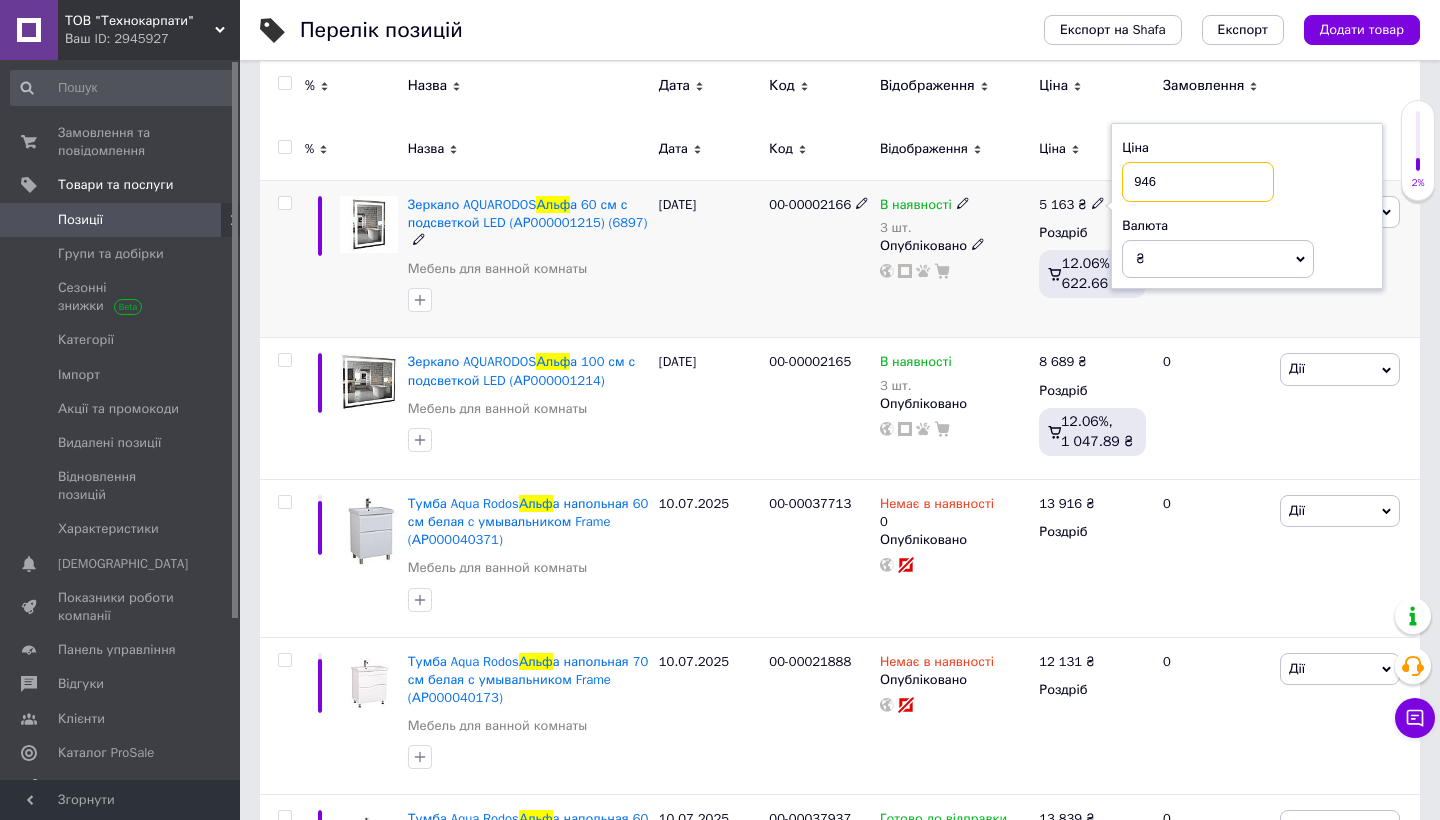 type on "9466" 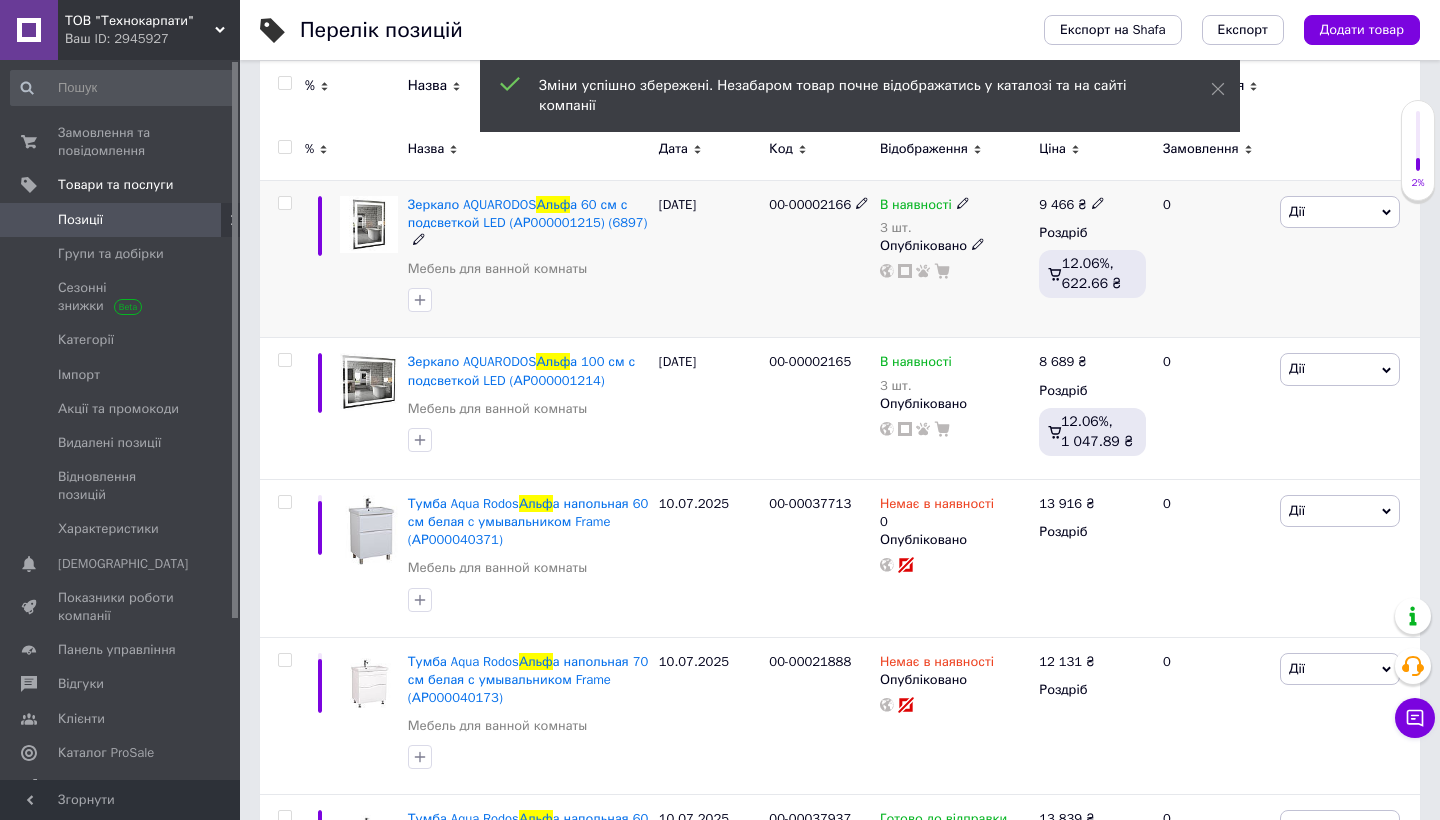 click on "Дії" at bounding box center [1340, 212] 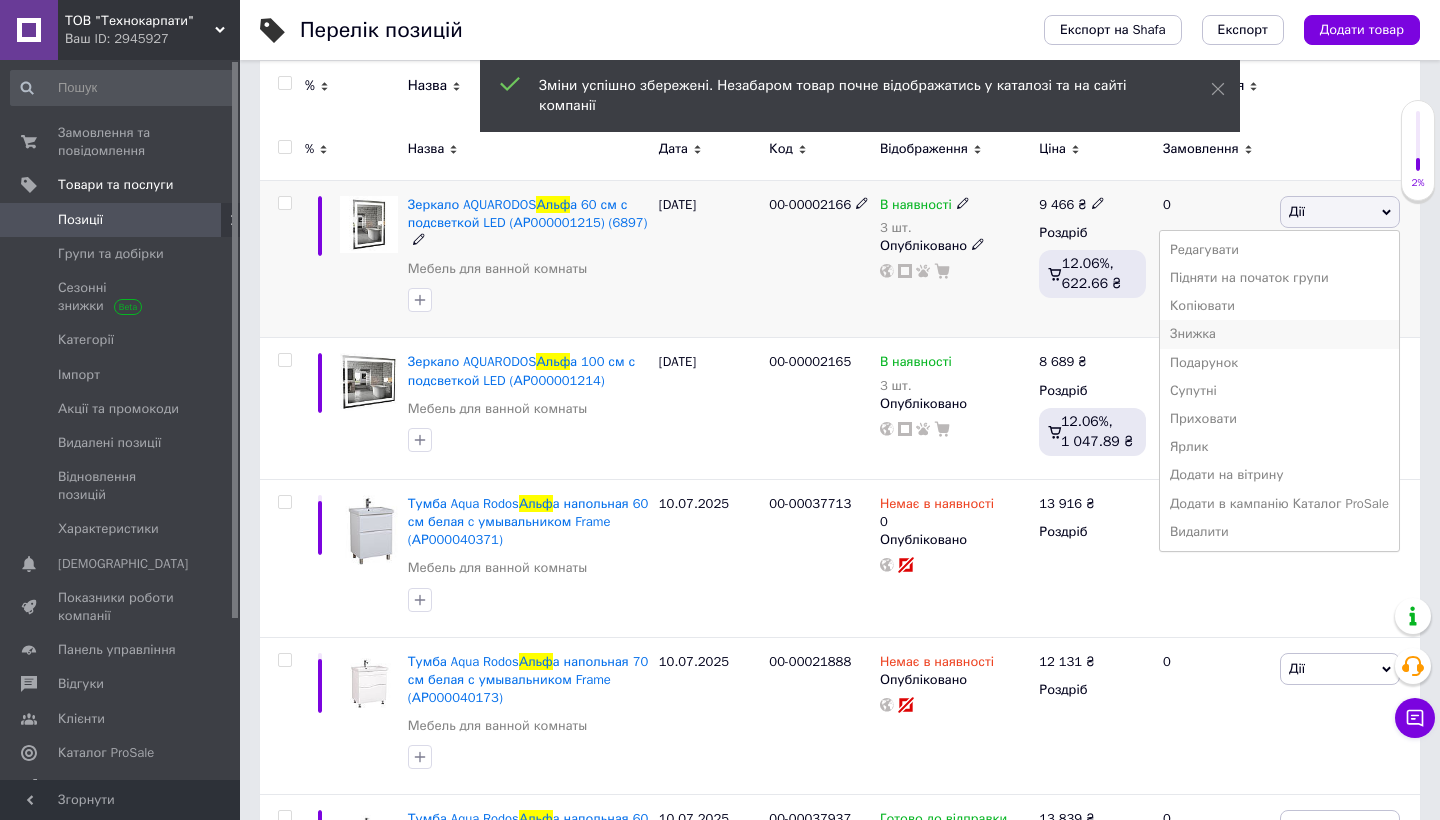 click on "Знижка" at bounding box center (1279, 334) 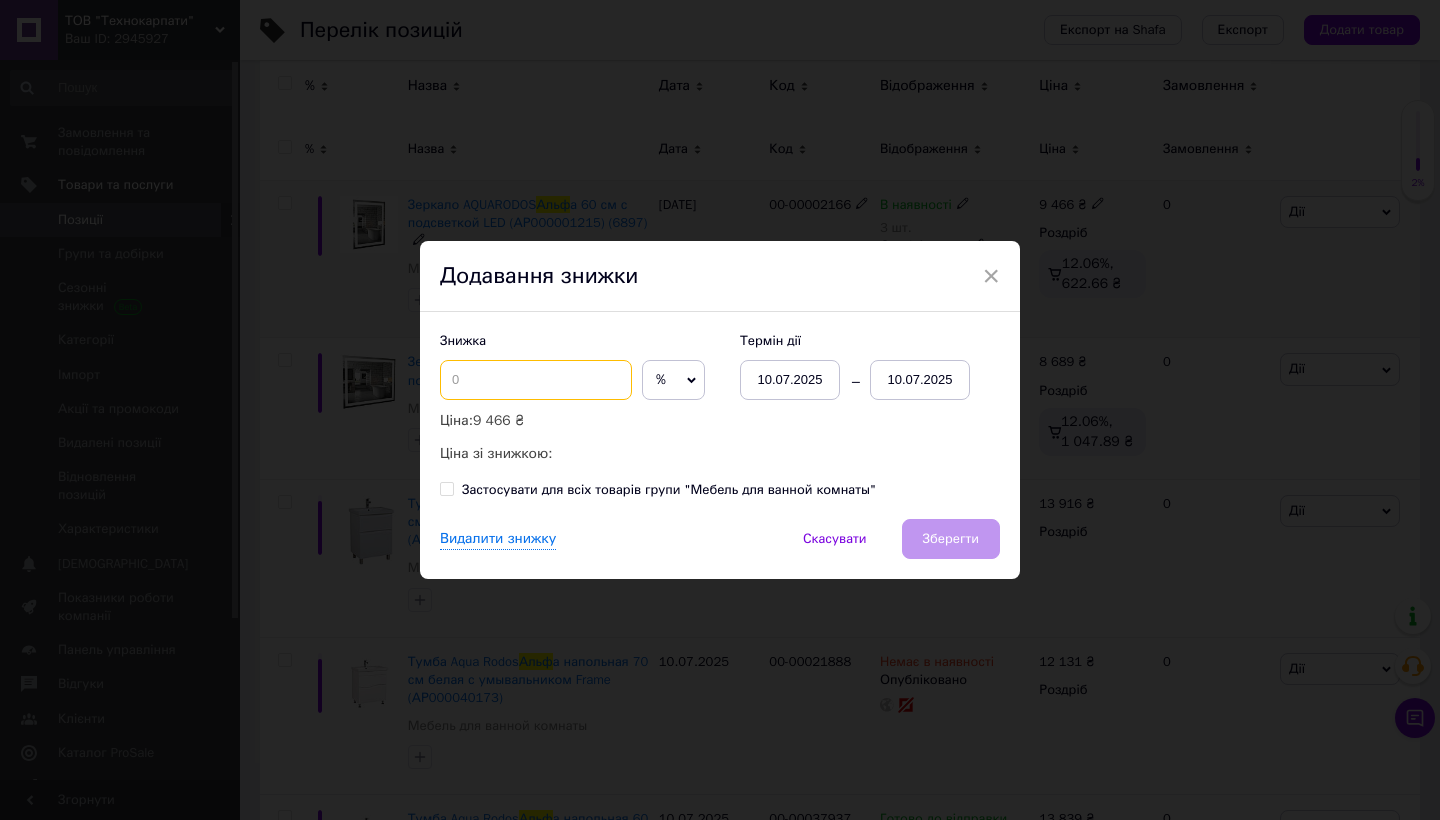click at bounding box center (536, 380) 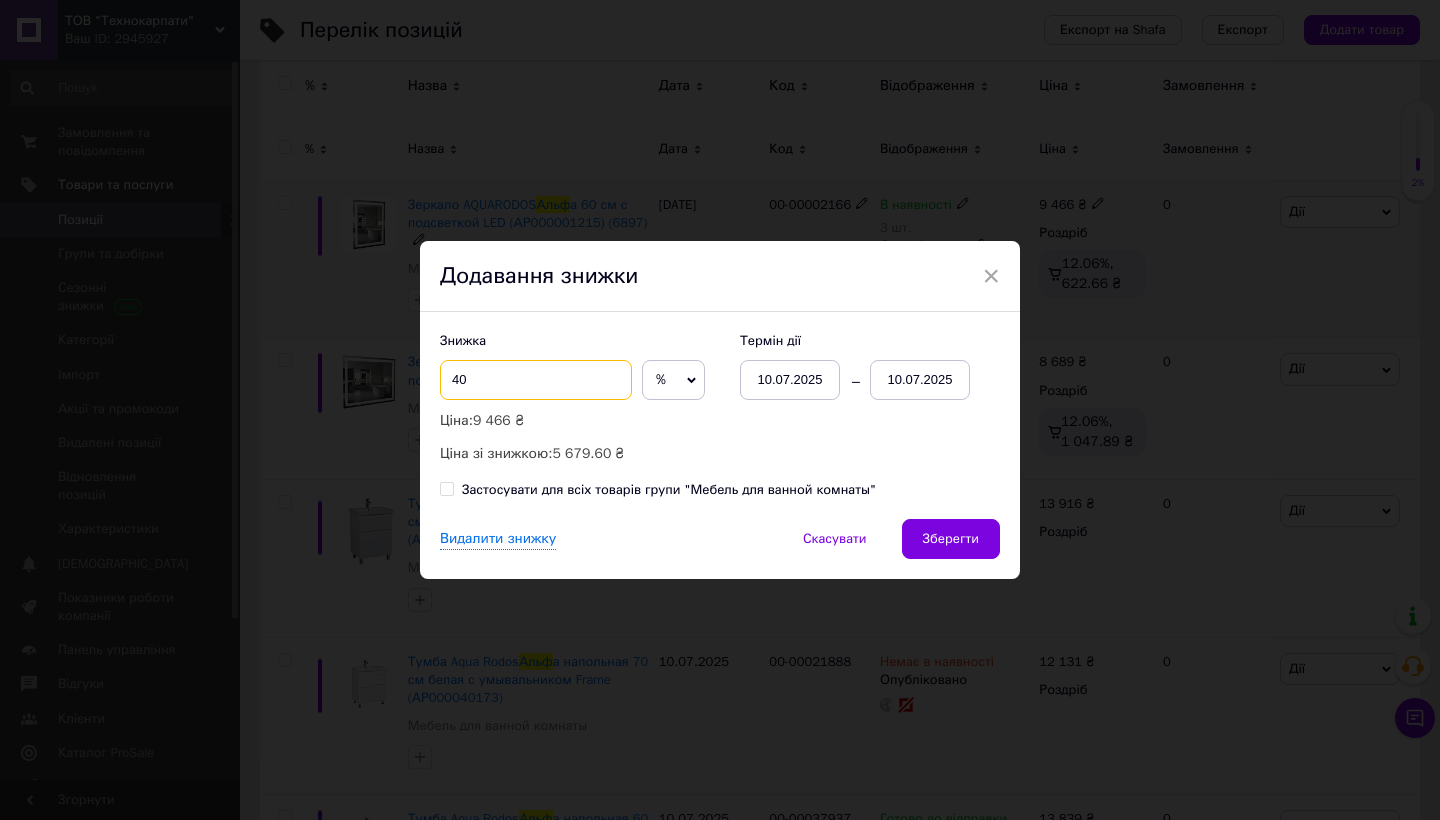 type on "40" 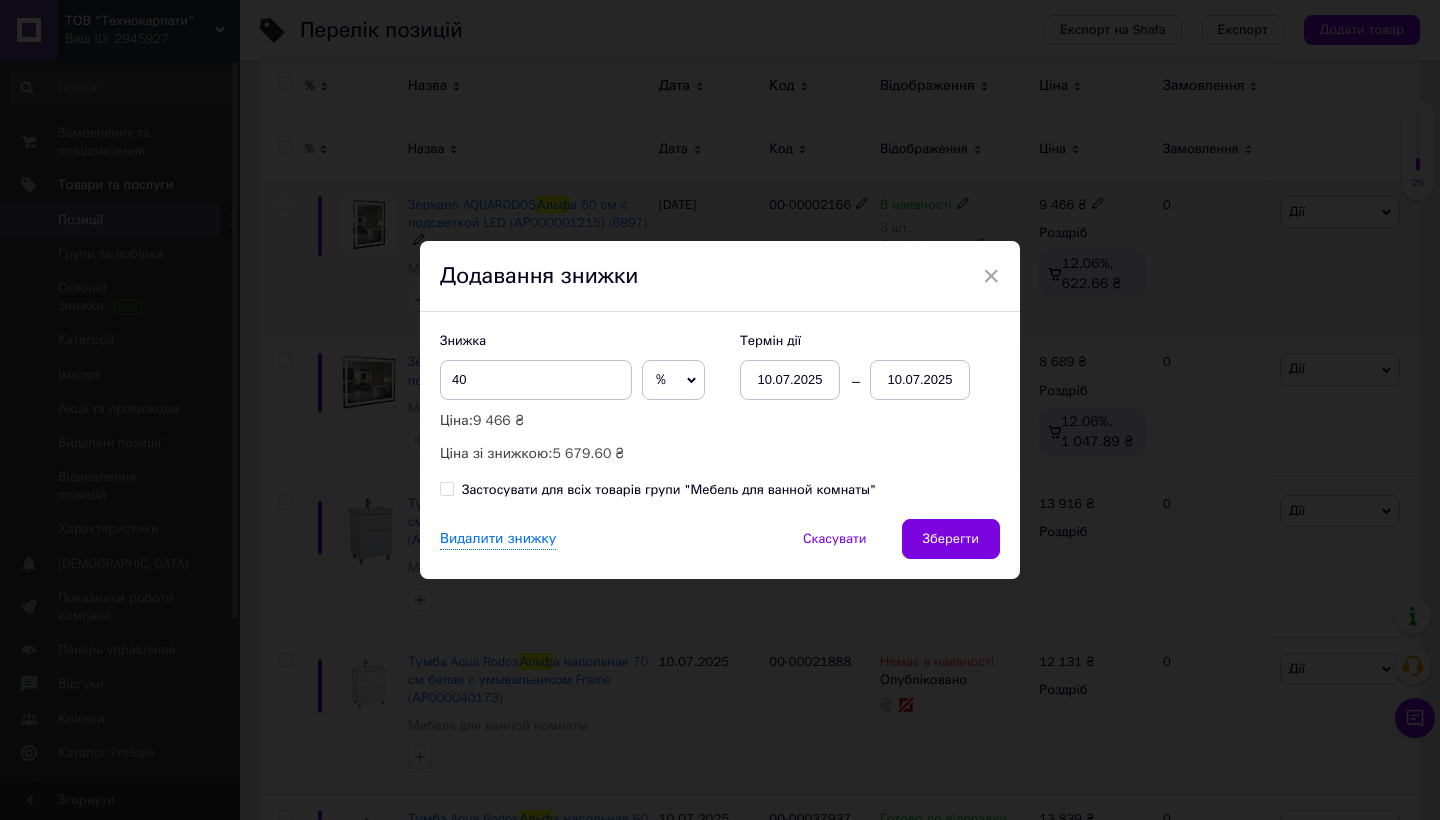 click on "10.07.2025" at bounding box center [920, 380] 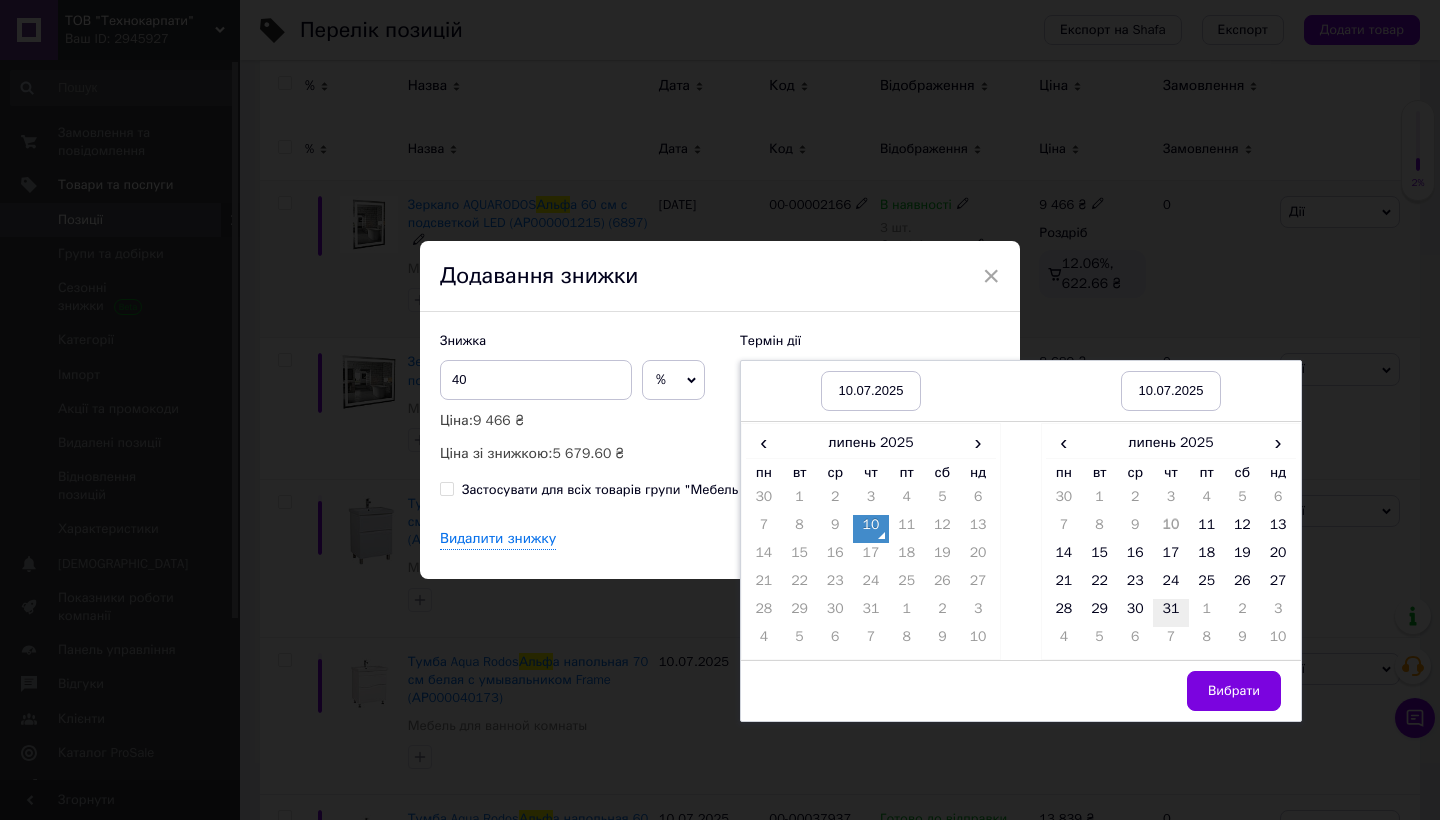 click on "31" at bounding box center (1171, 613) 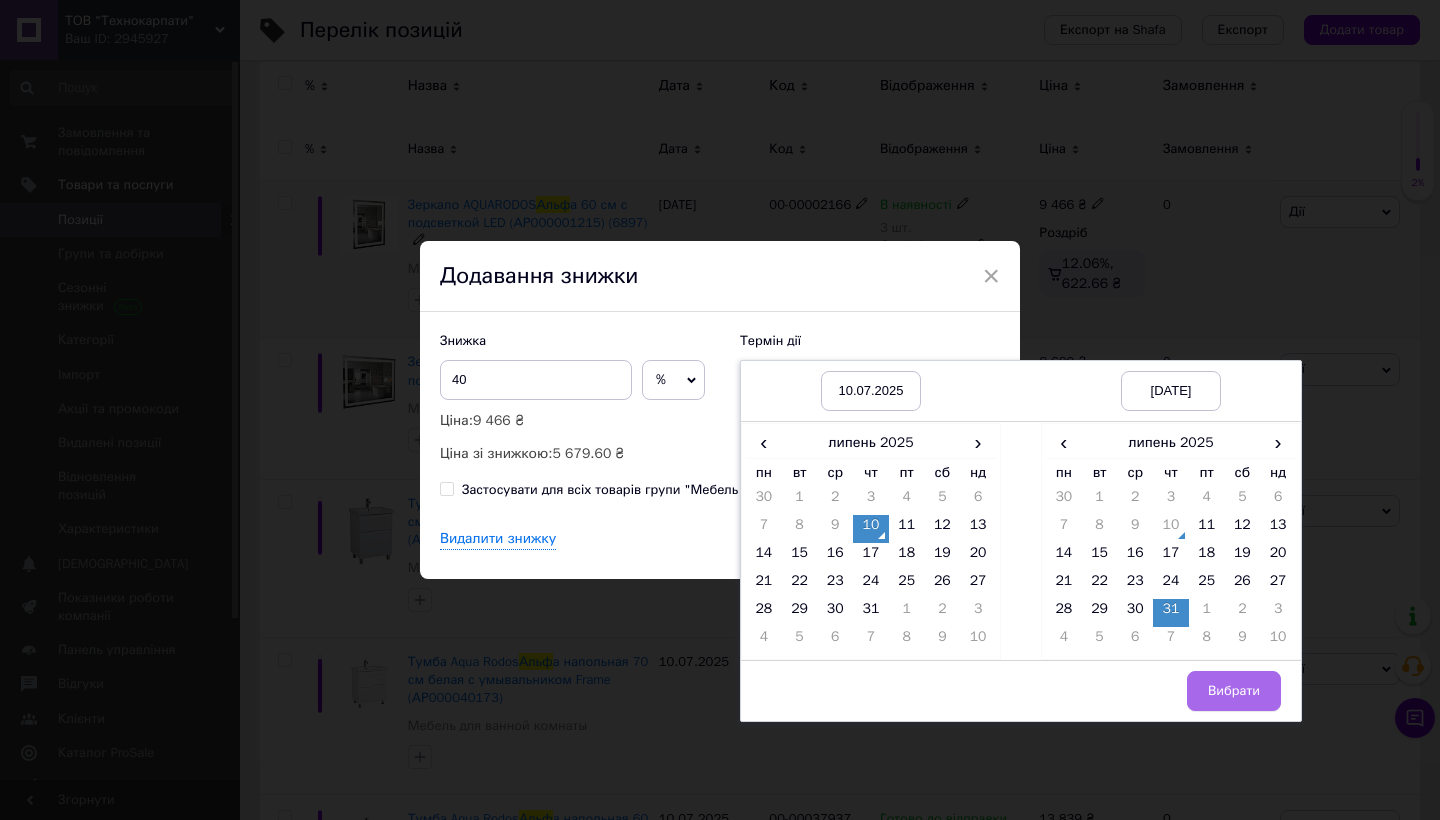 click on "Вибрати" at bounding box center (1234, 691) 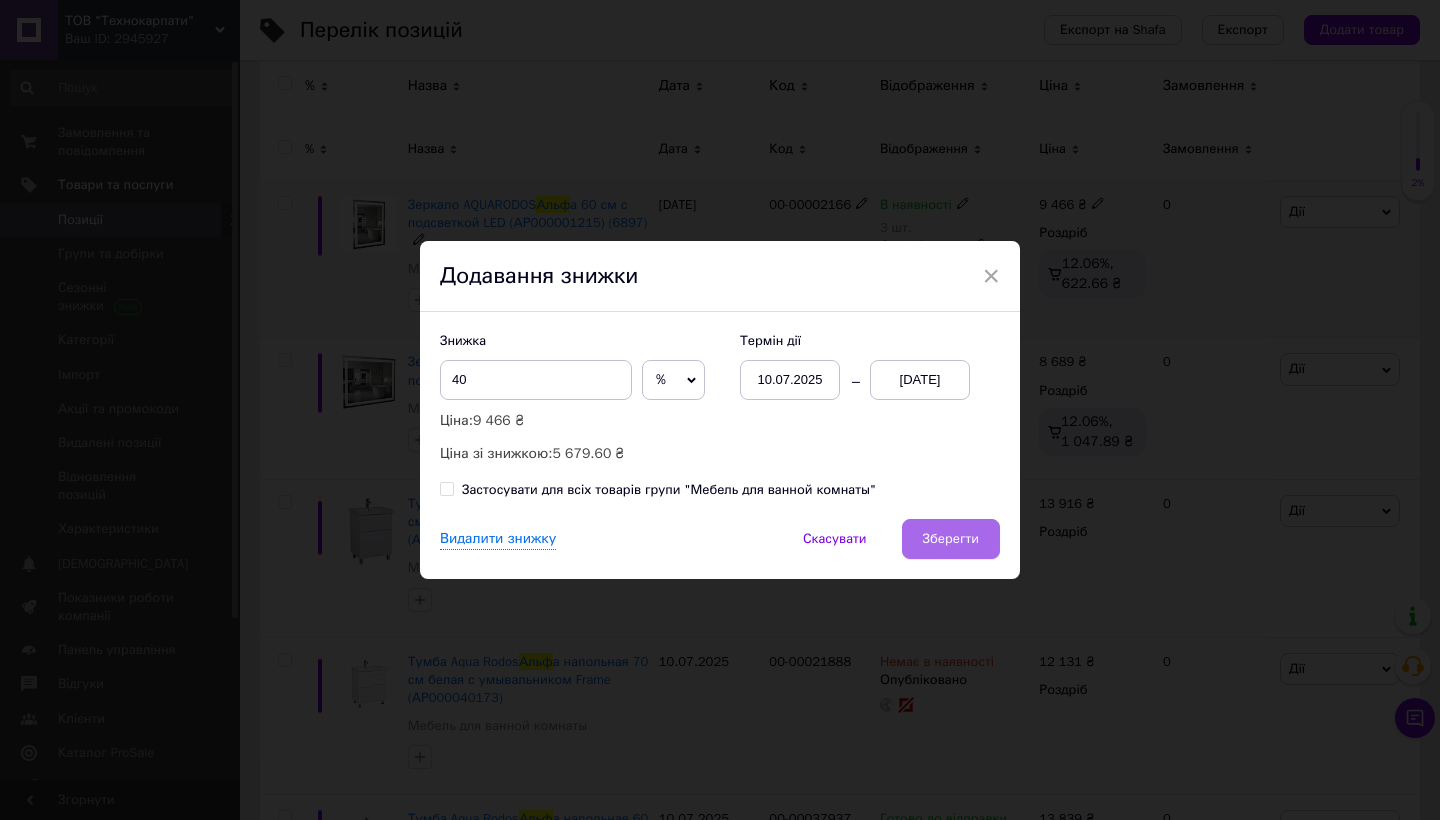 click on "Зберегти" at bounding box center (951, 539) 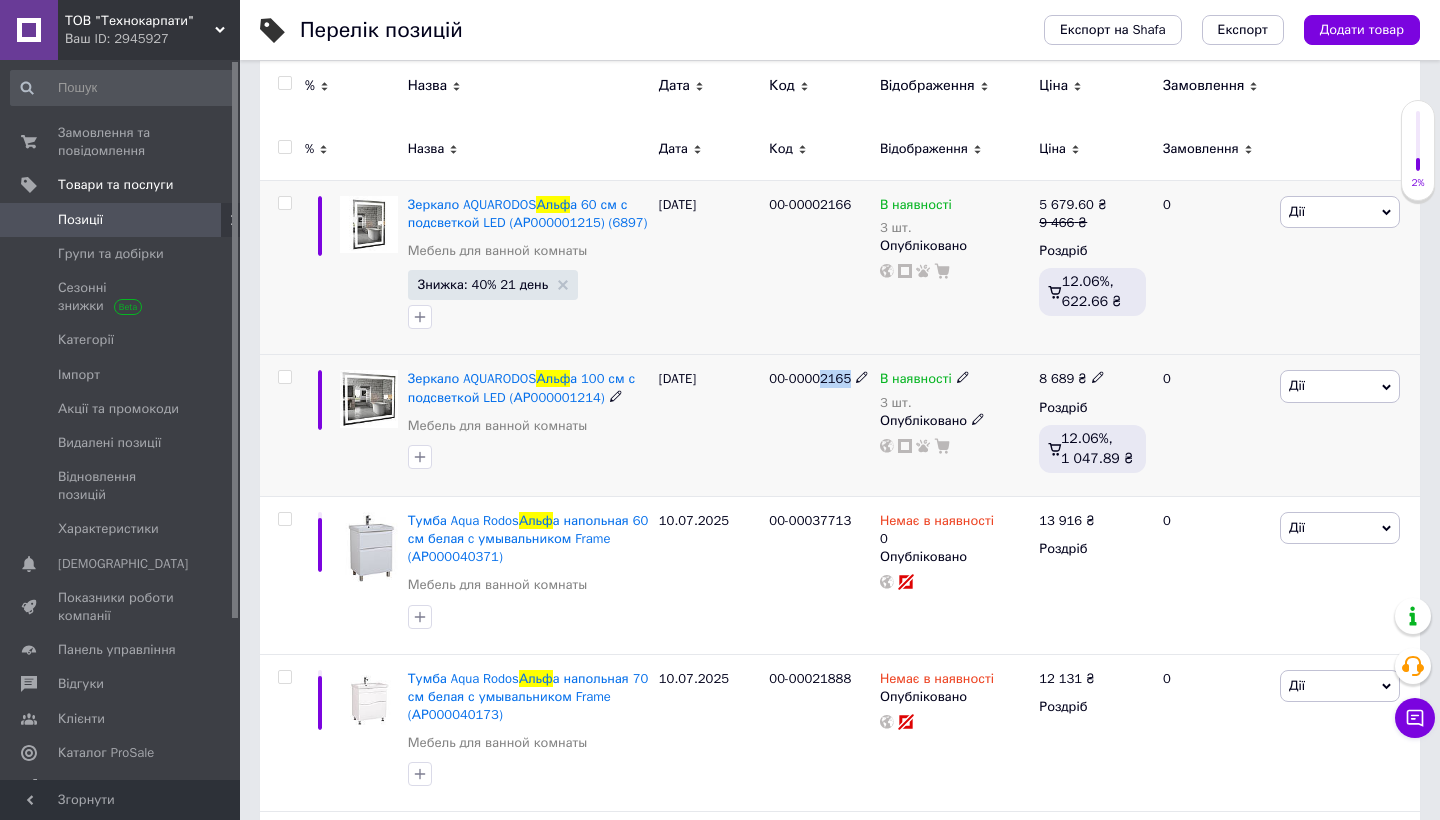 drag, startPoint x: 824, startPoint y: 380, endPoint x: 855, endPoint y: 380, distance: 31 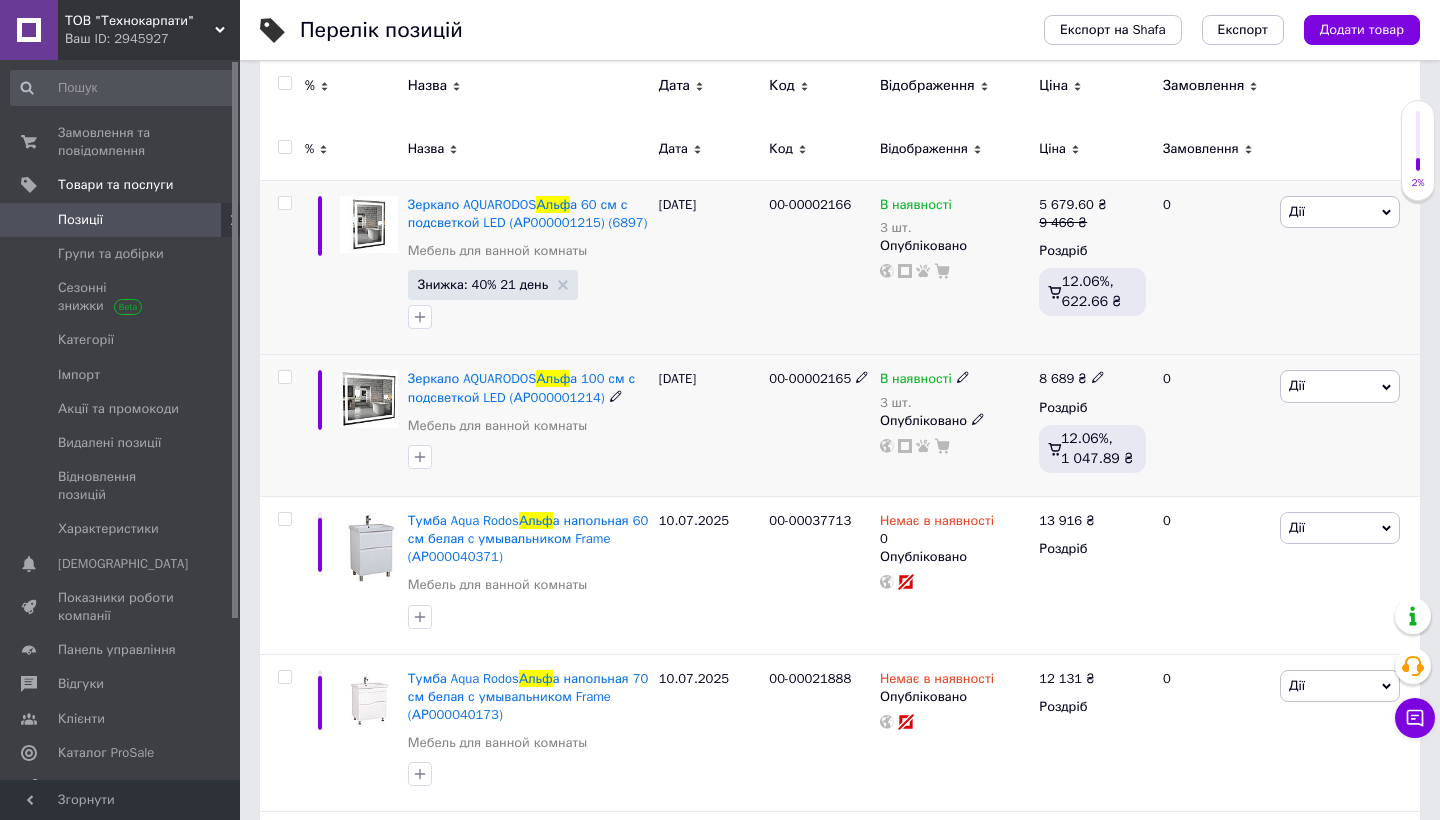 click 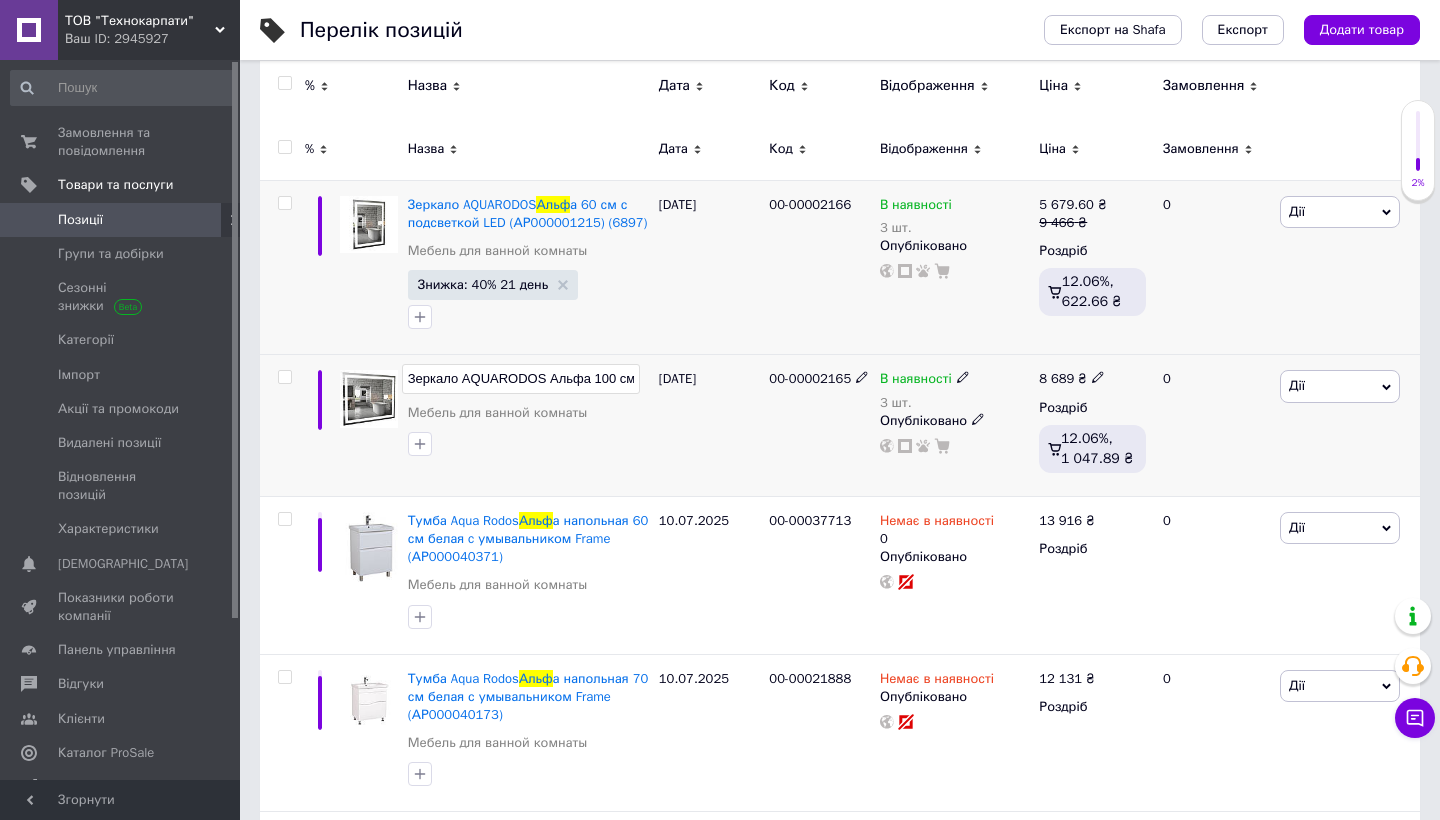 scroll, scrollTop: 0, scrollLeft: 203, axis: horizontal 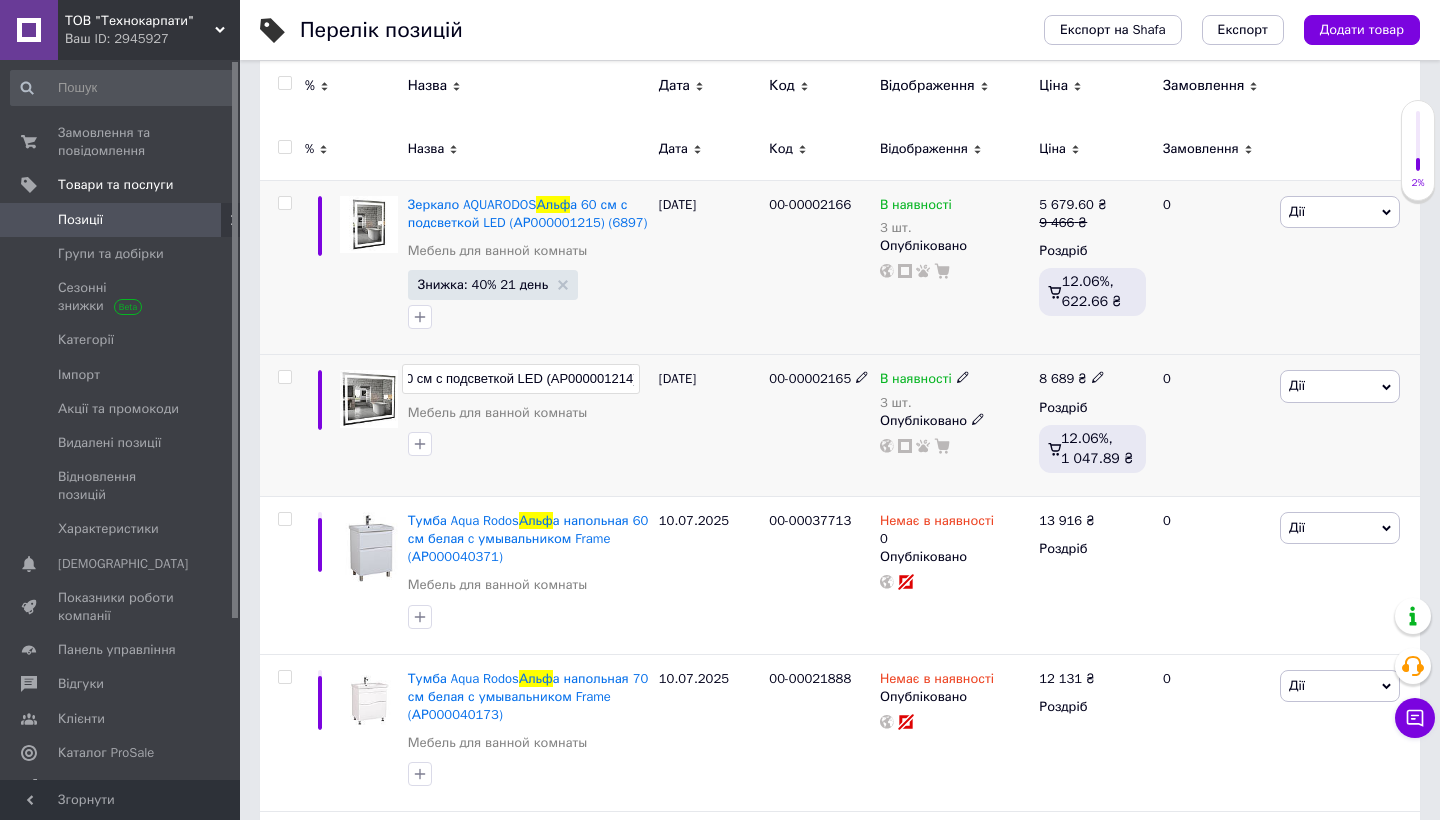 type on "Зеркало AQUARODOS Альфа 100 см с подсветкой LED (АР000001214) (4726)" 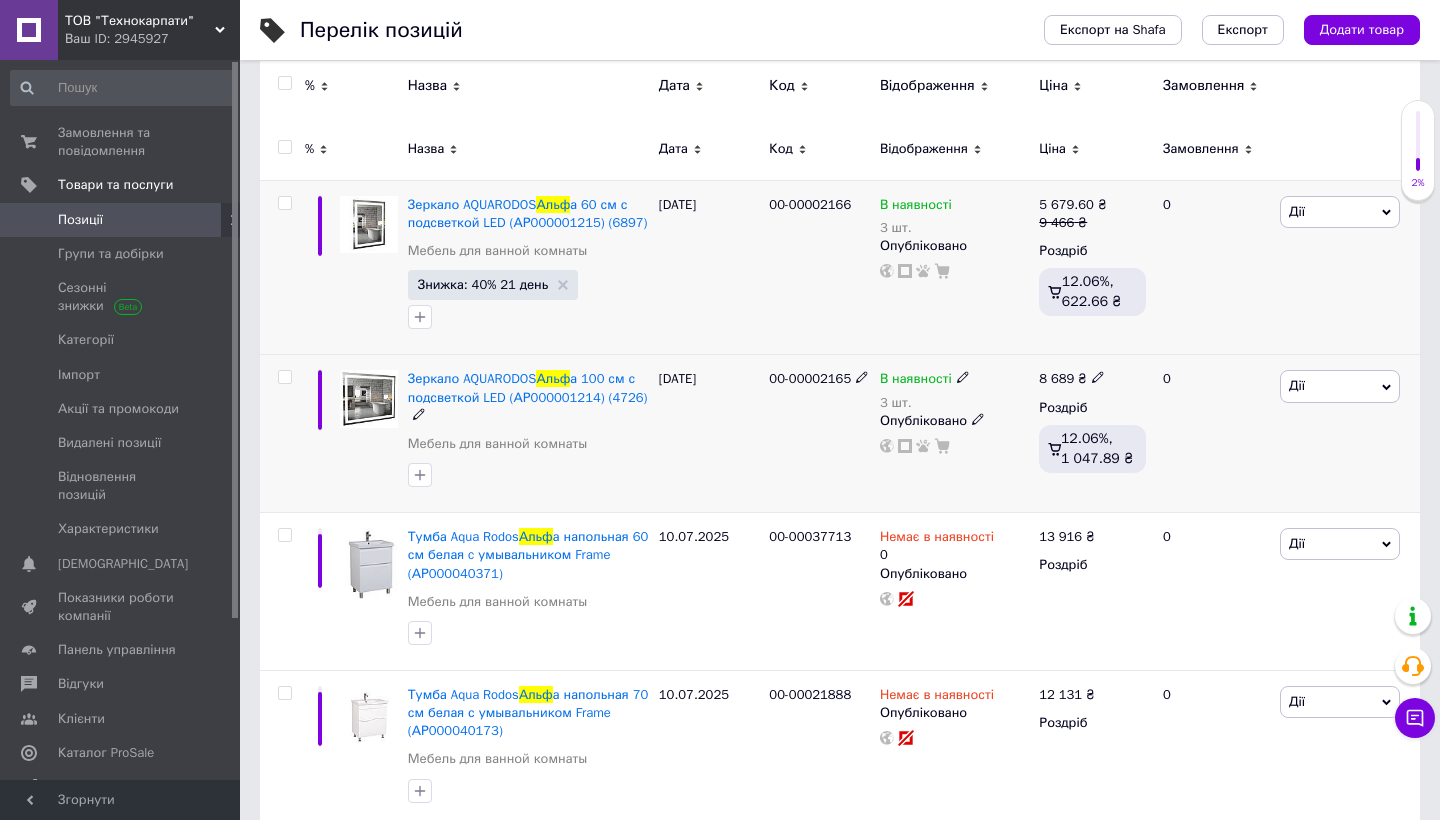 click 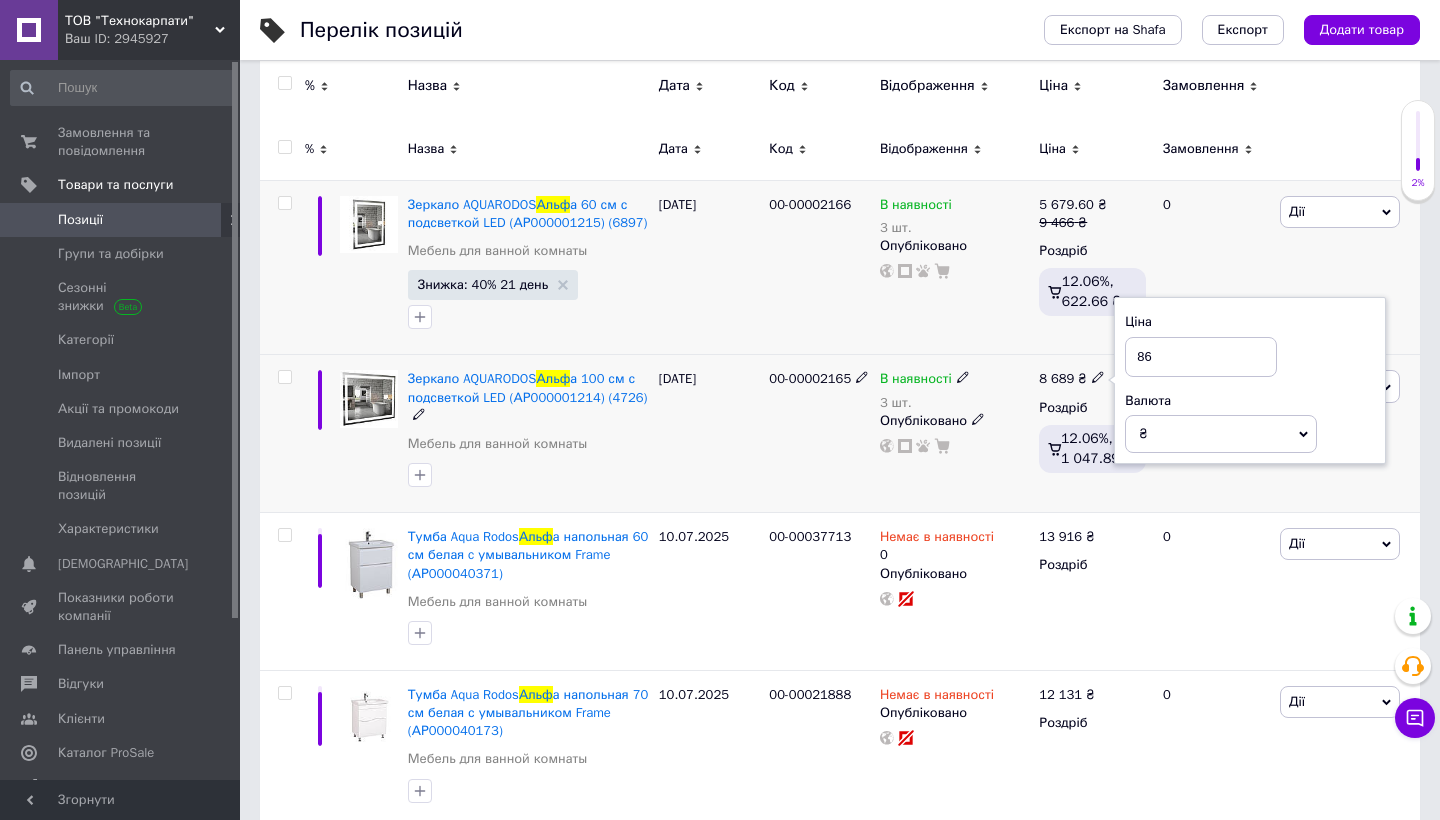 type on "8" 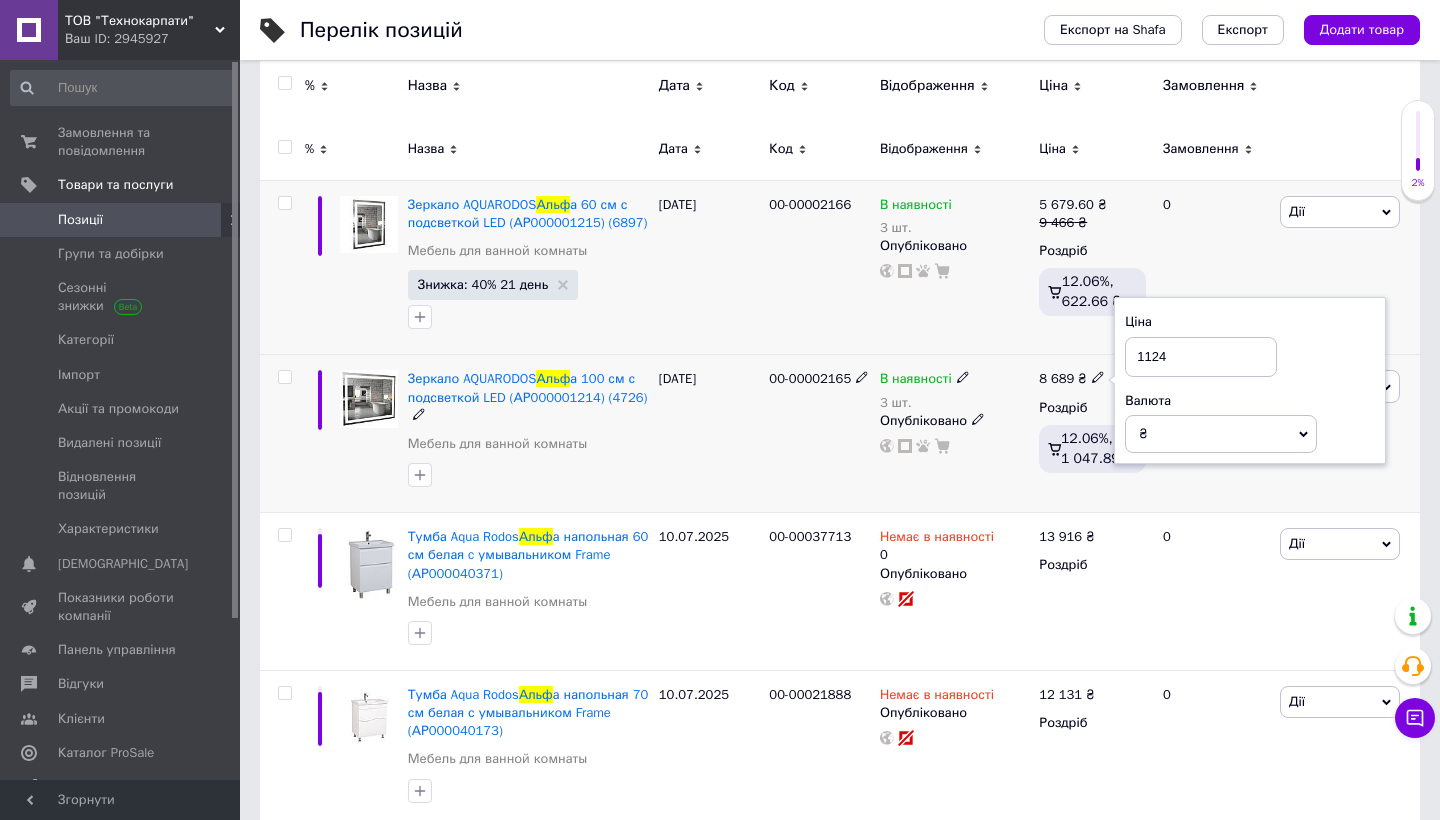 type on "11243" 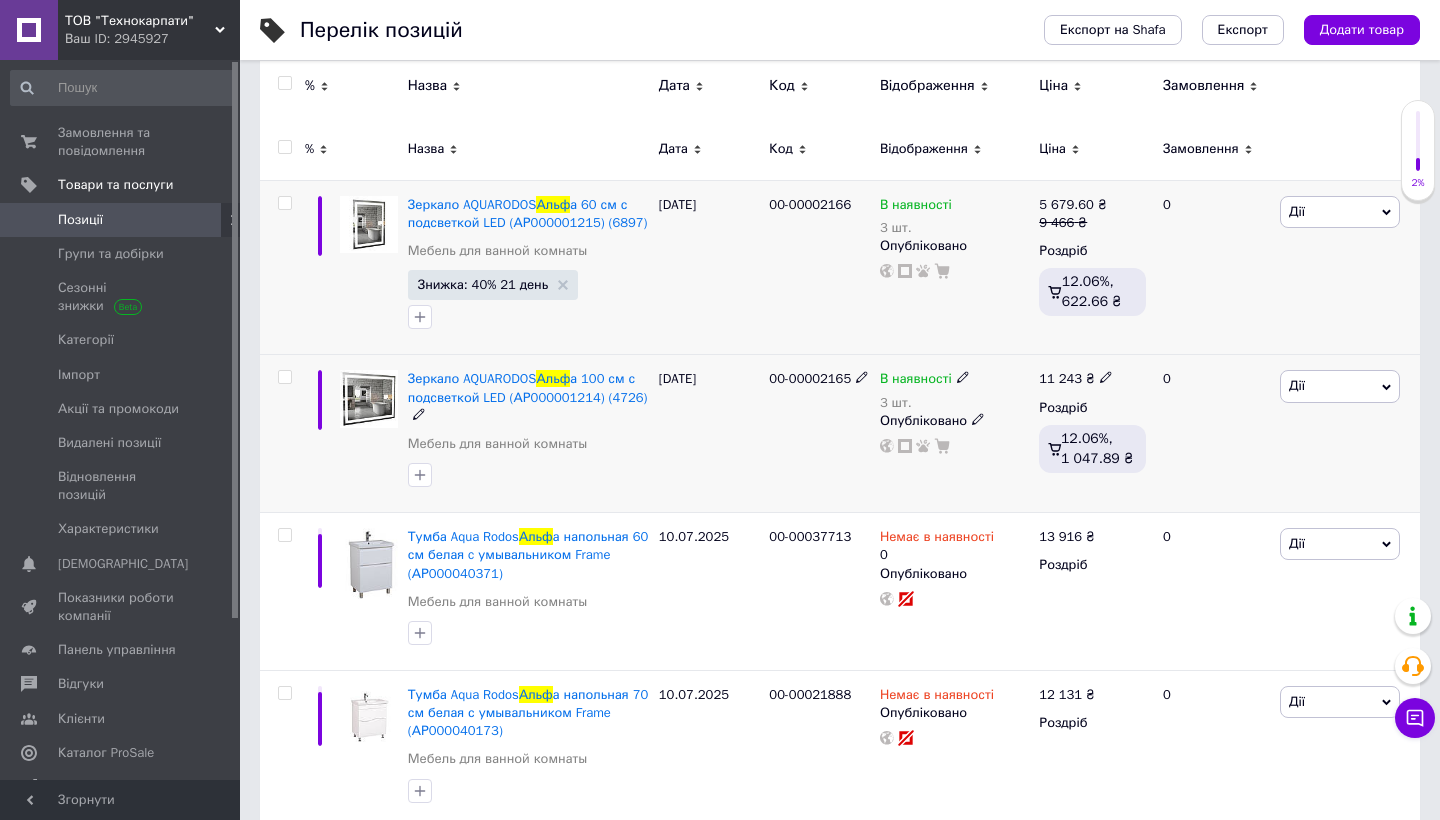click on "Дії" at bounding box center (1297, 385) 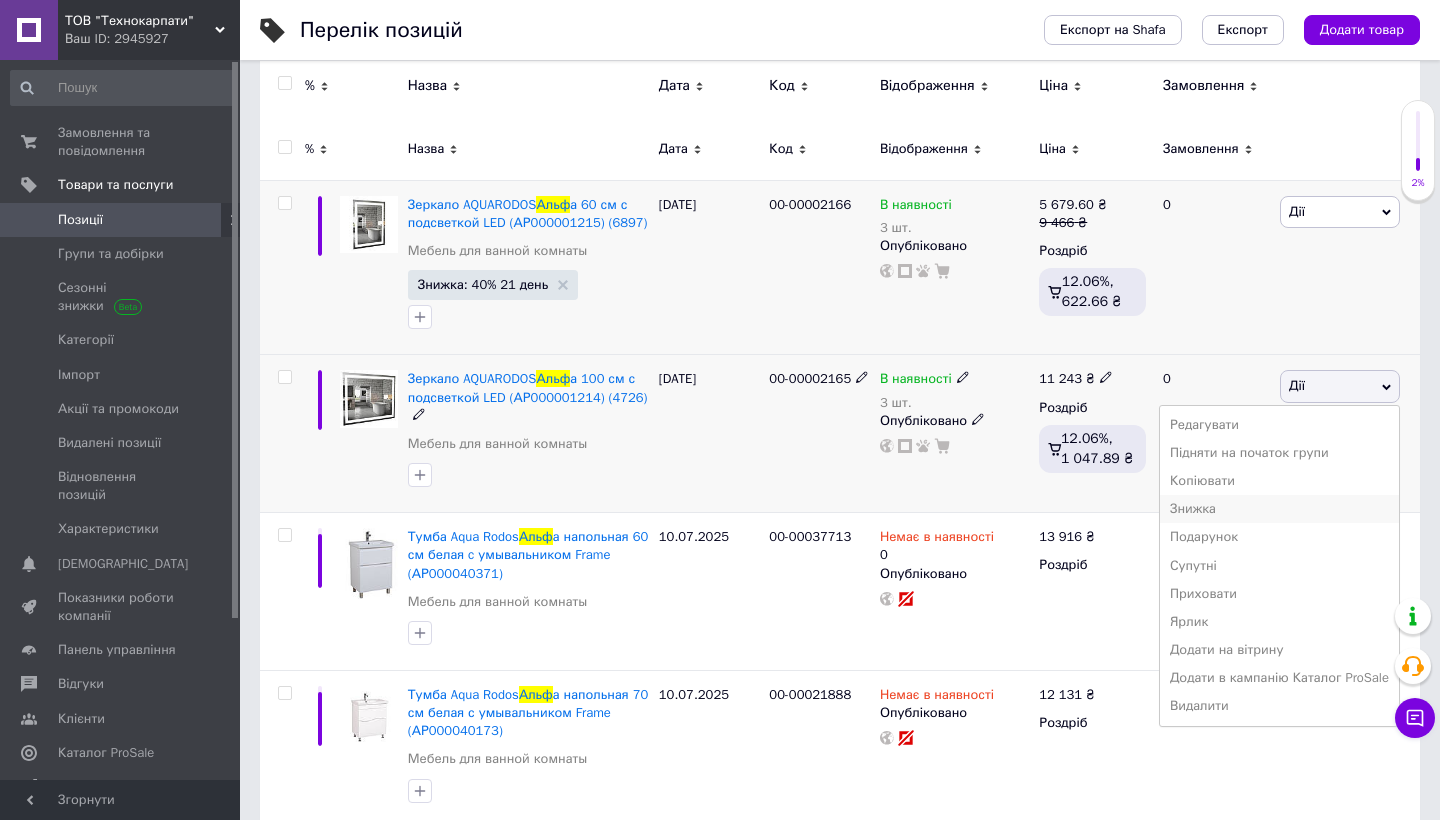 click on "Знижка" at bounding box center [1279, 509] 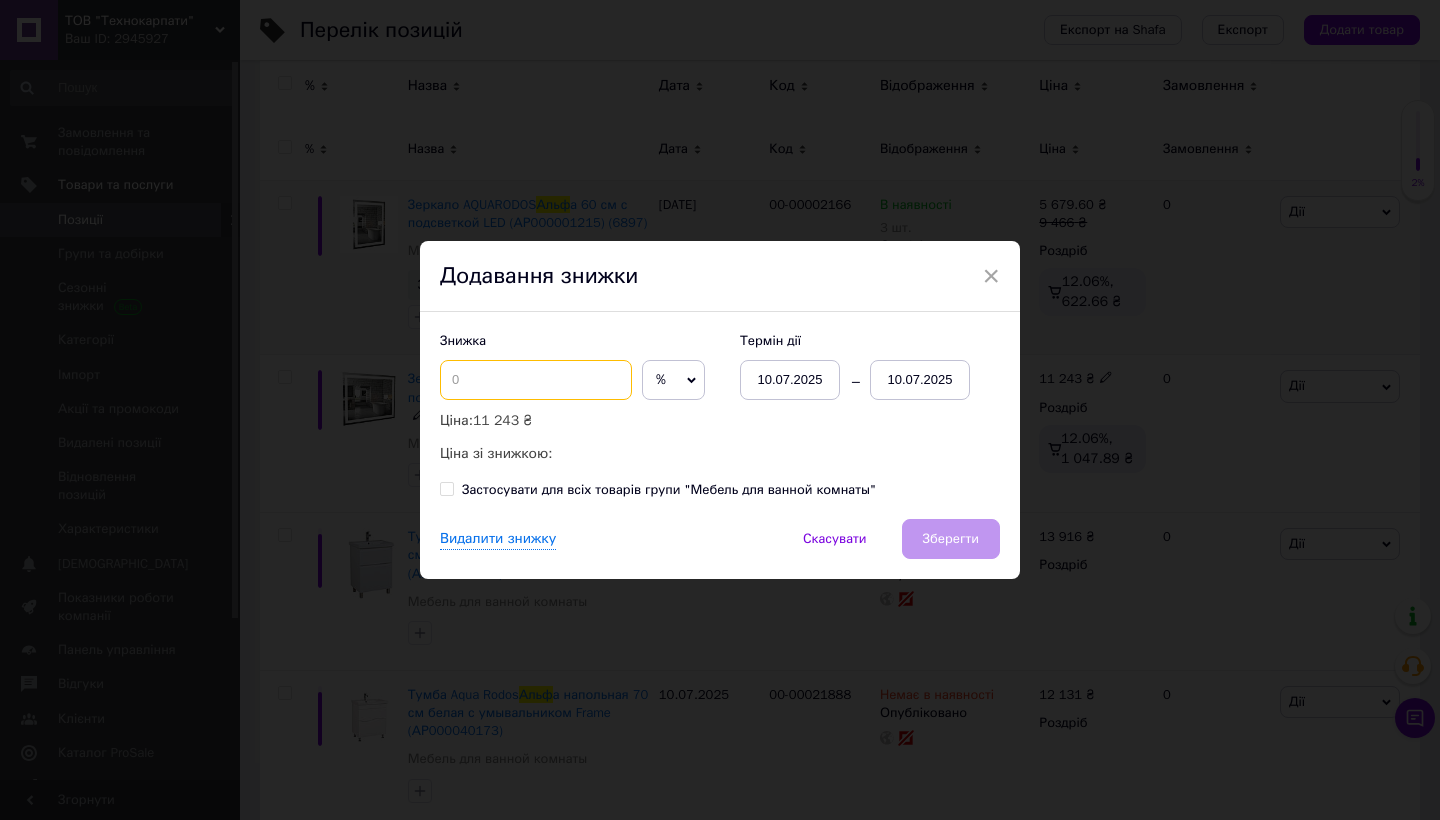 click at bounding box center (536, 380) 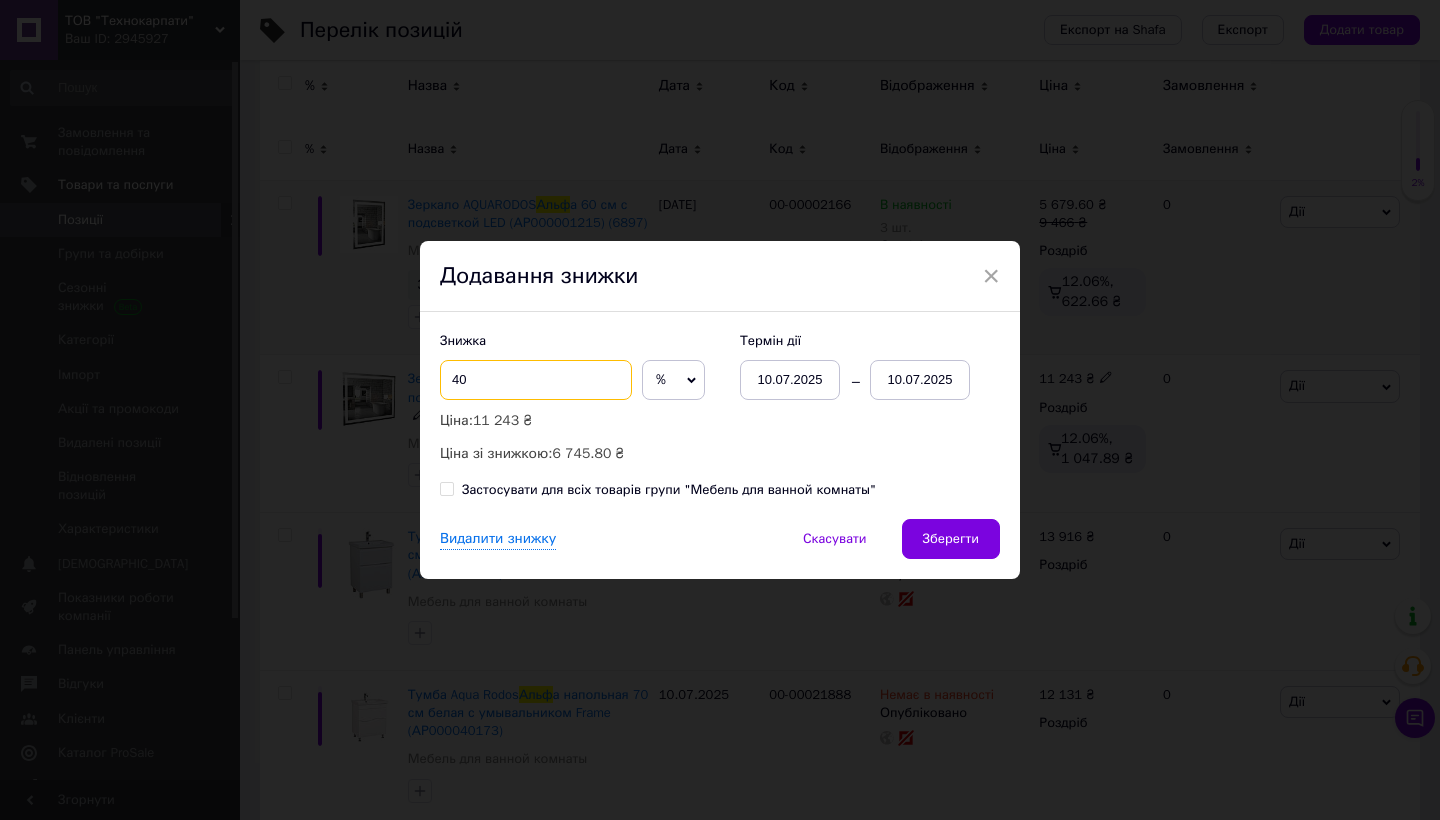 type on "40" 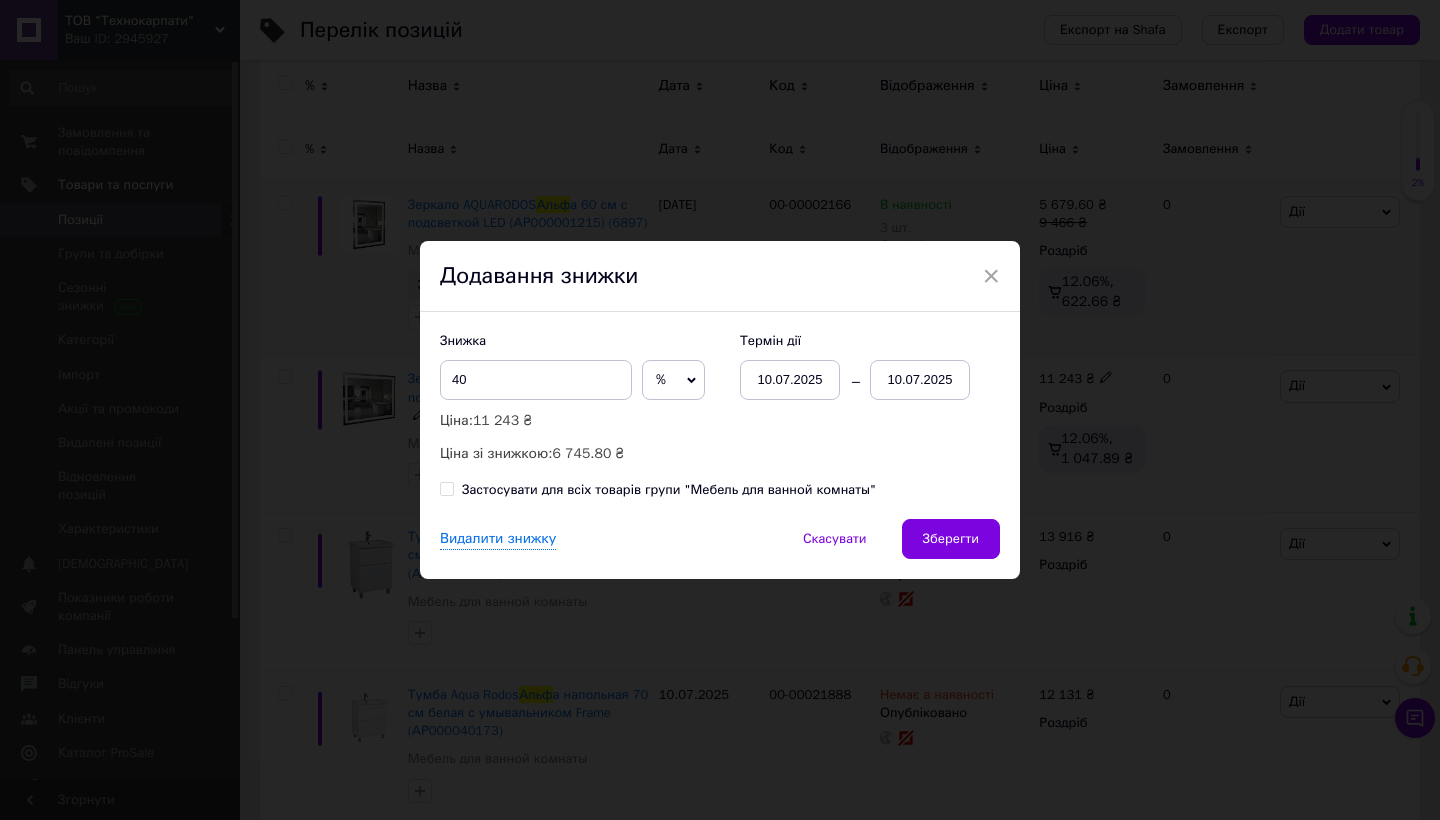 click on "10.07.2025" at bounding box center (920, 380) 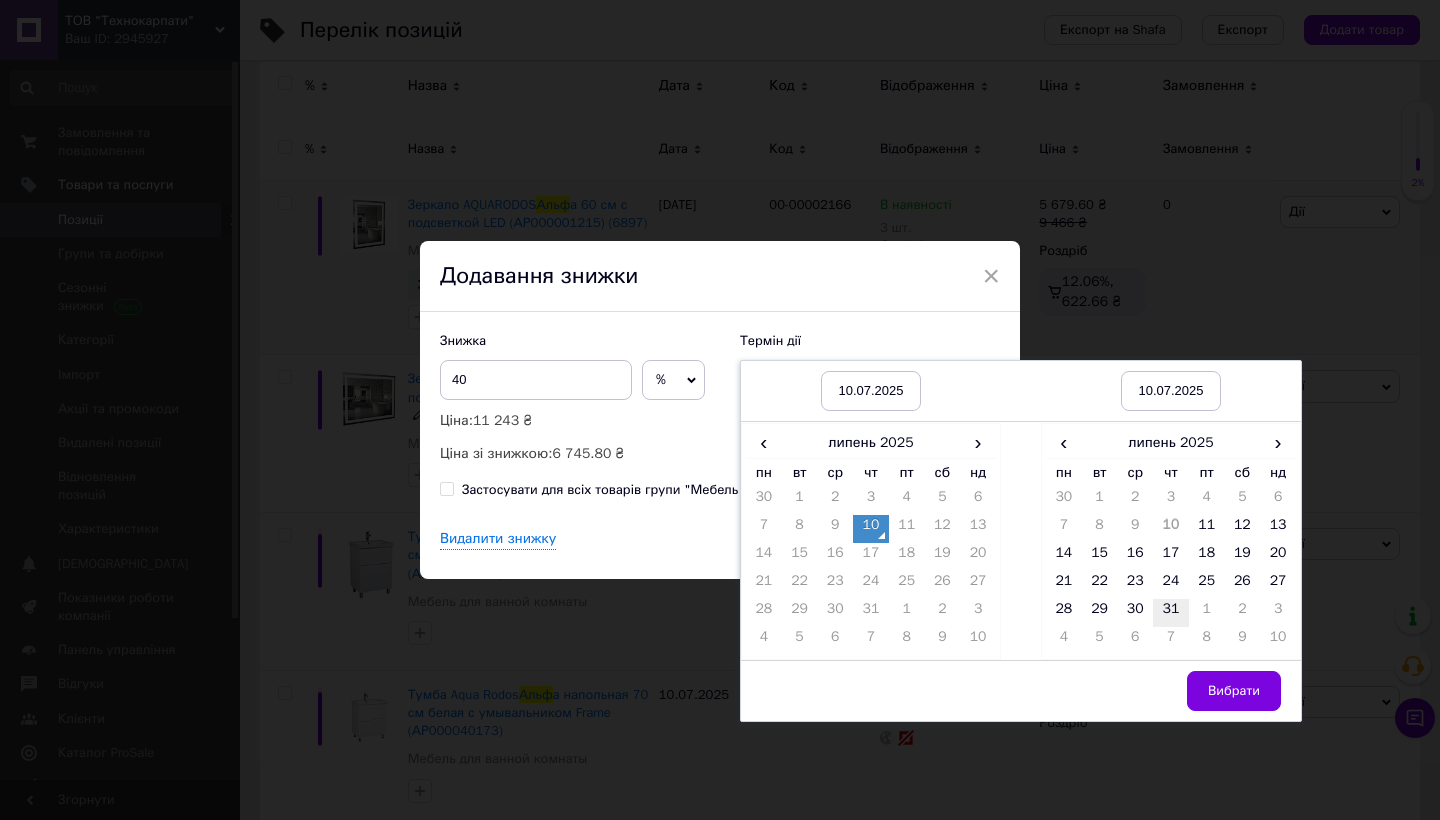 click on "31" at bounding box center [1171, 613] 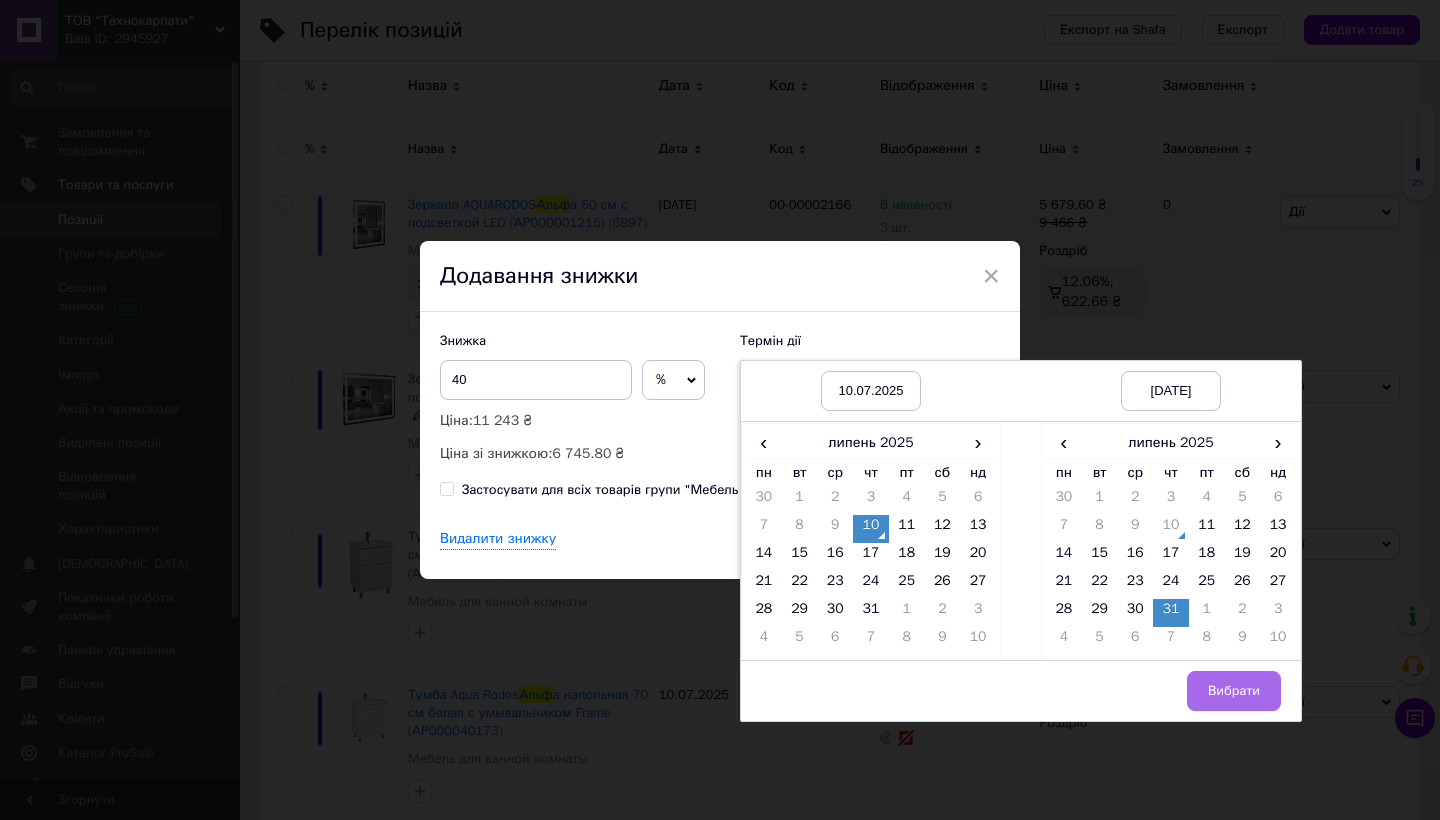 click on "Вибрати" at bounding box center [1234, 691] 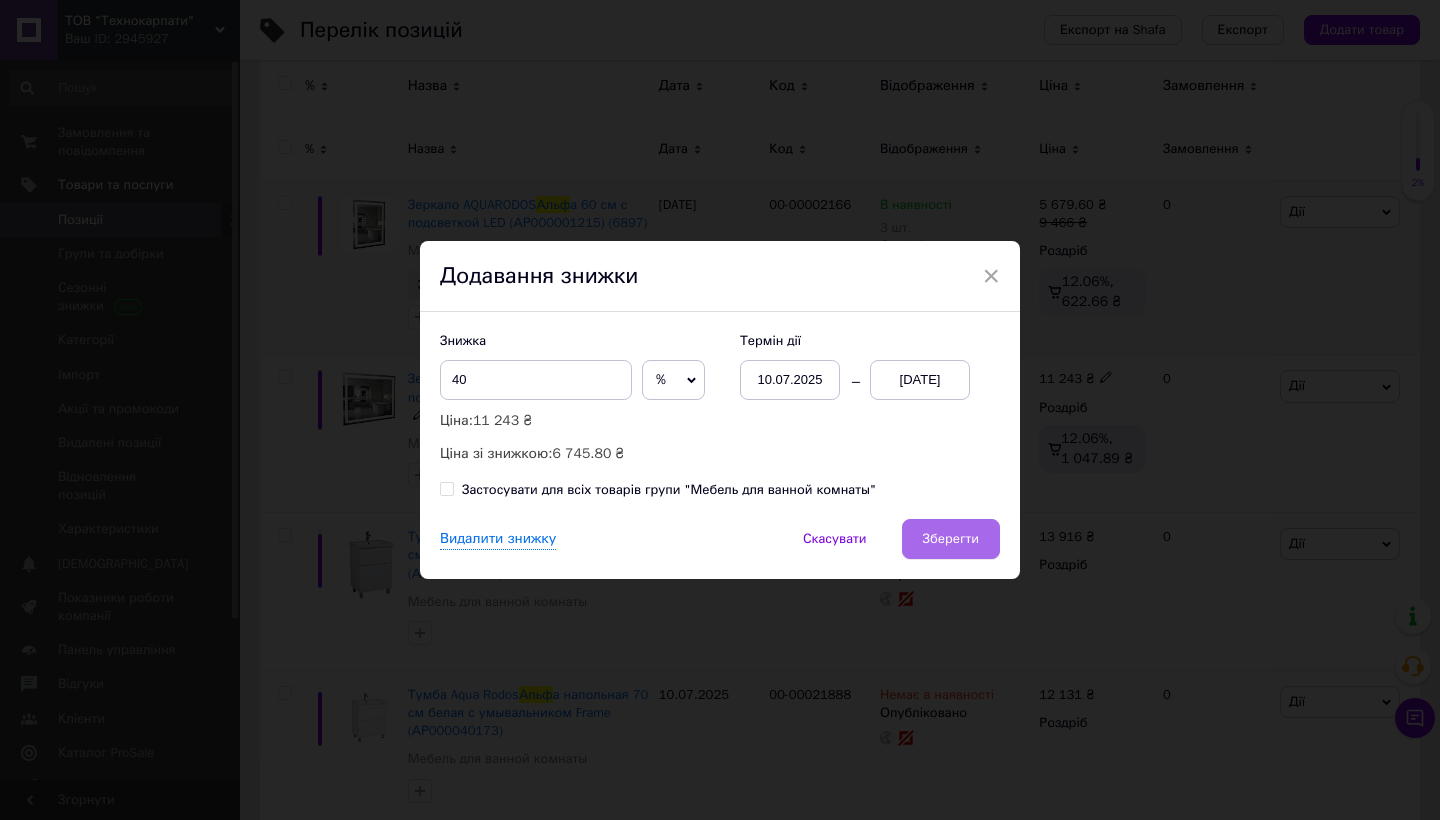 click on "Зберегти" at bounding box center (951, 539) 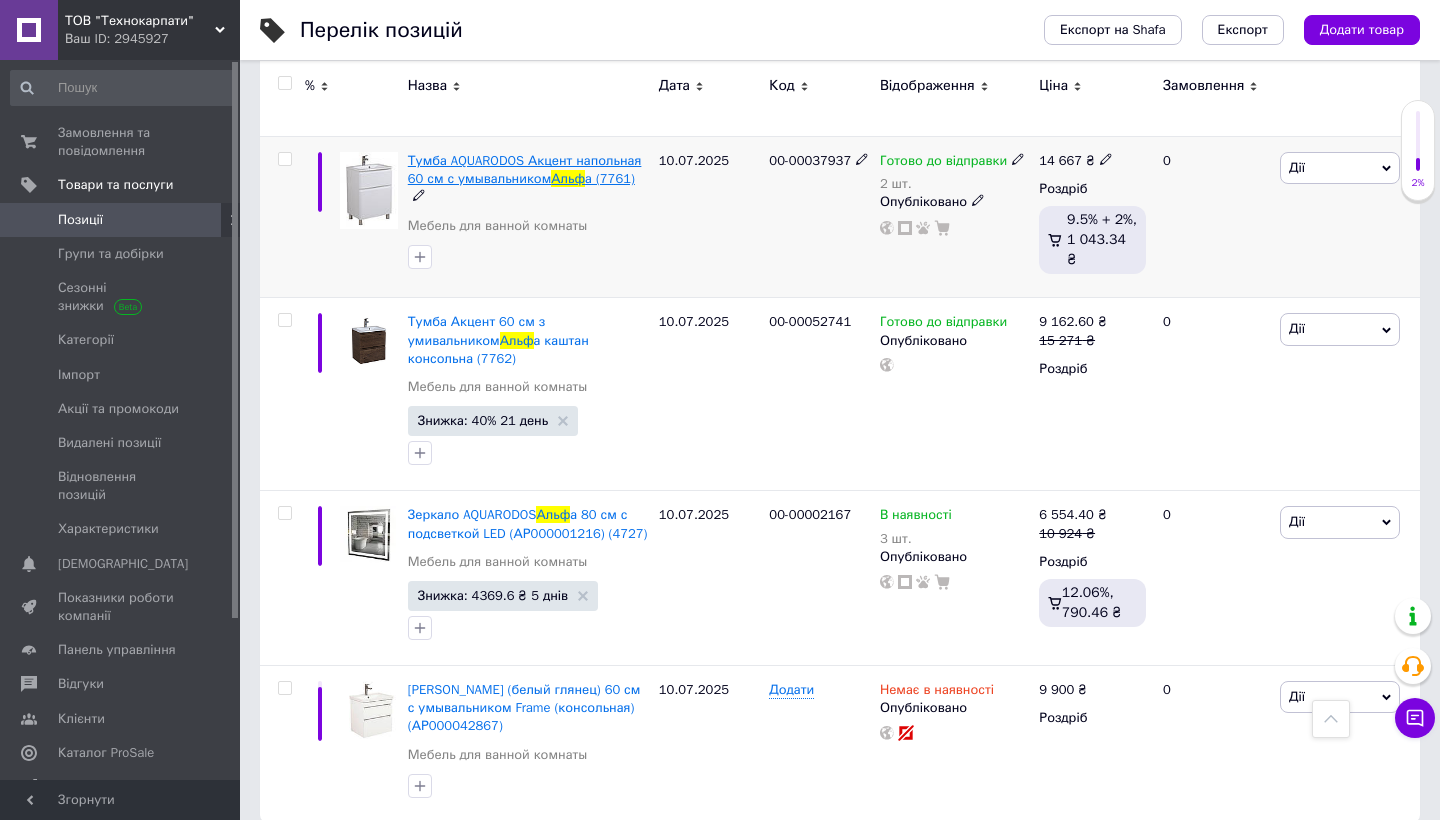 scroll, scrollTop: 1119, scrollLeft: 0, axis: vertical 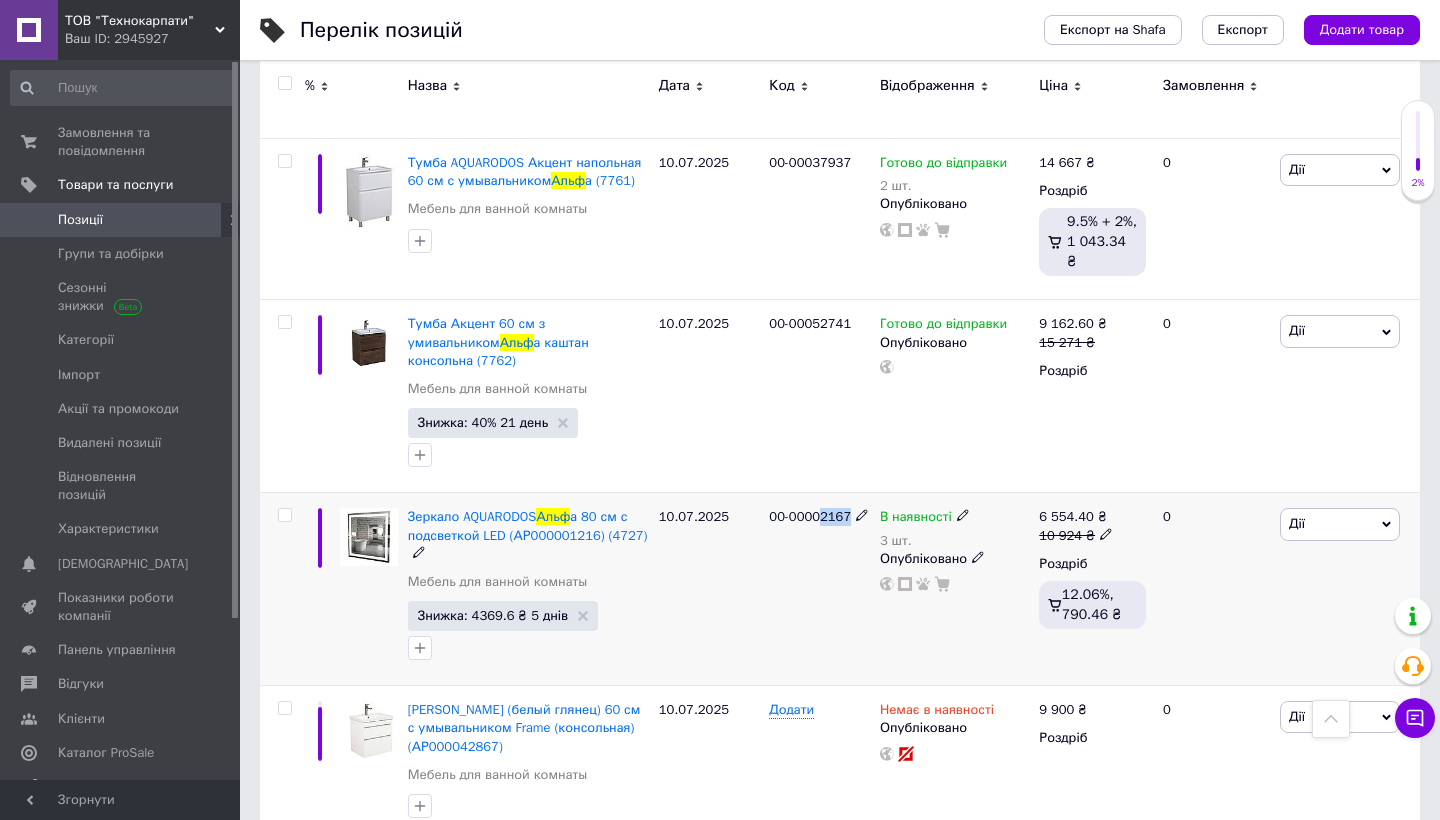 drag, startPoint x: 826, startPoint y: 494, endPoint x: 861, endPoint y: 495, distance: 35.014282 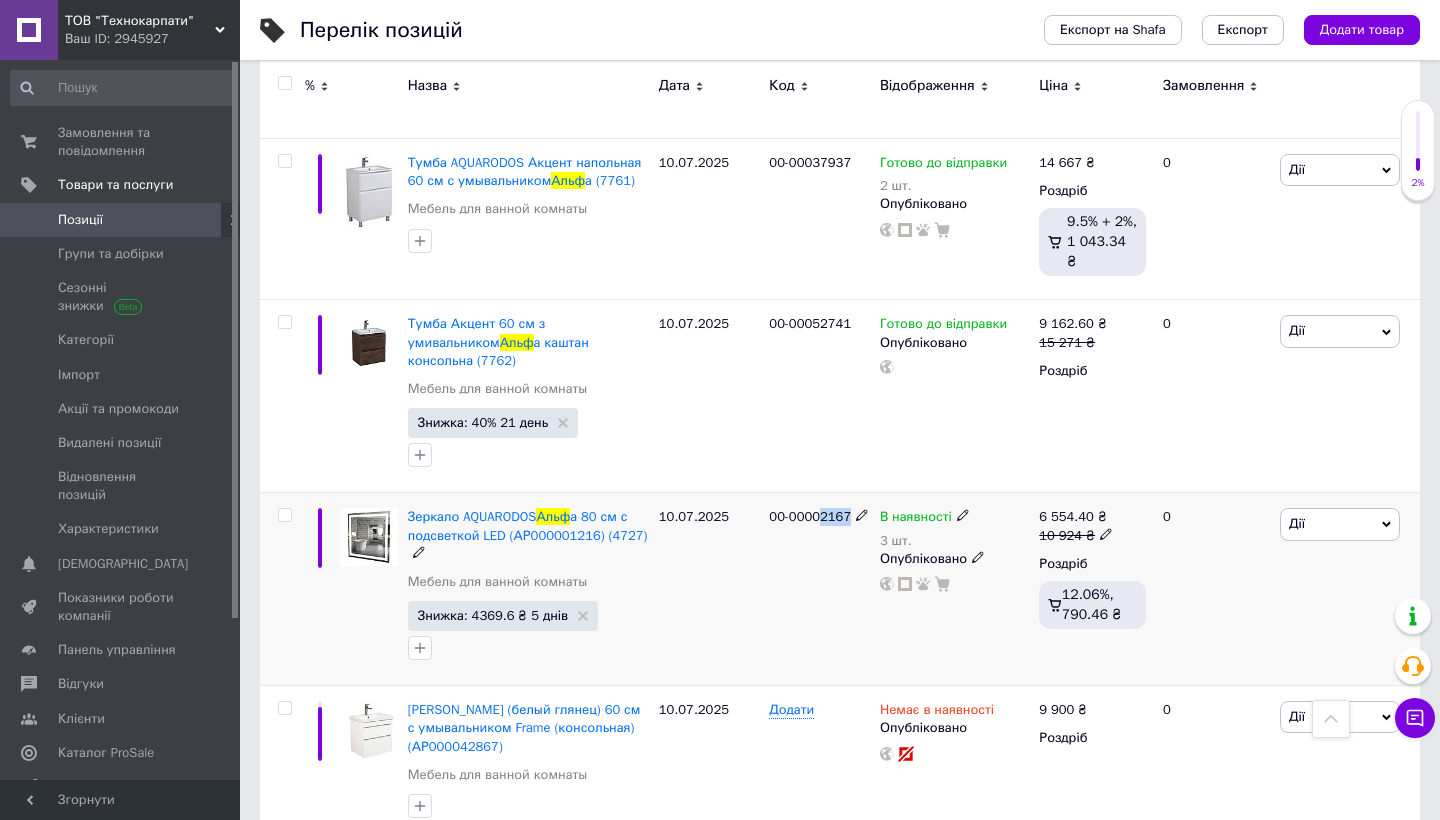 click on "10.07.2025" at bounding box center [709, 589] 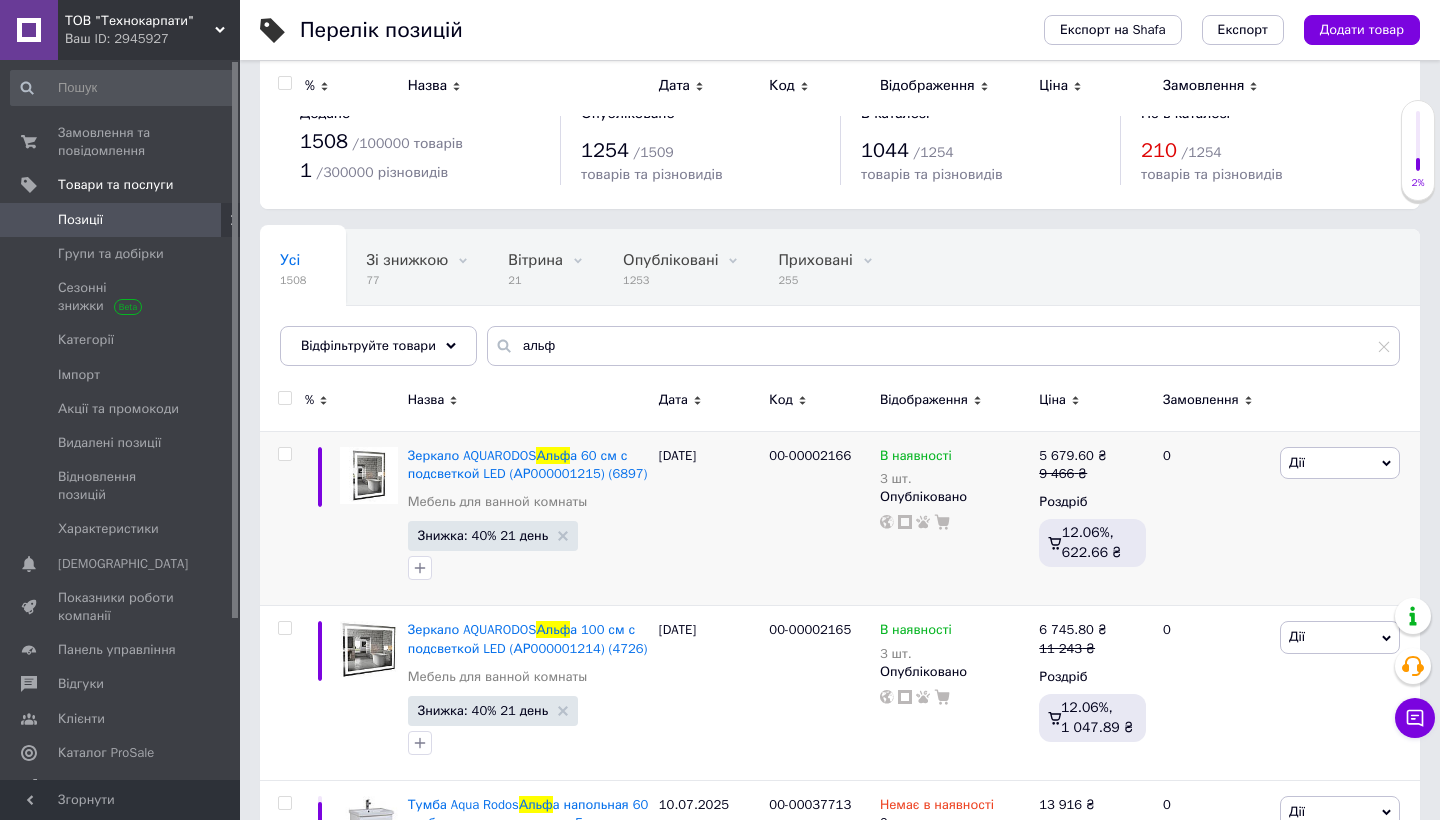 scroll, scrollTop: 0, scrollLeft: 0, axis: both 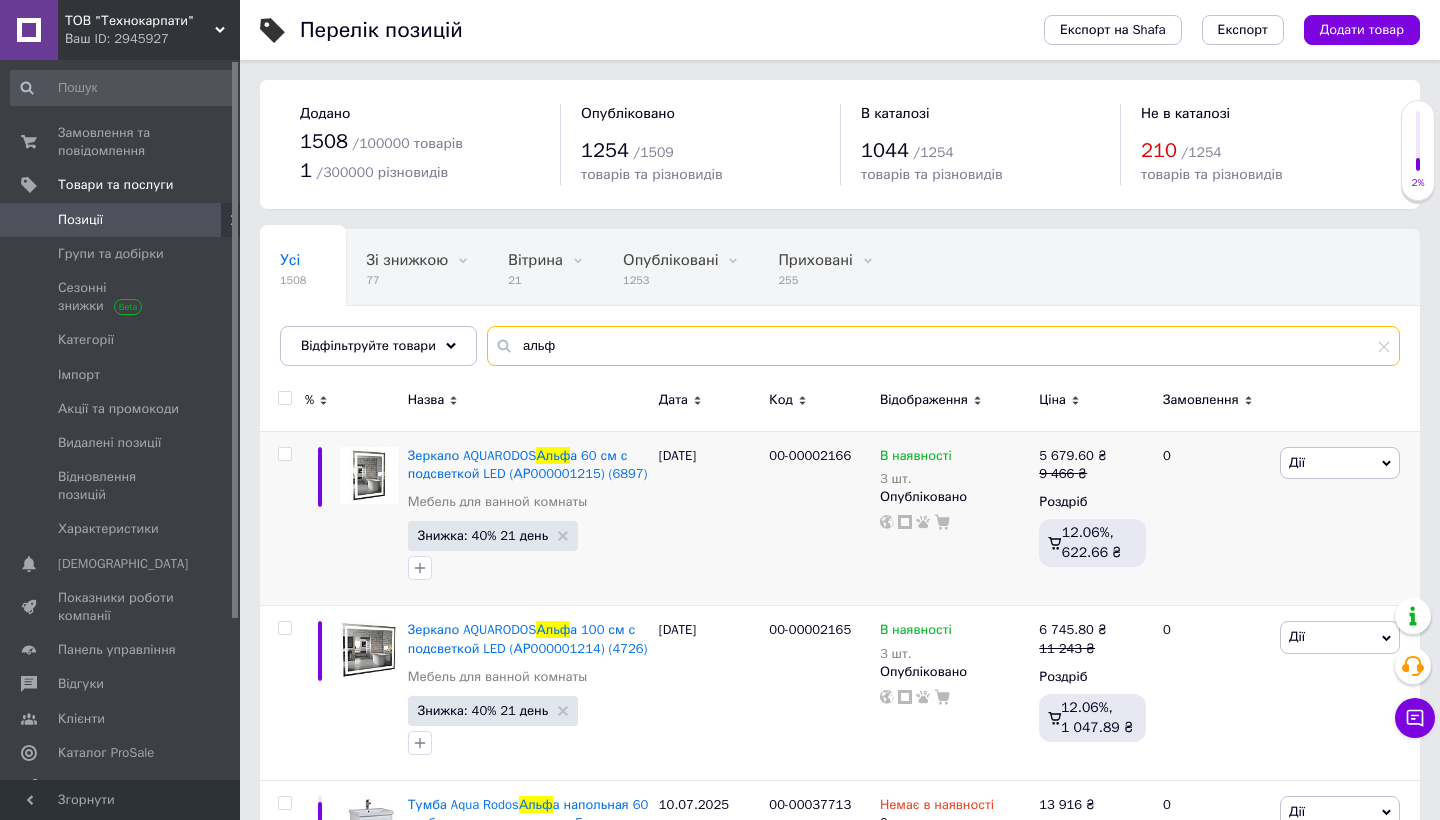 click on "альф" at bounding box center (943, 346) 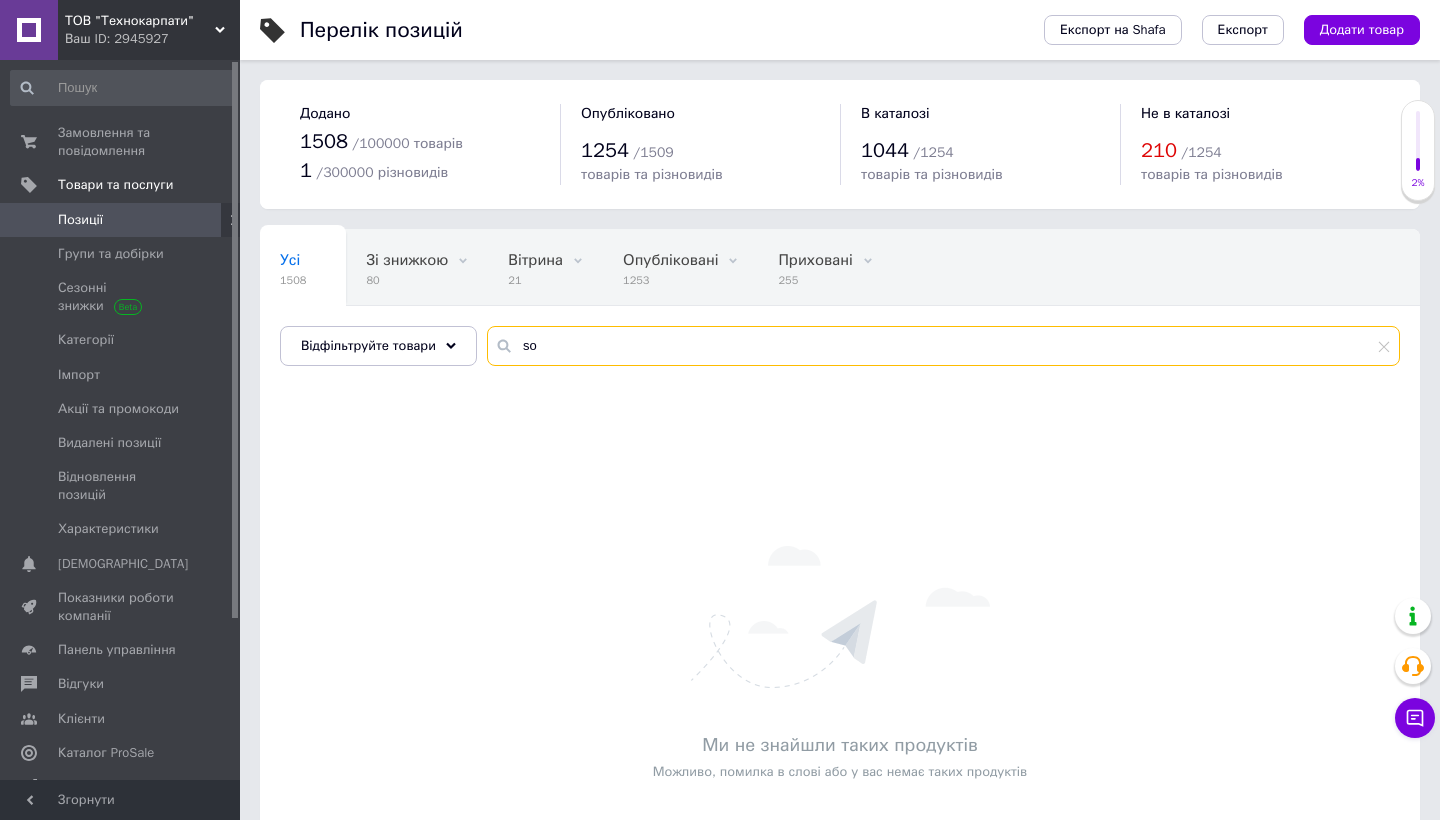 type on "s" 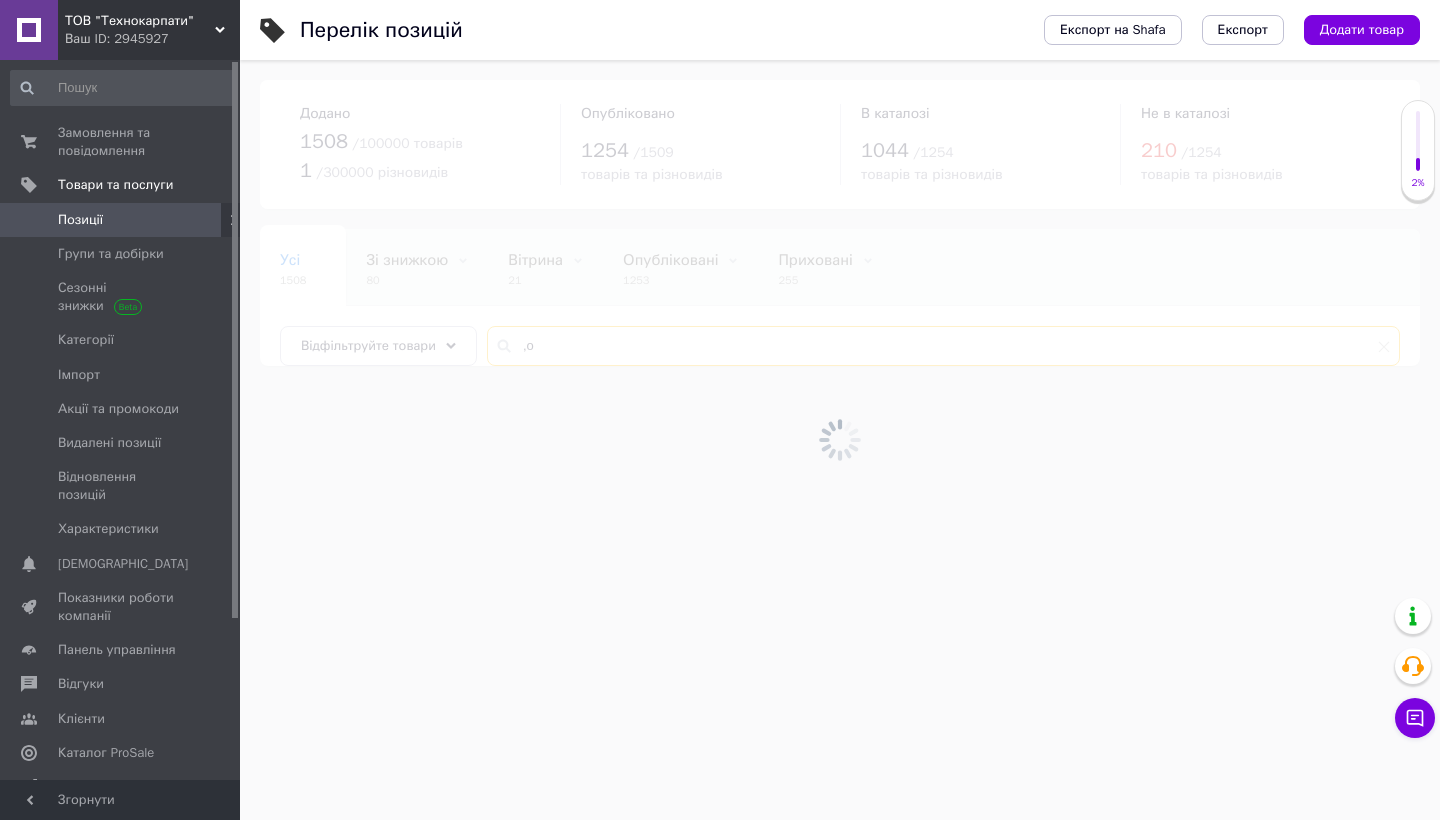 type on "," 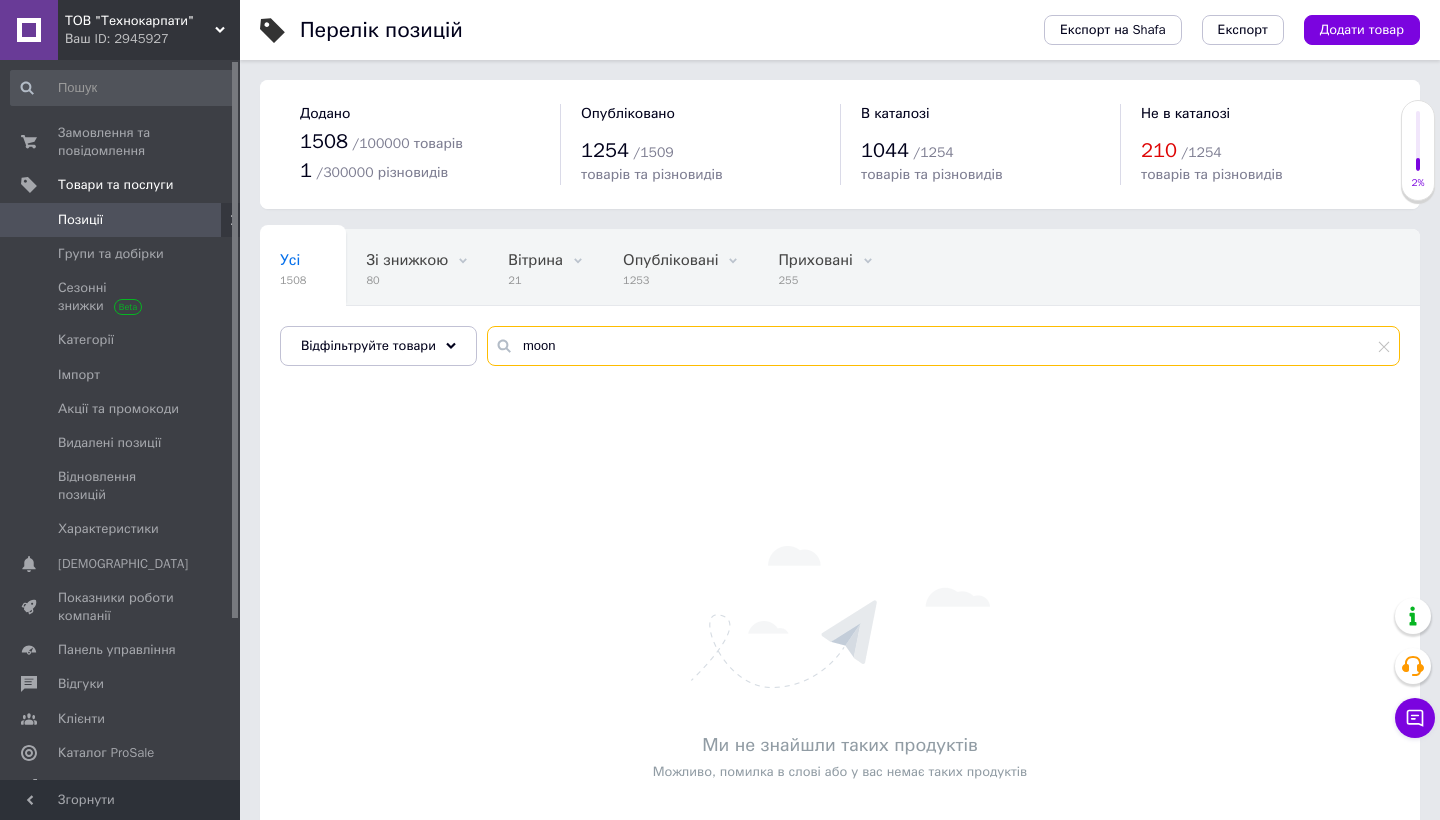 click on "moon" at bounding box center (943, 346) 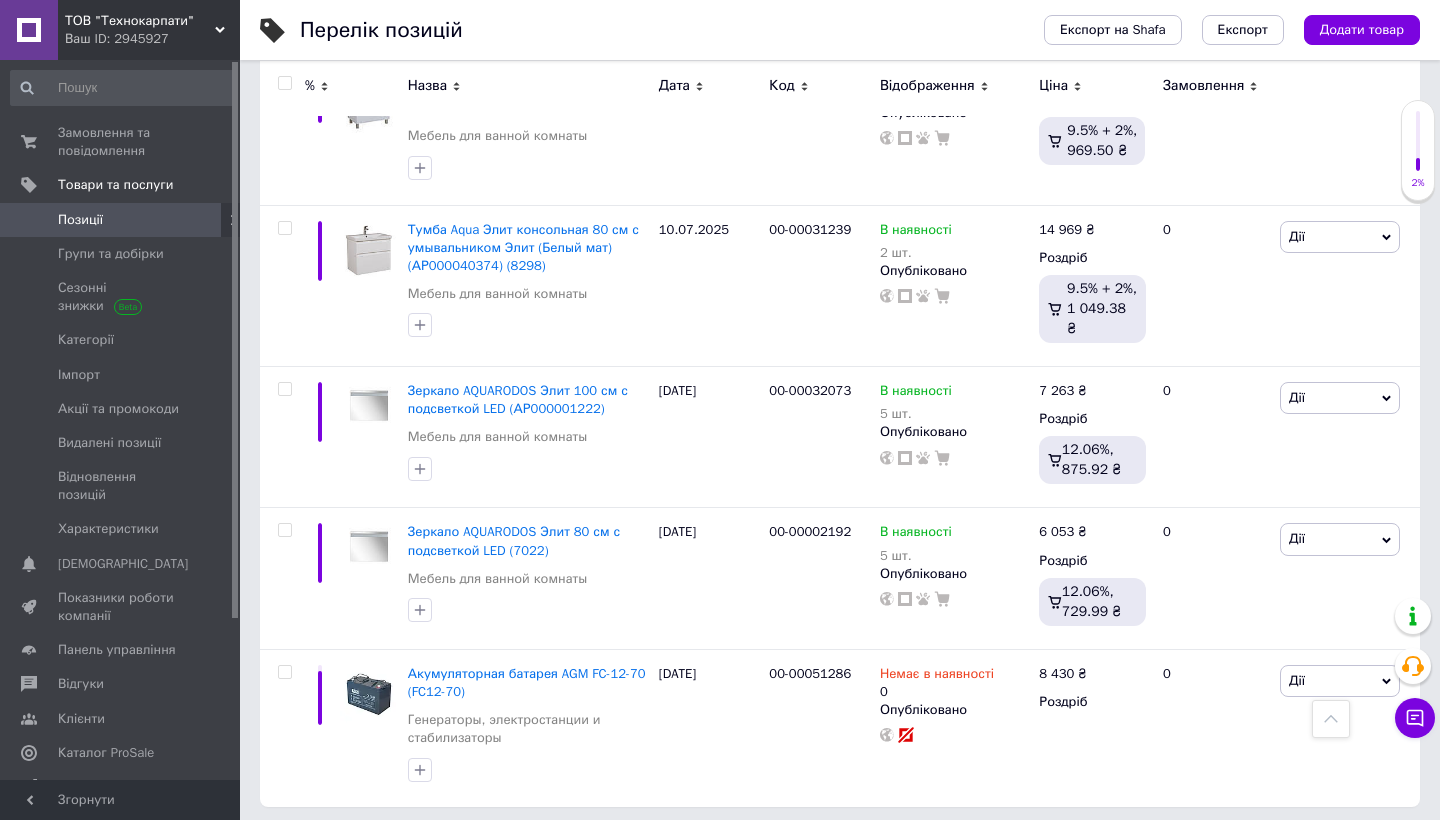 scroll, scrollTop: 1571, scrollLeft: 0, axis: vertical 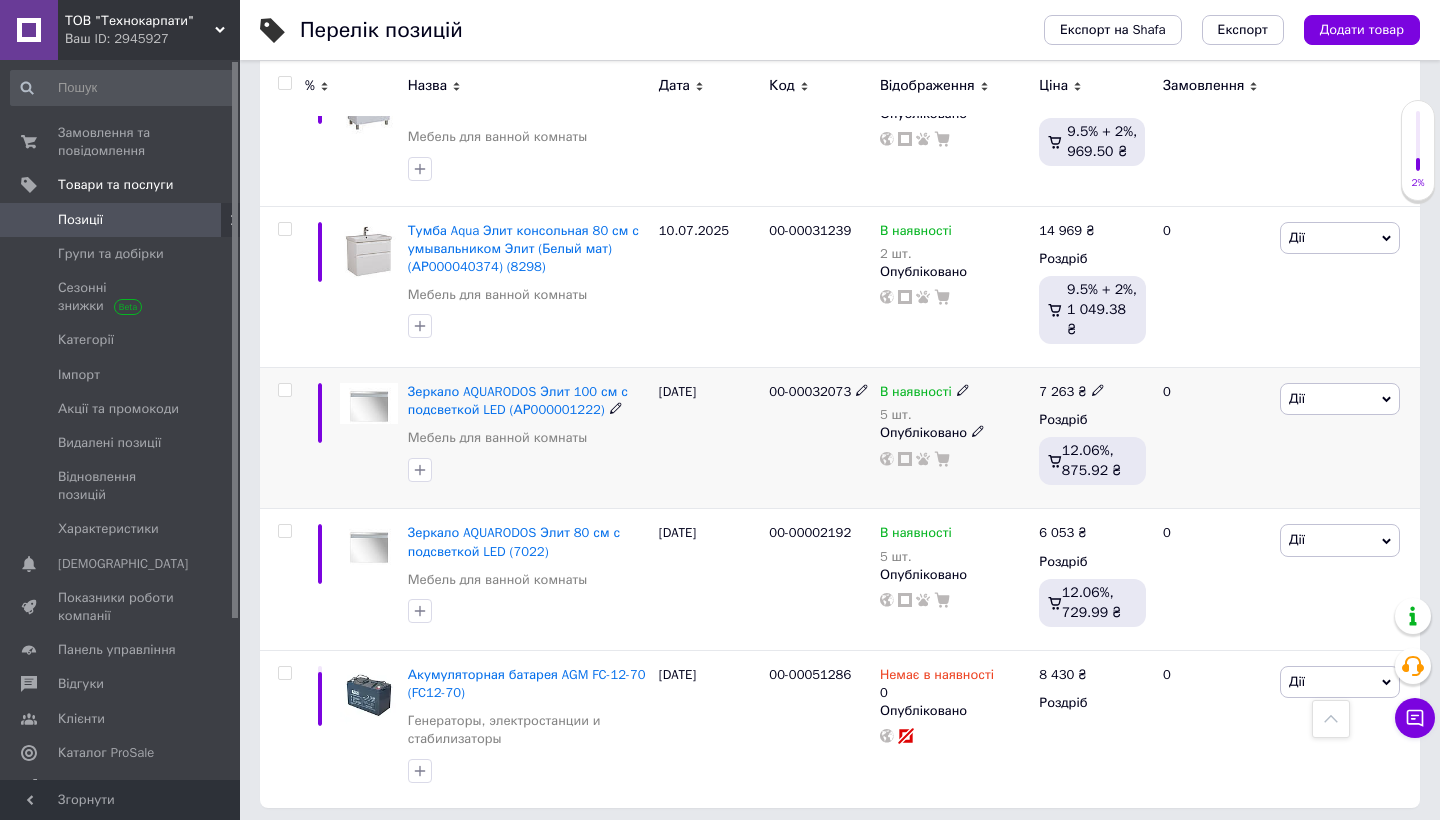 type on "еліт" 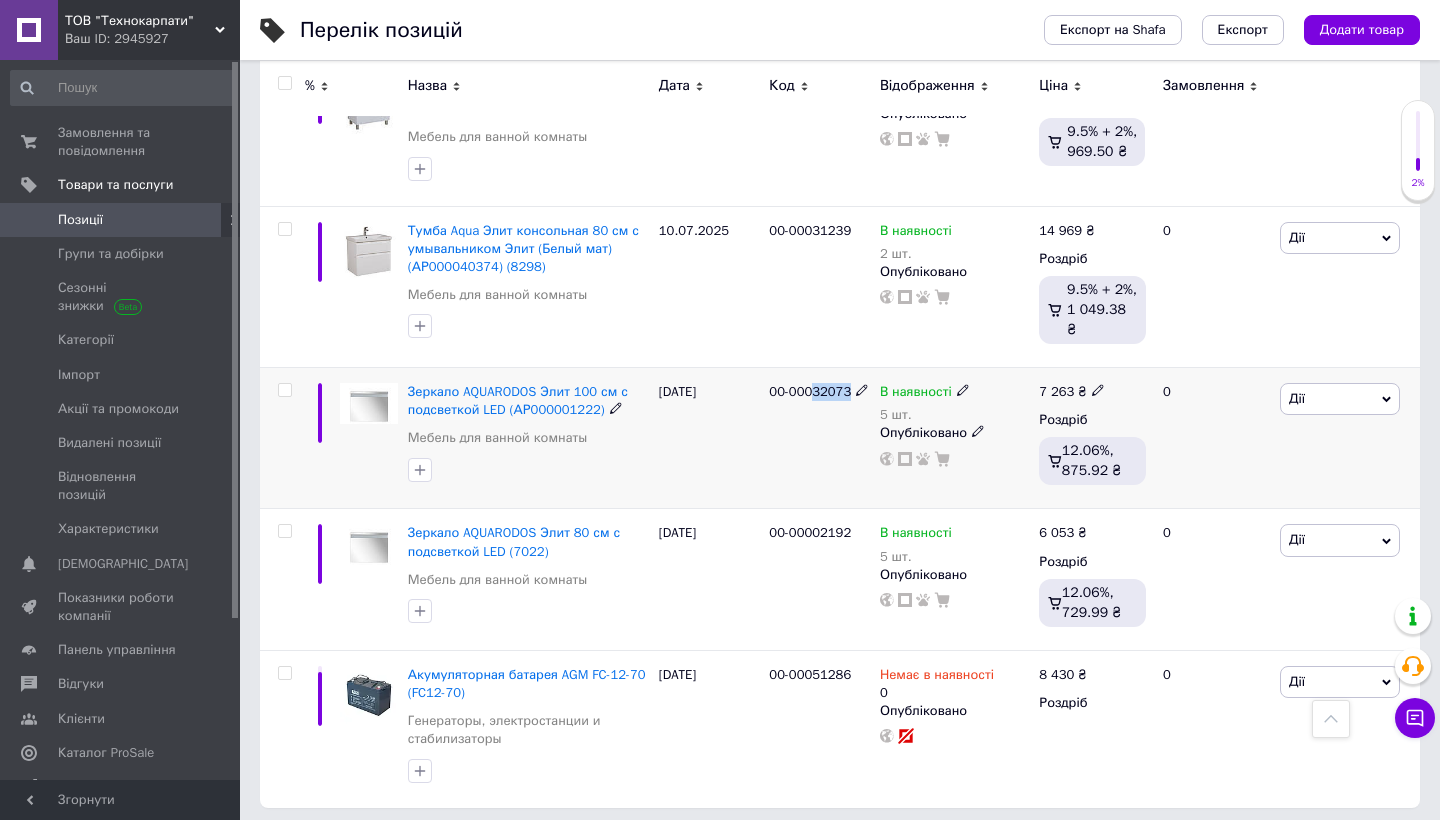 drag, startPoint x: 817, startPoint y: 386, endPoint x: 861, endPoint y: 387, distance: 44.011364 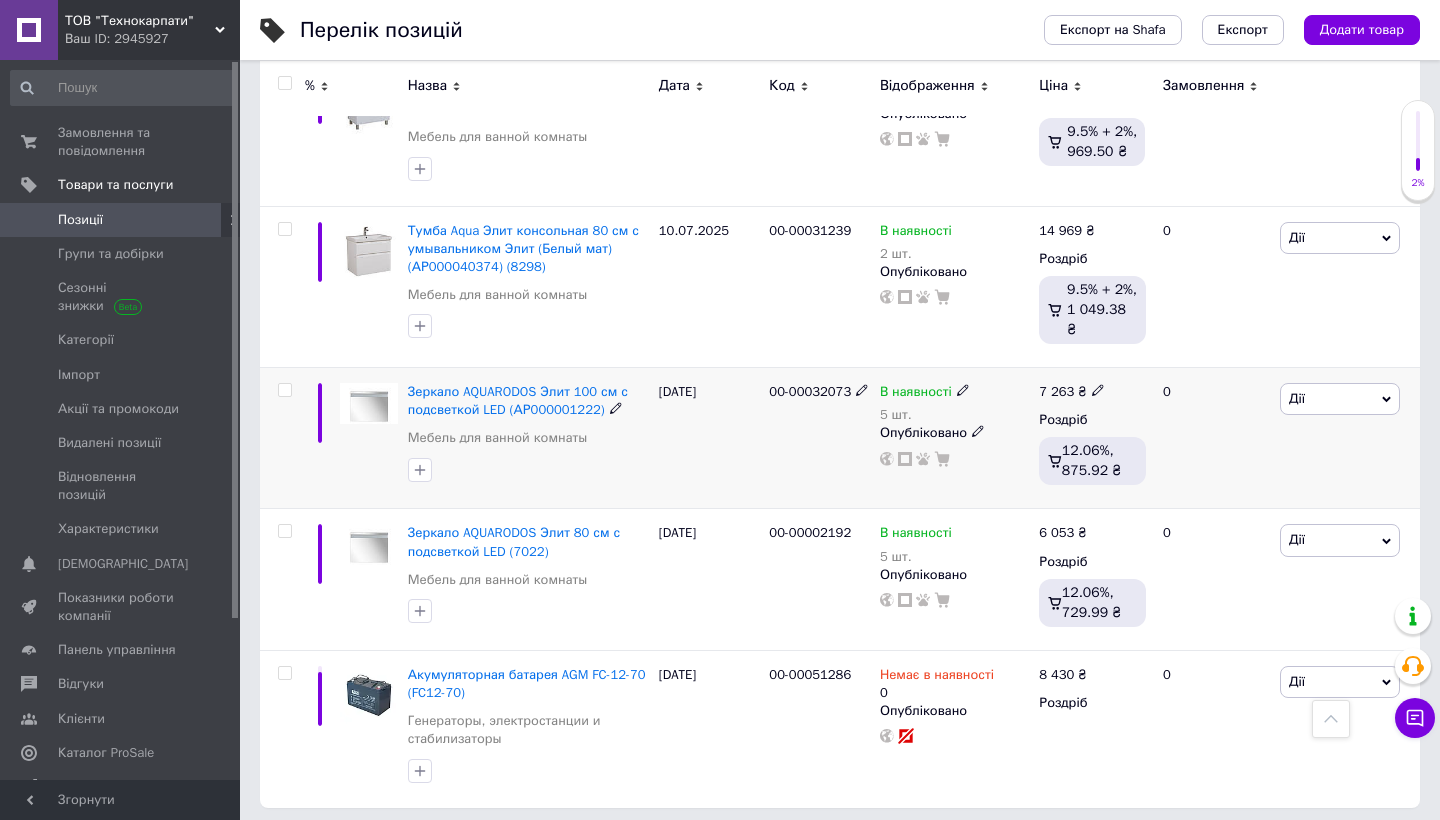 click 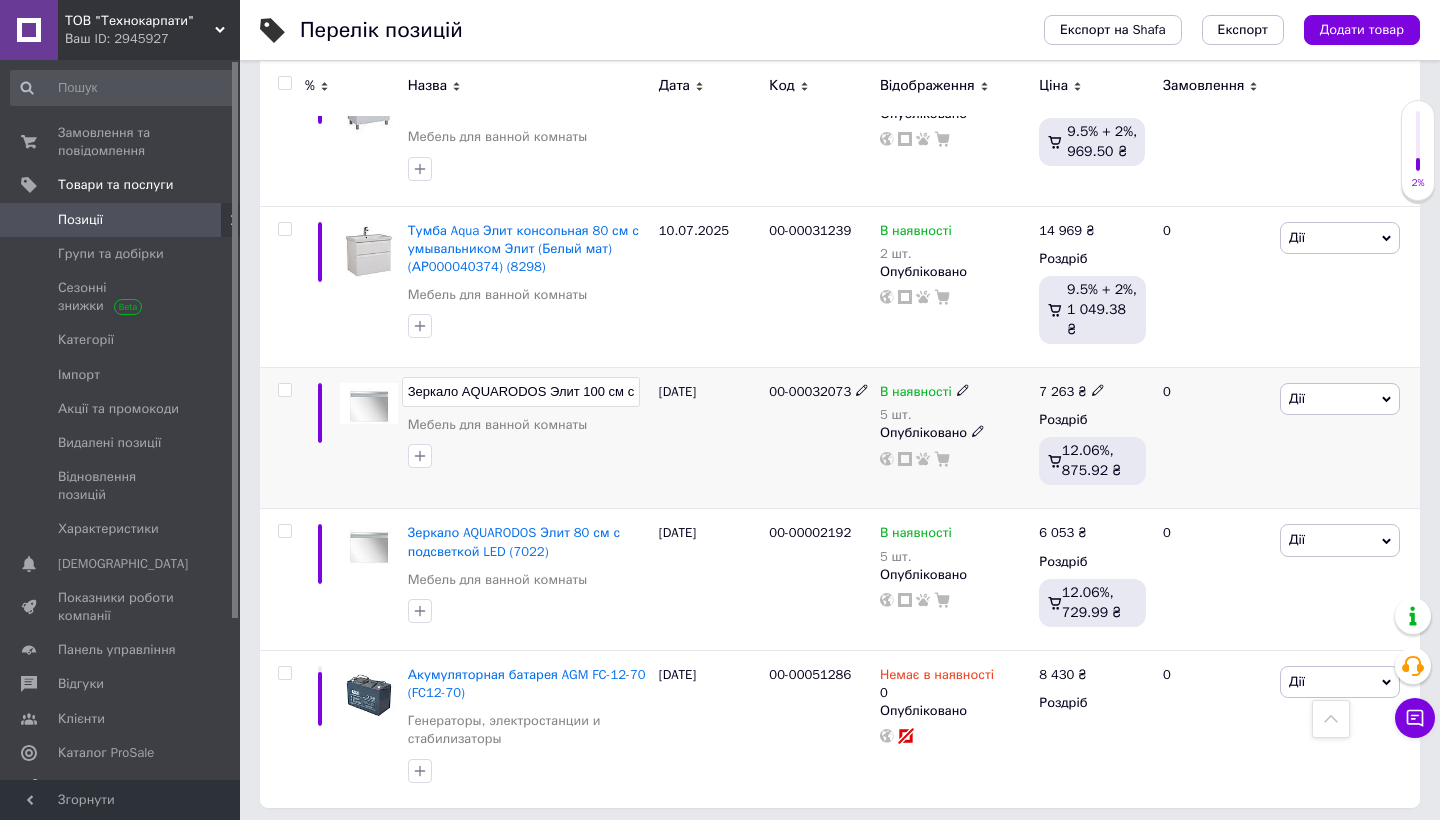 scroll, scrollTop: 0, scrollLeft: 191, axis: horizontal 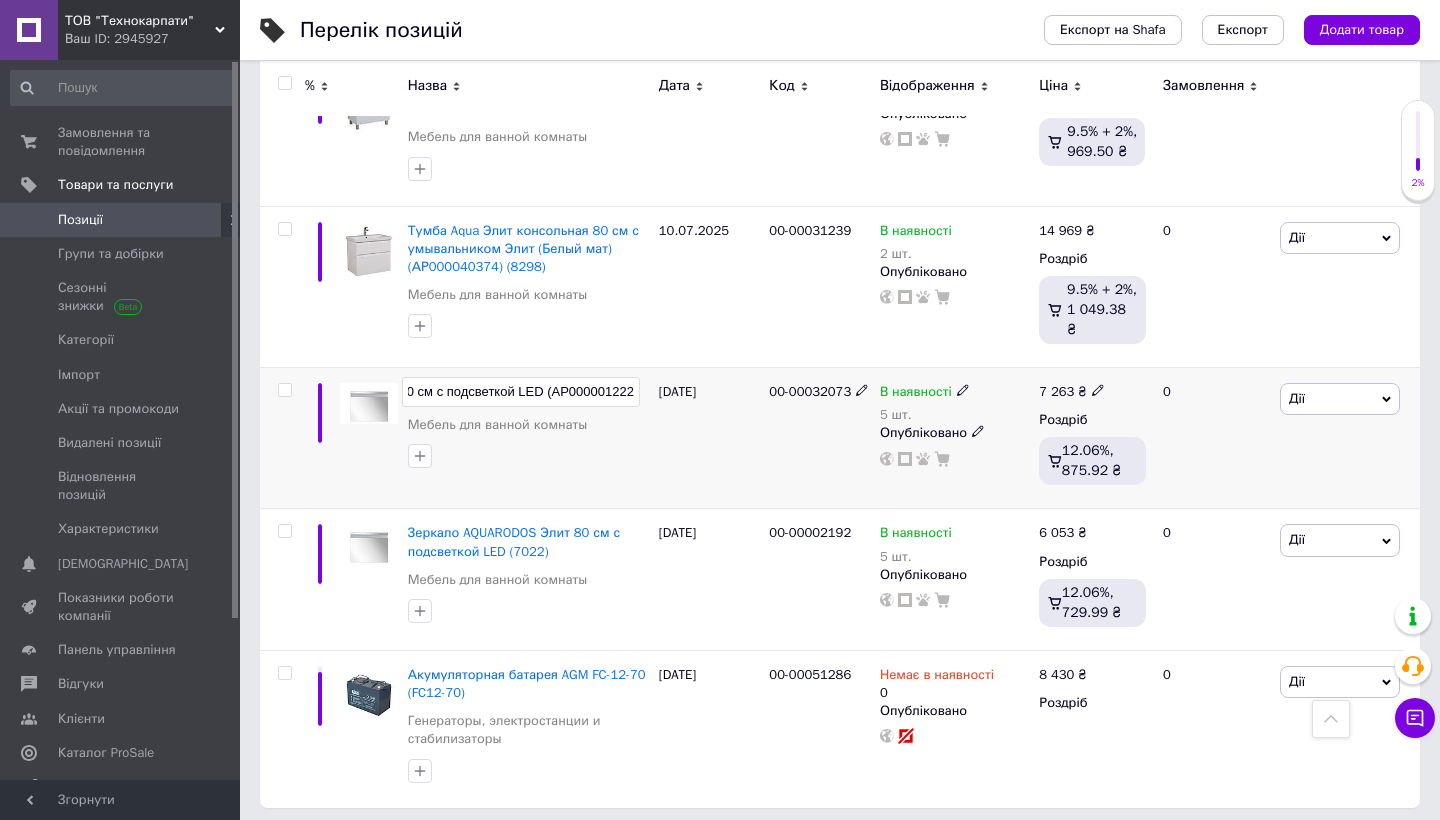 type on "Зеркало AQUARODOS Элит 100 см с подсветкой LED (АР000001222) (7021)" 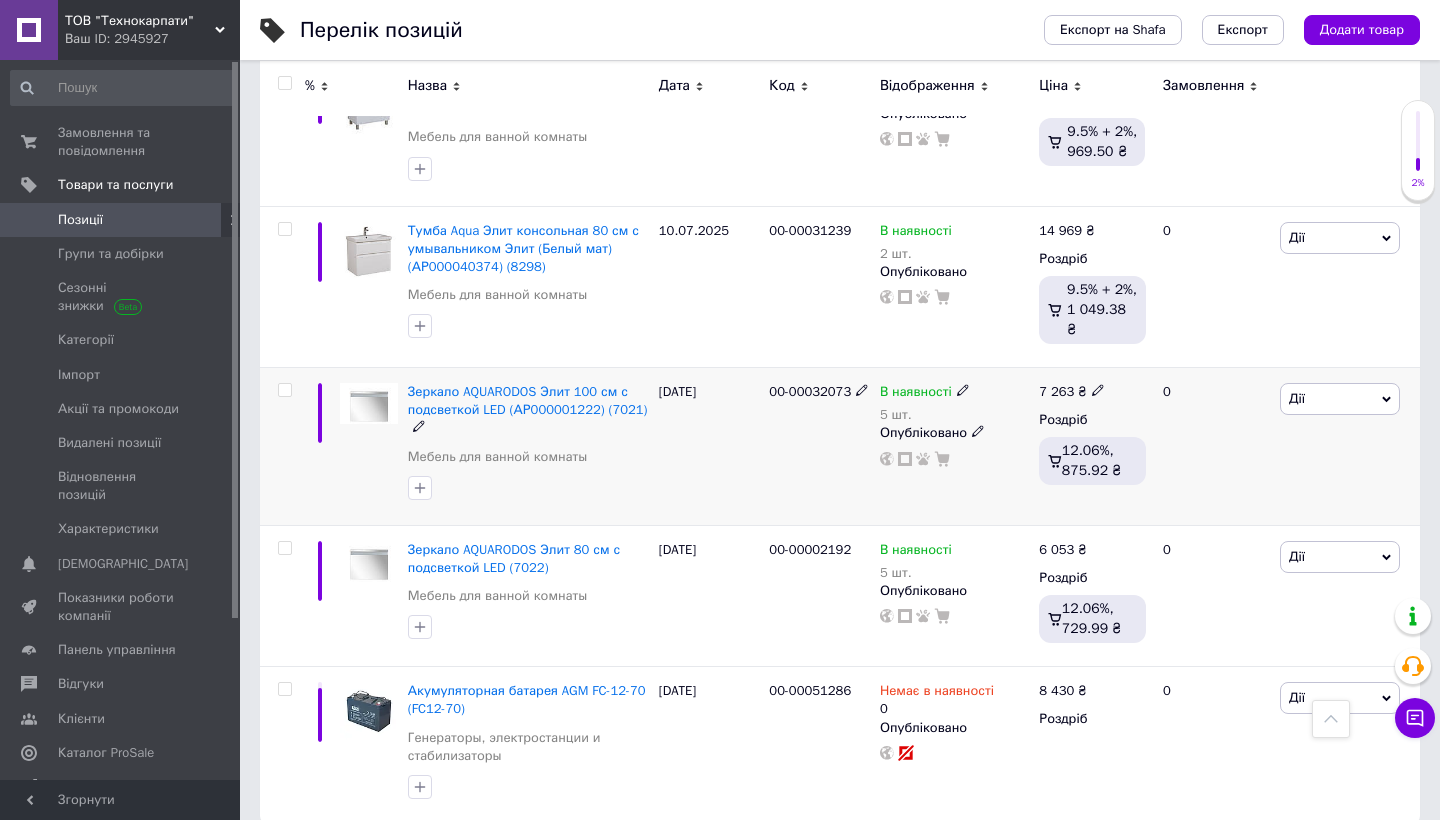 click 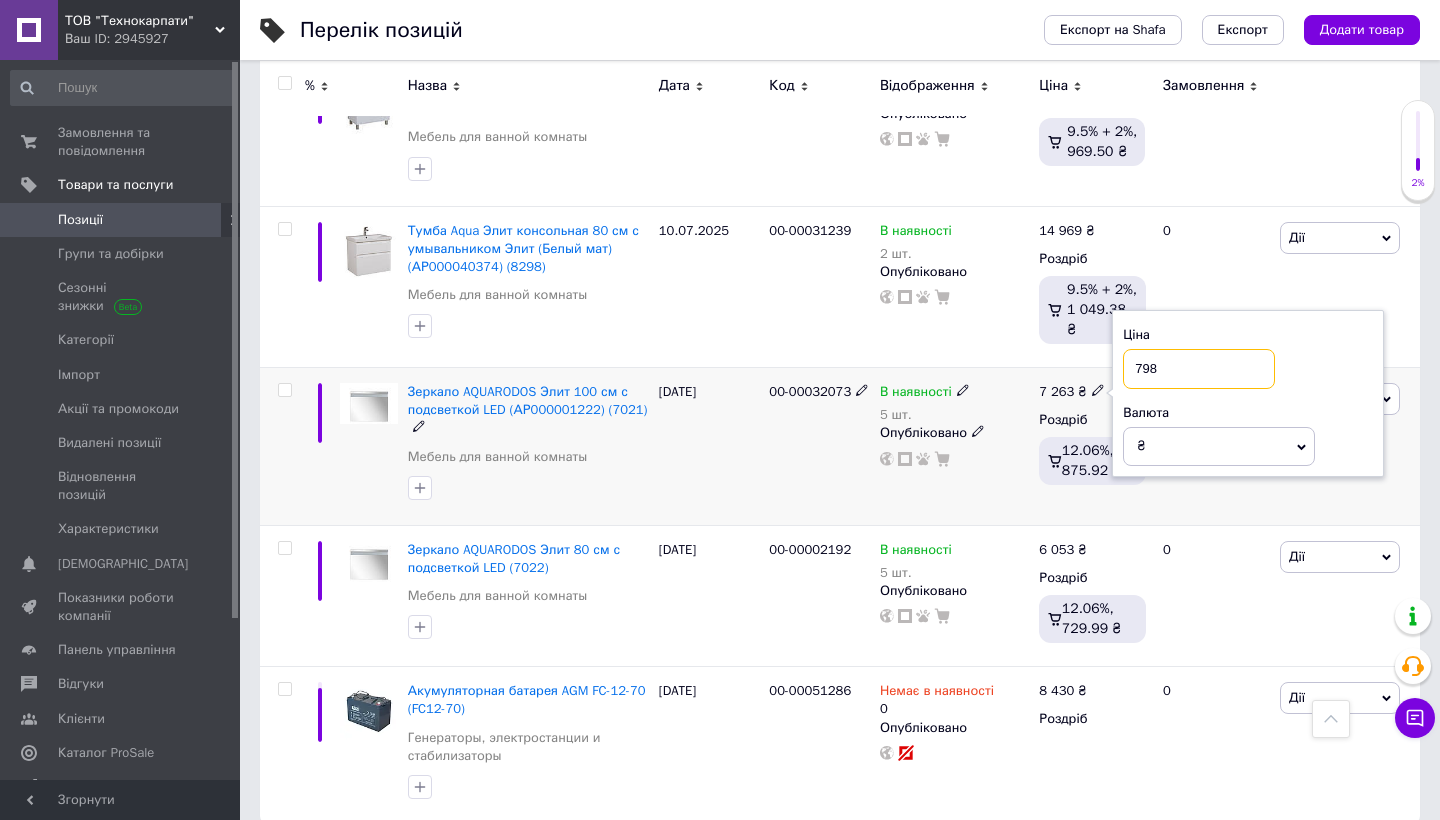 type on "7989" 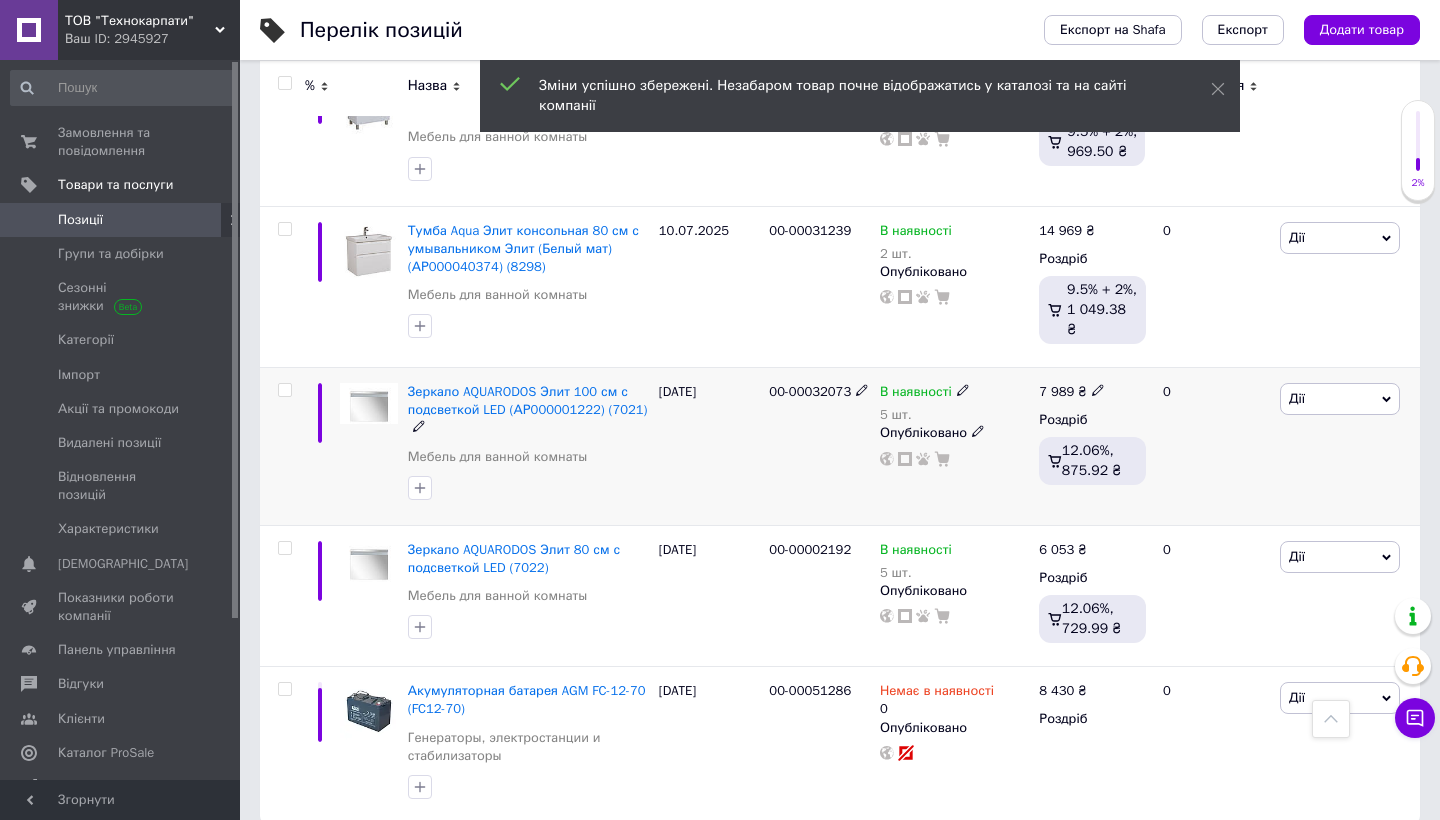 click on "Дії" at bounding box center [1340, 399] 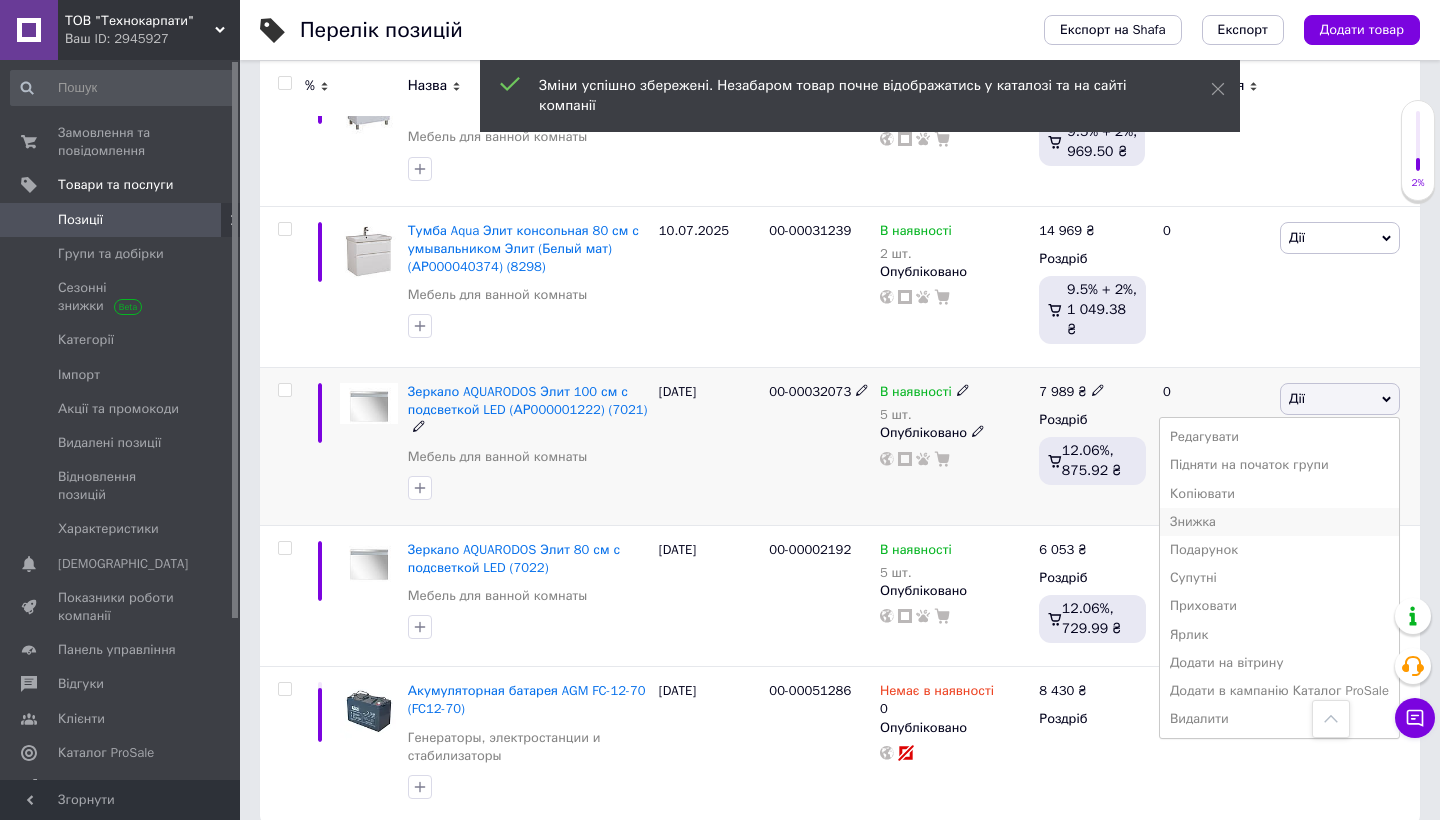 click on "Знижка" at bounding box center [1279, 522] 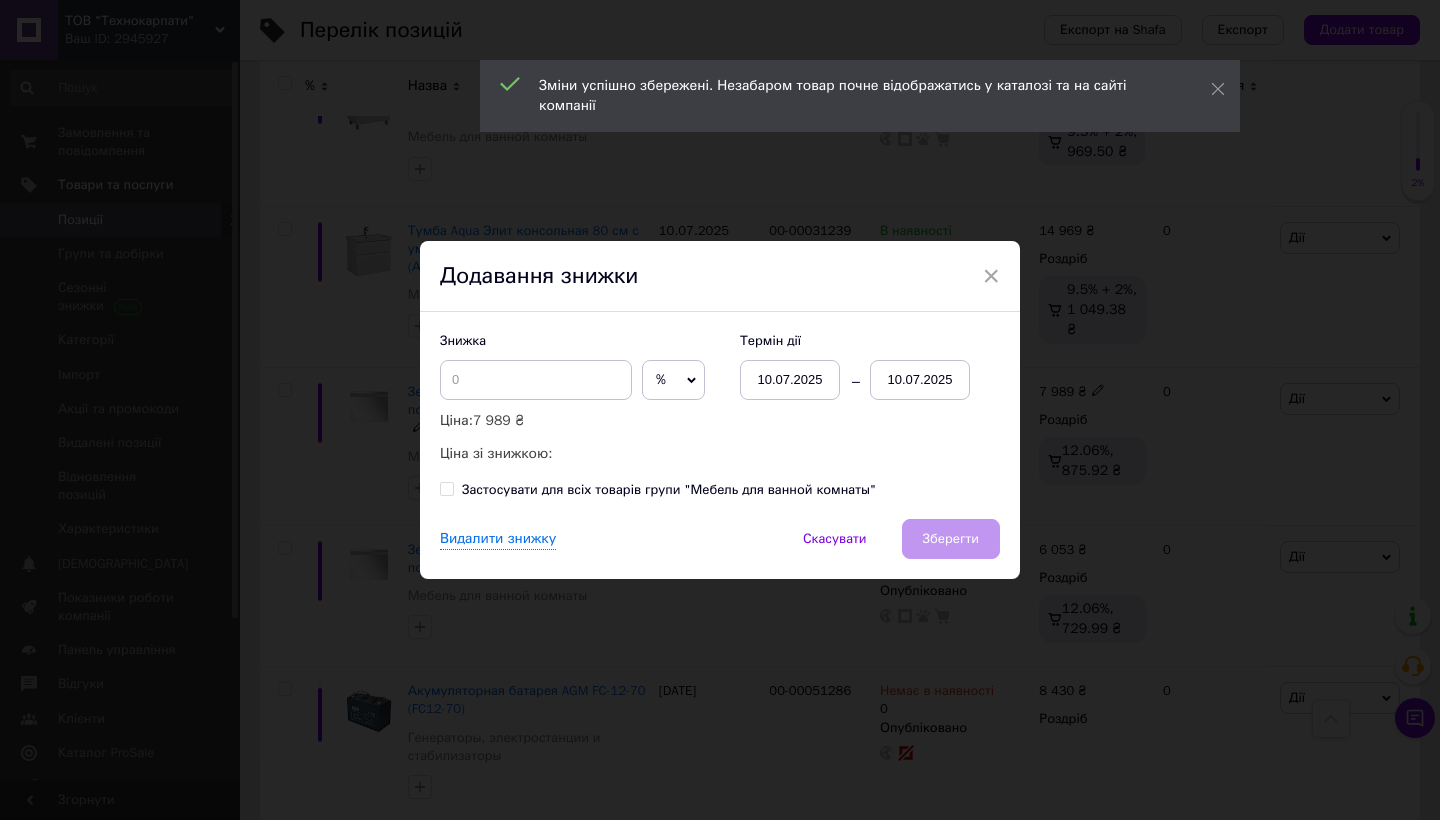 click on "10.07.2025" at bounding box center [920, 380] 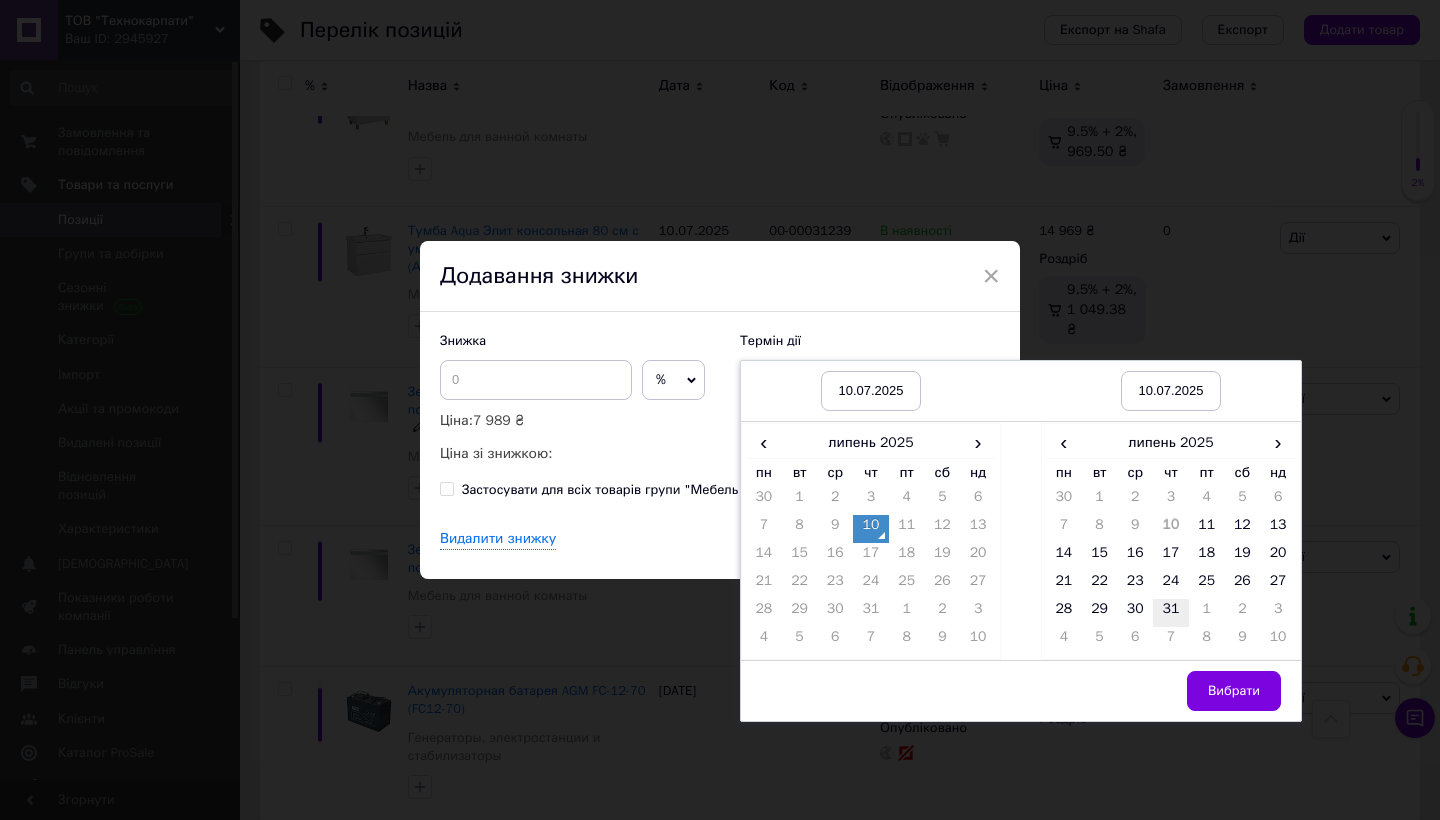 click on "31" at bounding box center (1171, 613) 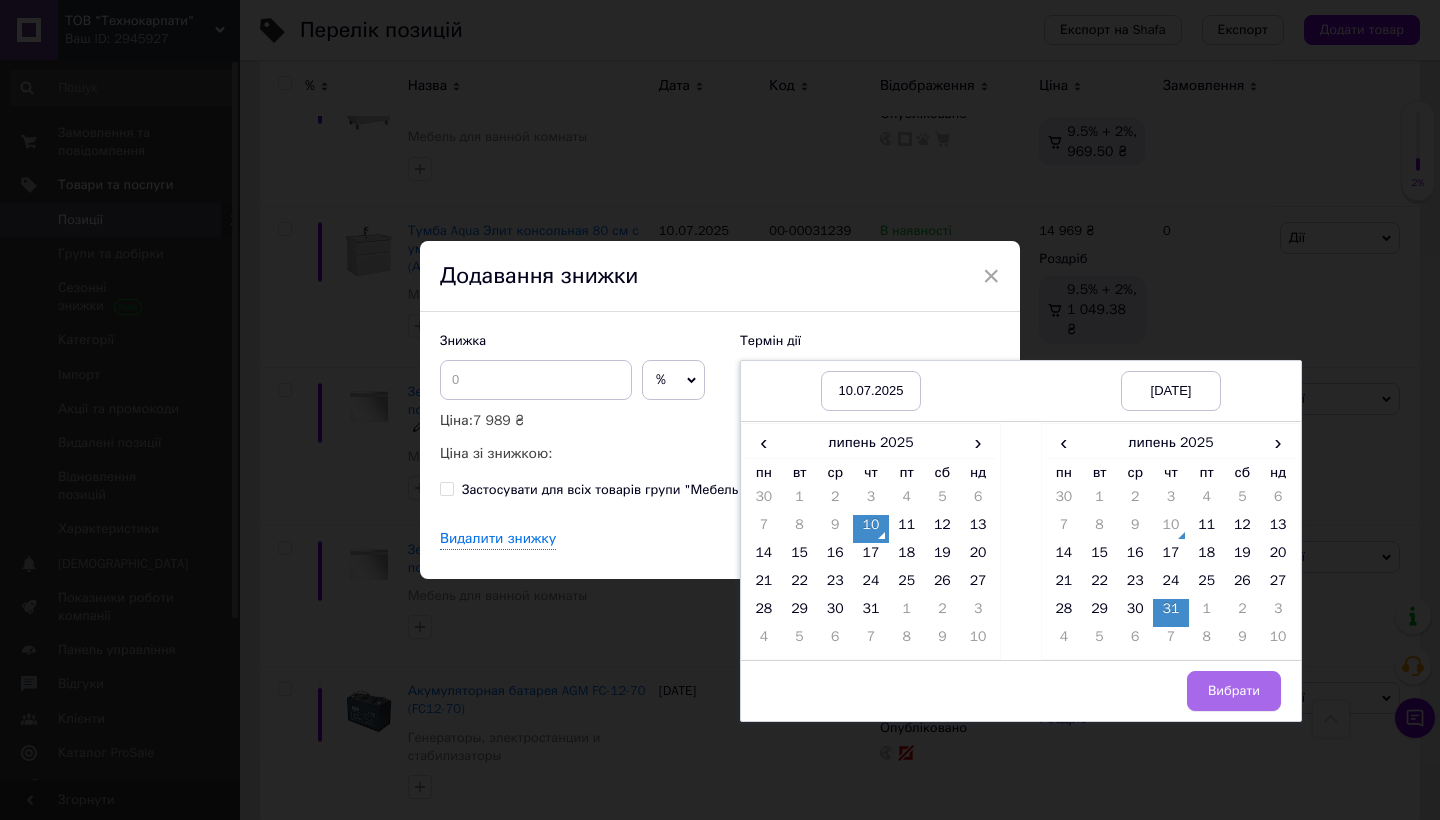 click on "Вибрати" at bounding box center (1234, 691) 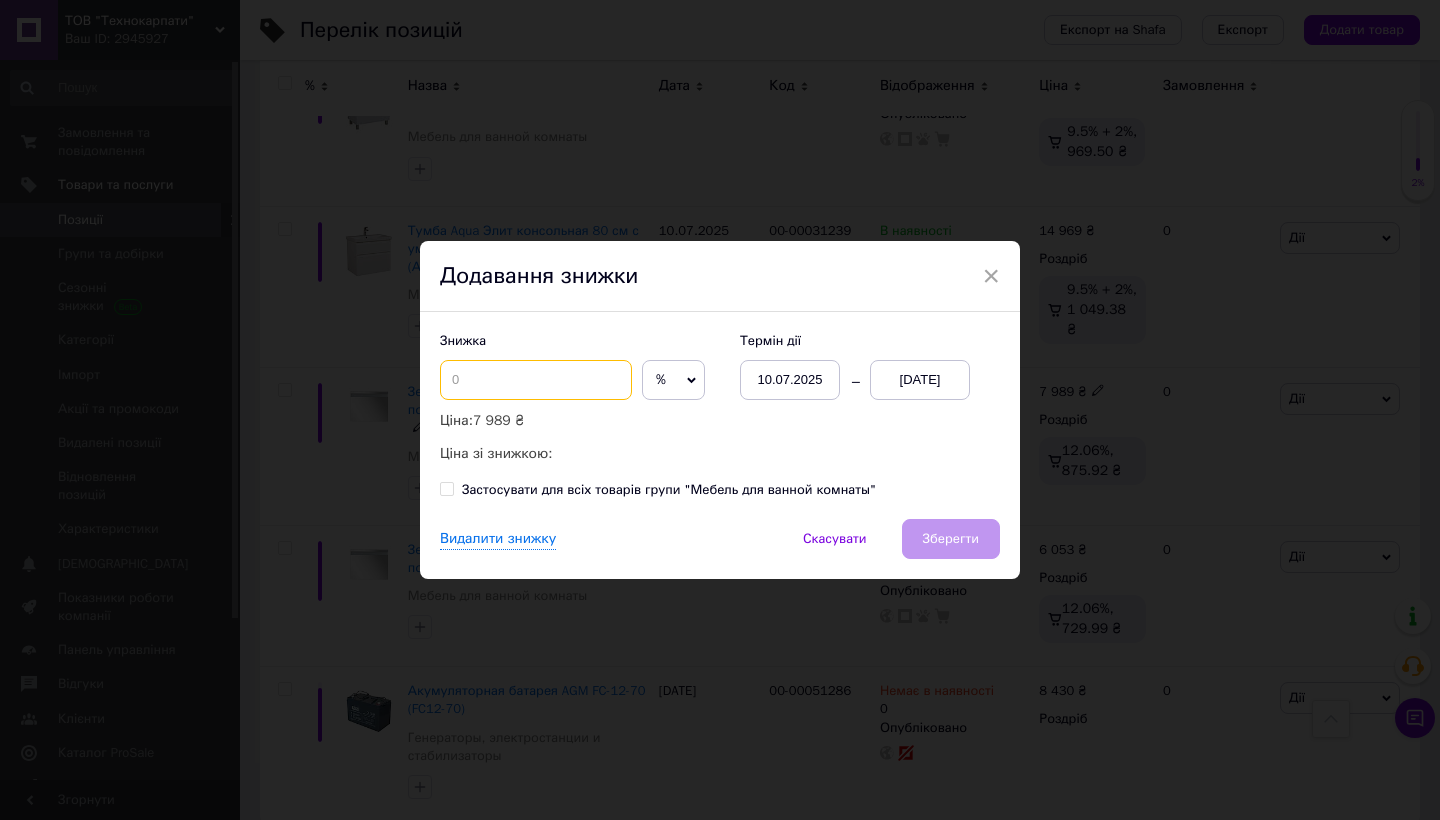 click at bounding box center [536, 380] 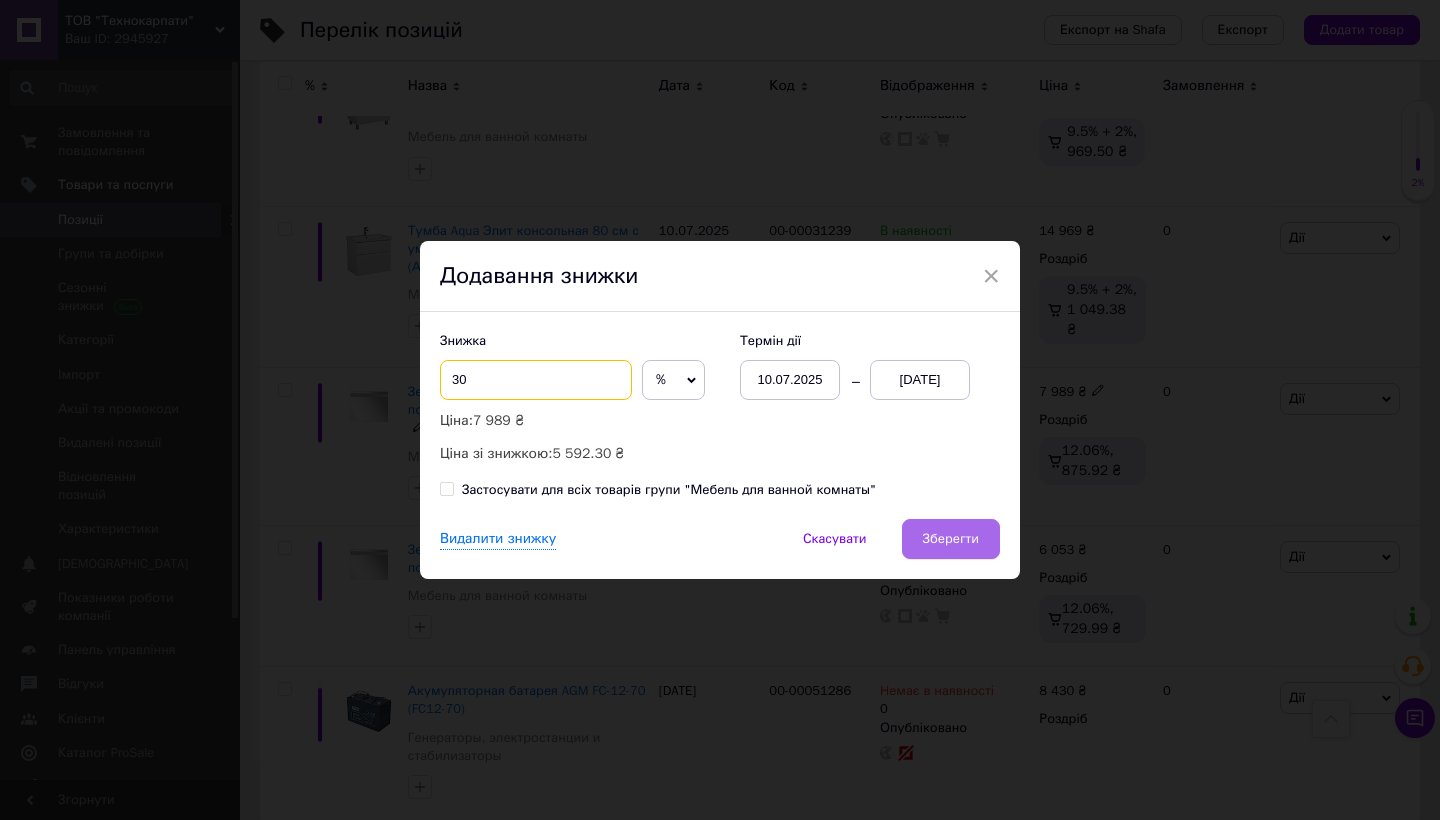 type on "30" 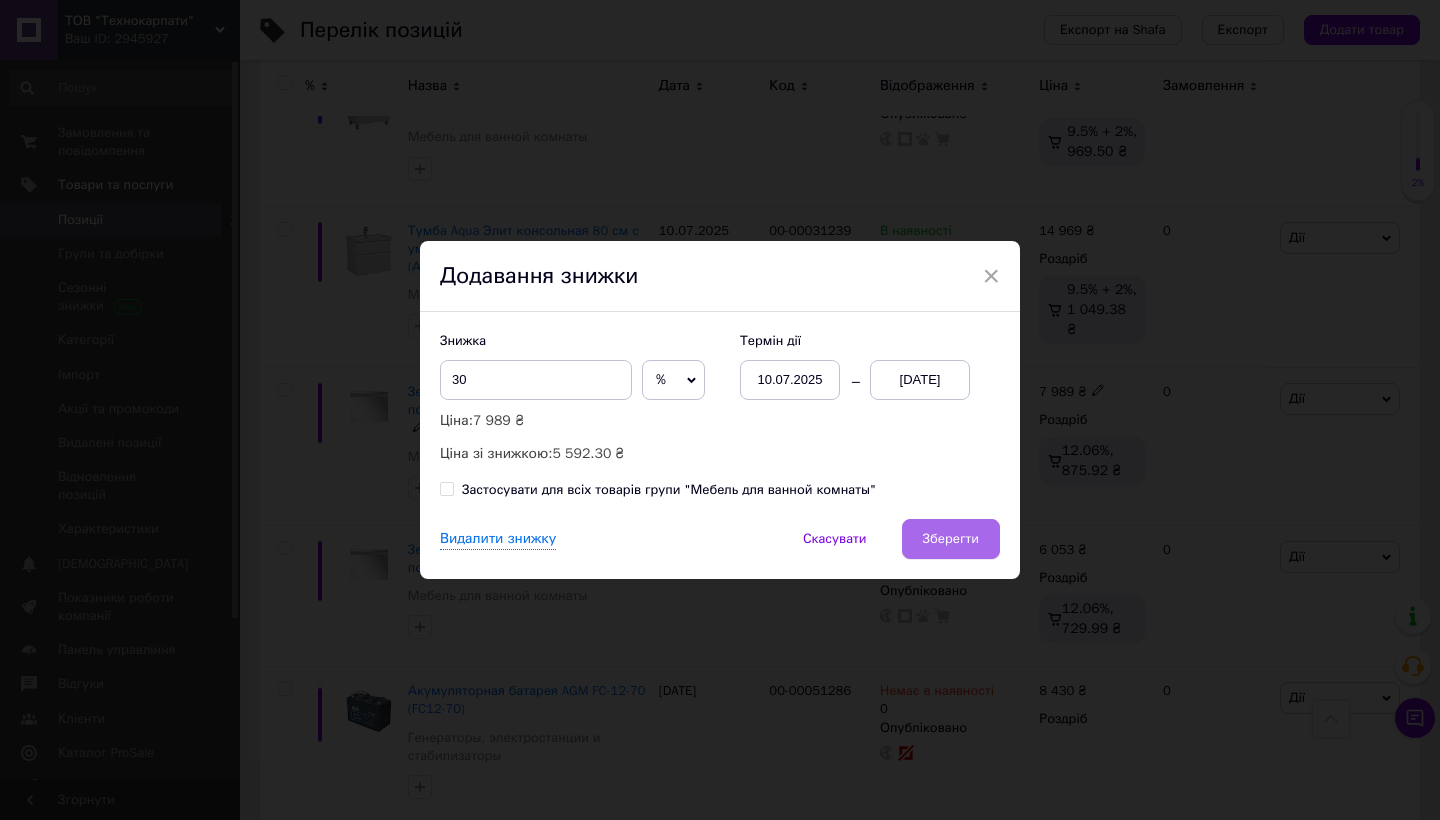 click on "Зберегти" at bounding box center (951, 539) 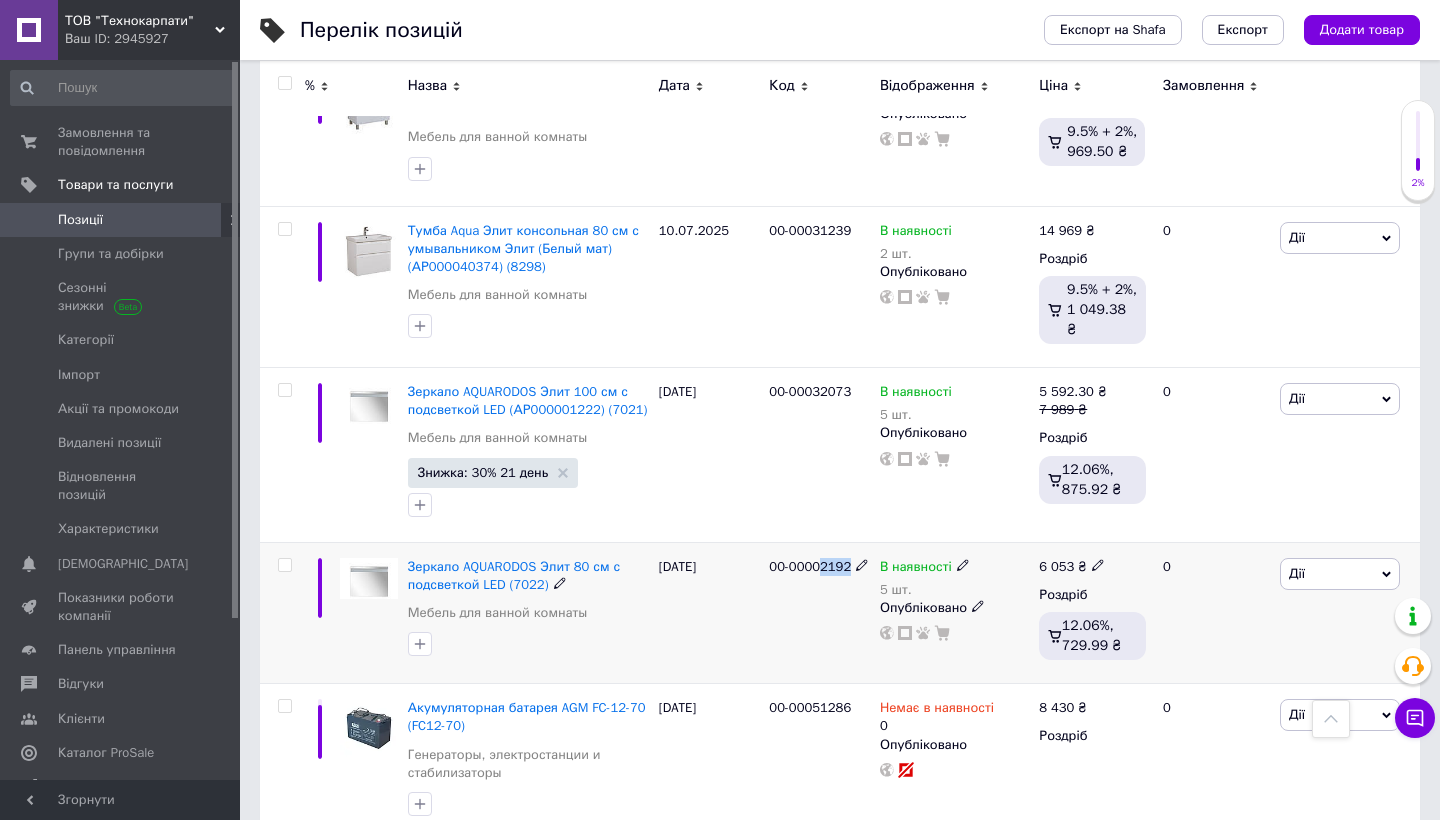 drag, startPoint x: 825, startPoint y: 561, endPoint x: 867, endPoint y: 561, distance: 42 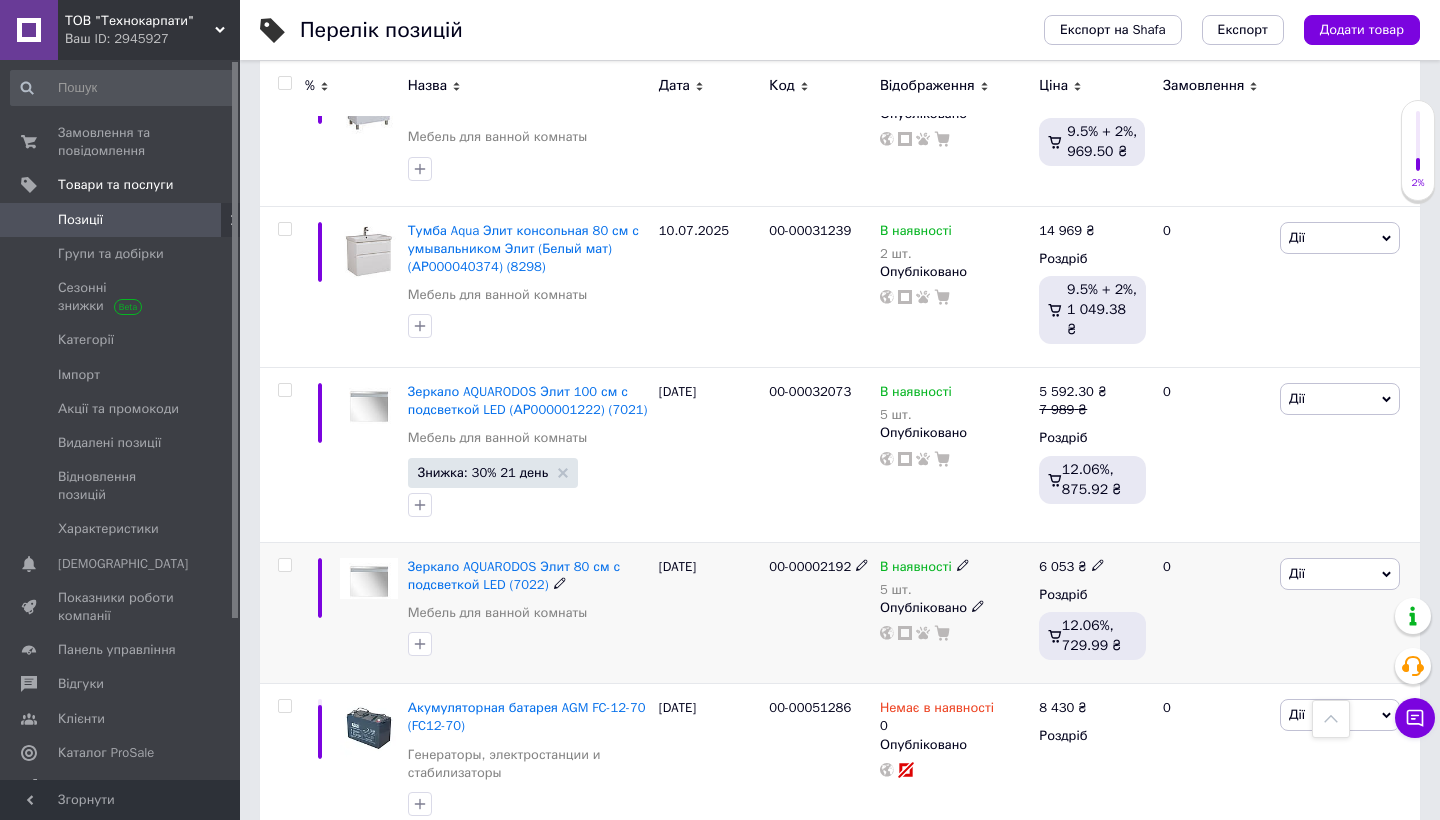 click 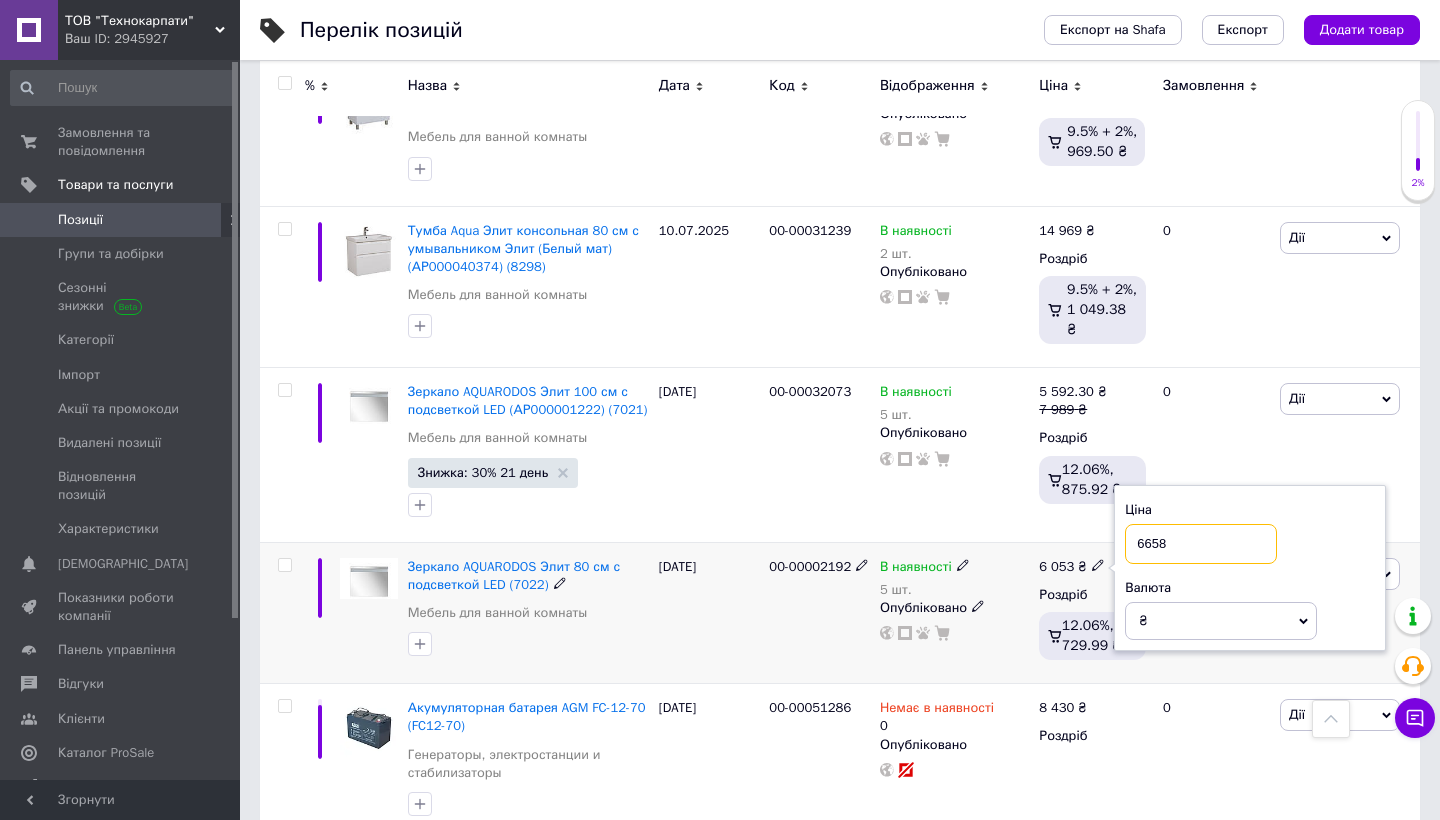 type on "6658" 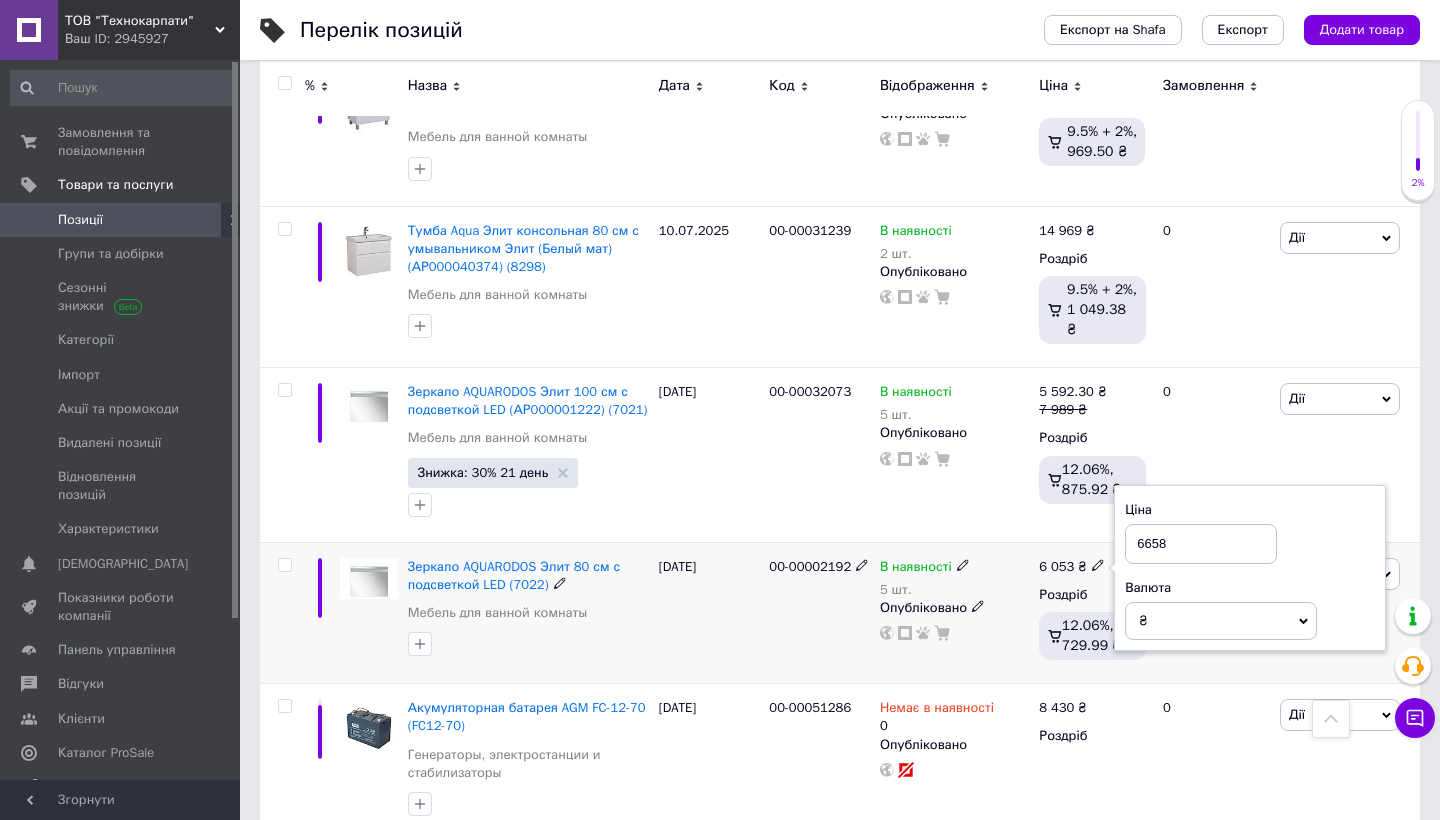 click on "5 шт." at bounding box center [925, 590] 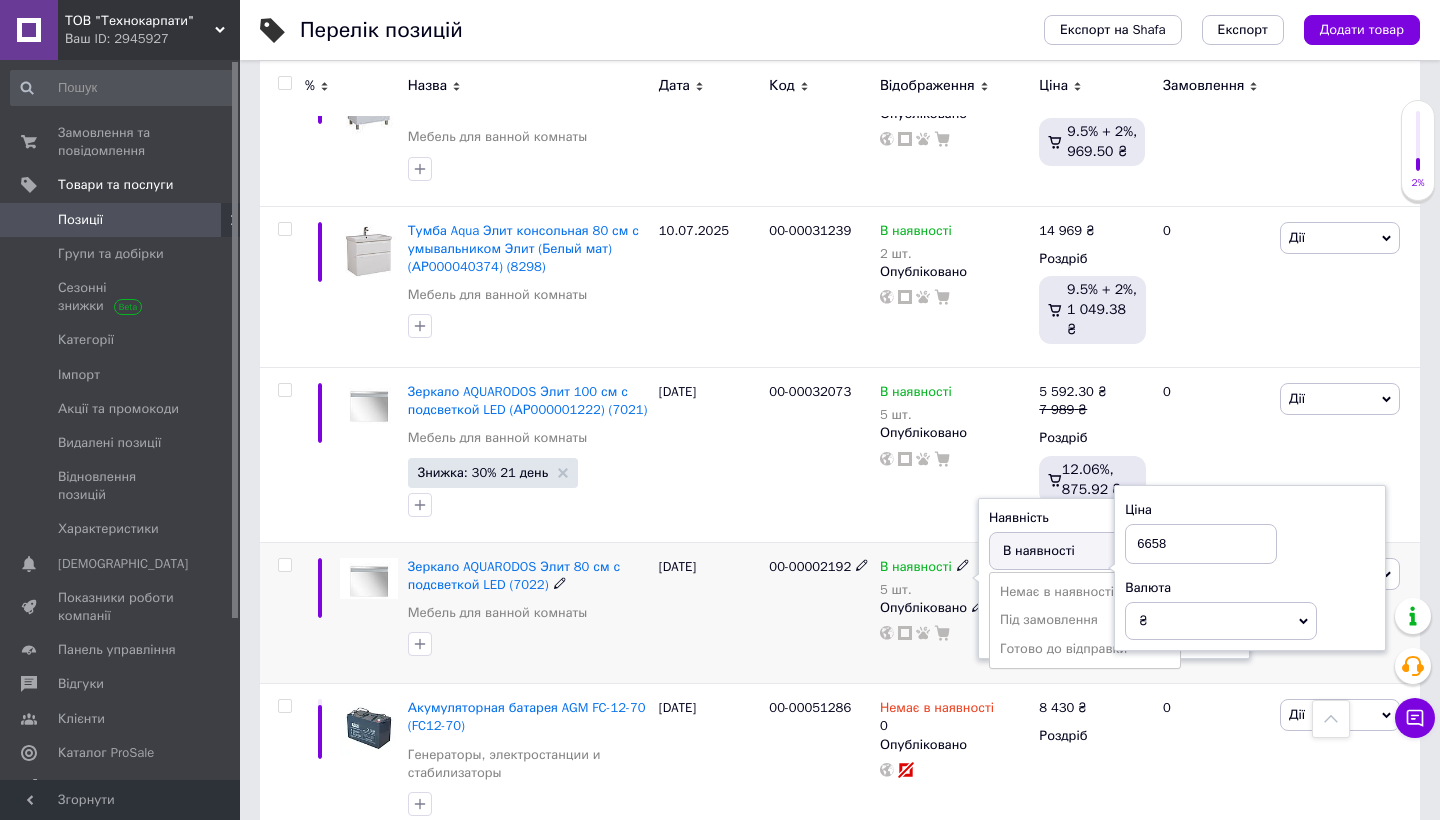 click on "00-00002192" at bounding box center (819, 612) 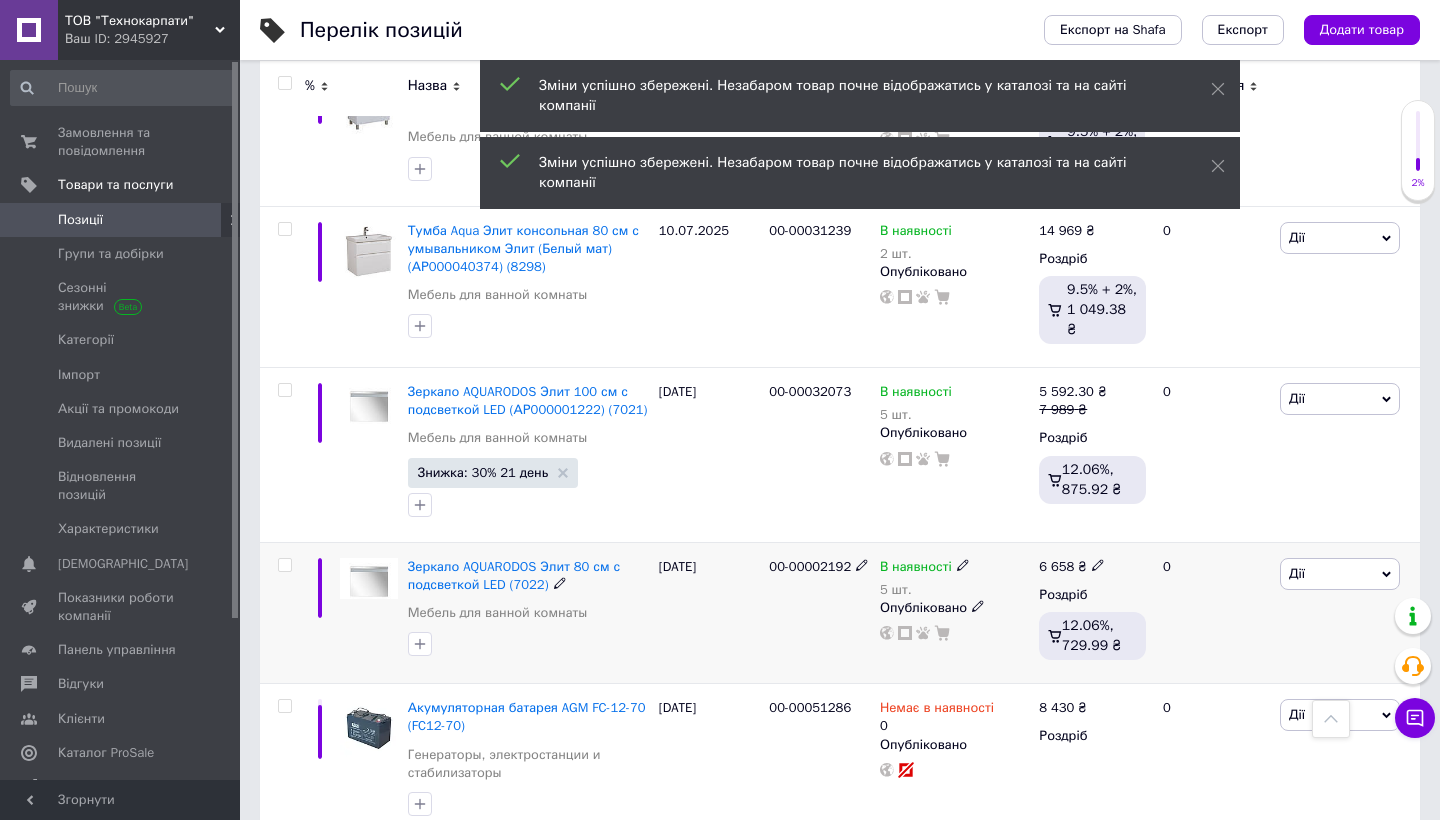 click on "Дії" at bounding box center (1340, 574) 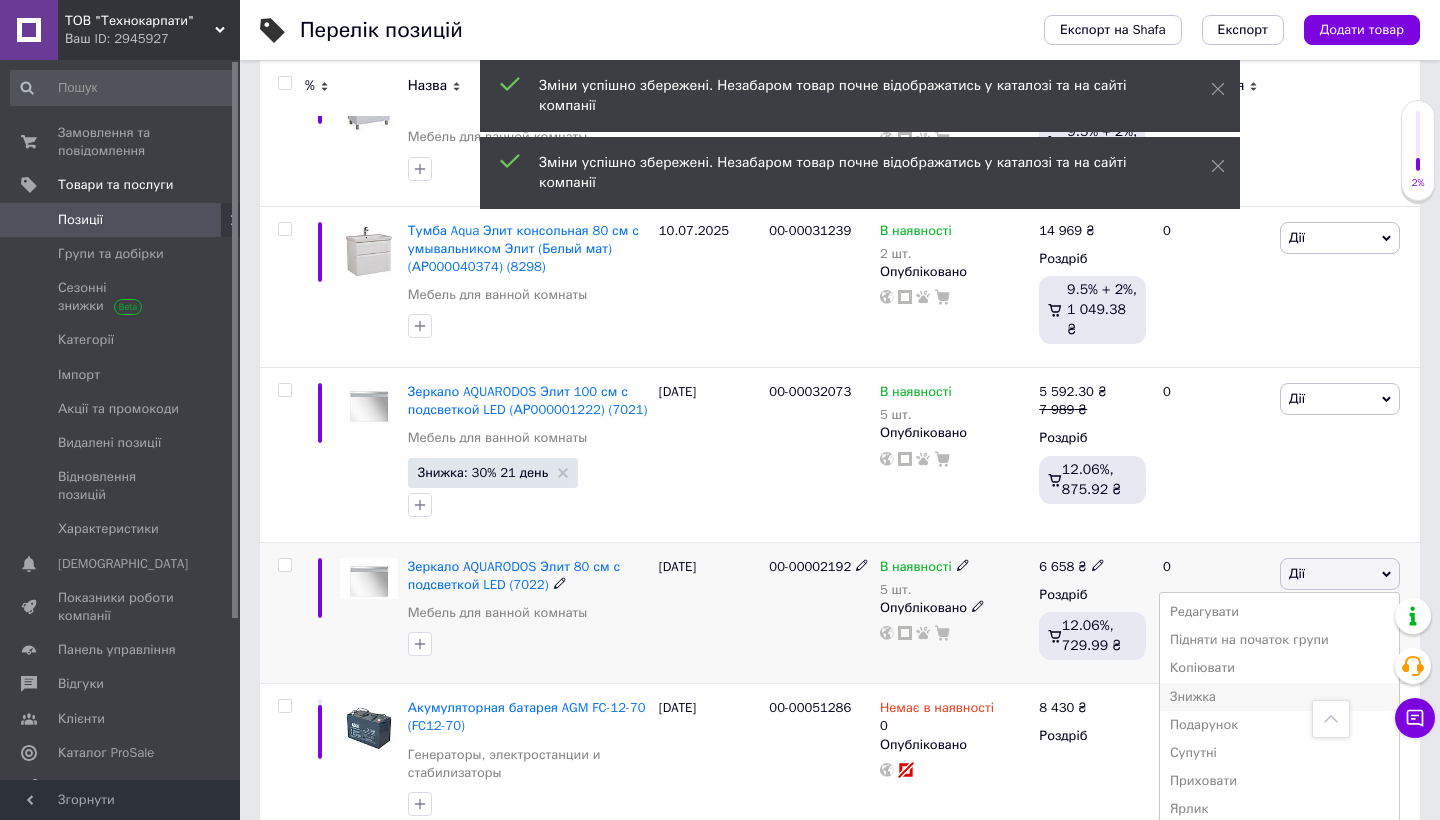 click on "Знижка" at bounding box center (1279, 697) 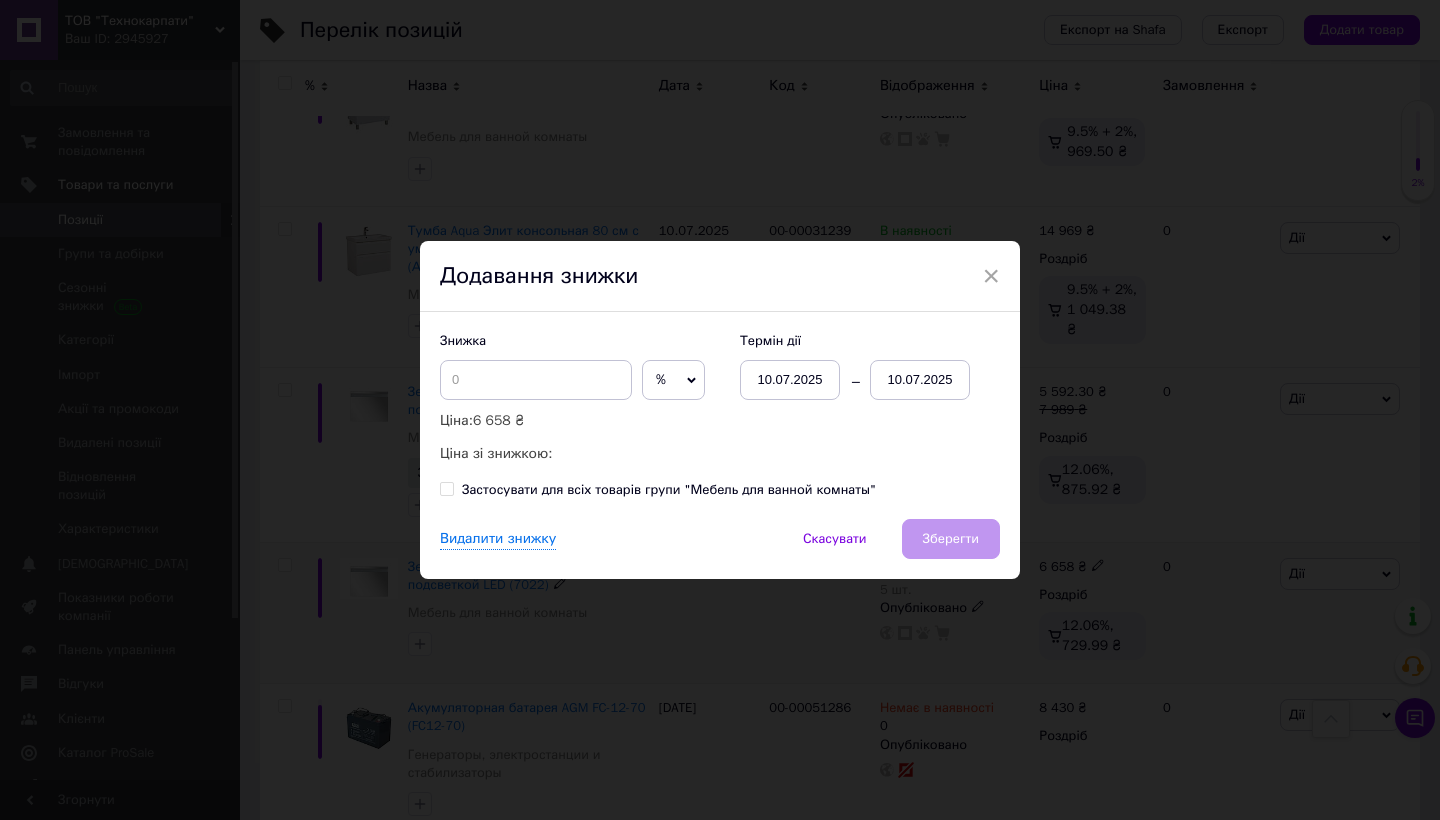click on "10.07.2025" at bounding box center [920, 380] 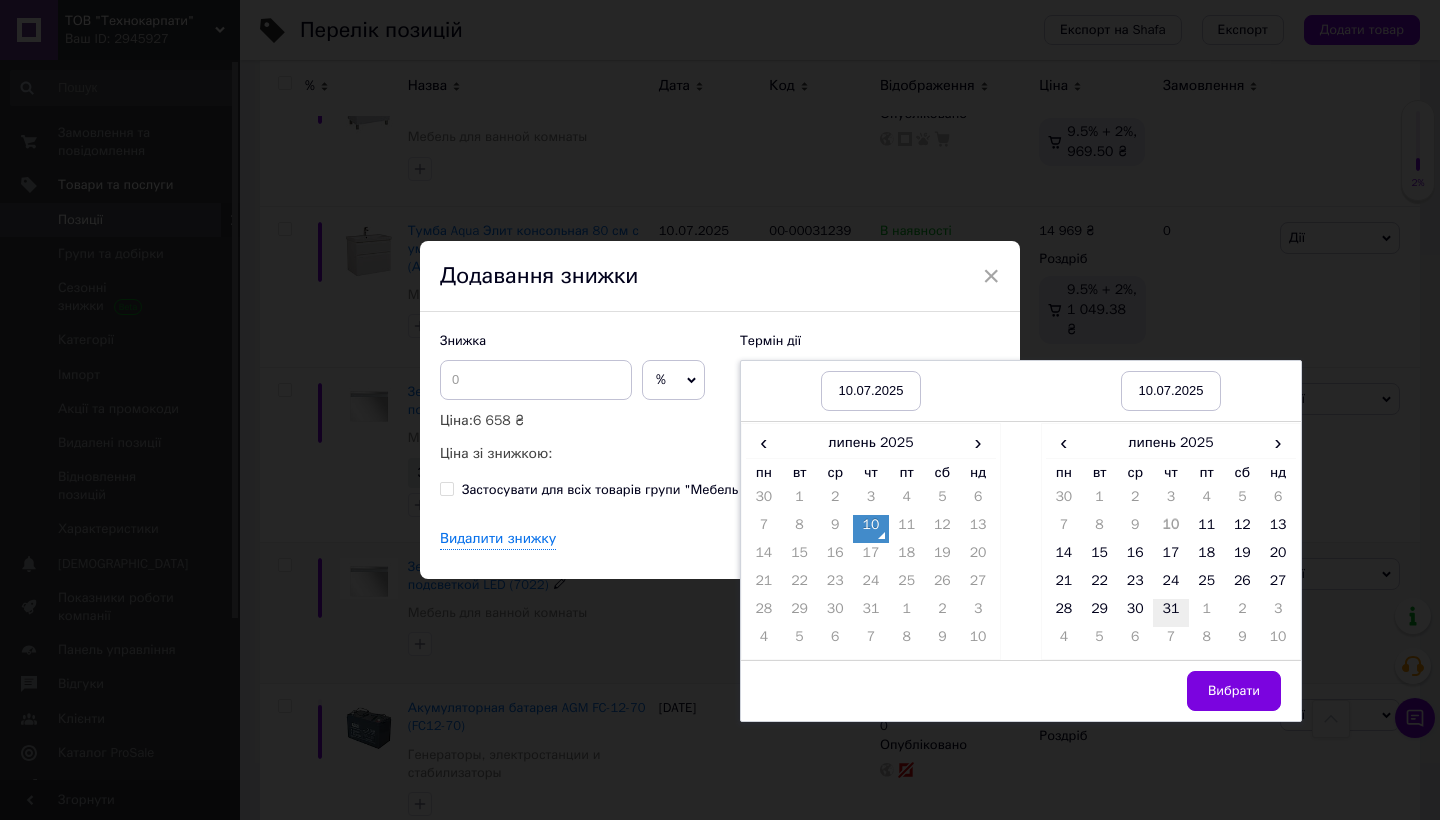 click on "31" at bounding box center (1171, 613) 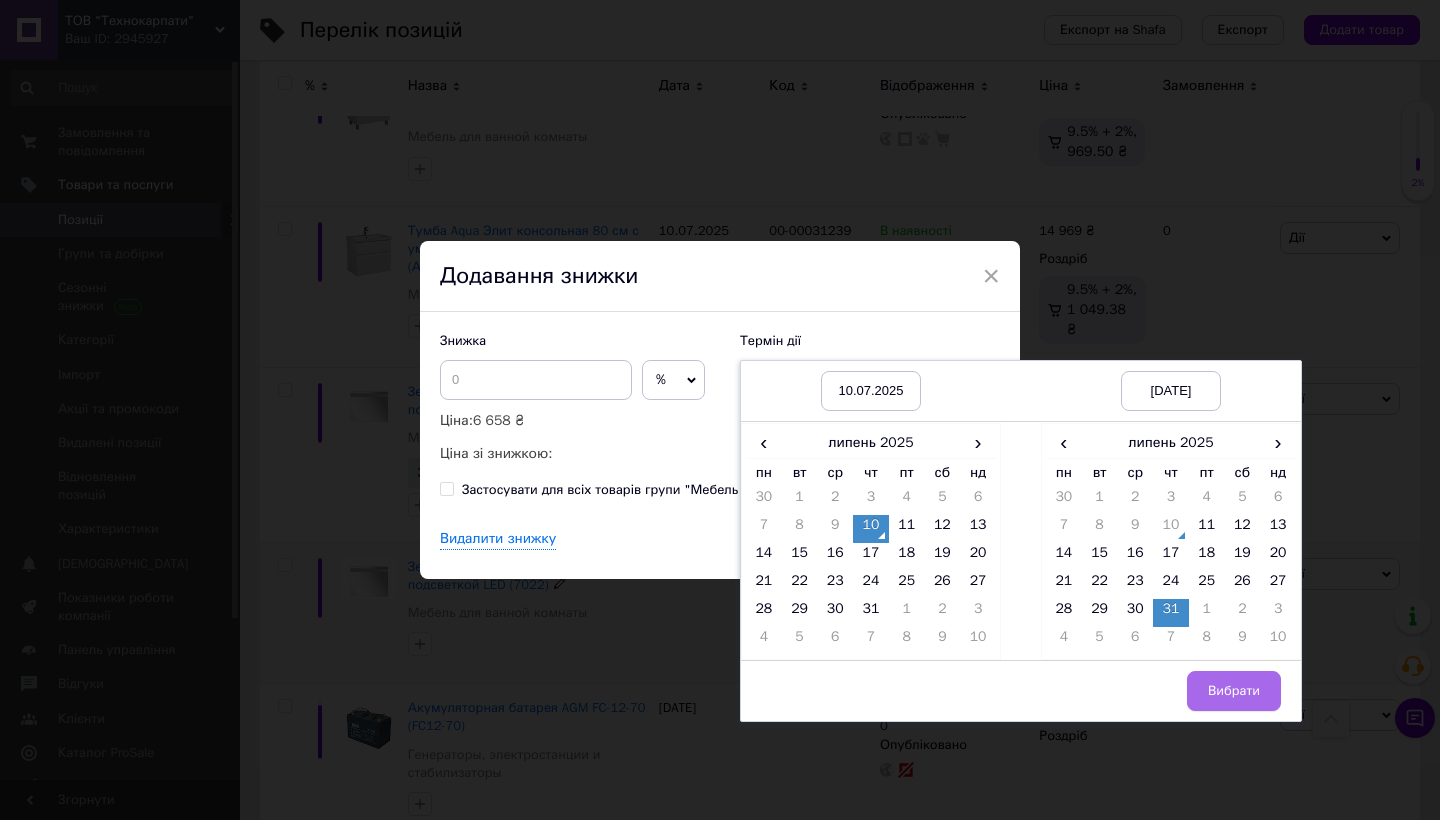 click on "Вибрати" at bounding box center [1234, 691] 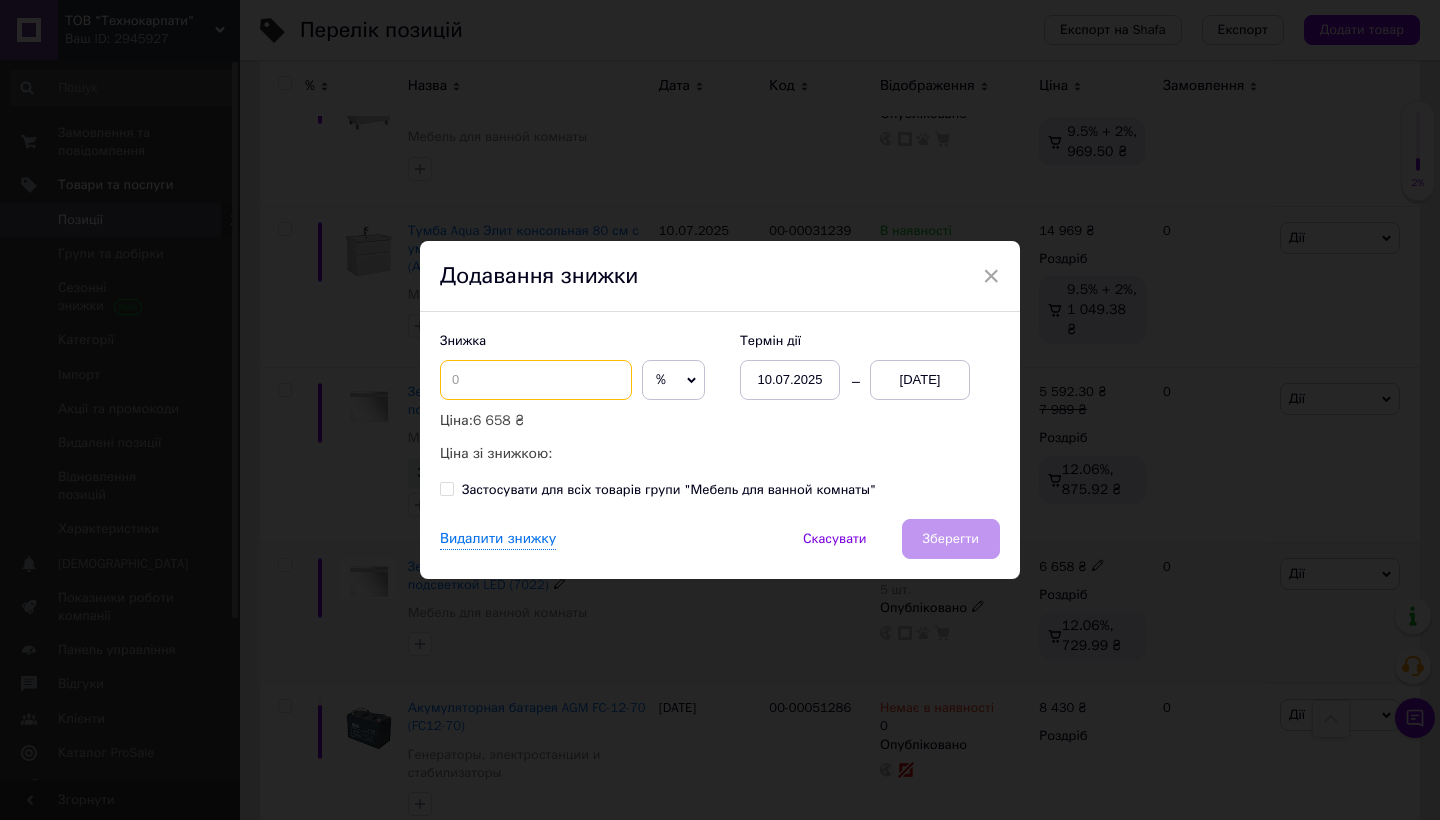 click at bounding box center [536, 380] 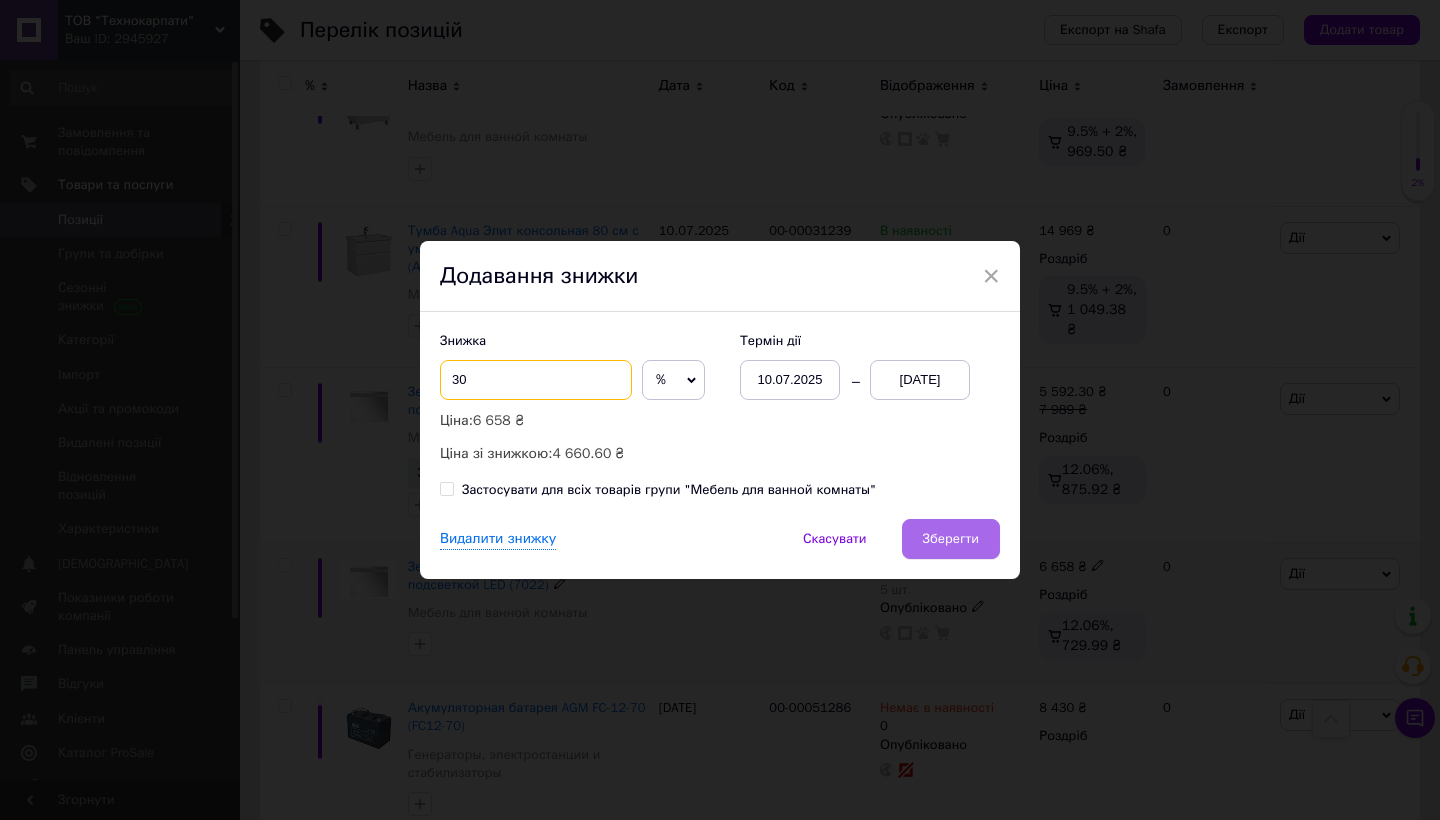 type on "30" 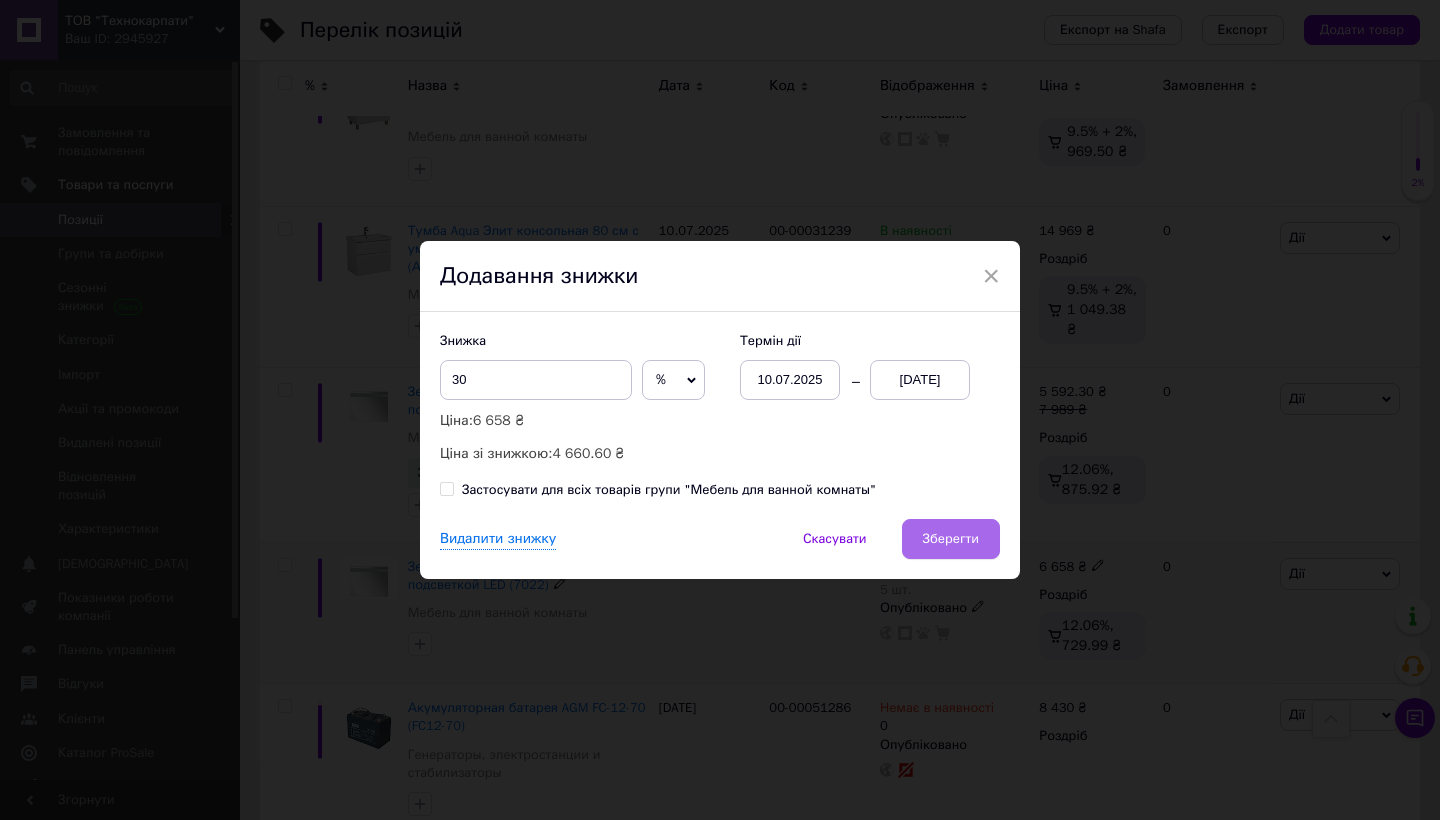 click on "Зберегти" at bounding box center (951, 539) 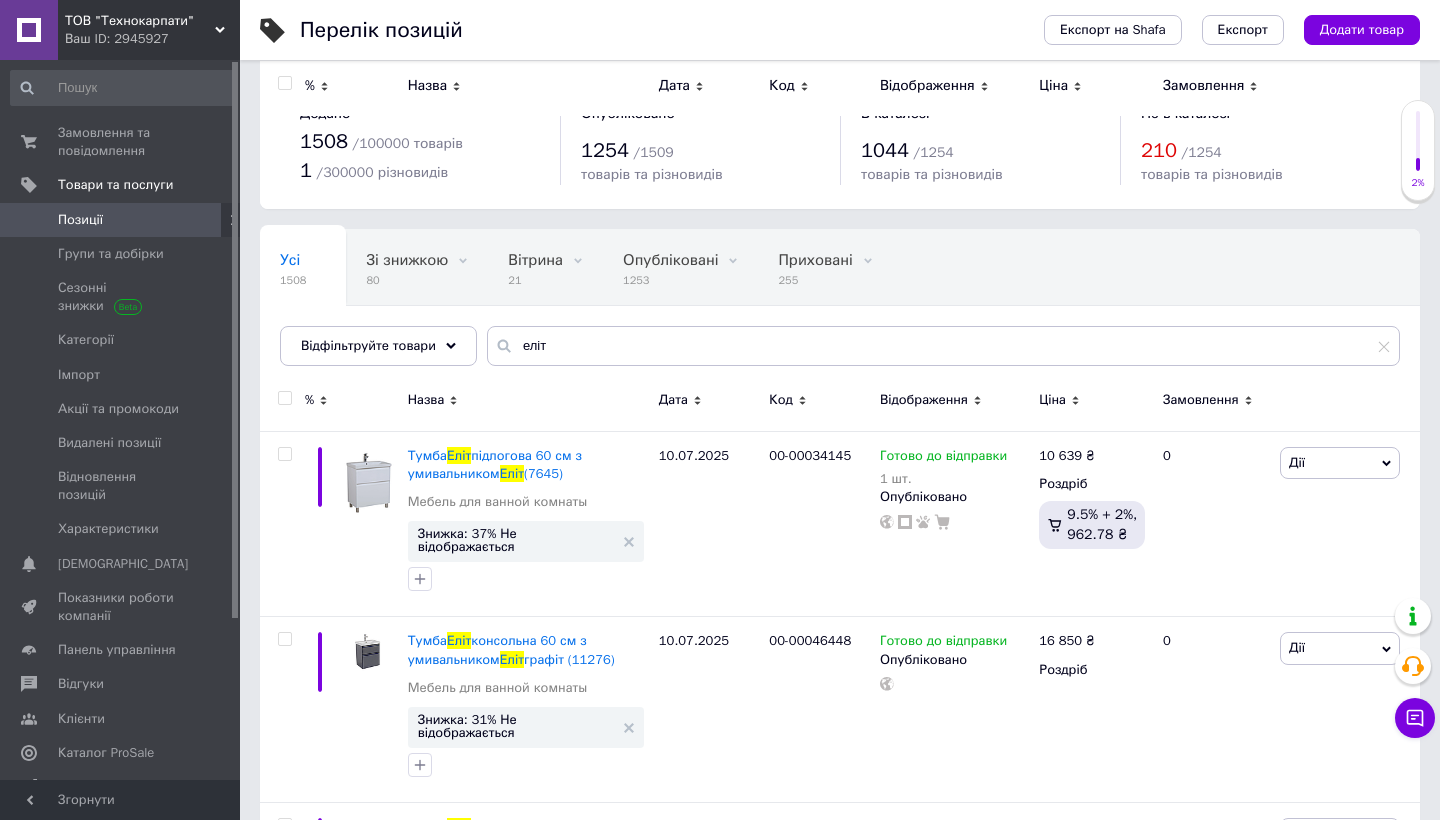 scroll, scrollTop: 0, scrollLeft: 0, axis: both 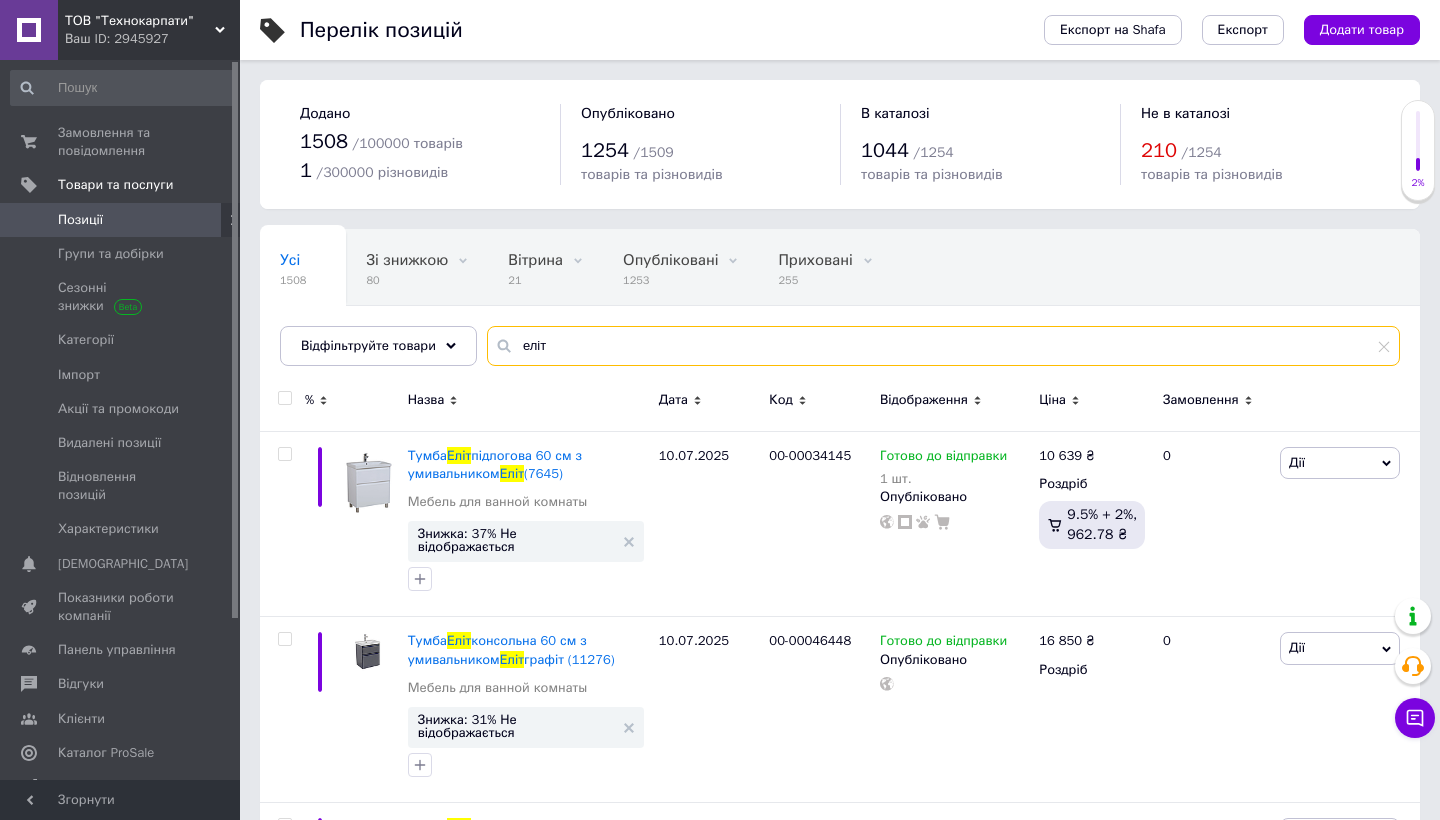click on "еліт" at bounding box center [943, 346] 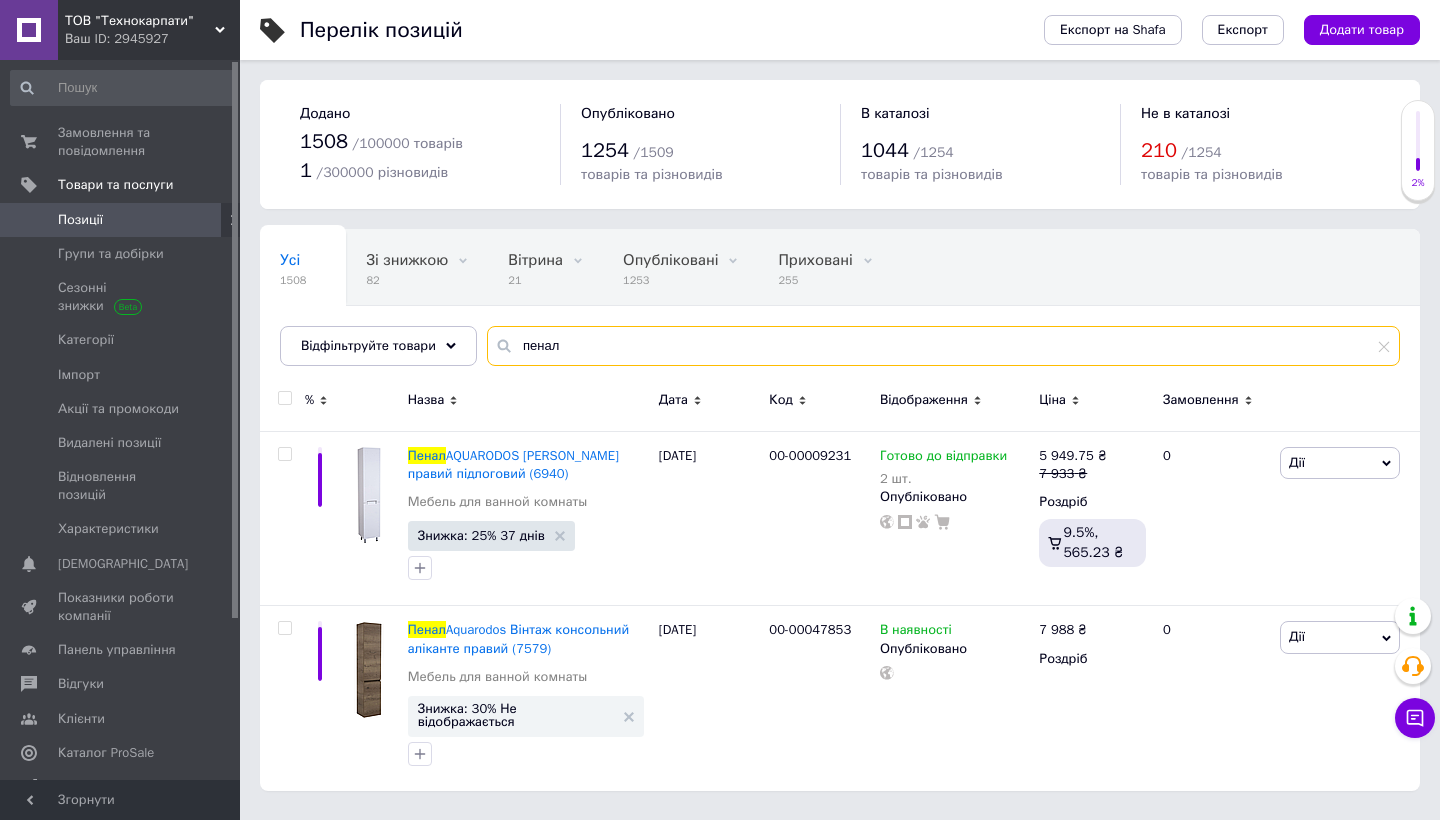 click on "пенал" at bounding box center (943, 346) 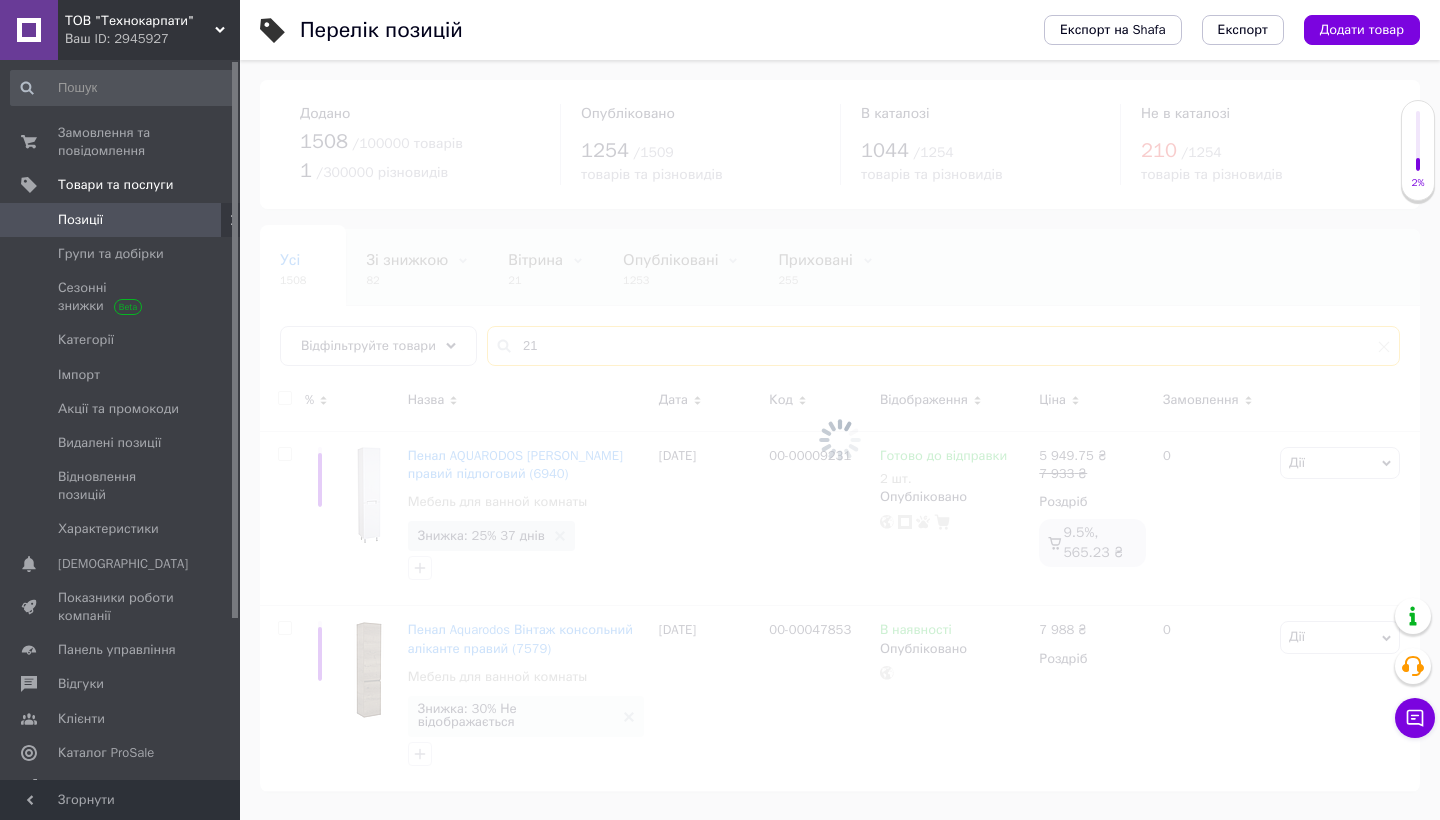 type on "2" 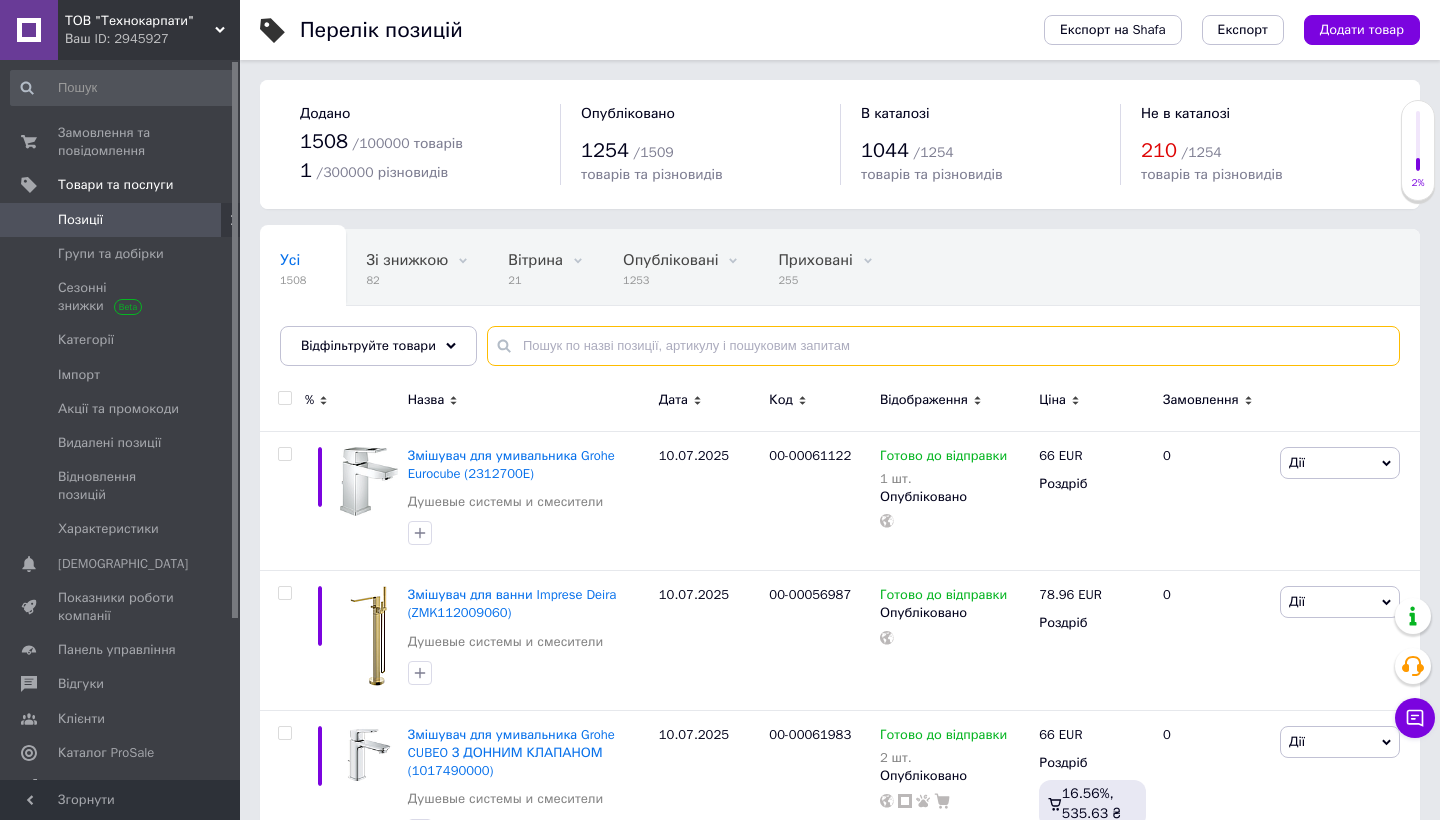 paste on "[GEOGRAPHIC_DATA]" 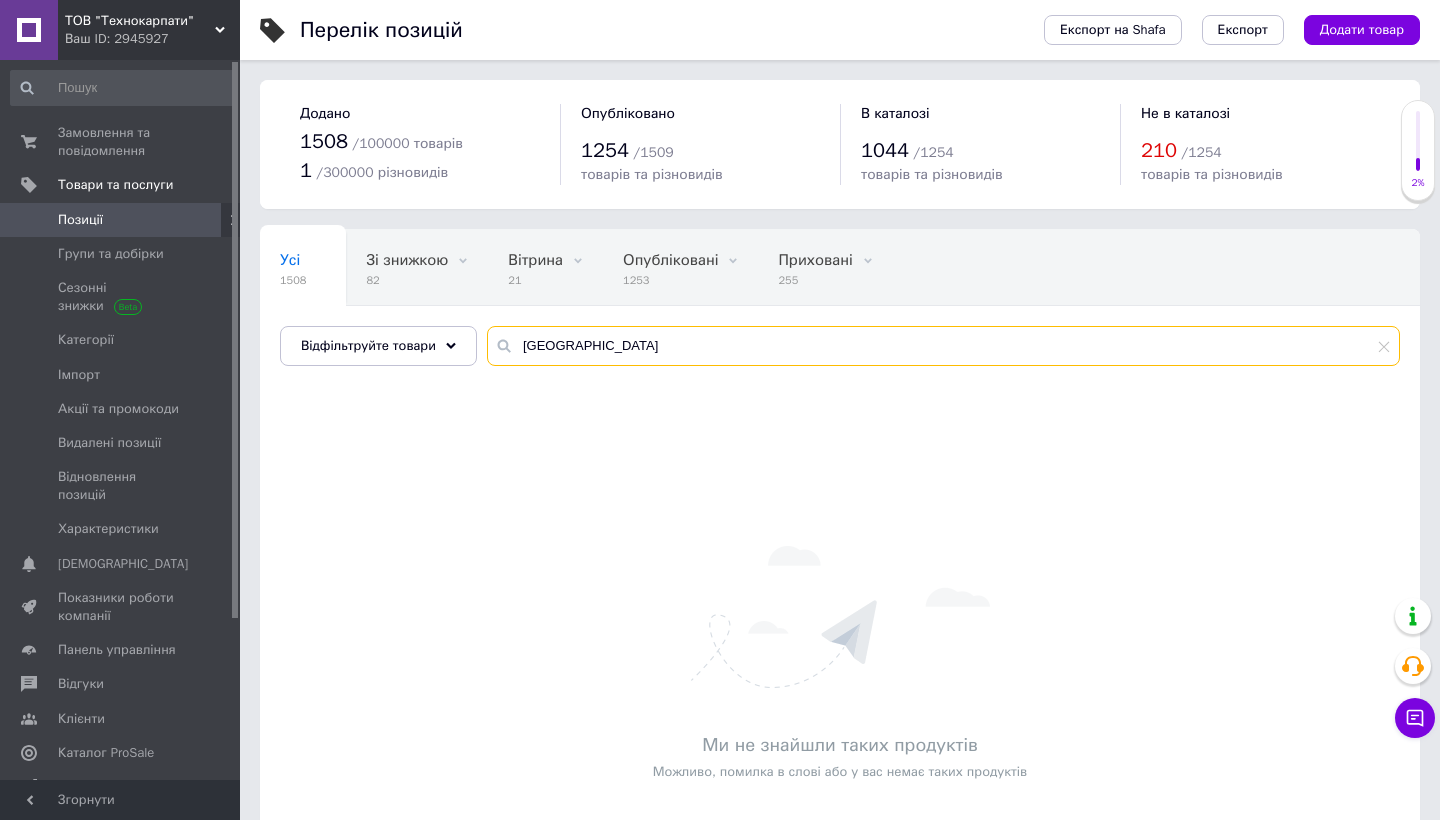 click on "[GEOGRAPHIC_DATA]" at bounding box center (943, 346) 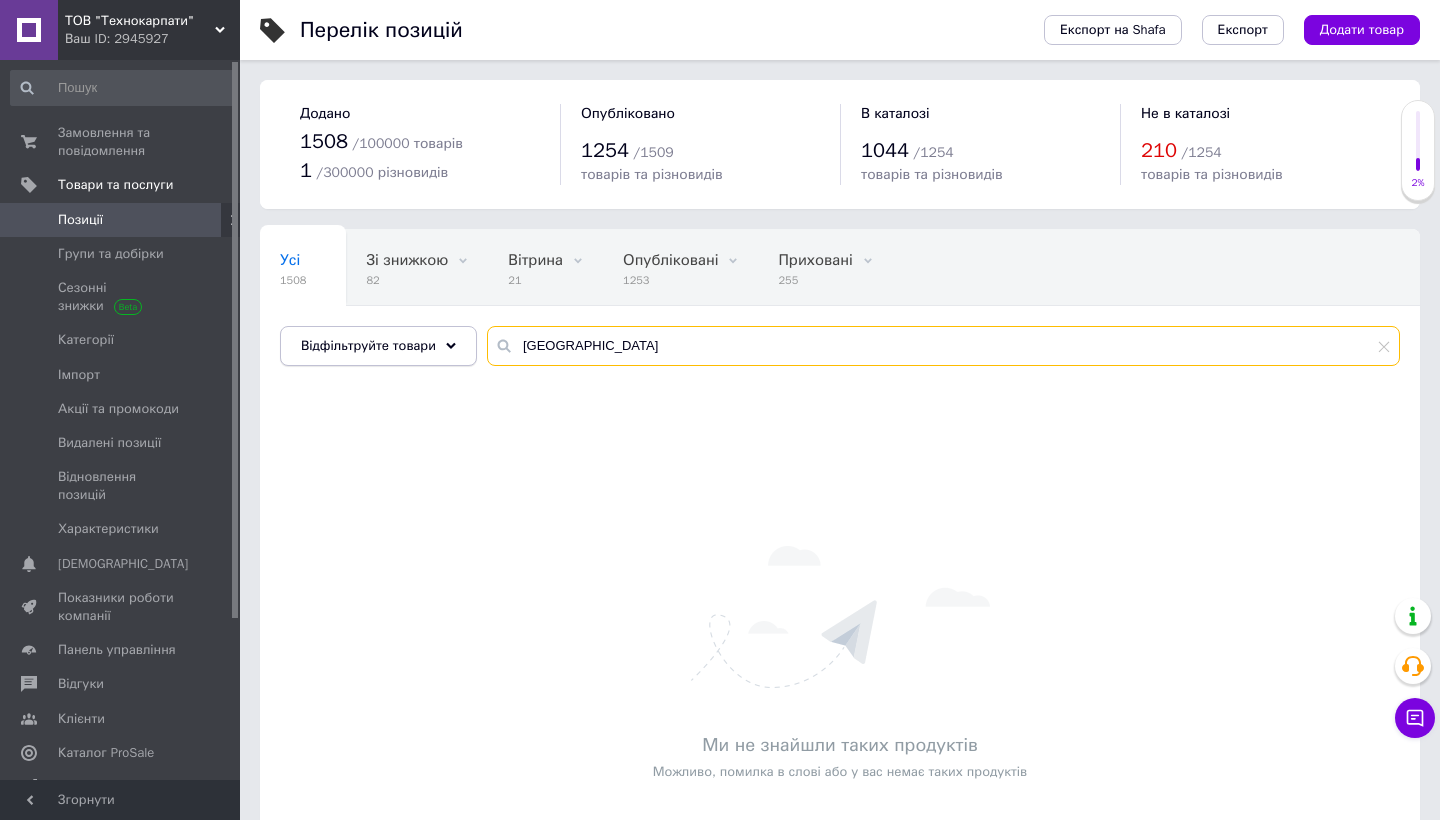 drag, startPoint x: 623, startPoint y: 342, endPoint x: 444, endPoint y: 342, distance: 179 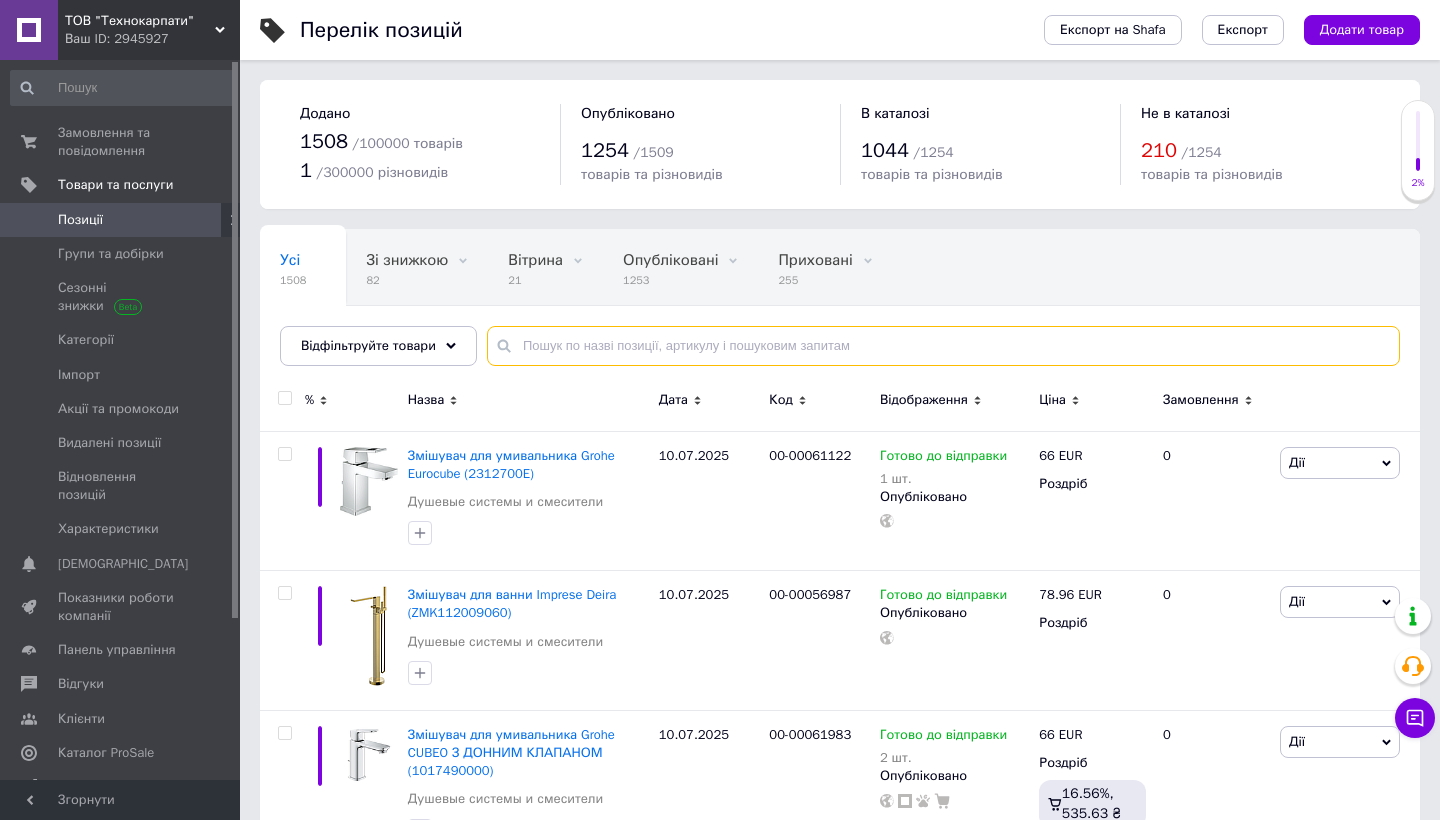 paste on "Loft-Iron" 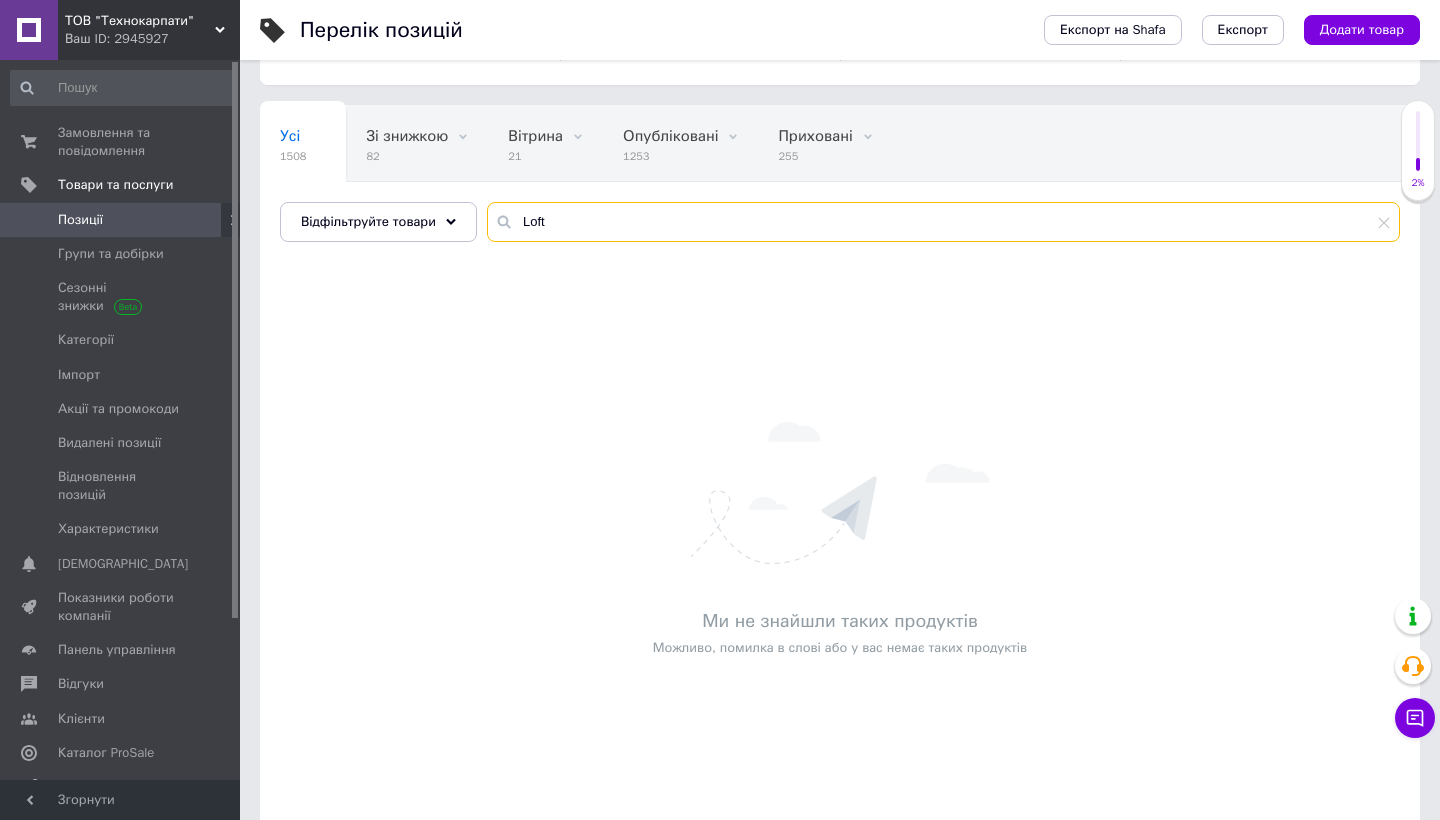 scroll, scrollTop: 125, scrollLeft: 0, axis: vertical 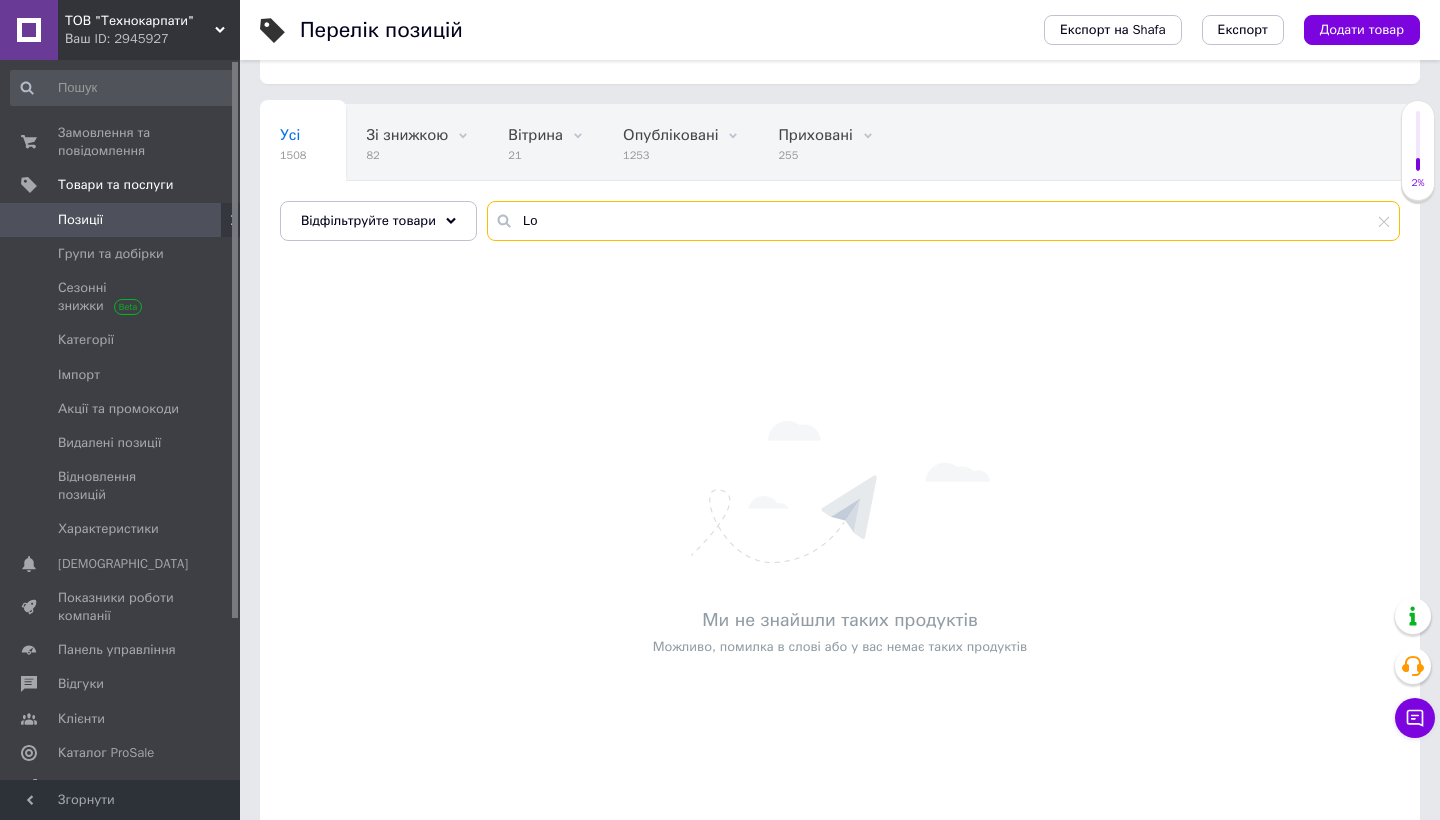 type on "L" 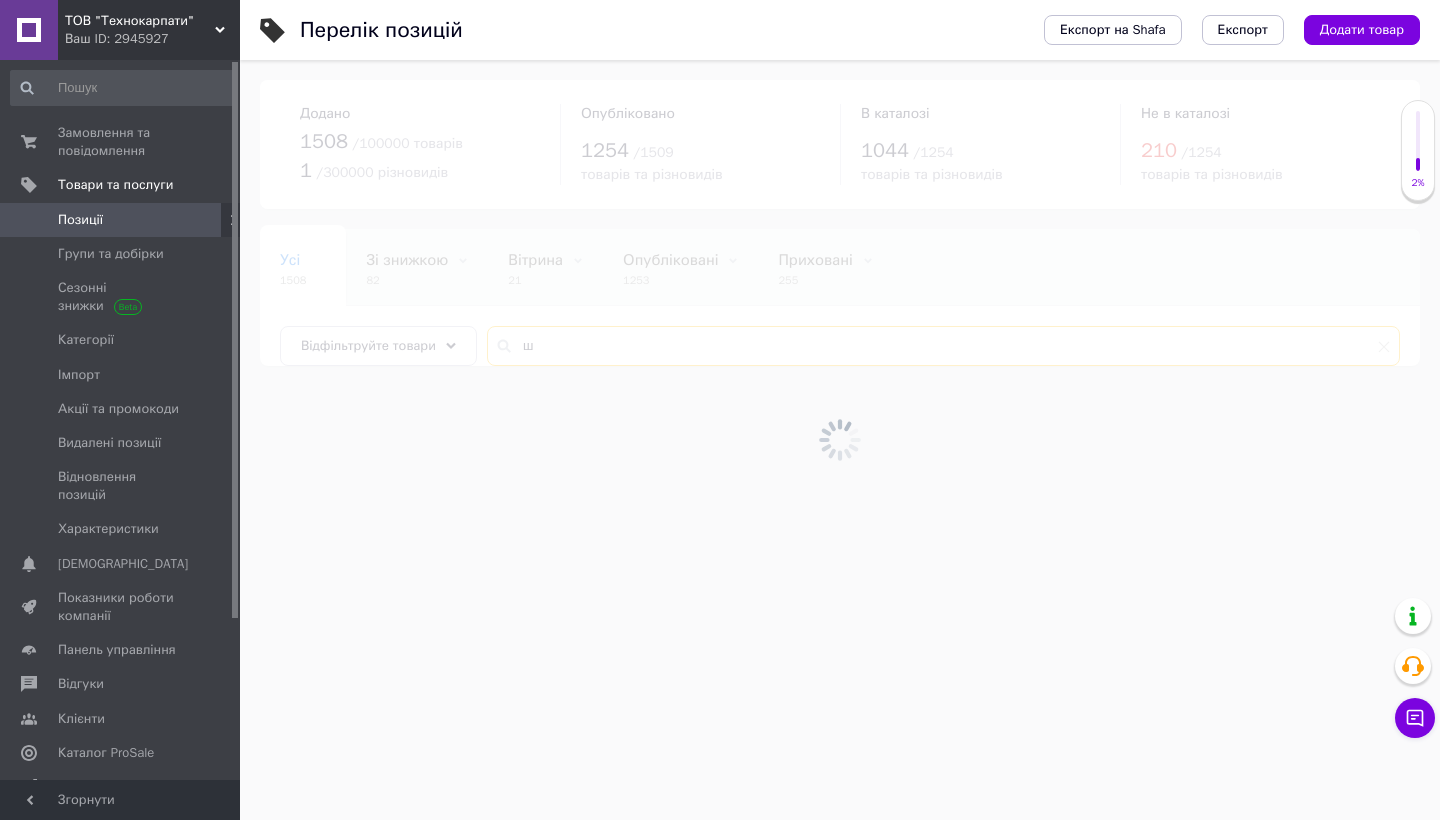 scroll, scrollTop: 0, scrollLeft: 0, axis: both 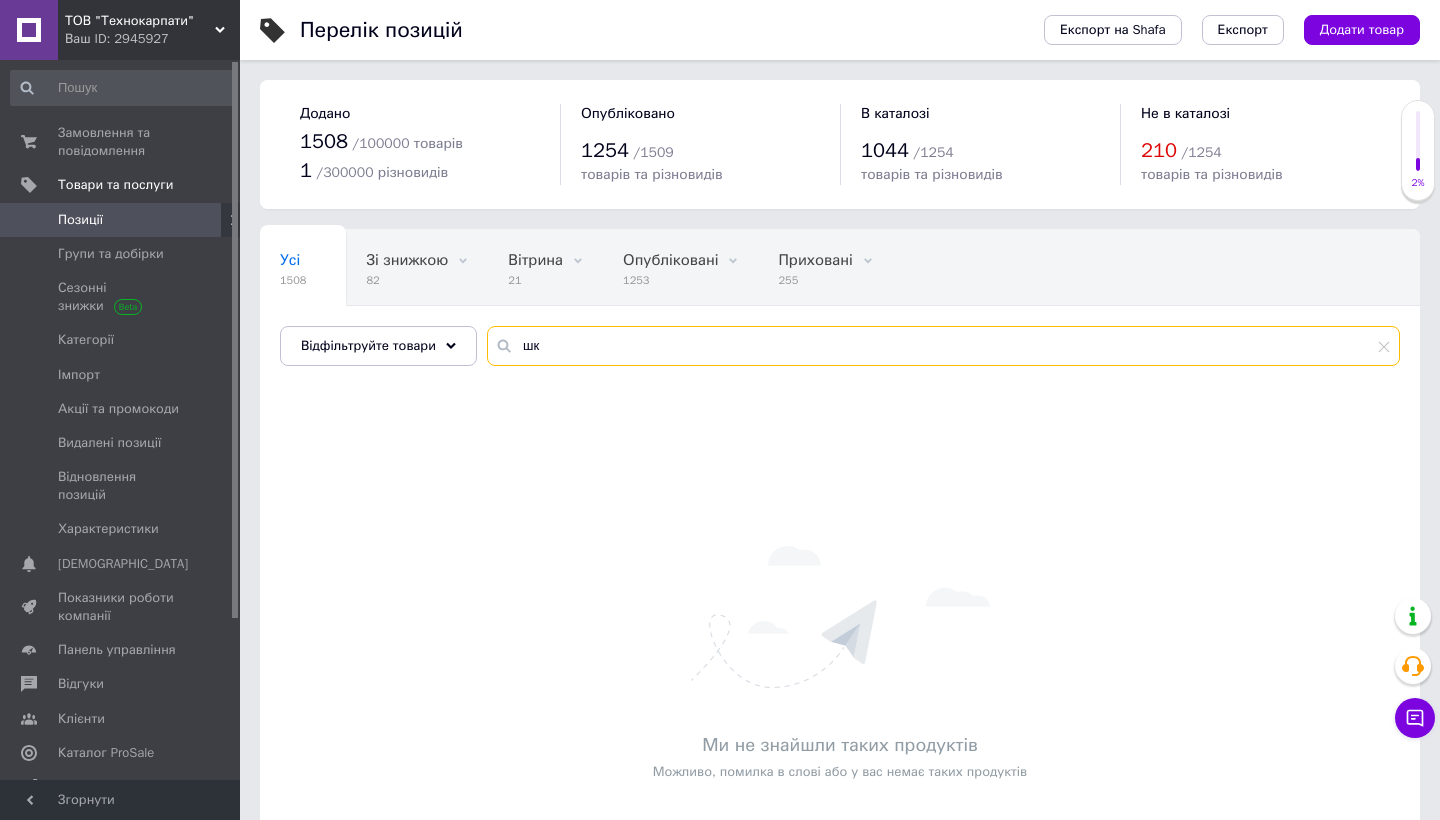 type on "ш" 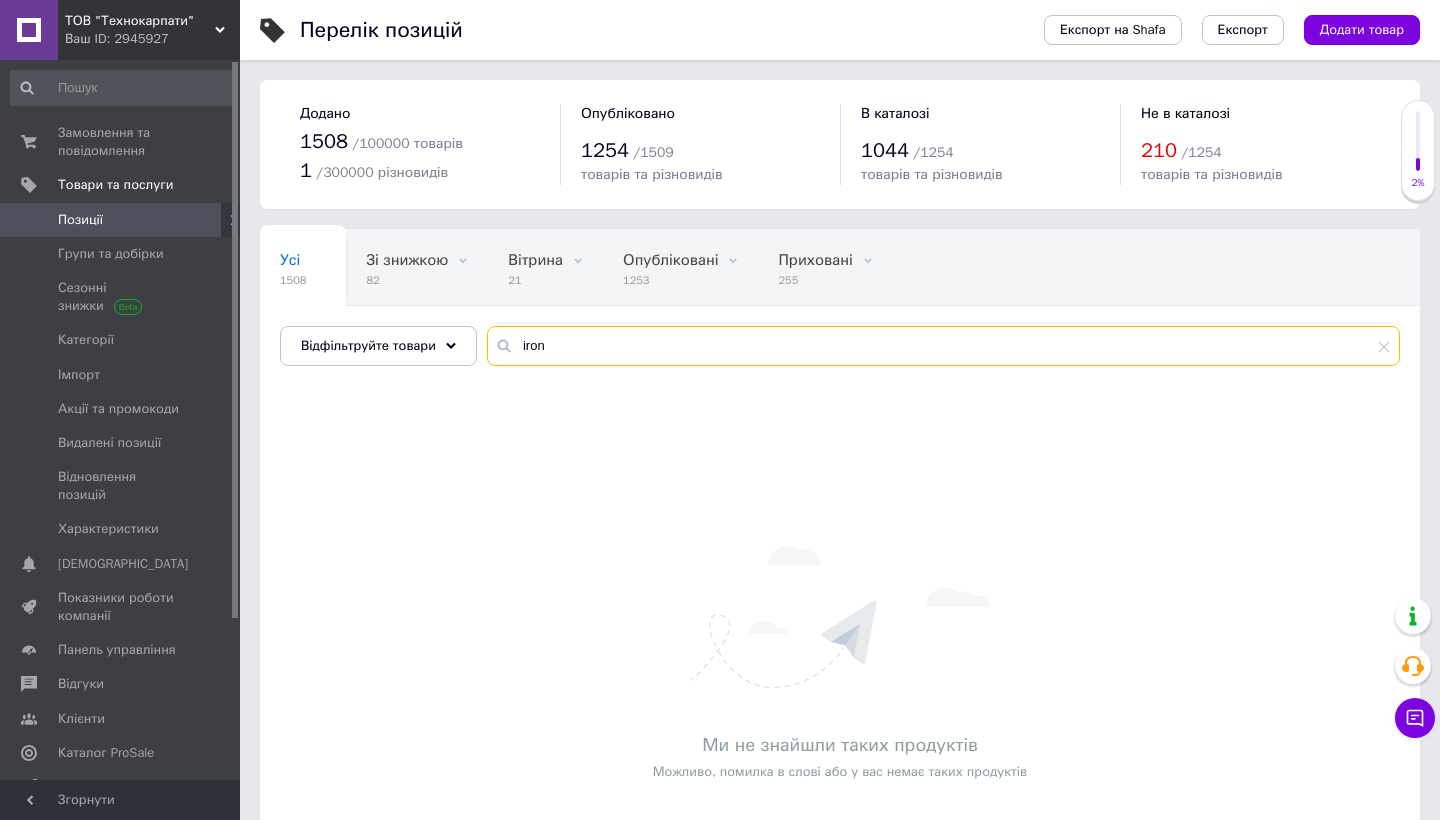 click on "iron" at bounding box center (943, 346) 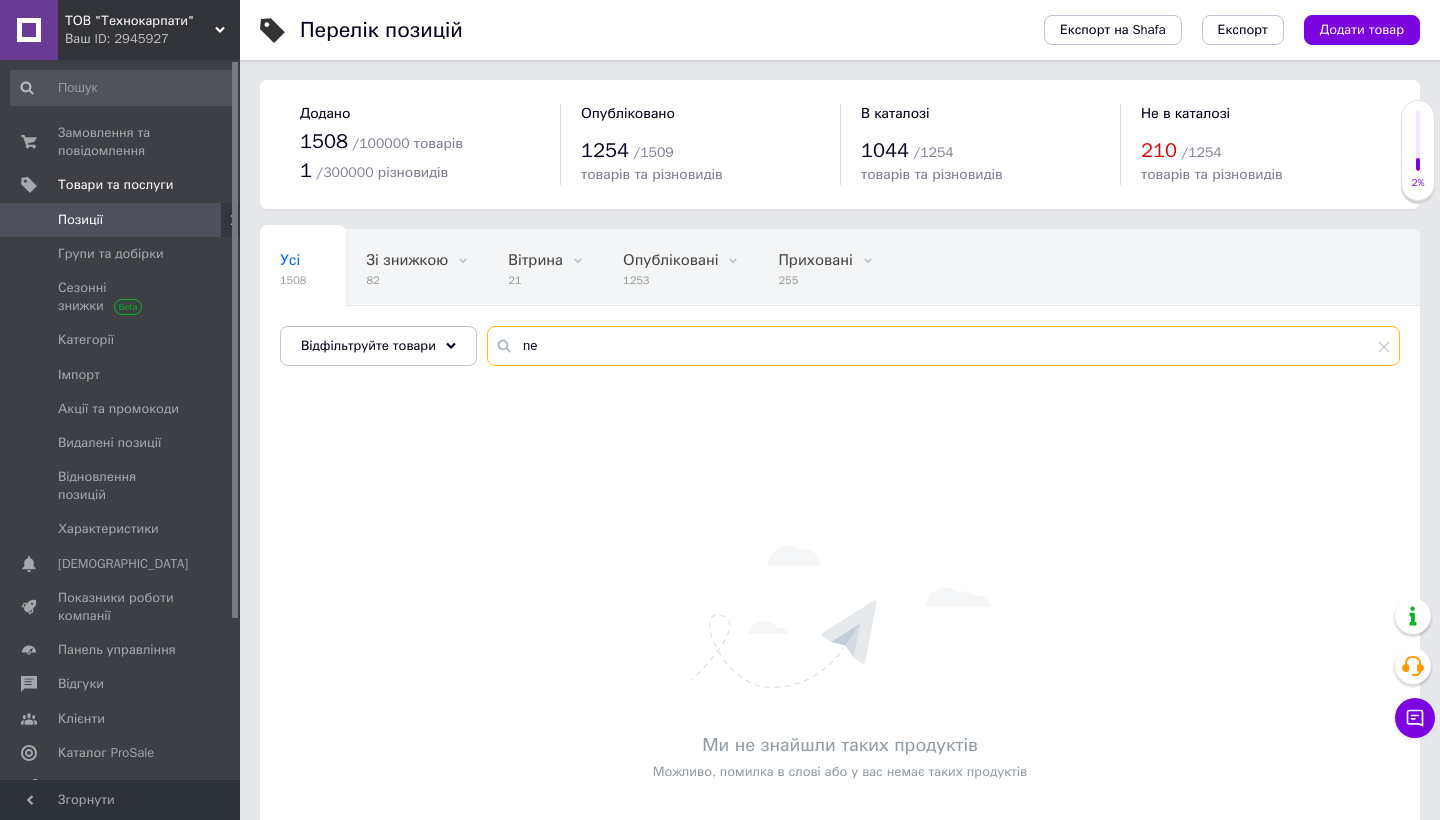 type on "n" 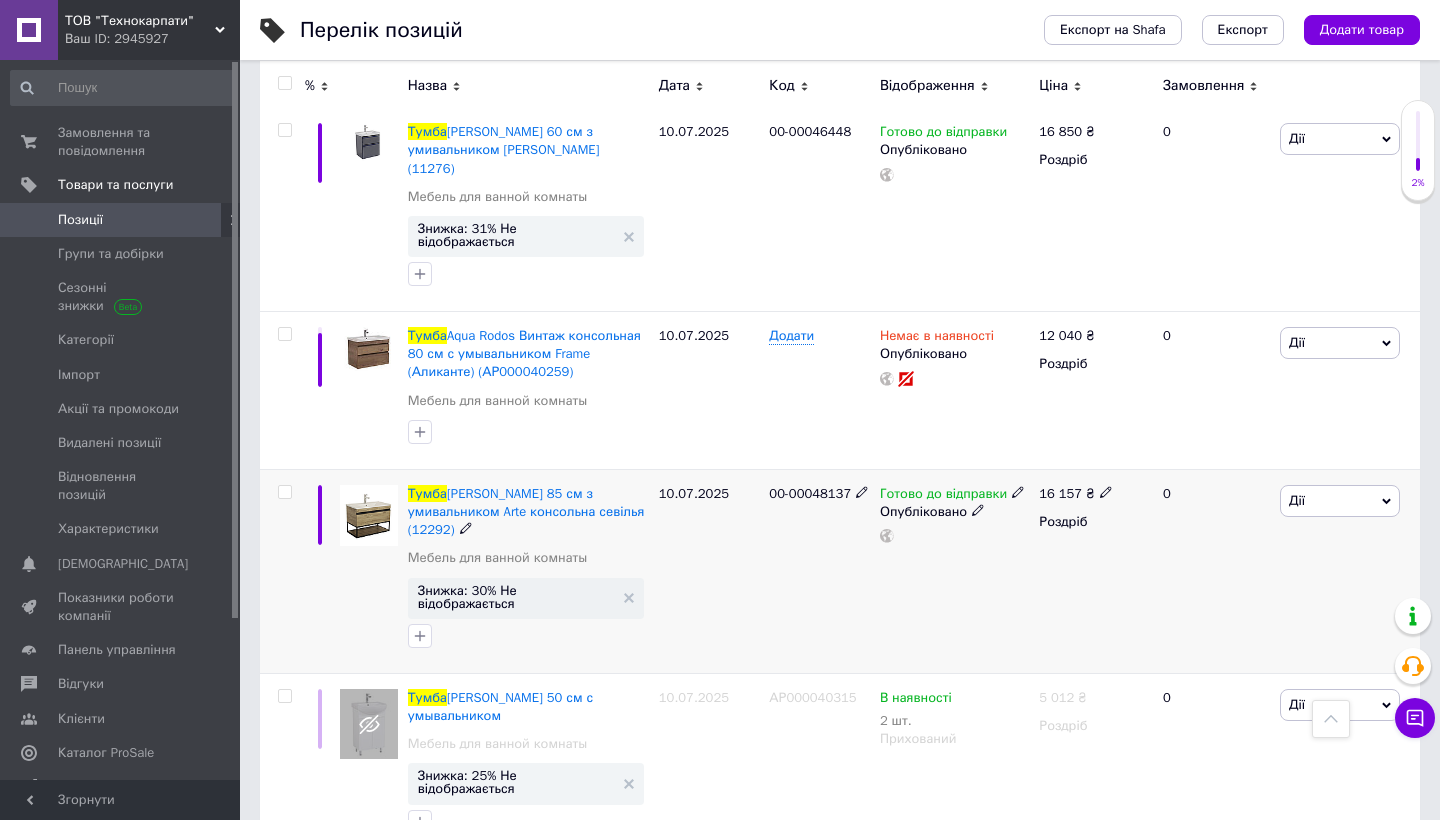 scroll, scrollTop: 1326, scrollLeft: 0, axis: vertical 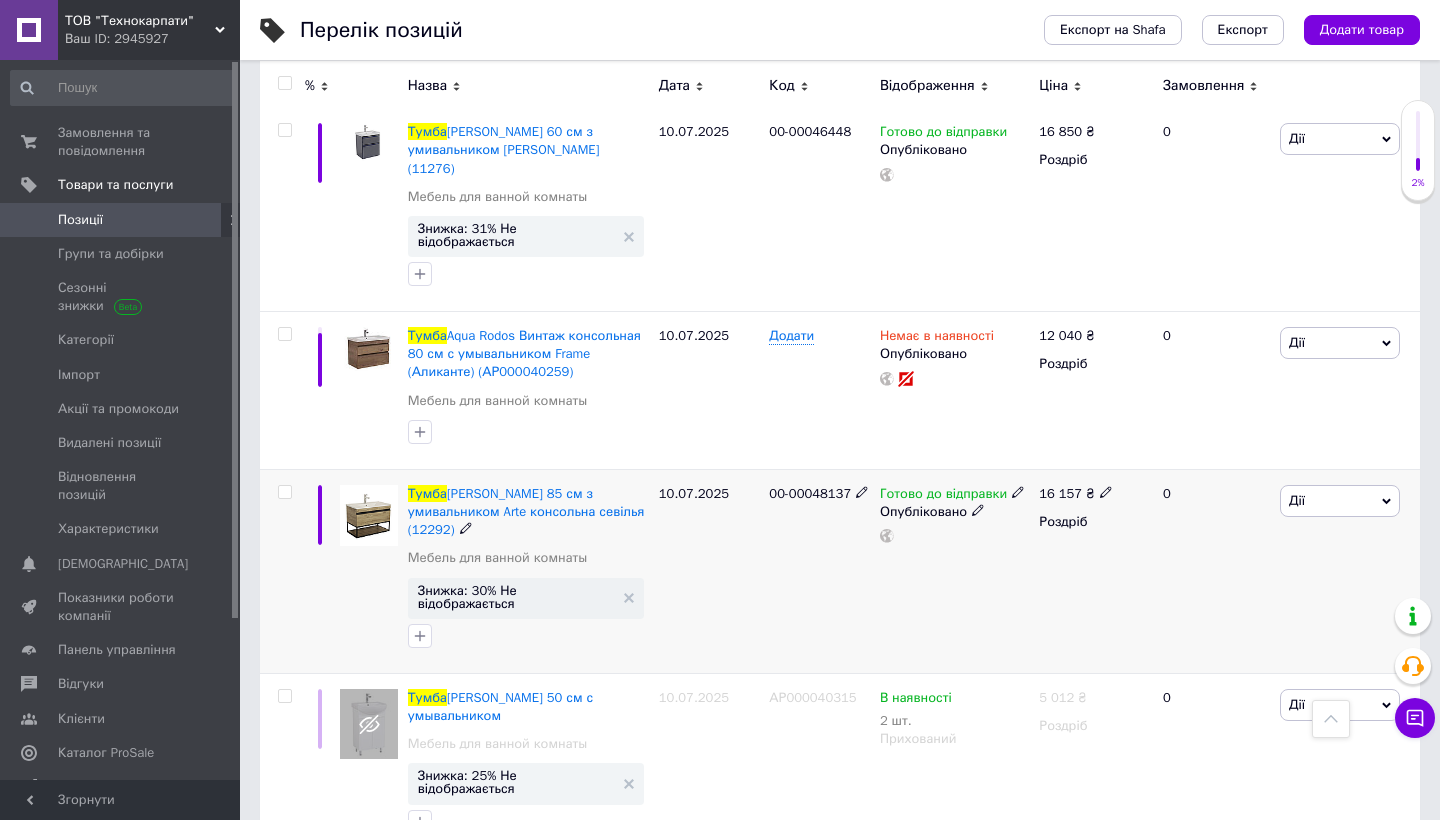 type on "тумба" 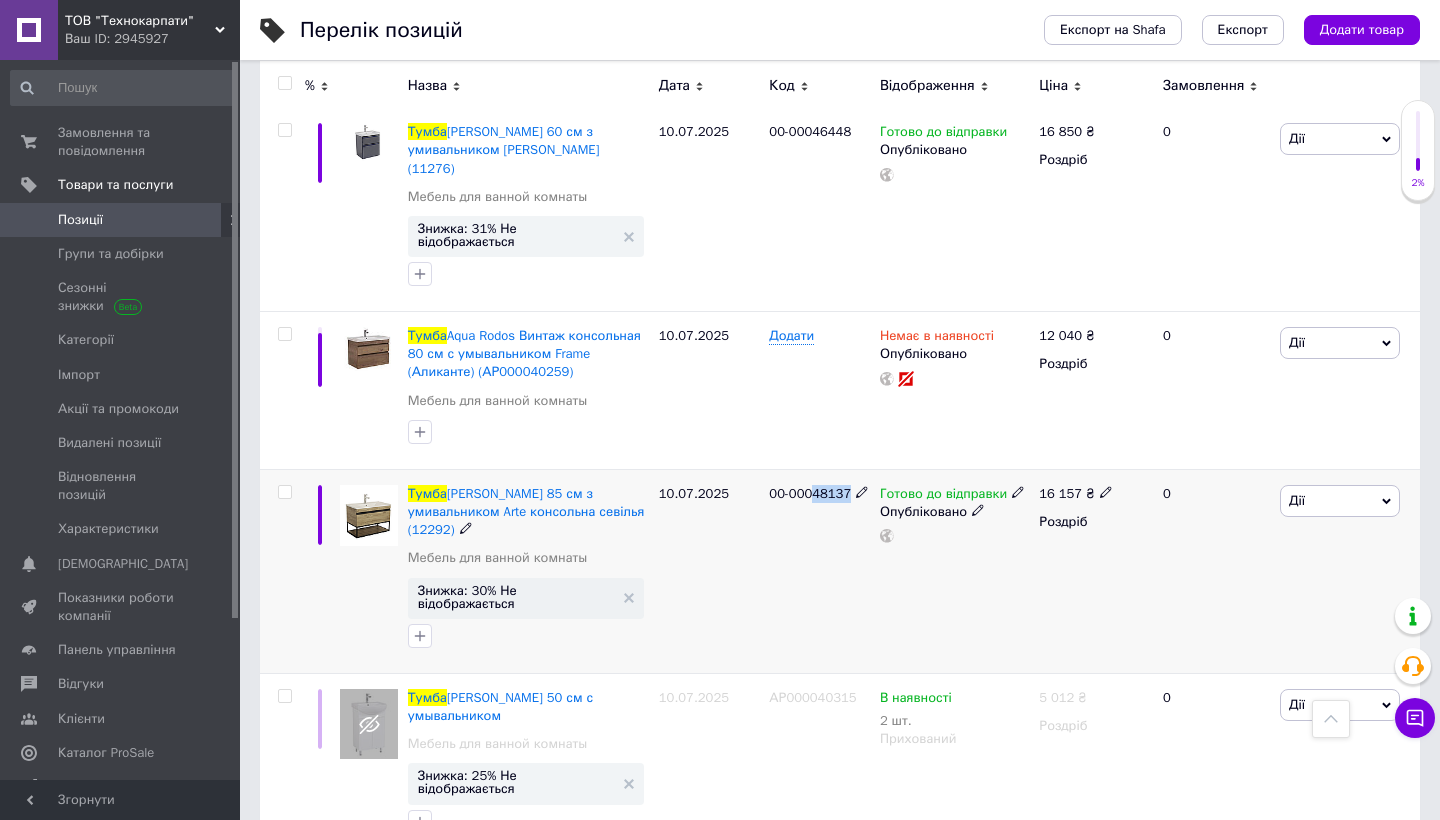 drag, startPoint x: 819, startPoint y: 465, endPoint x: 859, endPoint y: 461, distance: 40.1995 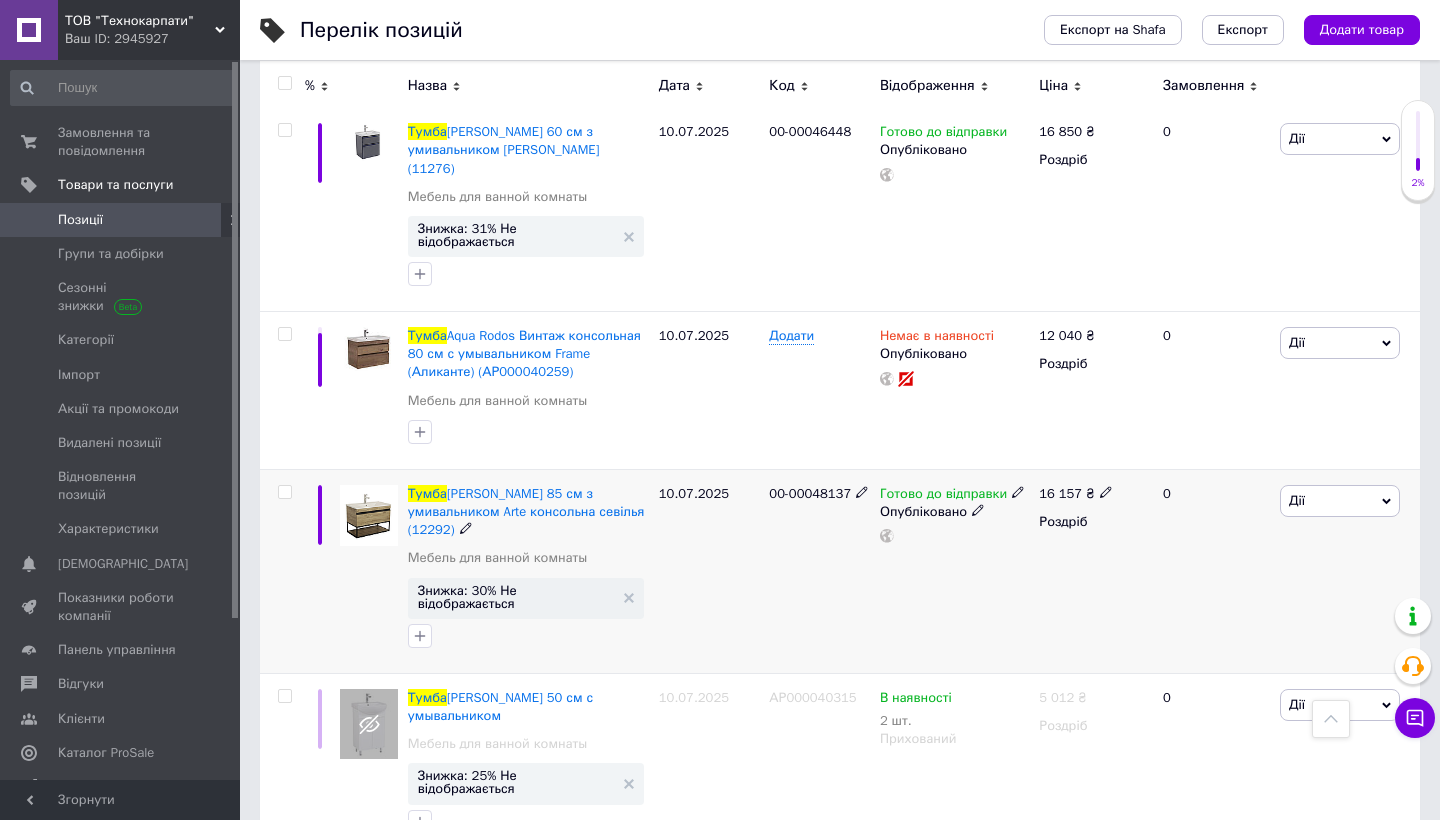 click on "Дії" at bounding box center (1340, 501) 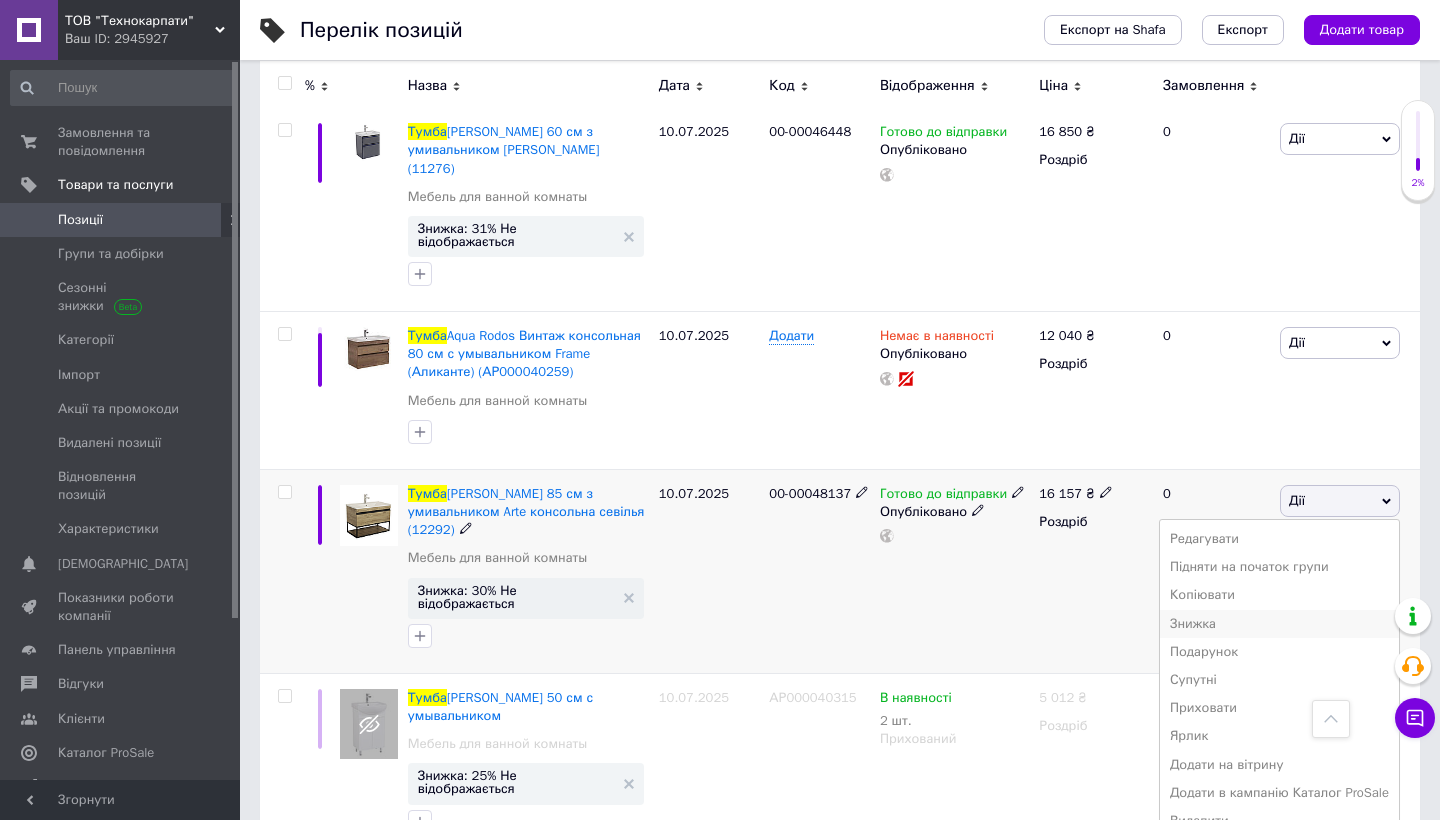 click on "Знижка" at bounding box center (1279, 624) 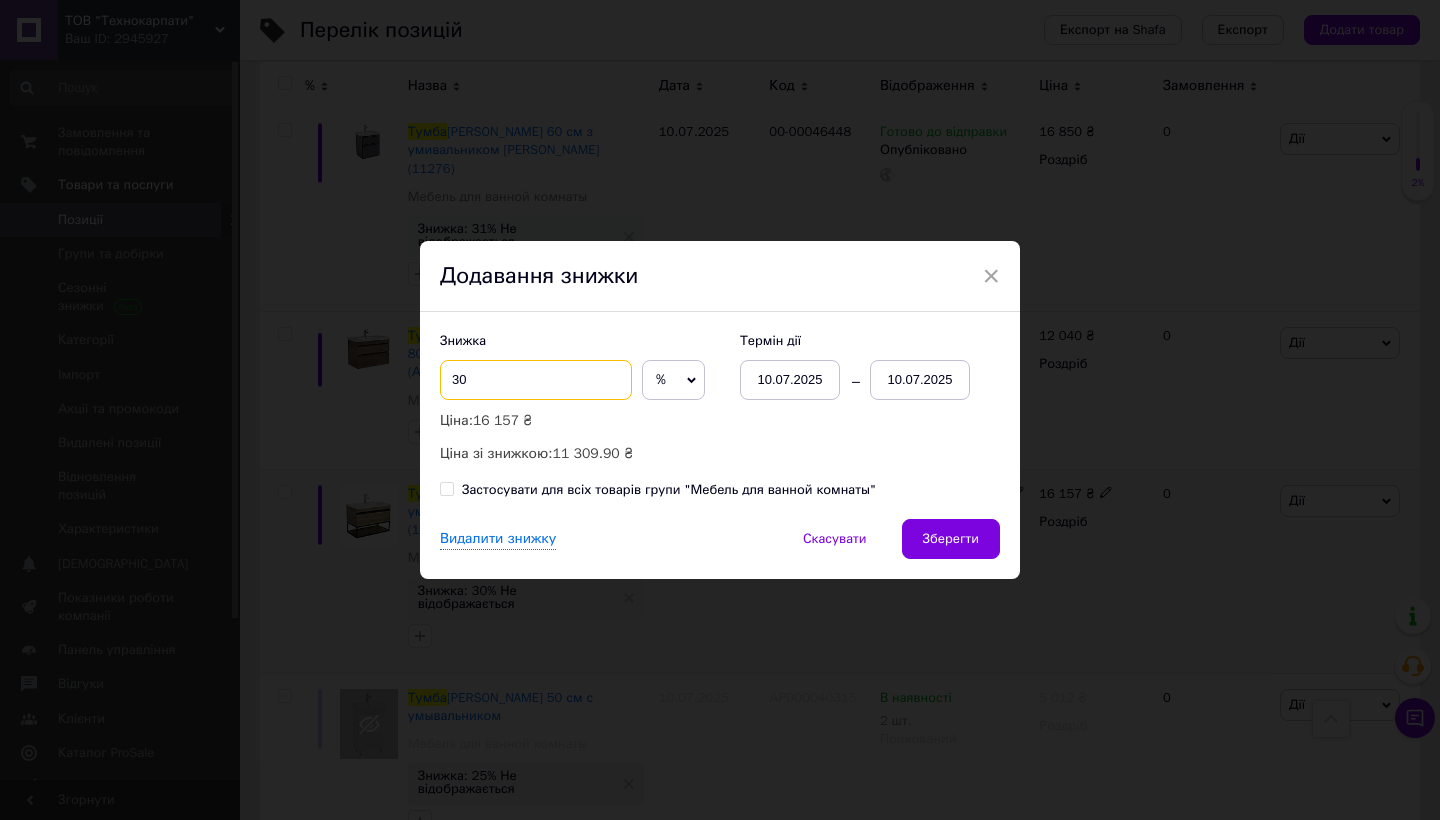 click on "30" at bounding box center (536, 380) 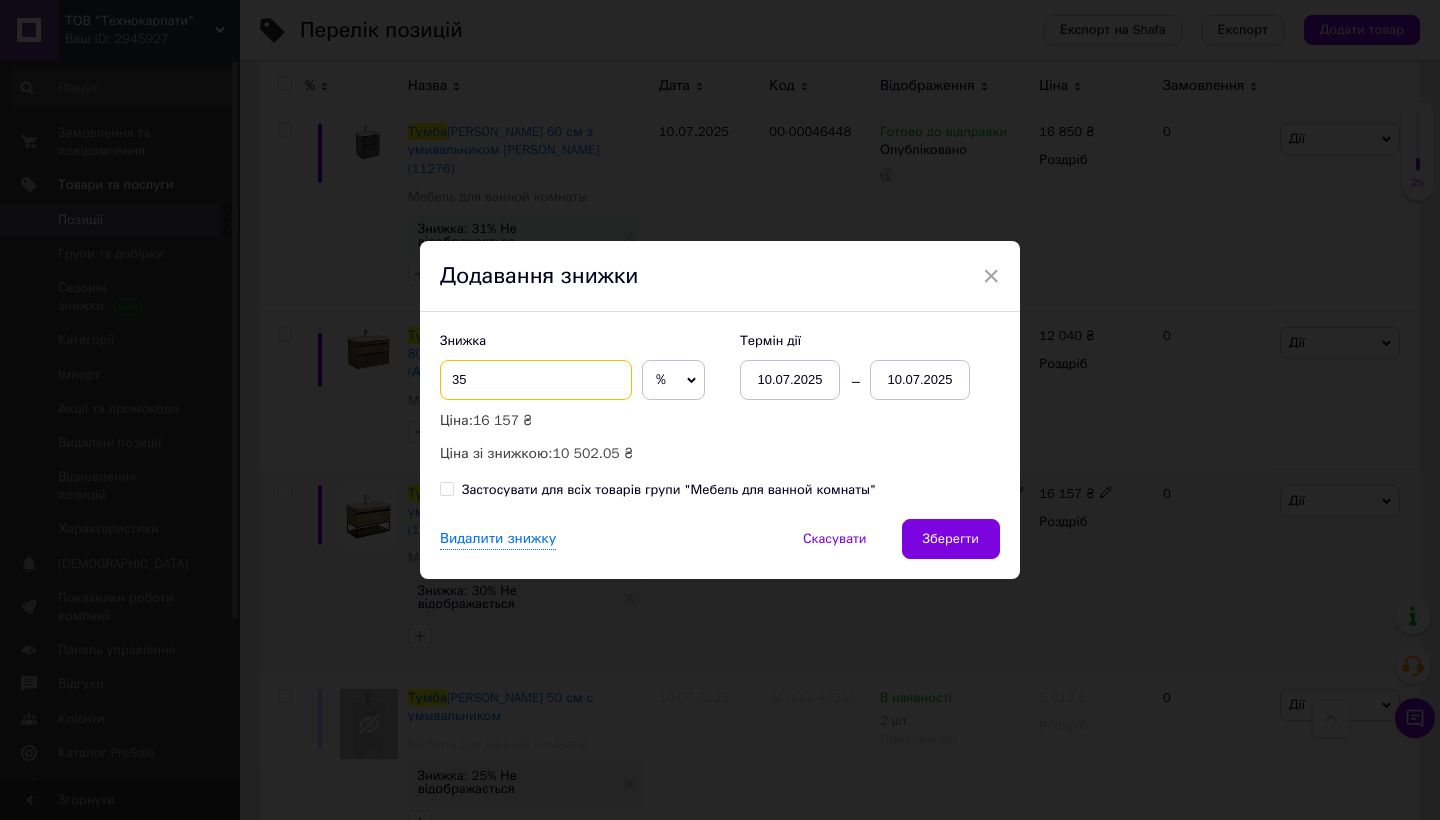 type on "35" 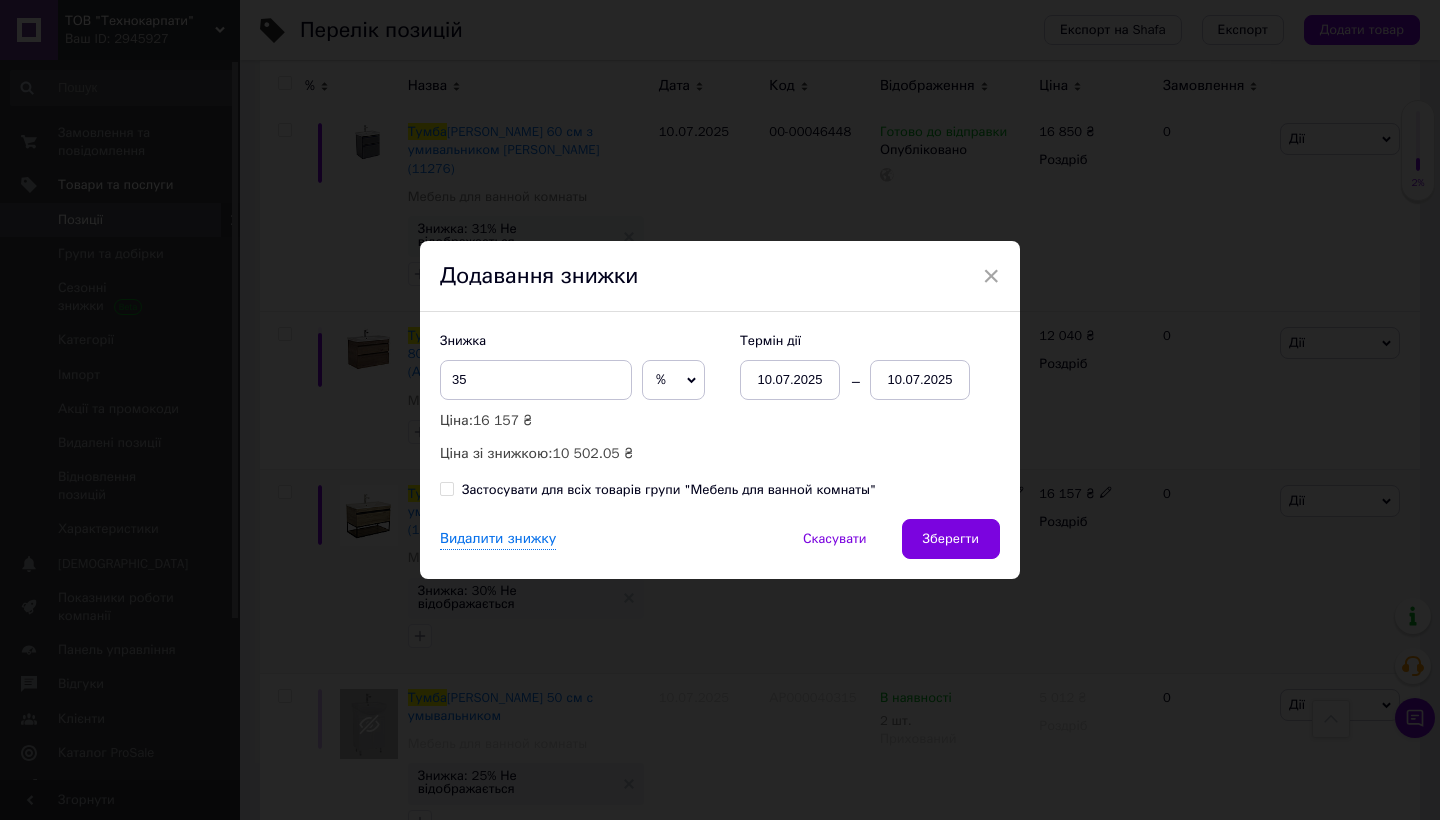 click on "10.07.2025" at bounding box center [920, 380] 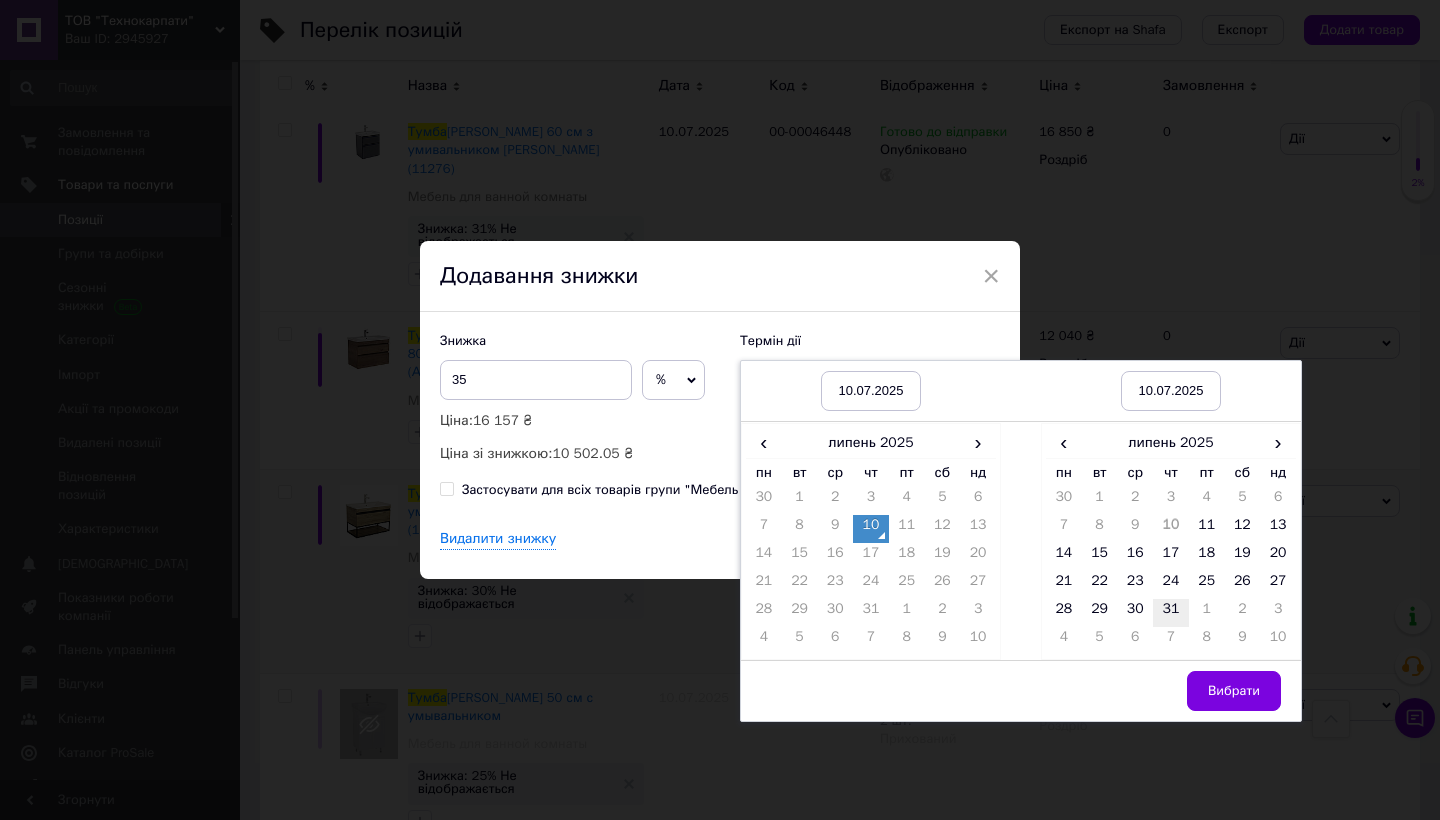 click on "31" at bounding box center (1171, 613) 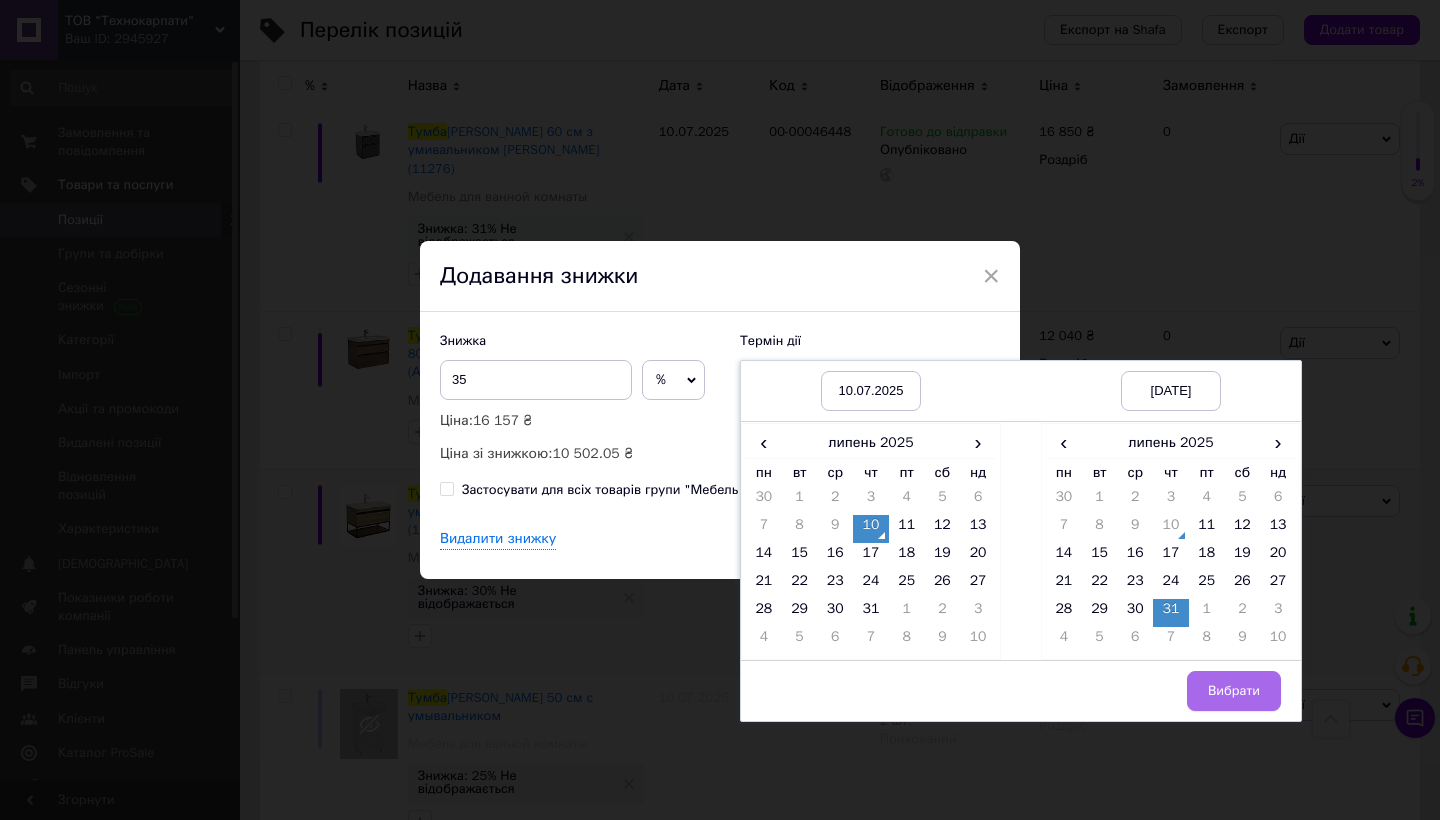 click on "Вибрати" at bounding box center [1234, 691] 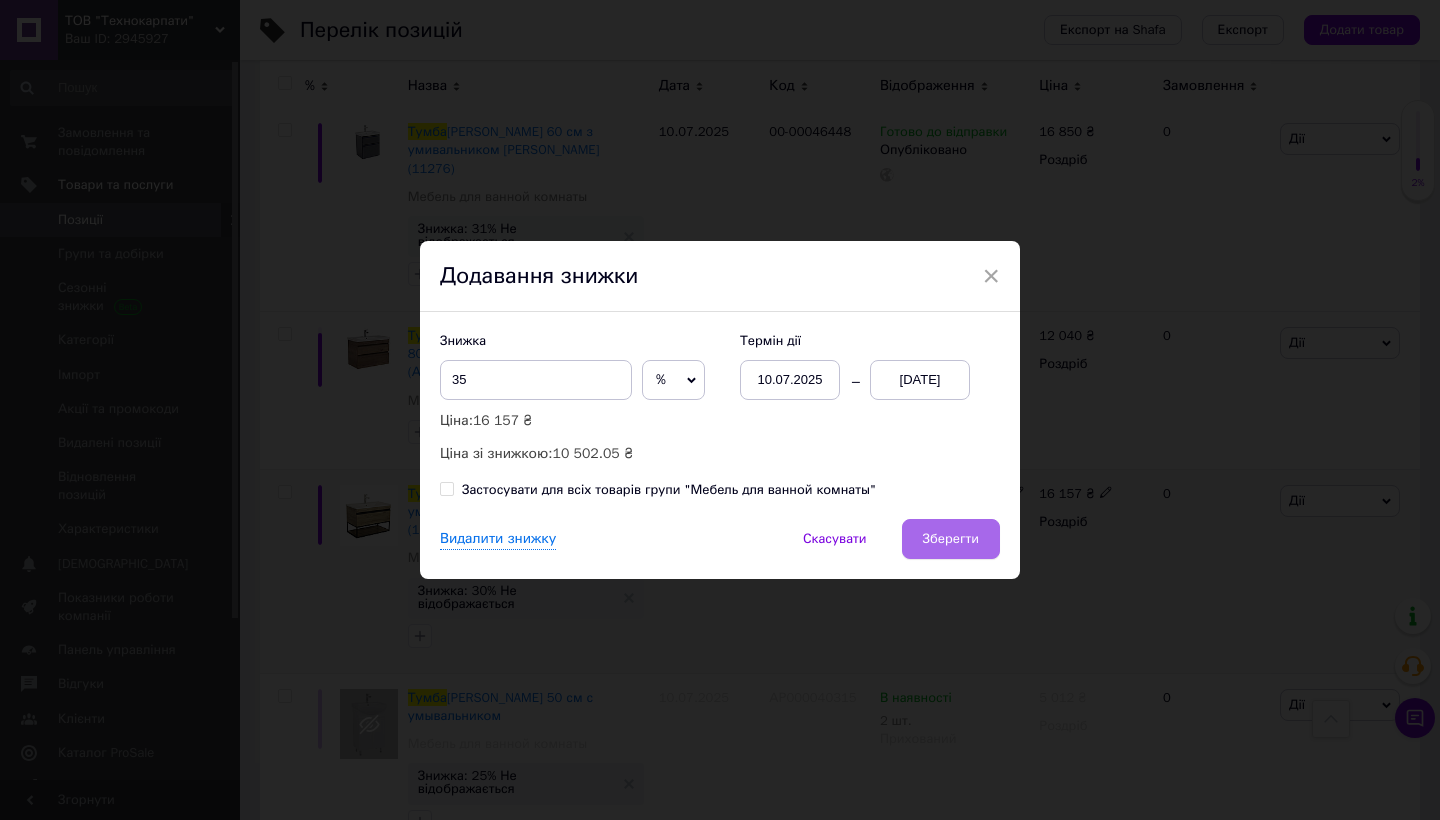 click on "Зберегти" at bounding box center [951, 539] 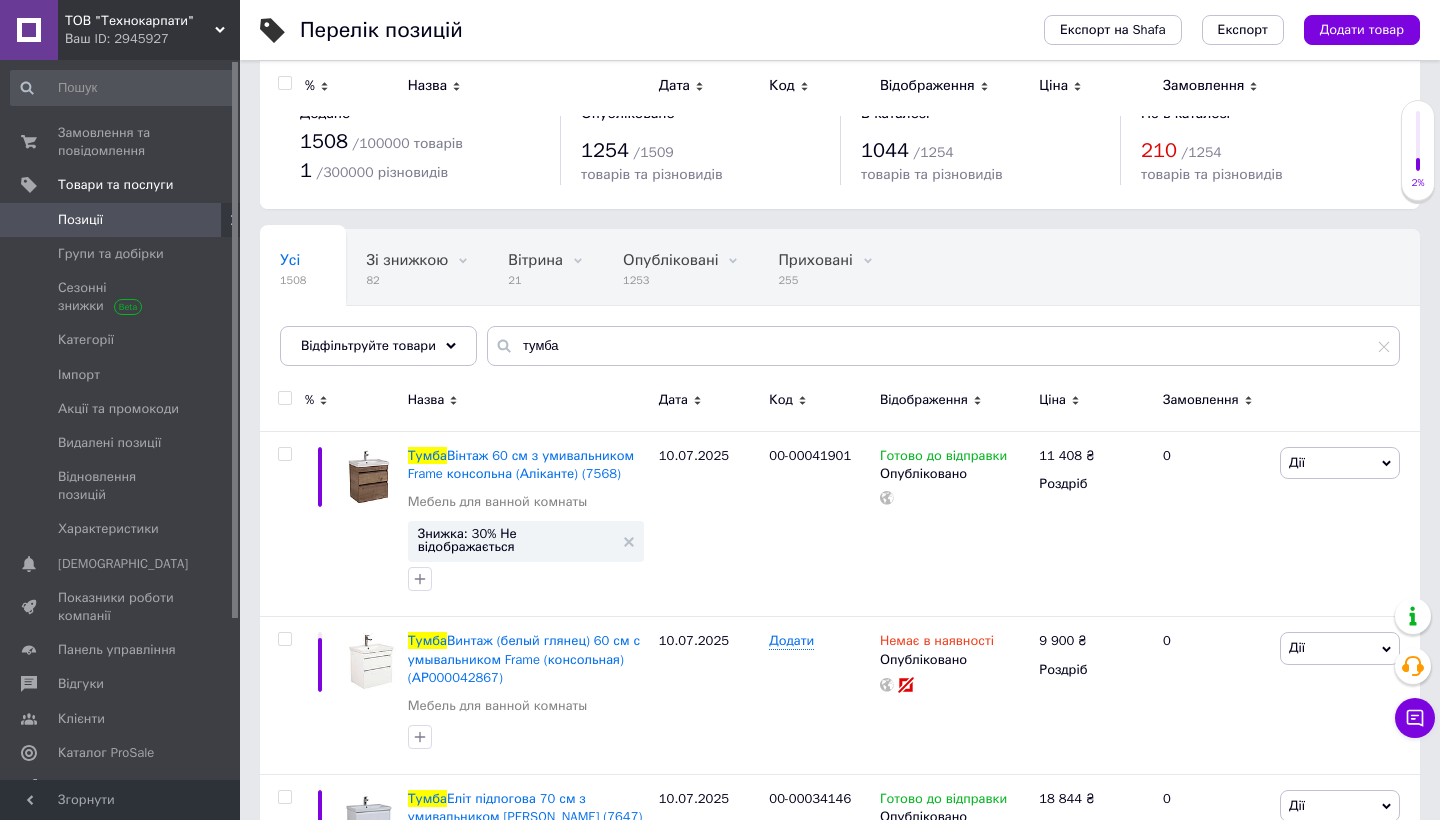 scroll, scrollTop: 0, scrollLeft: 0, axis: both 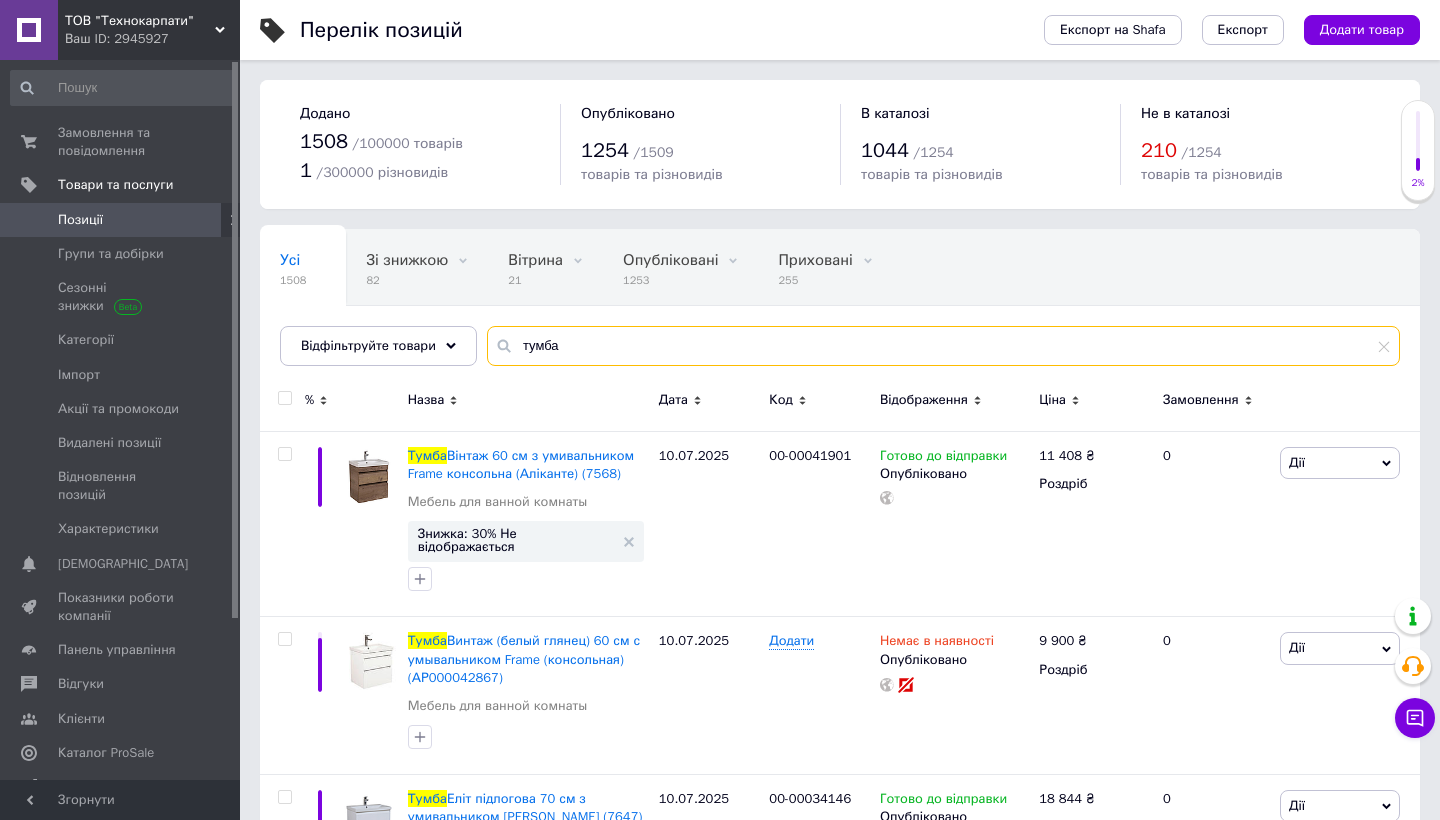 click on "тумба" at bounding box center [943, 346] 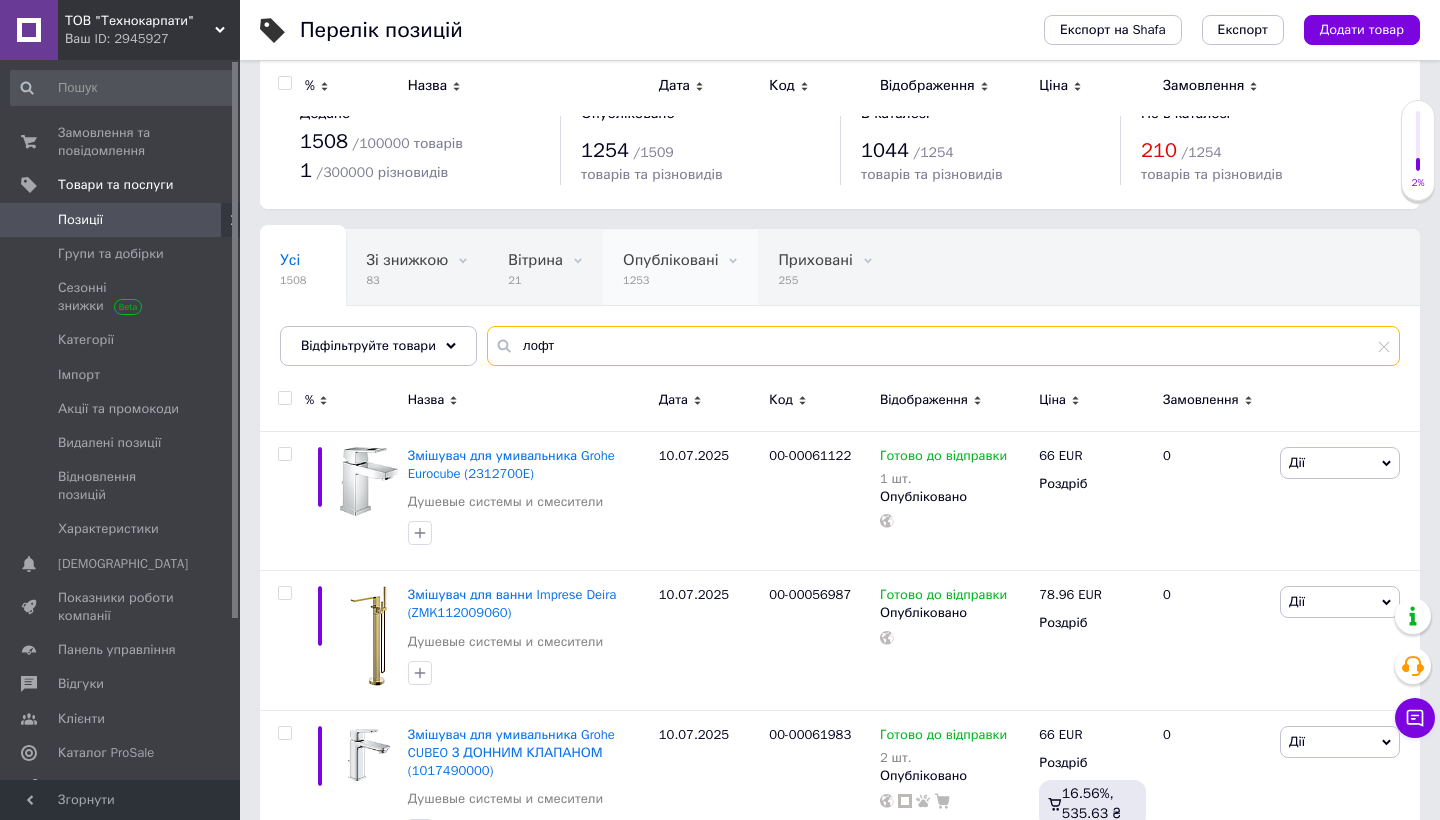 scroll, scrollTop: 0, scrollLeft: 0, axis: both 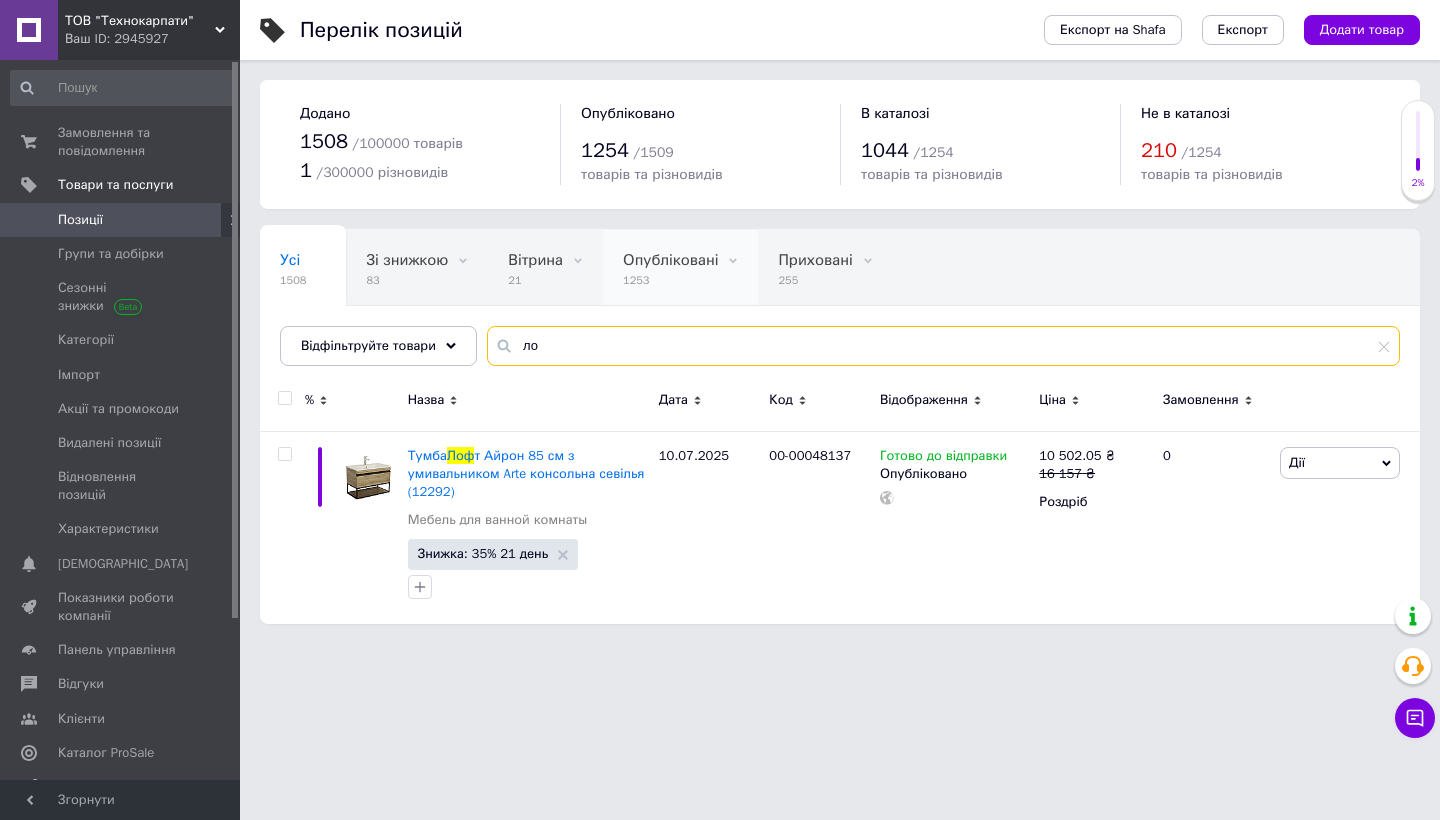 type on "л" 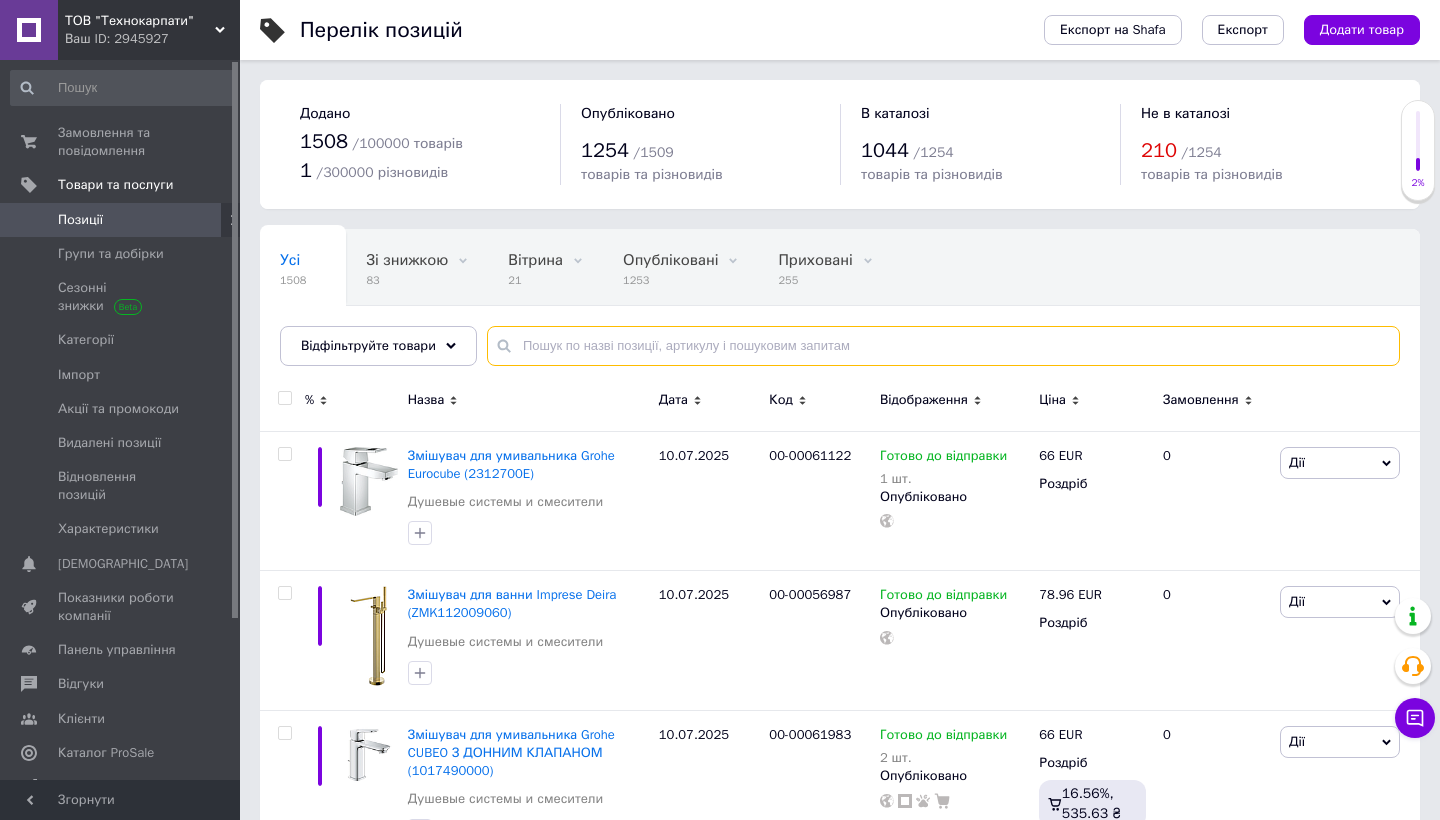 click at bounding box center [943, 346] 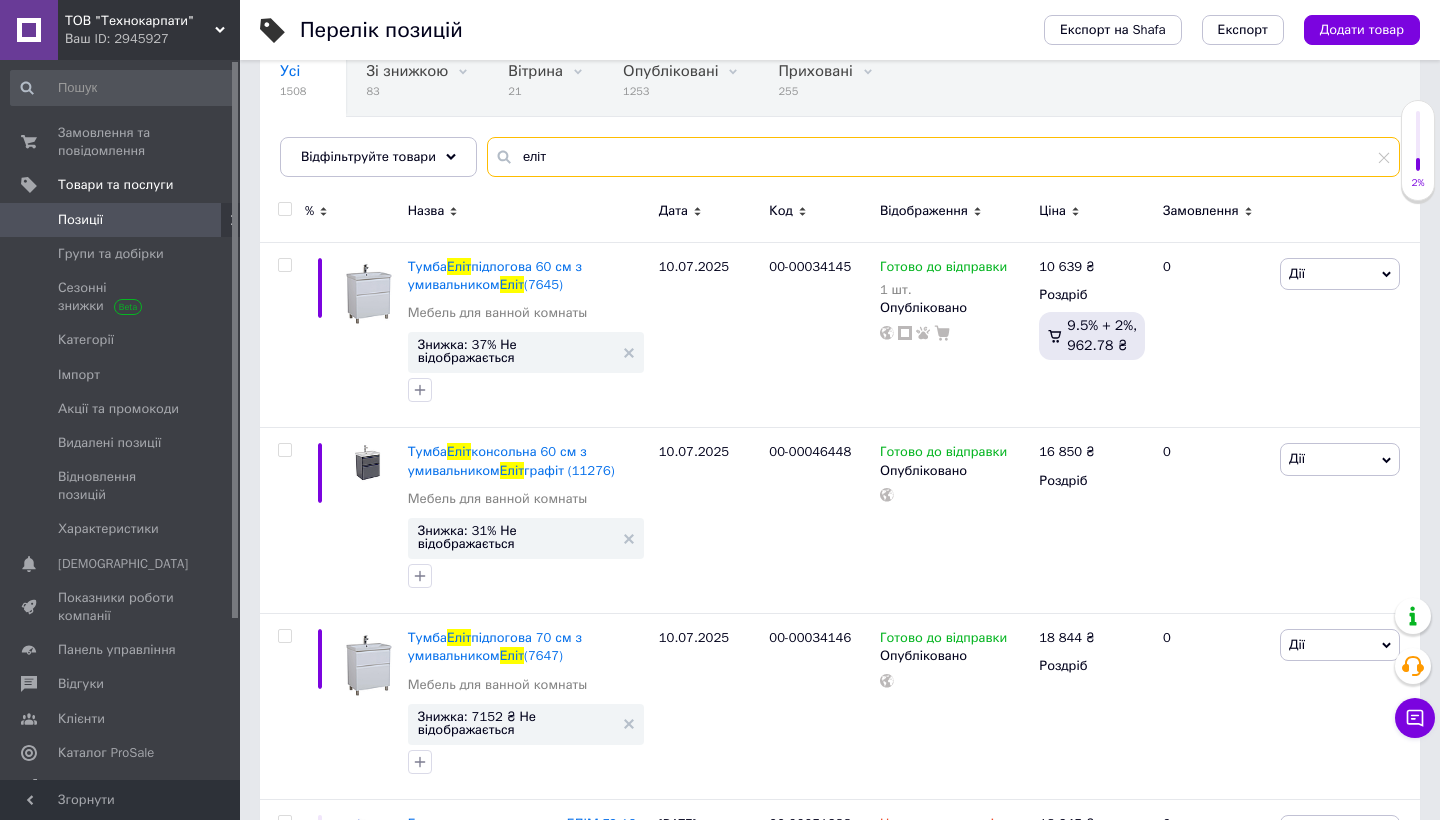 scroll, scrollTop: 194, scrollLeft: 0, axis: vertical 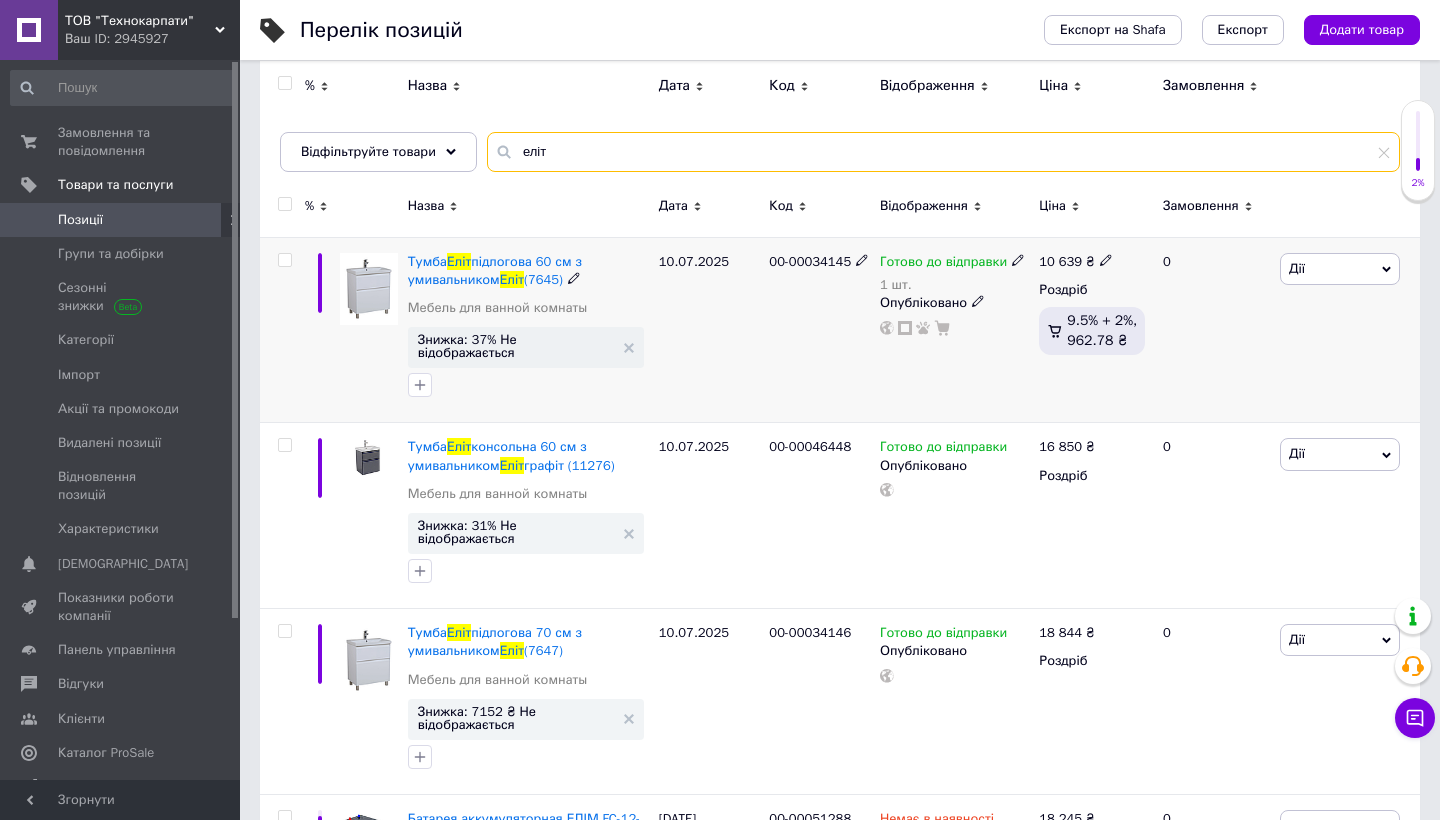 type on "еліт" 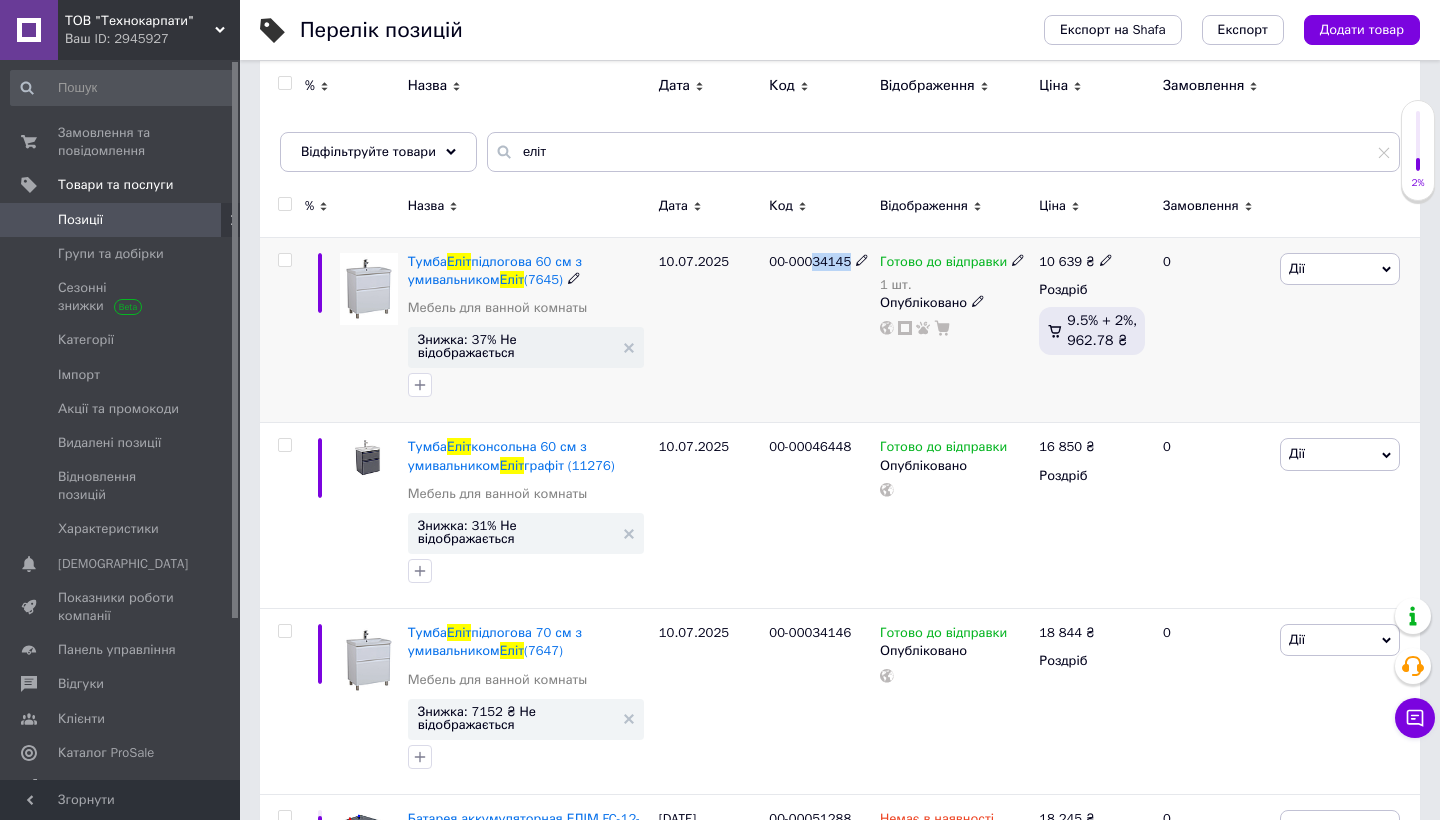 drag, startPoint x: 817, startPoint y: 261, endPoint x: 857, endPoint y: 263, distance: 40.04997 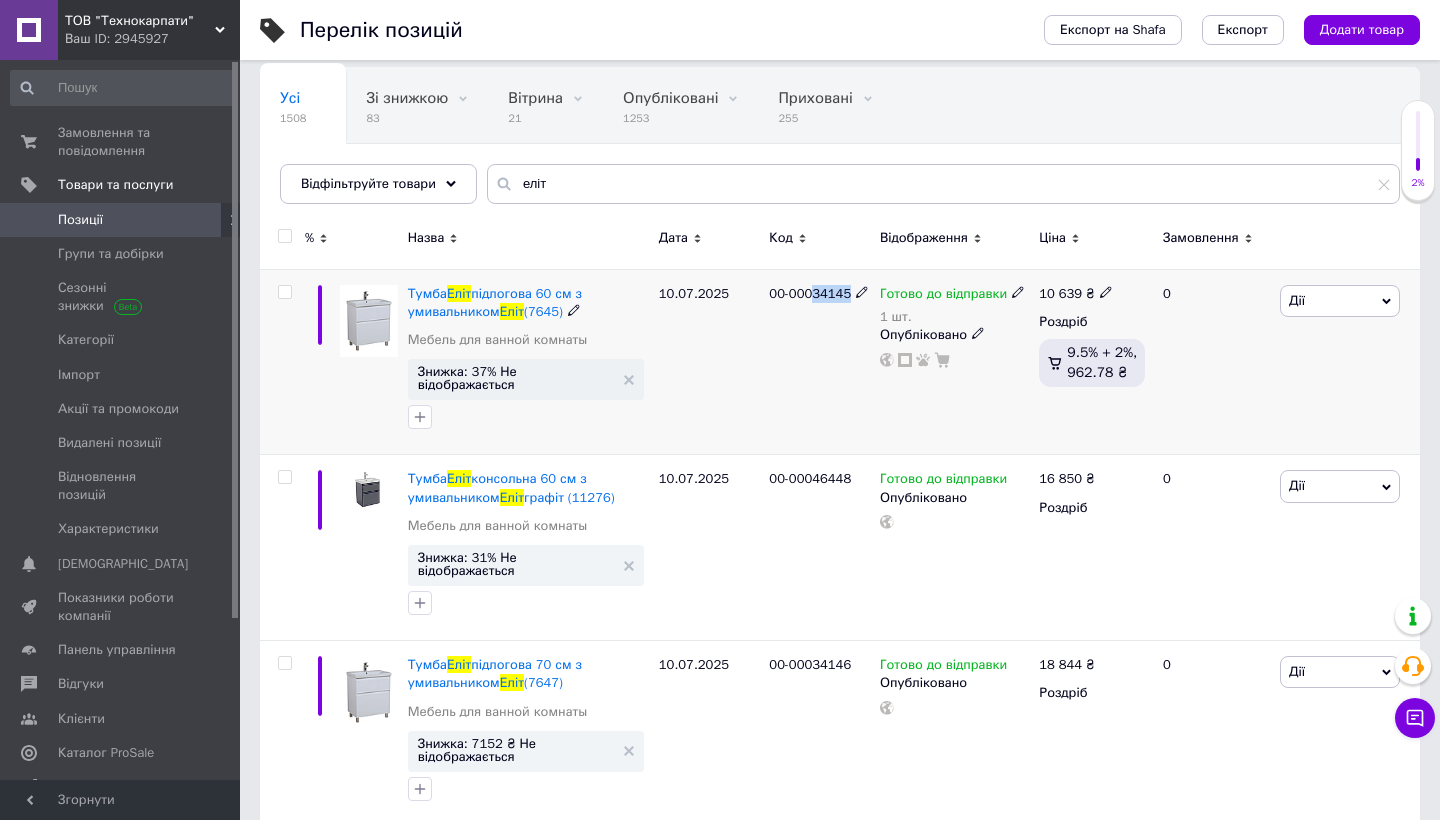 scroll, scrollTop: 162, scrollLeft: 0, axis: vertical 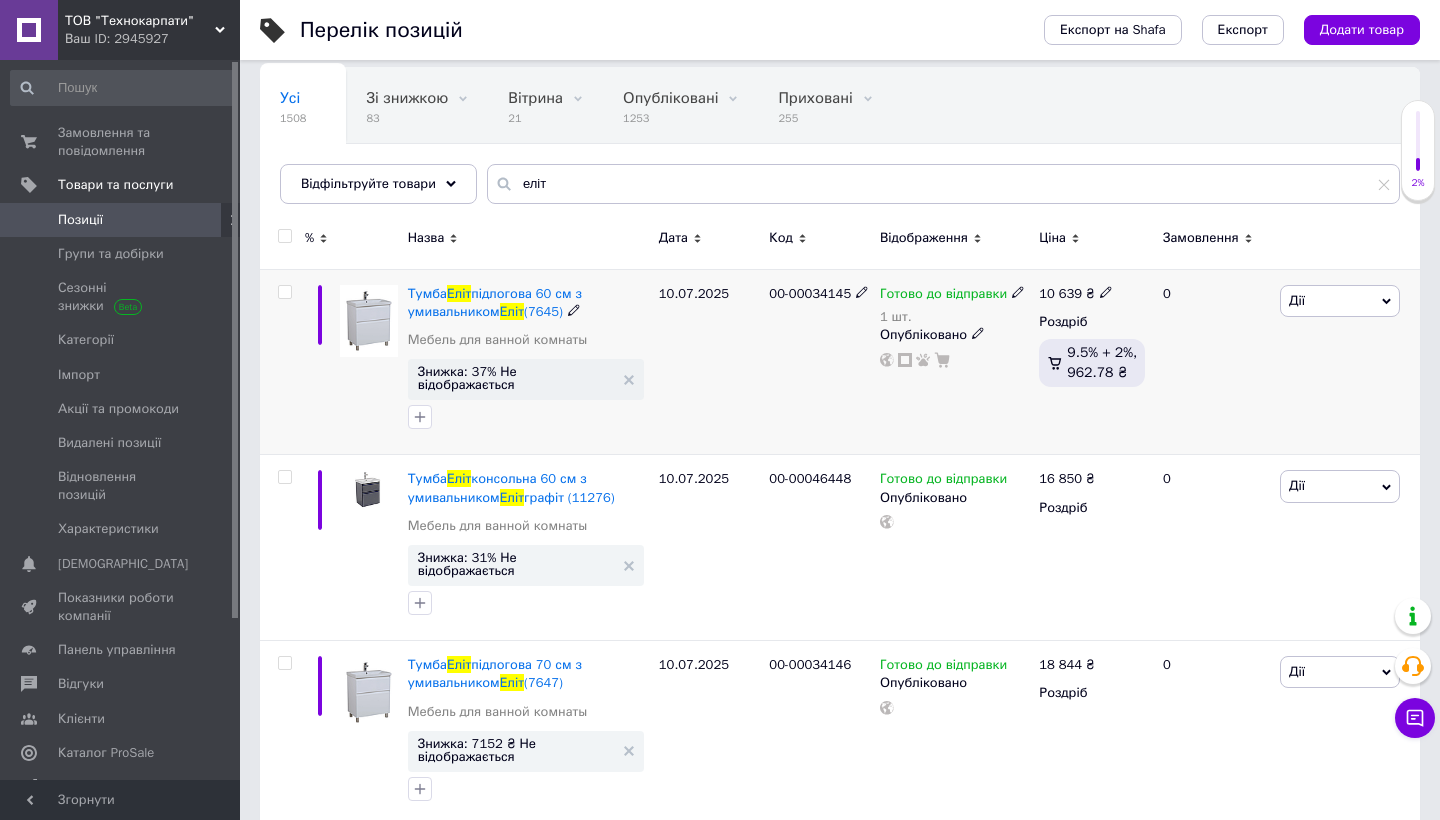 click on "Дії" at bounding box center (1297, 300) 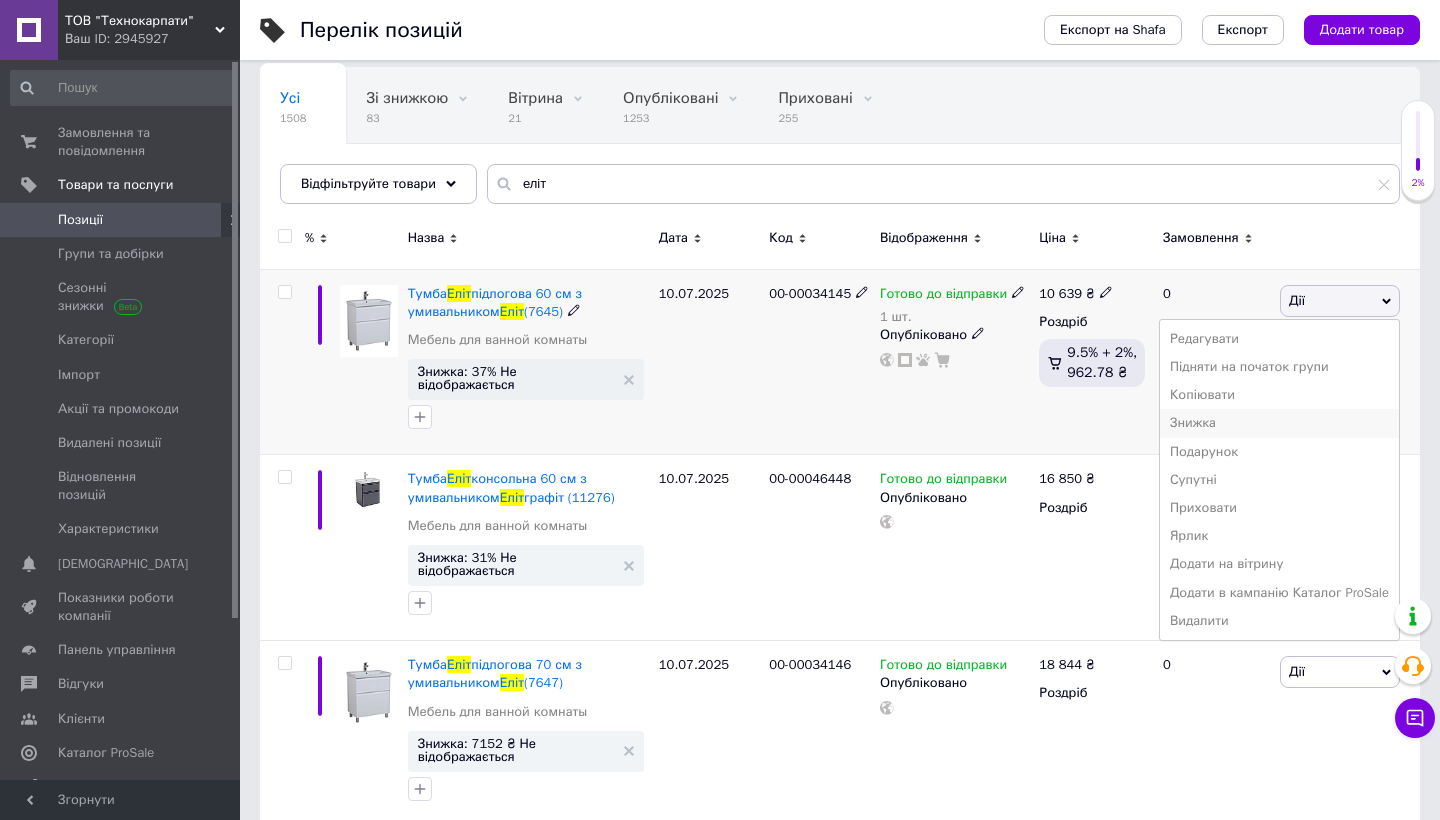 click on "Знижка" at bounding box center [1279, 423] 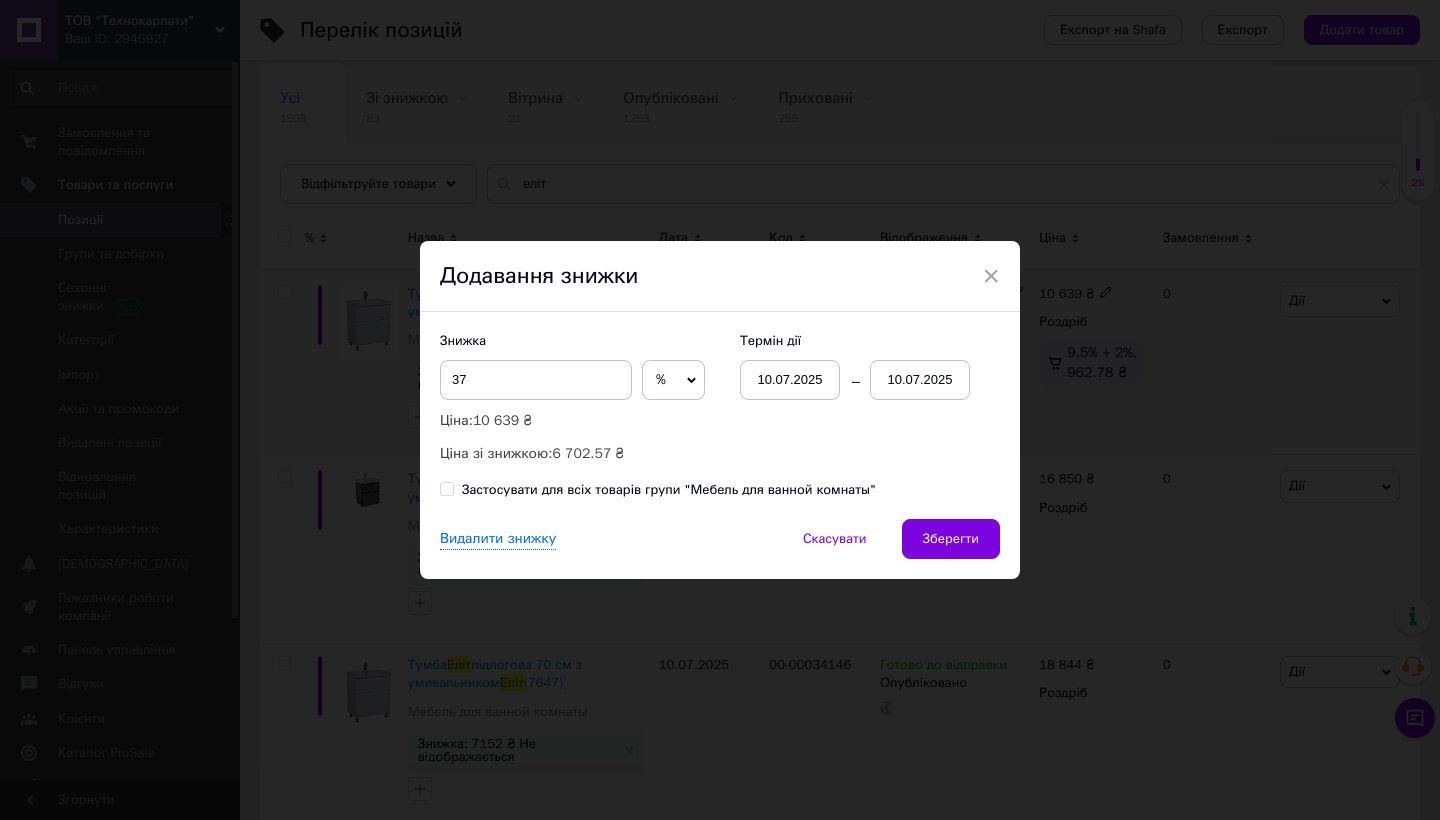 click on "10.07.2025" at bounding box center [920, 380] 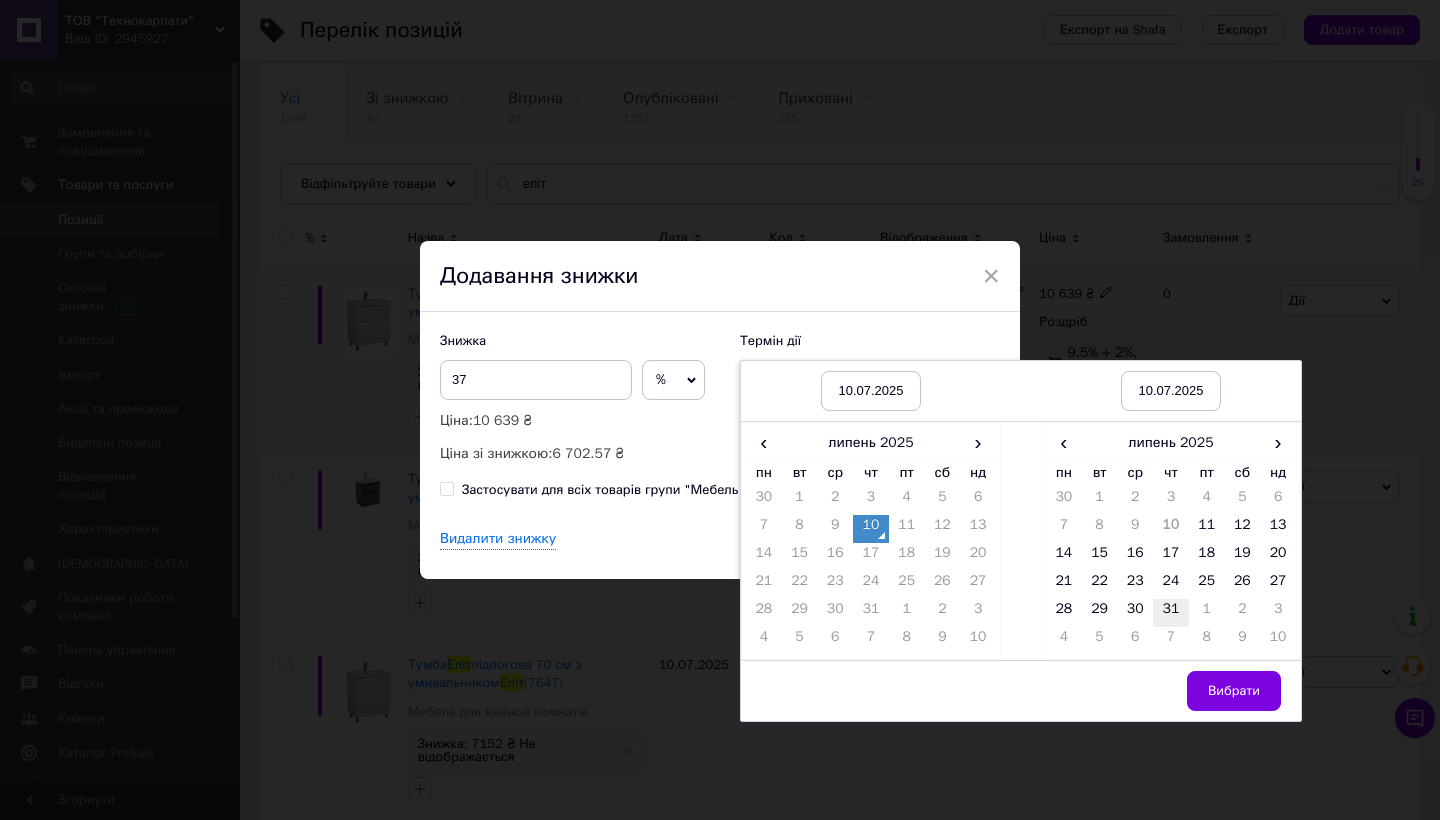click on "31" at bounding box center [1171, 613] 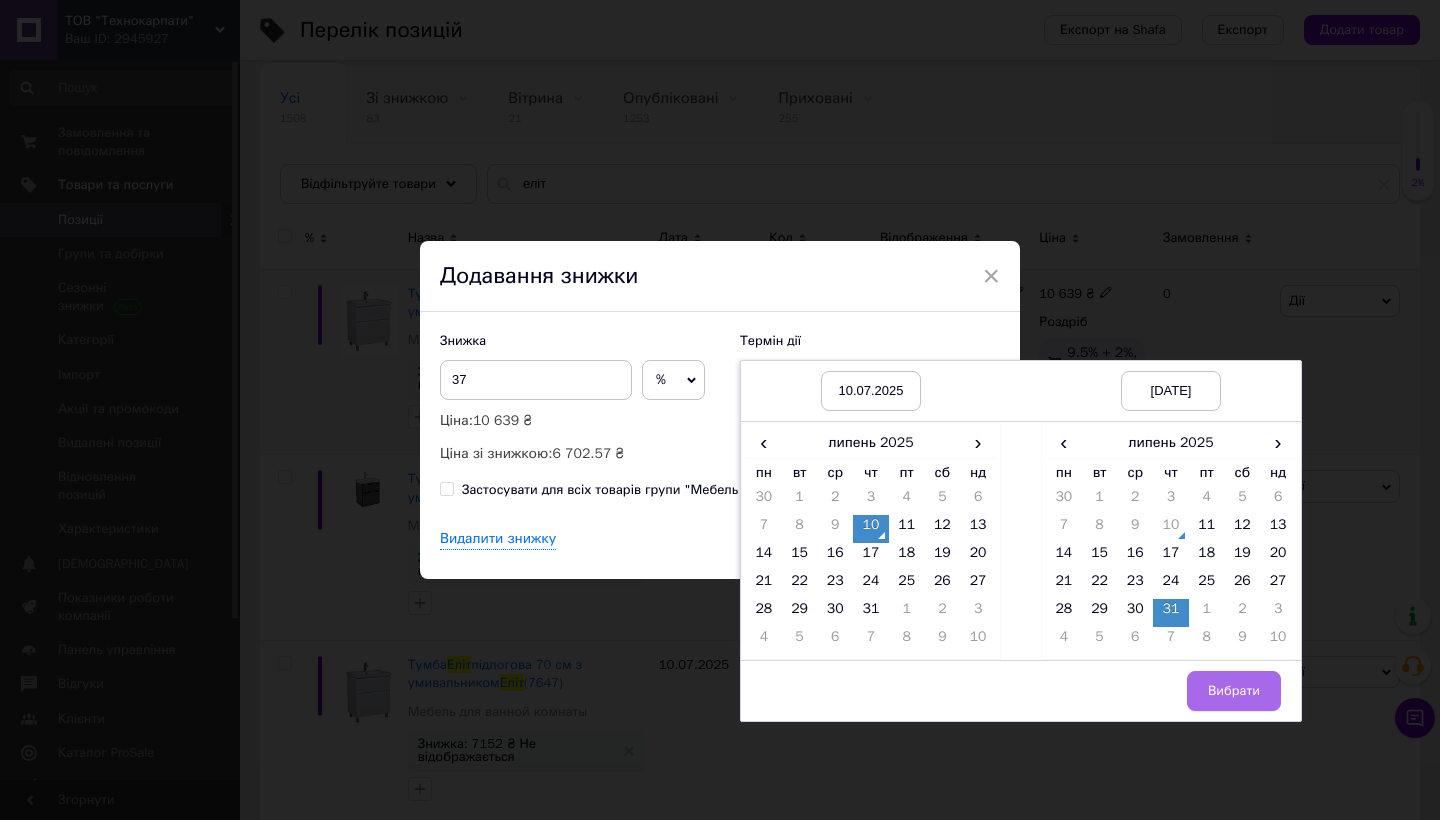 click on "Вибрати" at bounding box center (1234, 691) 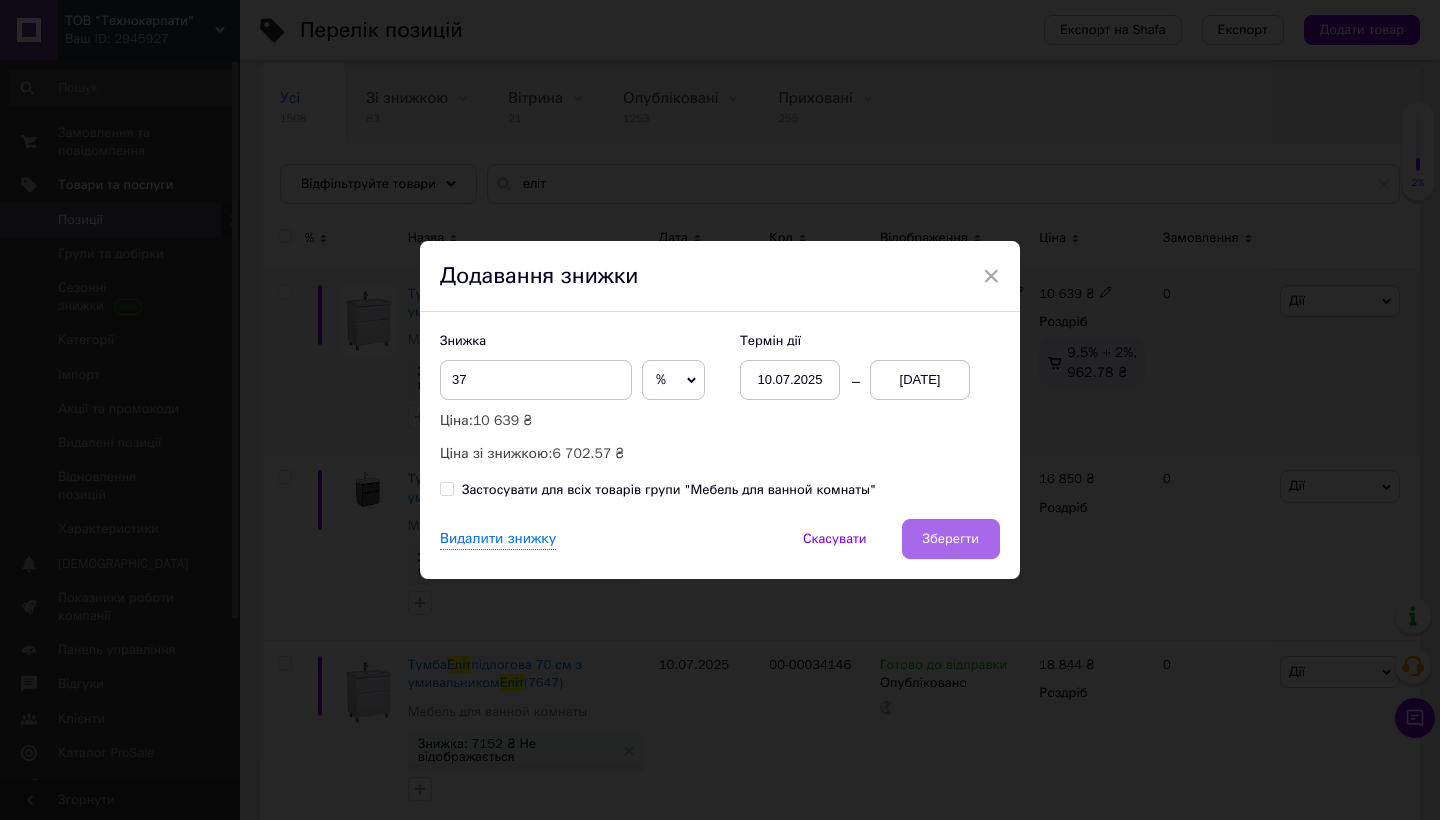click on "Зберегти" at bounding box center [951, 539] 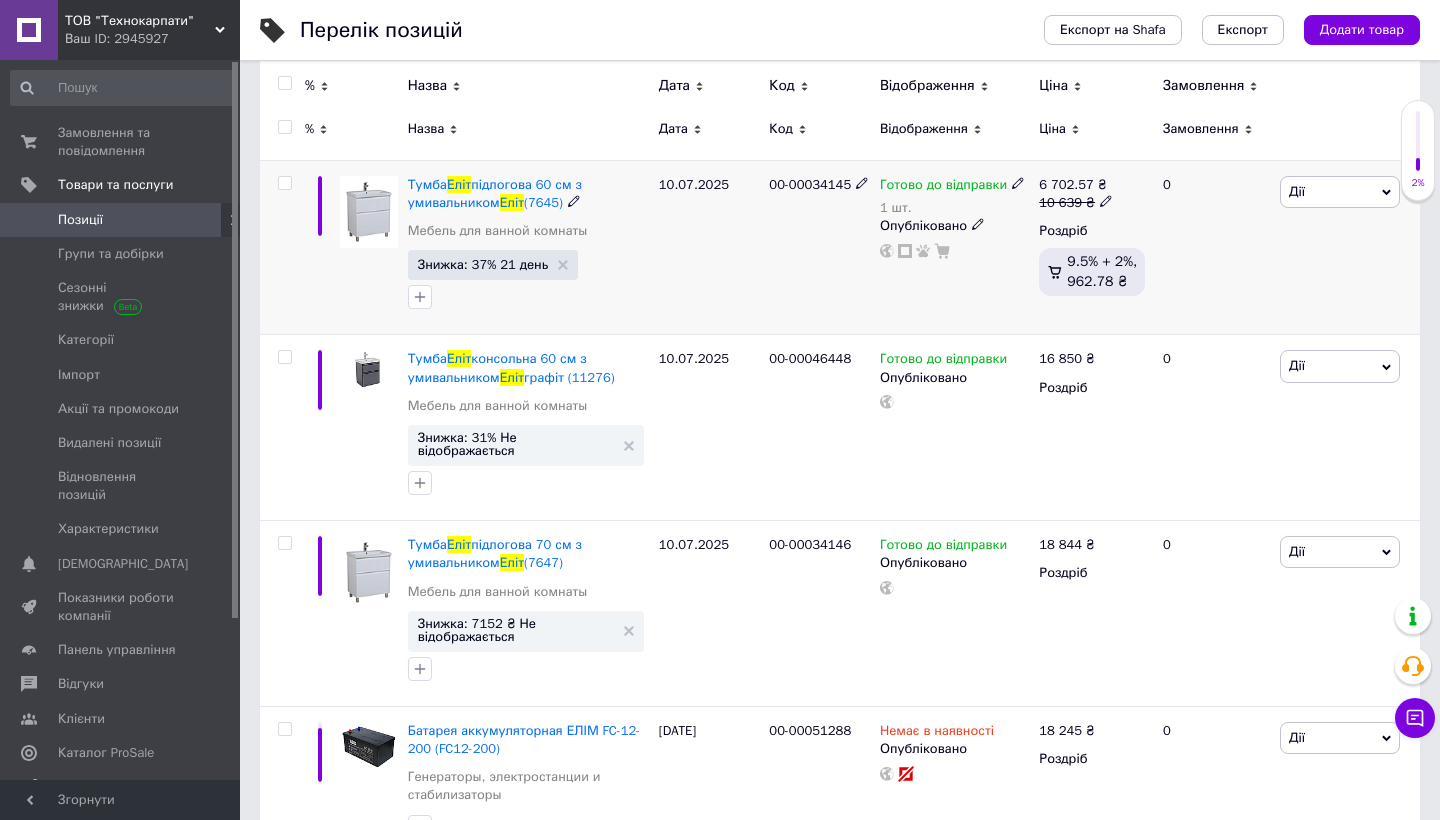 scroll, scrollTop: 272, scrollLeft: 0, axis: vertical 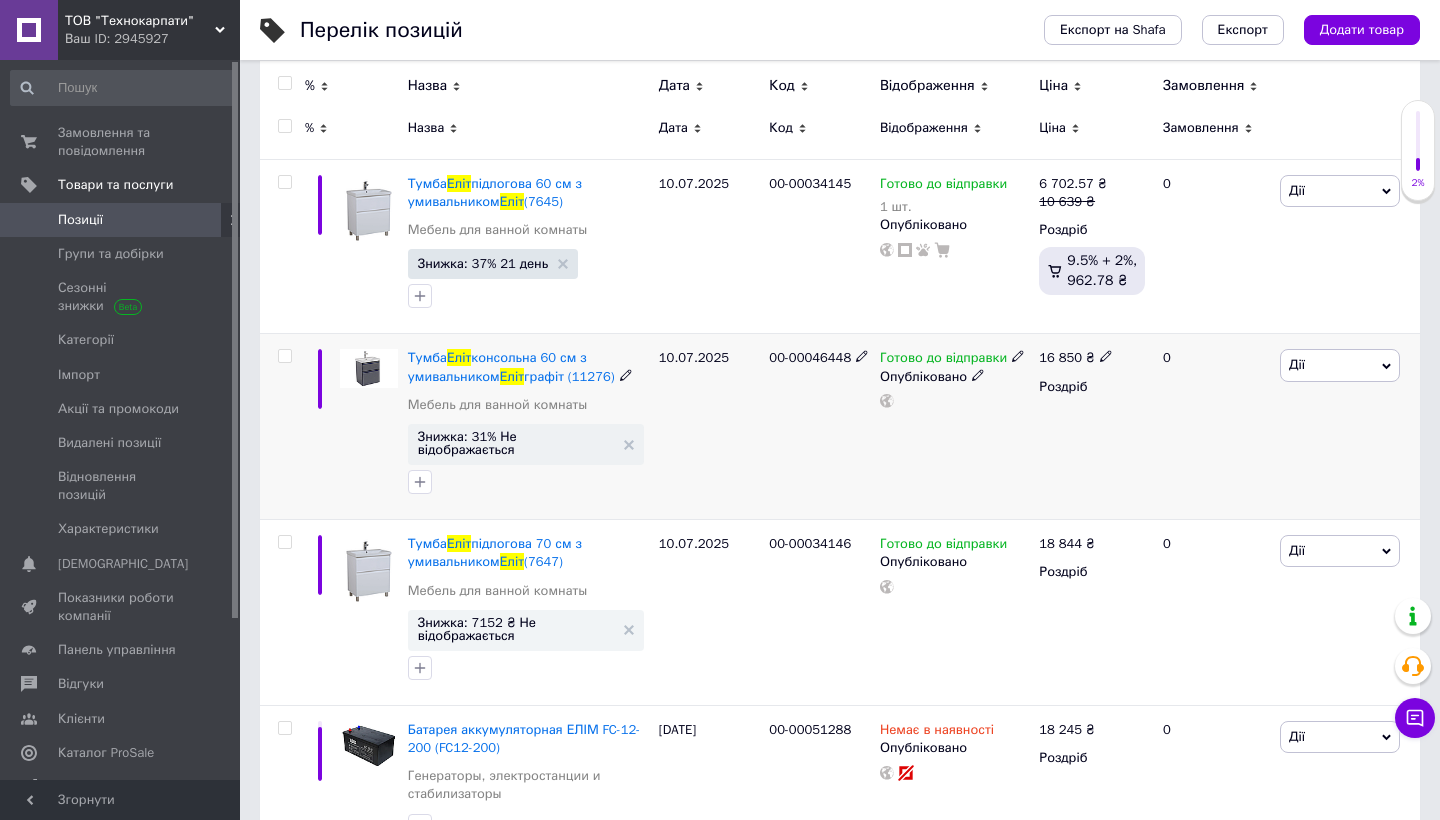 click on "Дії" at bounding box center (1340, 365) 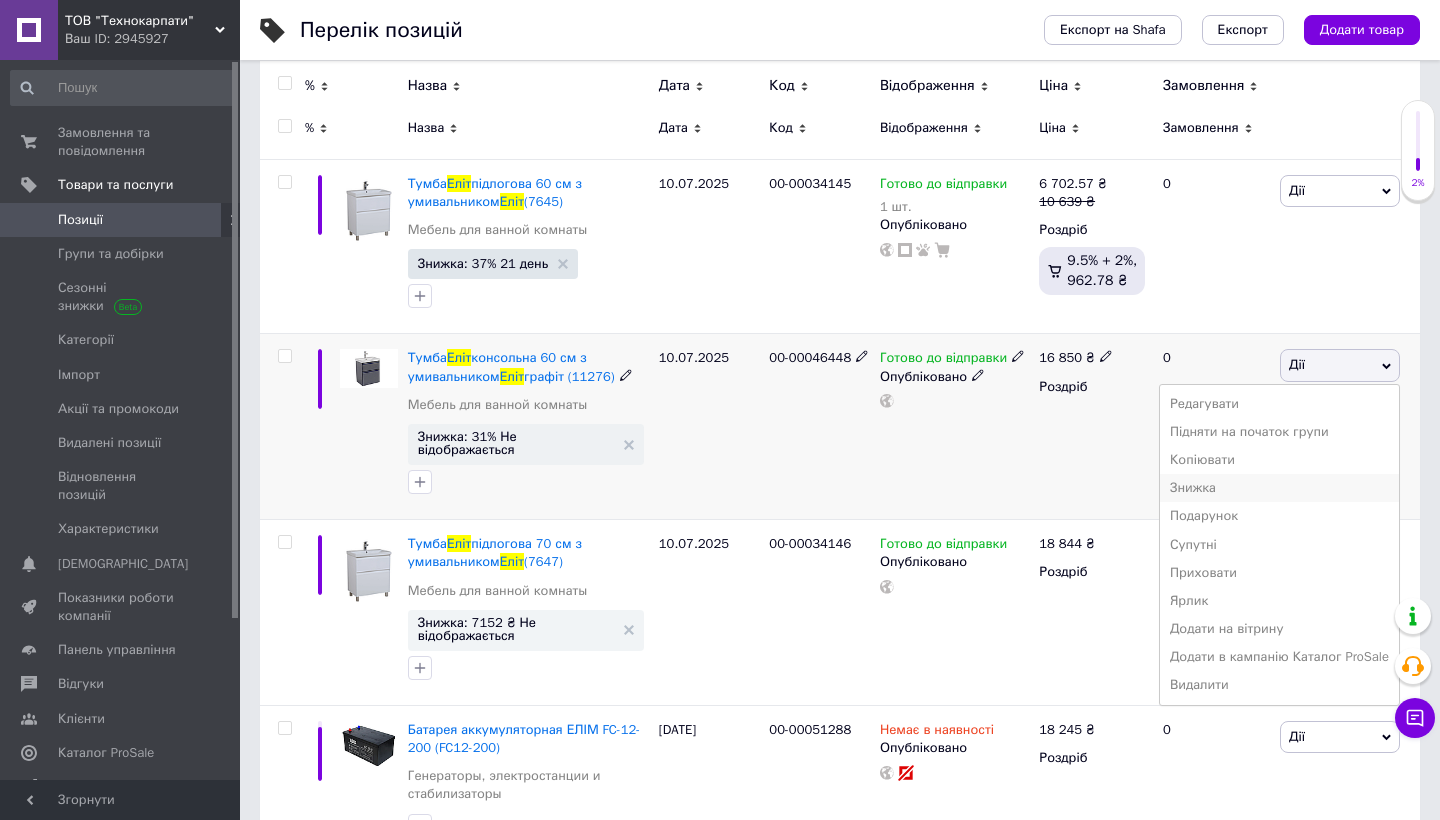 click on "Знижка" at bounding box center [1279, 488] 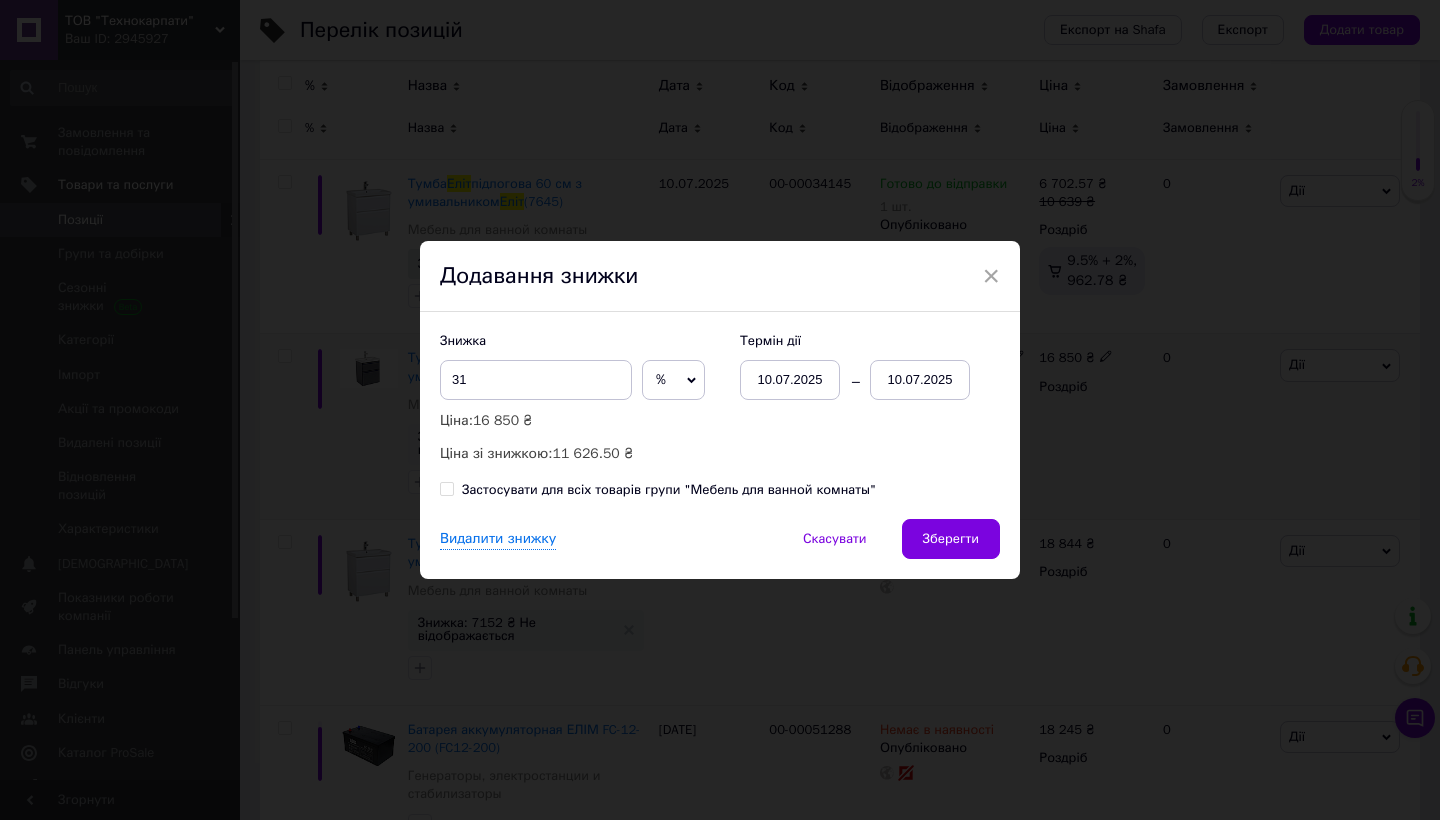 click on "10.07.2025" at bounding box center [920, 380] 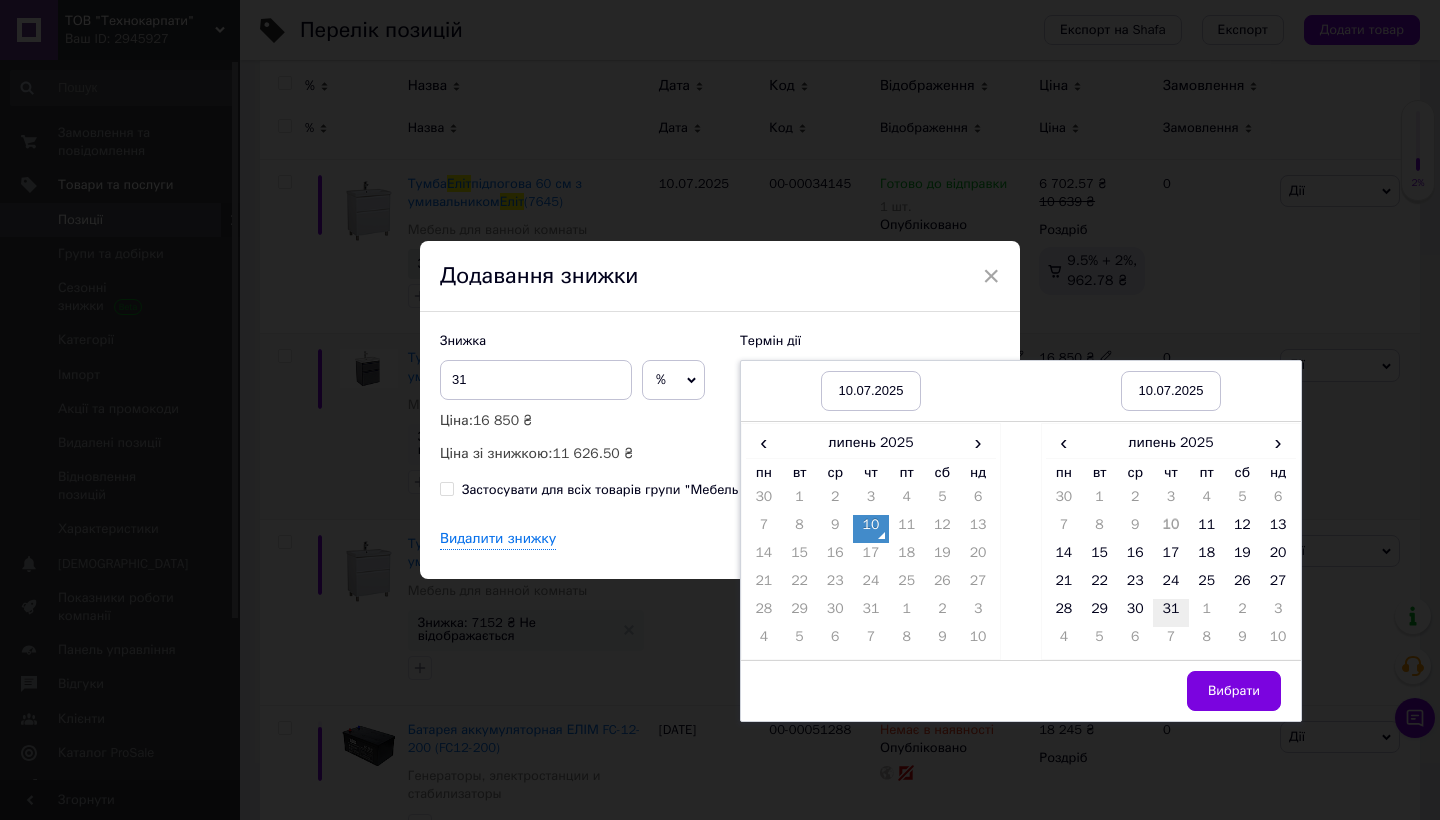 click on "31" at bounding box center [1171, 613] 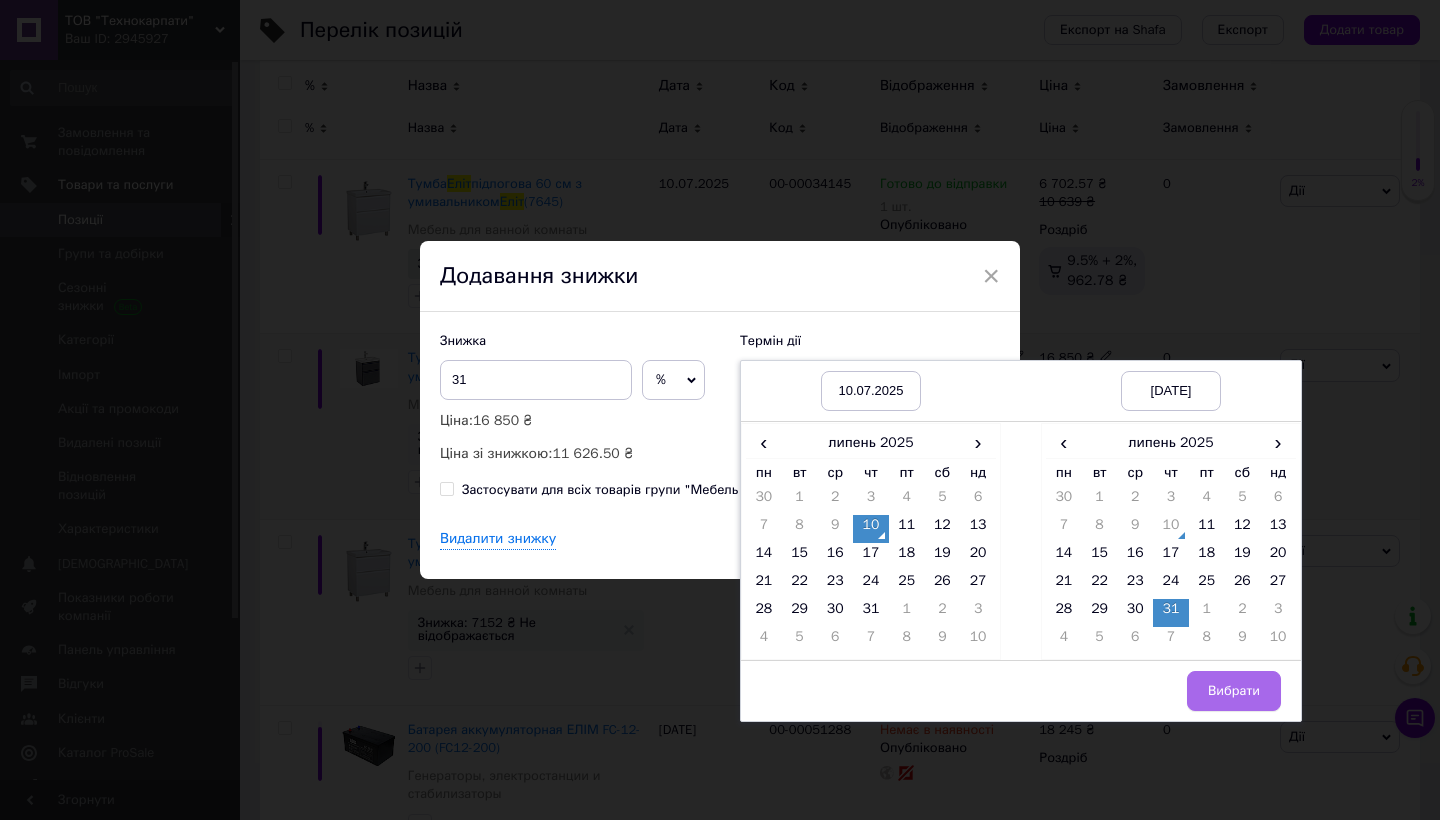 click on "Вибрати" at bounding box center [1234, 691] 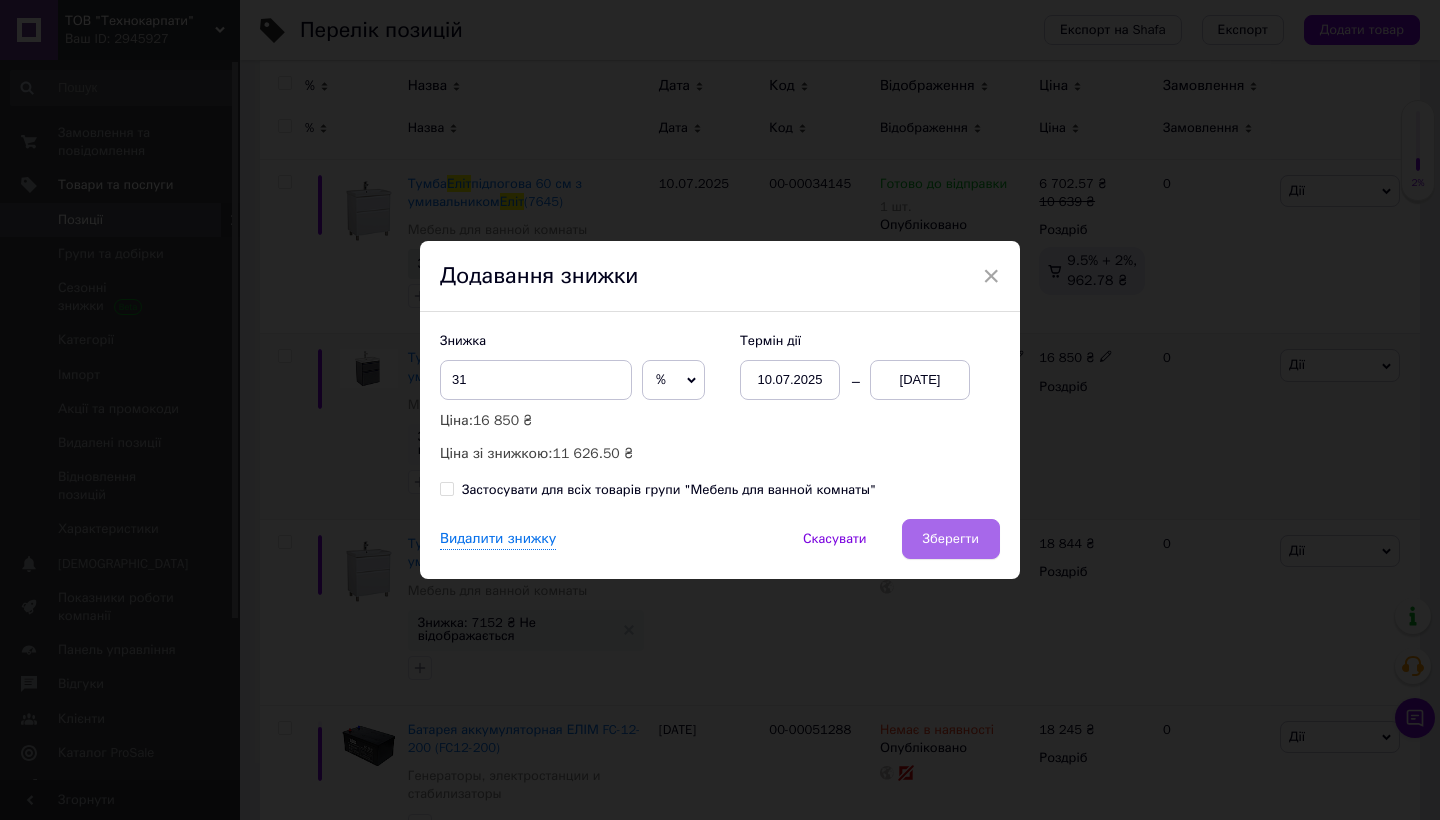 click on "Зберегти" at bounding box center (951, 539) 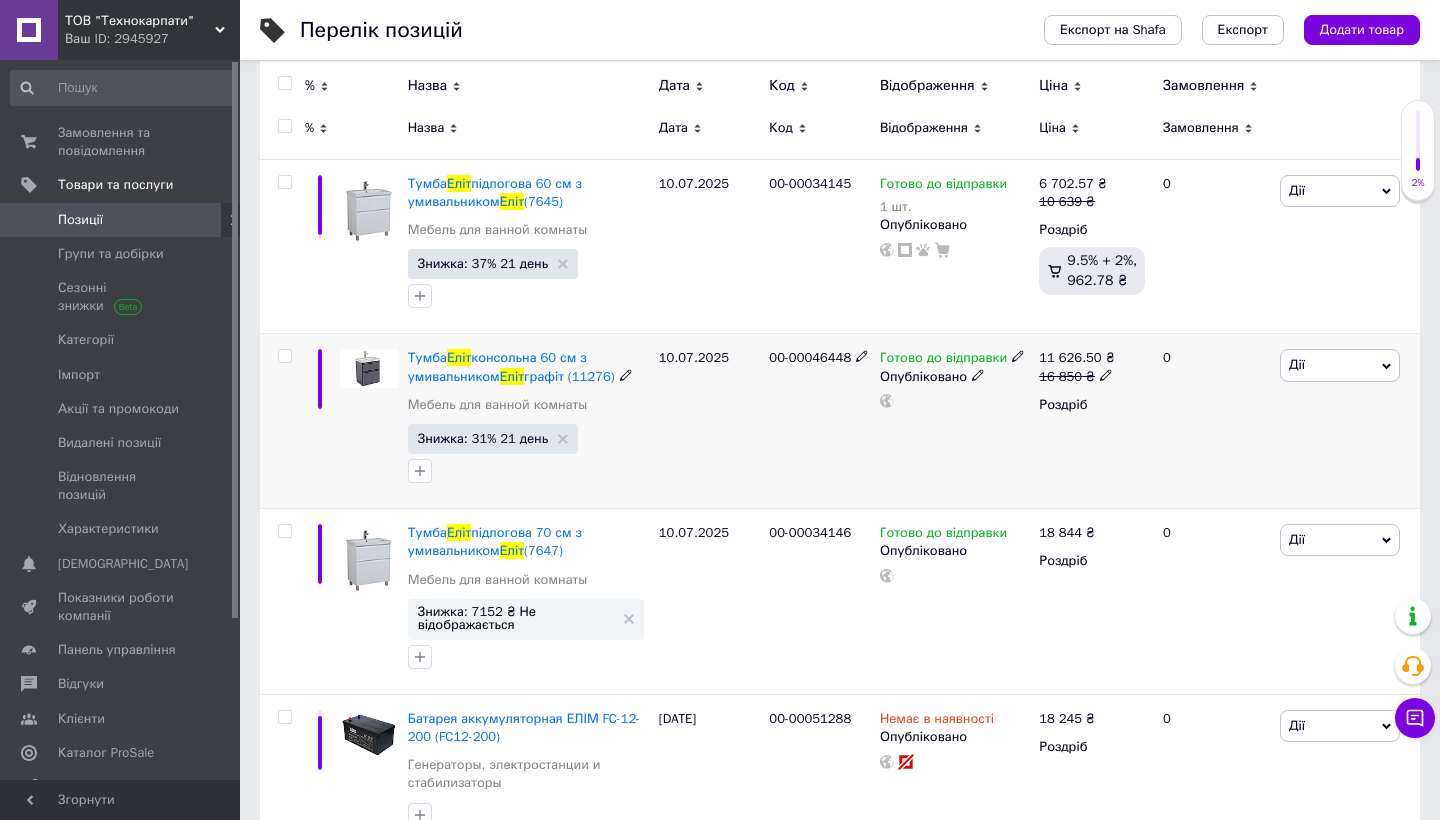 click on "Дії" at bounding box center [1340, 365] 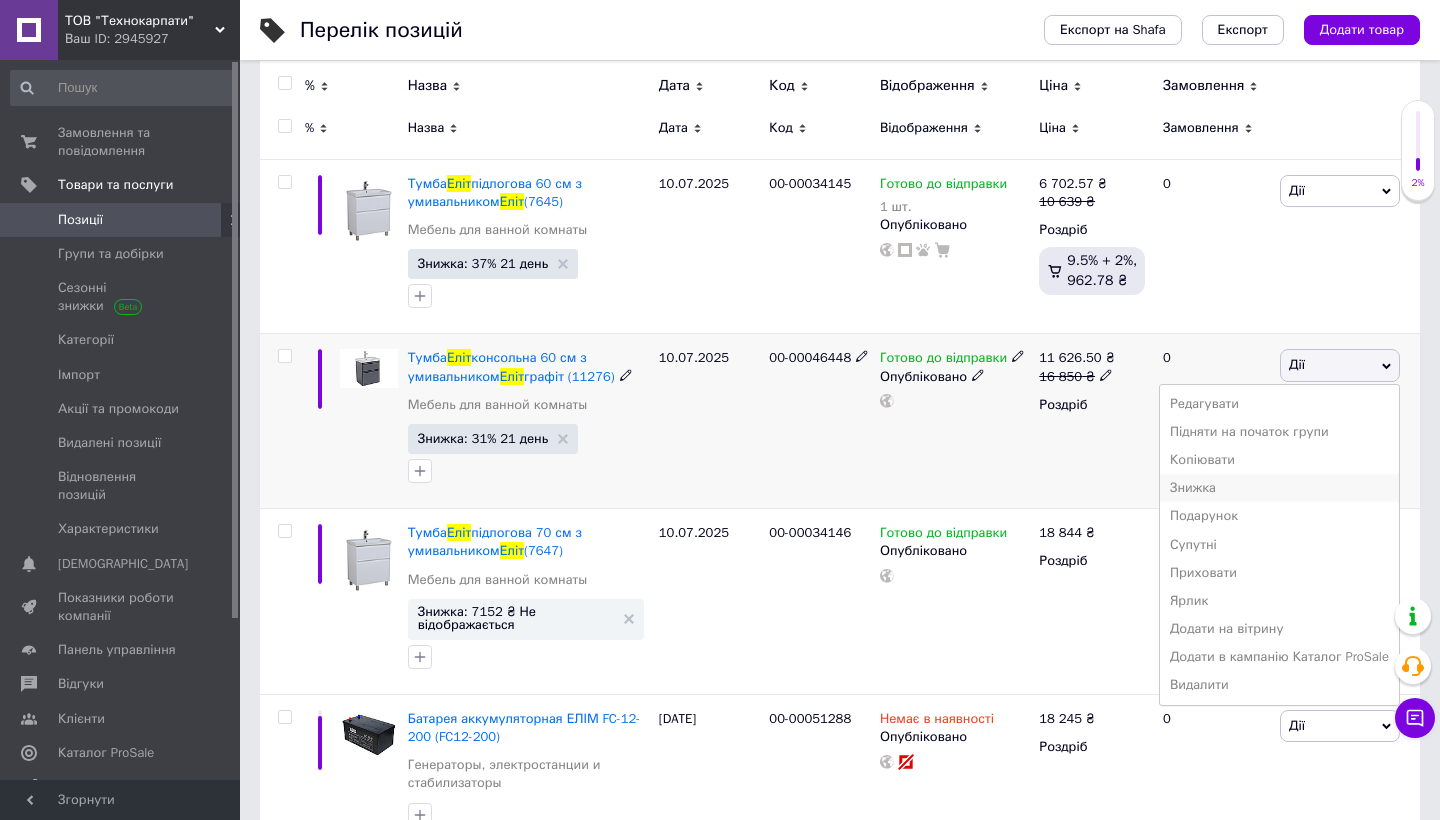 click on "Знижка" at bounding box center [1279, 488] 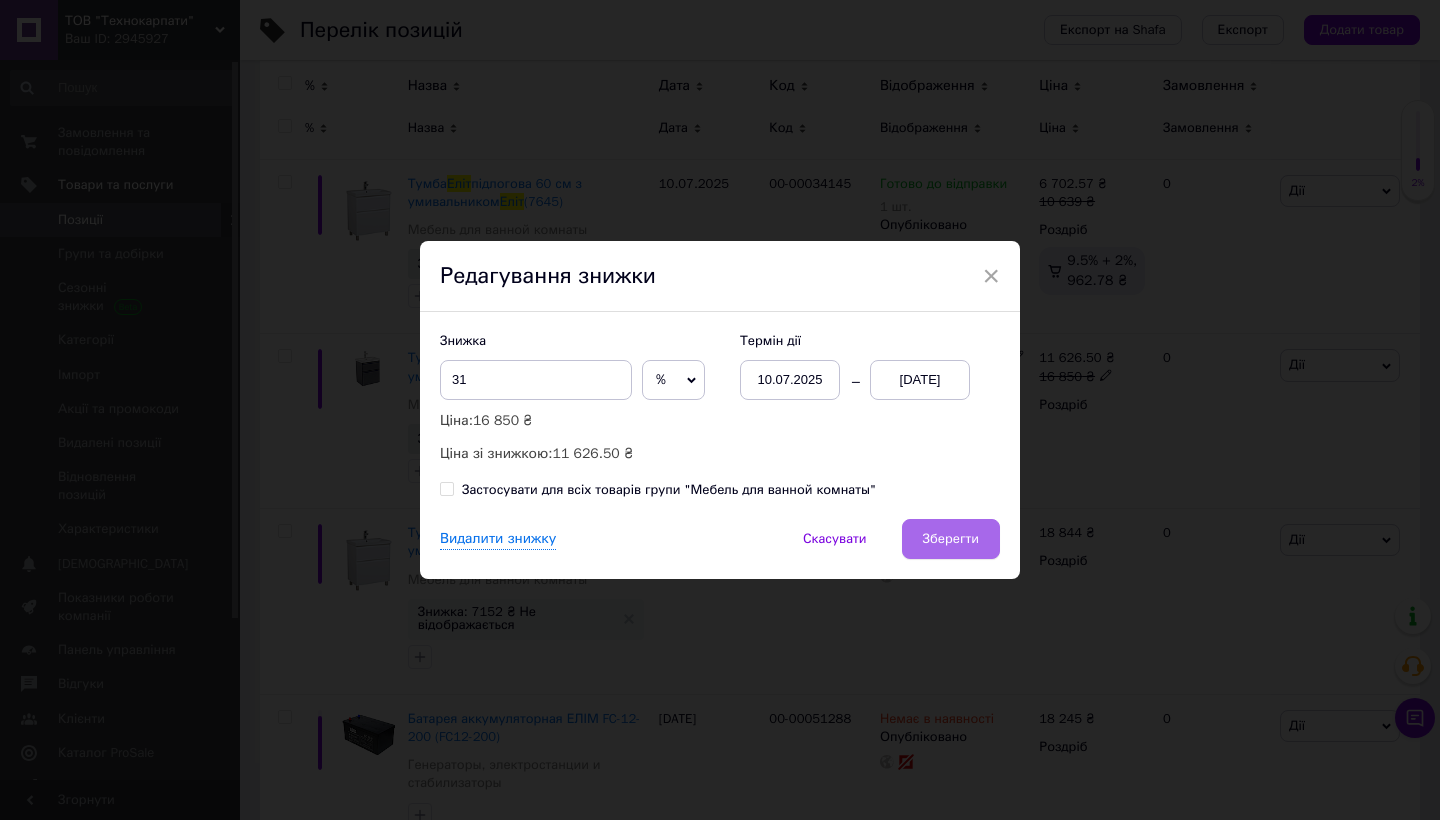click on "Зберегти" at bounding box center (951, 539) 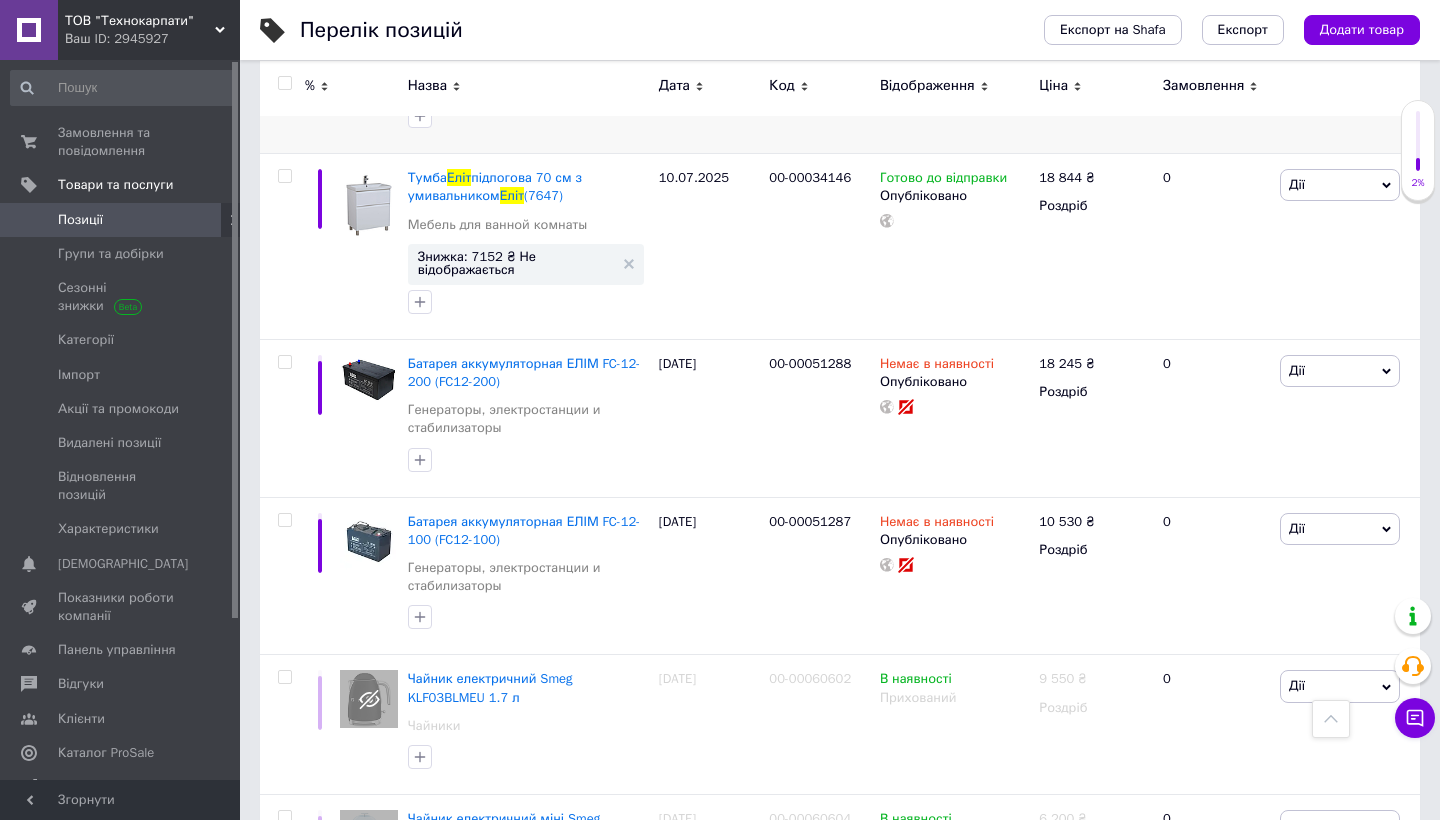 scroll, scrollTop: 632, scrollLeft: 0, axis: vertical 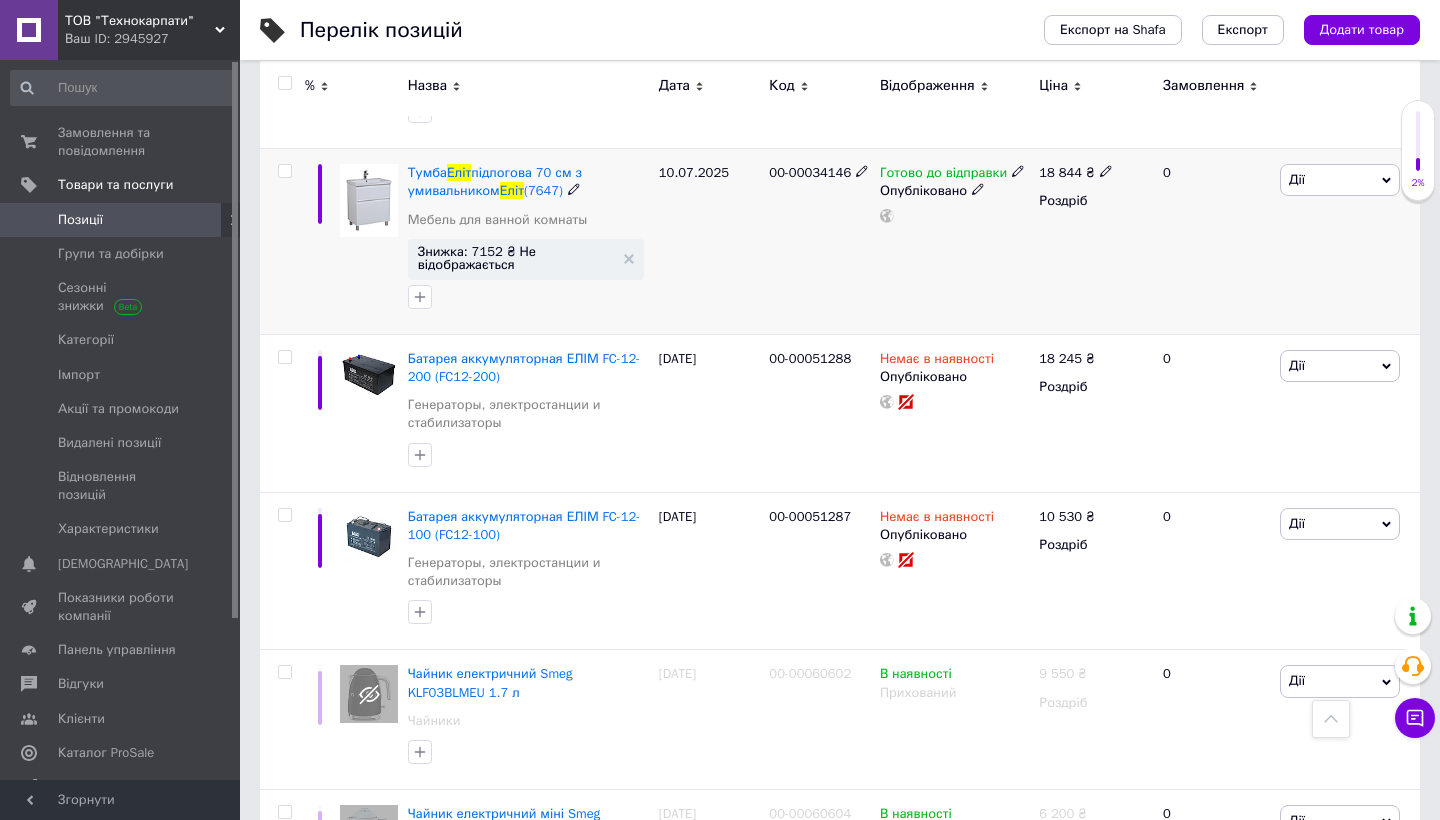 click on "Дії" at bounding box center [1297, 179] 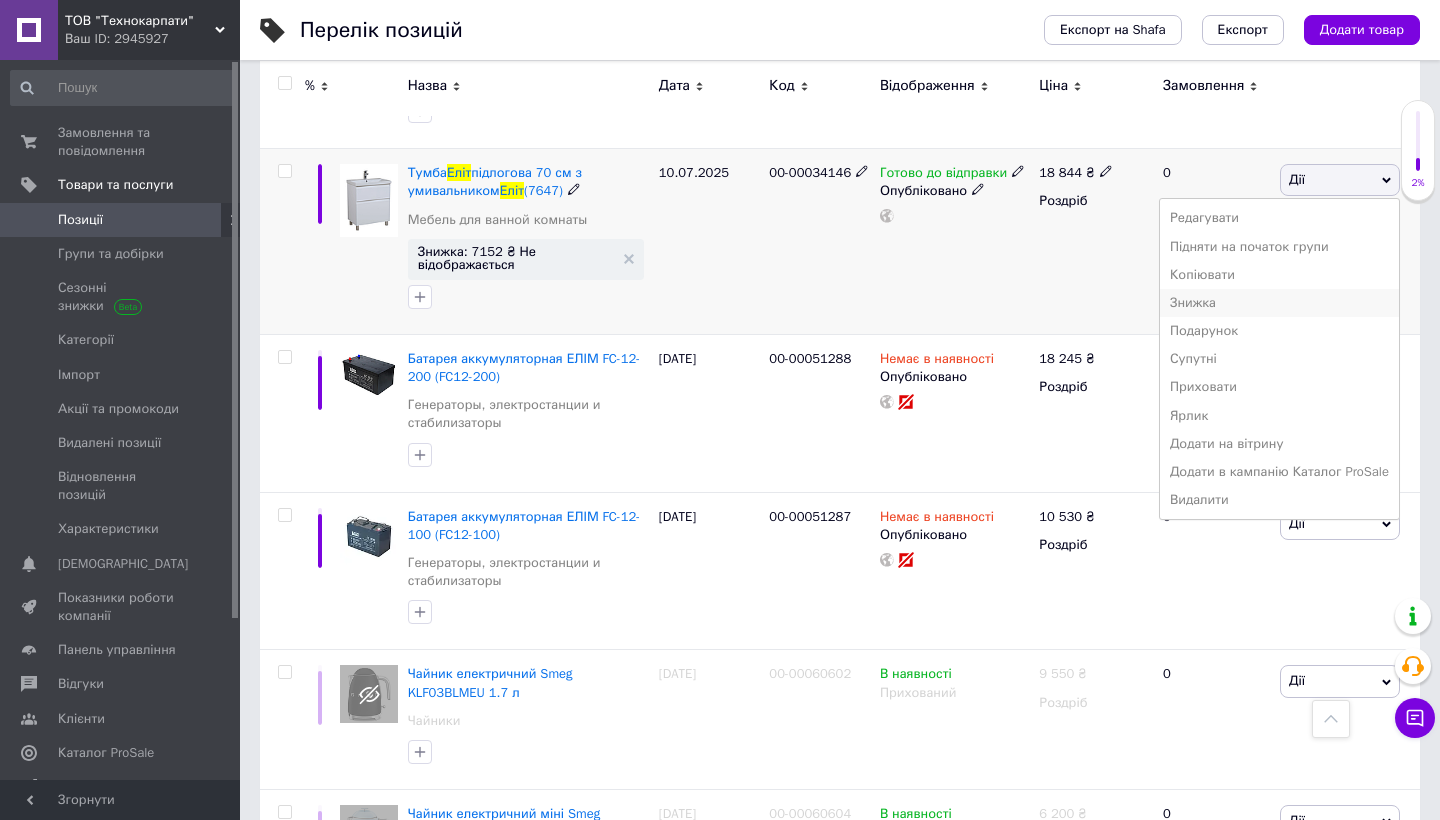 click on "Знижка" at bounding box center (1279, 303) 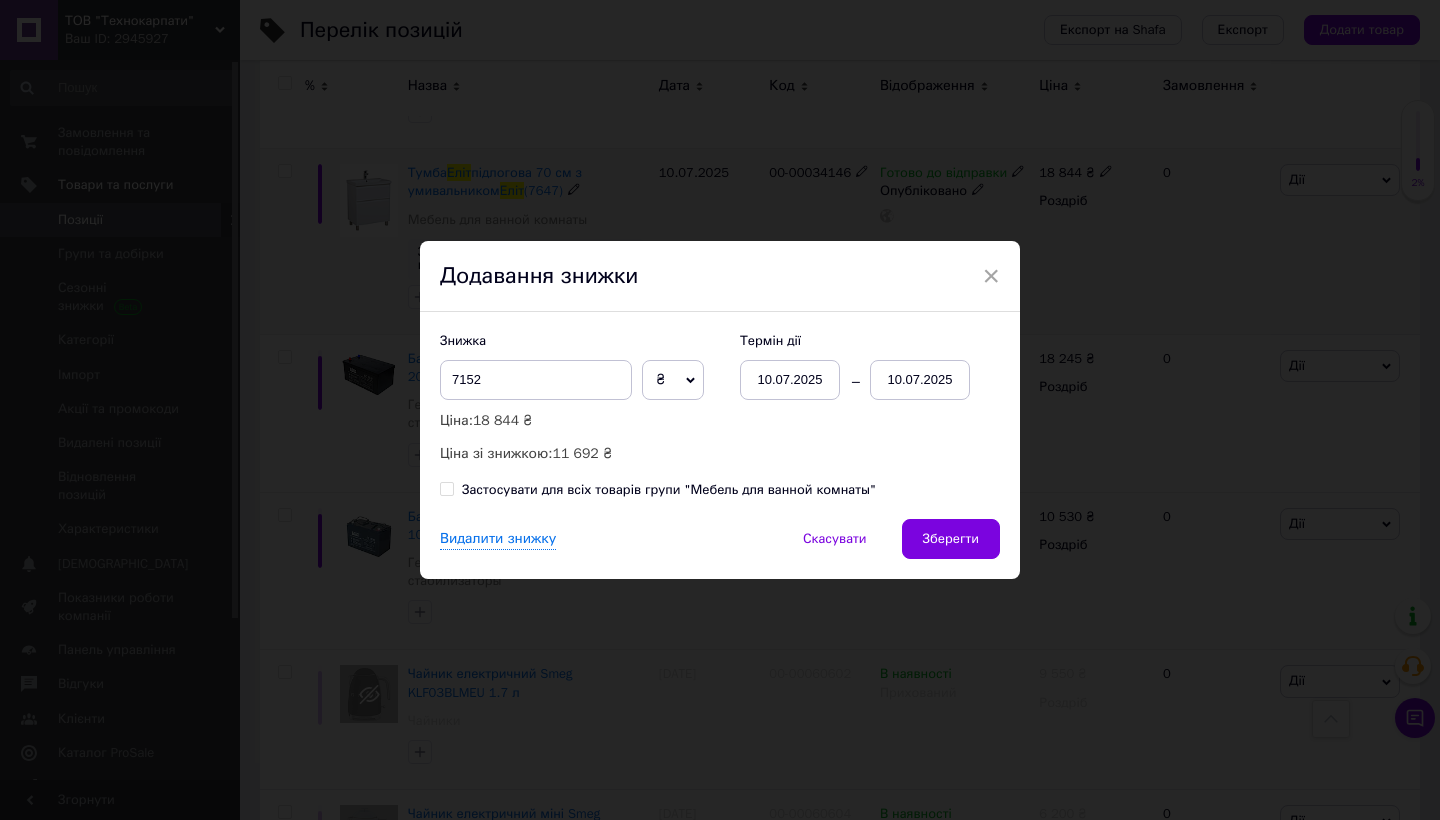 click on "₴" at bounding box center [673, 380] 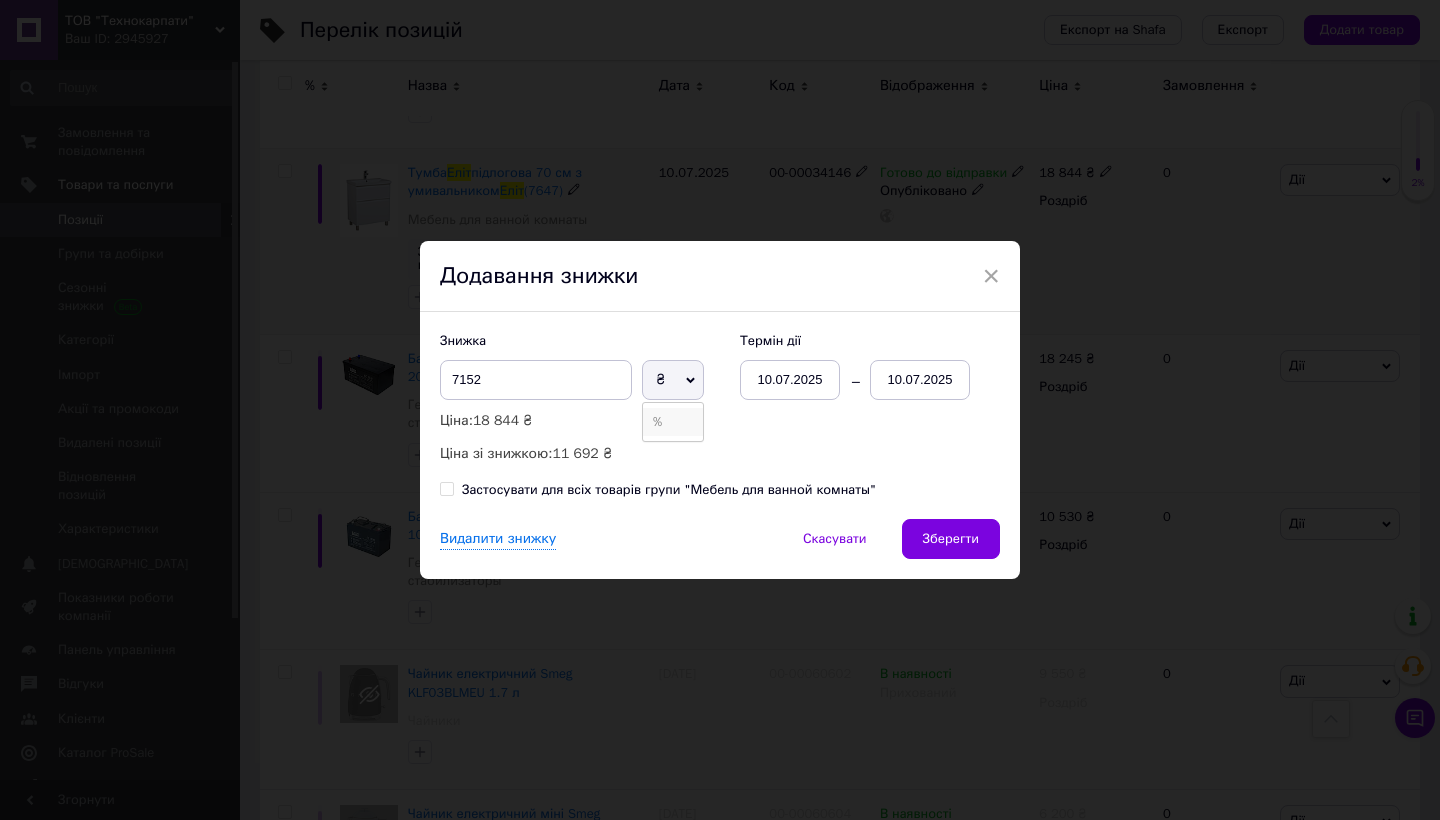 click on "%" at bounding box center [673, 422] 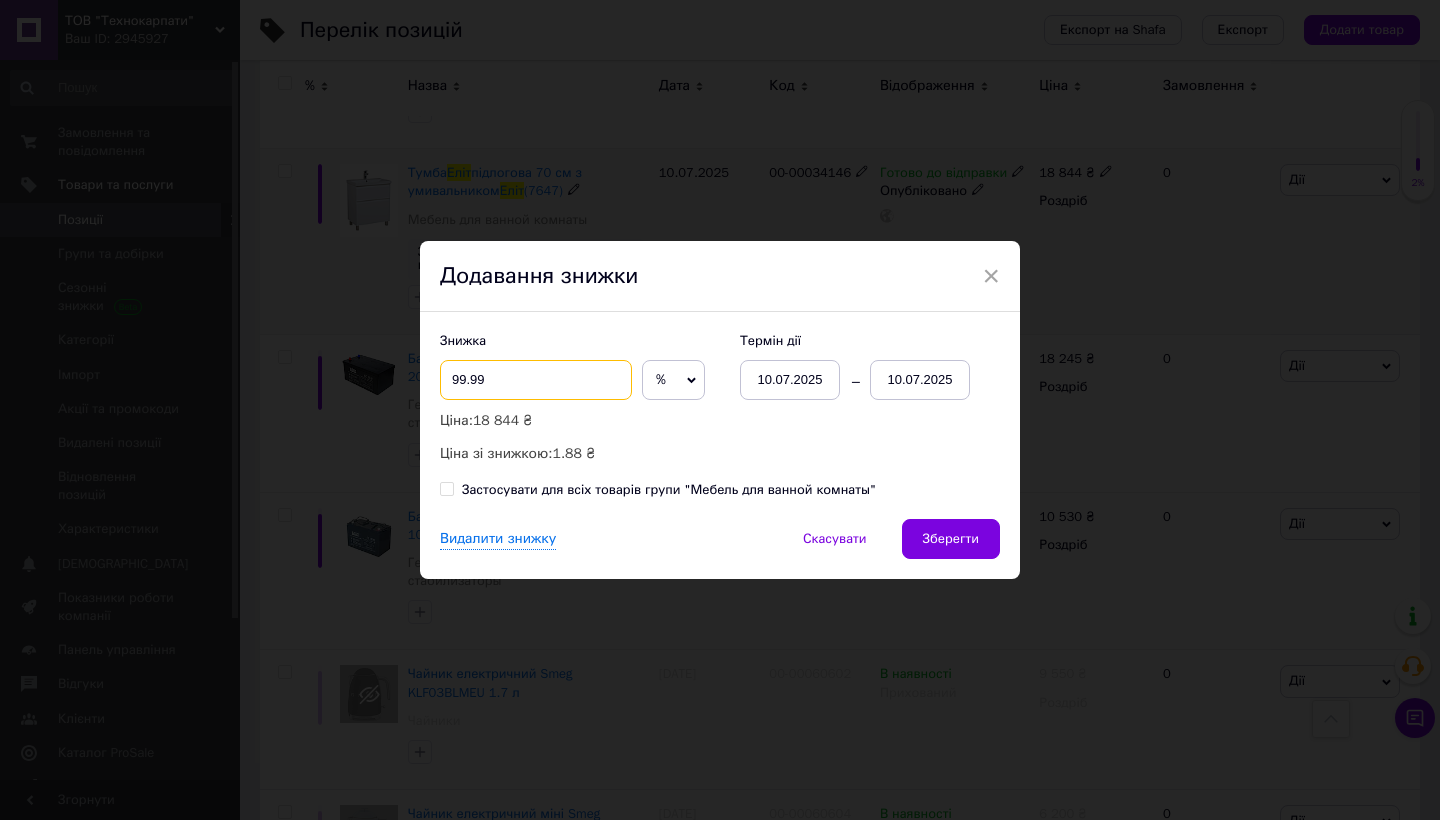 click on "99.99" at bounding box center [536, 380] 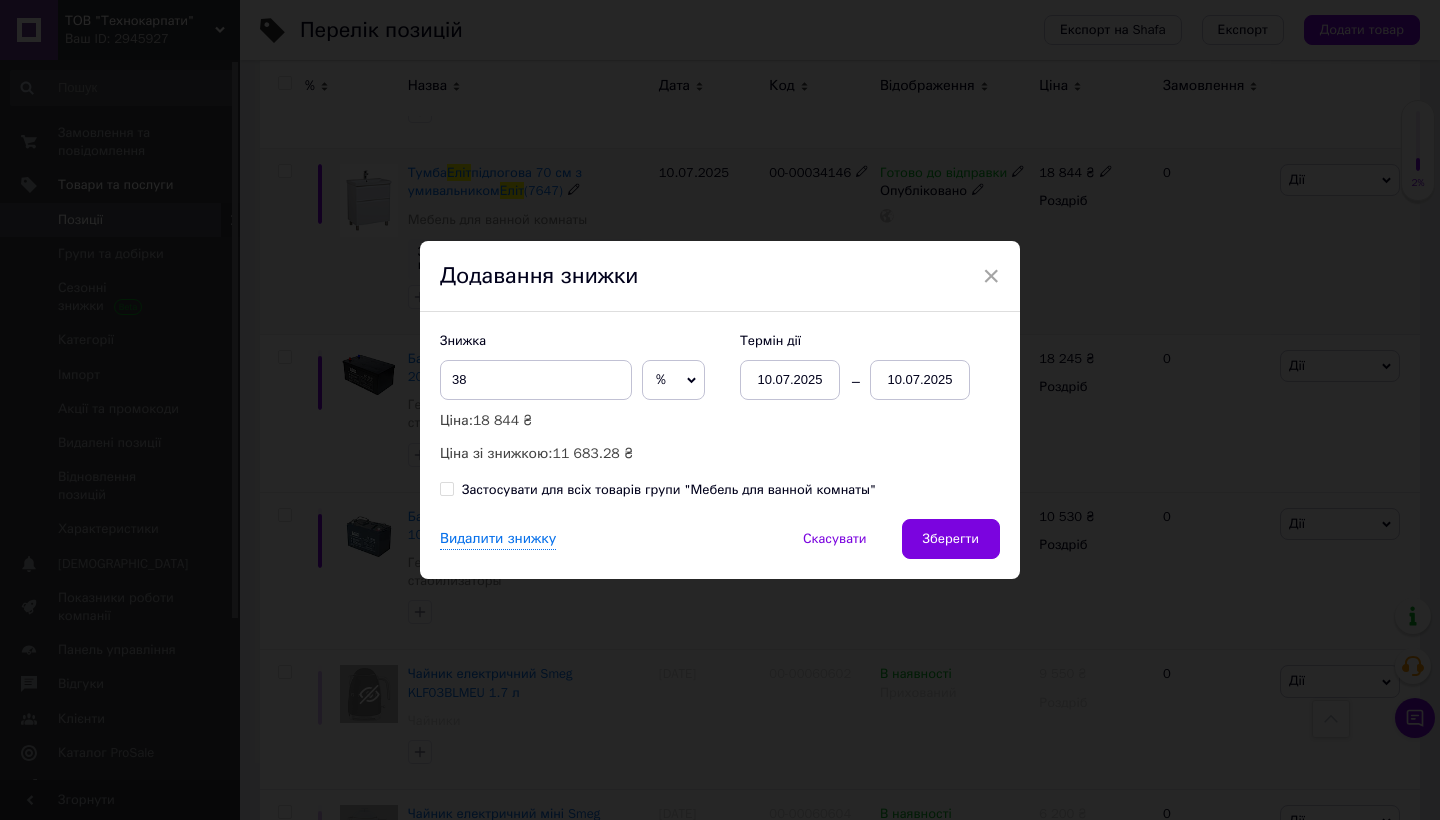click on "10.07.2025" at bounding box center [920, 380] 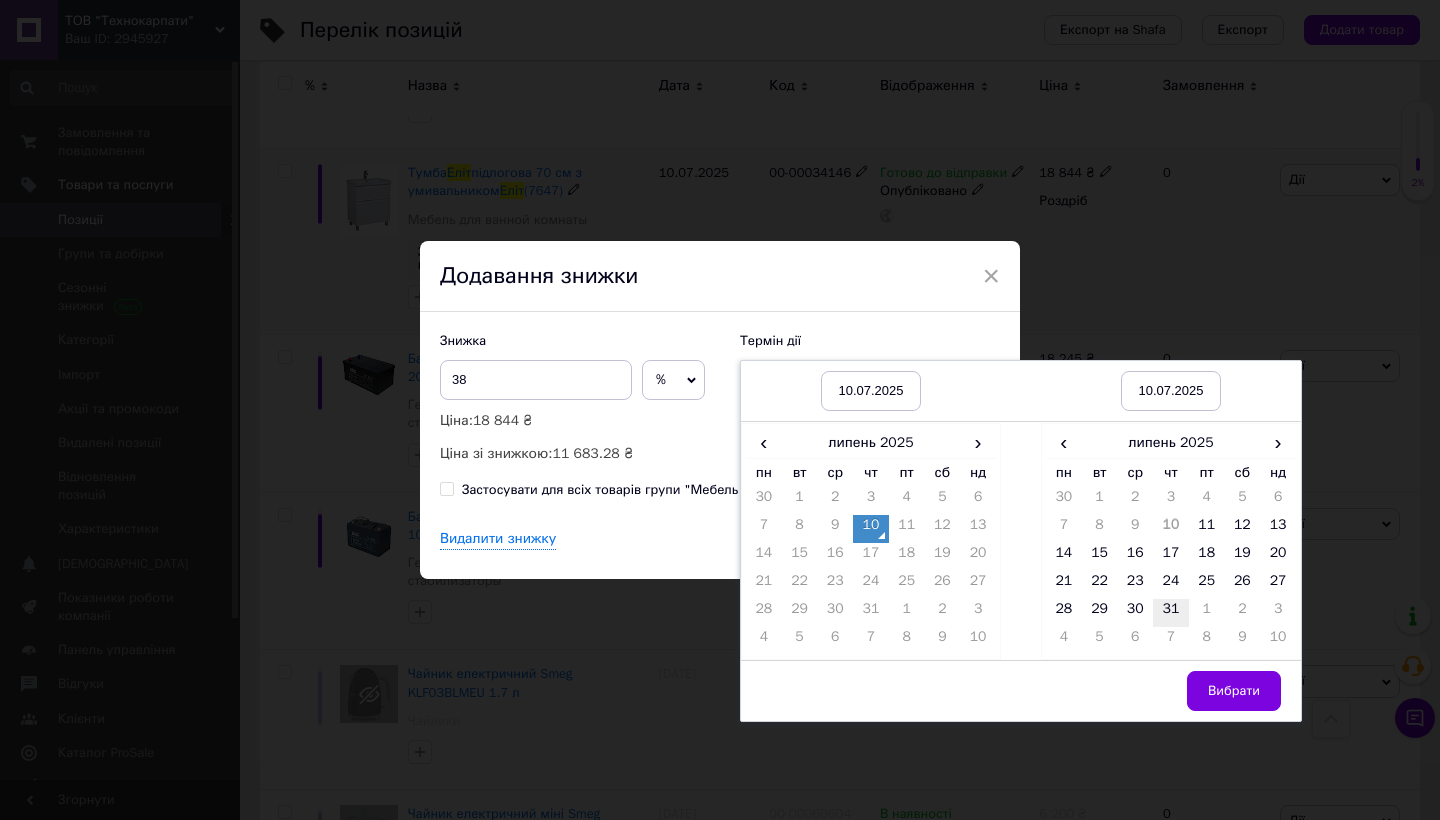 click on "31" at bounding box center (1171, 613) 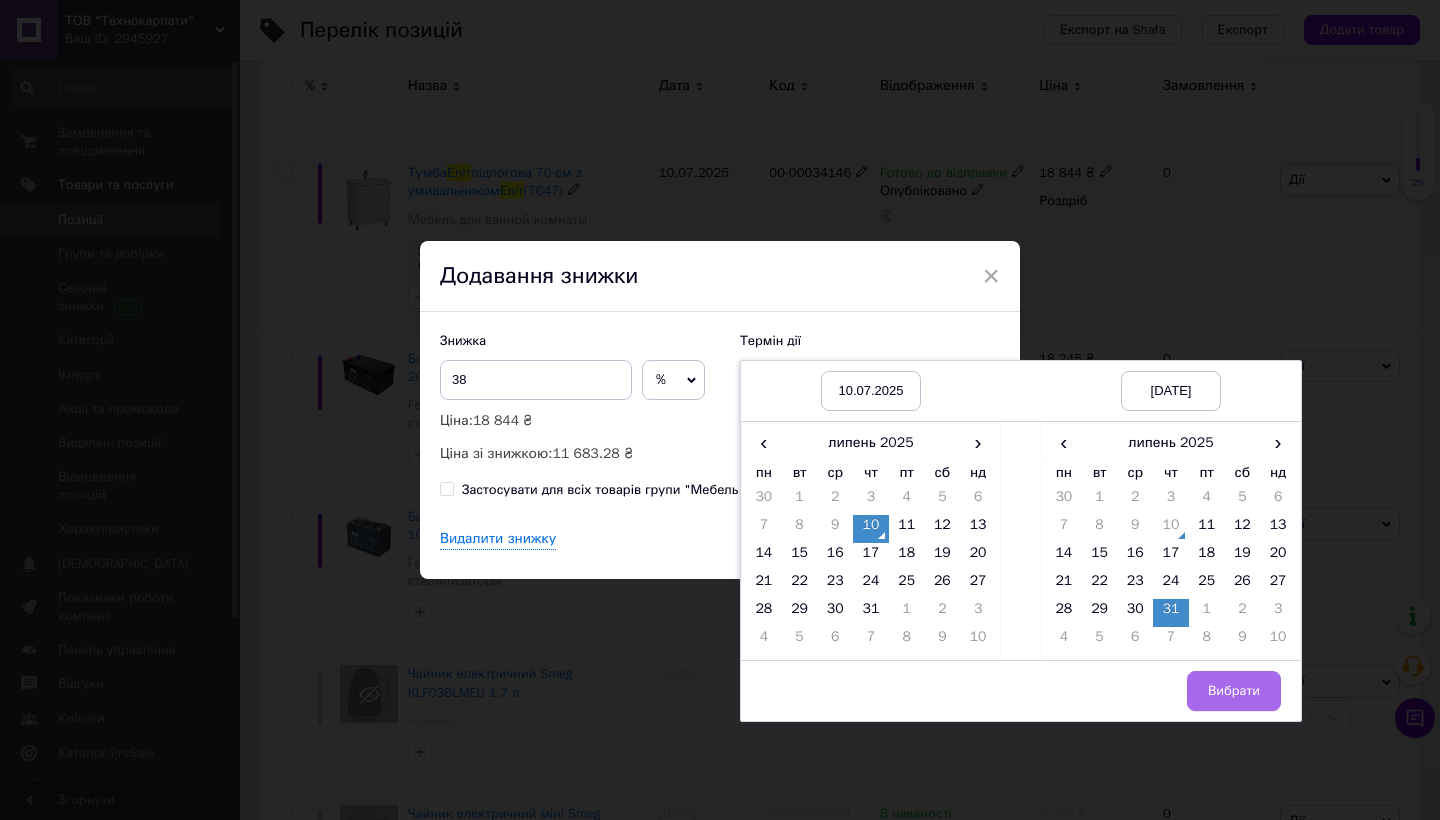 click on "Вибрати" at bounding box center [1234, 691] 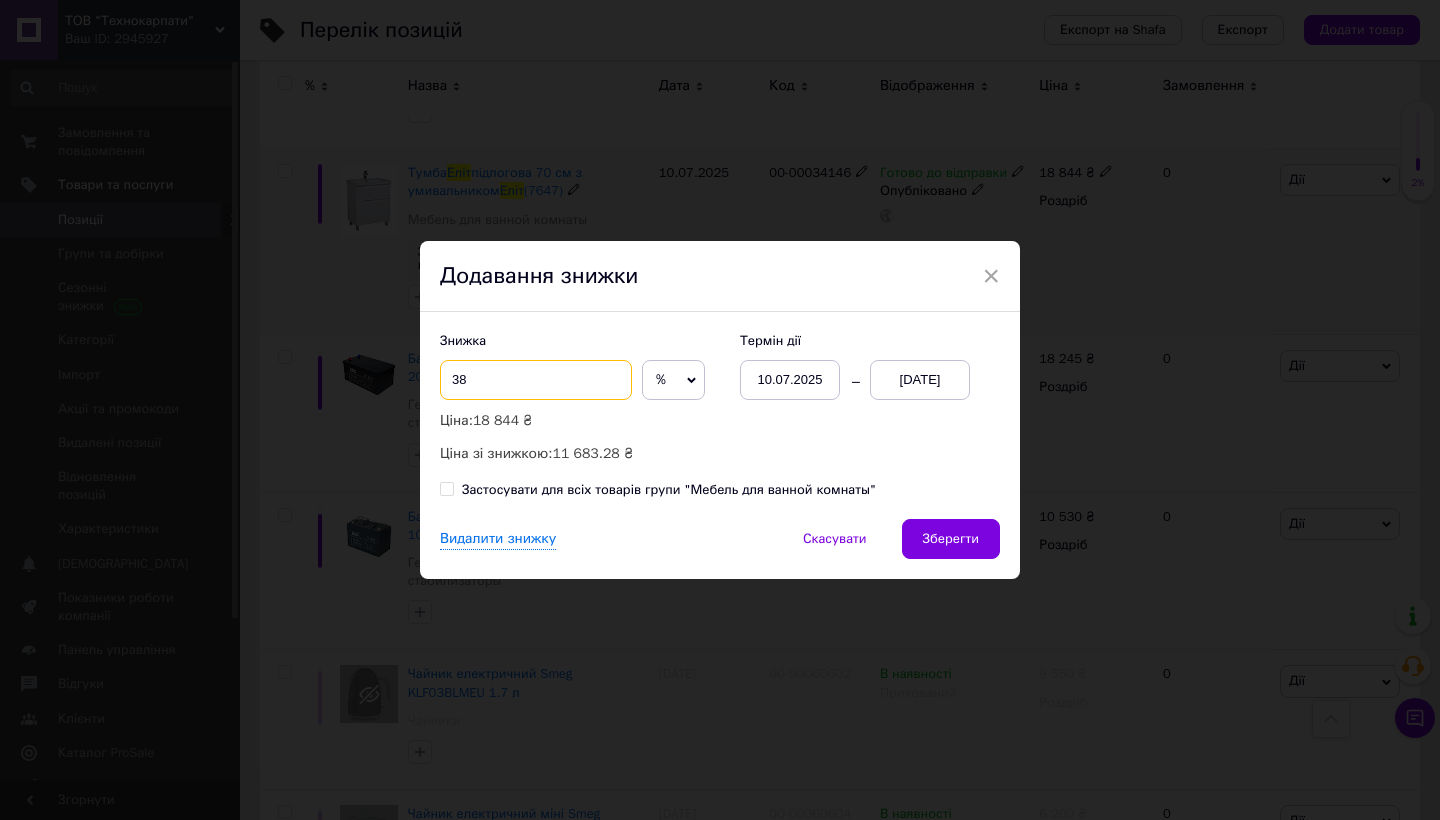 click on "38" at bounding box center [536, 380] 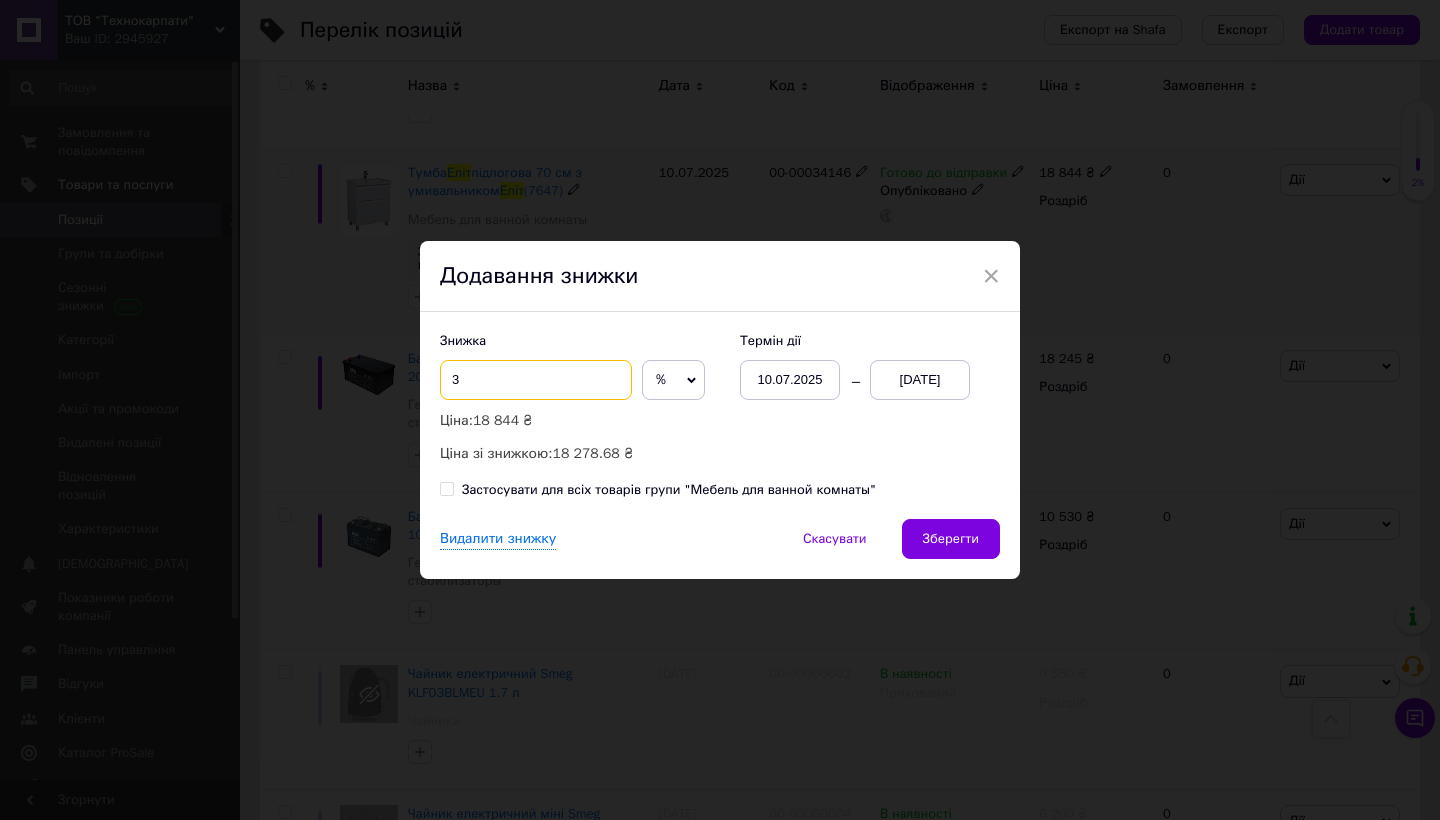 type on "38" 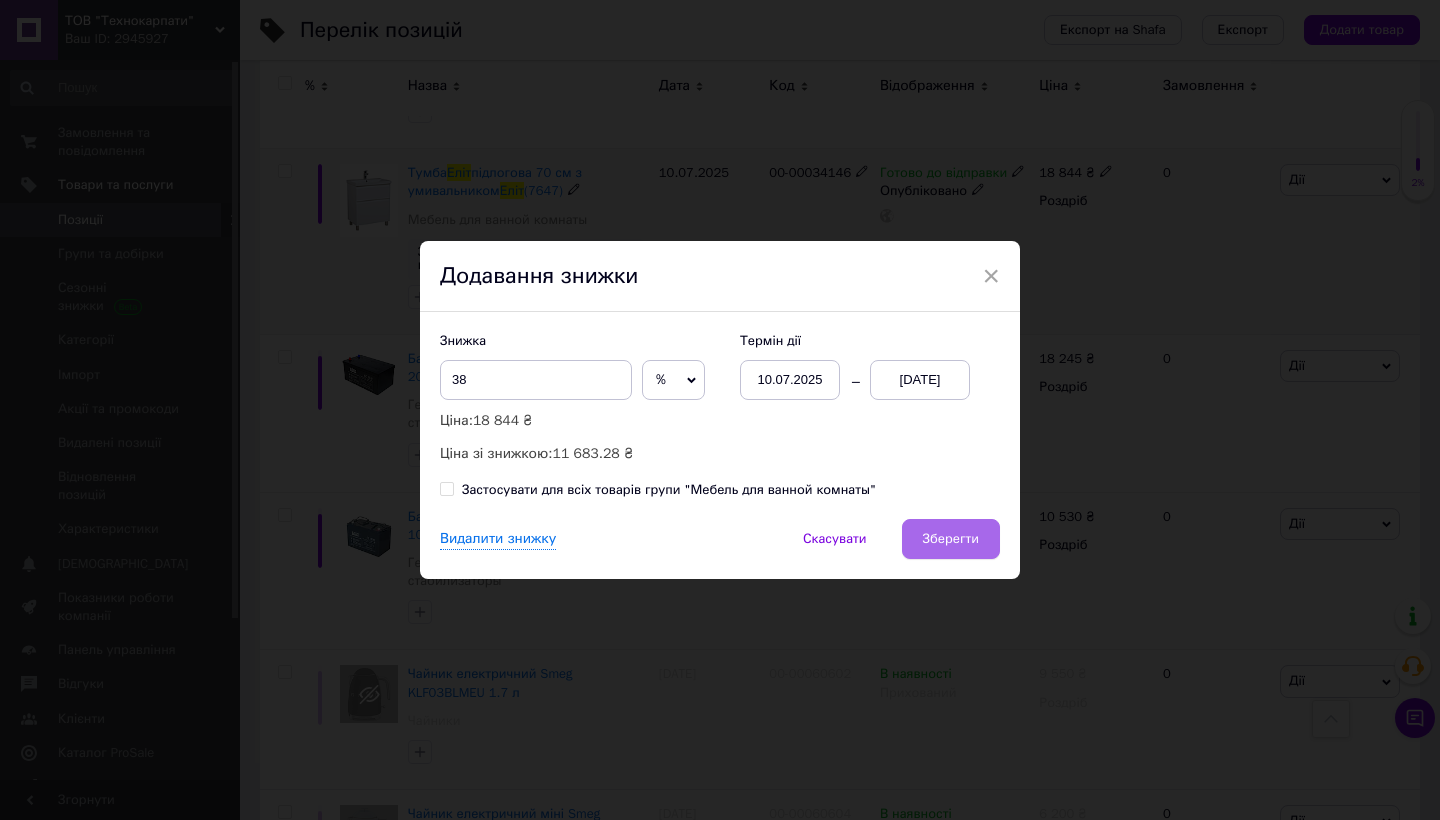 click on "Зберегти" at bounding box center (951, 539) 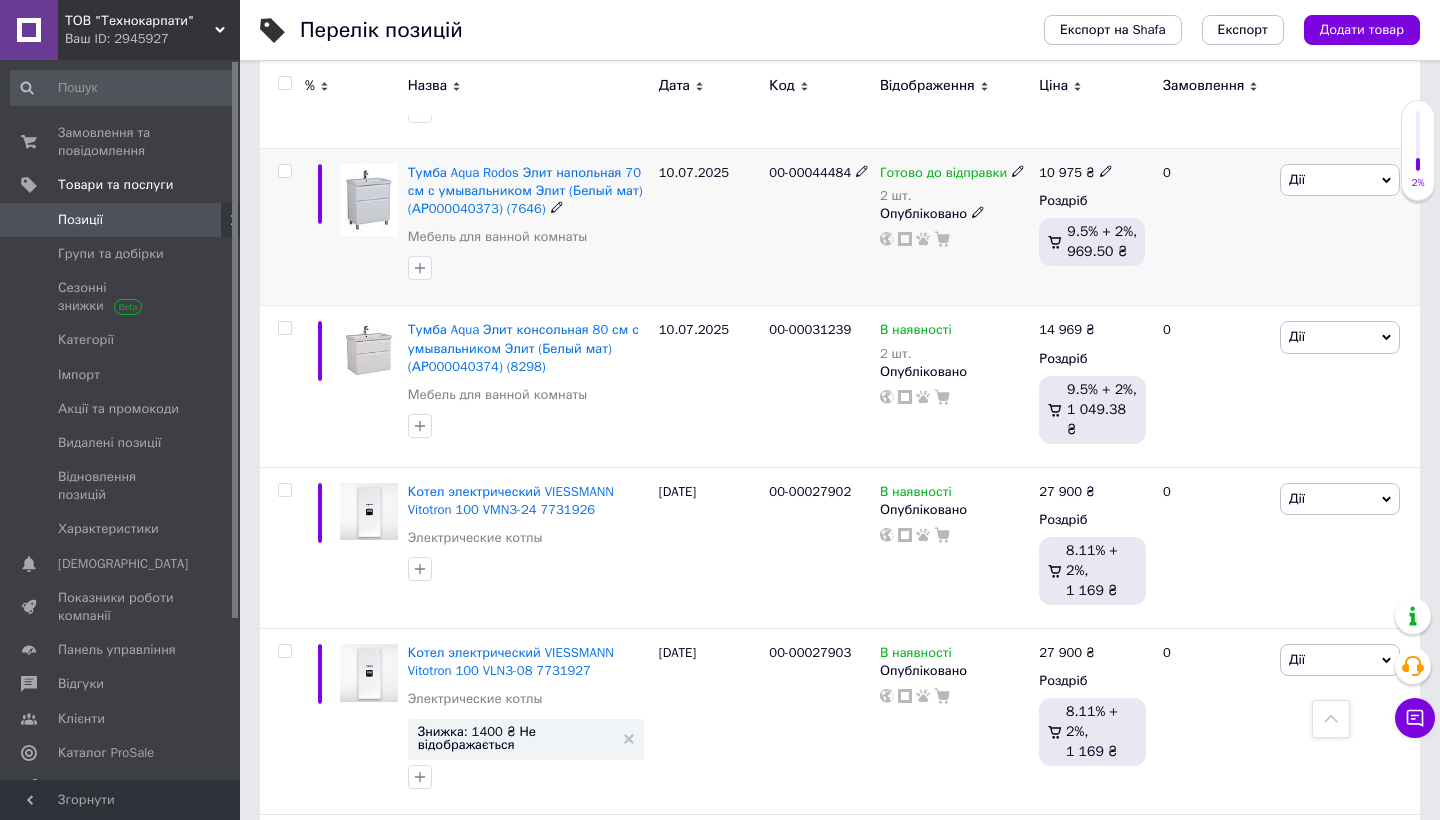 scroll, scrollTop: 4708, scrollLeft: 0, axis: vertical 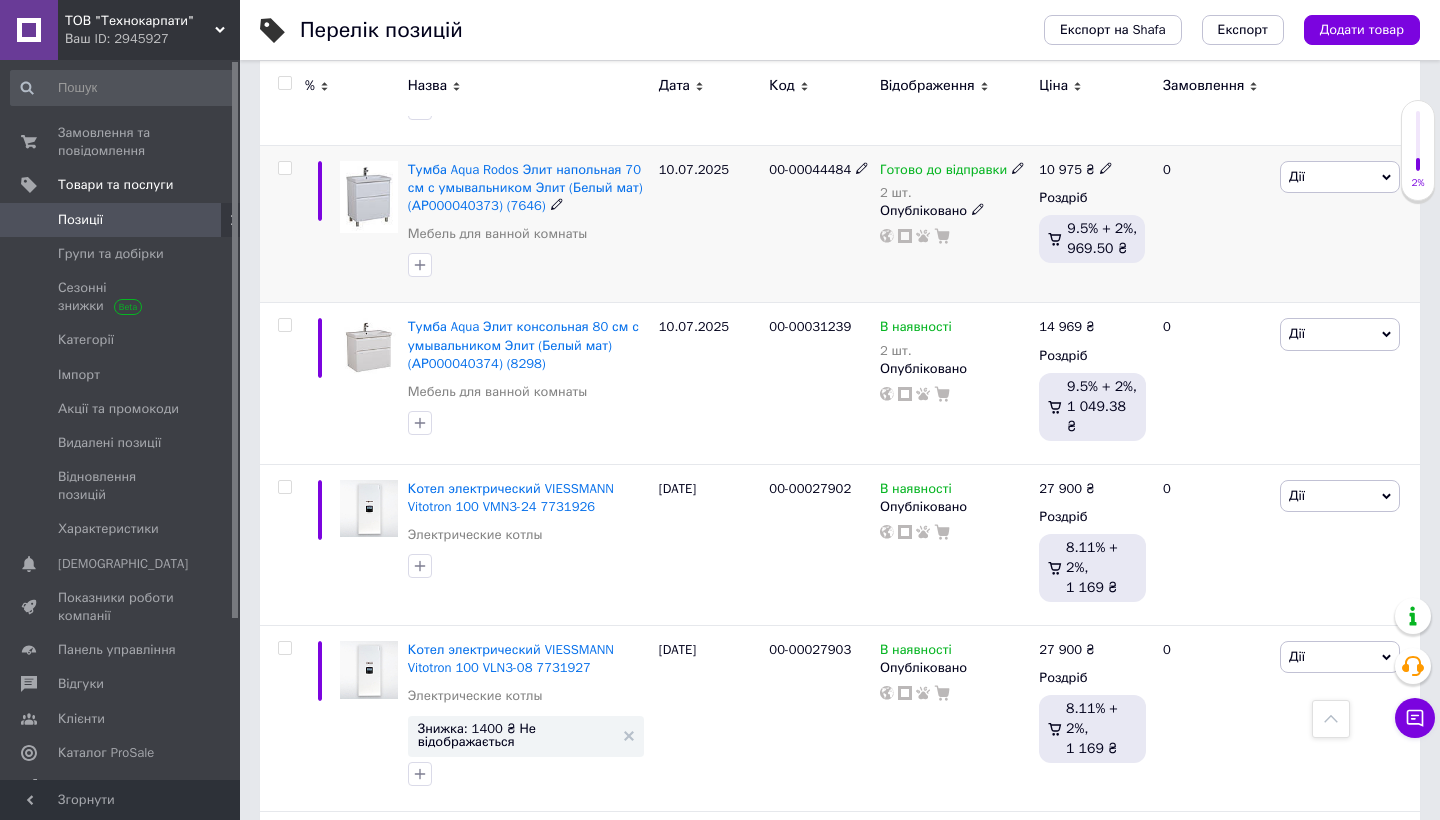 click 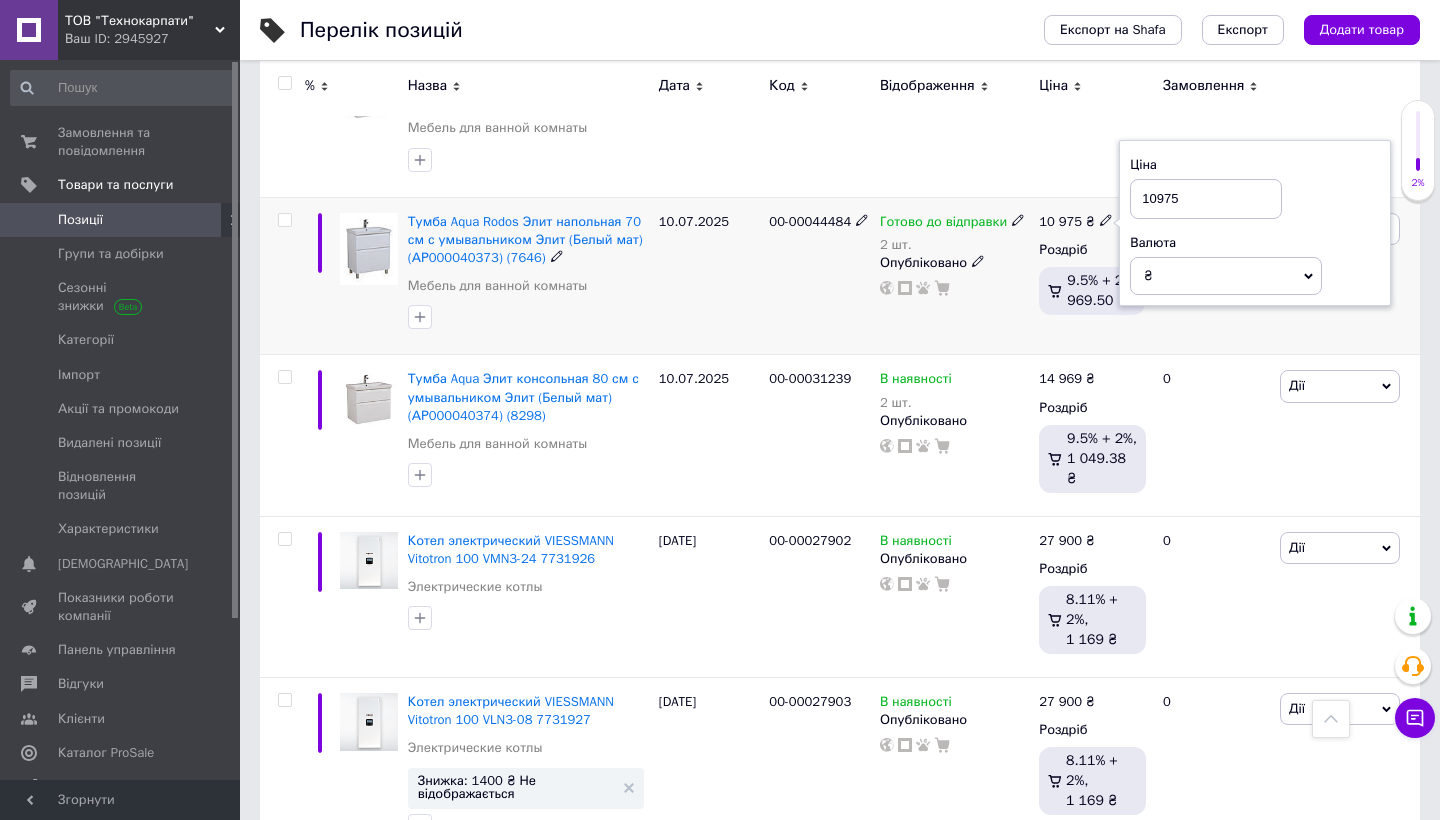 scroll, scrollTop: 4656, scrollLeft: 0, axis: vertical 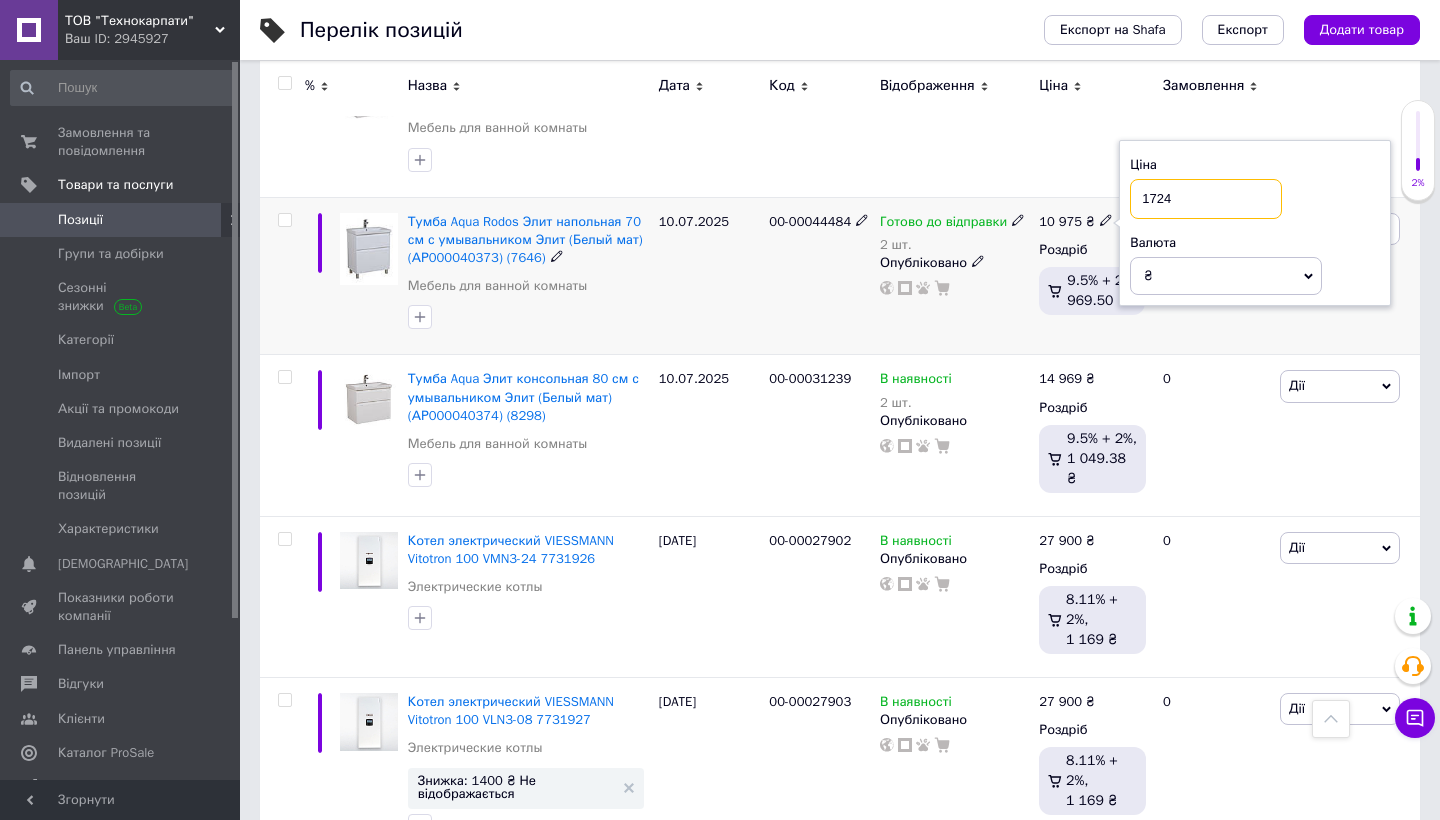 type on "17247" 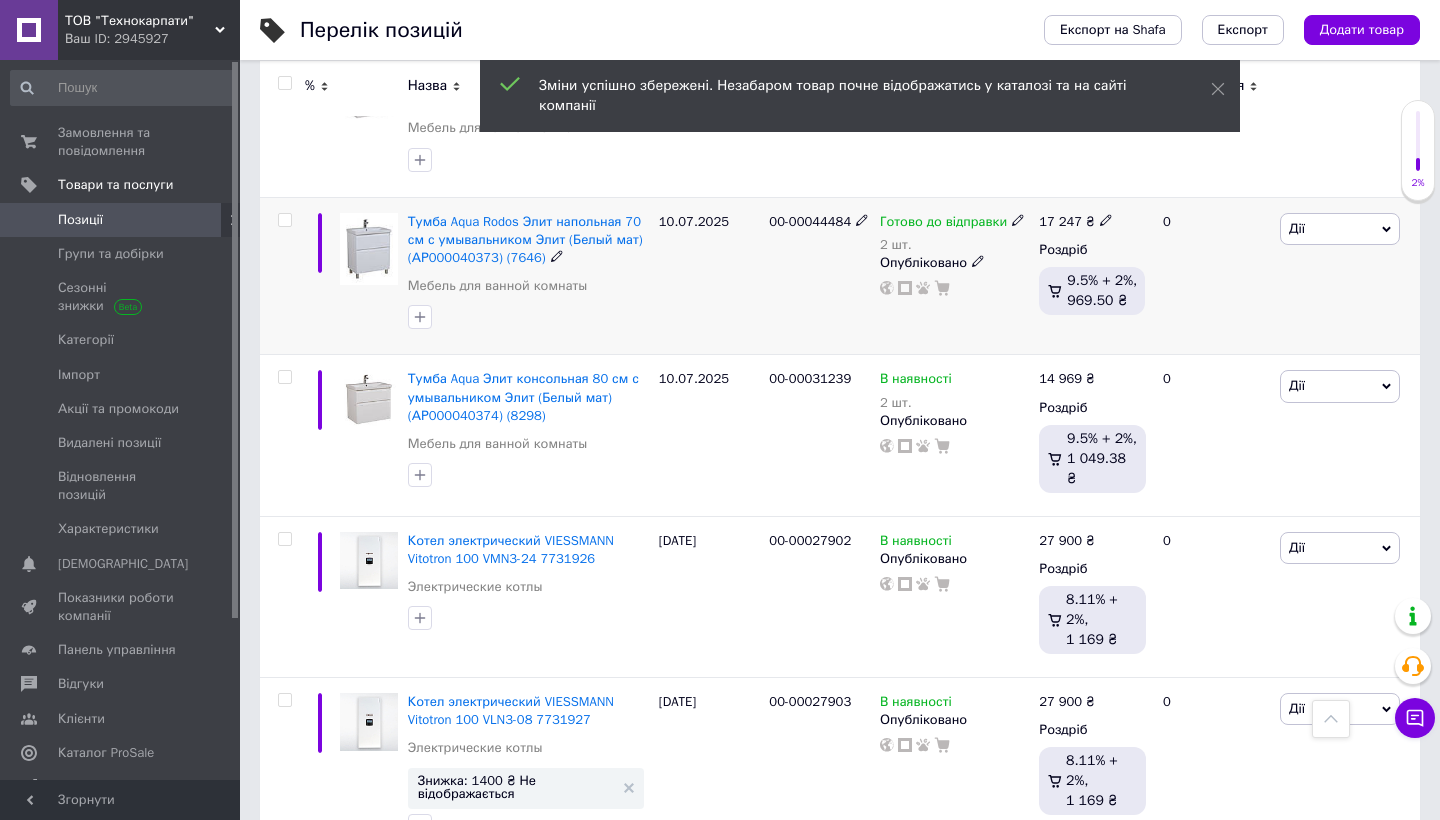 click on "Дії" at bounding box center [1340, 229] 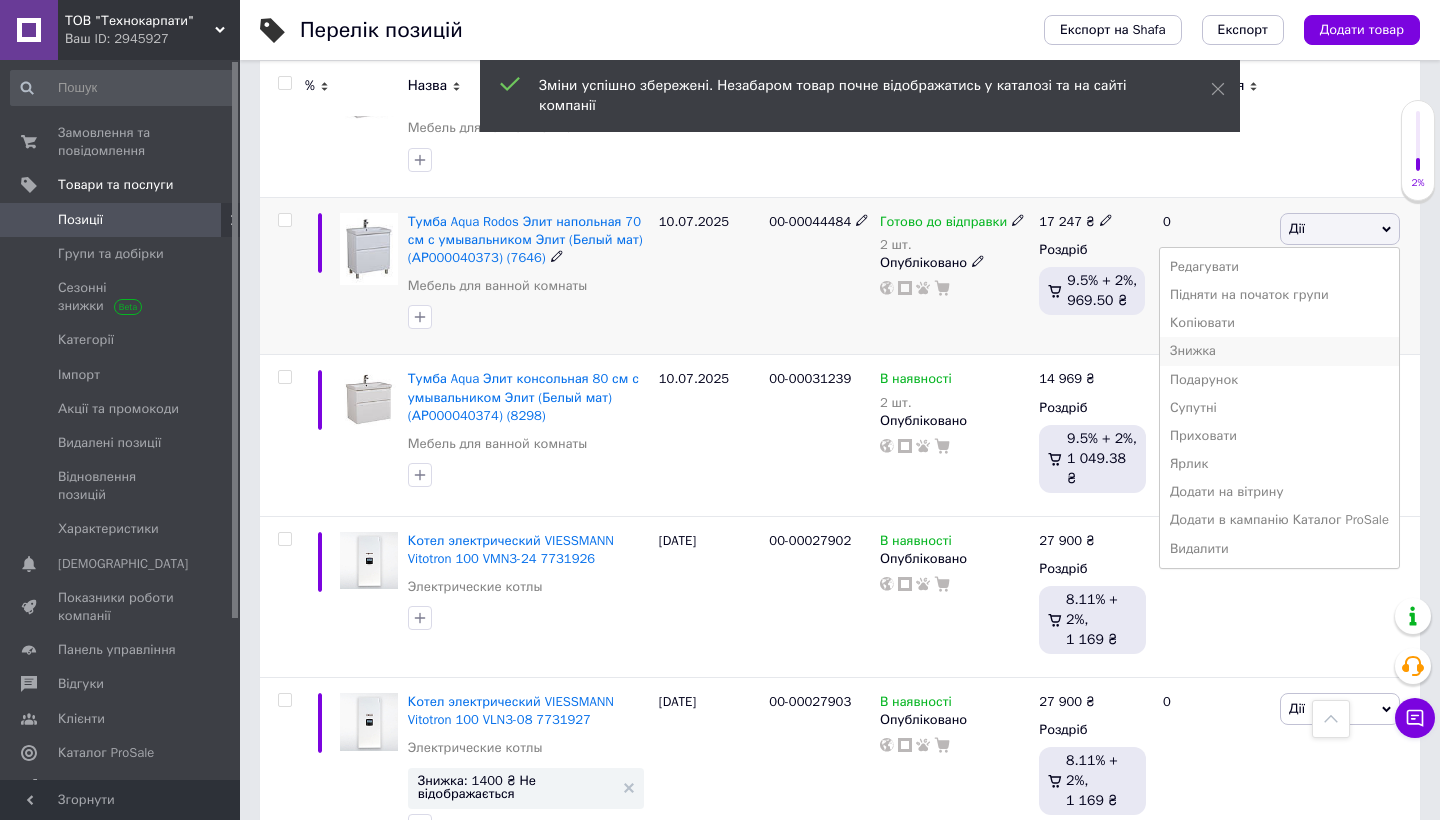 click on "Знижка" at bounding box center [1279, 351] 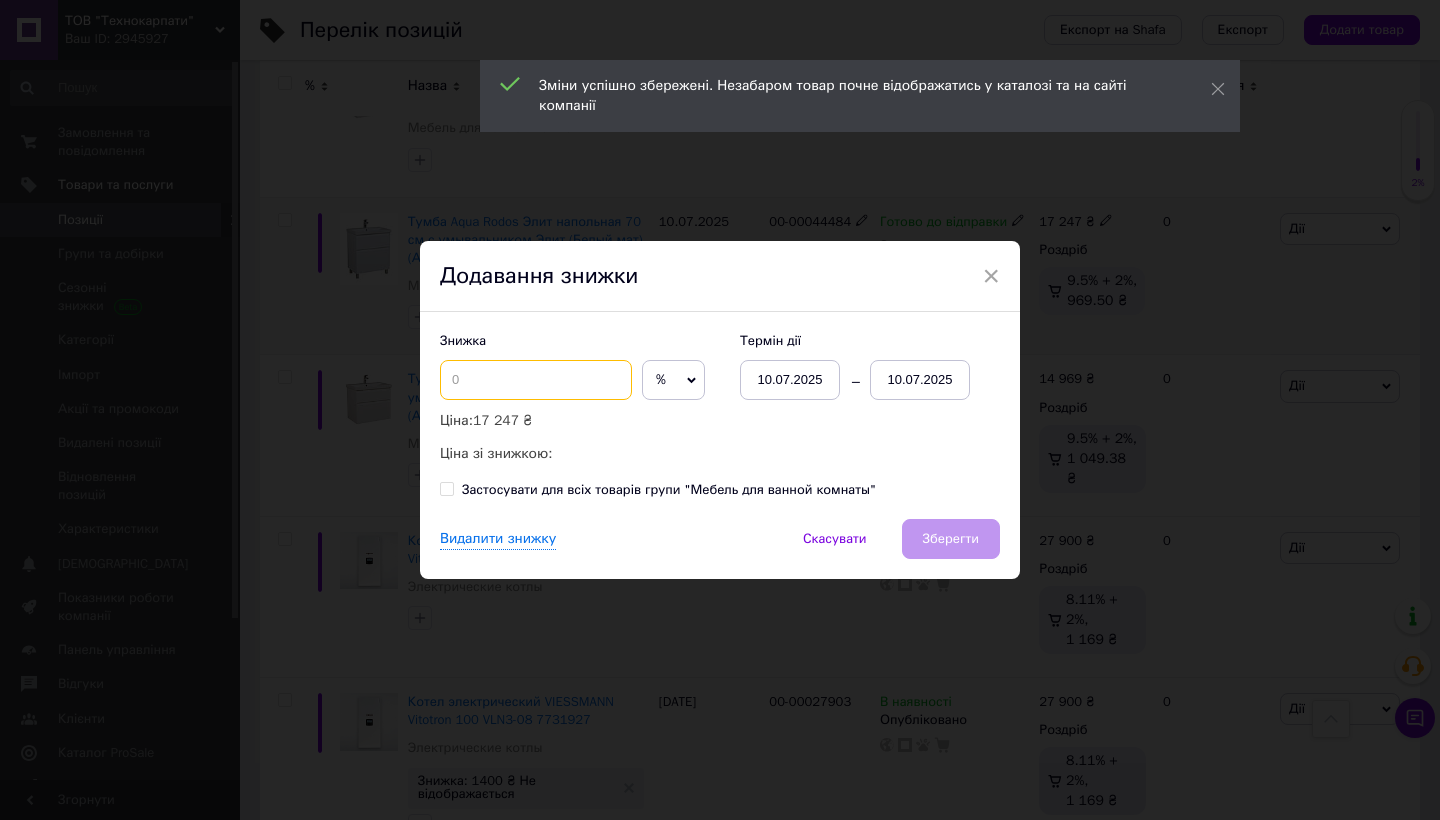 click at bounding box center (536, 380) 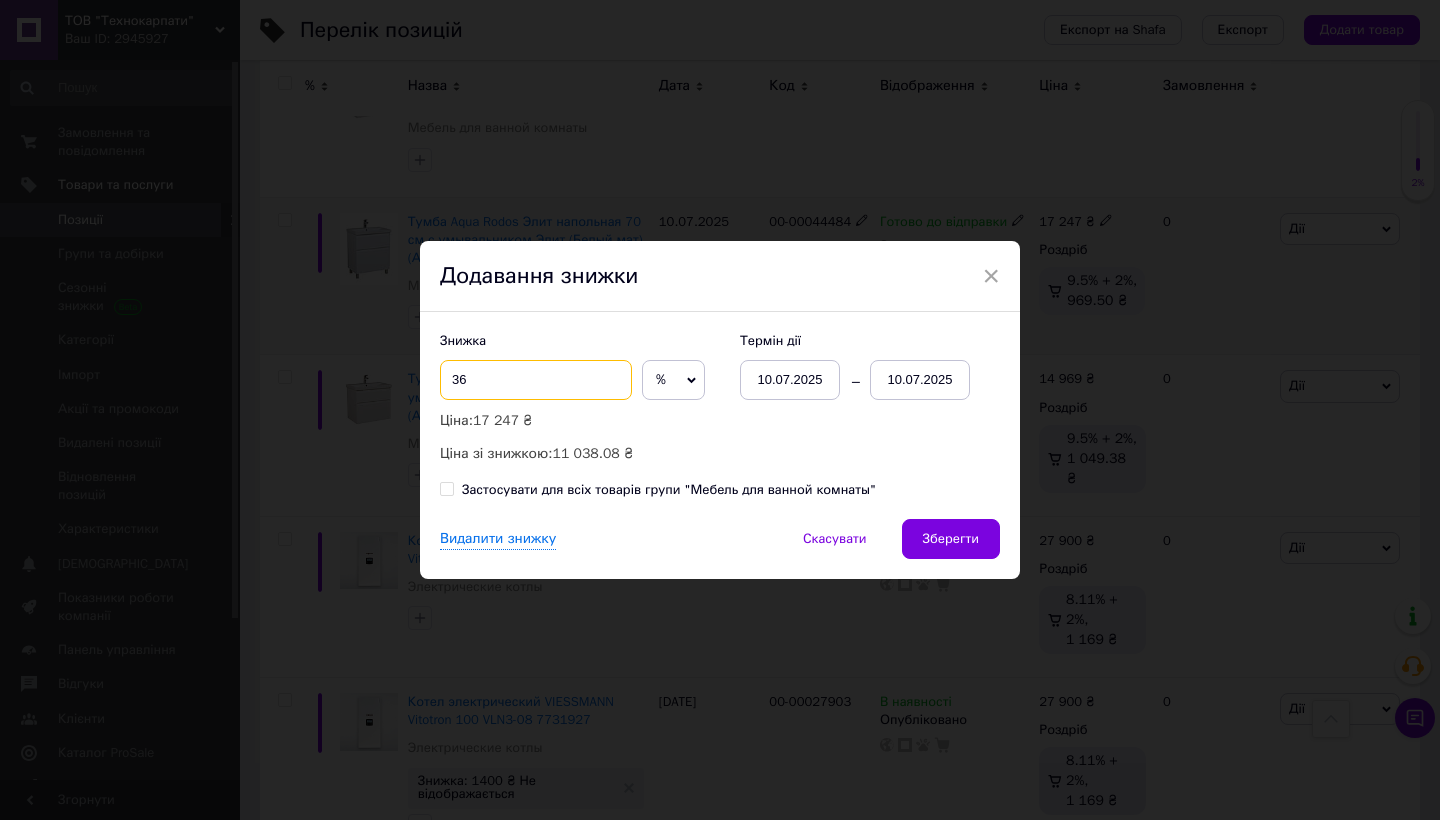 type on "36" 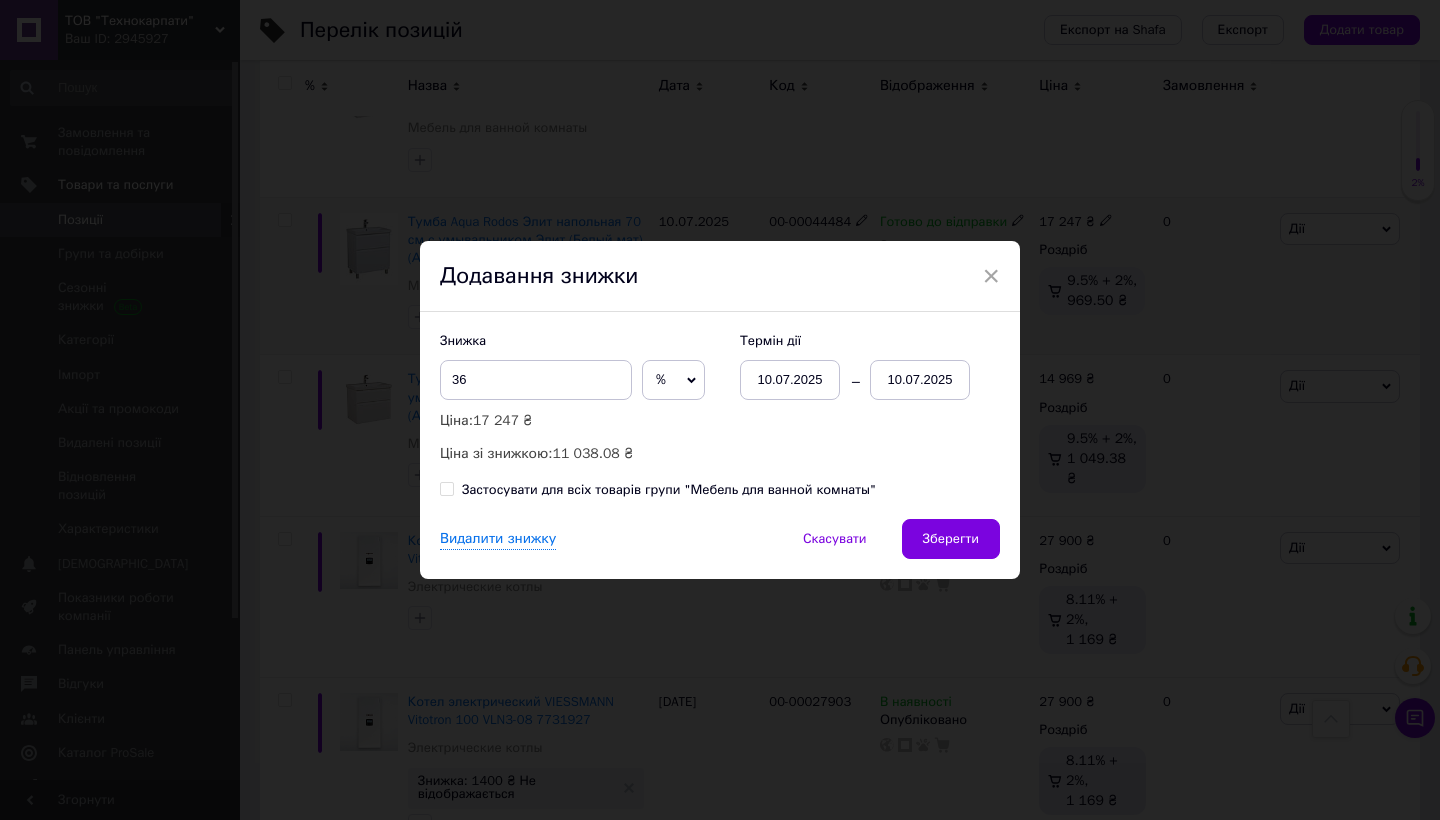 click on "10.07.2025" at bounding box center [920, 380] 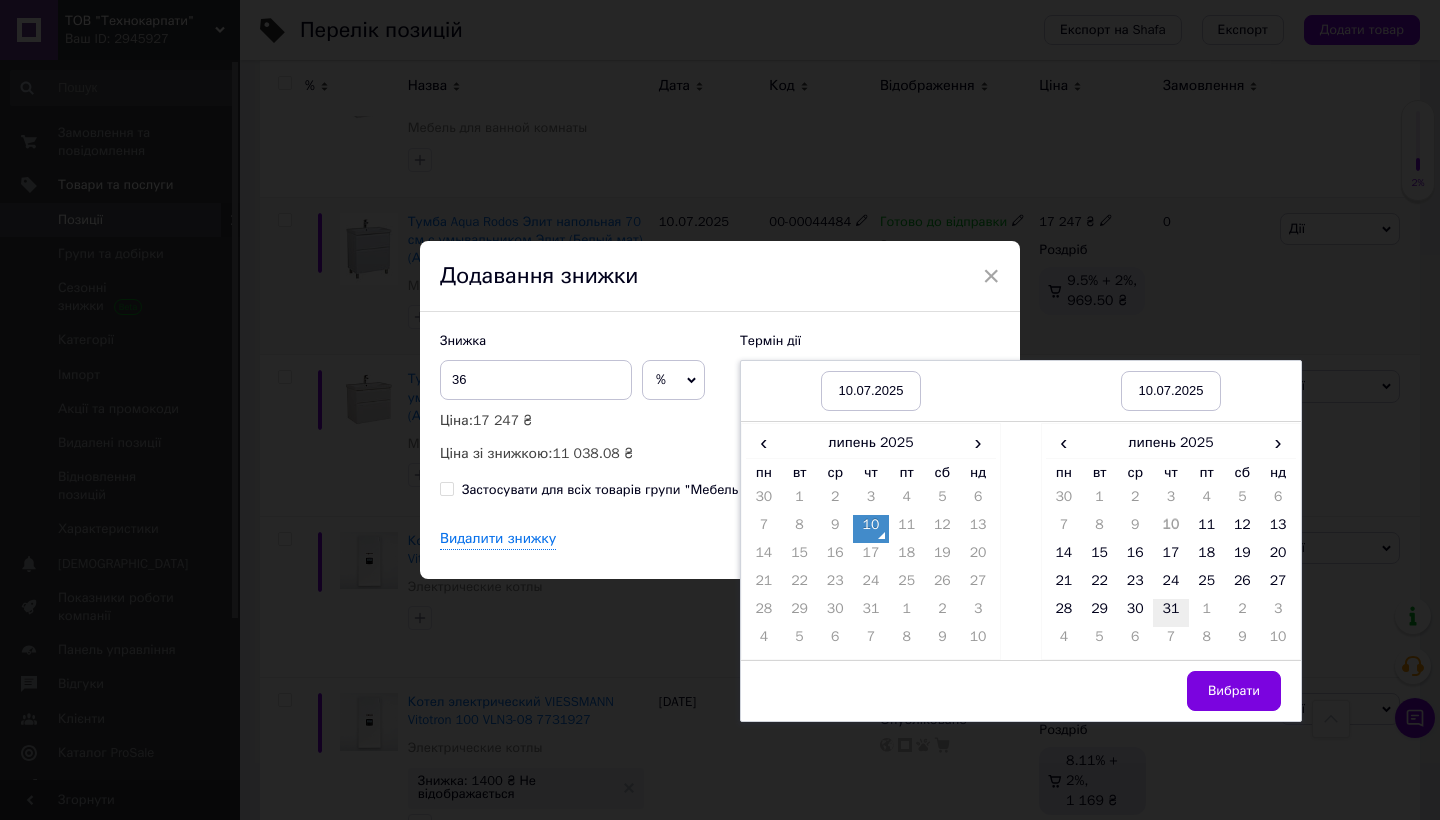 click on "31" at bounding box center [1171, 613] 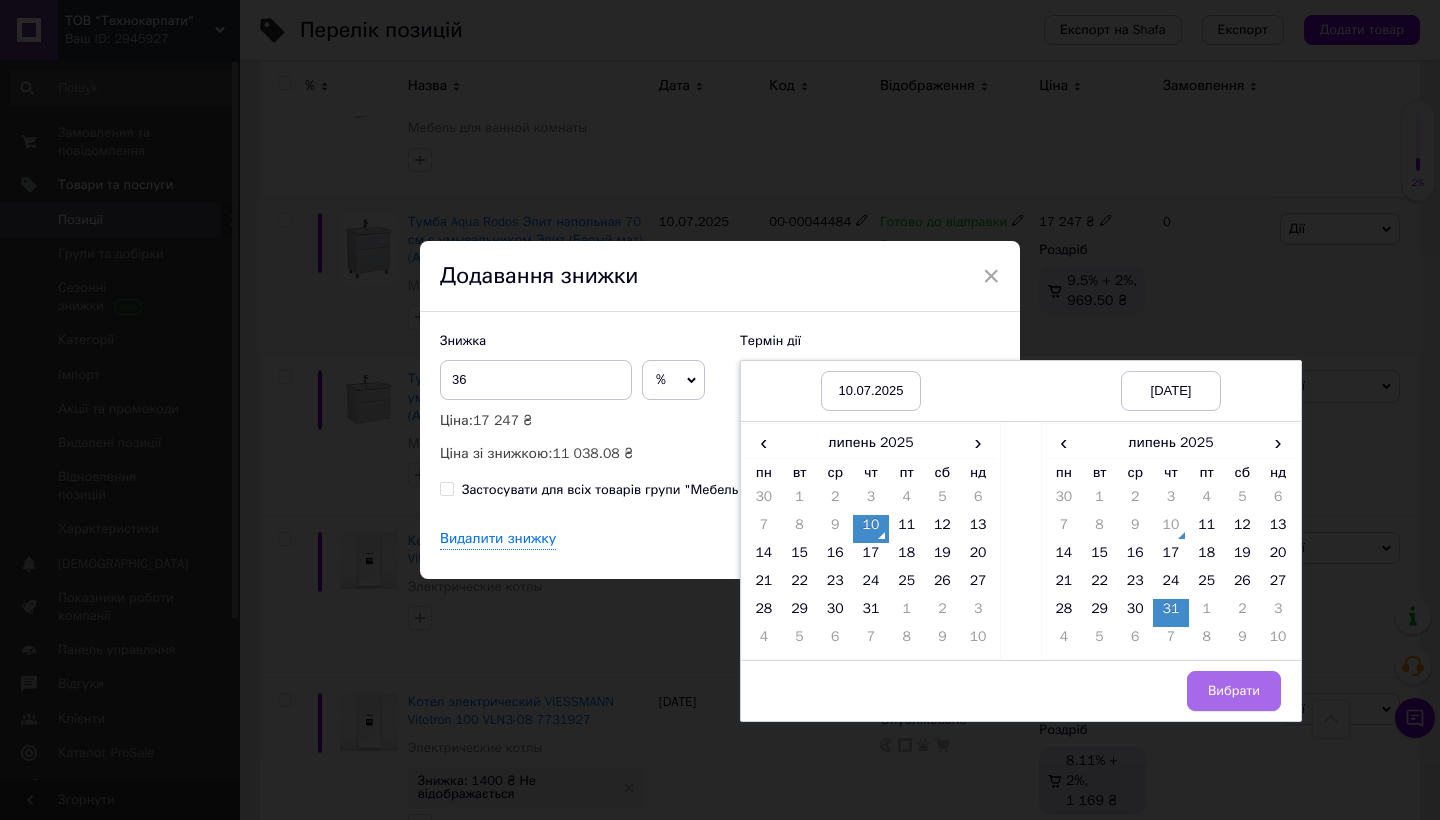 click on "Вибрати" at bounding box center [1234, 691] 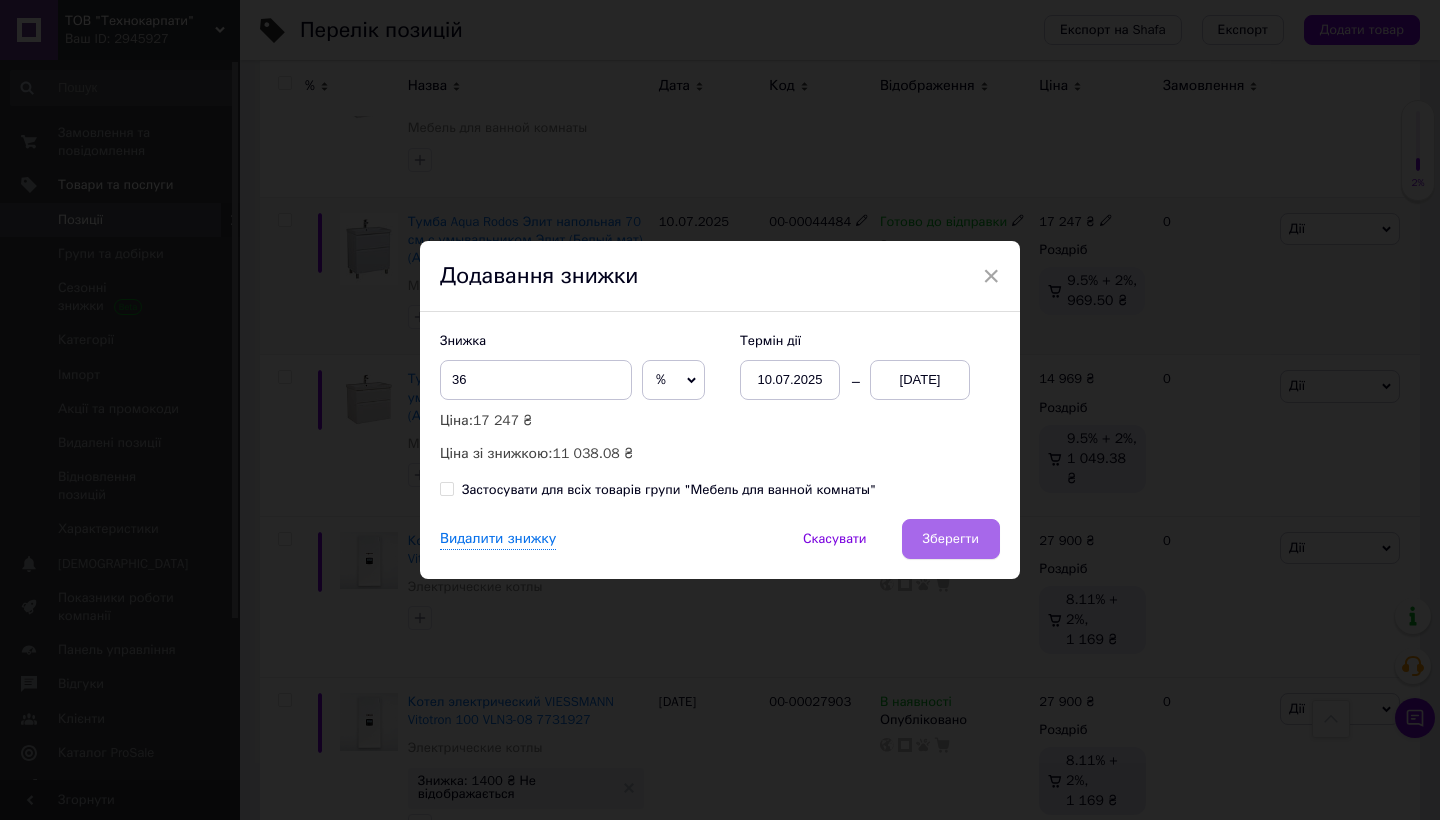 click on "Зберегти" at bounding box center [951, 539] 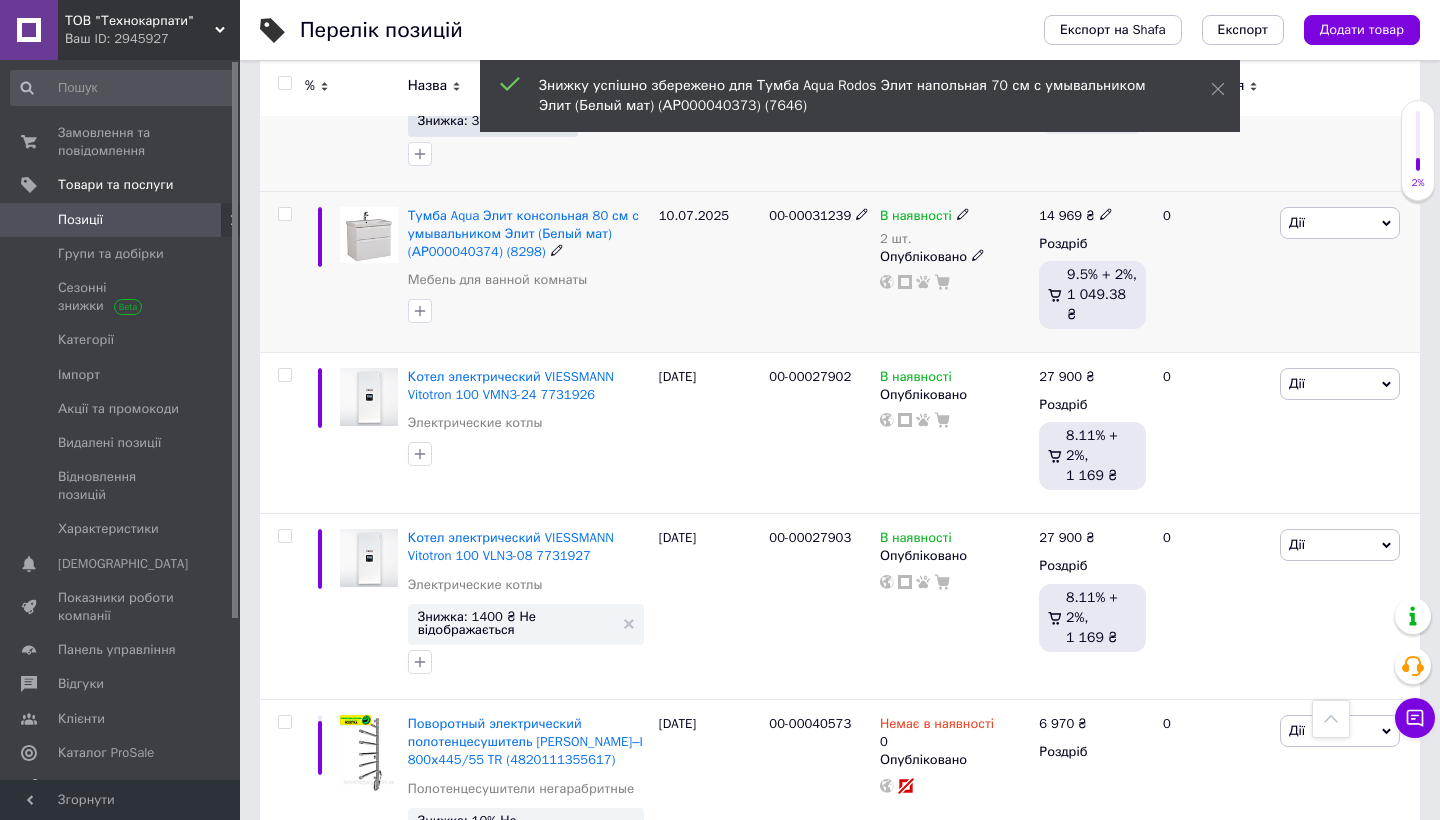 scroll, scrollTop: 4862, scrollLeft: 0, axis: vertical 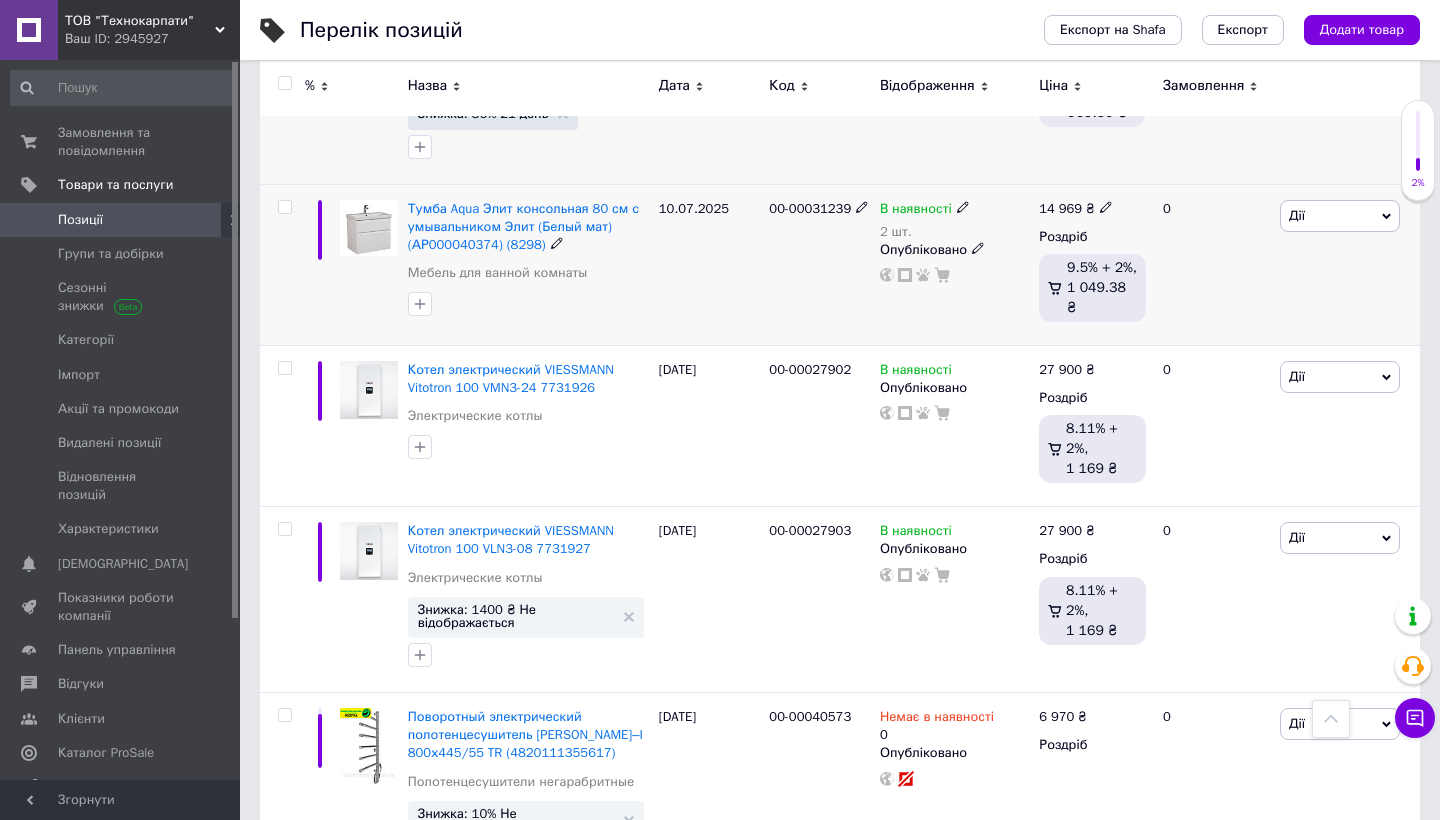 click 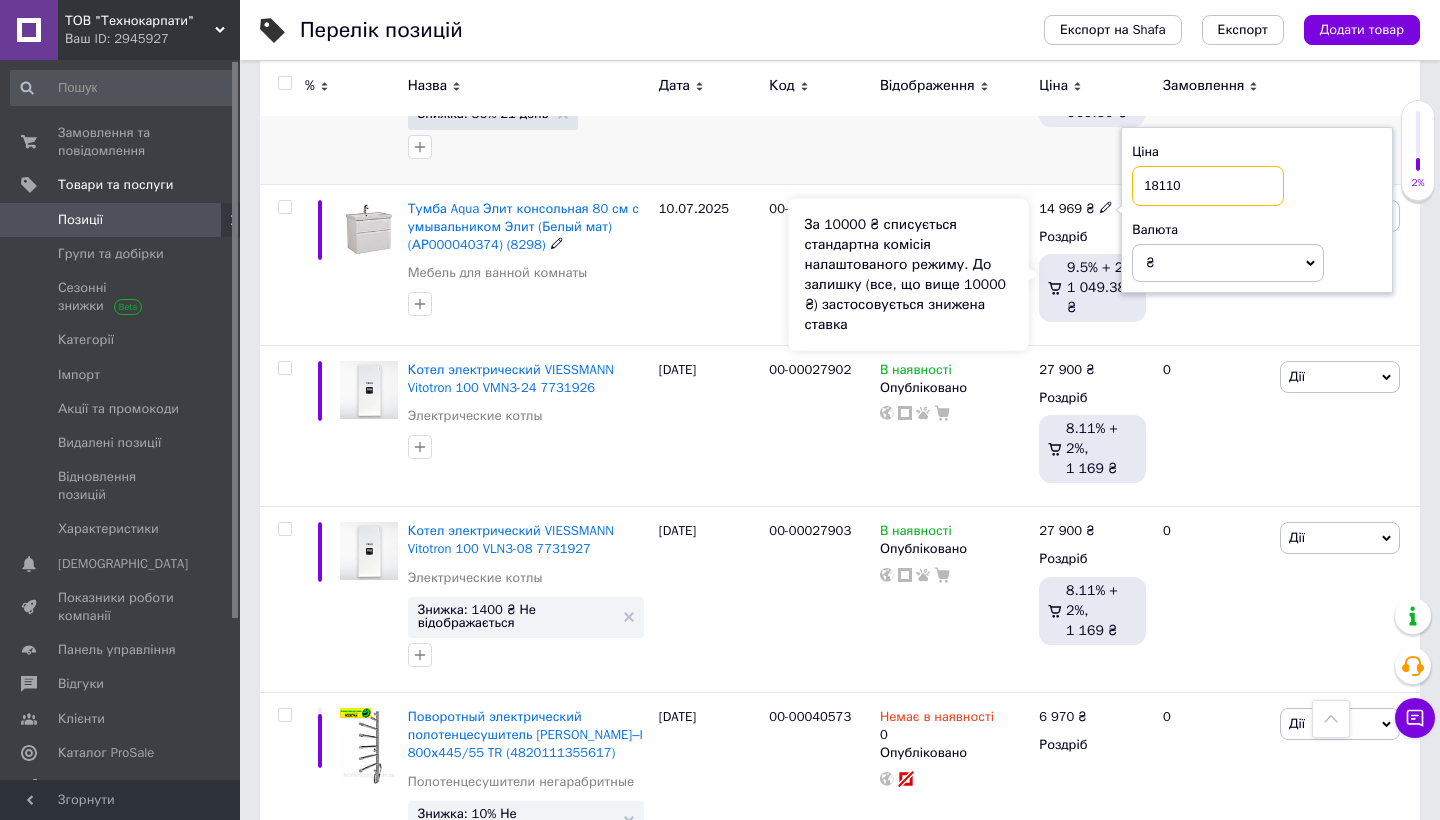 type on "18110" 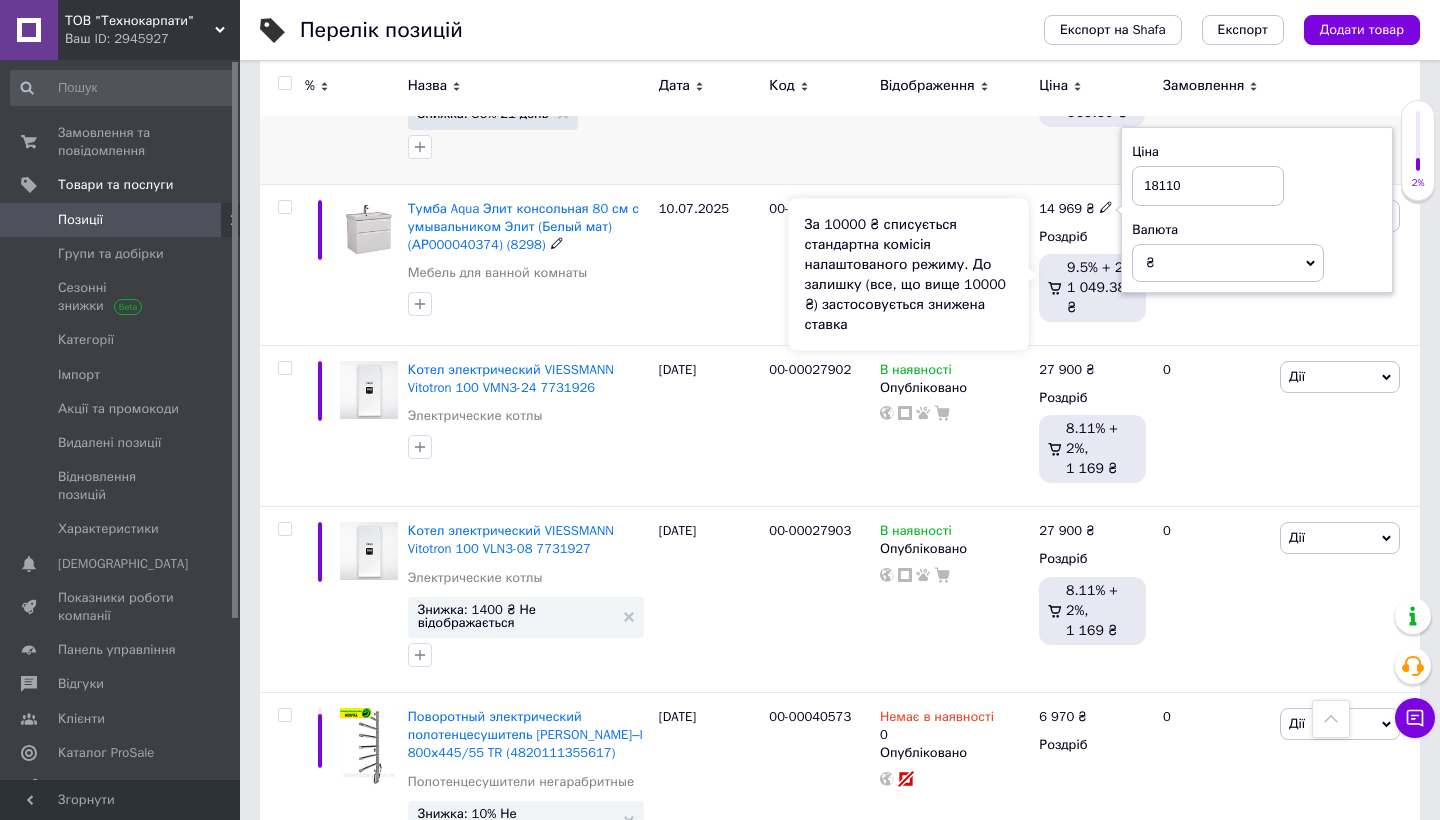 click on "За 10000 ₴ списується стандартна комісія налаштованого режиму. До залишку (все, що вище 10000 ₴) застосовується знижена ставка" at bounding box center (909, 275) 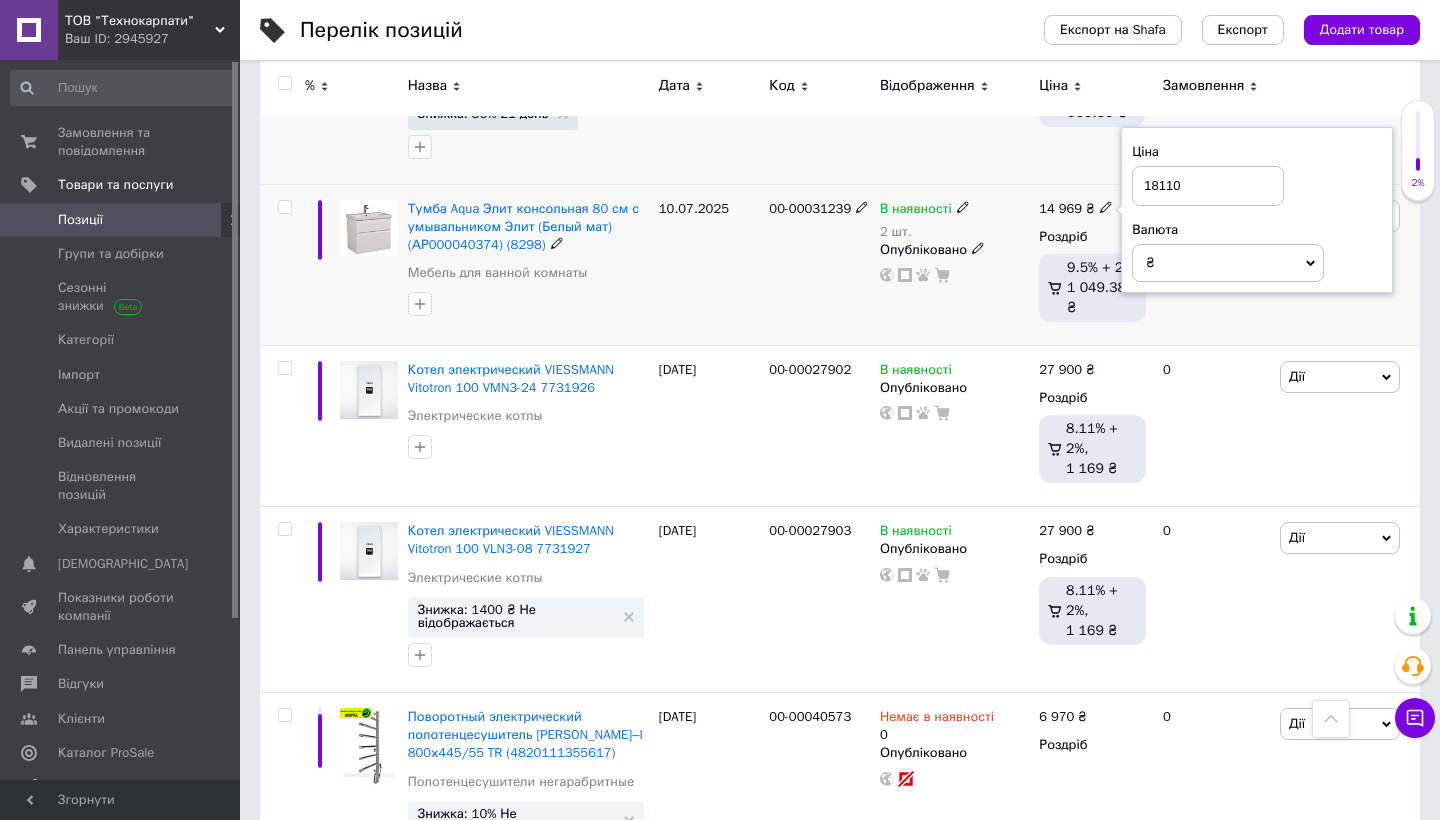 click on "0" at bounding box center (1213, 264) 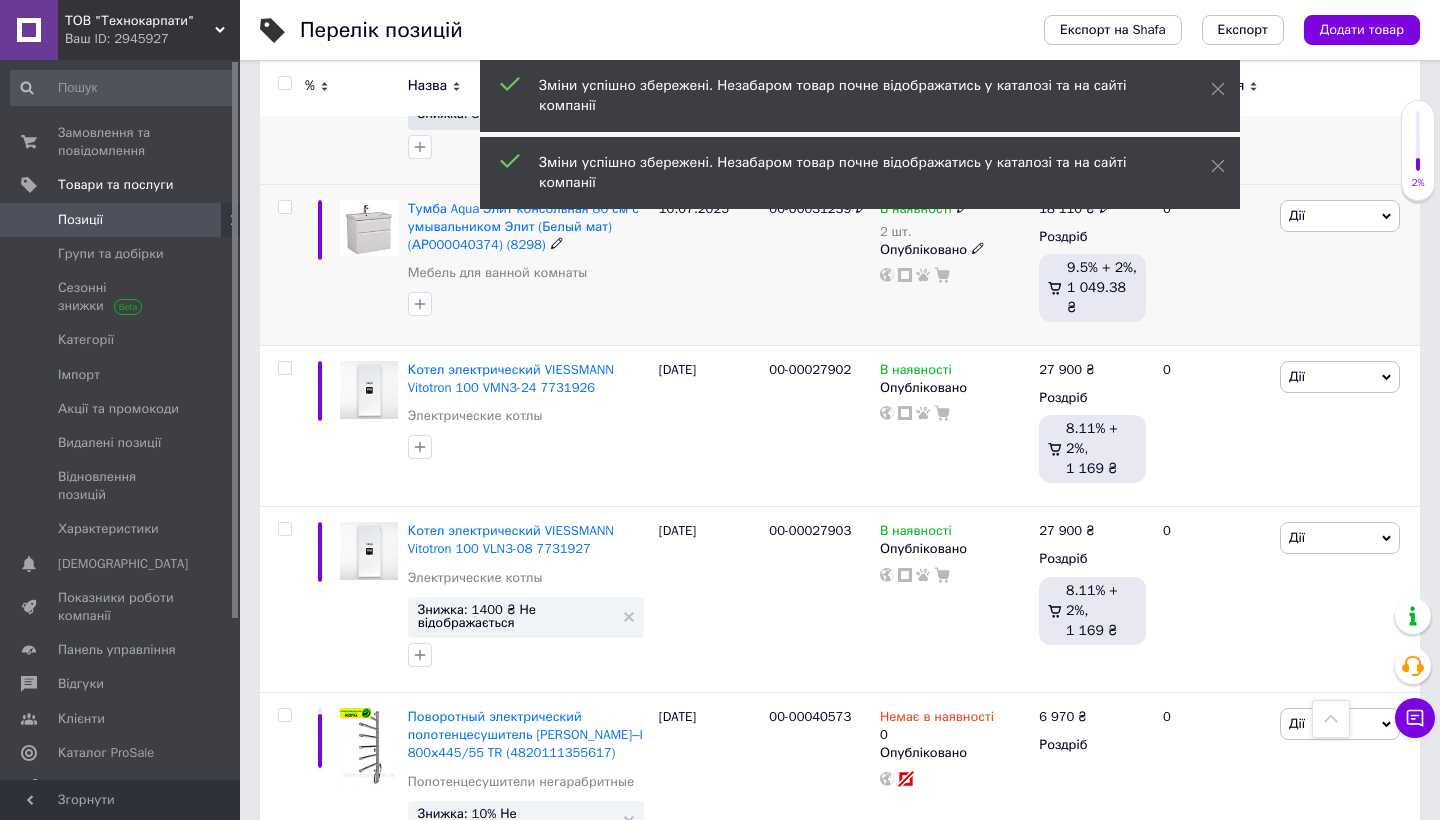 click on "Дії" at bounding box center [1340, 216] 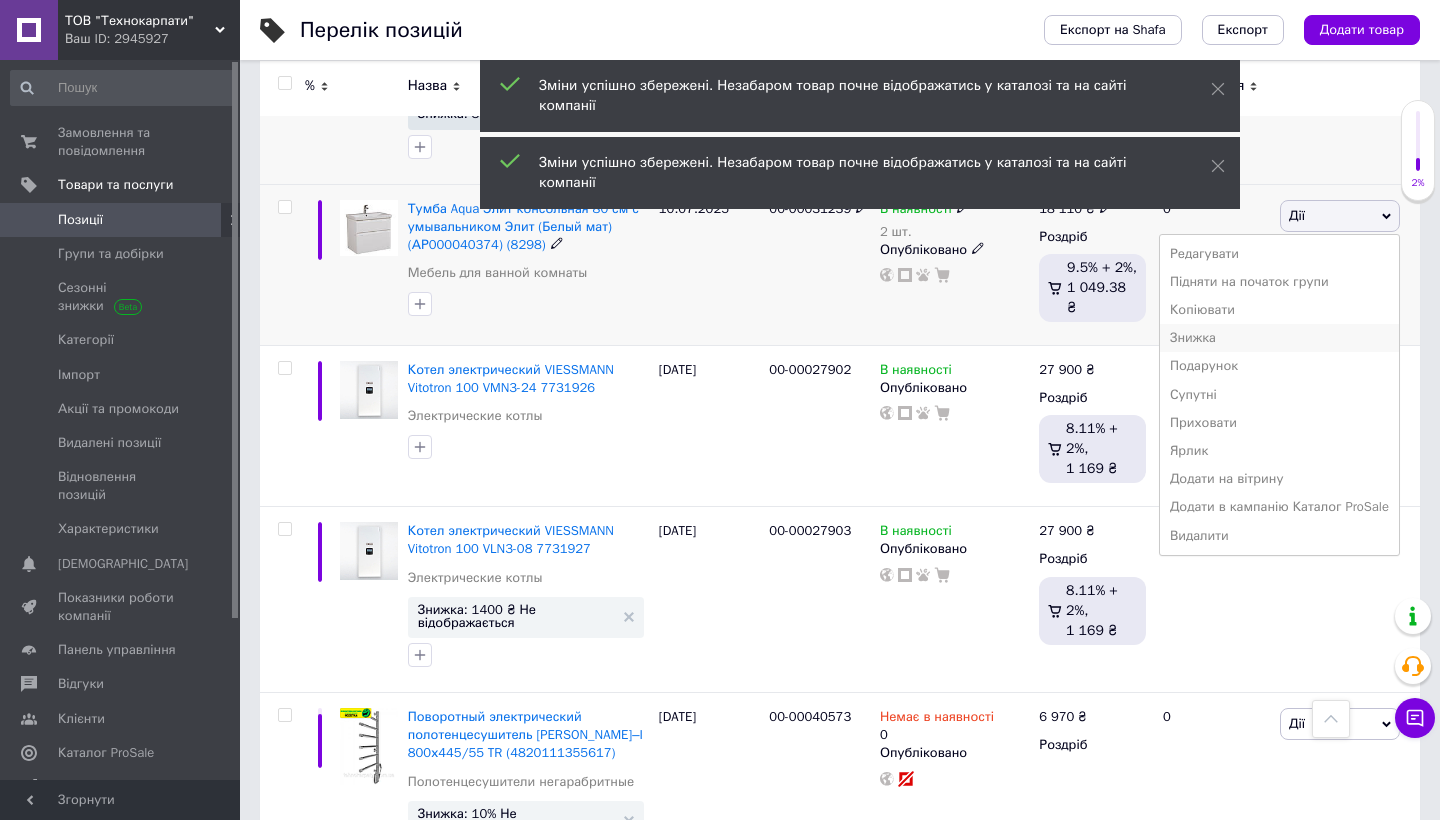click on "Знижка" at bounding box center [1279, 338] 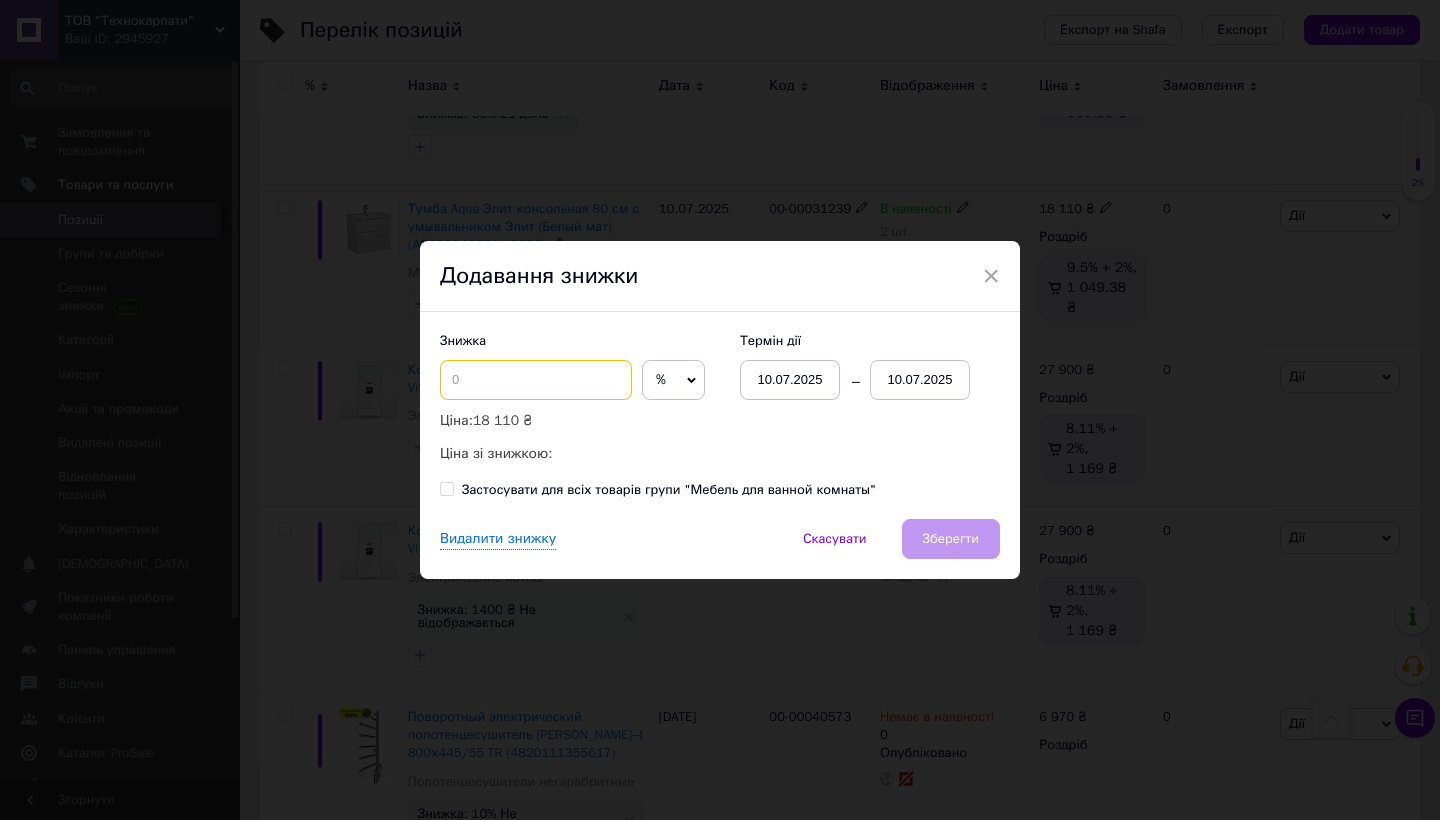 click at bounding box center [536, 380] 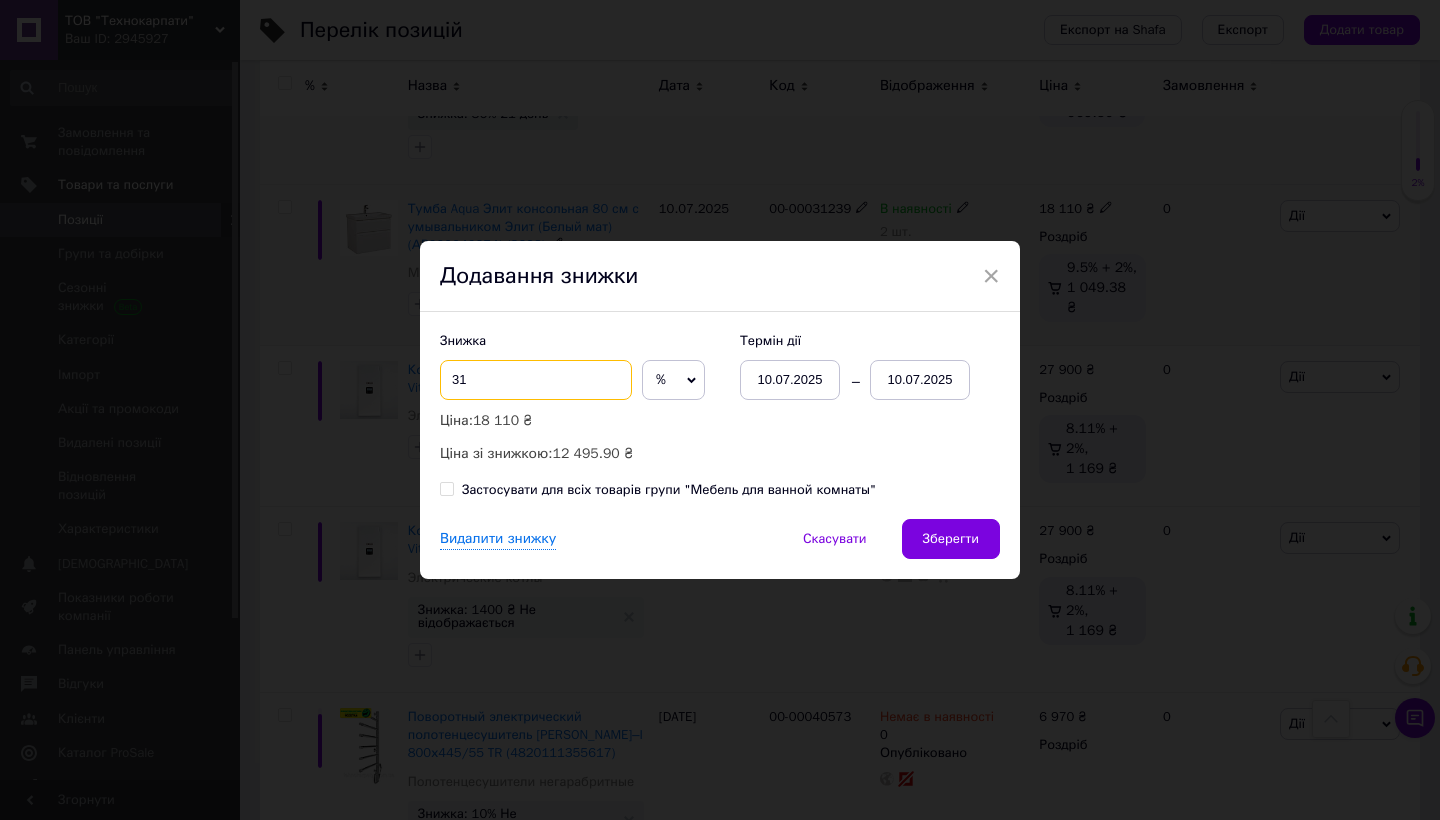 type on "31" 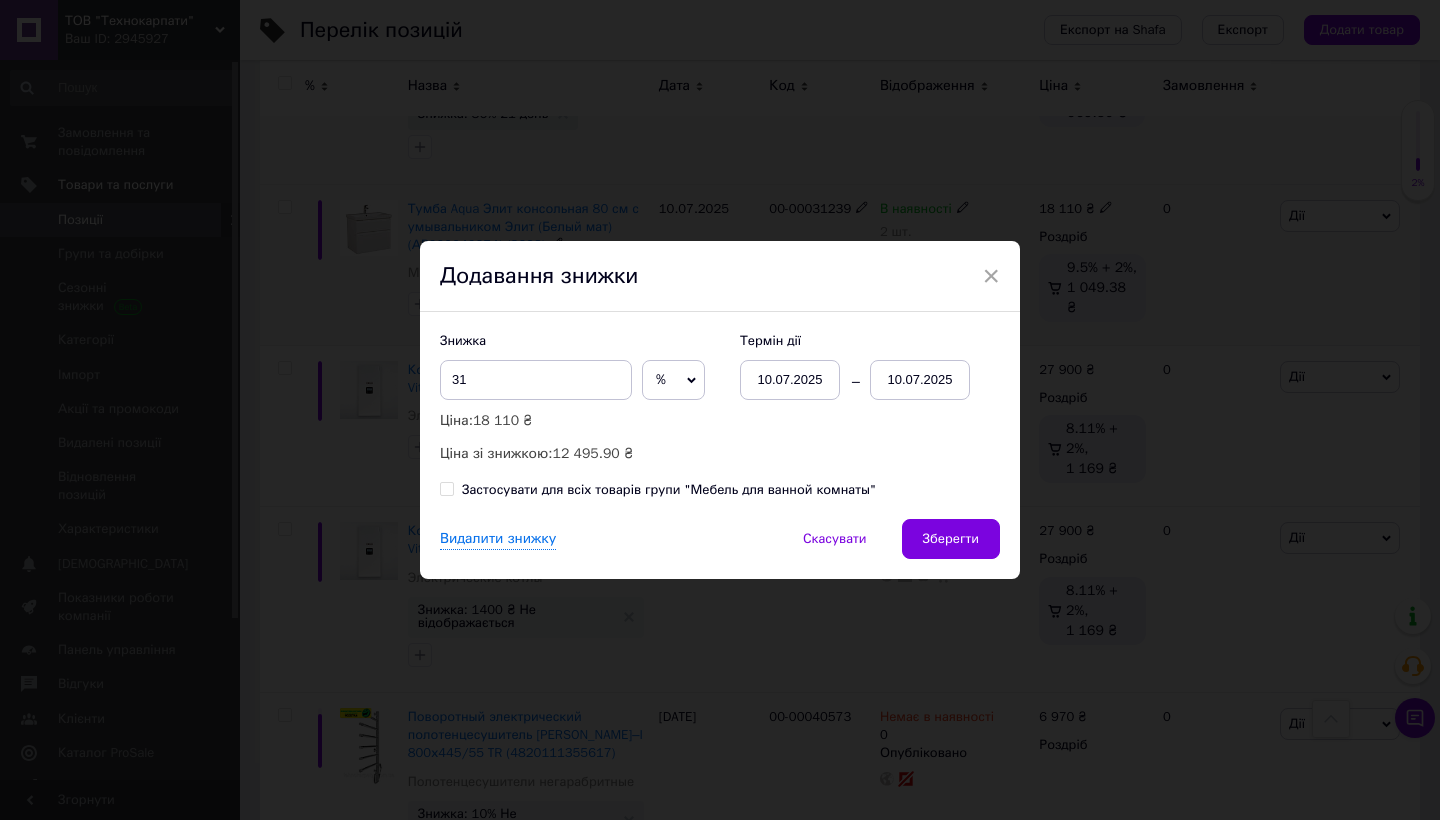 click on "10.07.2025" at bounding box center [920, 380] 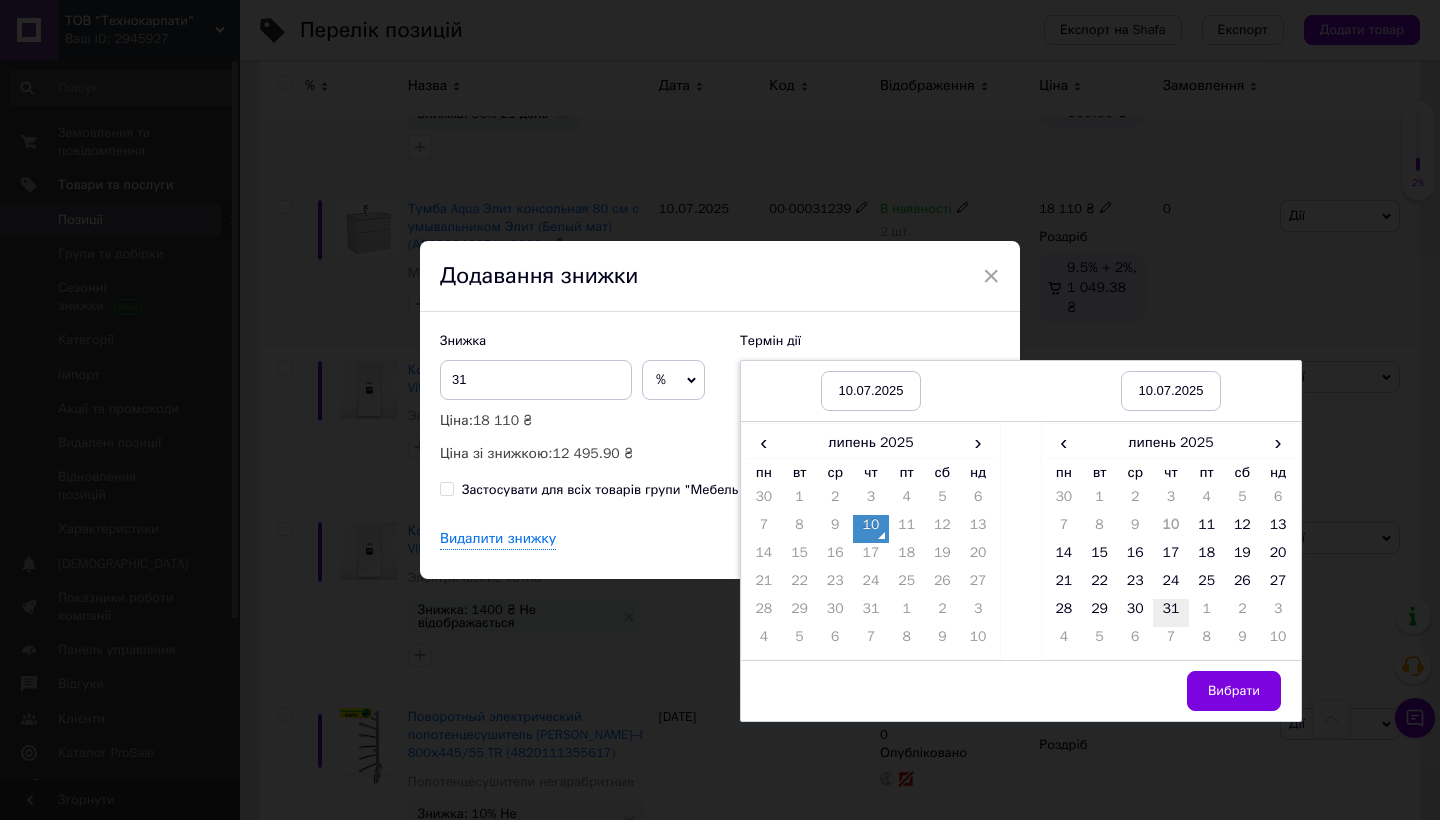 click on "31" at bounding box center (1171, 613) 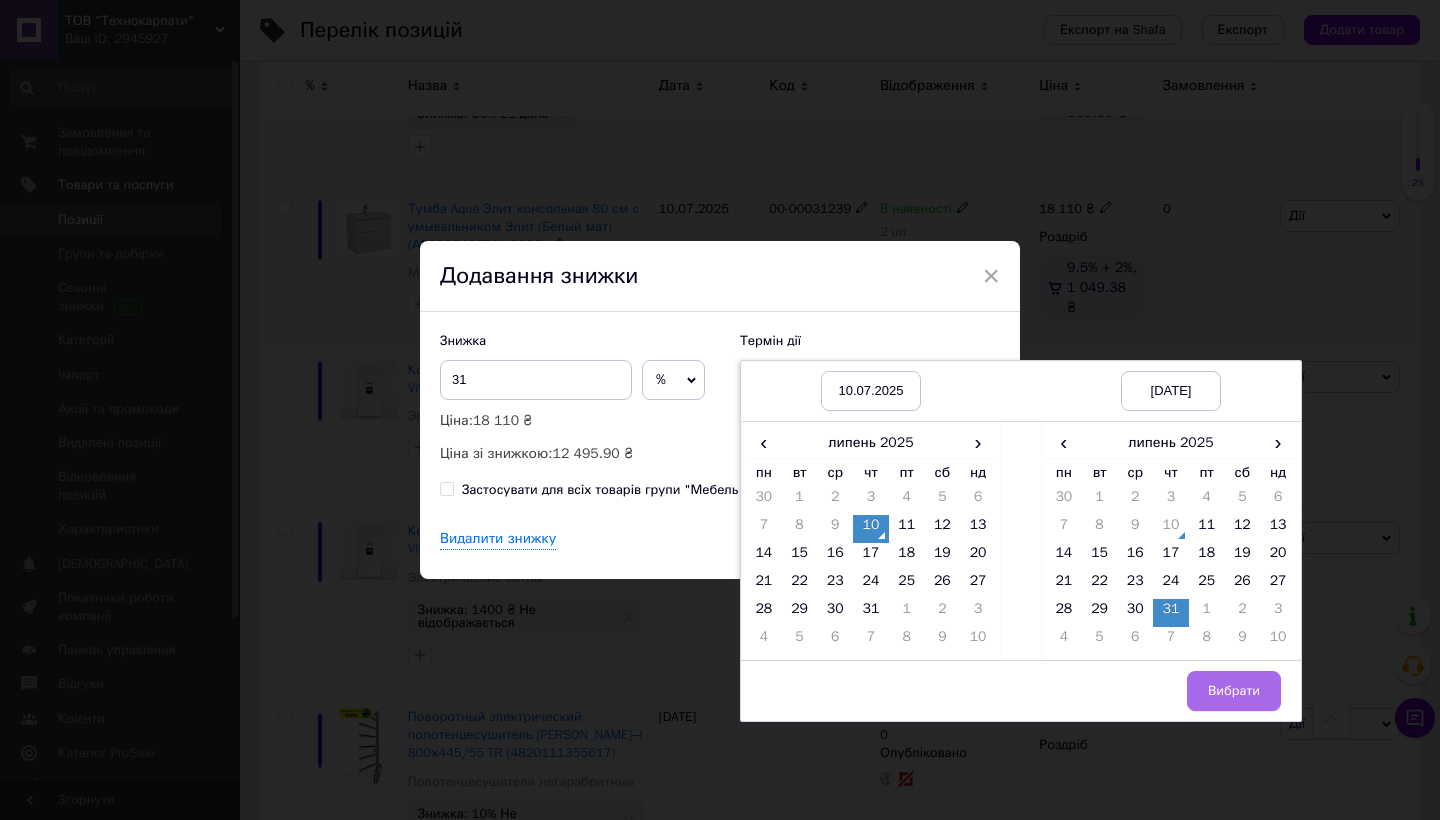 click on "Вибрати" at bounding box center (1234, 691) 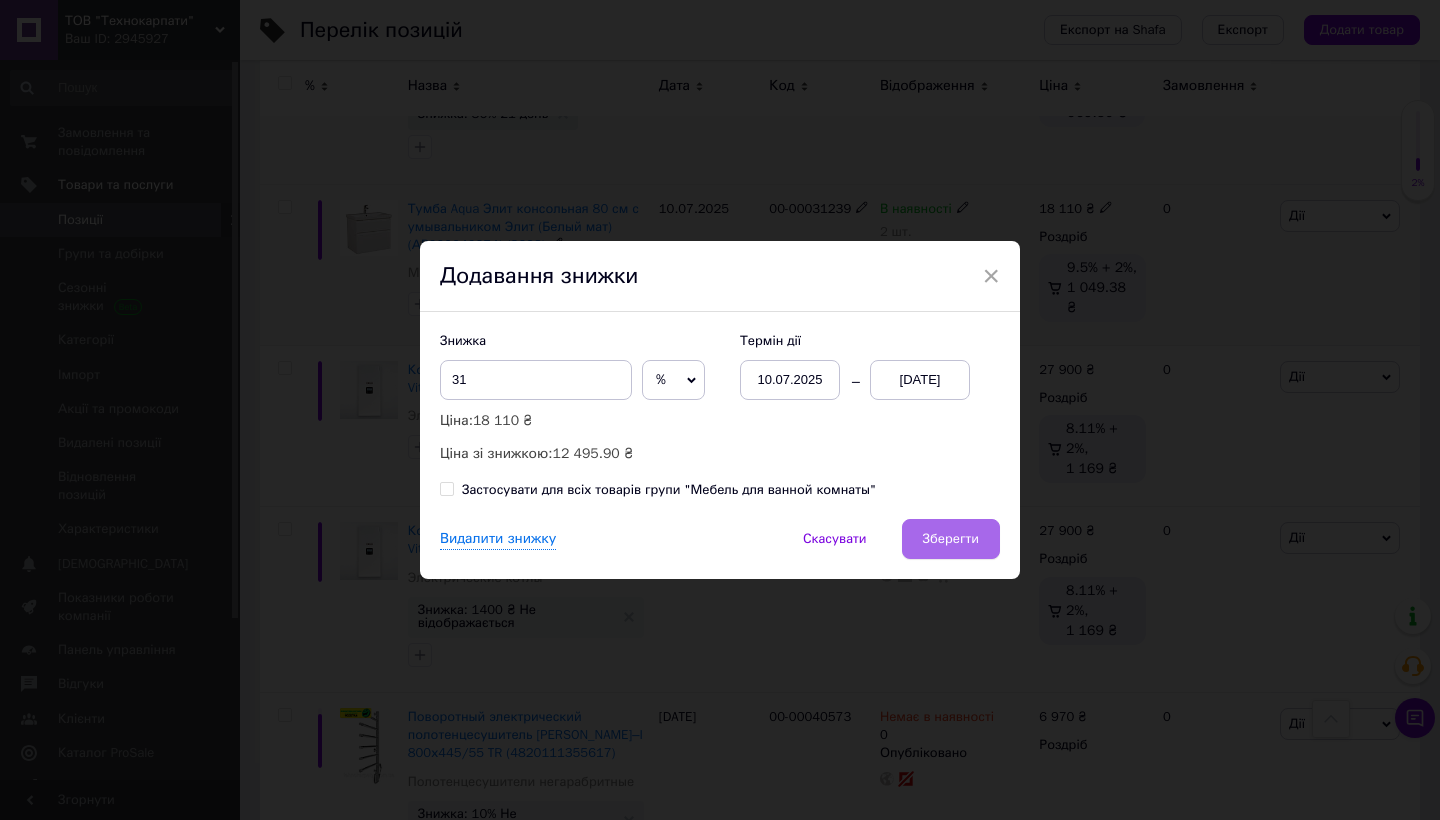 click on "Зберегти" at bounding box center [951, 539] 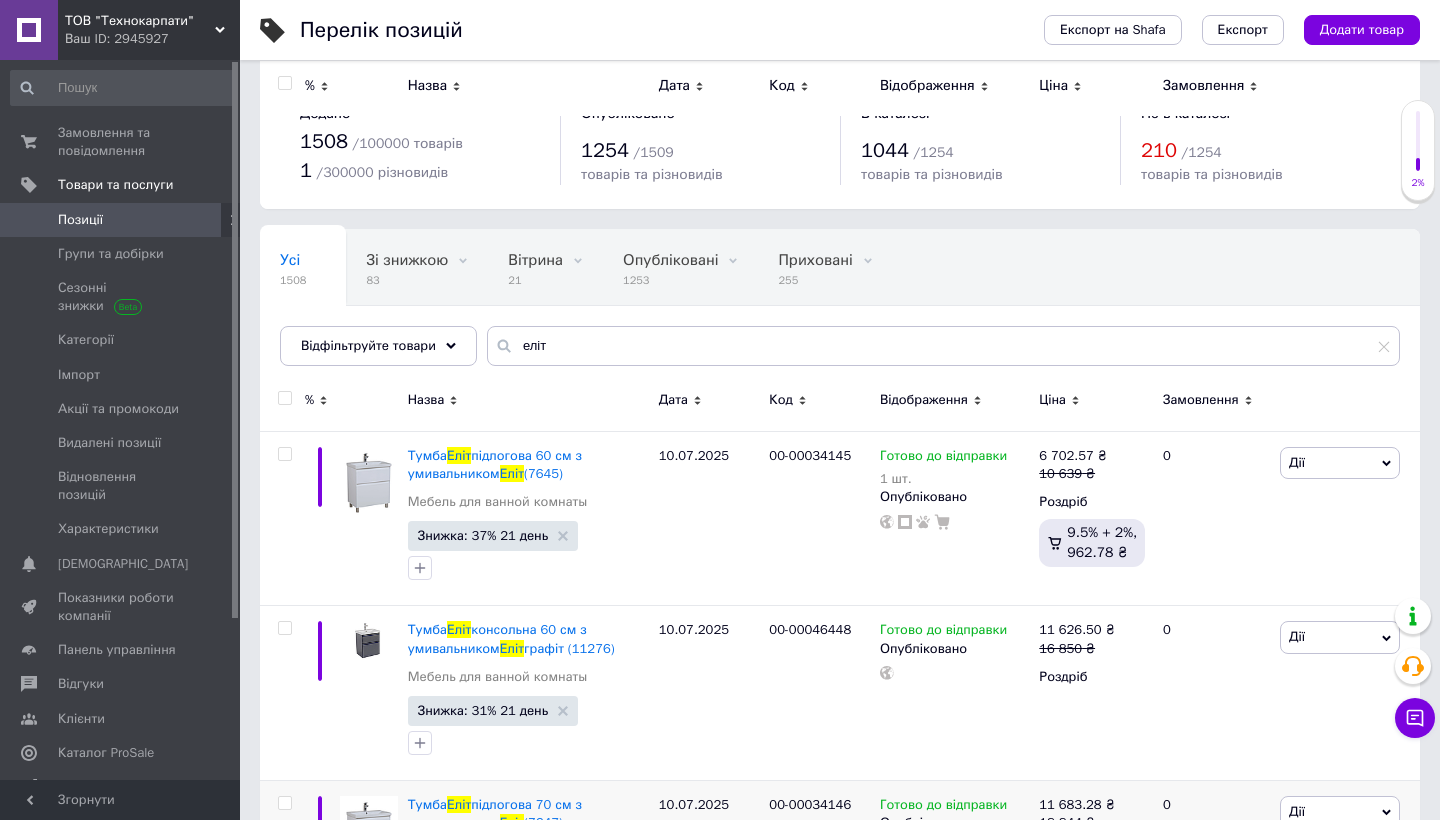 scroll, scrollTop: 0, scrollLeft: 0, axis: both 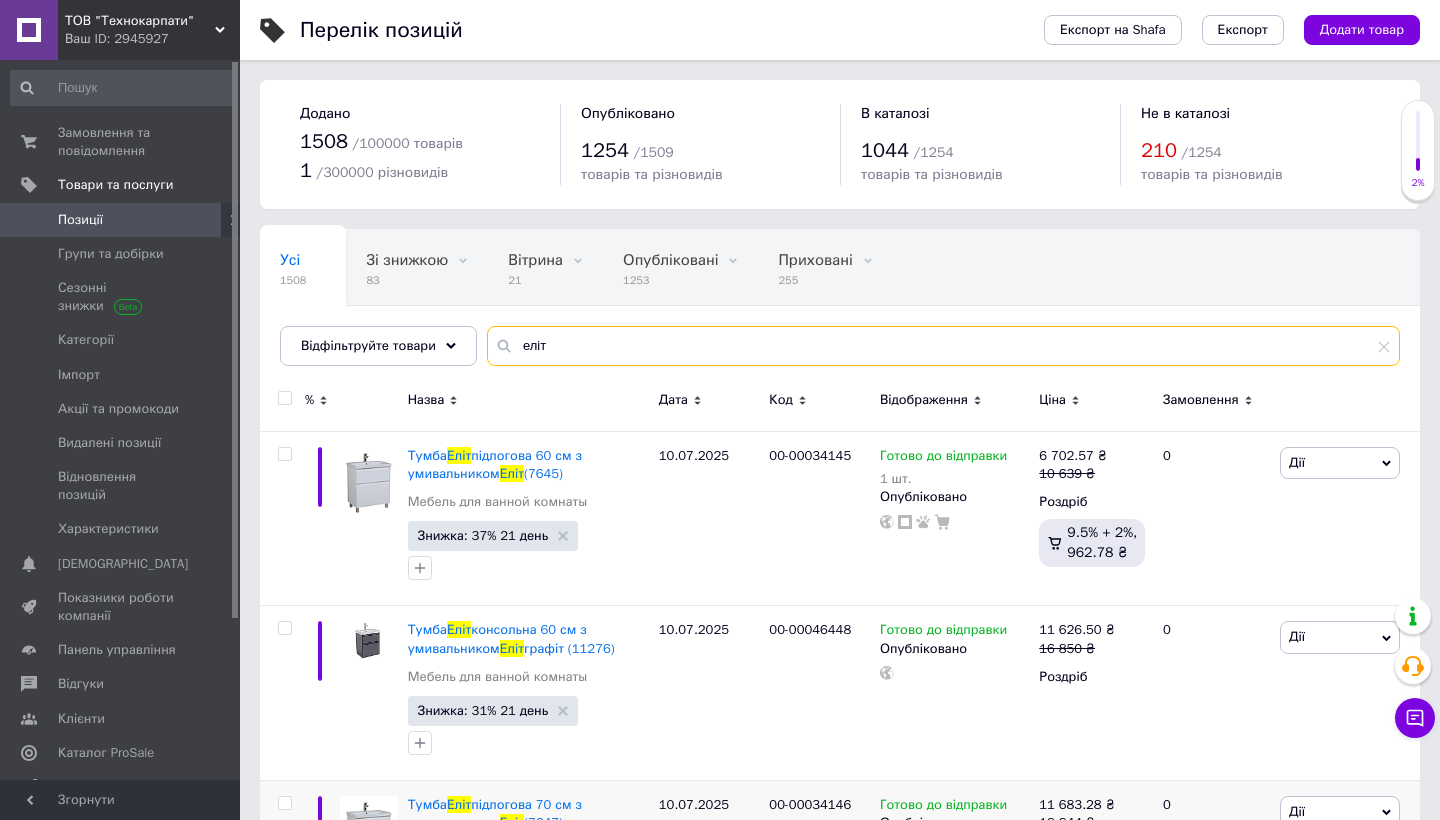 click on "еліт" at bounding box center [943, 346] 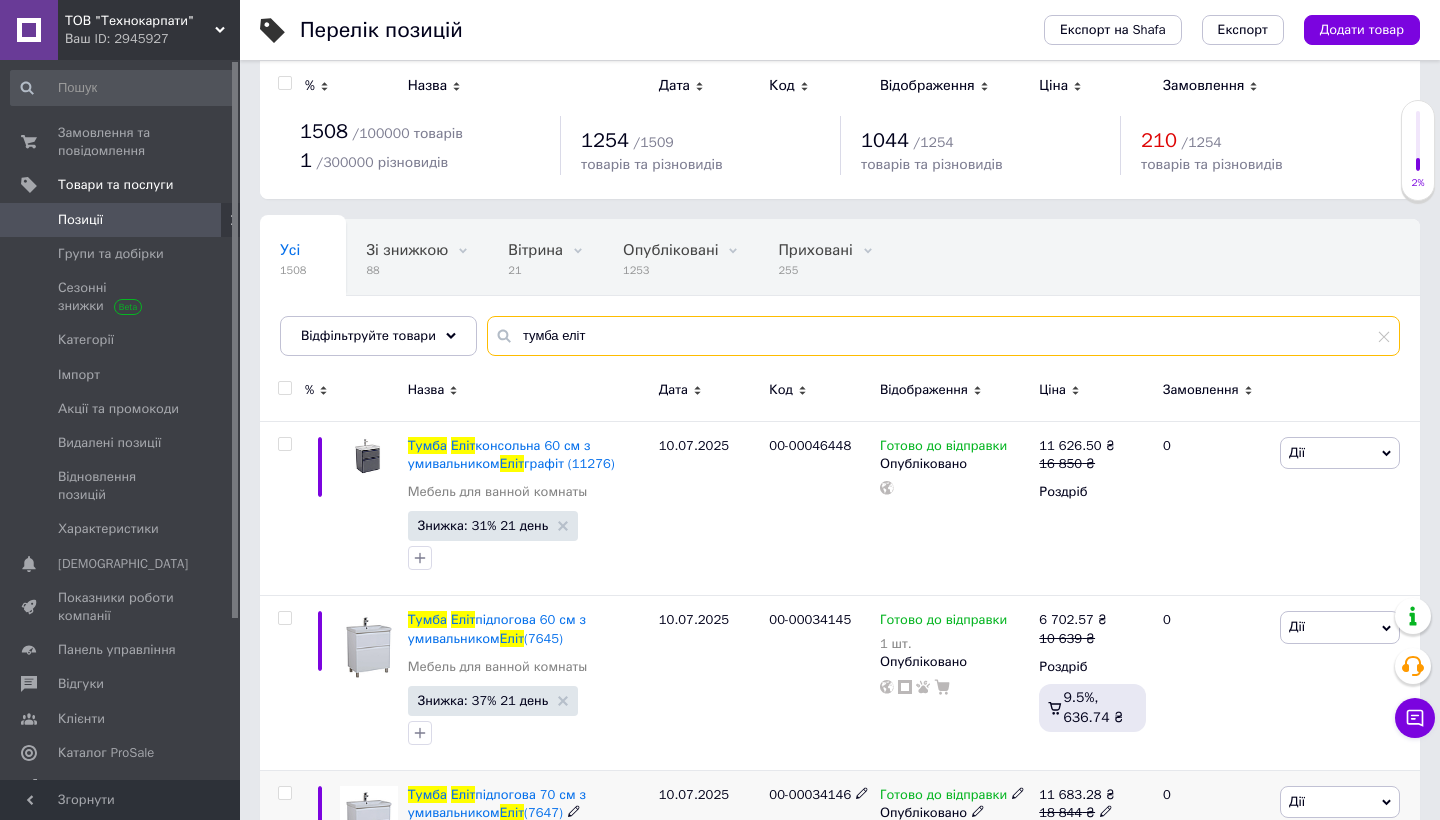 scroll, scrollTop: 0, scrollLeft: 0, axis: both 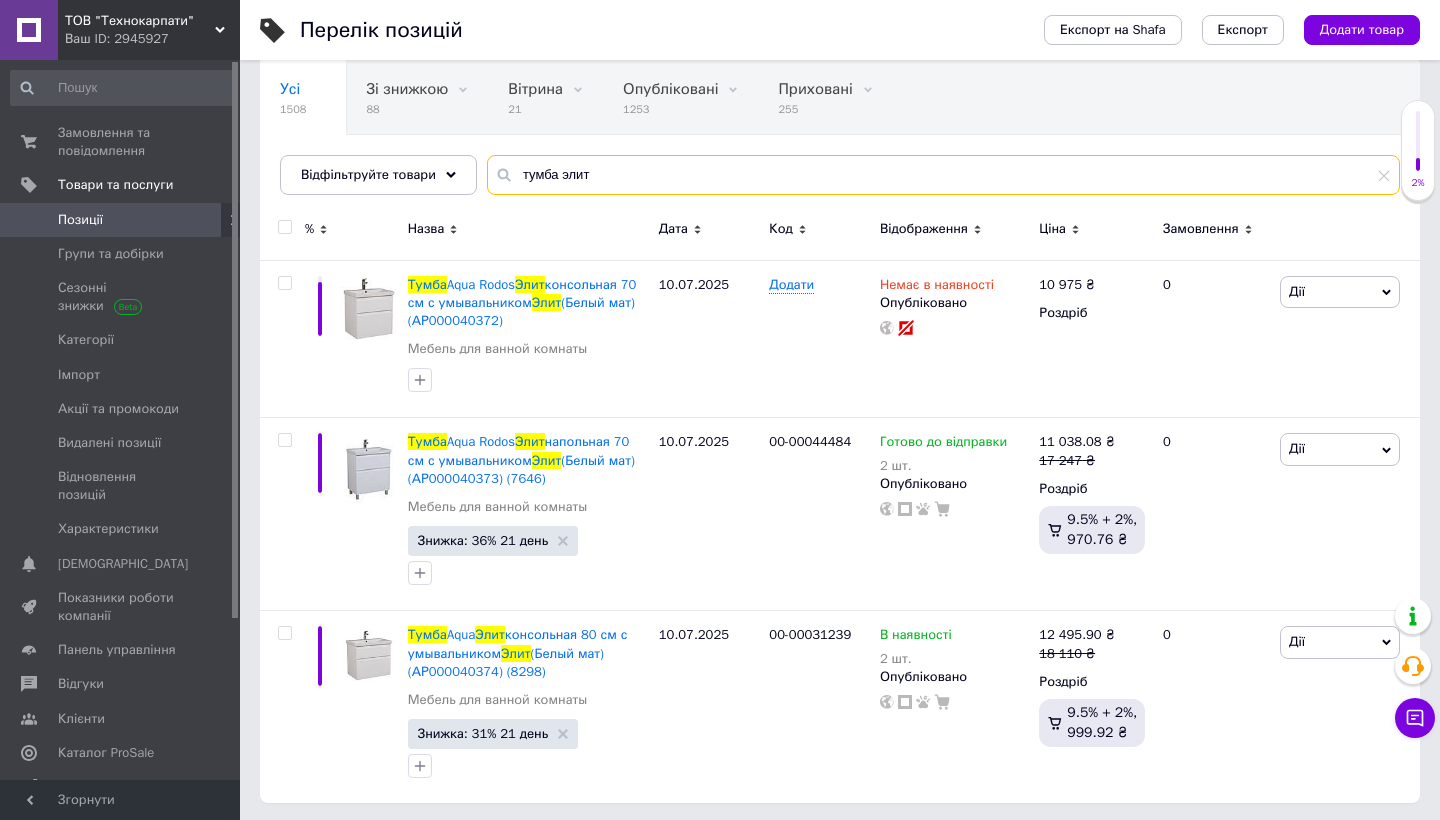 click on "тумба элит" at bounding box center (943, 175) 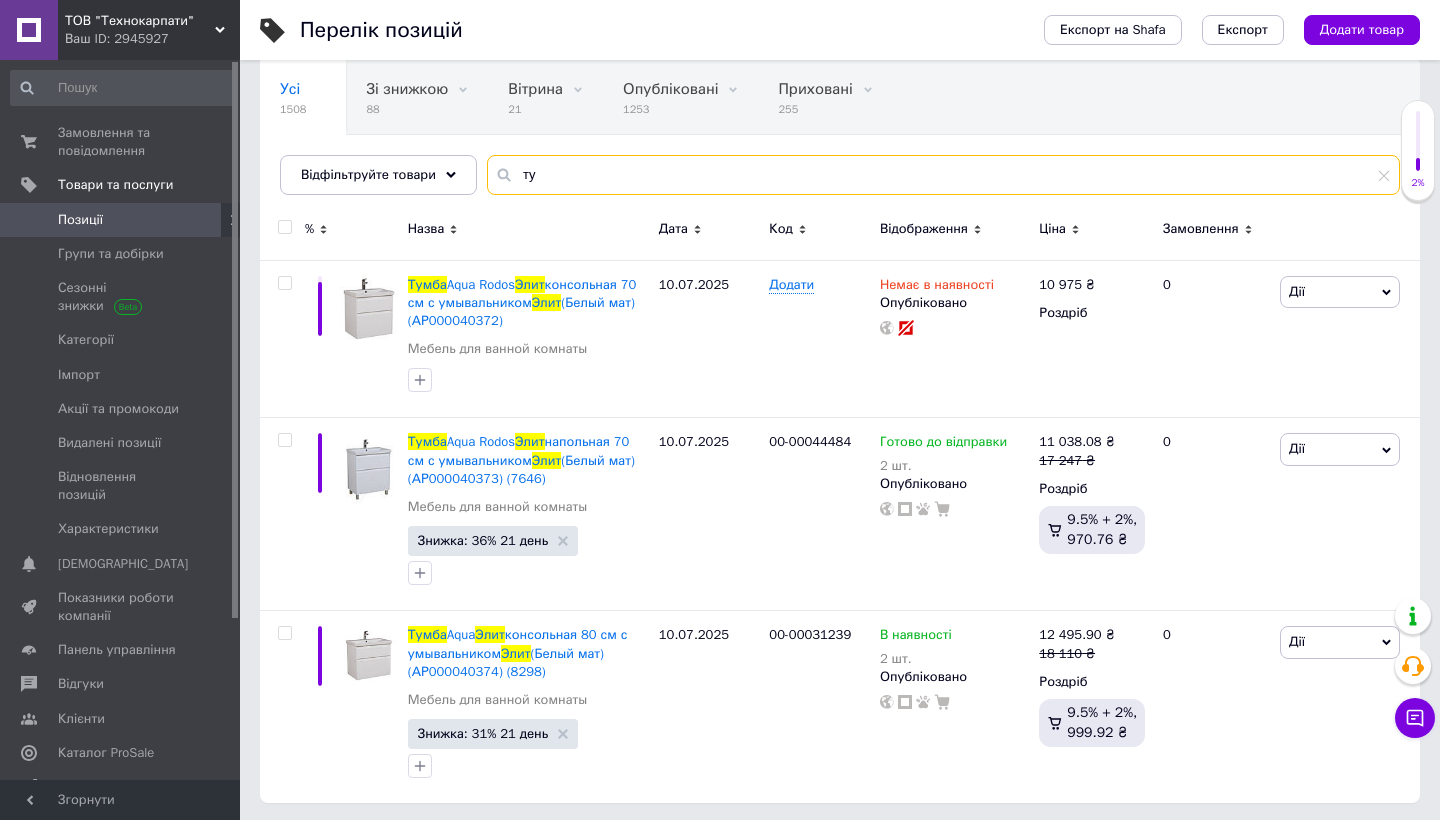 type on "т" 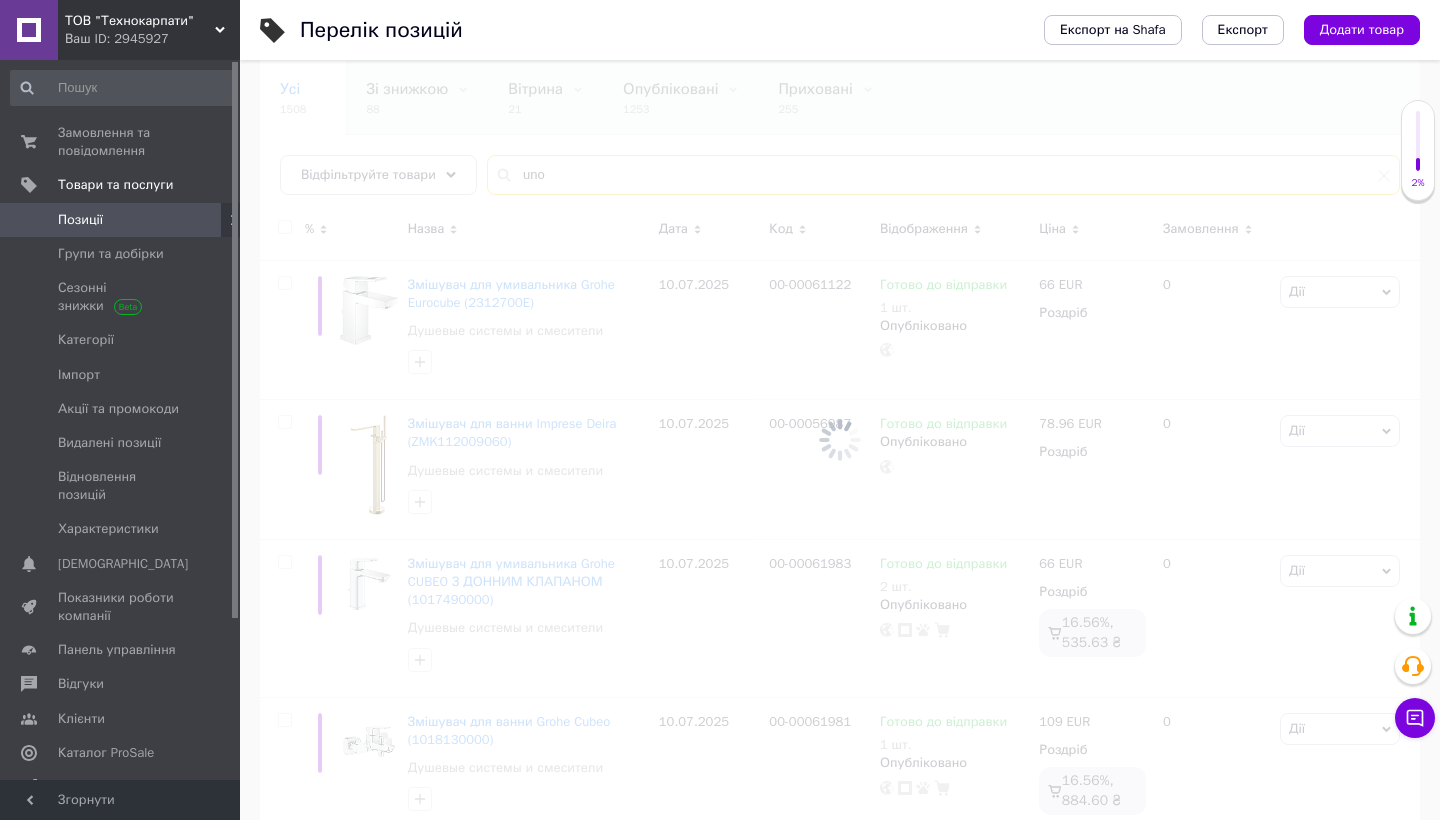 scroll, scrollTop: 150, scrollLeft: 0, axis: vertical 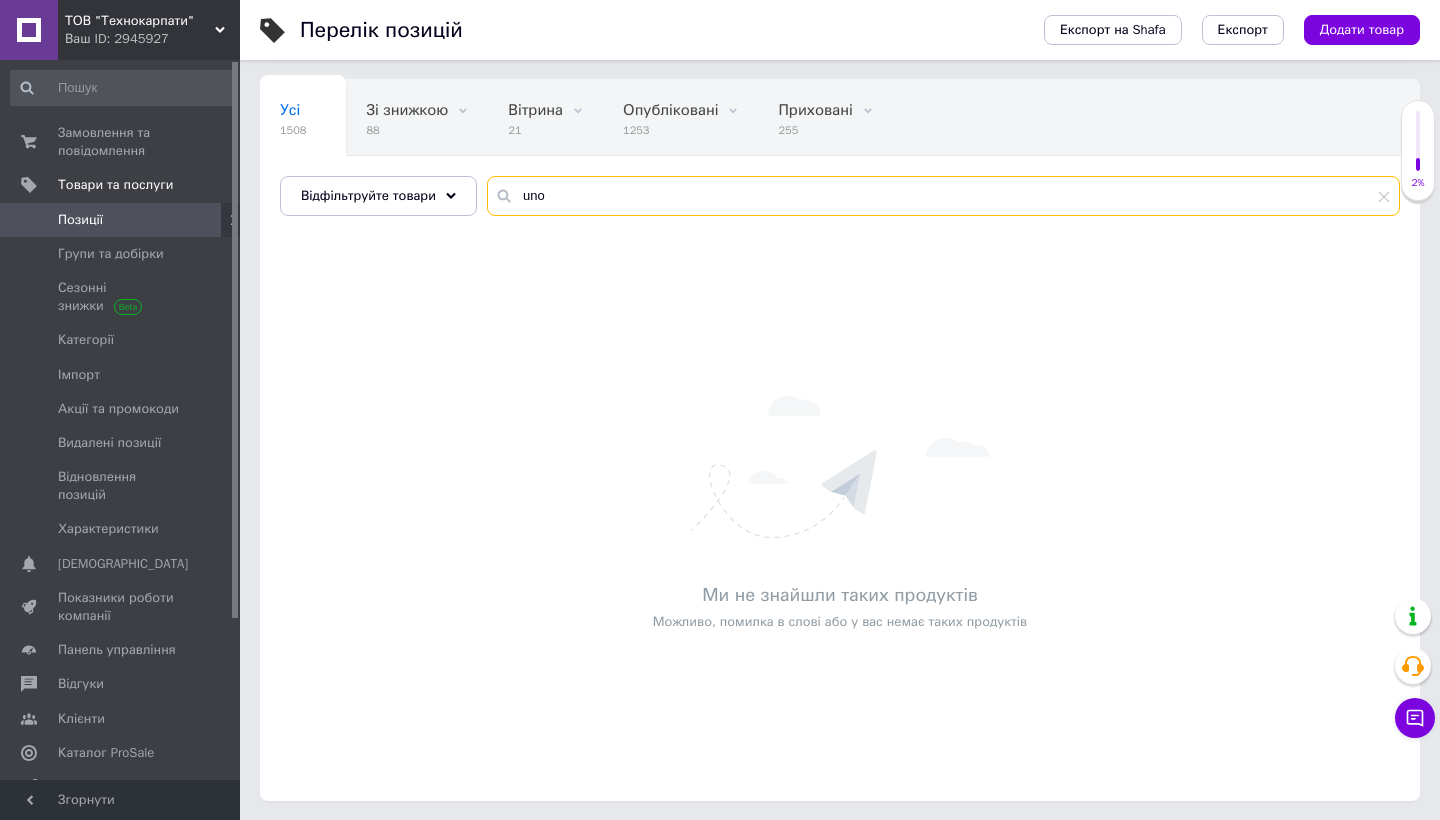 click on "uno" at bounding box center [943, 196] 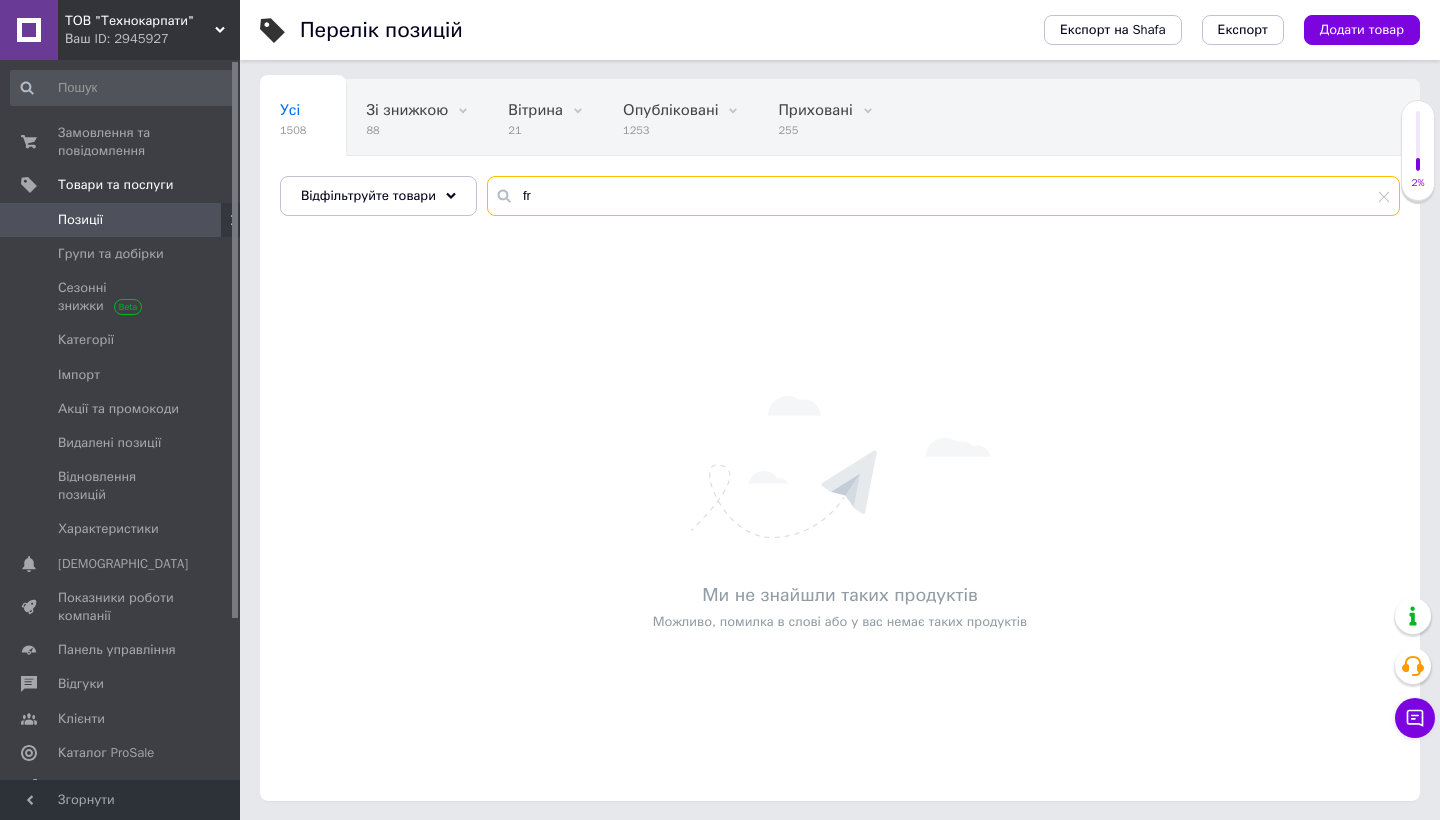 type on "f" 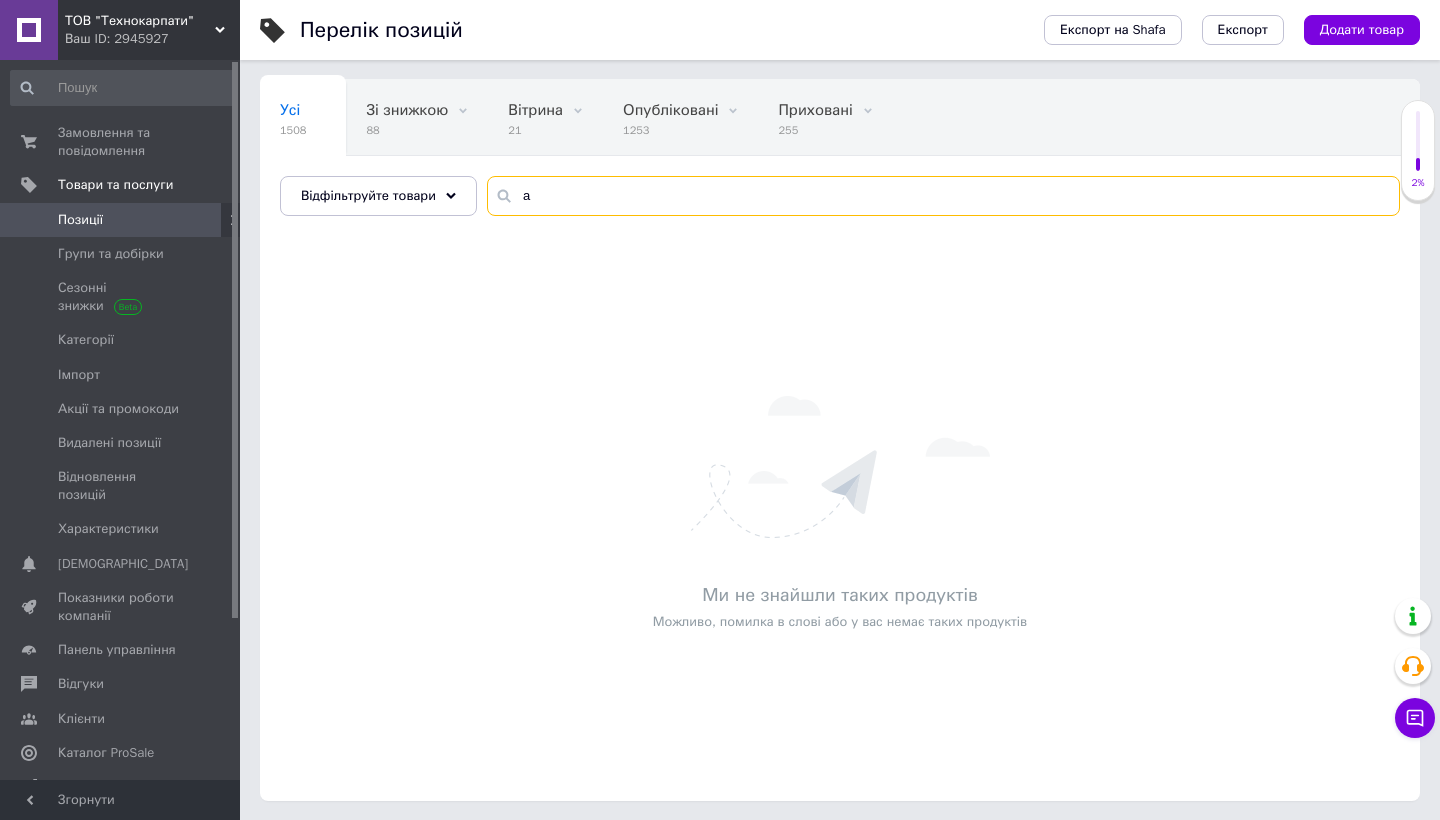 scroll, scrollTop: 0, scrollLeft: 0, axis: both 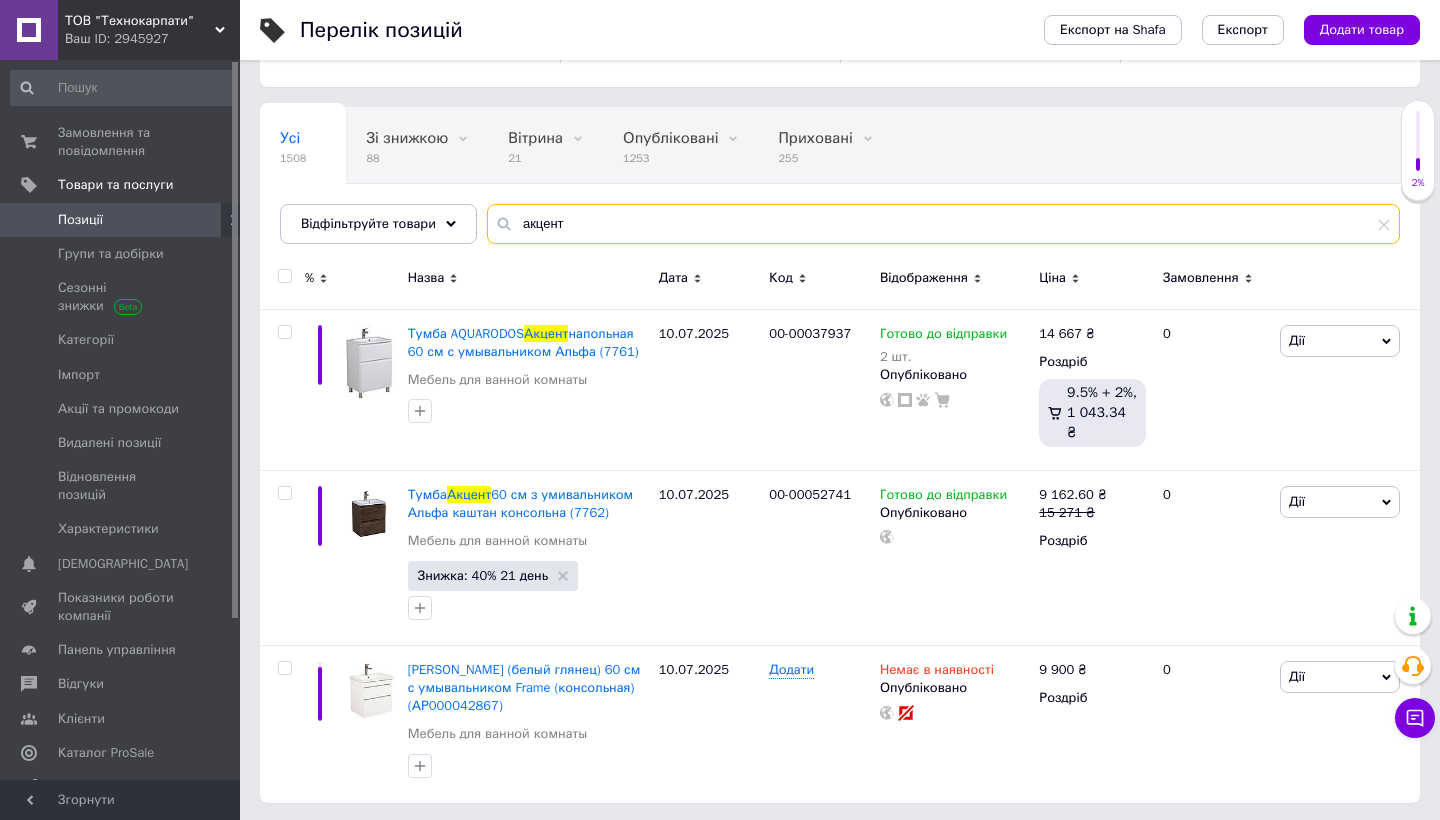 click on "акцент" at bounding box center (943, 224) 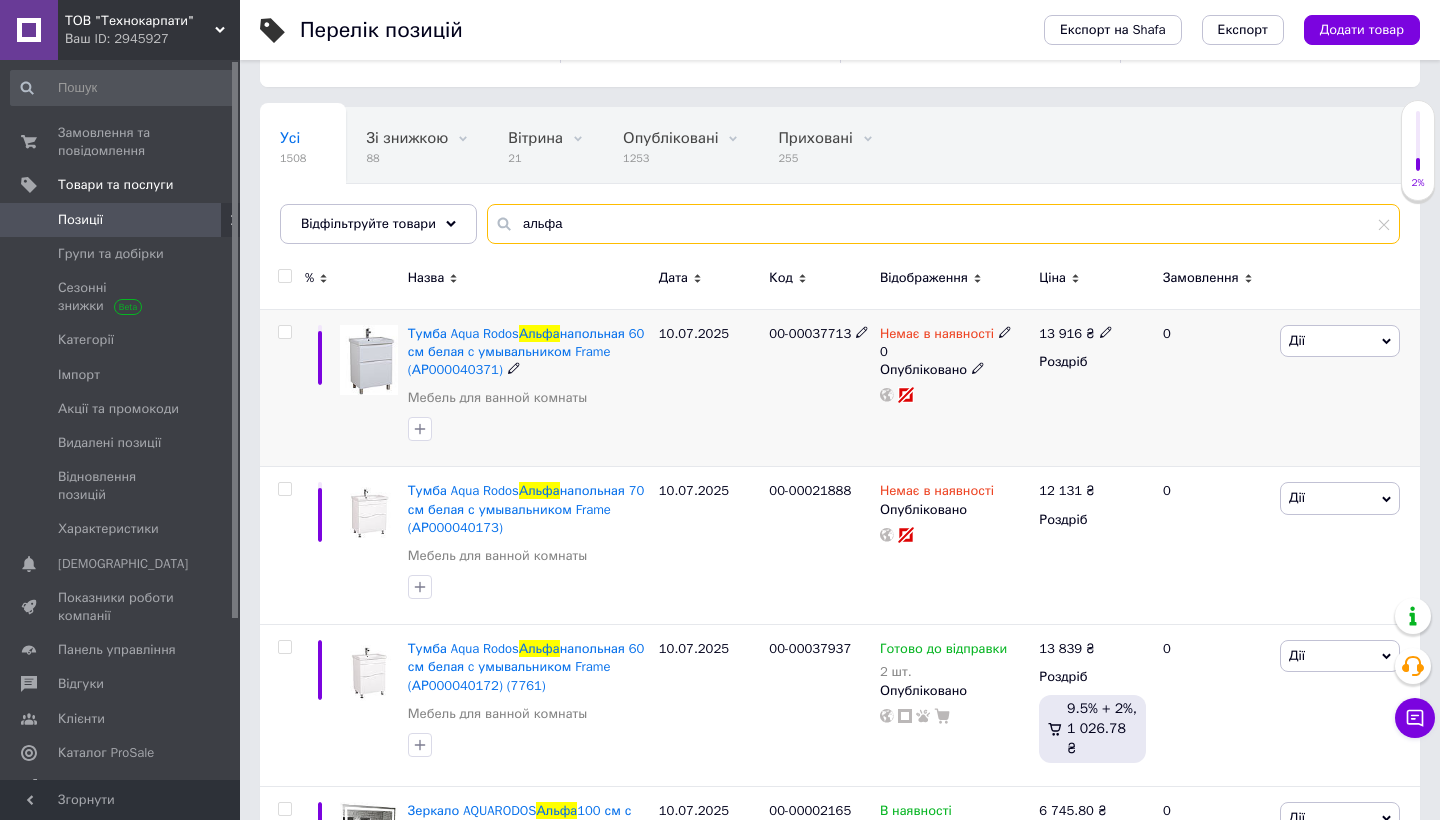 type on "альфа" 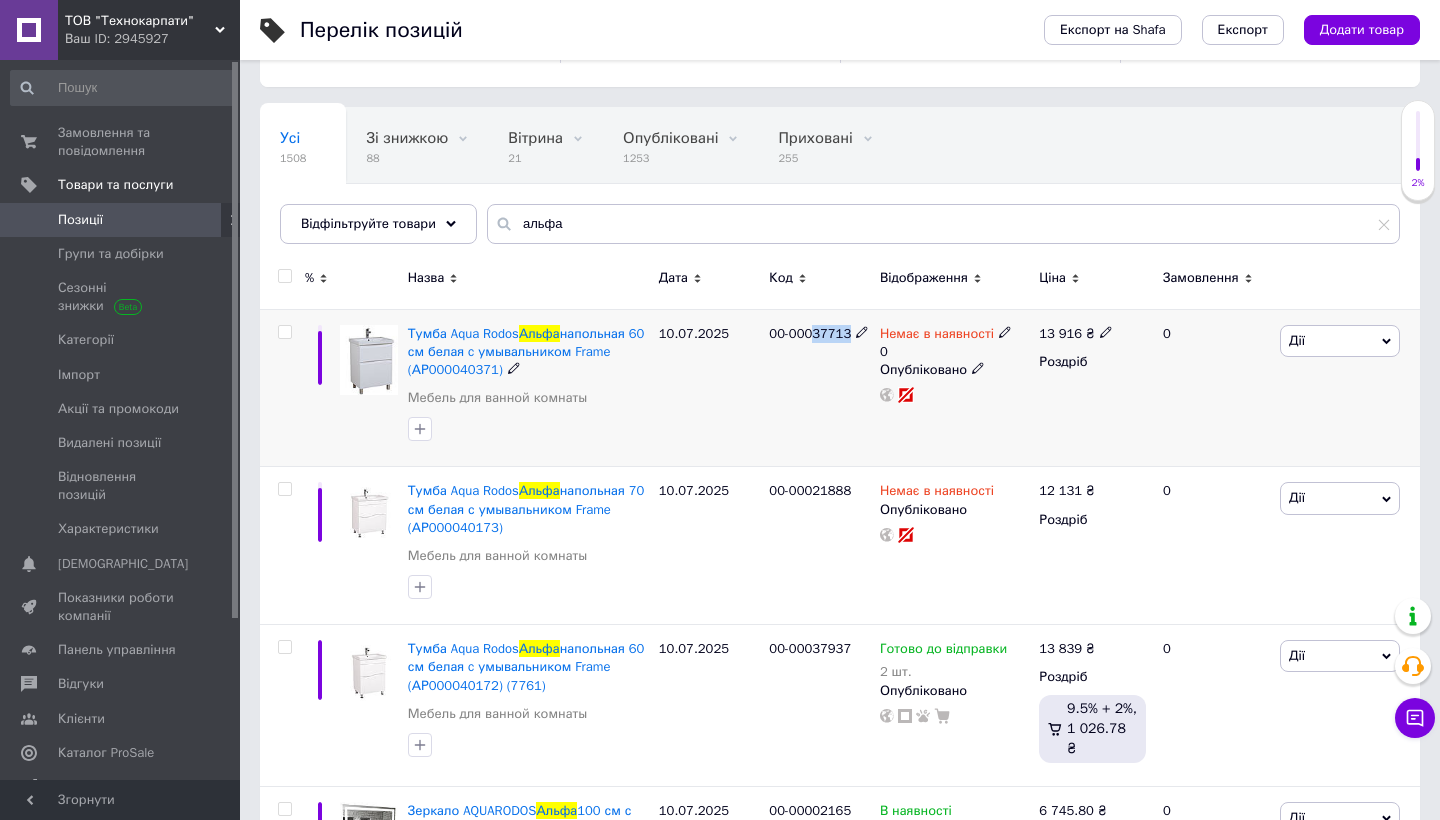 drag, startPoint x: 819, startPoint y: 325, endPoint x: 863, endPoint y: 327, distance: 44.04543 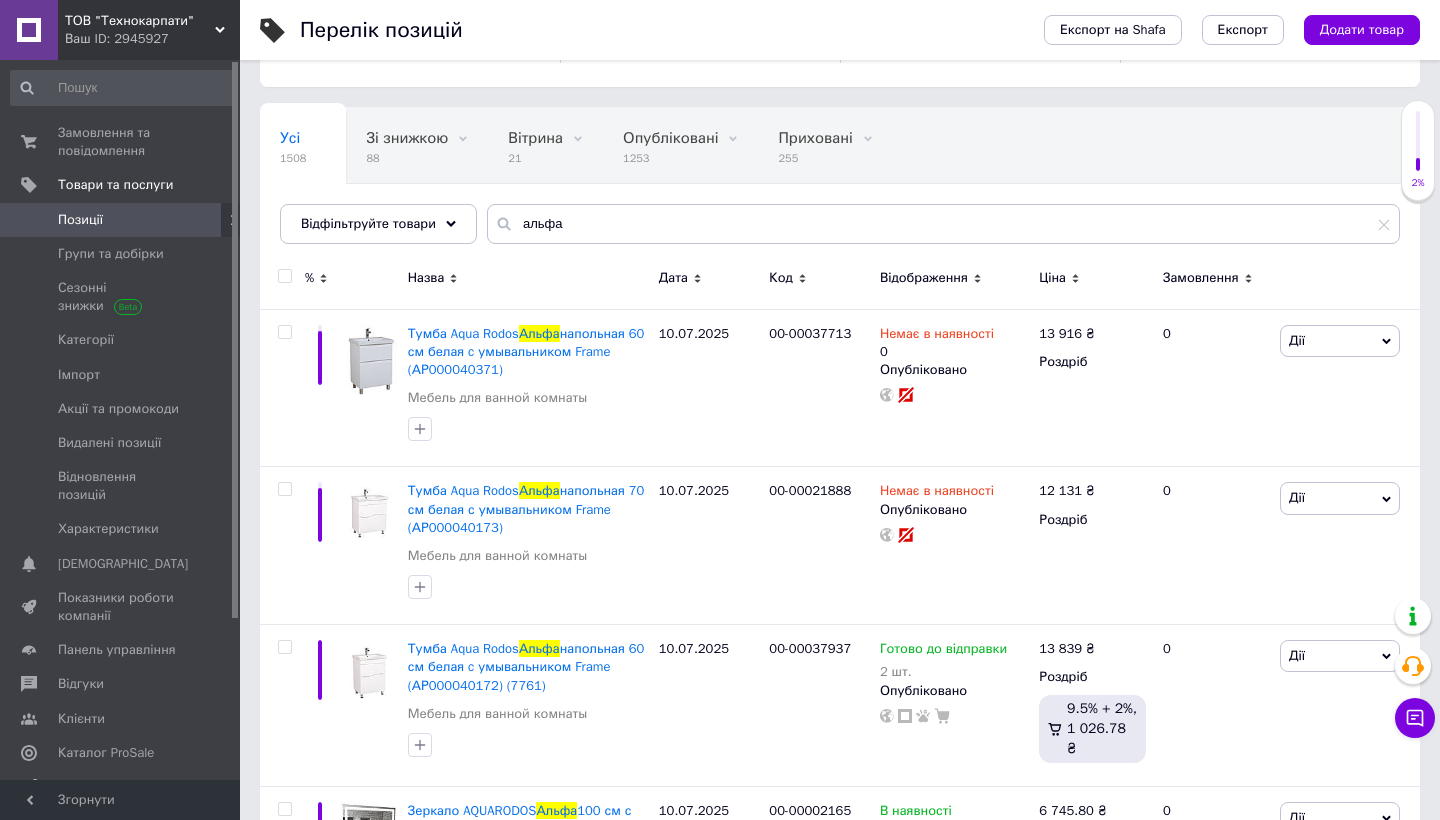 click on "Усі 1508 Зі знижкою 88 Видалити Редагувати Вітрина 21 Видалити Редагувати Опубліковані 1253 Видалити Редагувати Приховані 255 Видалити Редагувати Ok Відфільтровано...  Зберегти" at bounding box center (665, 146) 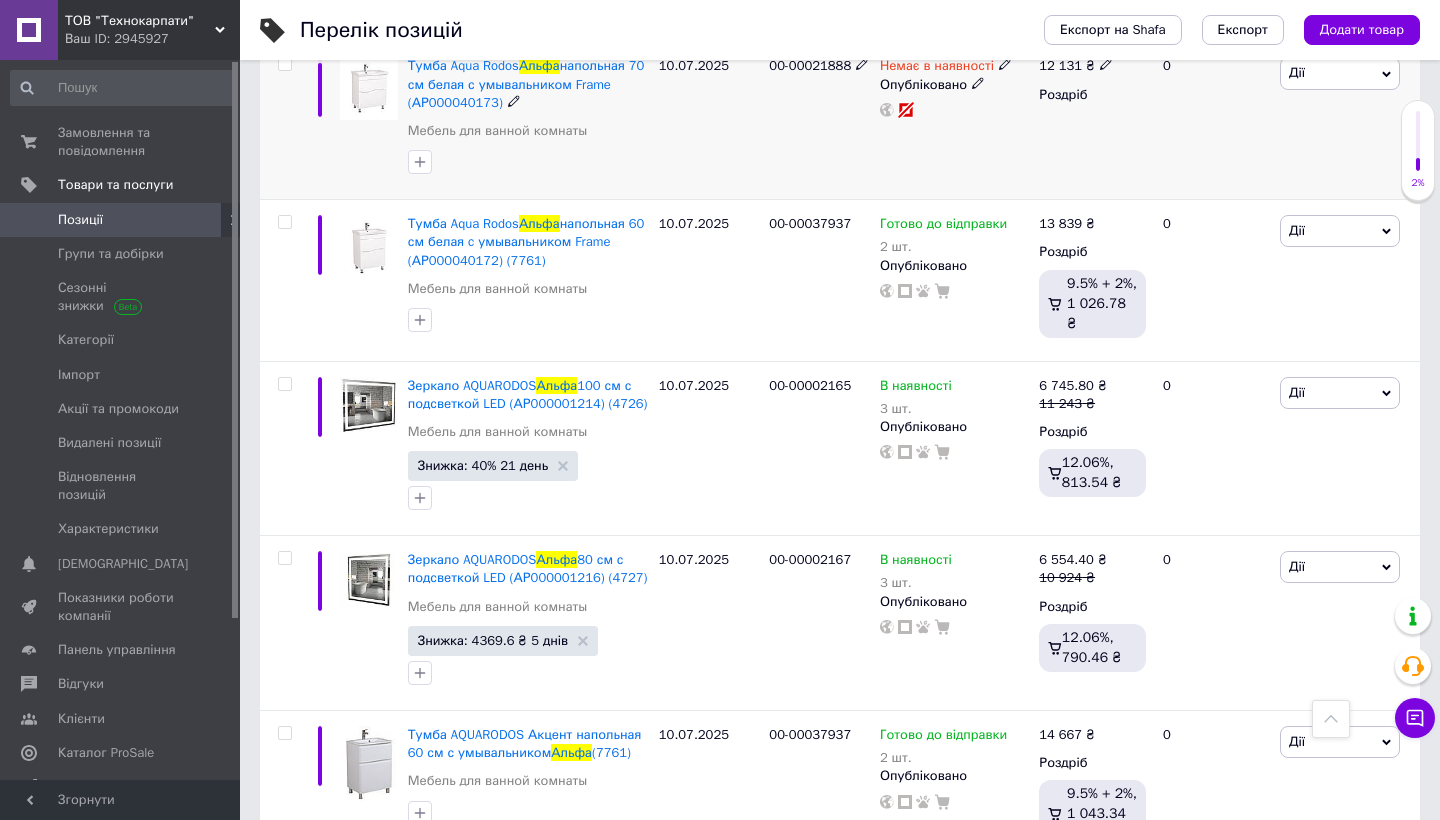 scroll, scrollTop: 552, scrollLeft: 0, axis: vertical 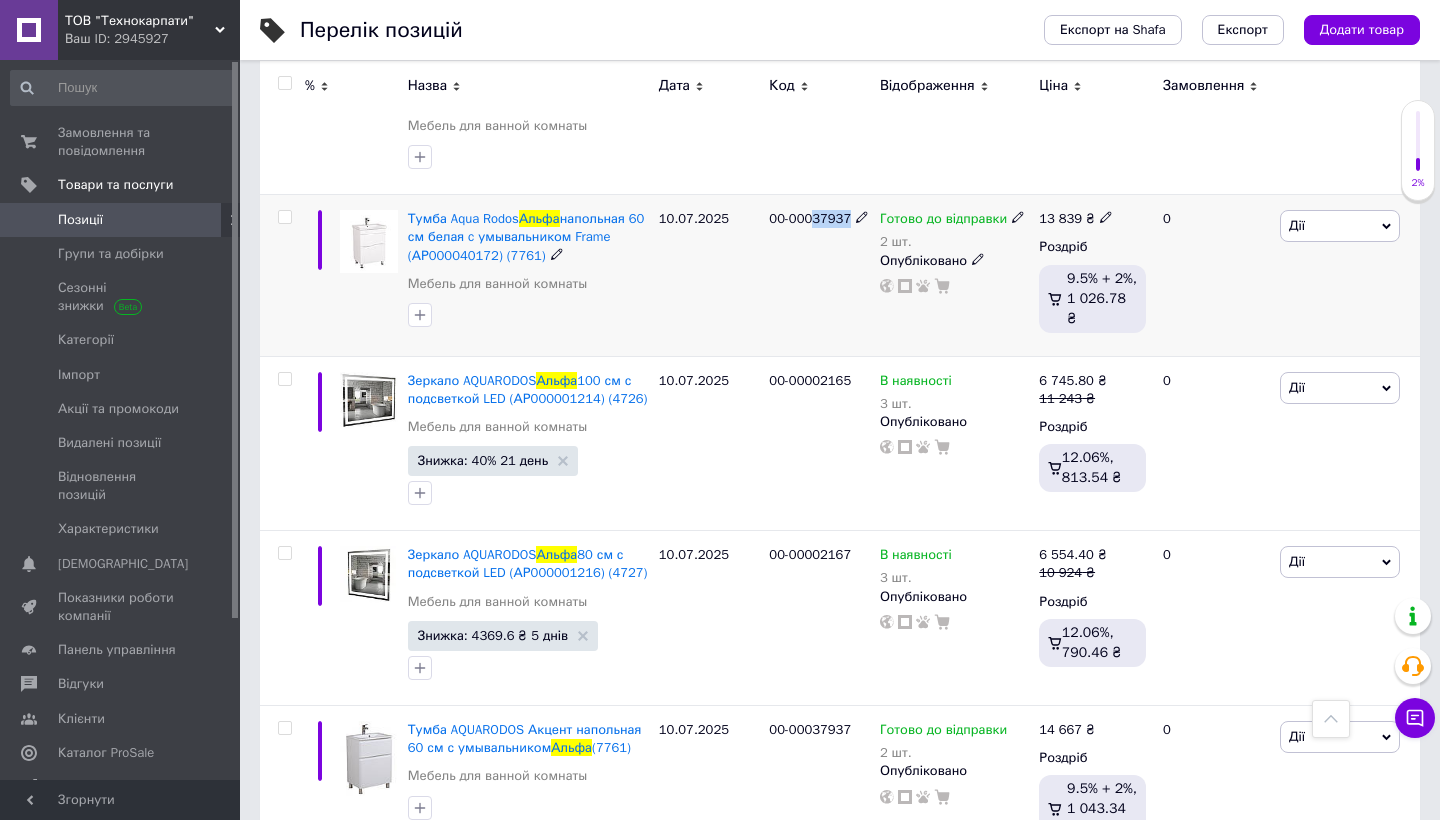 drag, startPoint x: 820, startPoint y: 212, endPoint x: 856, endPoint y: 212, distance: 36 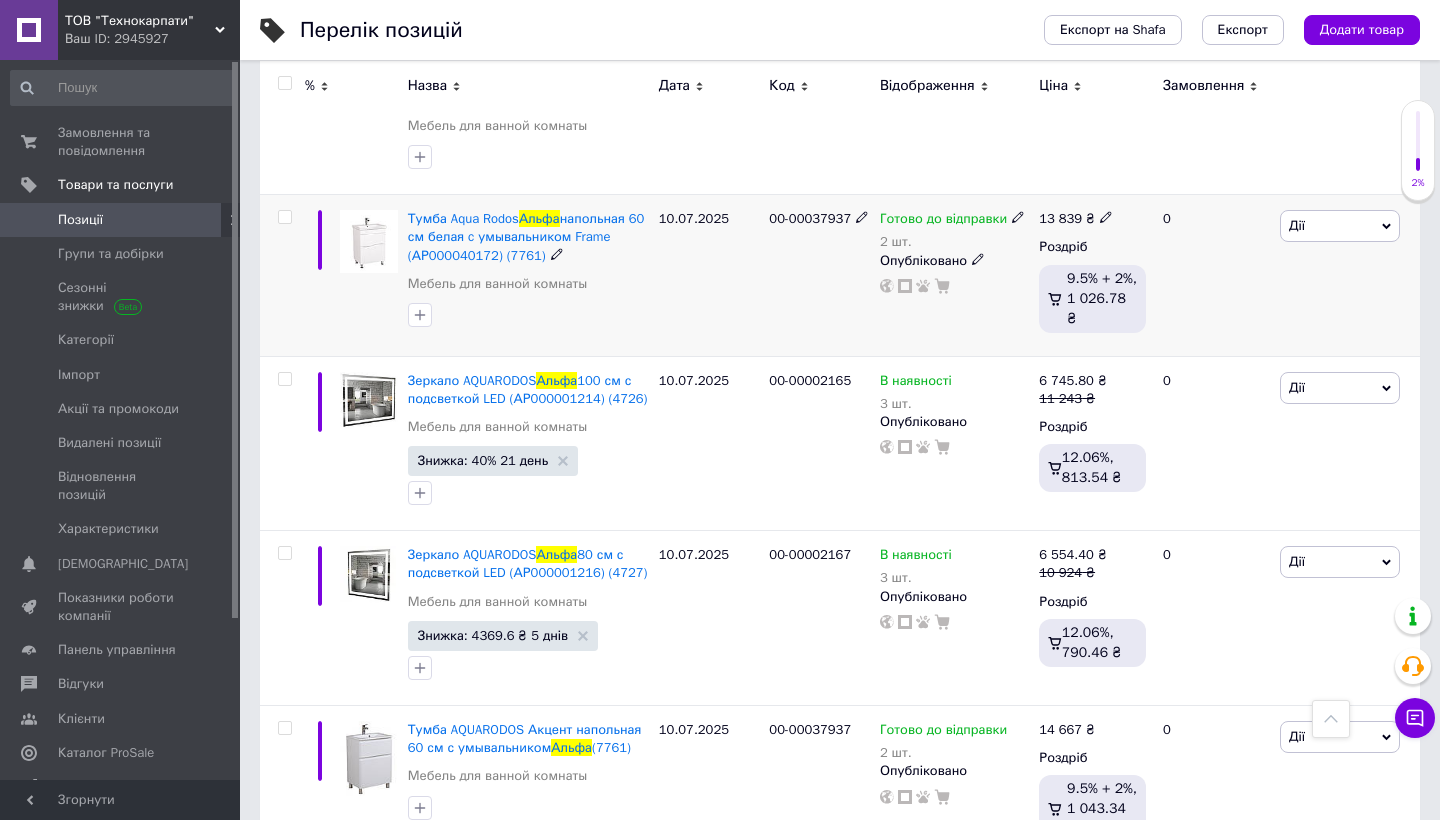 click on "00-00037937" at bounding box center (819, 275) 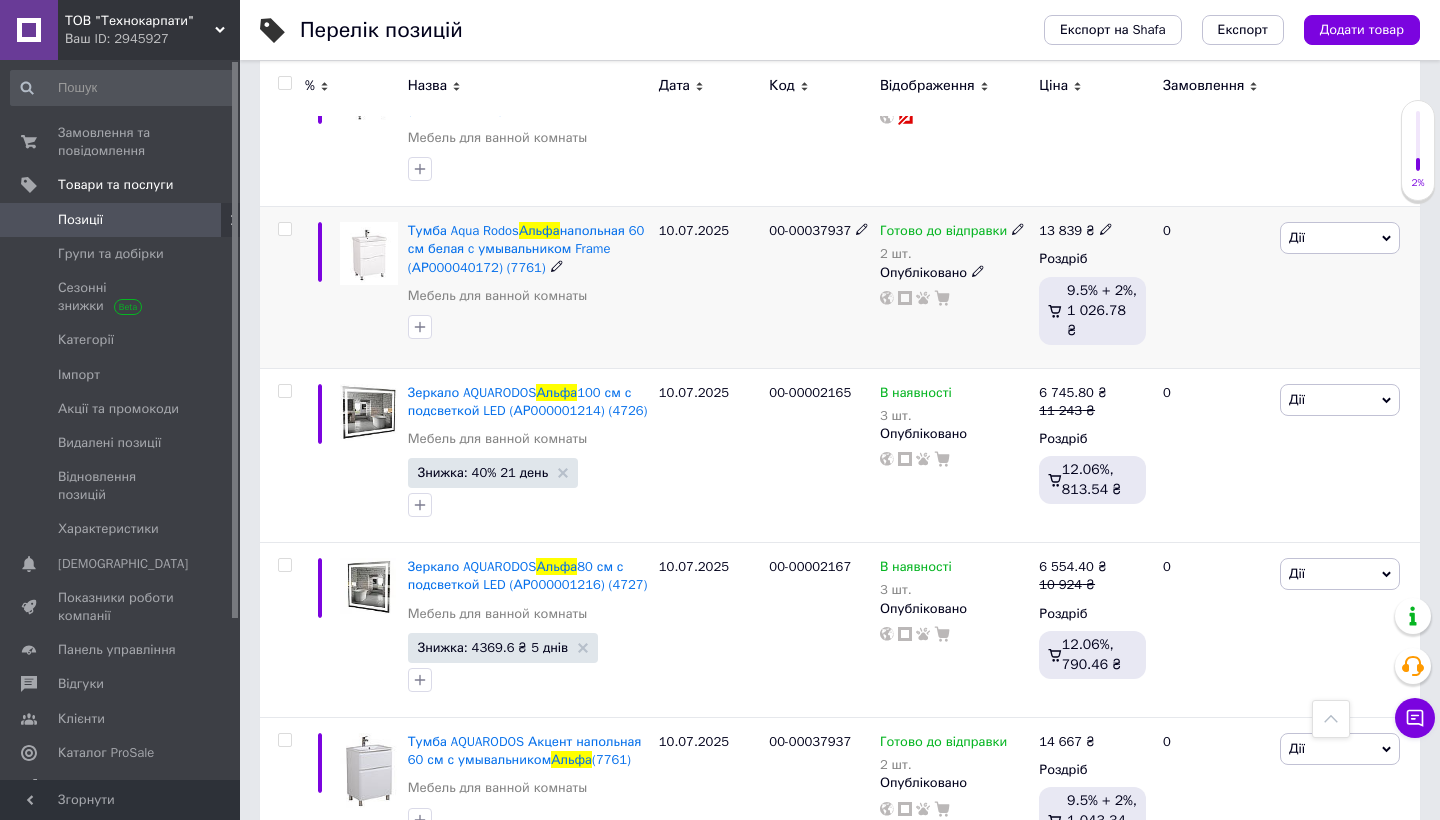 scroll, scrollTop: 537, scrollLeft: 0, axis: vertical 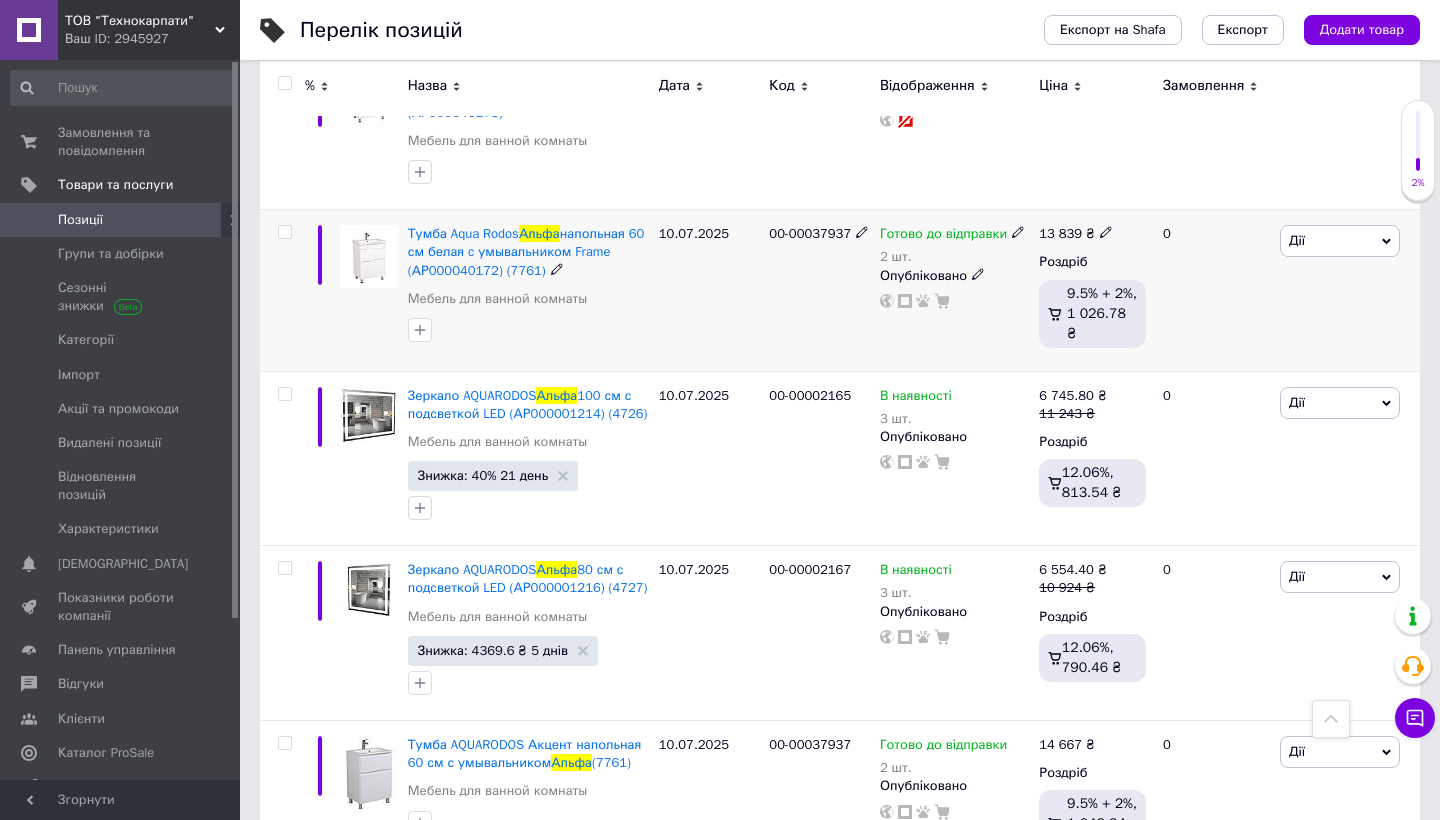 click on "Тумба Aqua Rodos  Альфа  напольная 60 см белая c умывальником Frame (АР000040172) (7761)" at bounding box center [528, 252] 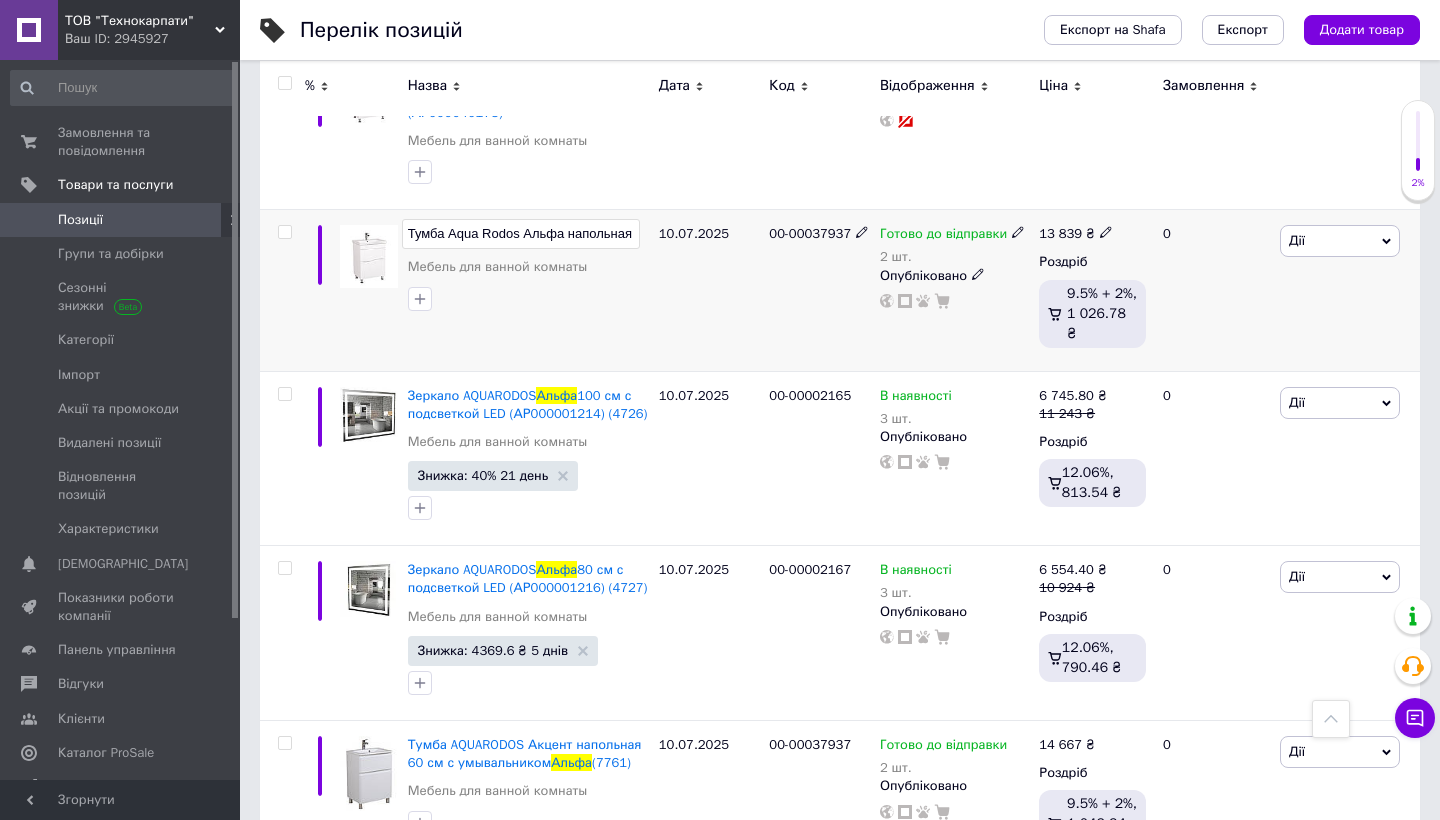 scroll, scrollTop: 0, scrollLeft: 351, axis: horizontal 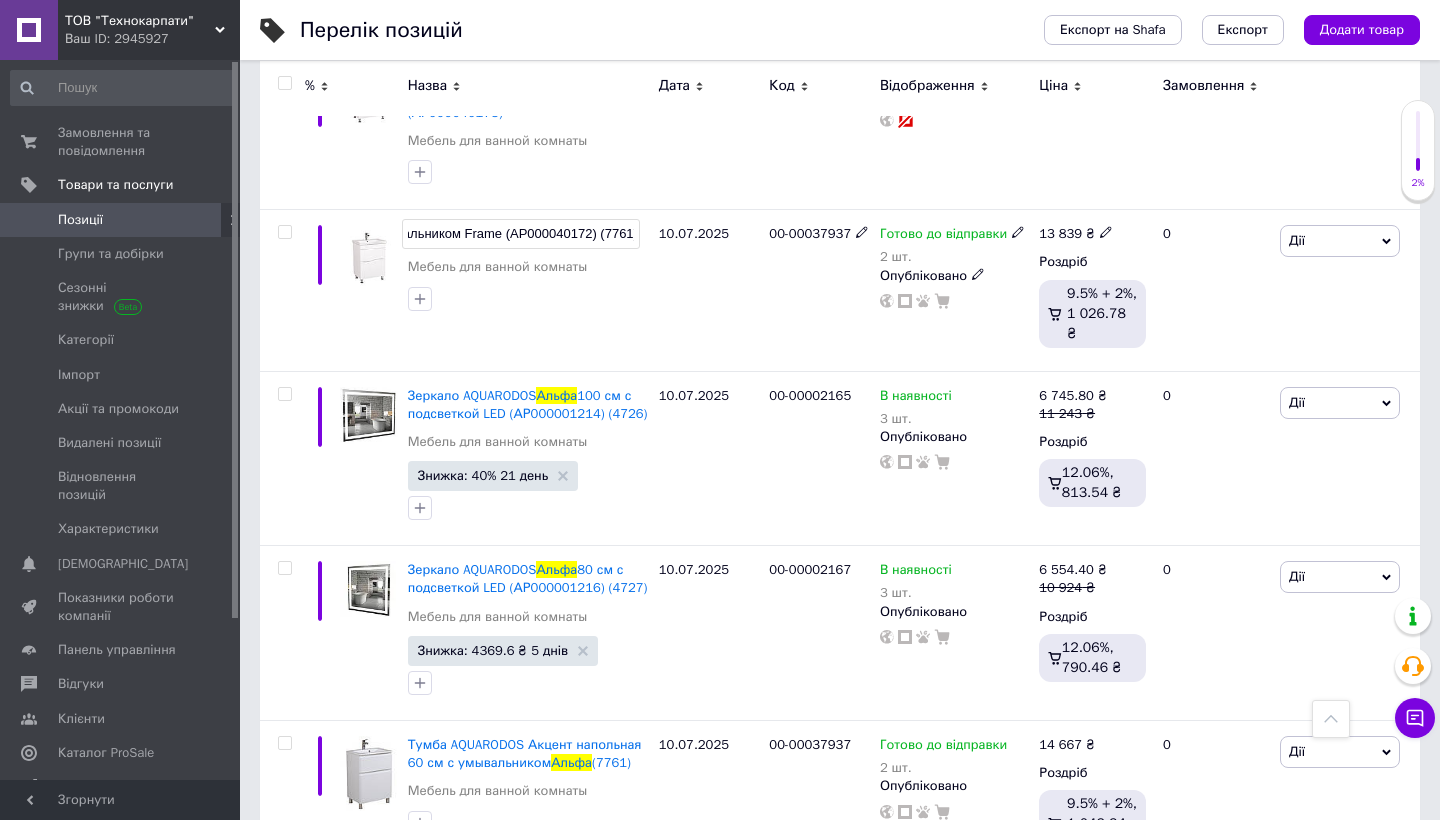 click on "Тумба Aqua Rodos Альфа напольная 60 см белая c умывальником Frame (АР000040172) (7761)" at bounding box center [521, 234] 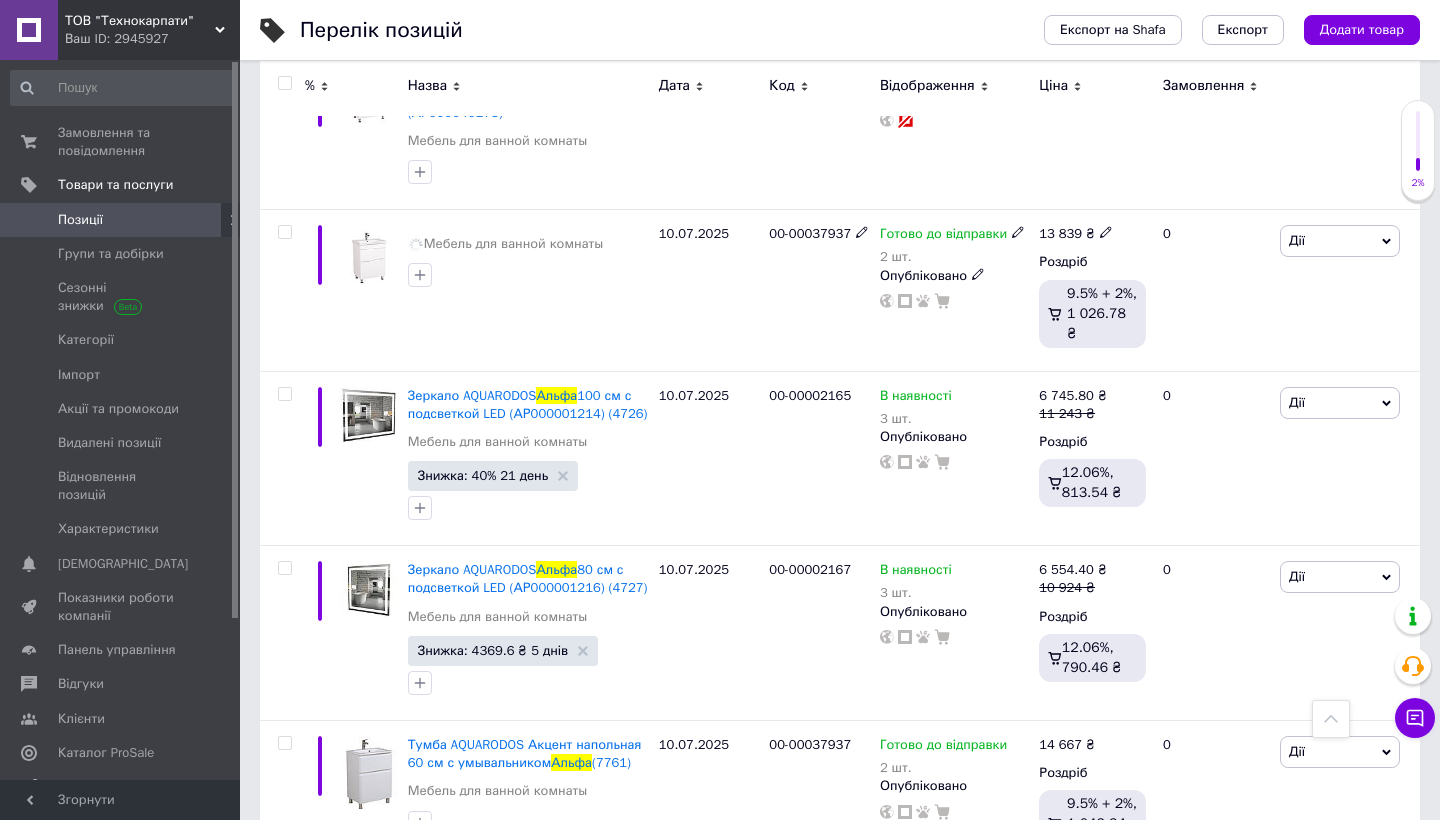 click on "10.07.2025" at bounding box center [709, 290] 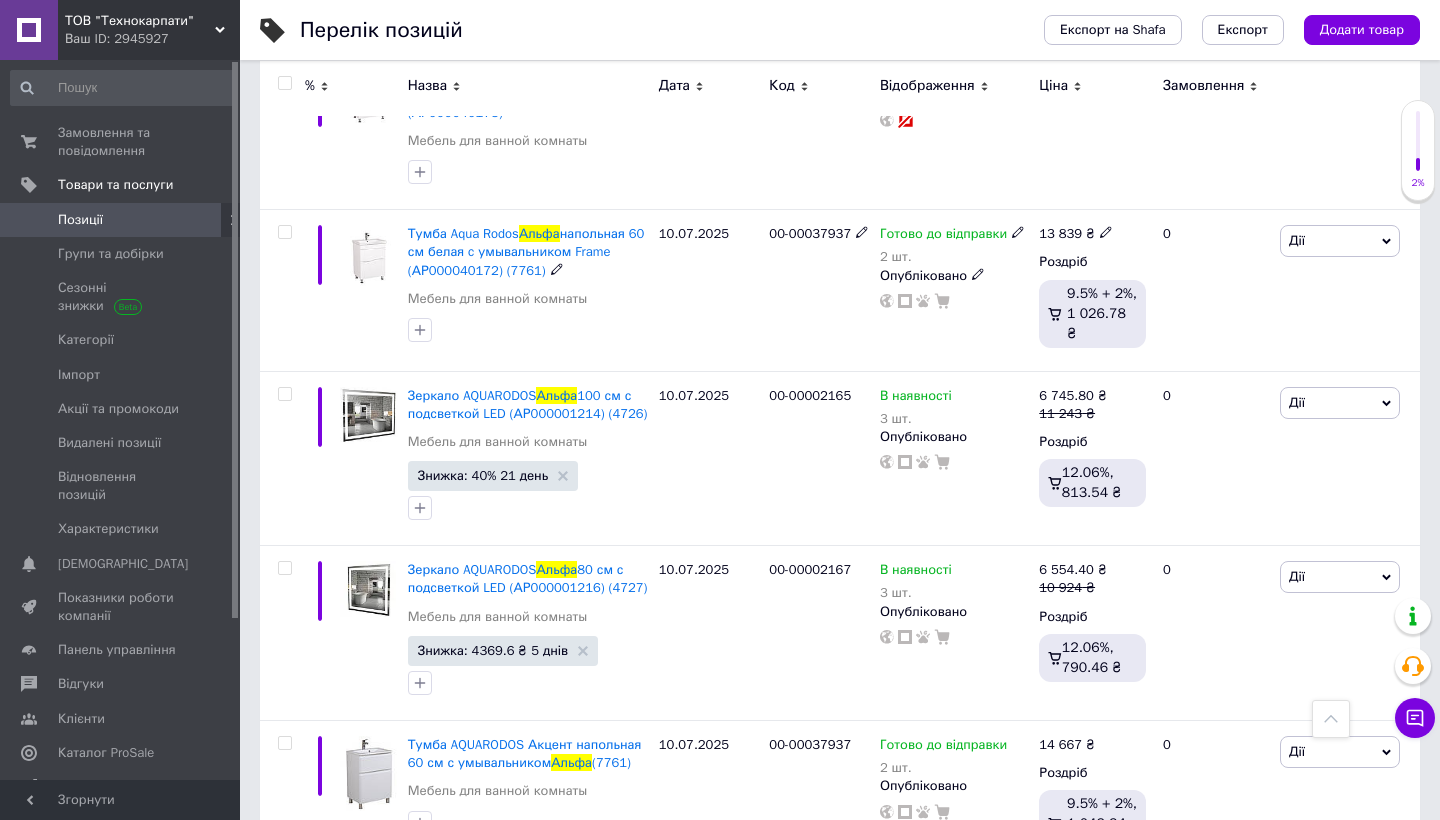 click 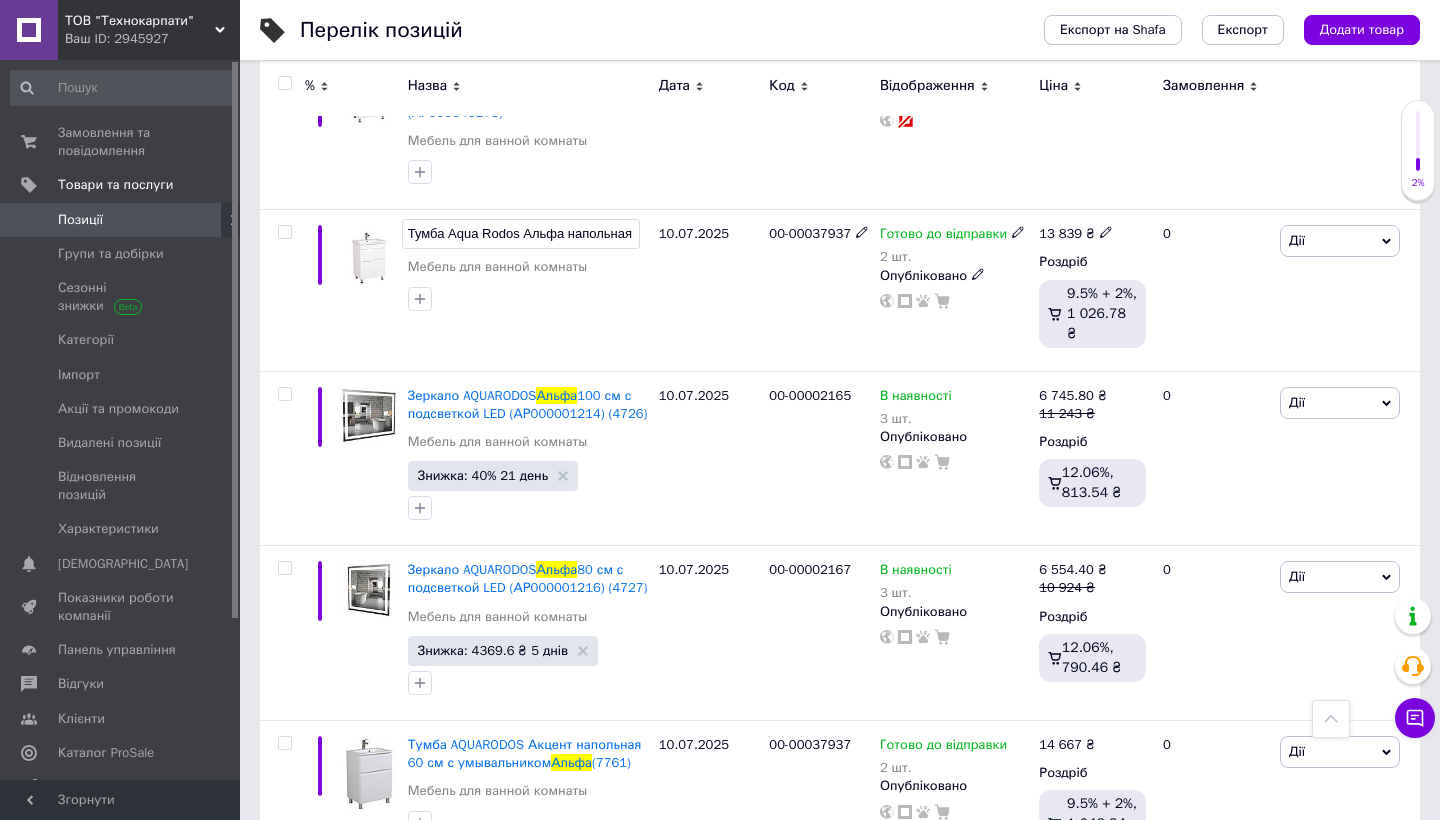 scroll, scrollTop: 0, scrollLeft: 351, axis: horizontal 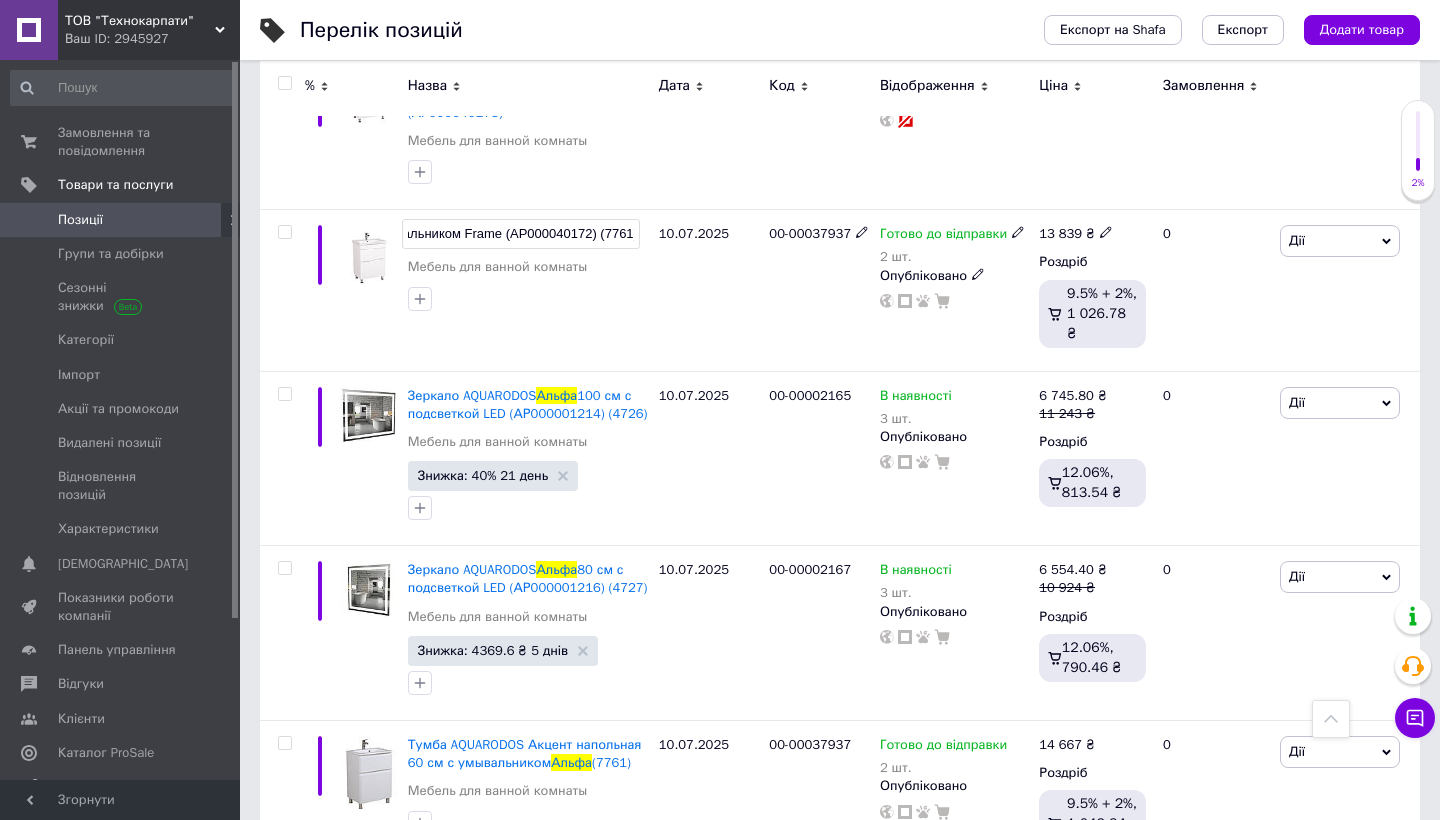 click 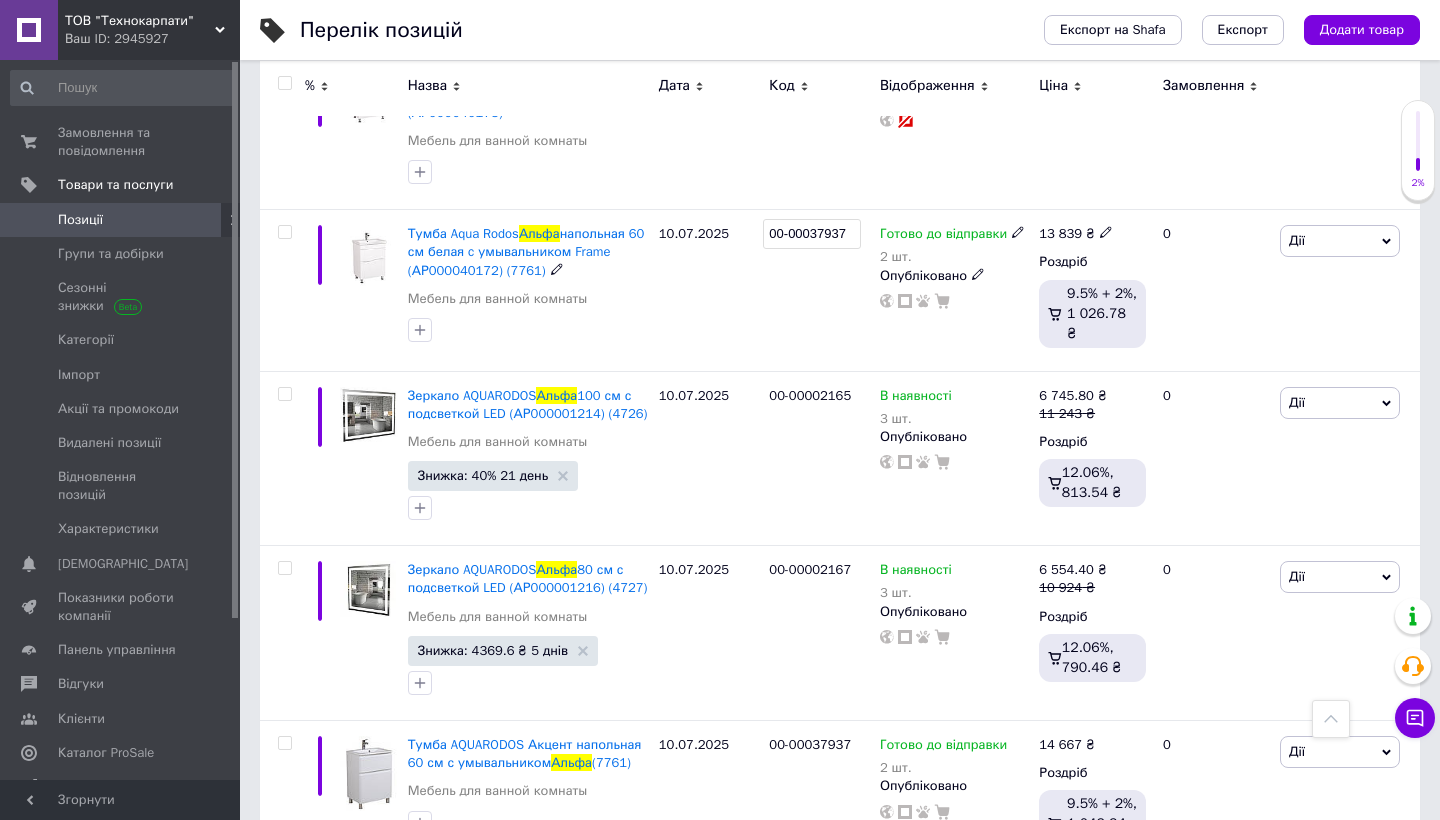 click 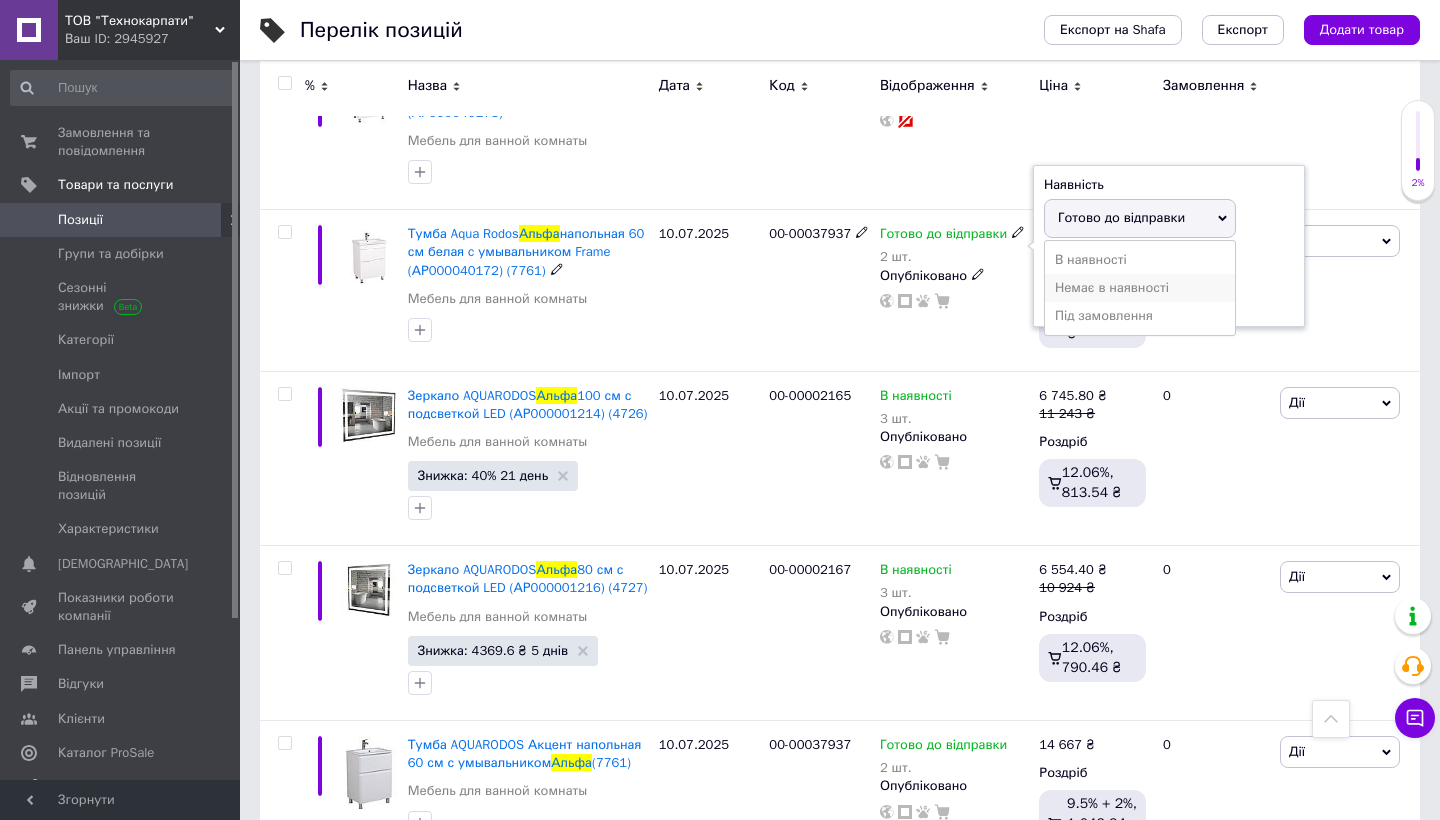 click on "Немає в наявності" at bounding box center (1140, 288) 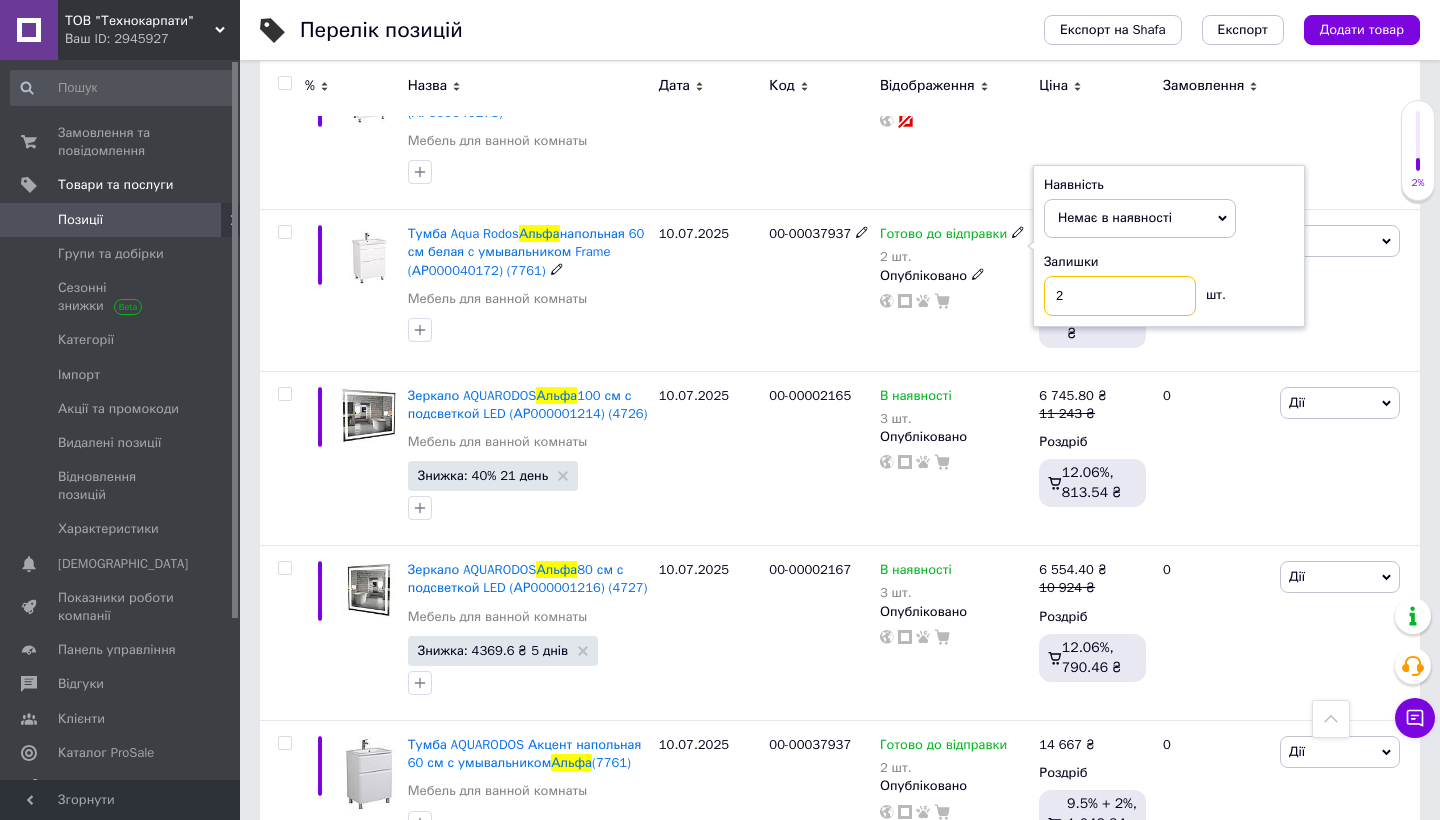 click on "2" at bounding box center (1120, 296) 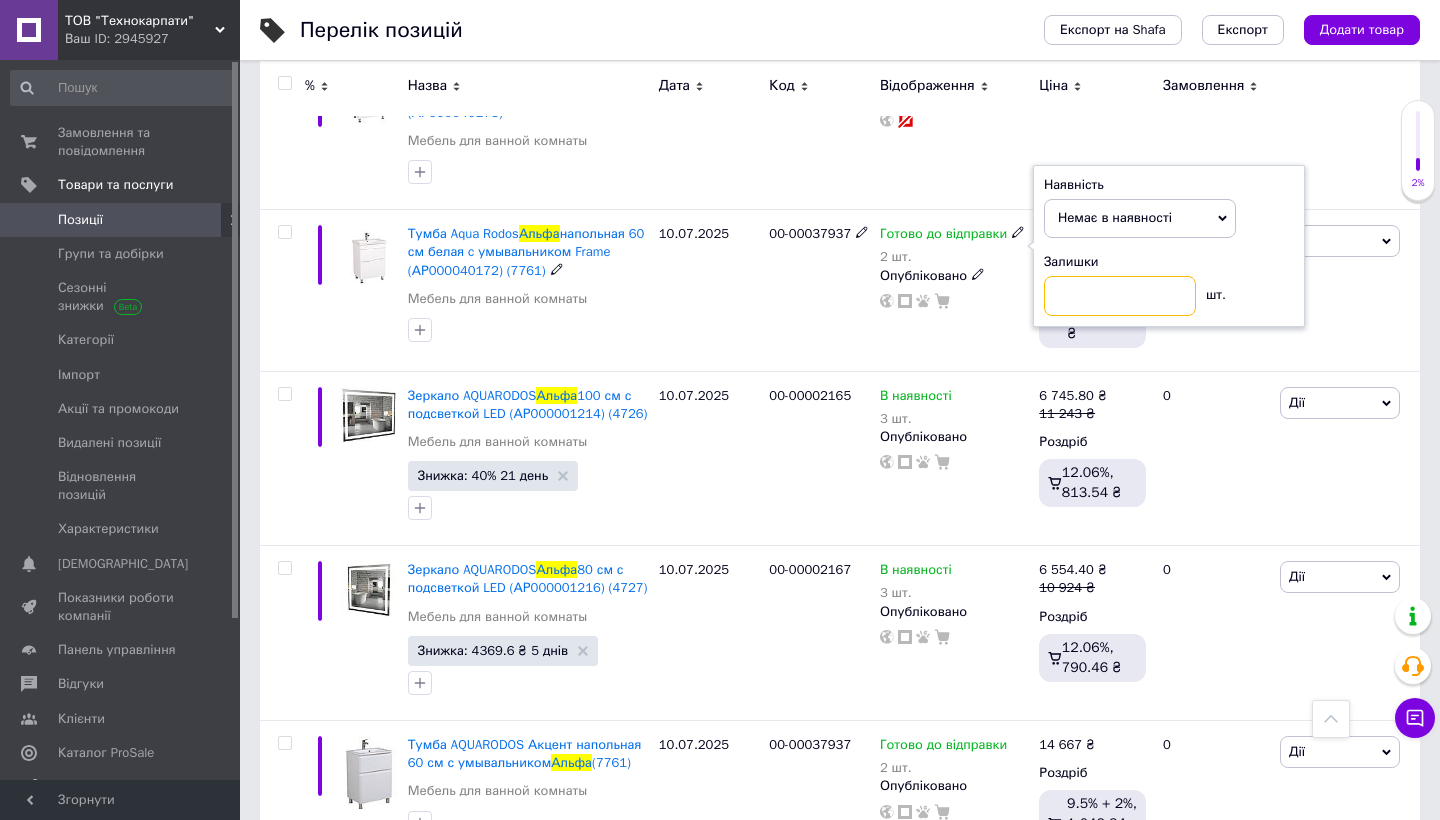 type 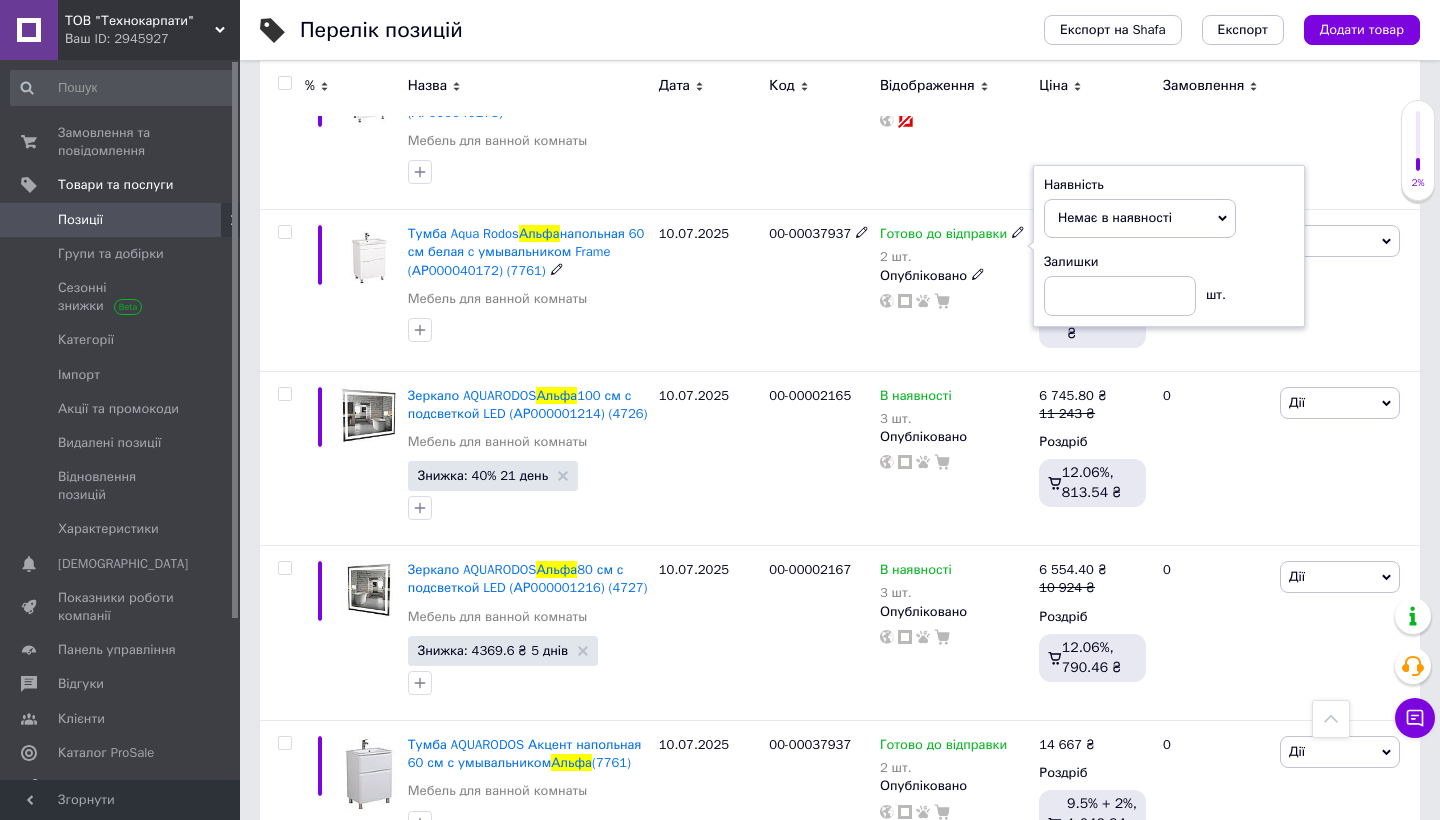 click on "00-00037937" at bounding box center [819, 290] 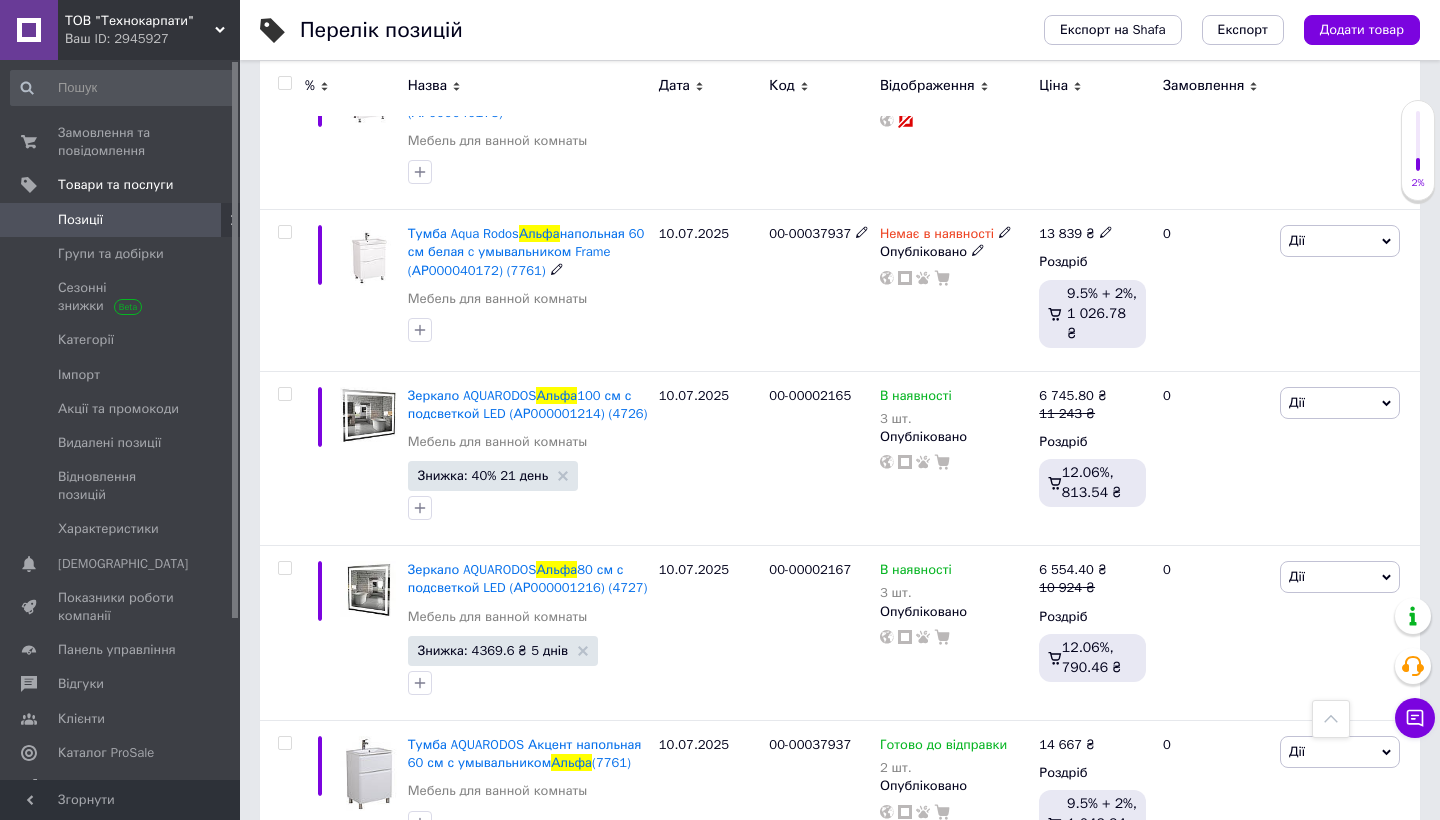 click on "00-00037937" at bounding box center (819, 234) 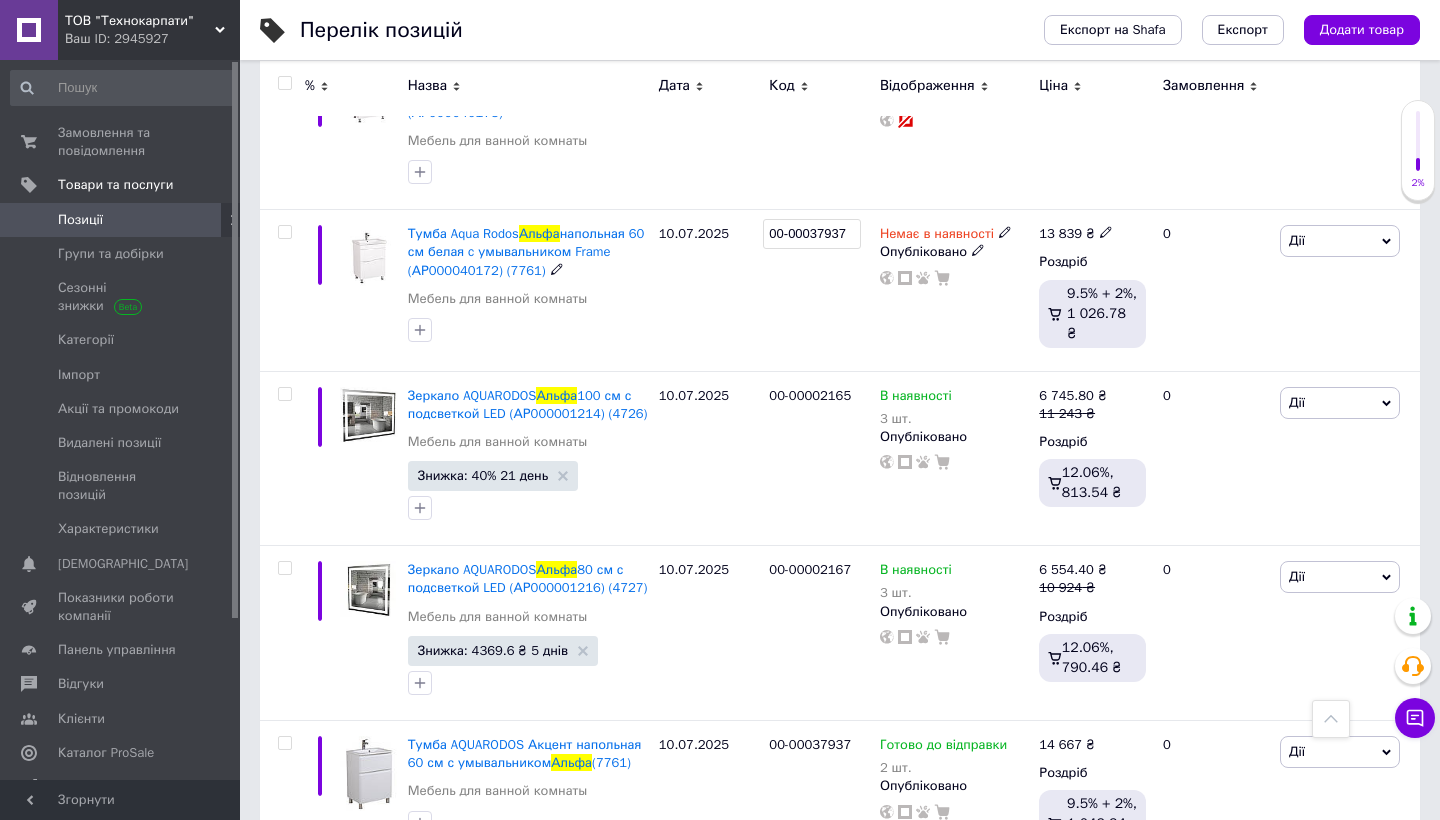 drag, startPoint x: 852, startPoint y: 232, endPoint x: 740, endPoint y: 232, distance: 112 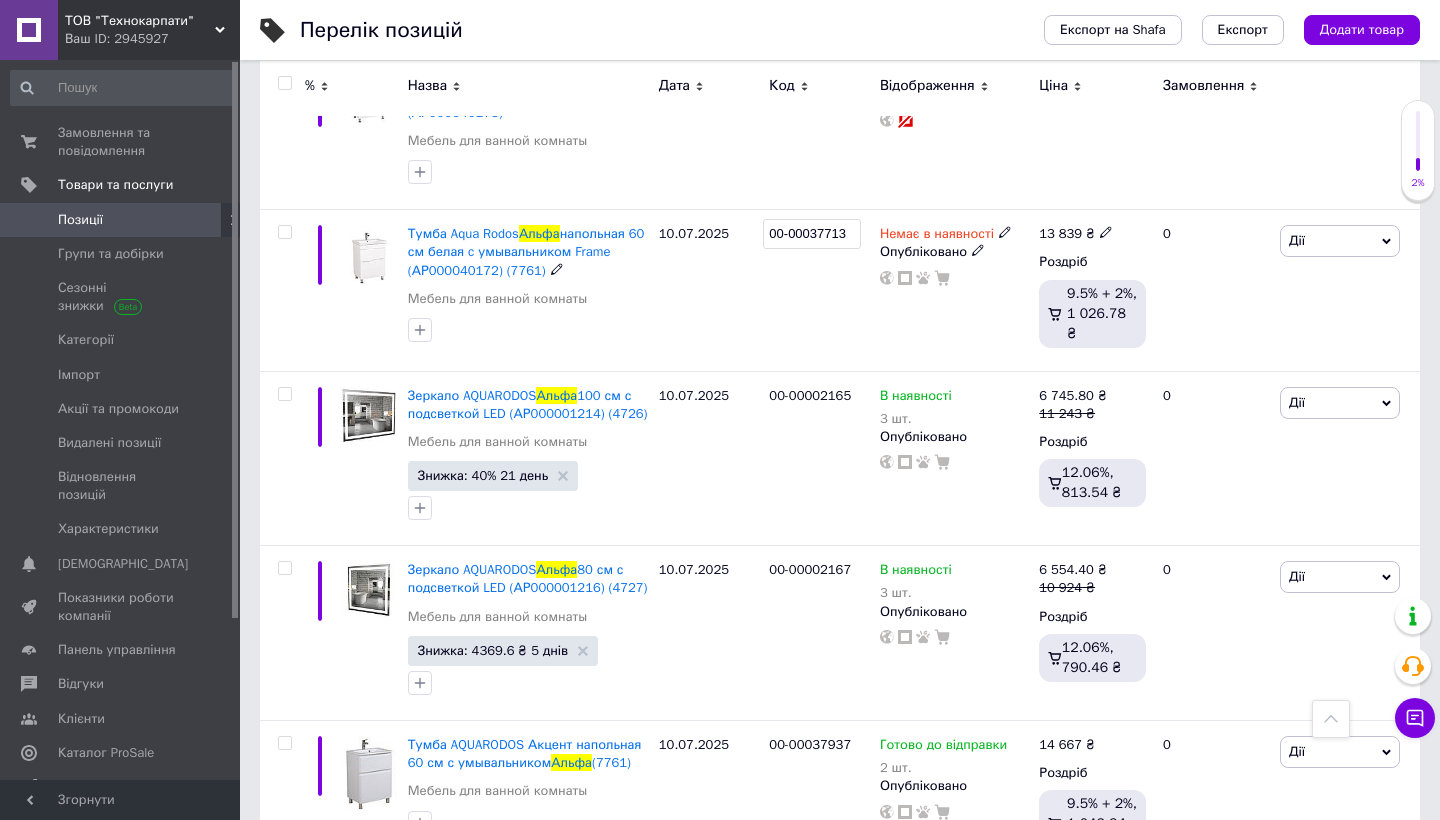 click on "Тумба Aqua Rodos  Альфа  напольная 60 см белая c умывальником Frame (АР000040172) (7761) Мебель для ванной комнаты" at bounding box center (528, 290) 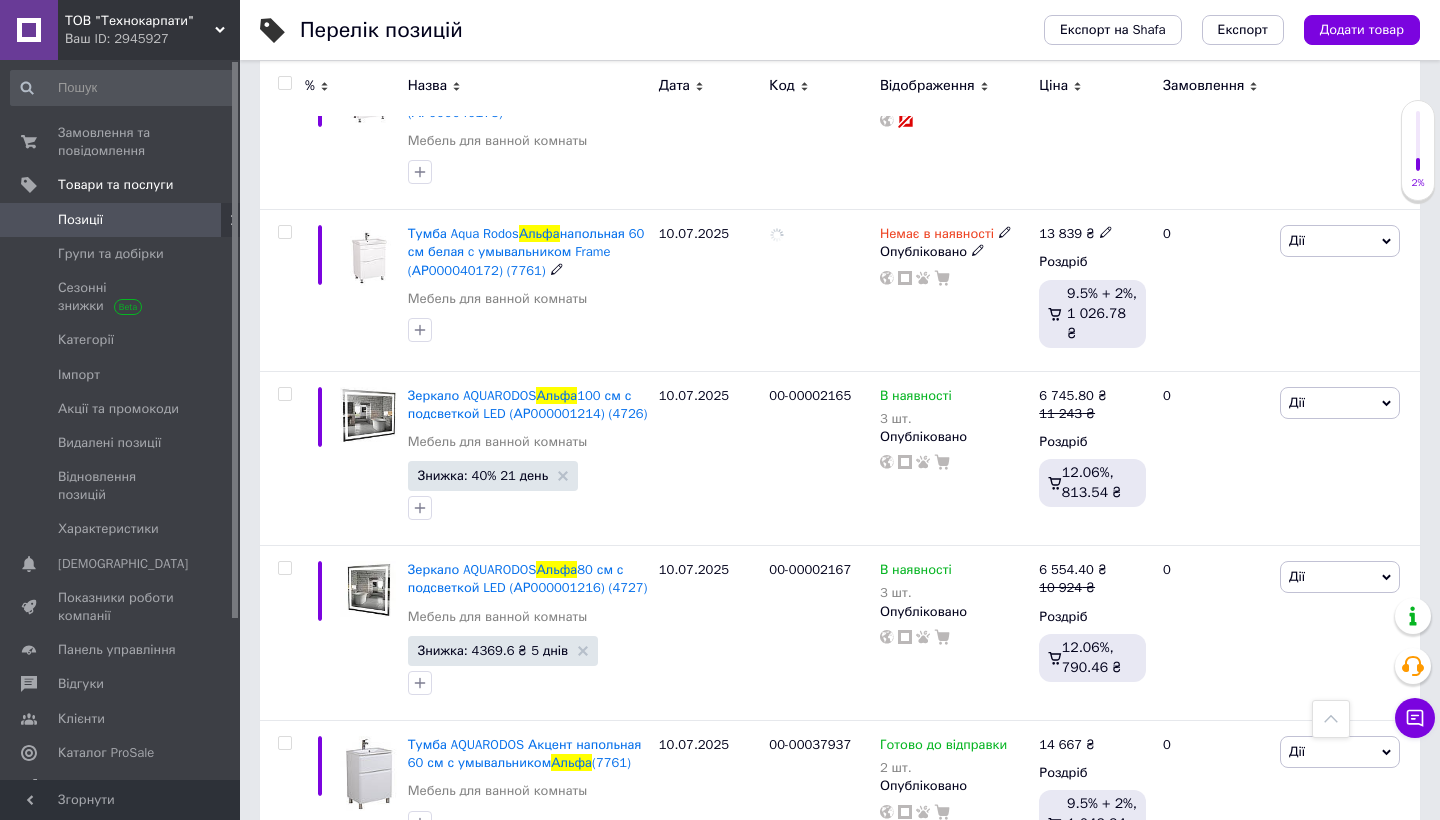 click on "Тумба Aqua Rodos  Альфа  напольная 60 см белая c умывальником Frame (АР000040172) (7761)" at bounding box center (528, 252) 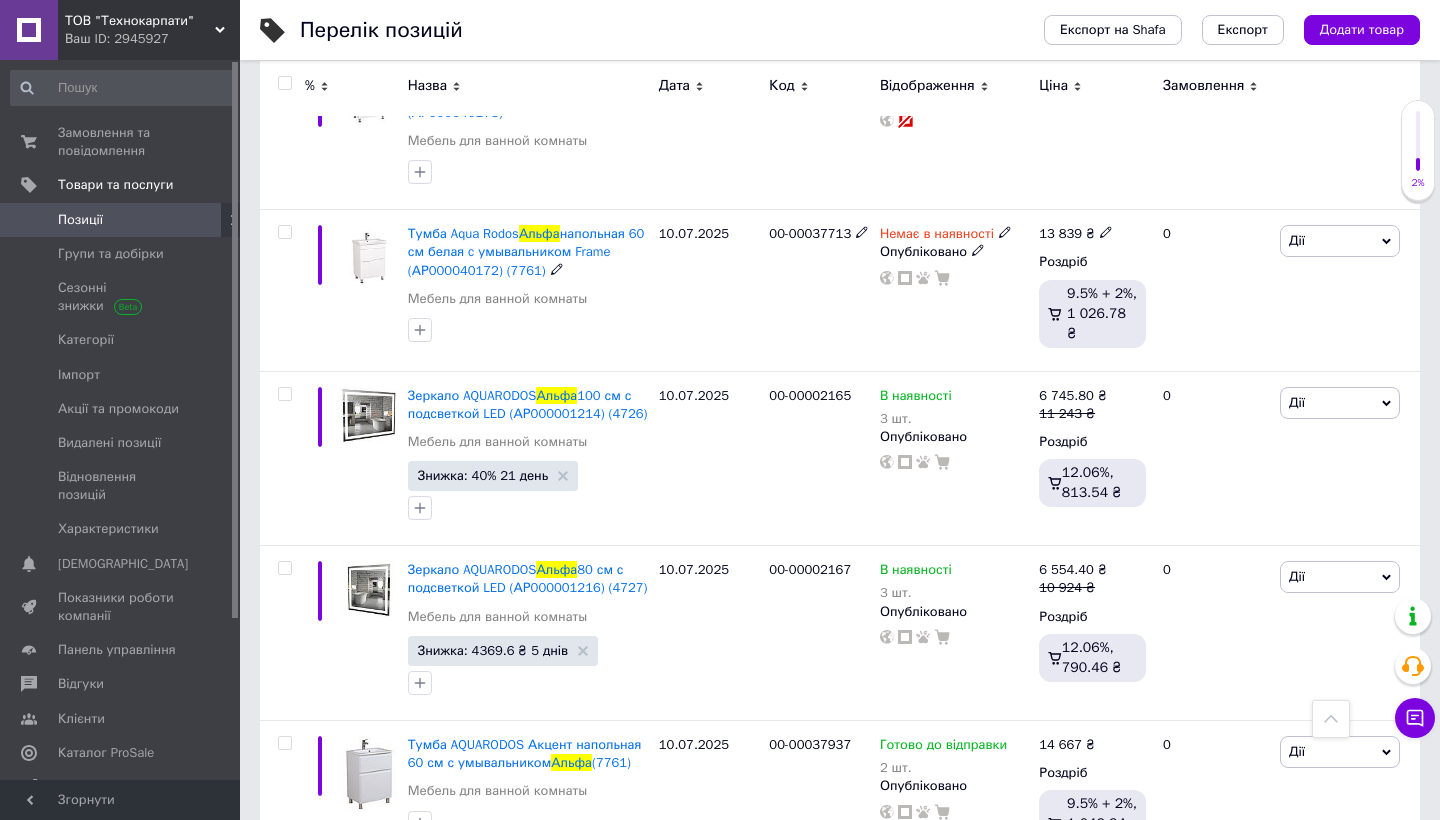 click 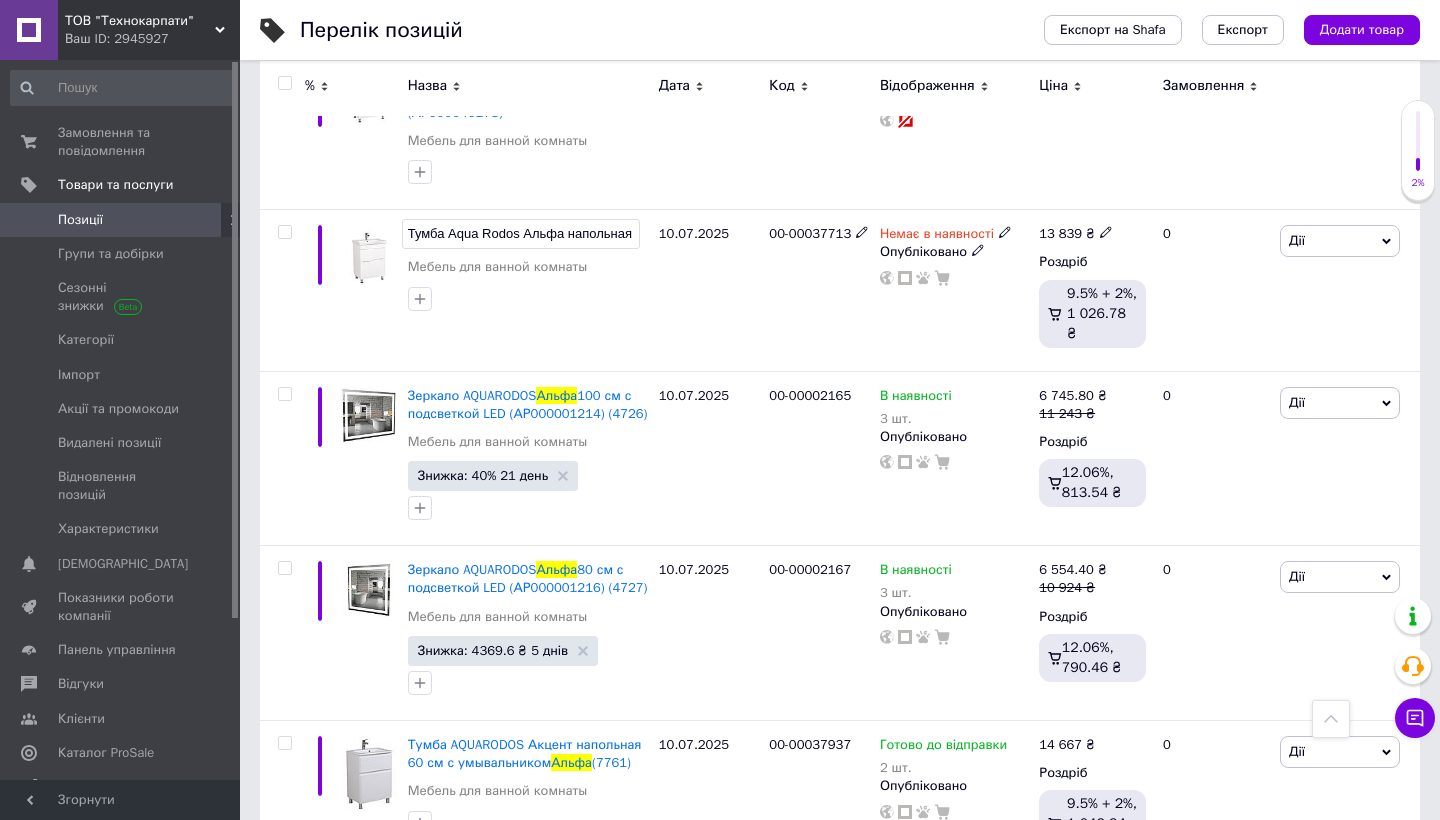 scroll, scrollTop: 0, scrollLeft: 351, axis: horizontal 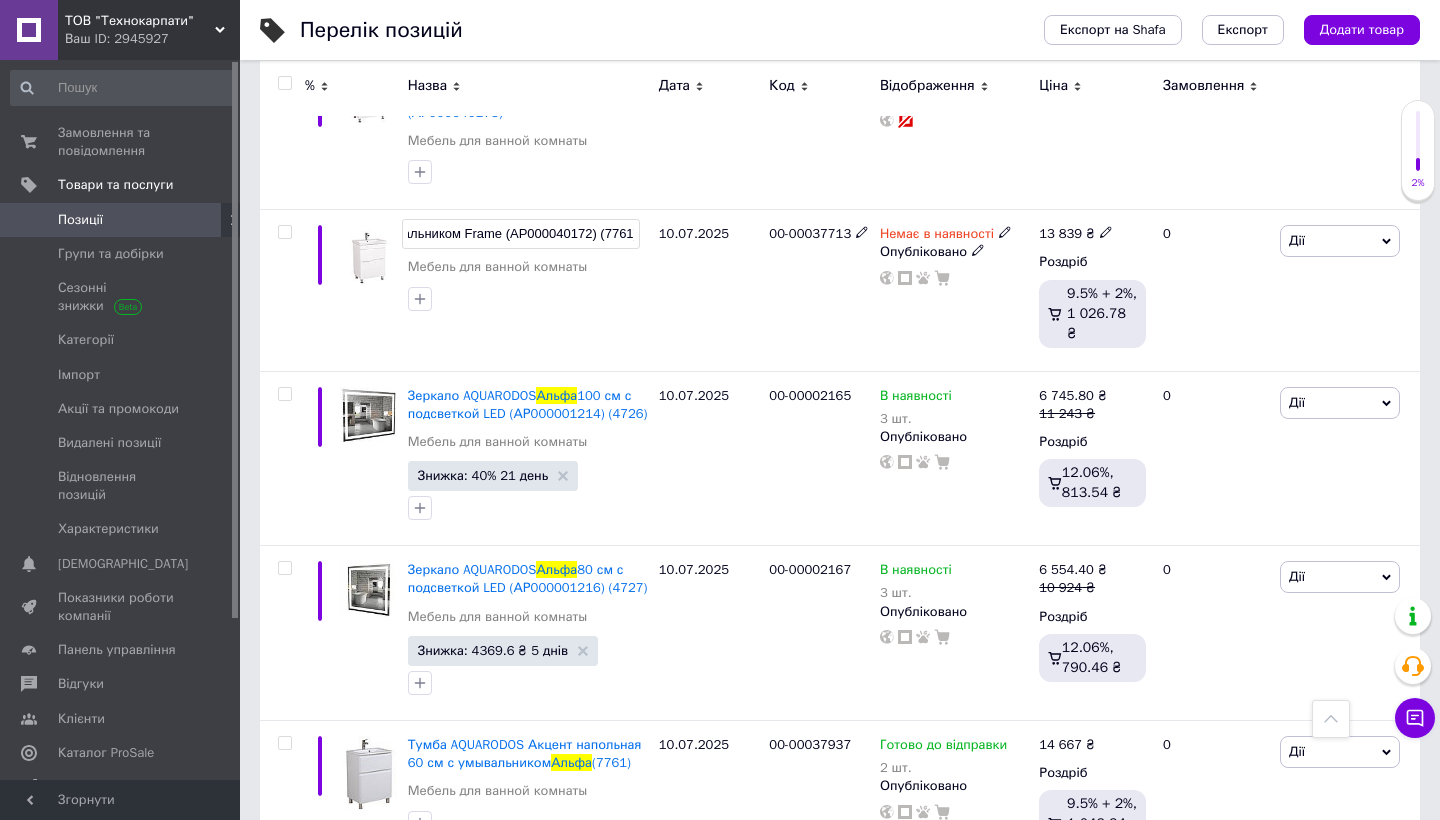click on "Тумба Aqua Rodos Альфа напольная 60 см белая c умывальником Frame (АР000040172) (7761)" at bounding box center [521, 234] 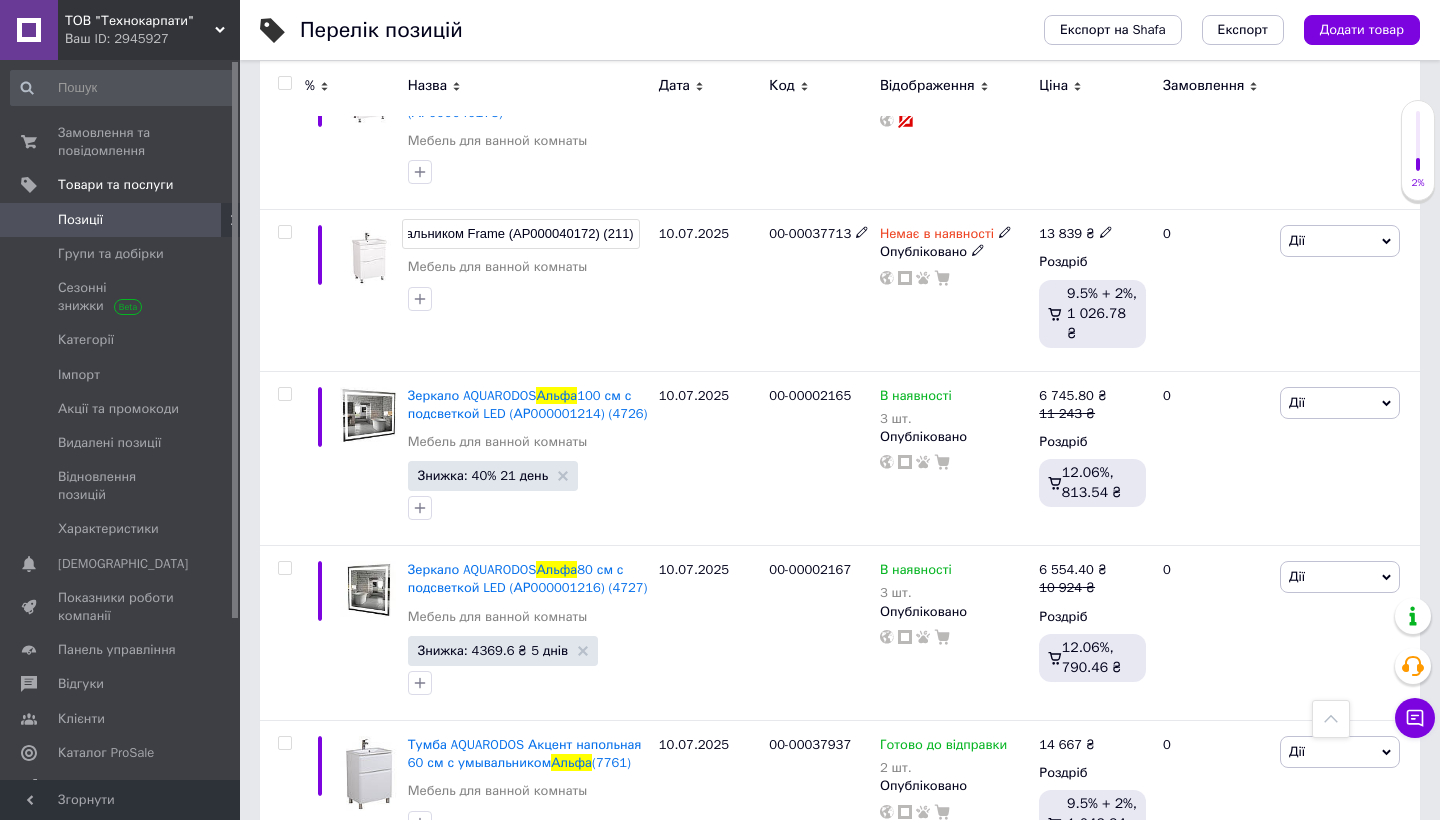 type on "Тумба Aqua Rodos Альфа напольная 60 см белая c умывальником Frame (АР000040172) (2111)" 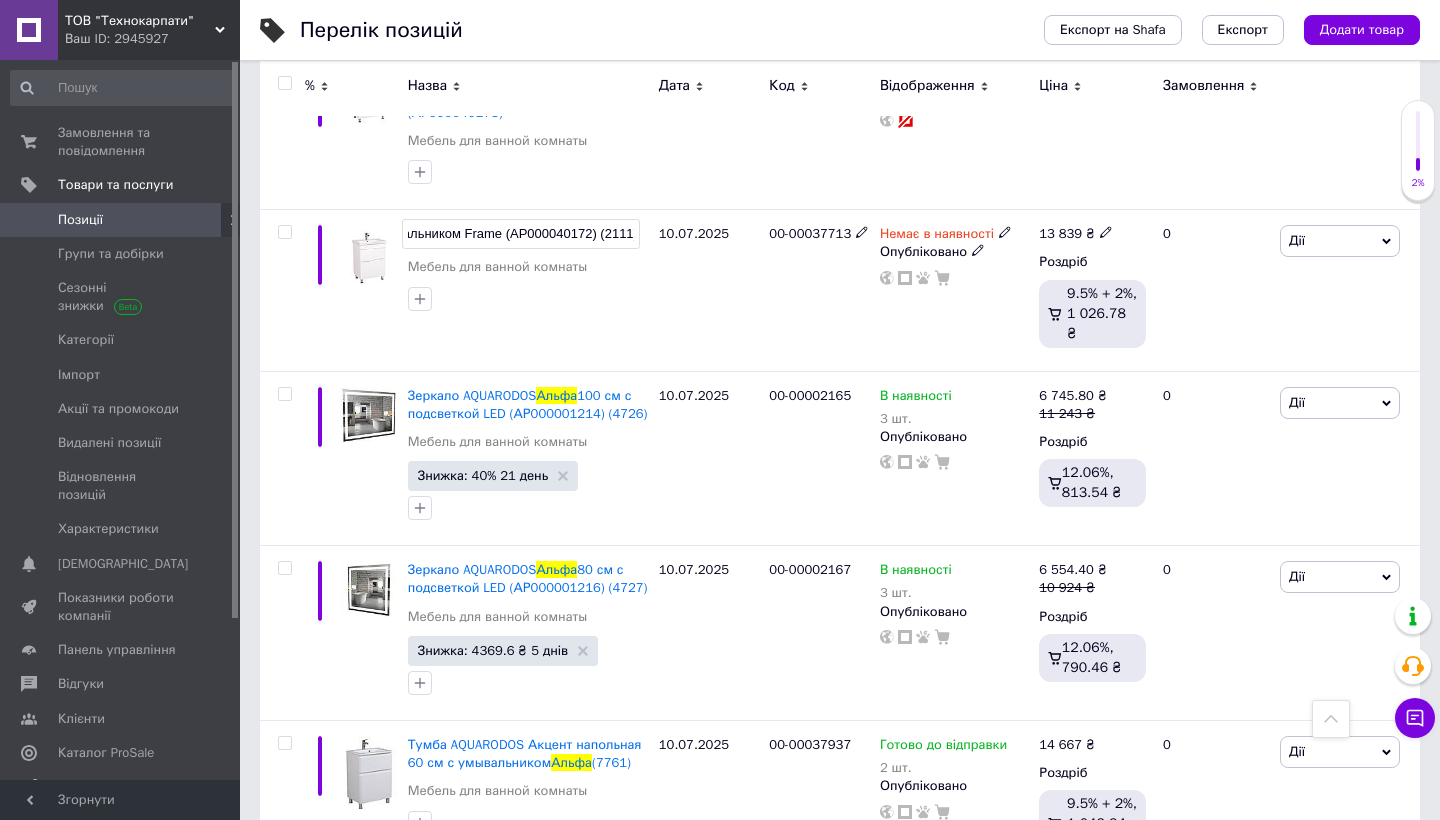 click on "00-00037713" at bounding box center [819, 290] 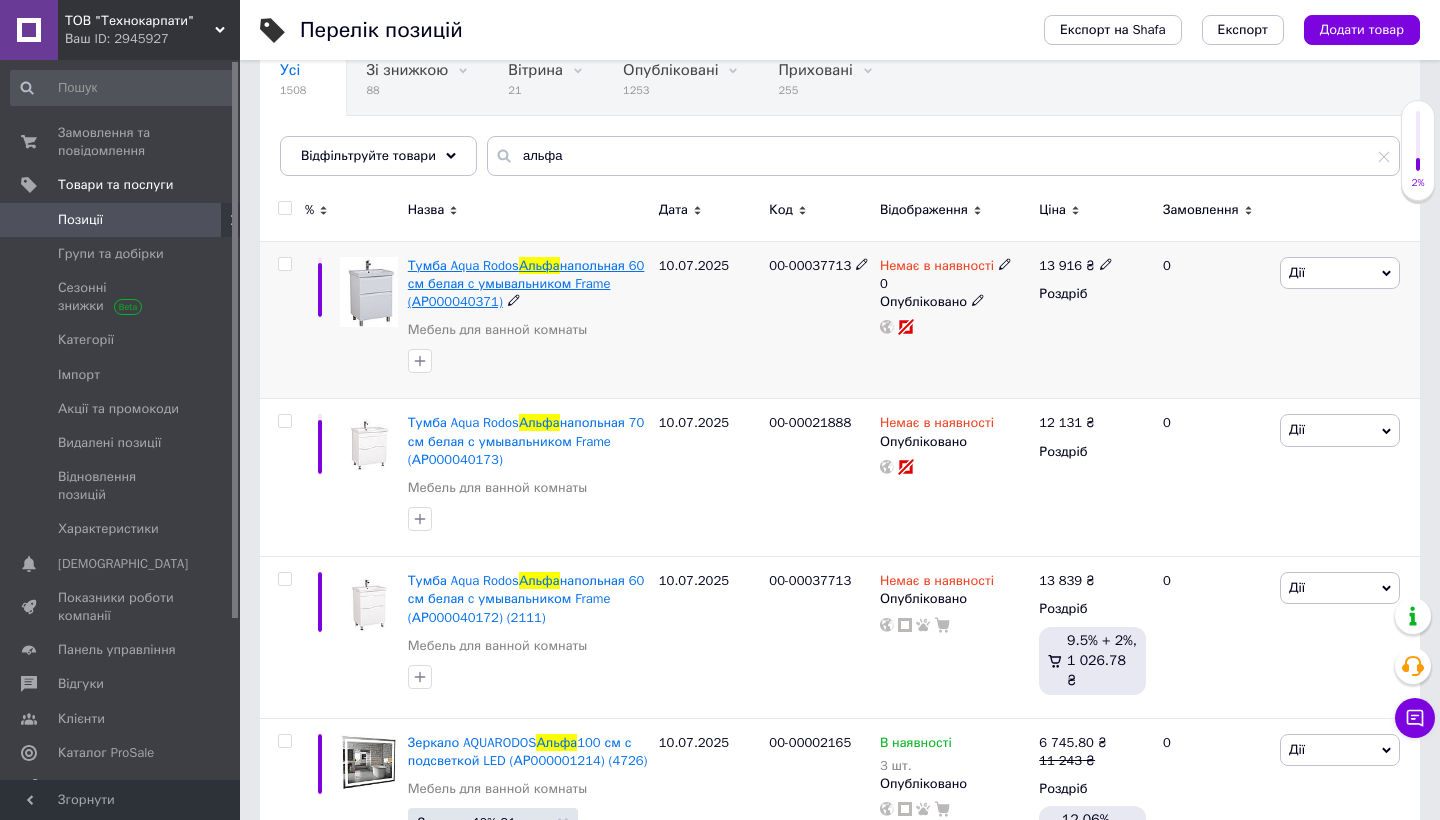 scroll, scrollTop: 194, scrollLeft: 0, axis: vertical 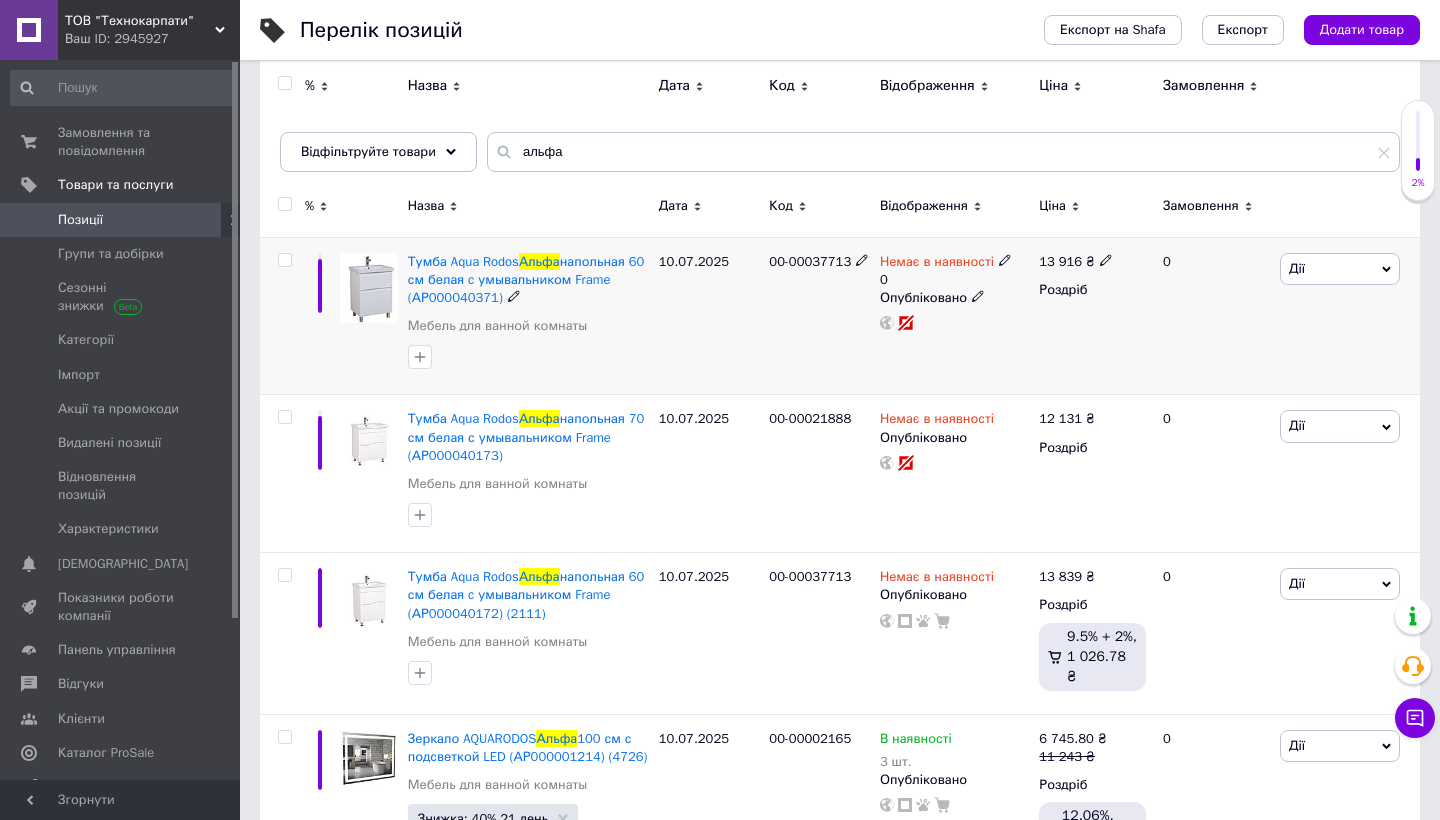 click 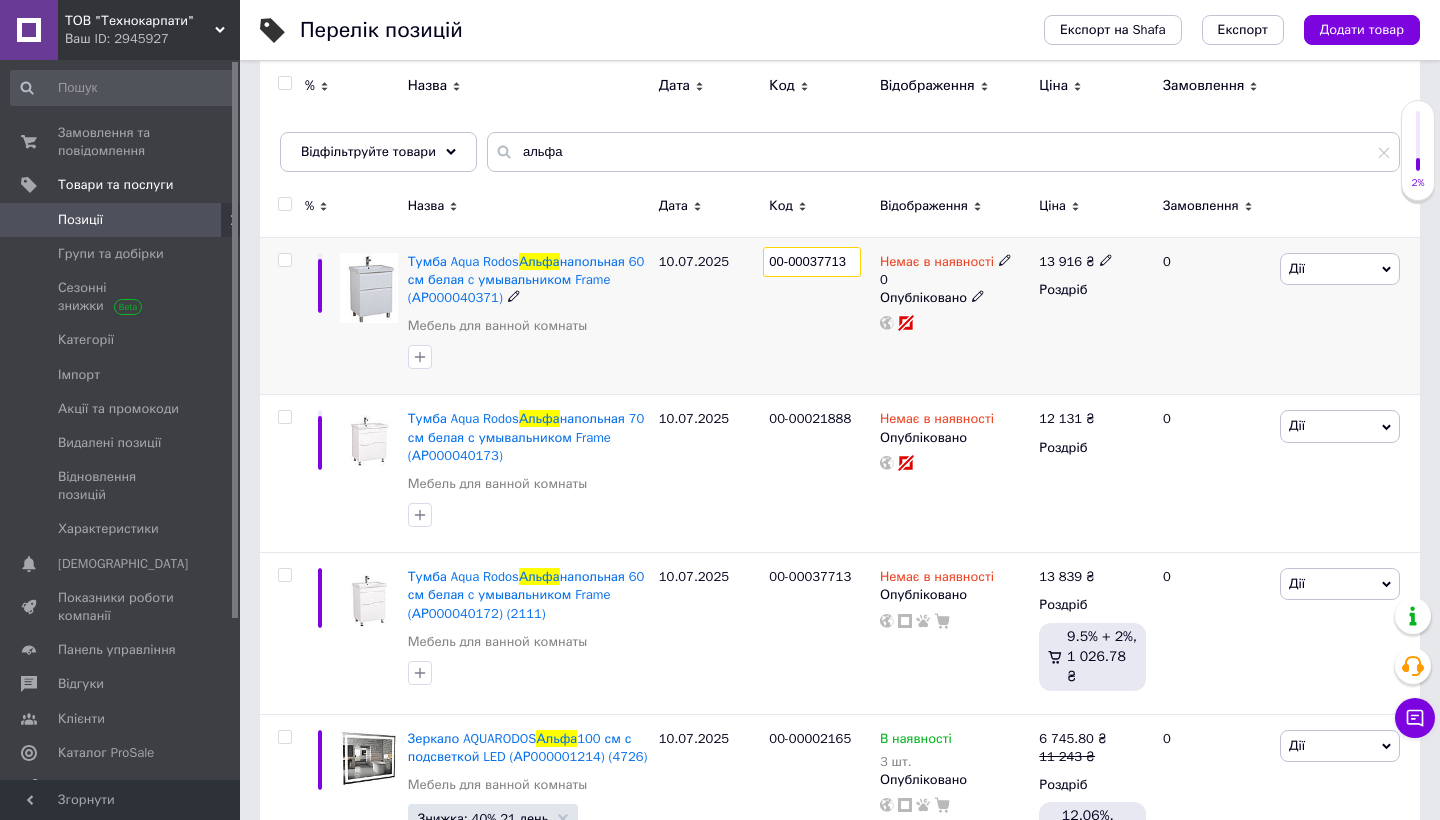 click on "00-00037713" at bounding box center (812, 262) 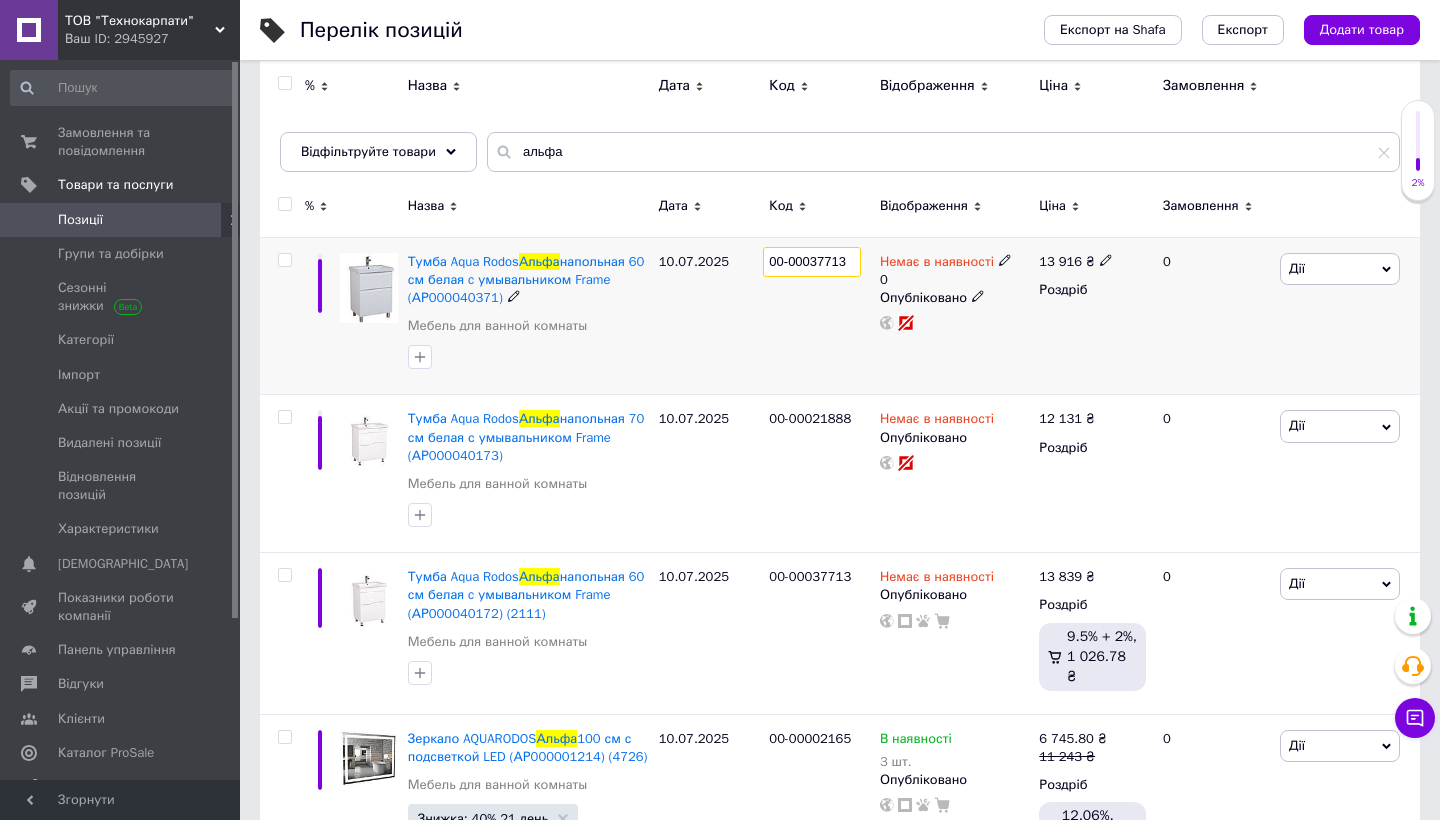 click on "00-00037713" at bounding box center (812, 262) 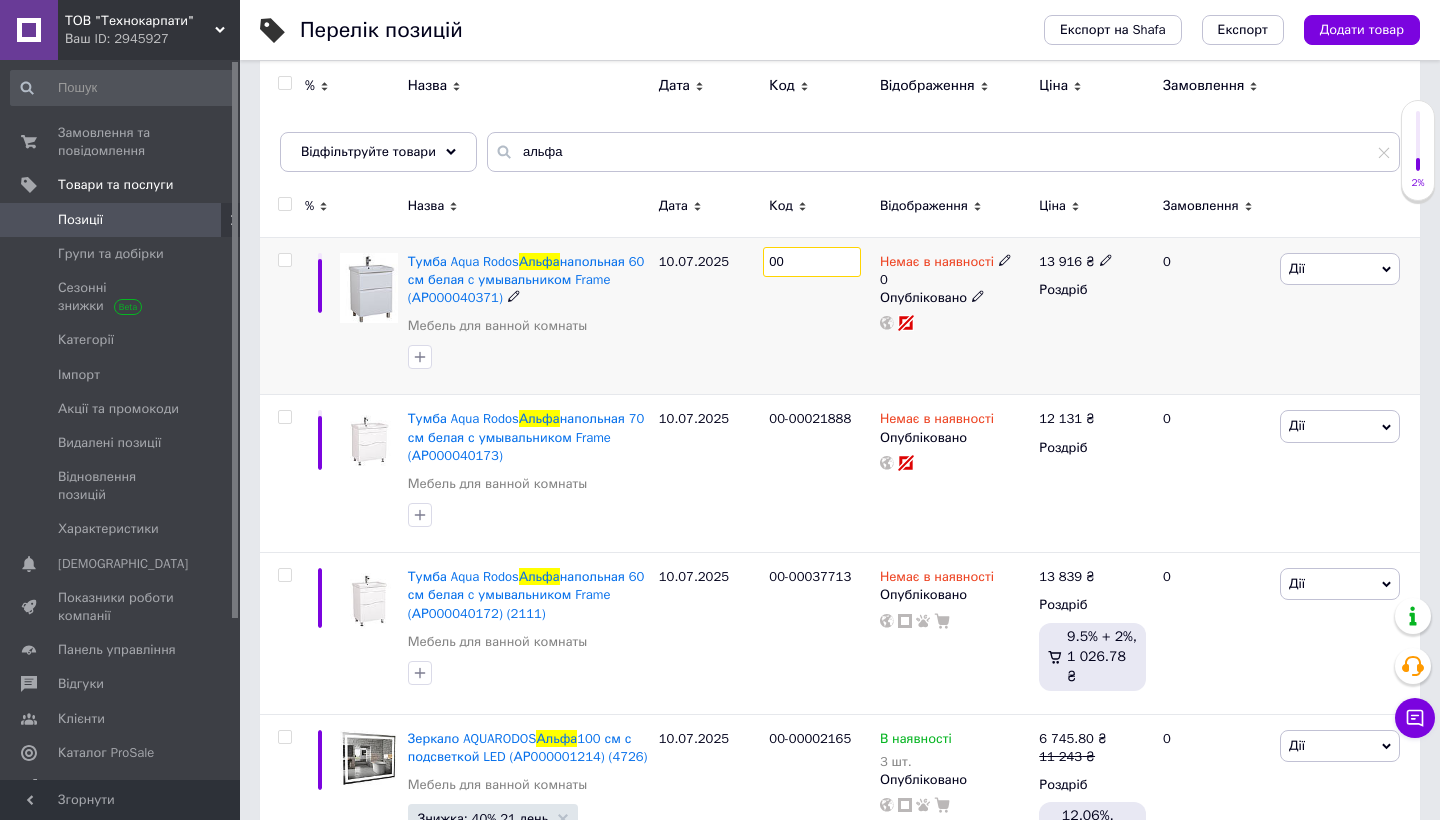 type on "0" 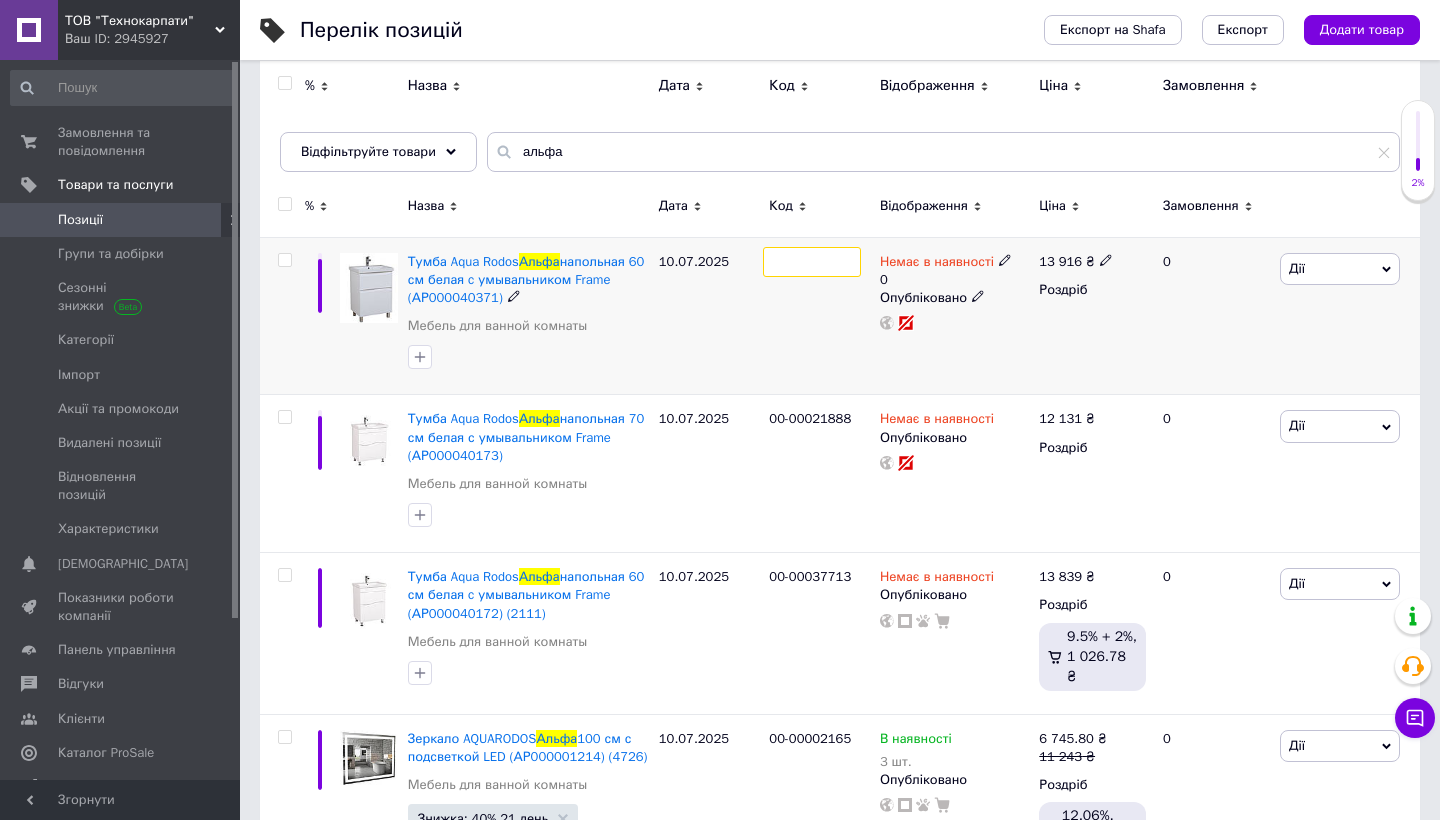 paste on "00-00037937" 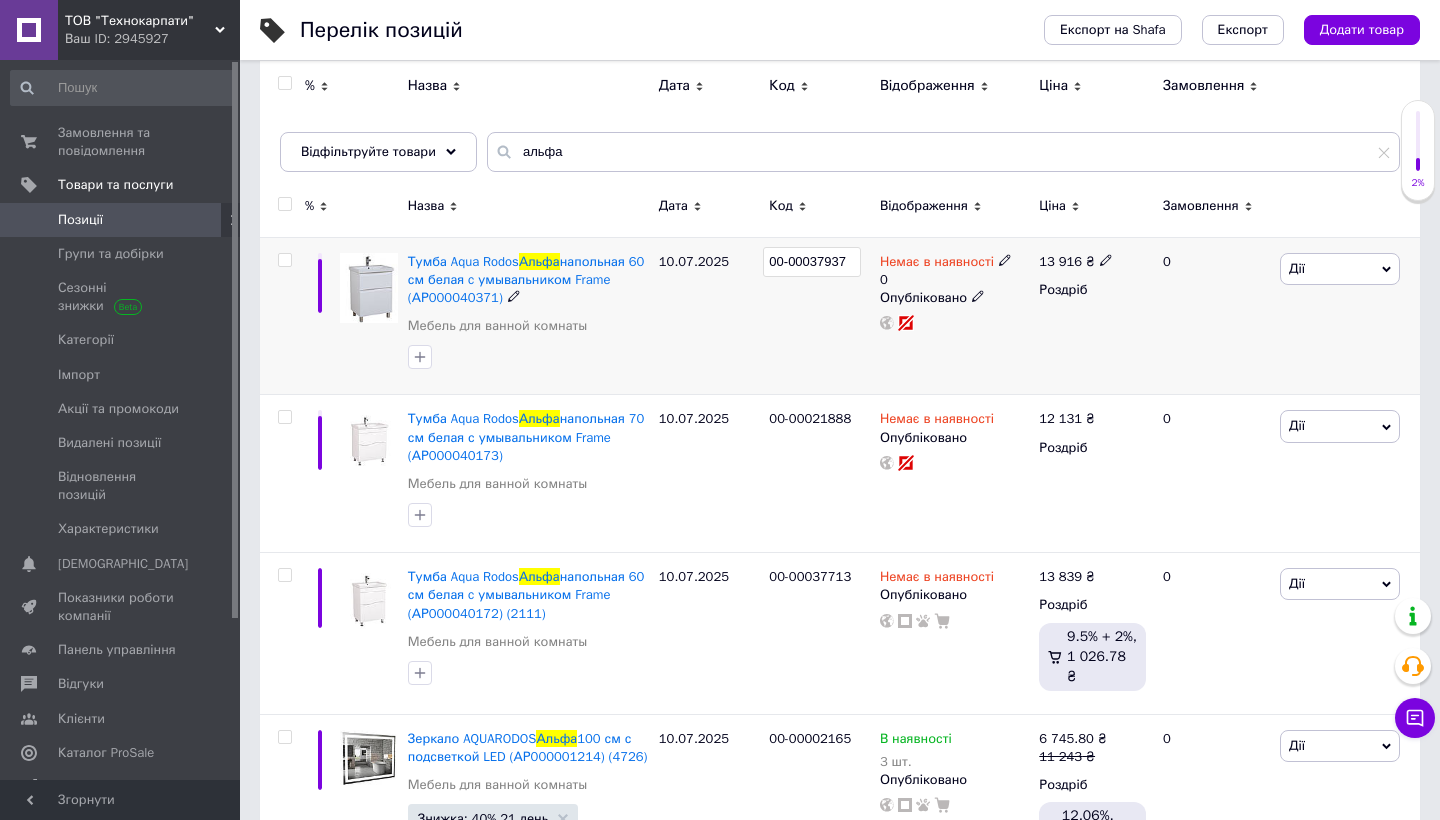 click 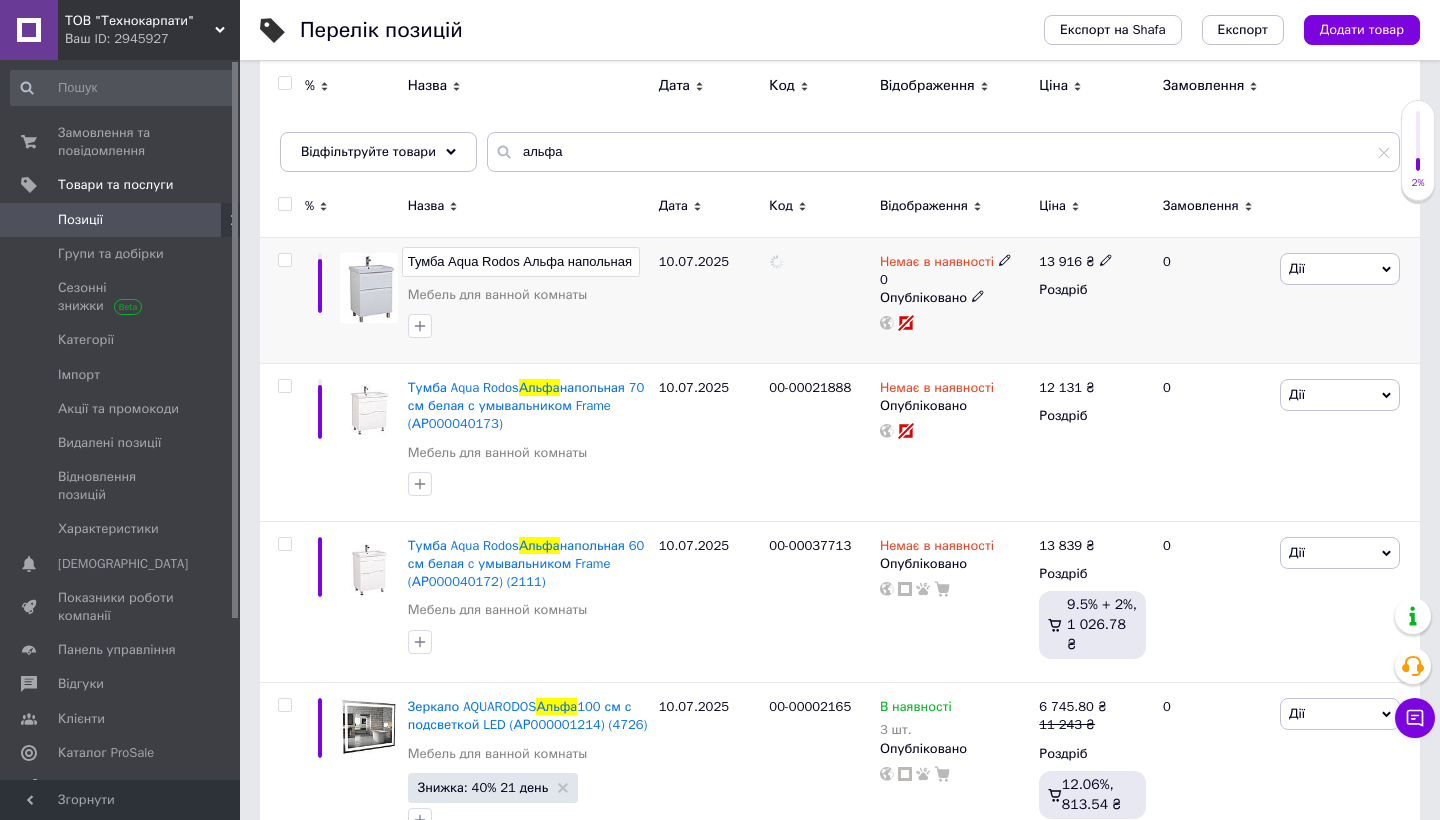 scroll, scrollTop: 0, scrollLeft: 310, axis: horizontal 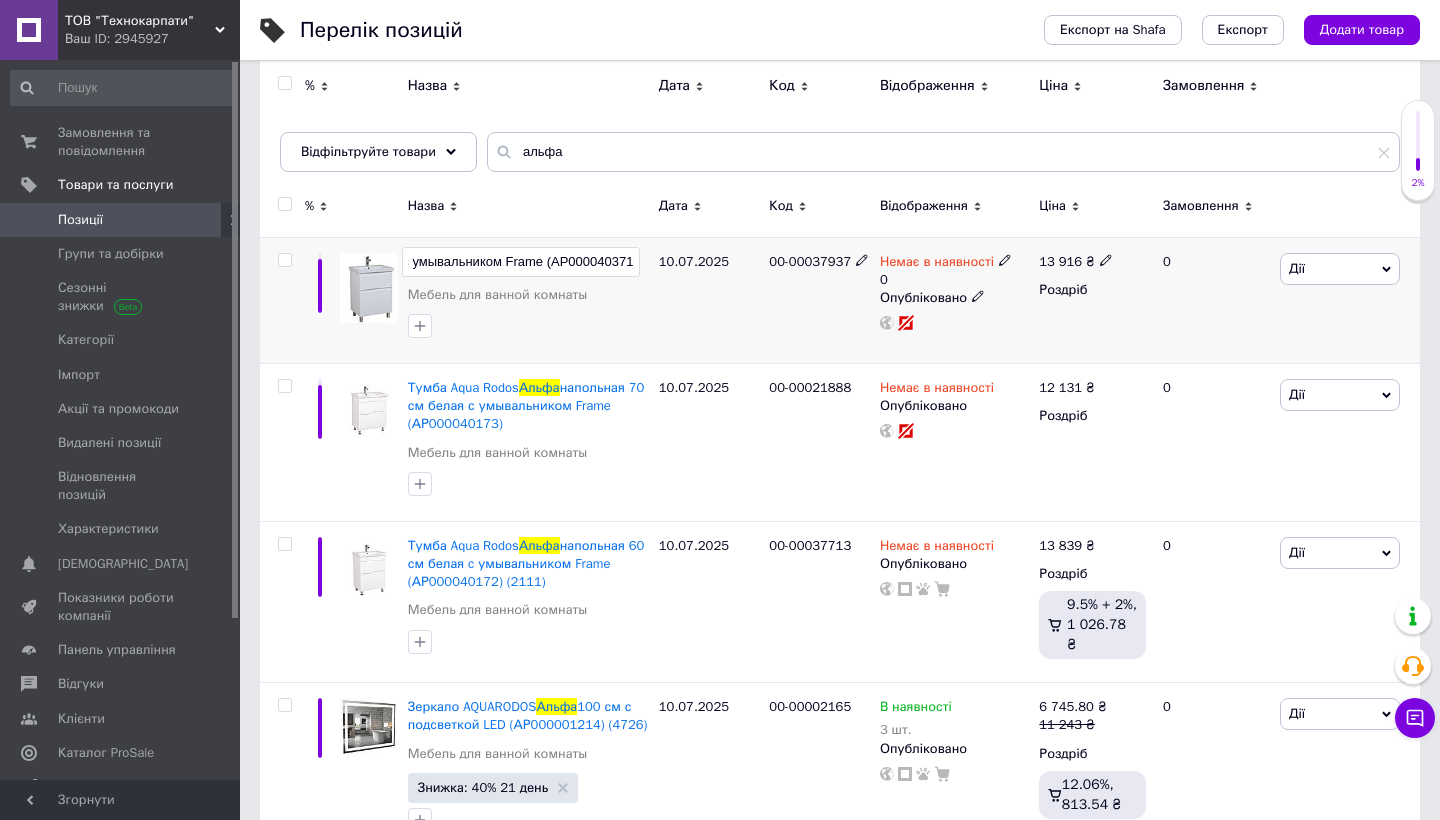type on "Тумба Aqua Rodos Альфа напольная 60 см белая c умывальником Frame (АР000040371) (7761)" 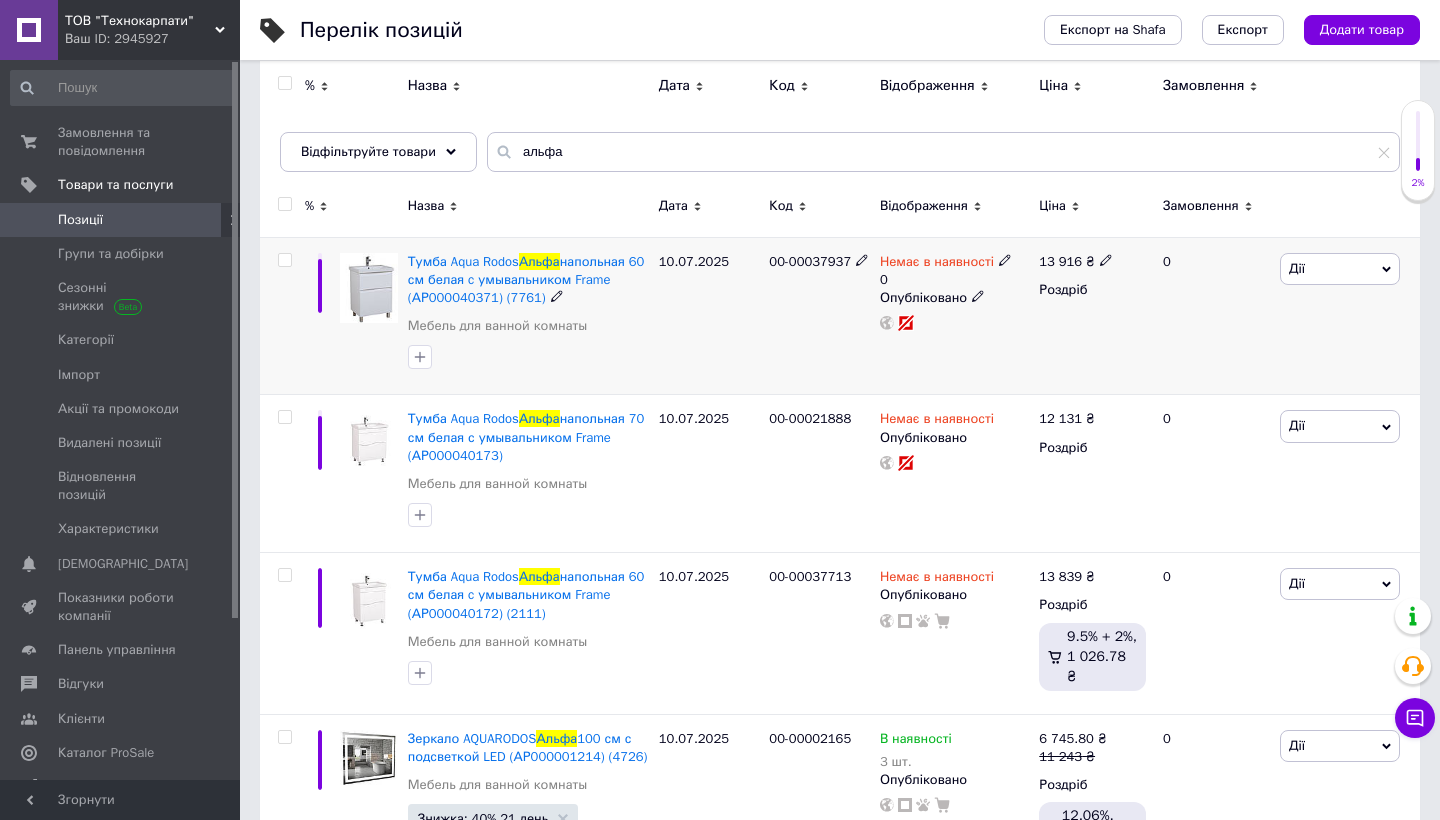 click 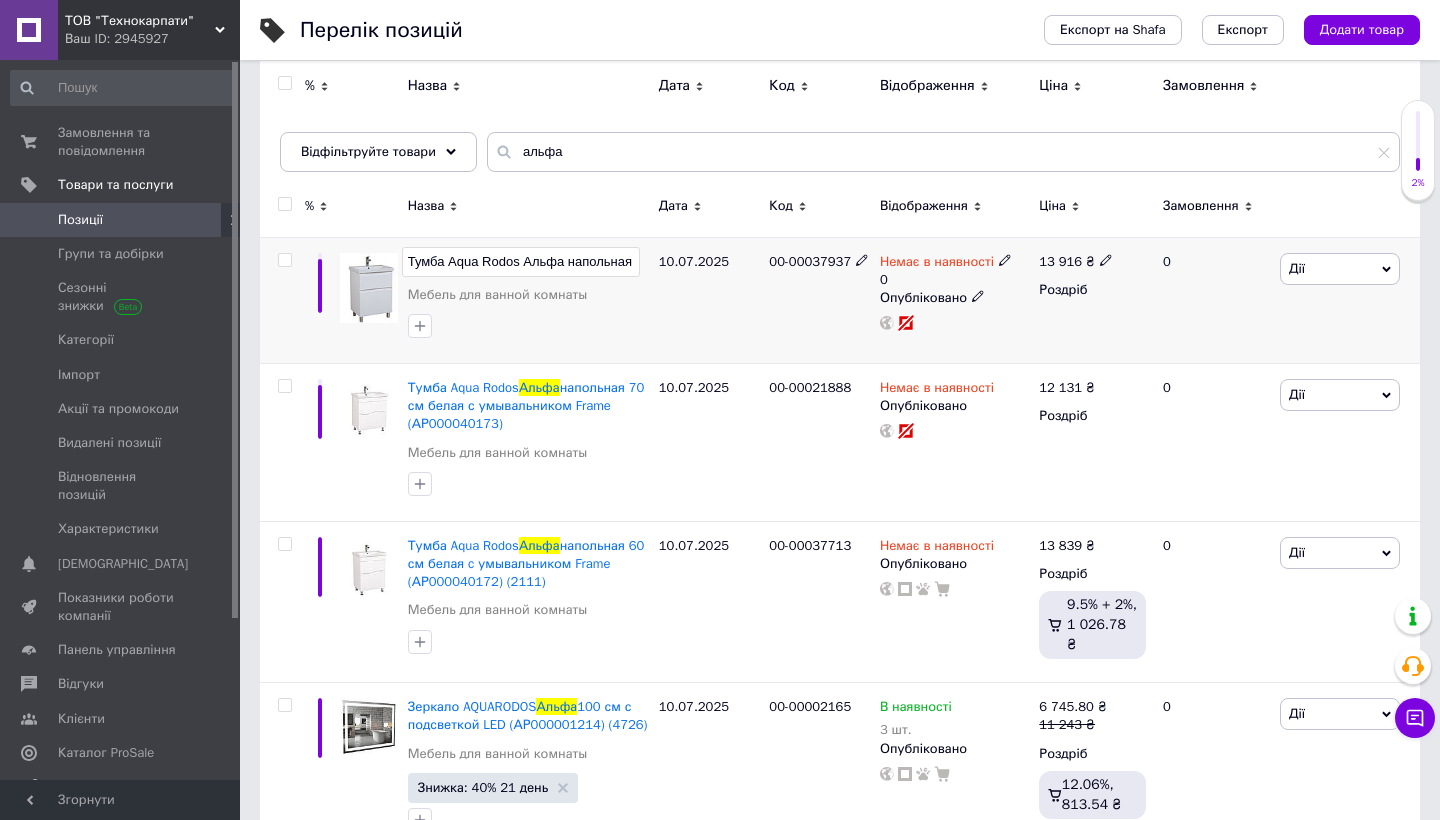 scroll, scrollTop: 0, scrollLeft: 351, axis: horizontal 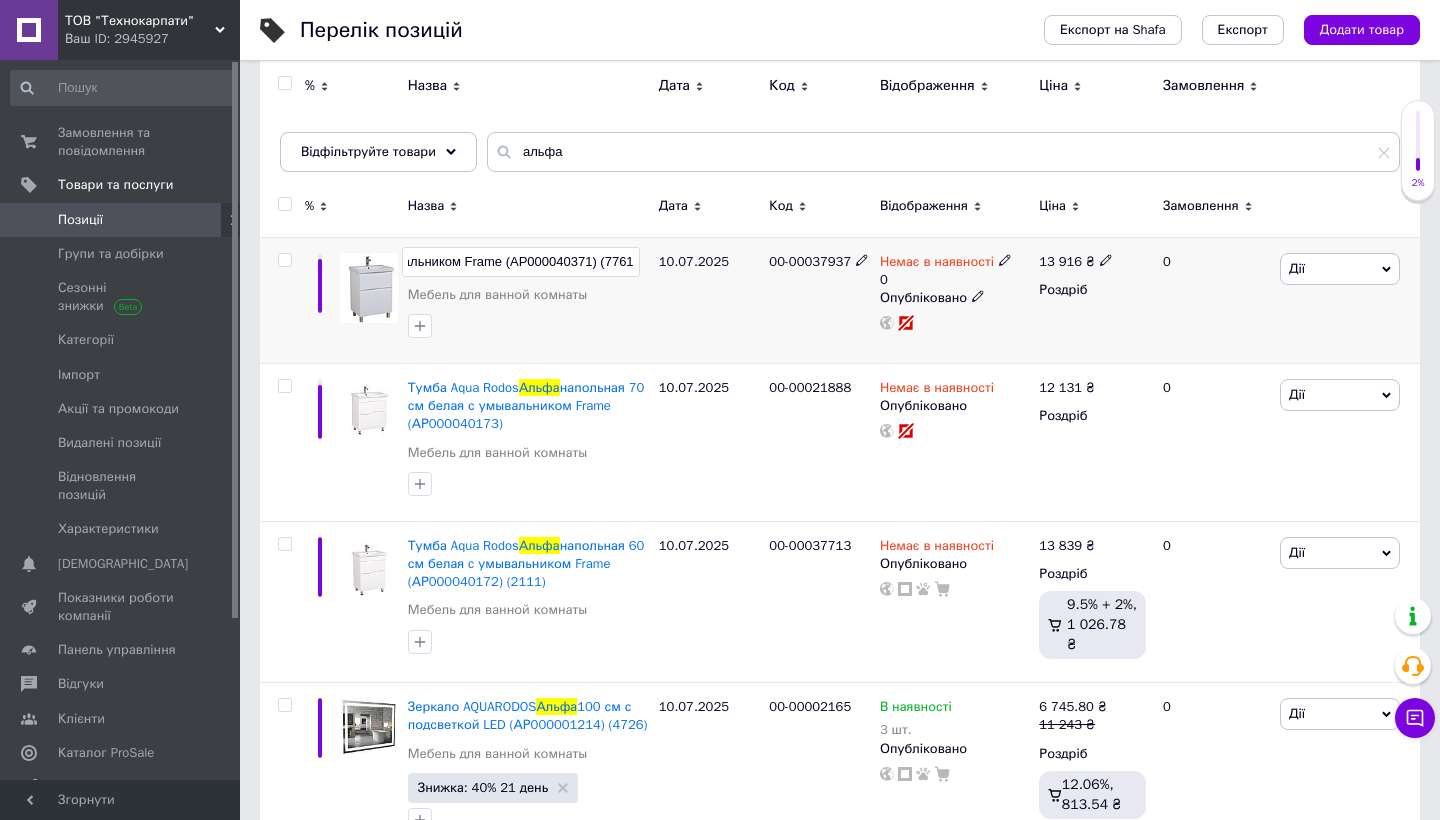 click on "Тумба Aqua Rodos Альфа напольная 60 см белая c умывальником Frame (АР000040371) (7761)" at bounding box center [521, 262] 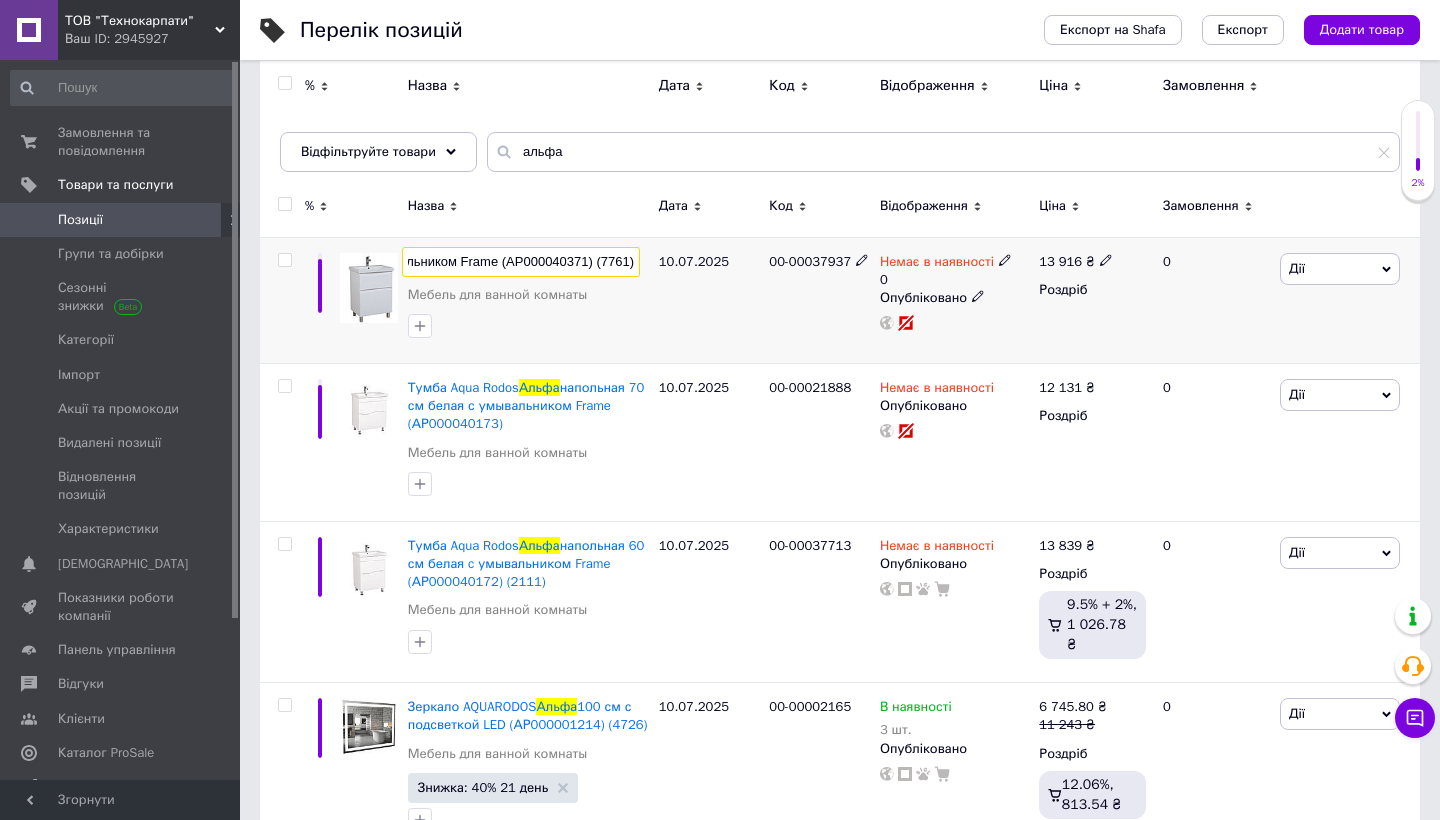 type on "Тумба Aqua Rodos Акцент напольная 60 см белая c умывальником Frame (АР000040371) (7761)" 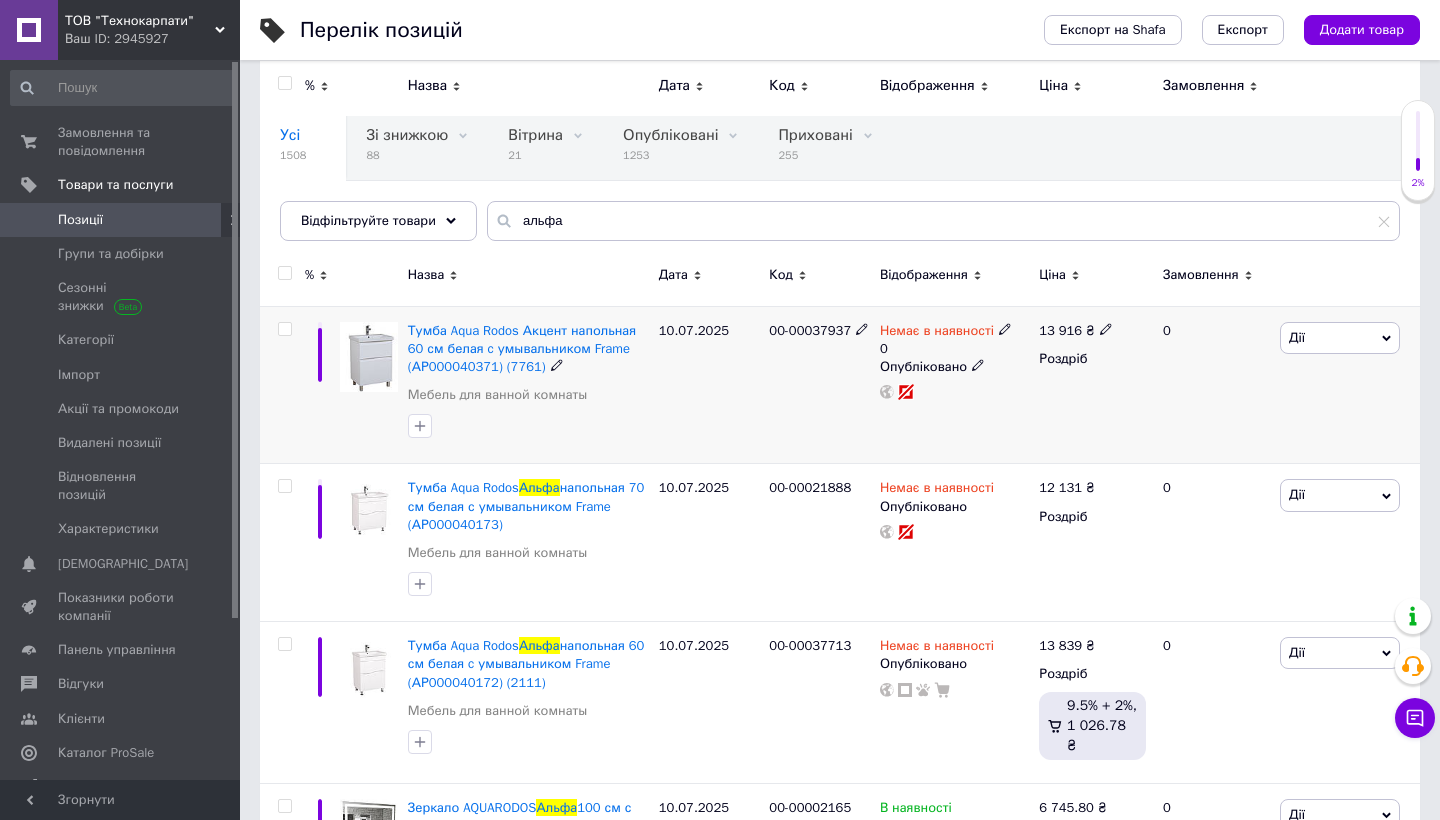 scroll, scrollTop: 120, scrollLeft: 0, axis: vertical 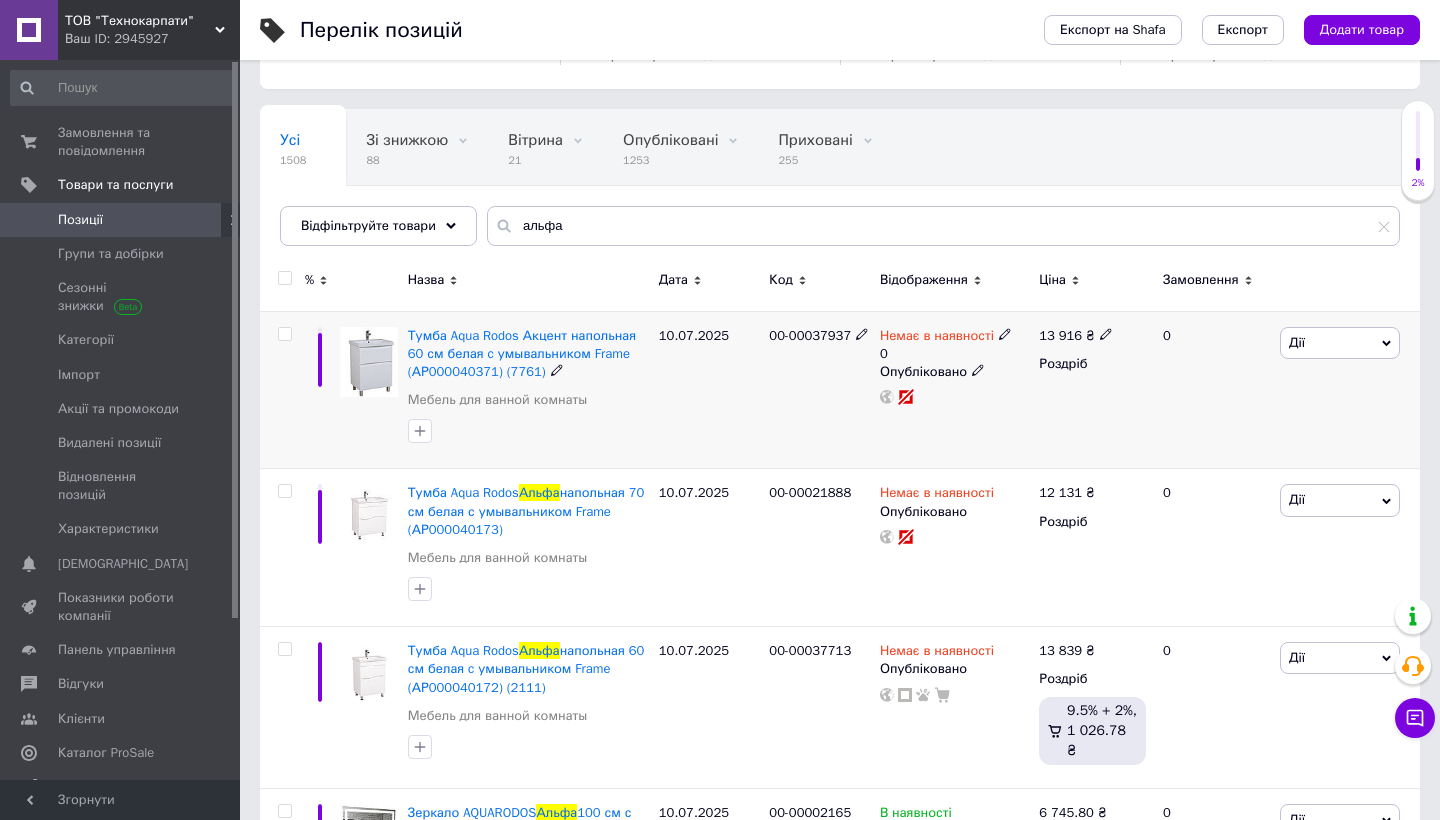 click 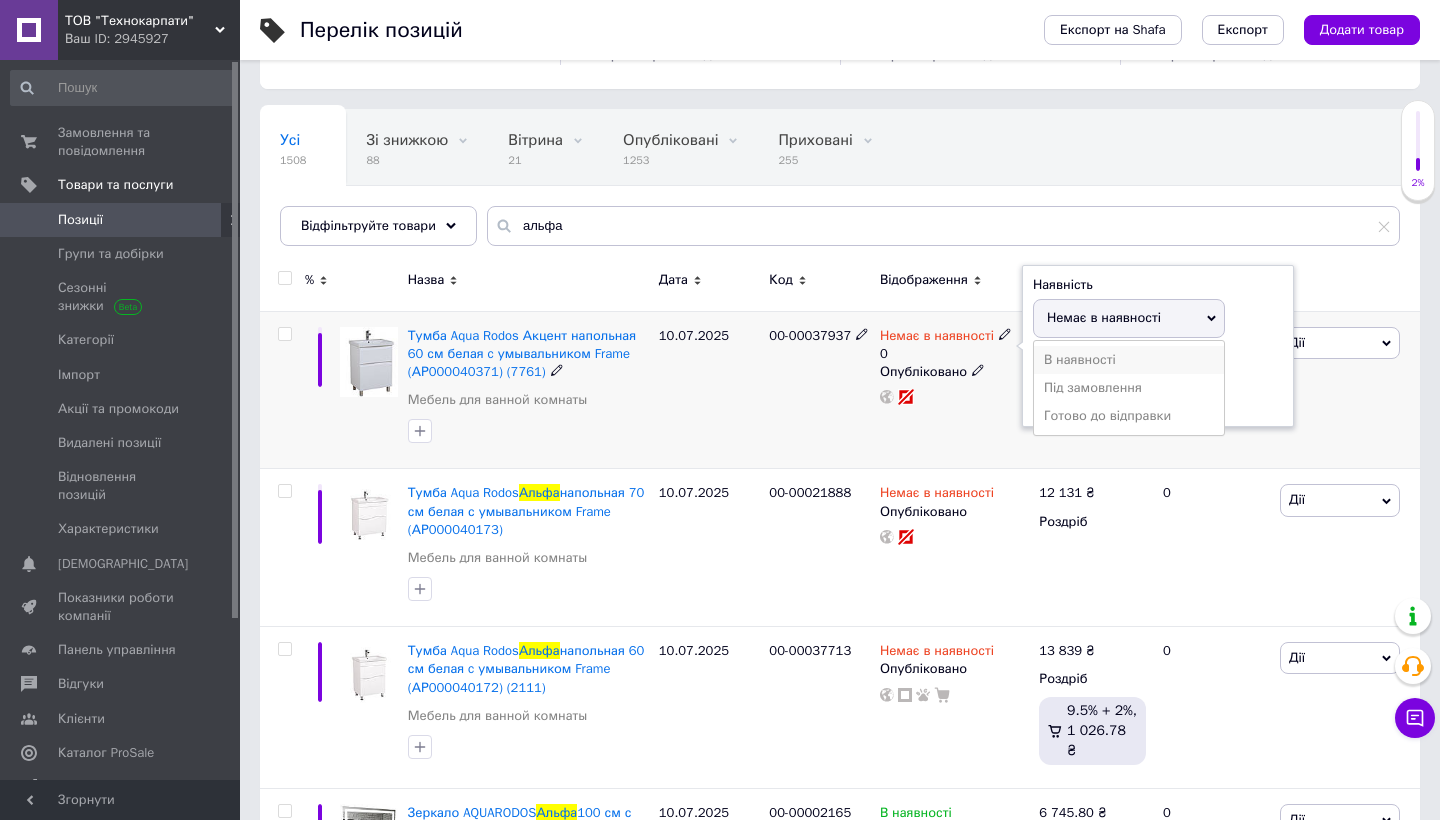 click on "В наявності" at bounding box center (1129, 360) 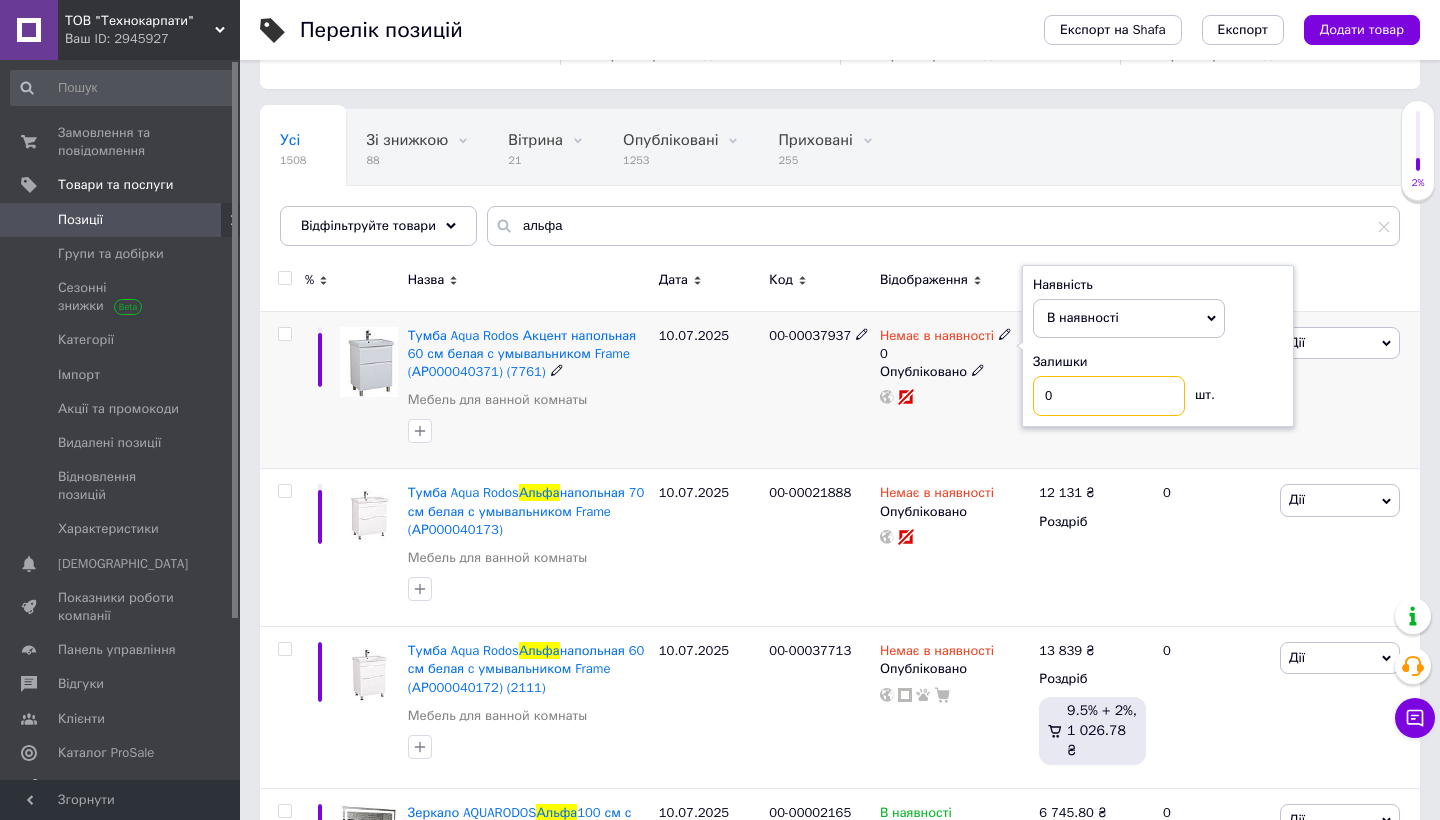 click on "0" at bounding box center (1109, 396) 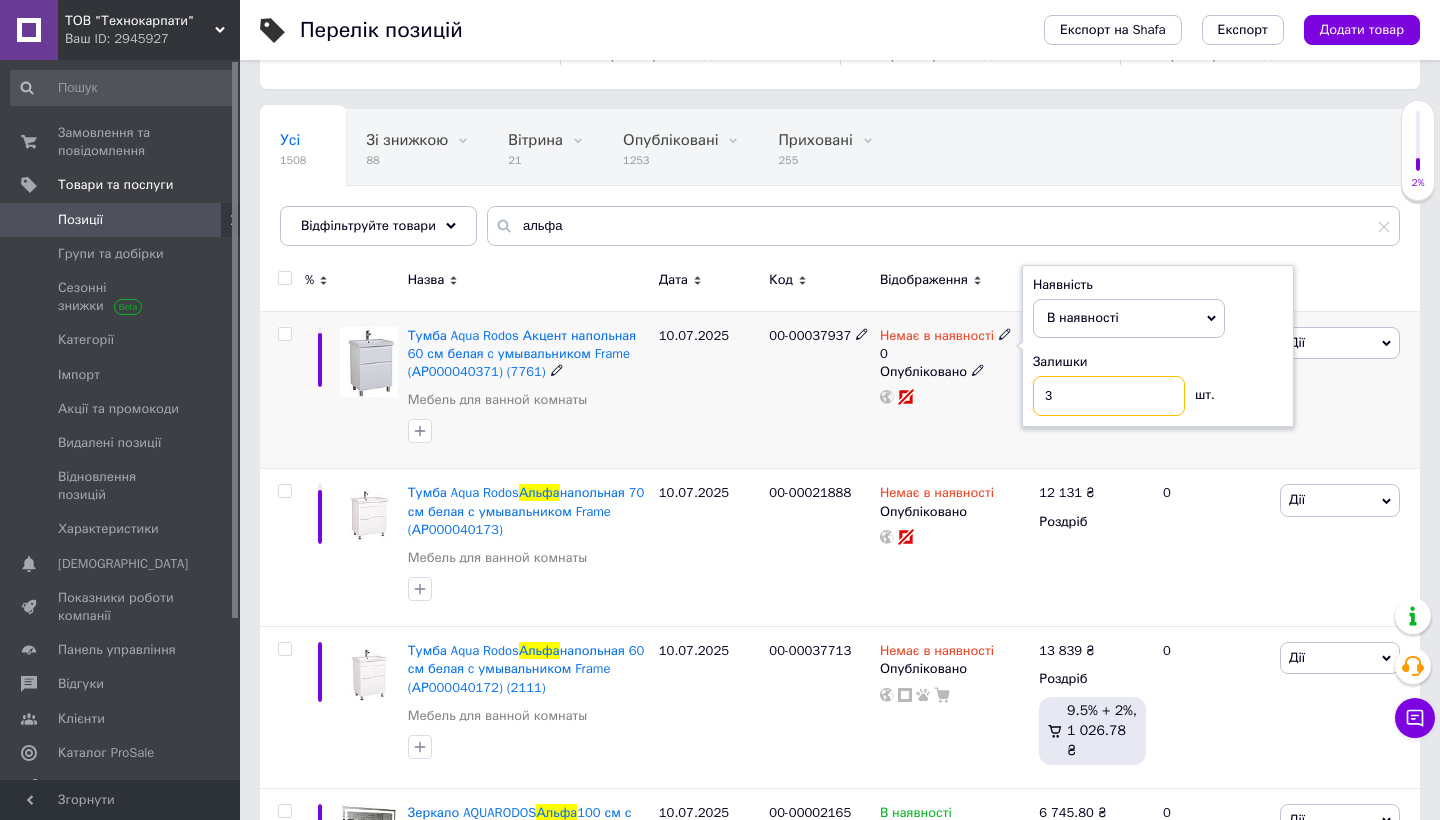 type on "3" 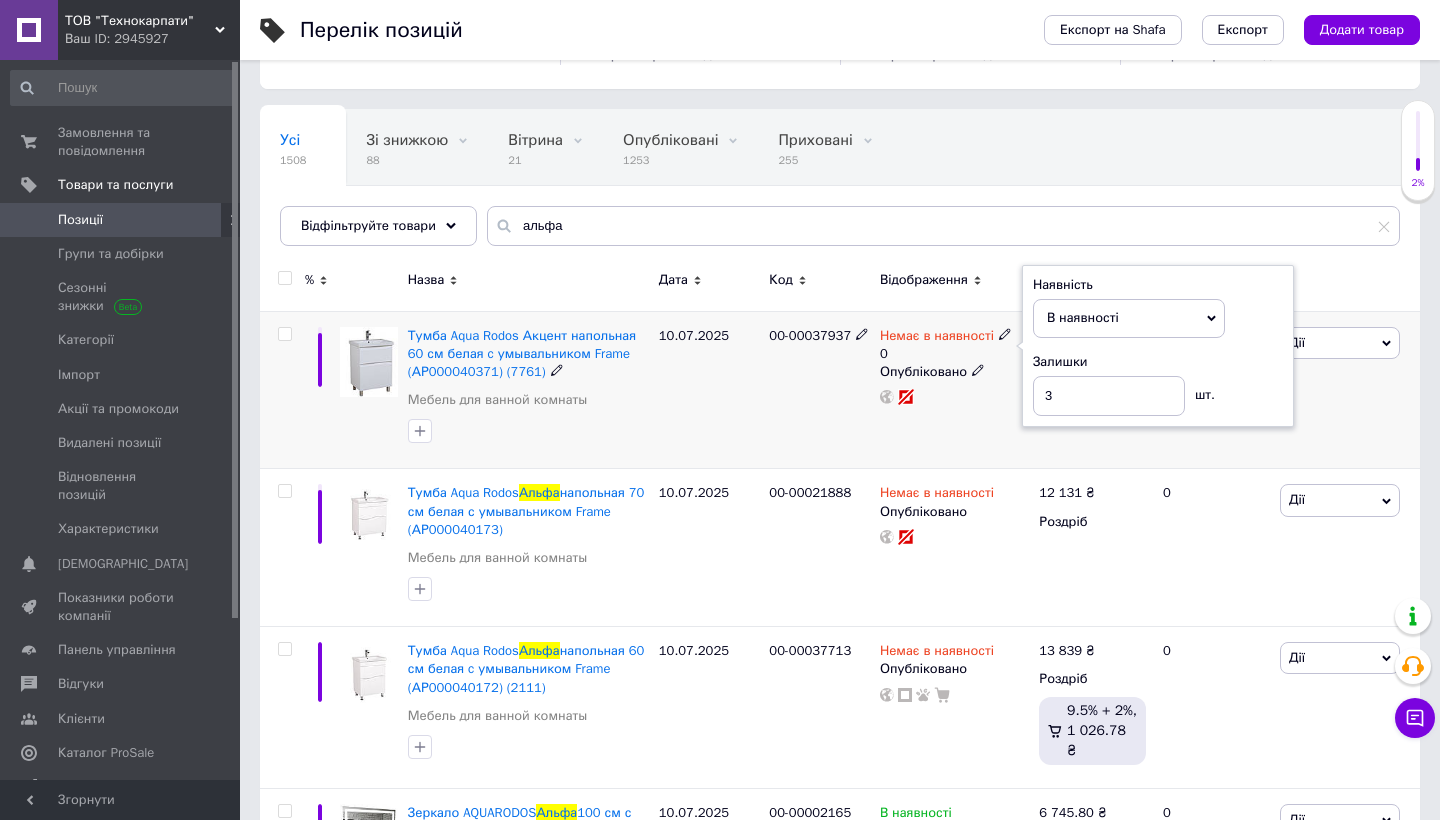 click on "10.07.2025" at bounding box center (709, 390) 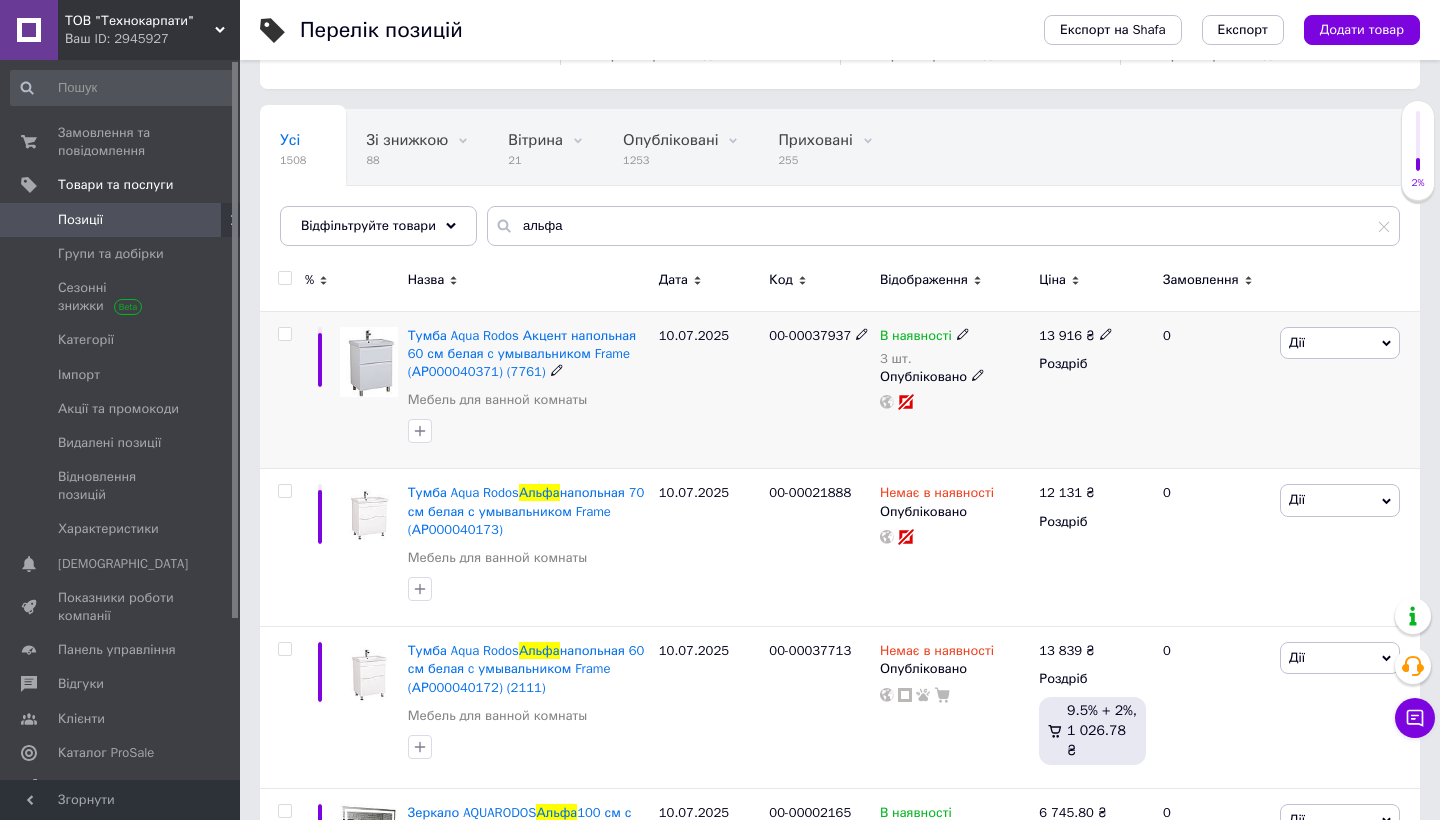 click 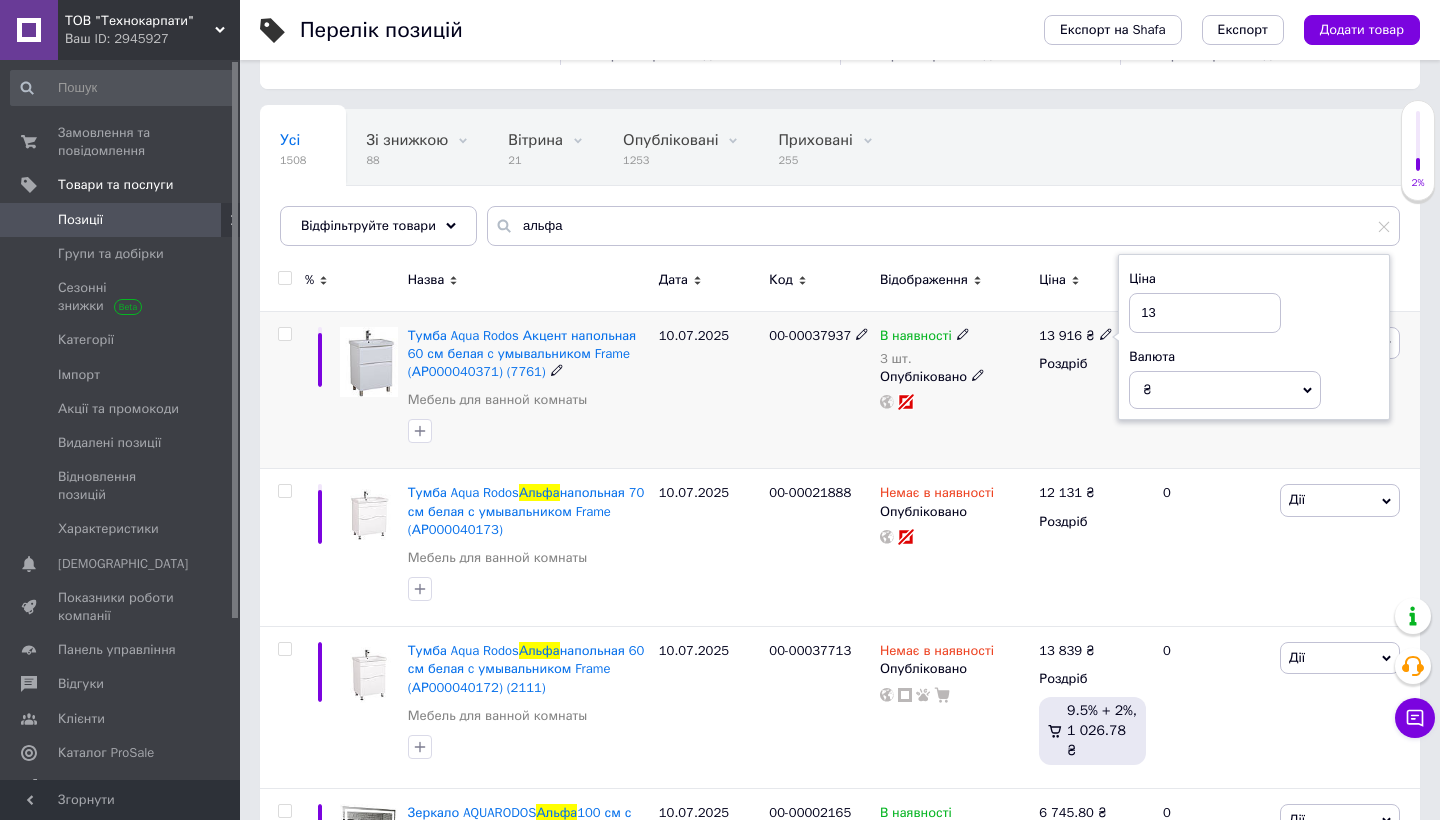 type on "1" 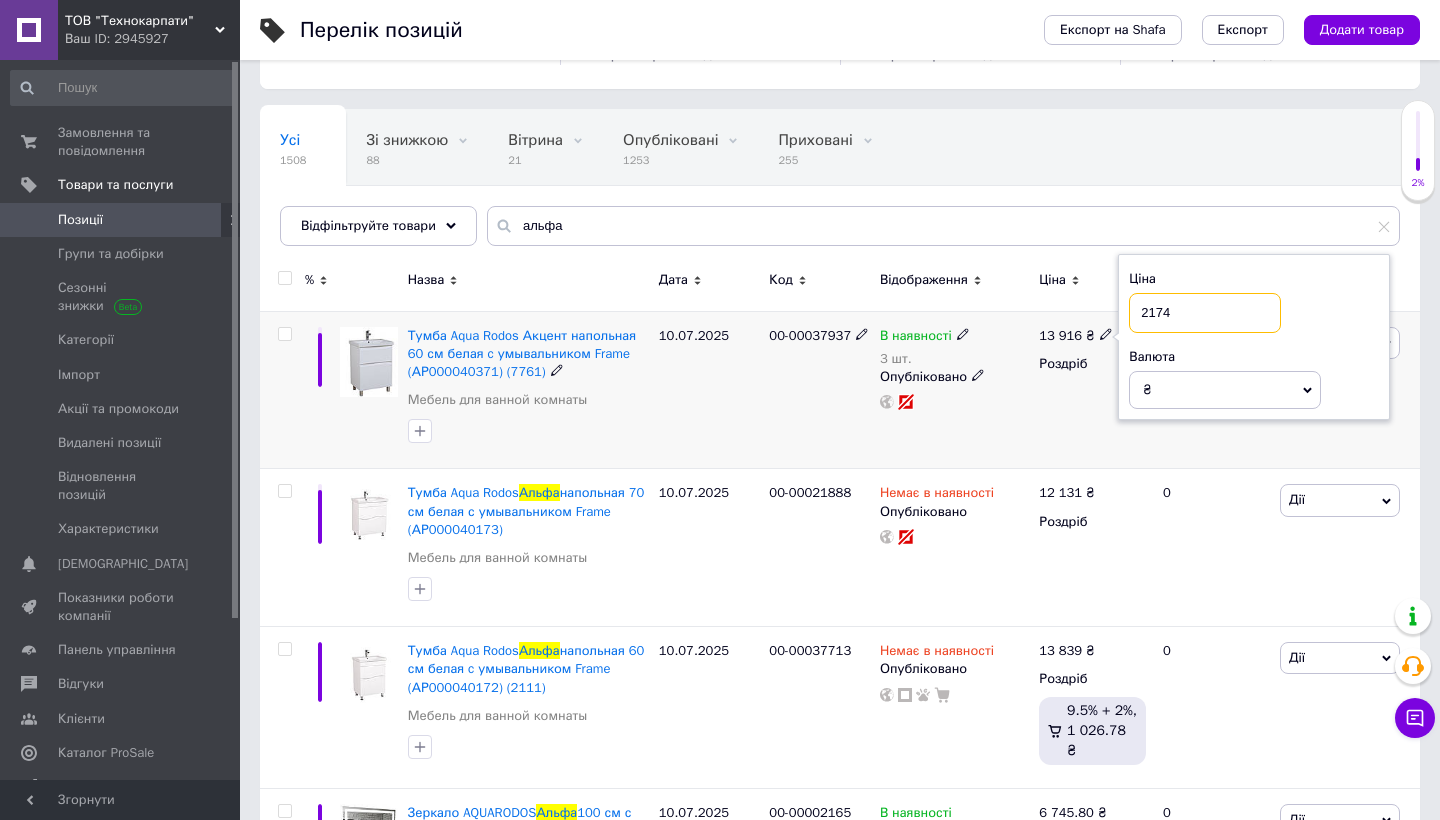 type on "21747" 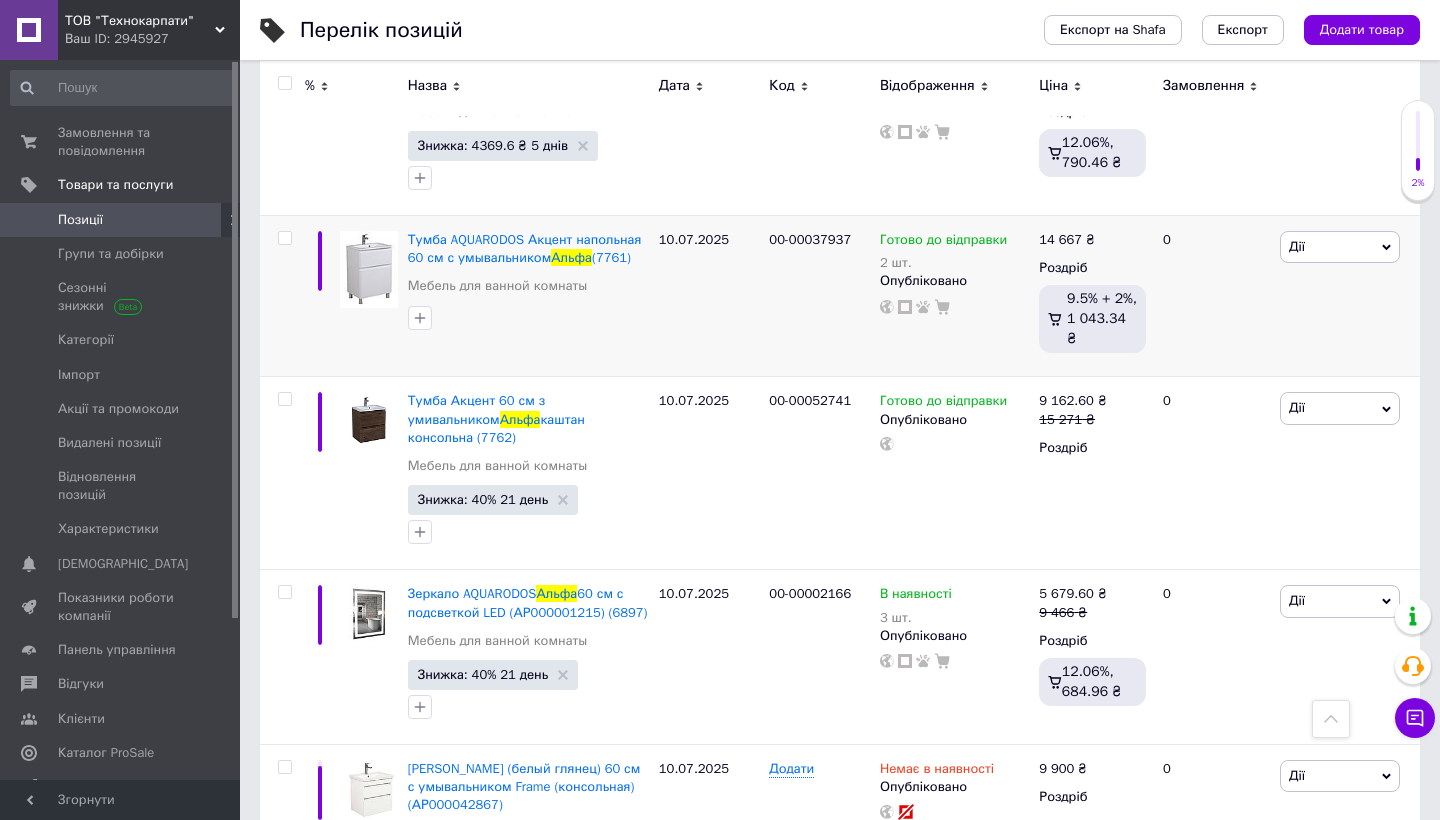 scroll, scrollTop: 1056, scrollLeft: 0, axis: vertical 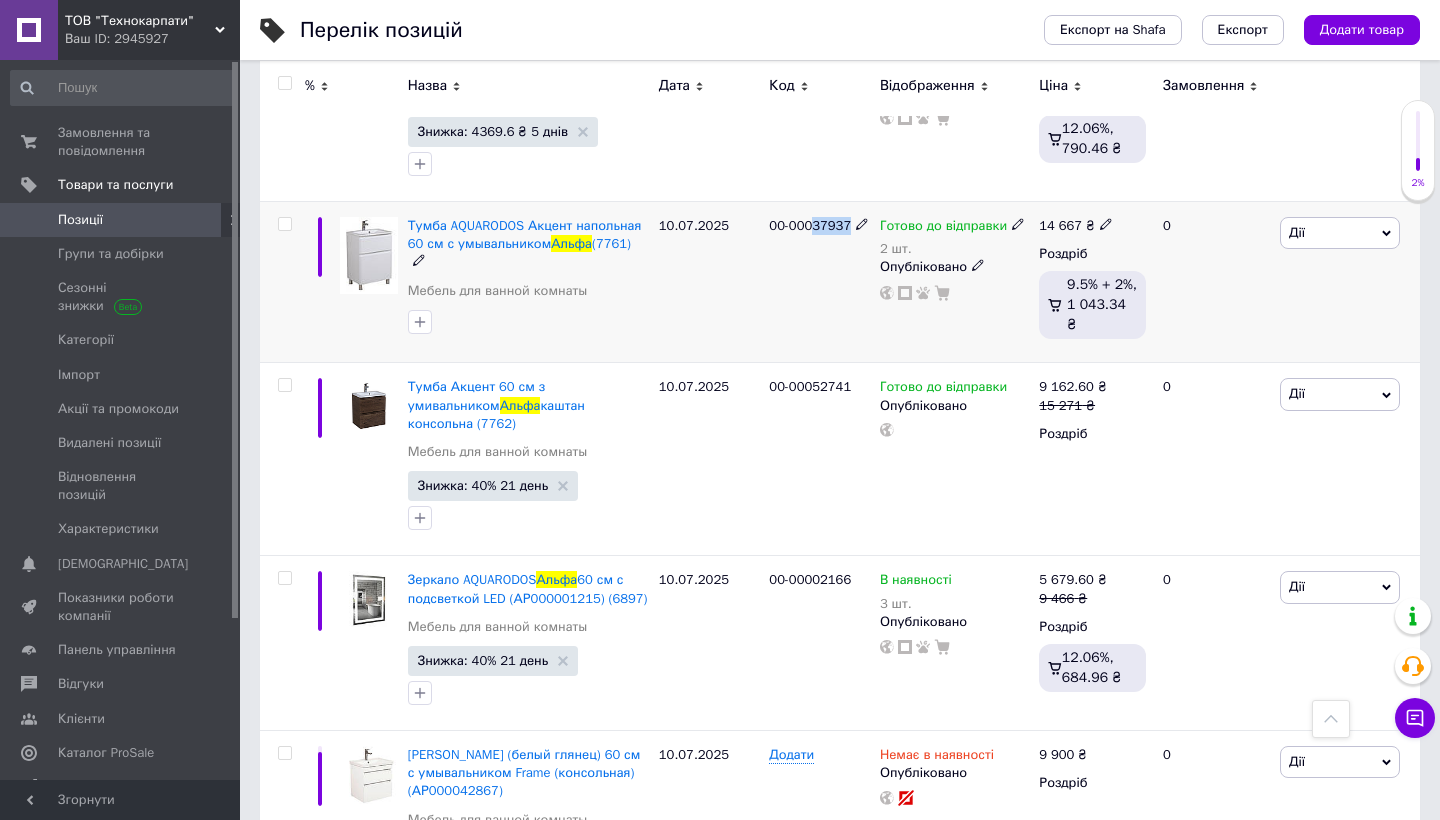 drag, startPoint x: 817, startPoint y: 223, endPoint x: 859, endPoint y: 224, distance: 42.0119 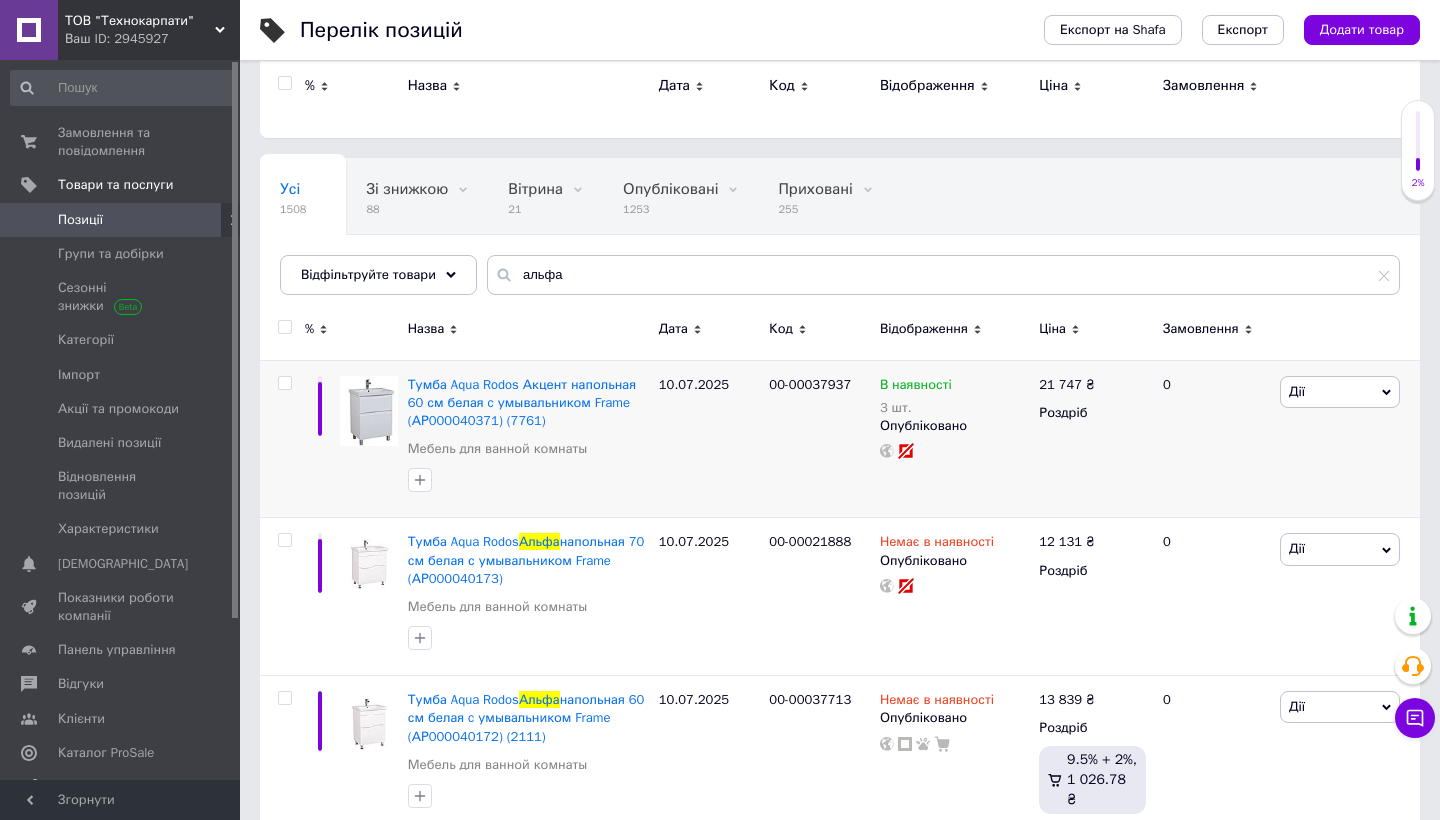 scroll, scrollTop: 71, scrollLeft: 0, axis: vertical 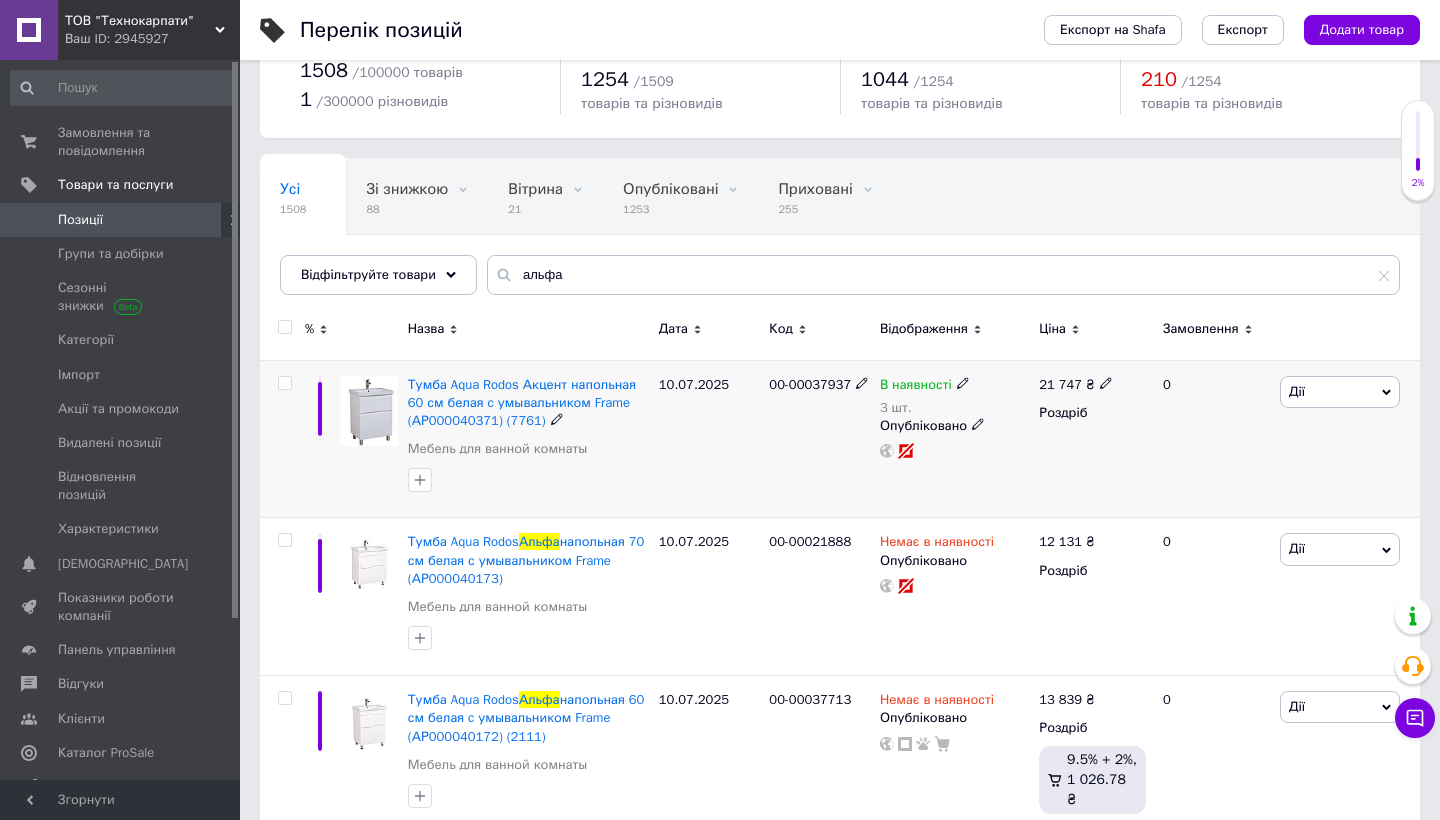 click 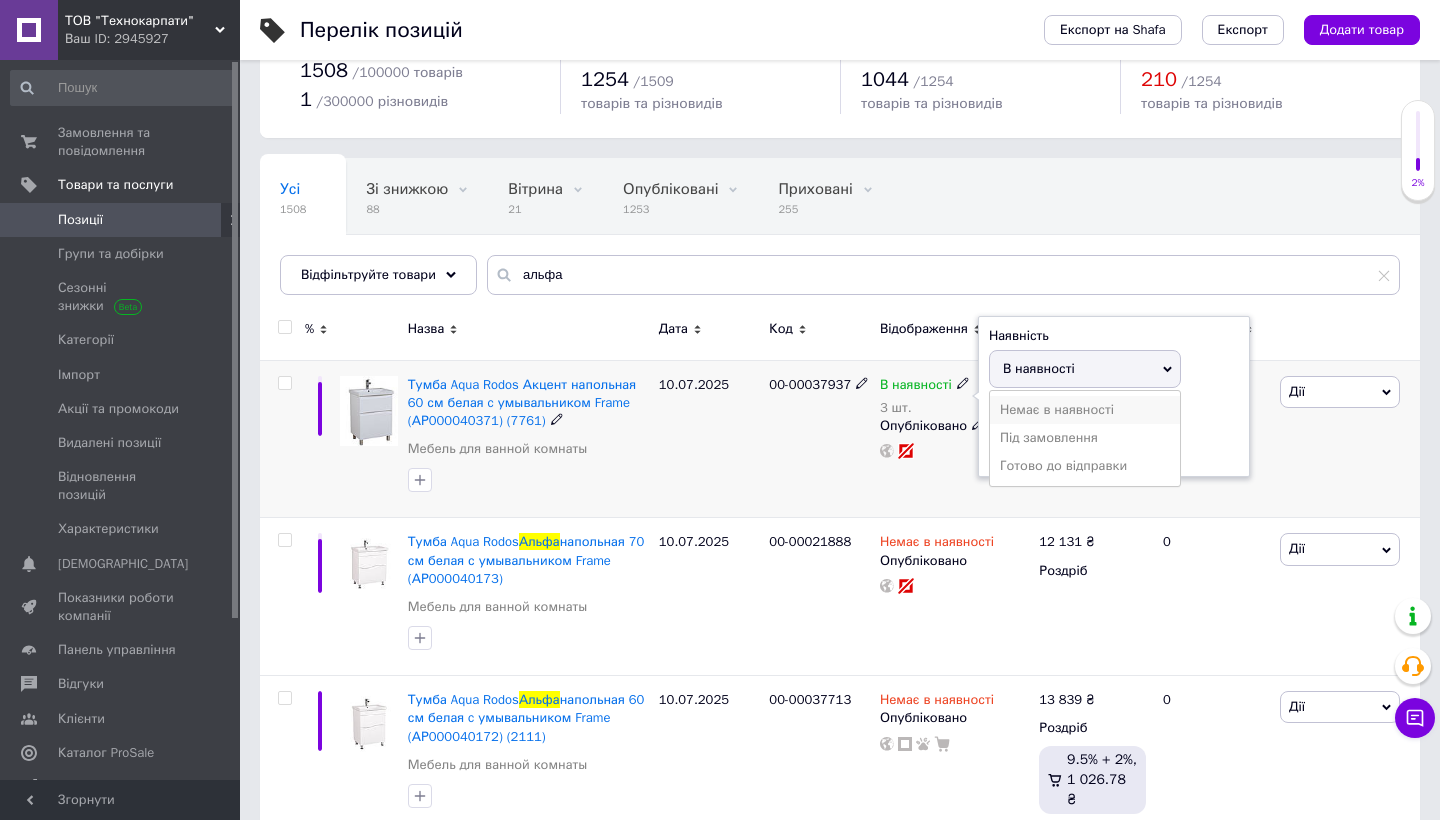 click on "Немає в наявності" at bounding box center (1085, 410) 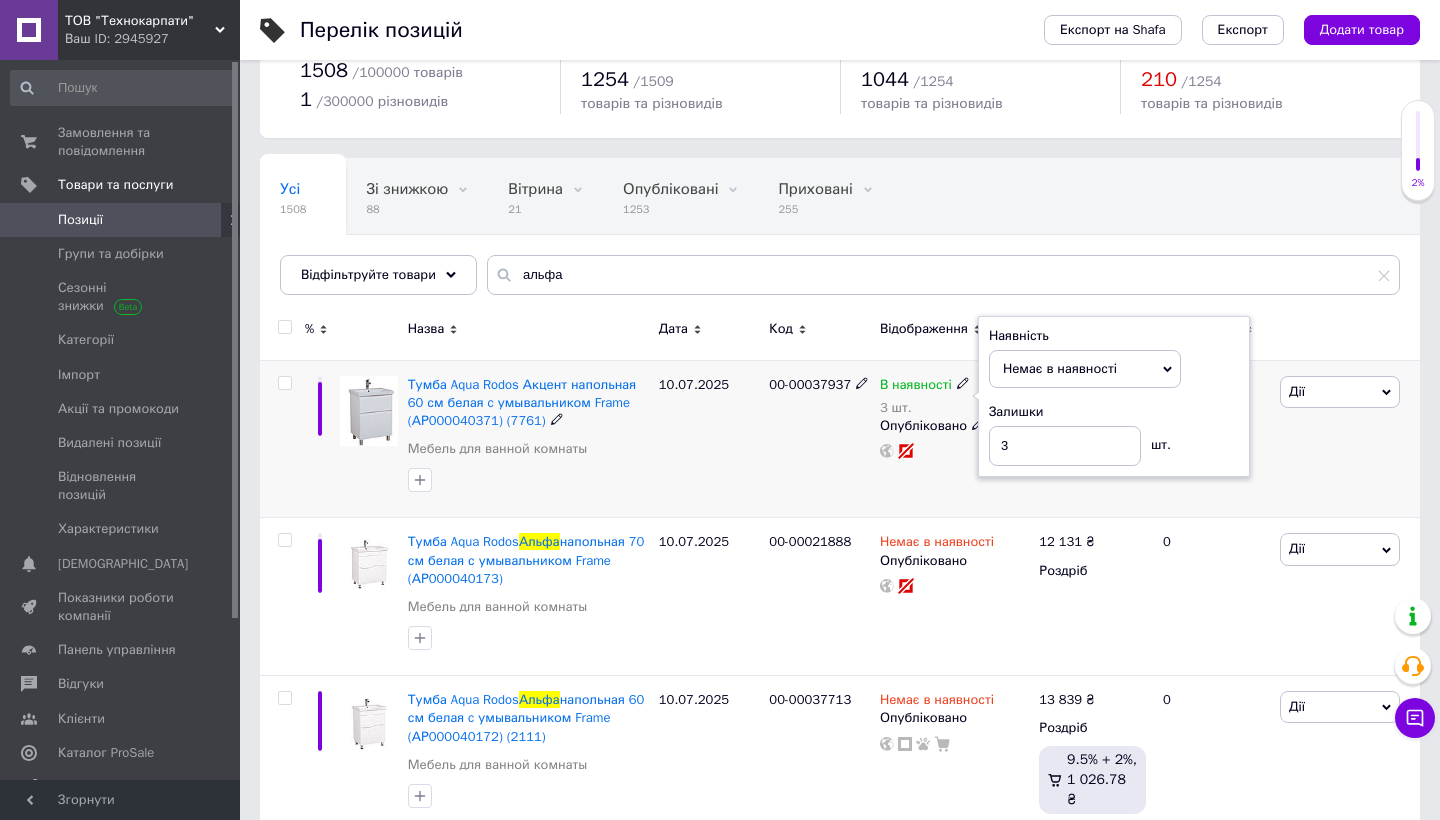 click on "00-00037937" at bounding box center (819, 439) 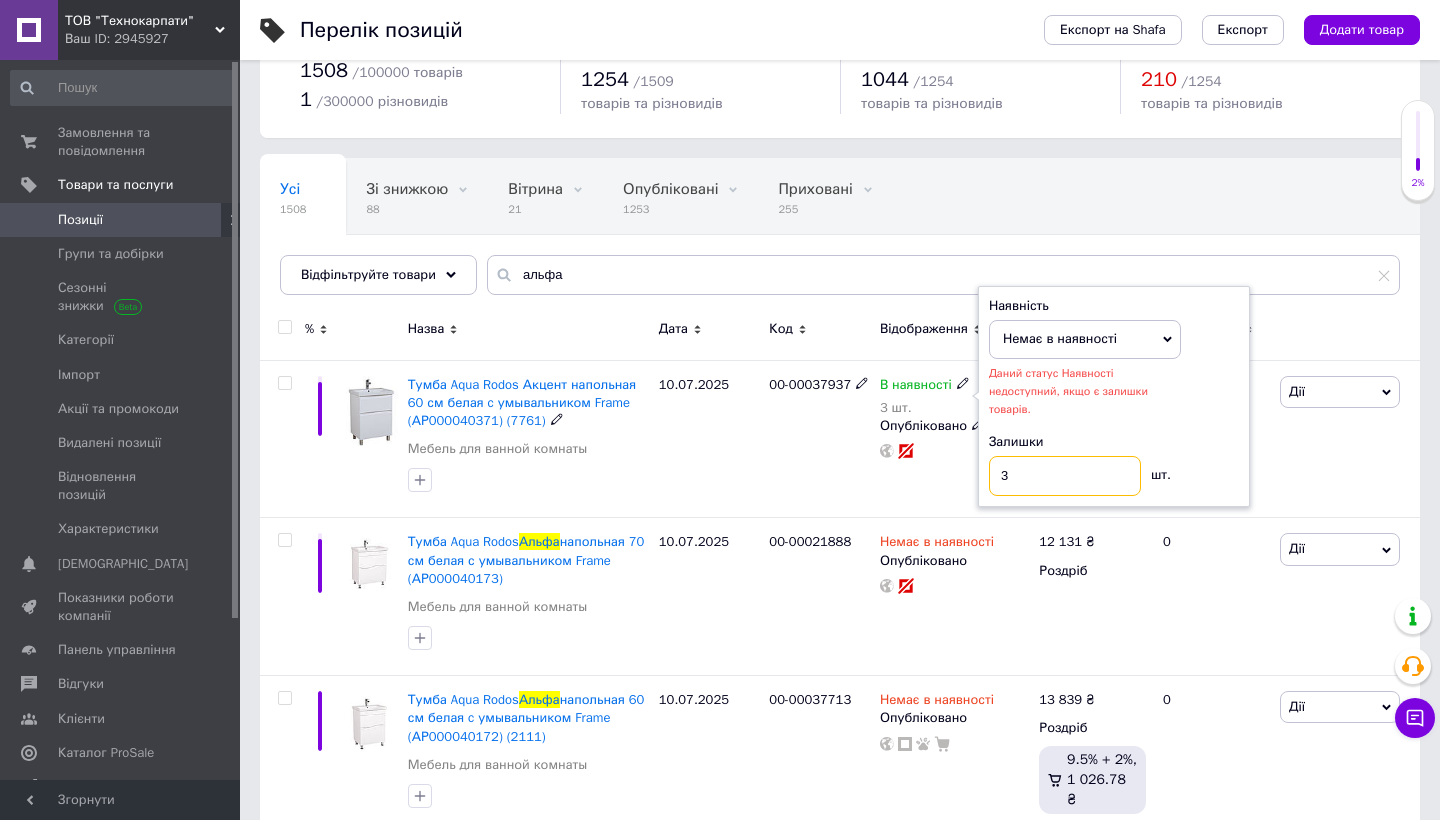 click on "3" at bounding box center (1065, 476) 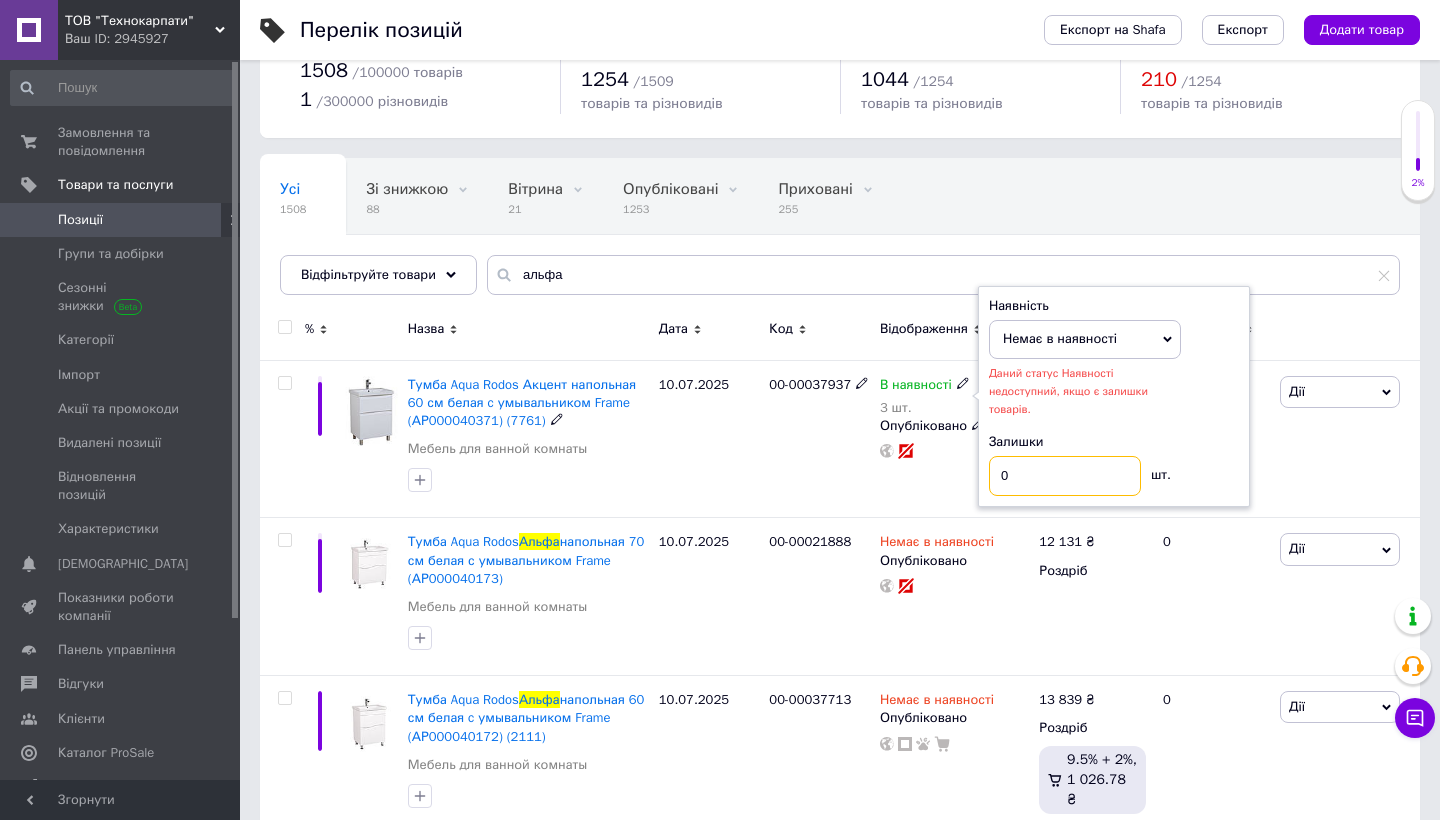 type on "0" 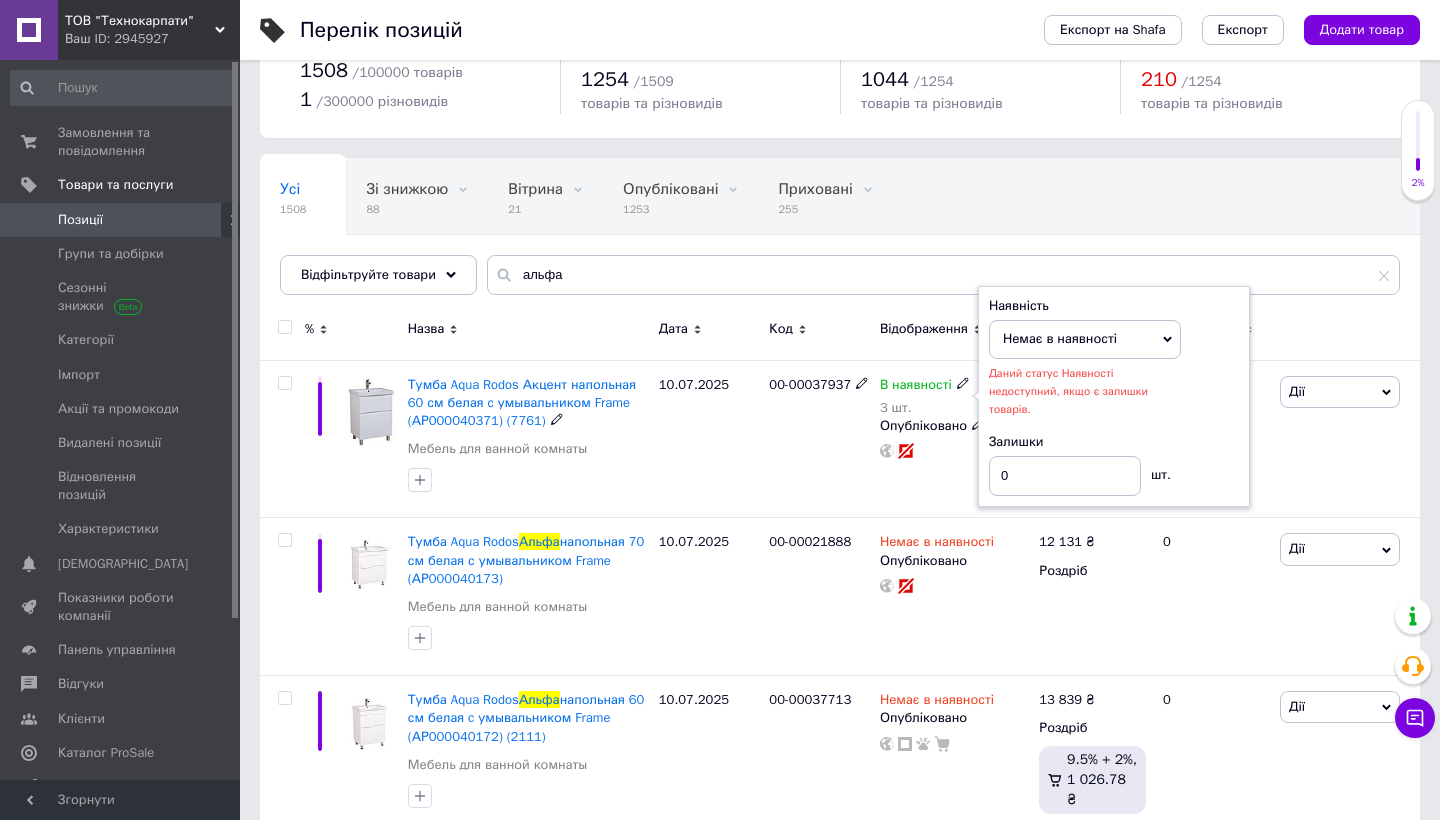 click on "00-00037937" at bounding box center (819, 439) 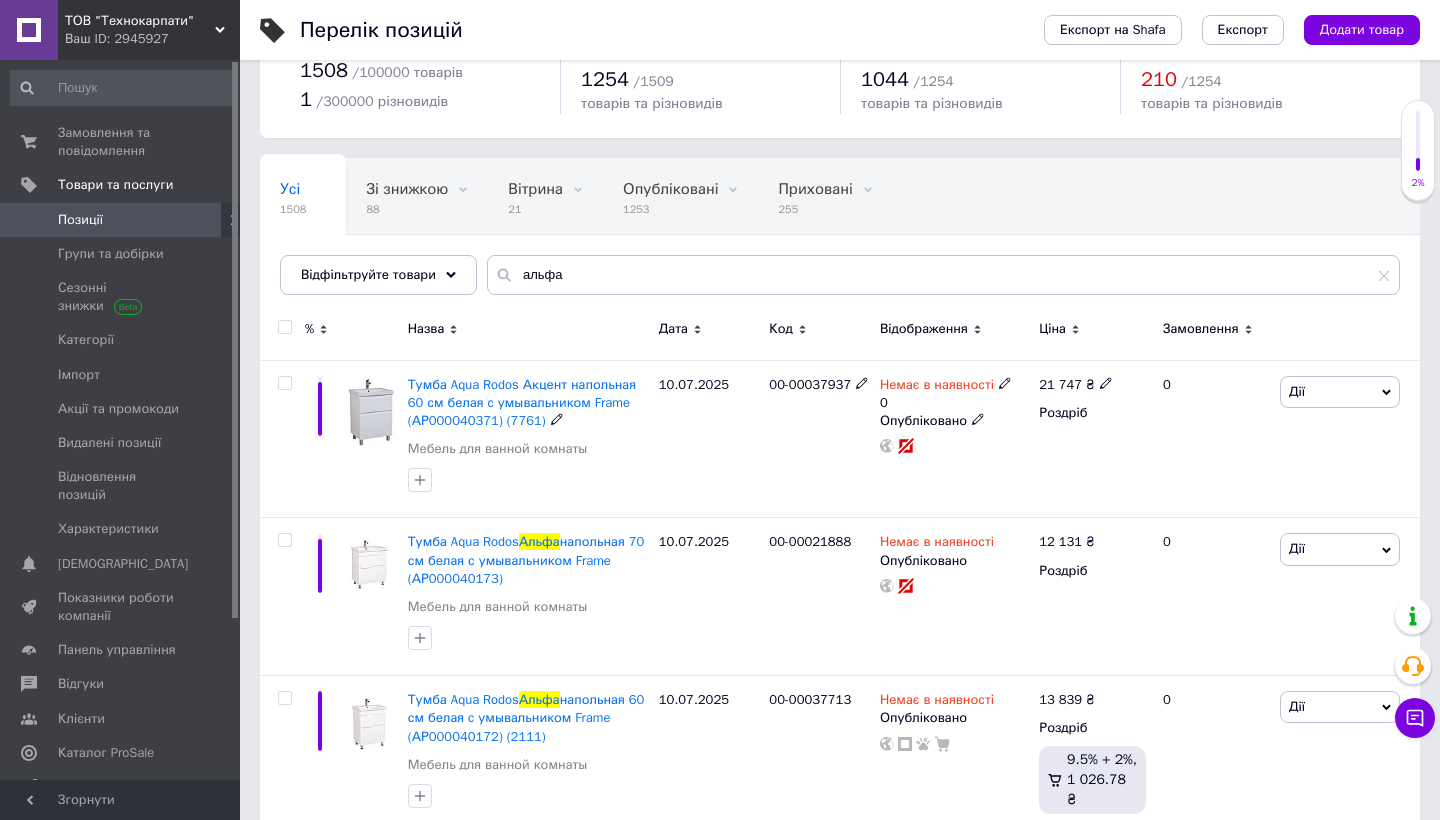 click 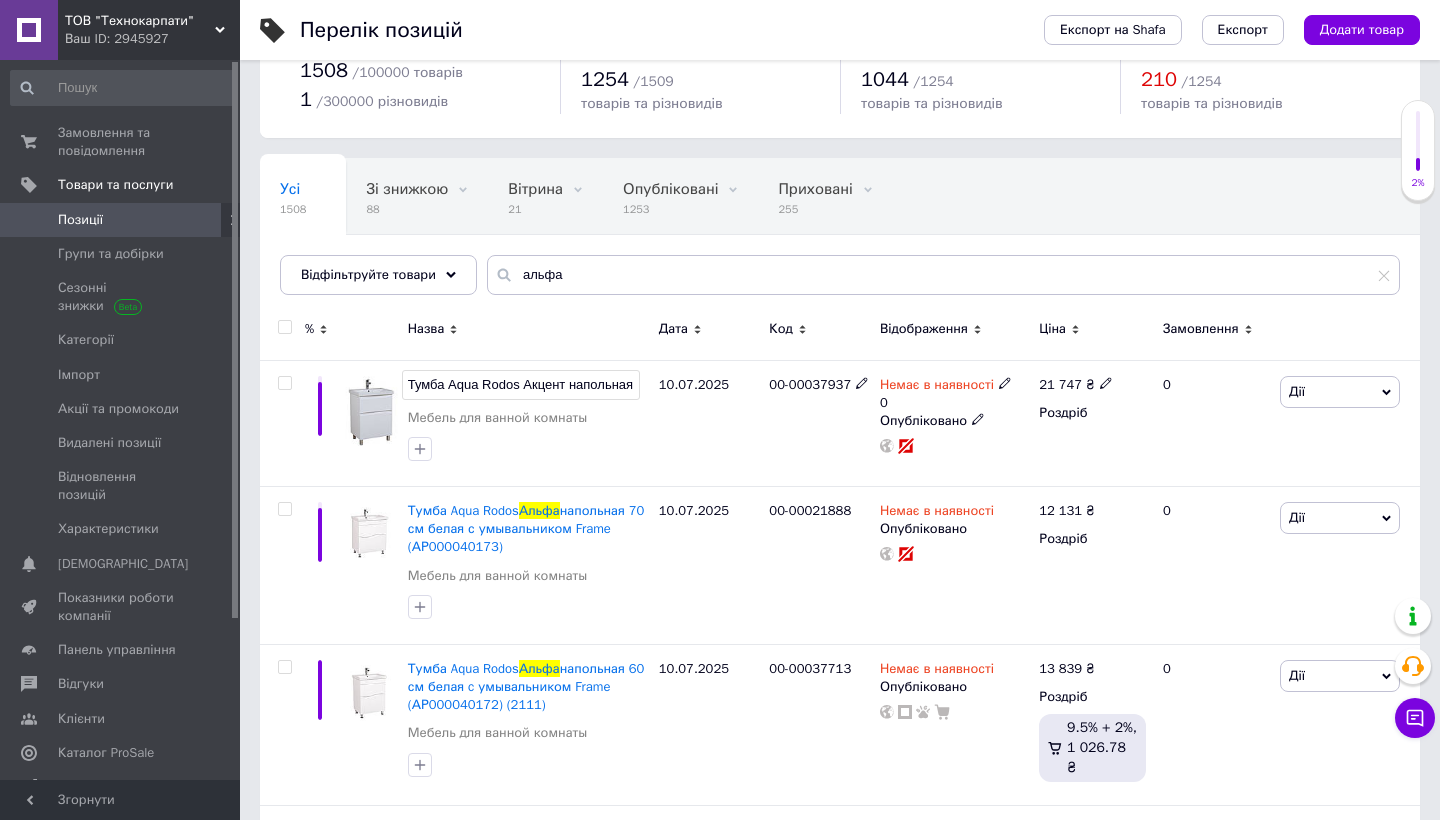 scroll, scrollTop: 0, scrollLeft: 352, axis: horizontal 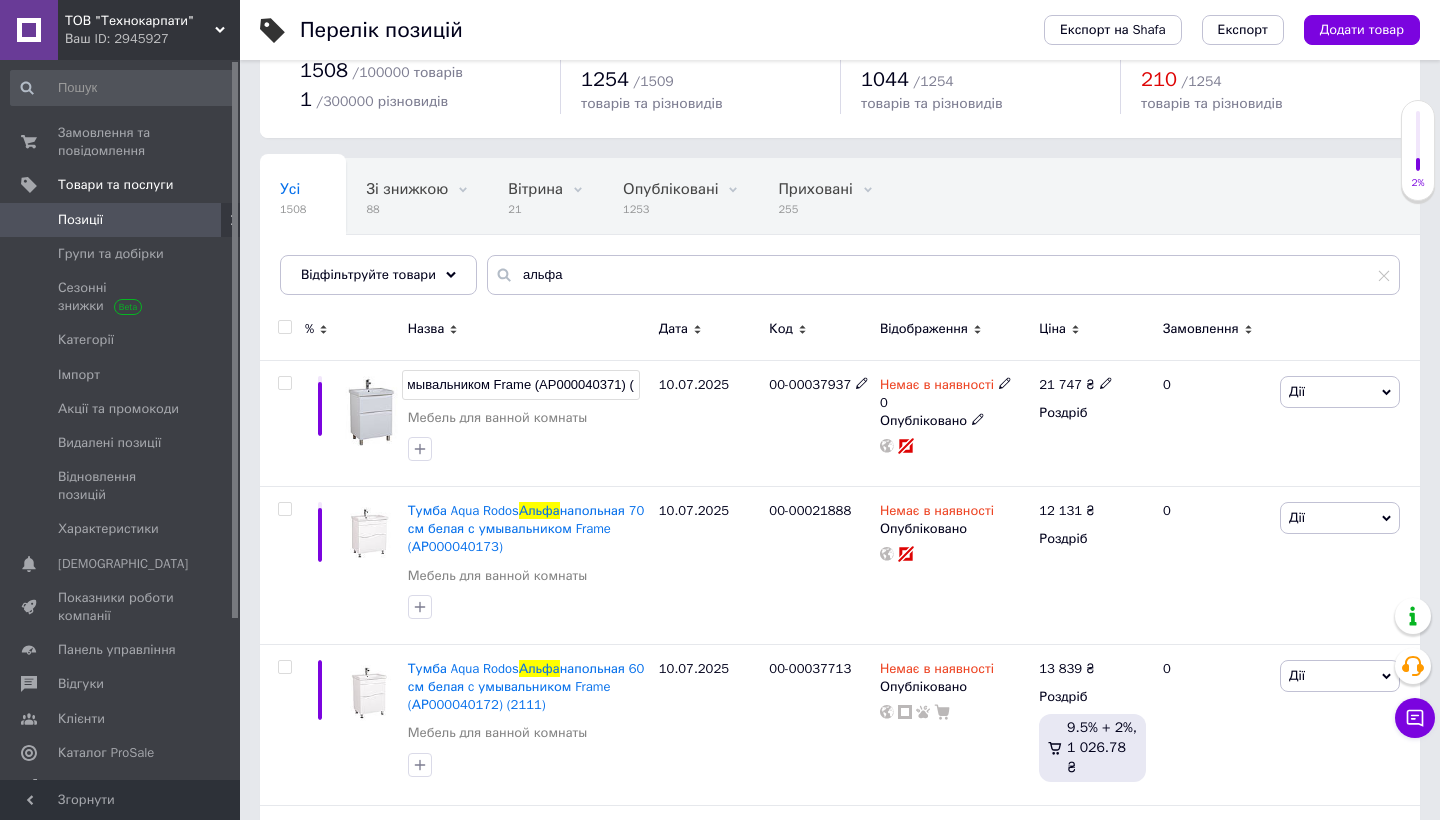 type on "Тумба Aqua Rodos Акцент напольная 60 см белая c умывальником Frame (АР000040371)" 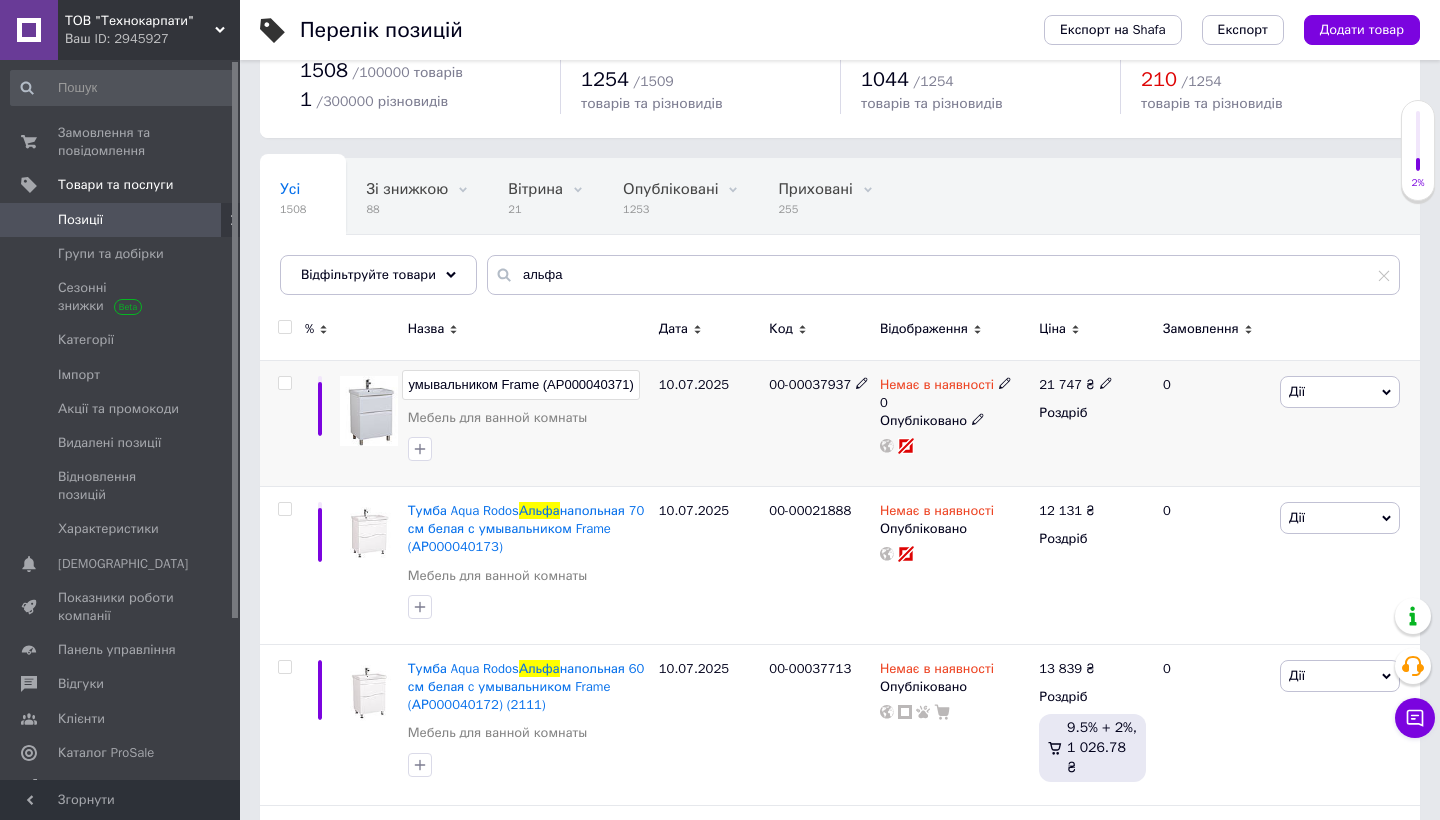 click on "10.07.2025" at bounding box center [709, 423] 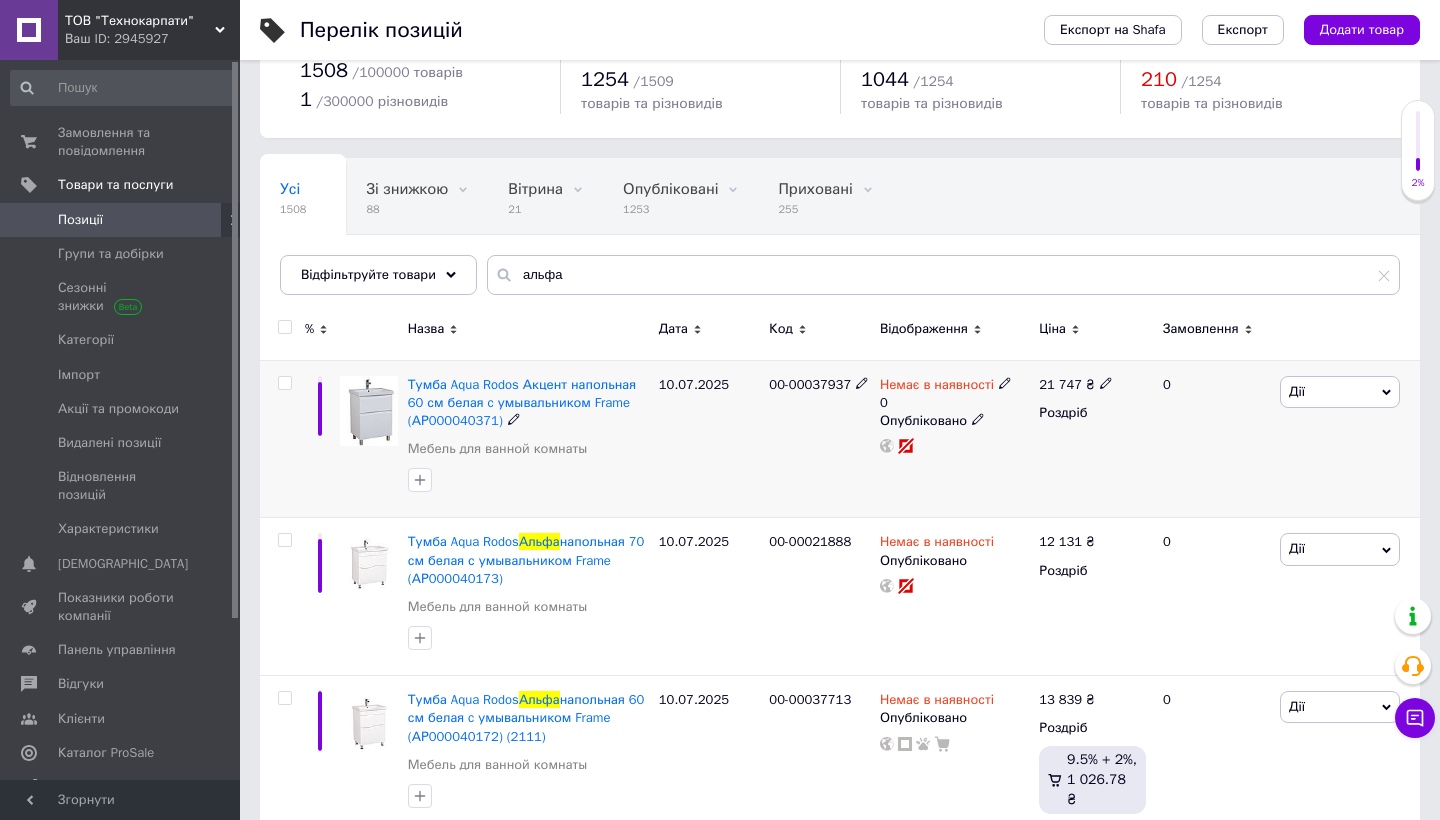 click 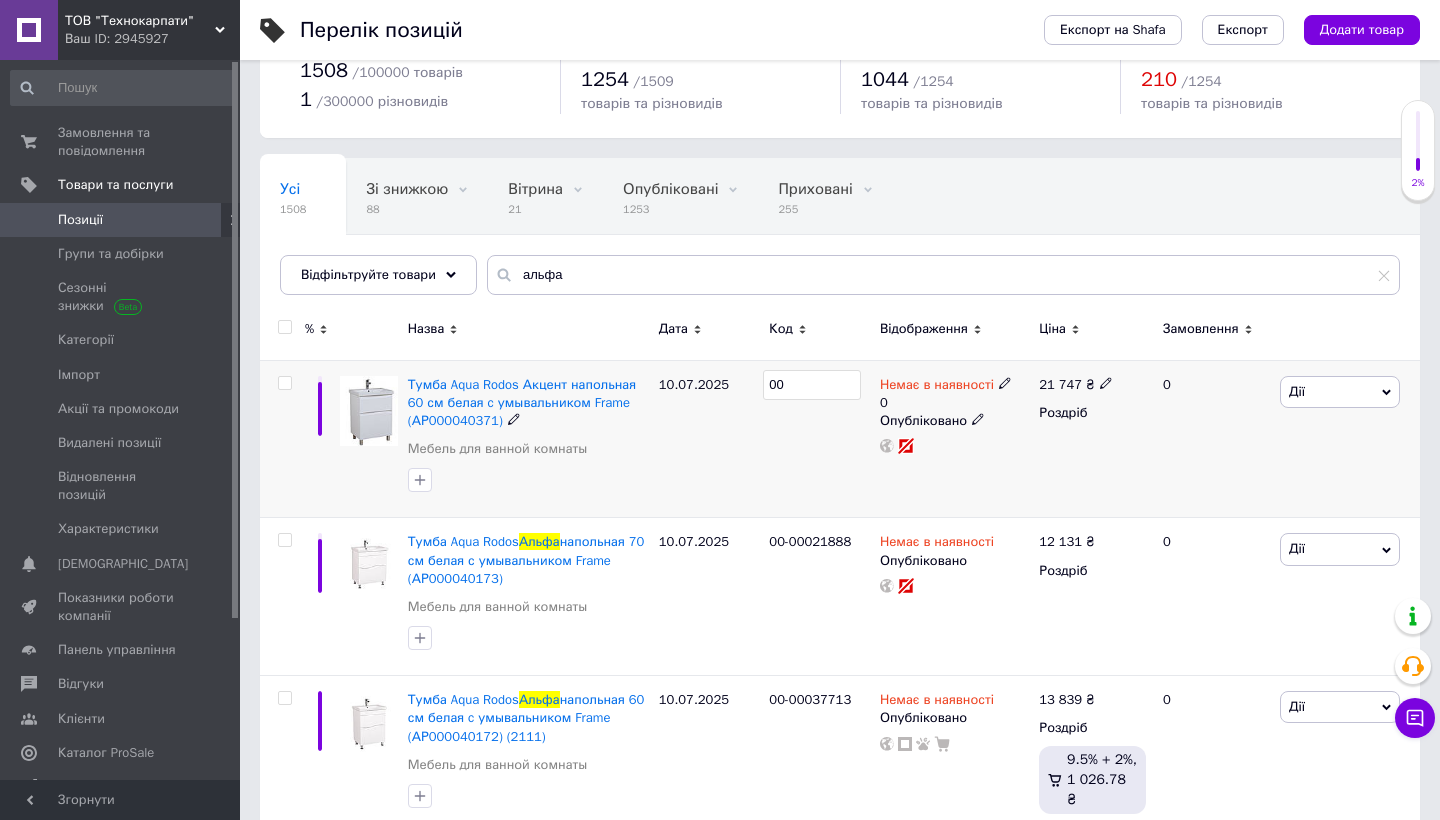 type on "0" 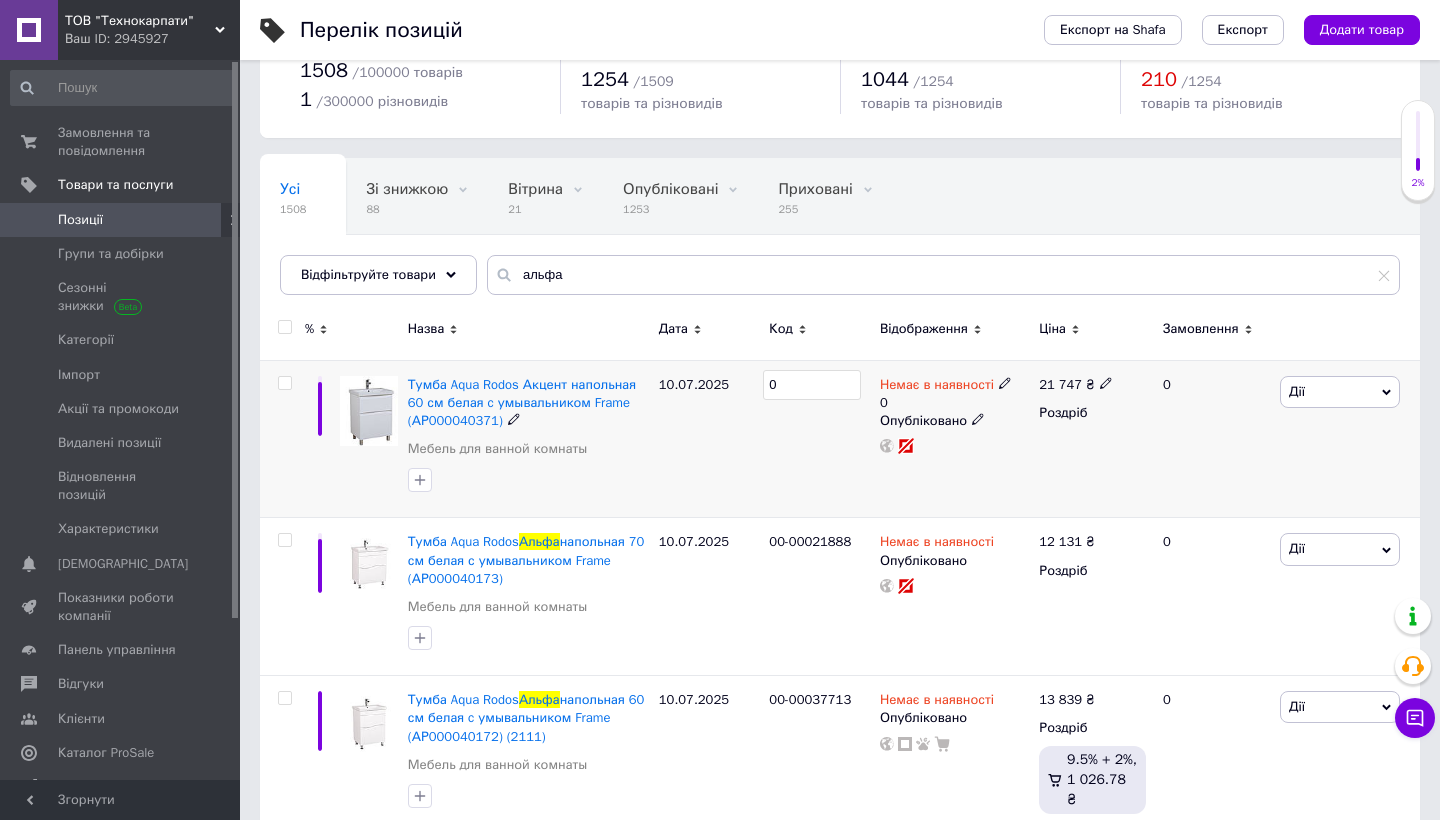 type 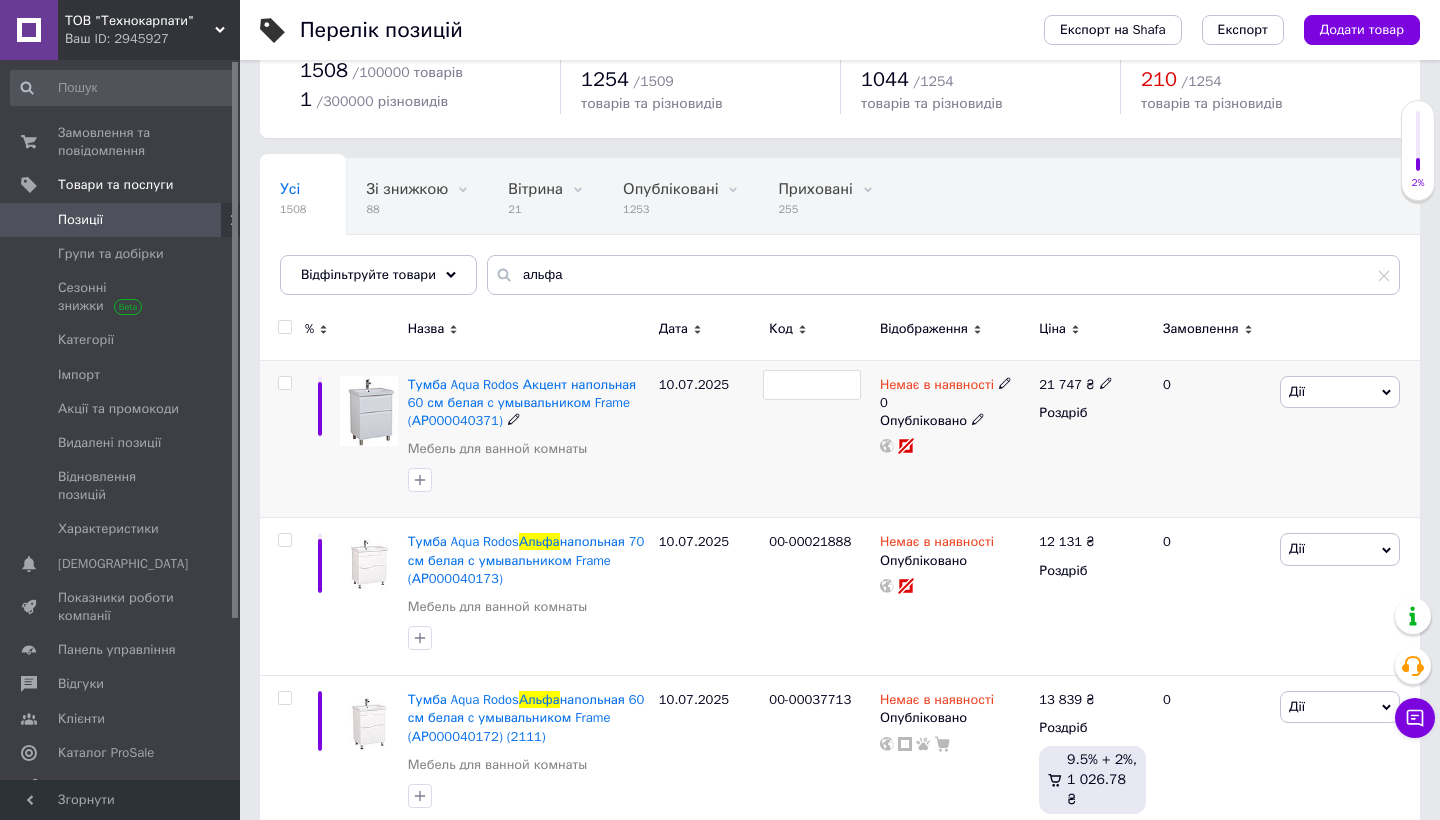 click on "10.07.2025" at bounding box center (709, 439) 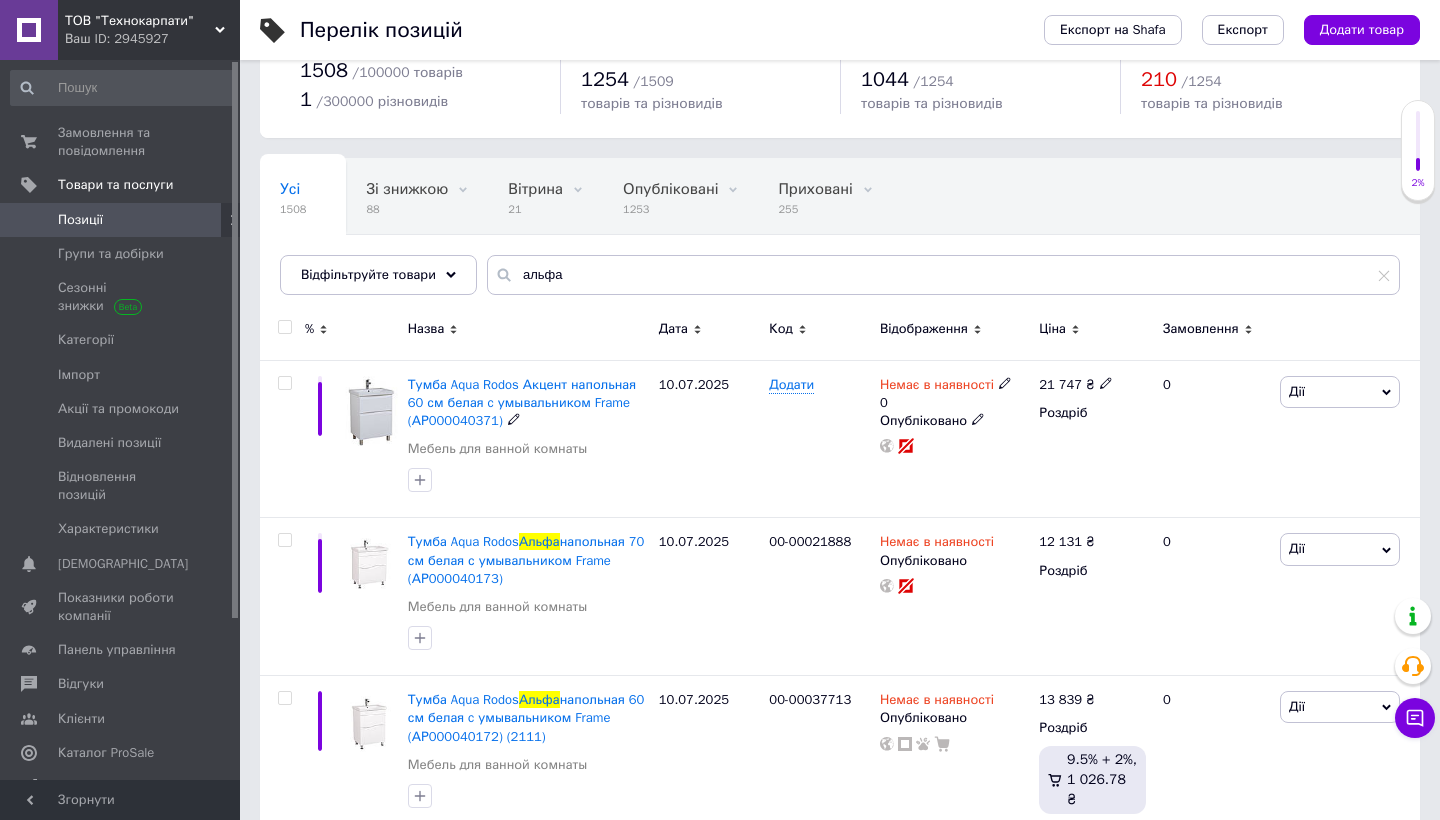 click 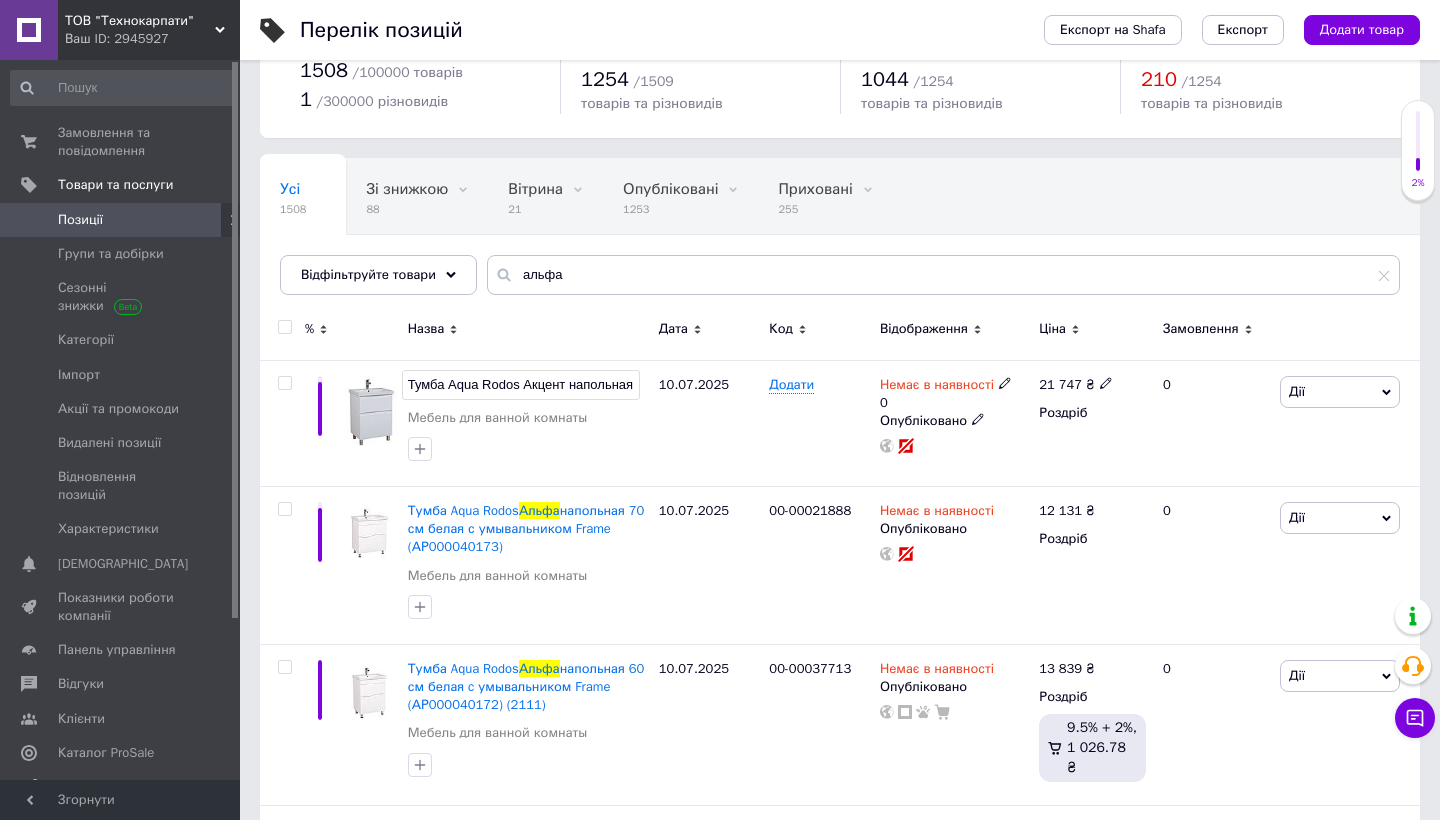 scroll, scrollTop: 0, scrollLeft: 311, axis: horizontal 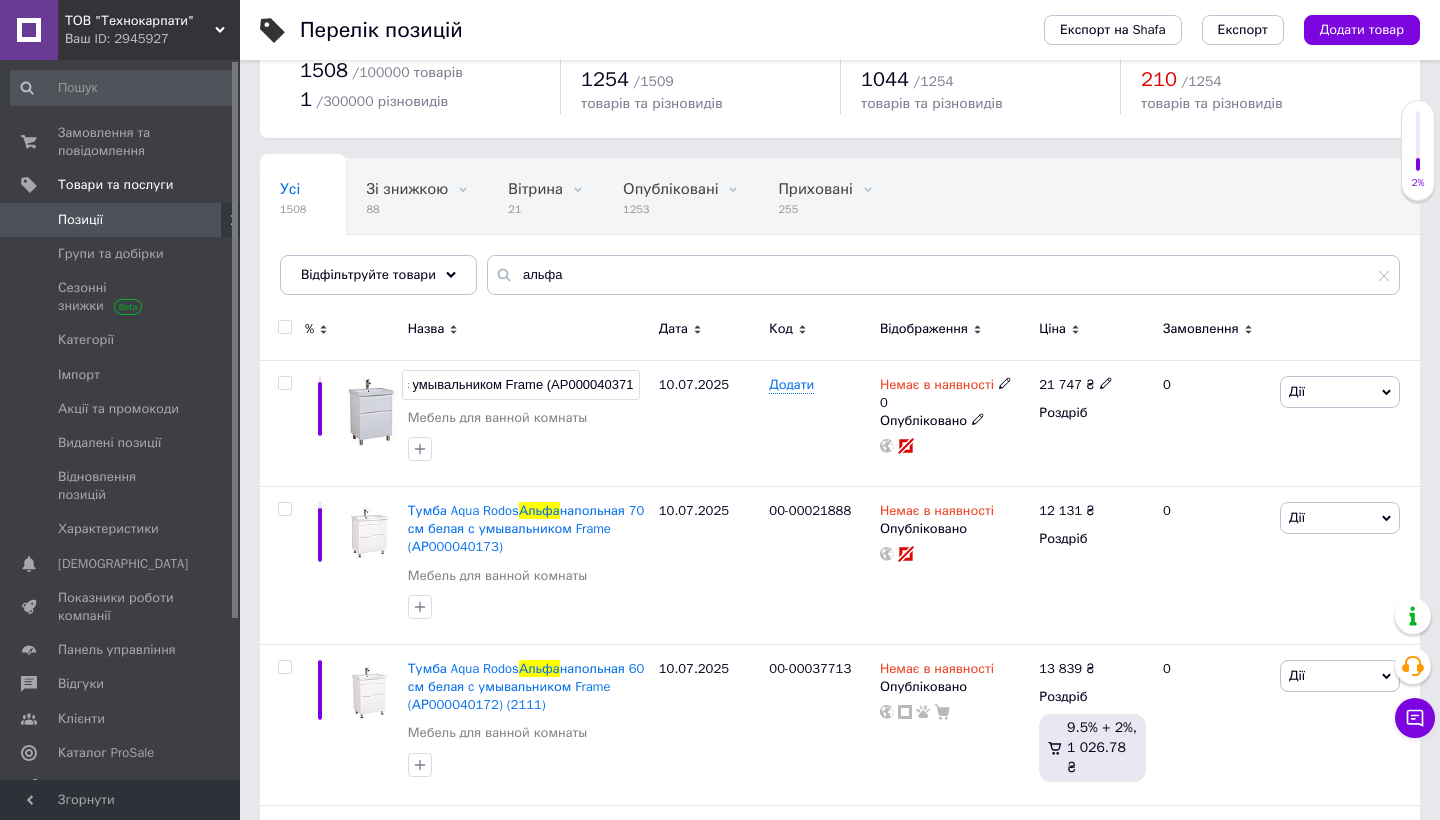 click on "Тумба Aqua Rodos Акцент напольная 60 см белая c умывальником Frame (АР000040371)" at bounding box center [521, 385] 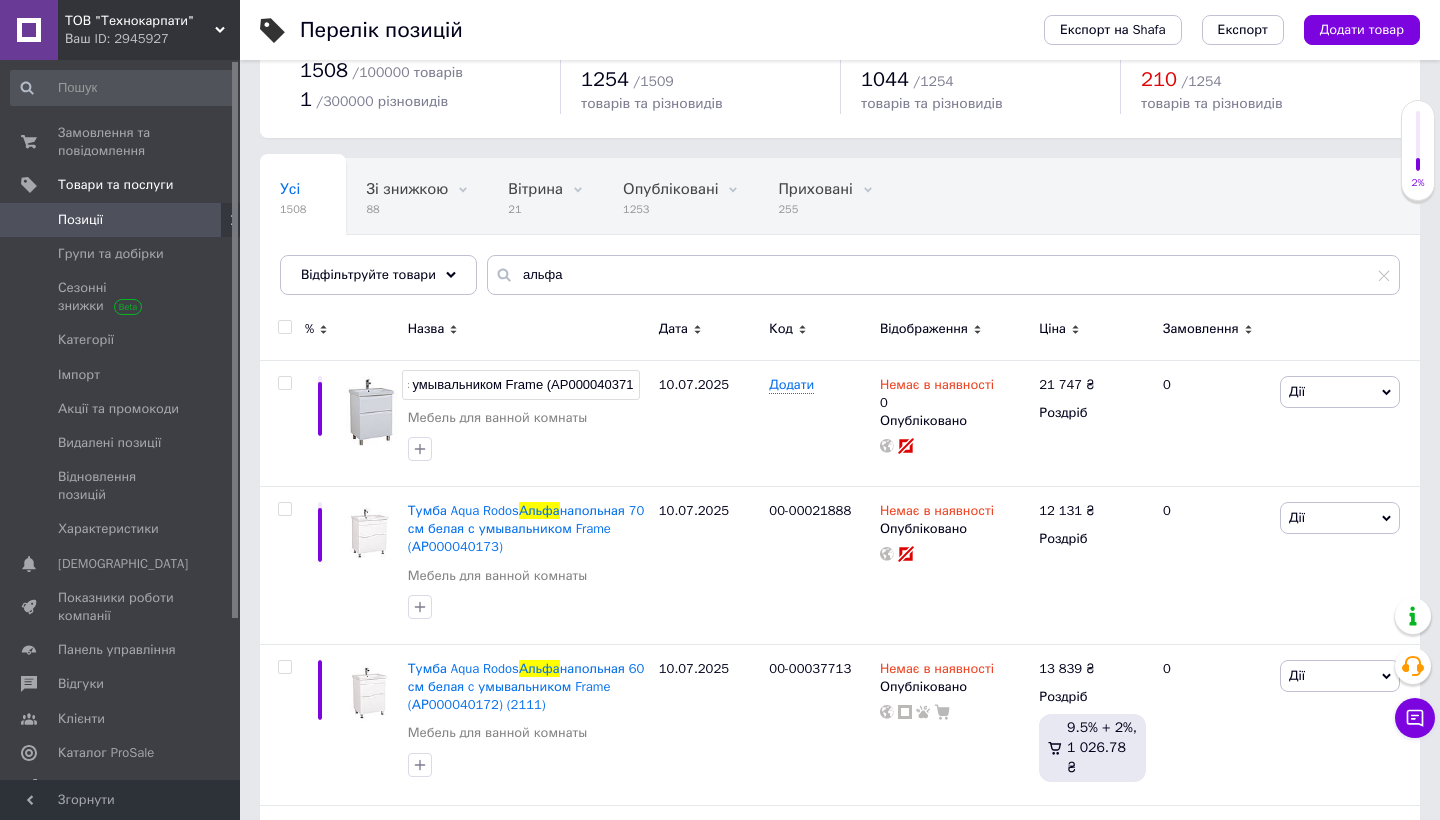 click on "Усі 1508 Зі знижкою 88 Видалити Редагувати Вітрина 21 Видалити Редагувати Опубліковані 1253 Видалити Редагувати Приховані 255 Видалити Редагувати Ok Відфільтровано...  Зберегти" at bounding box center [840, 236] 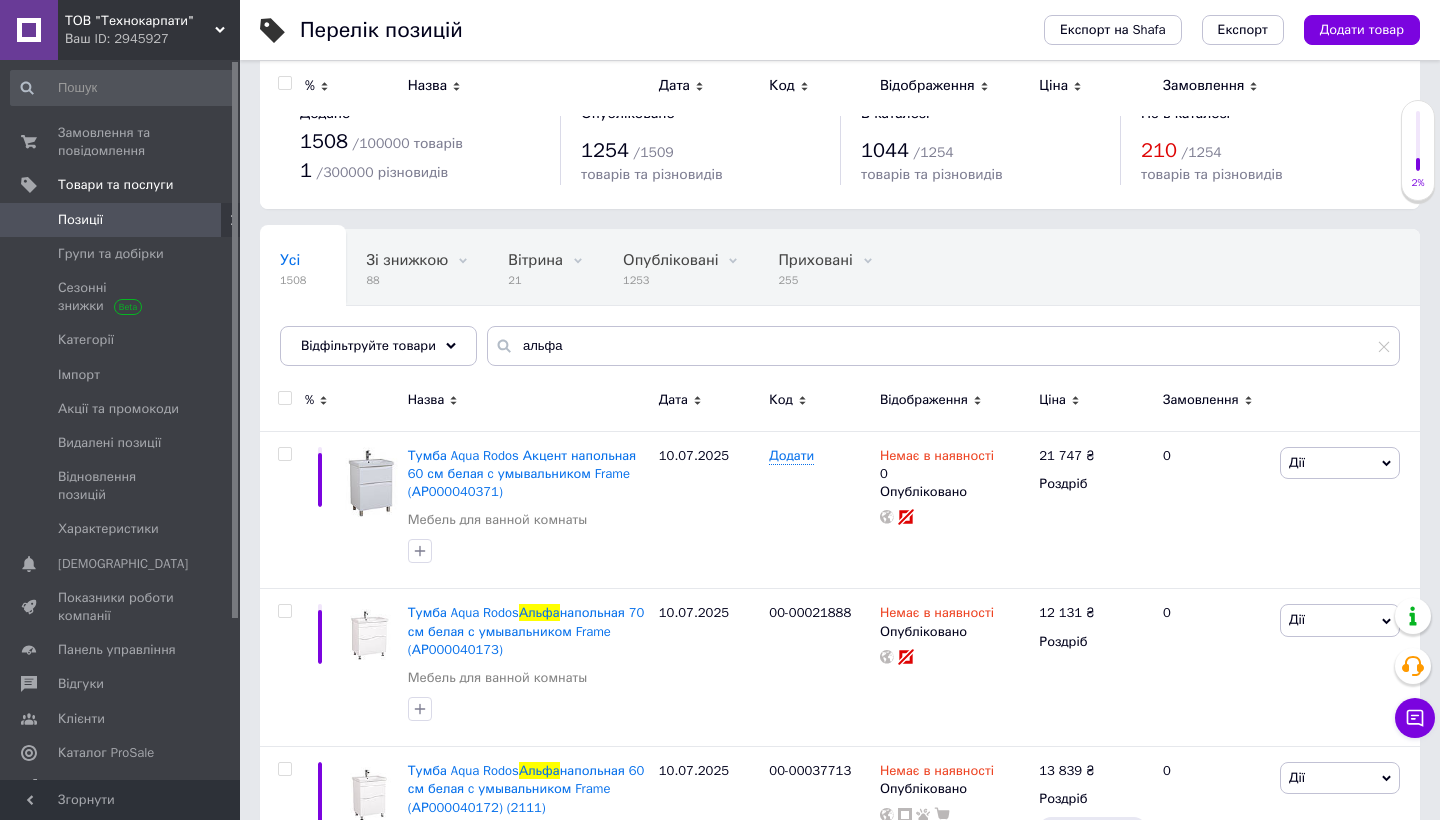 scroll, scrollTop: -1, scrollLeft: 0, axis: vertical 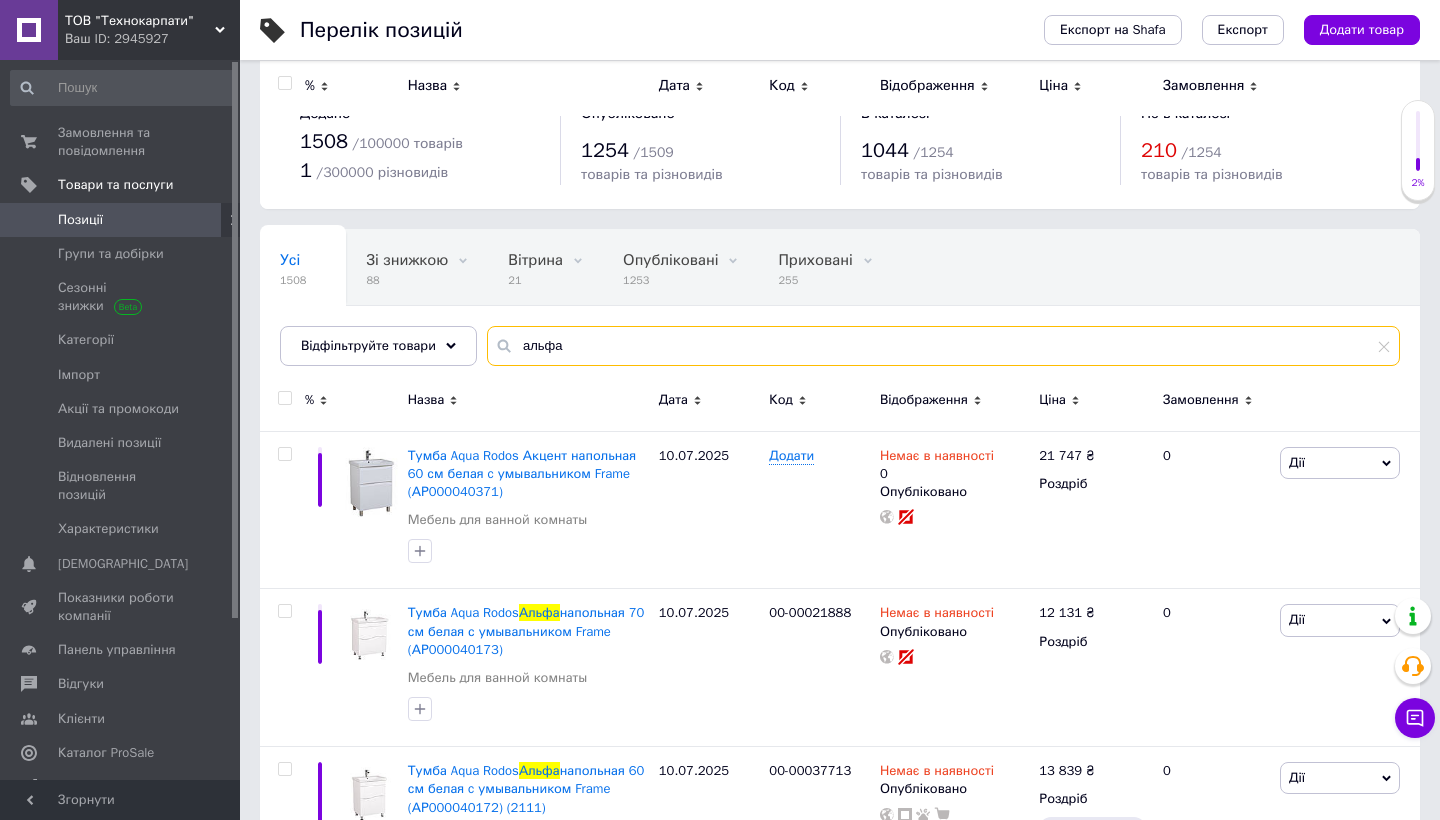 click on "альфа" at bounding box center [943, 346] 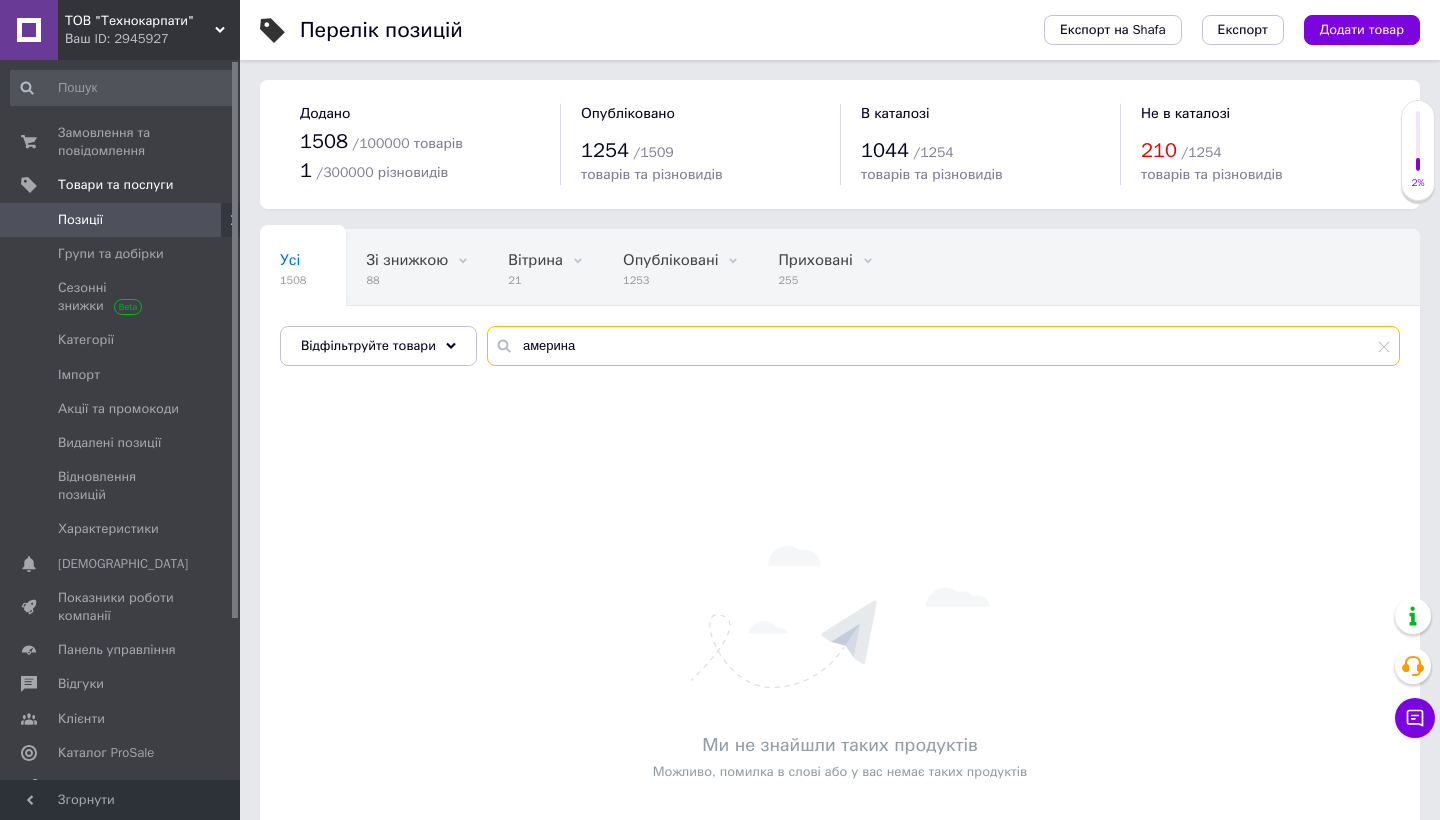 click on "америна" at bounding box center [943, 346] 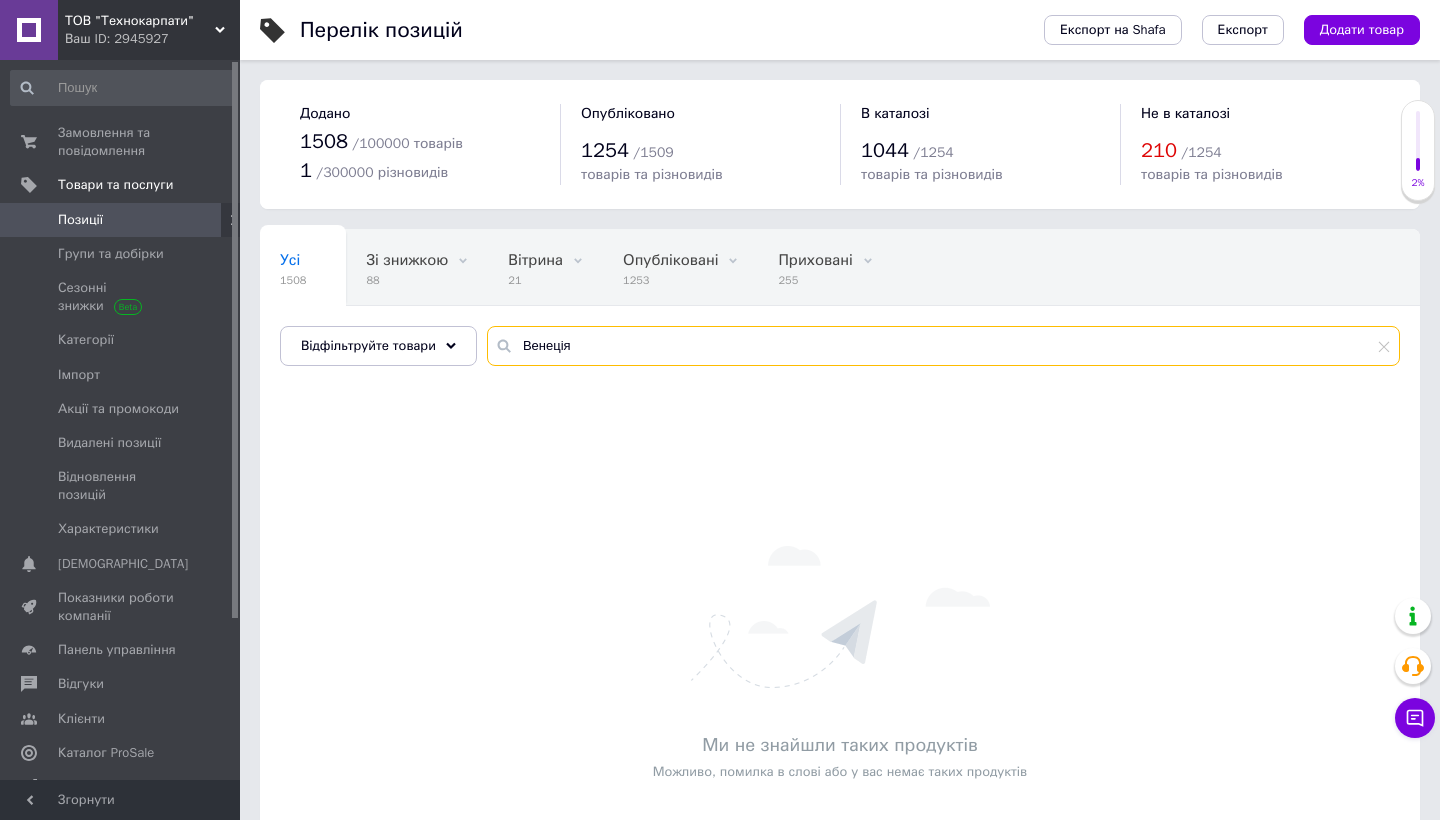 click on "Венеція" at bounding box center (943, 346) 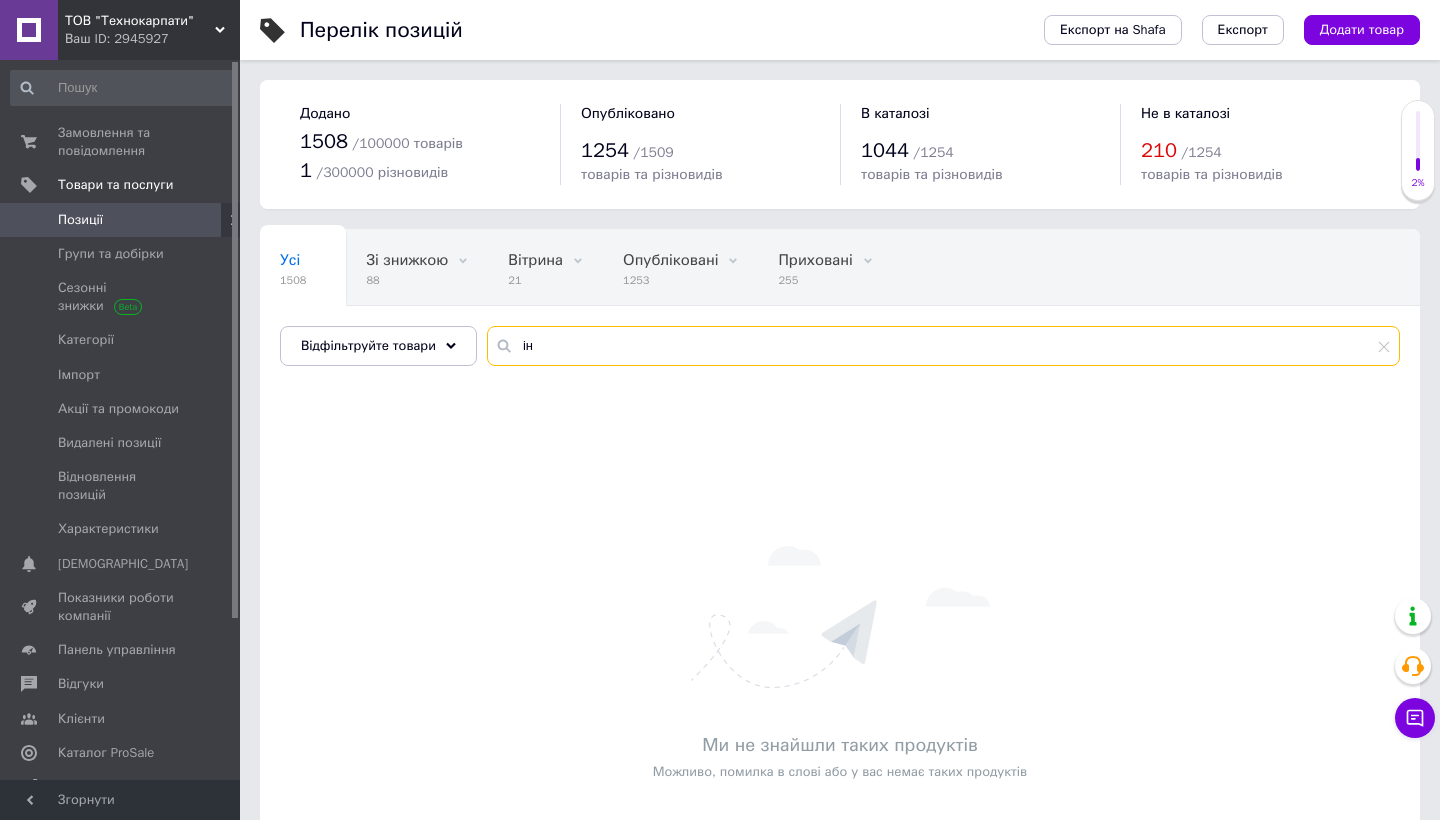 type on "і" 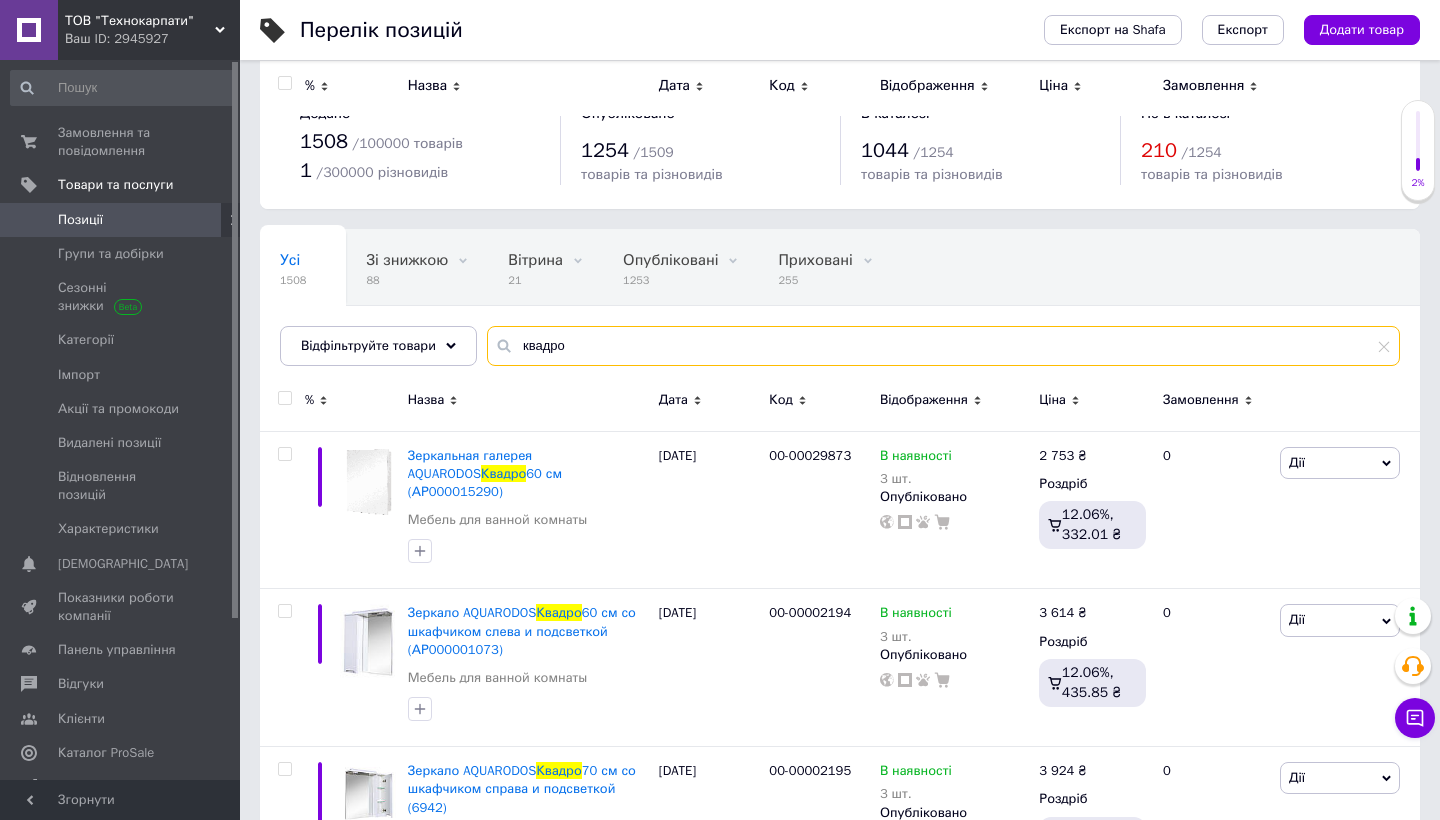 scroll, scrollTop: 0, scrollLeft: 0, axis: both 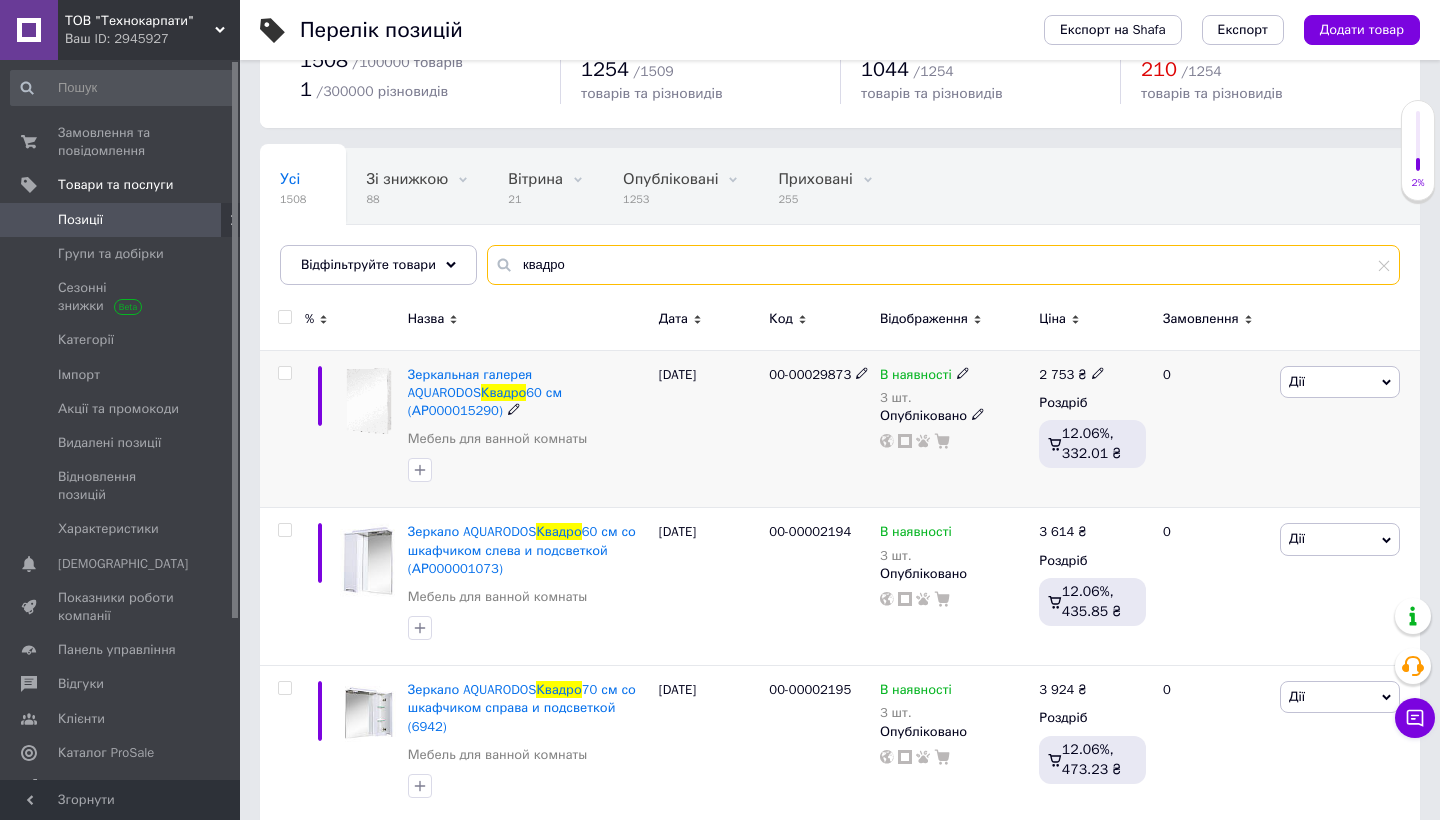 type on "квадро" 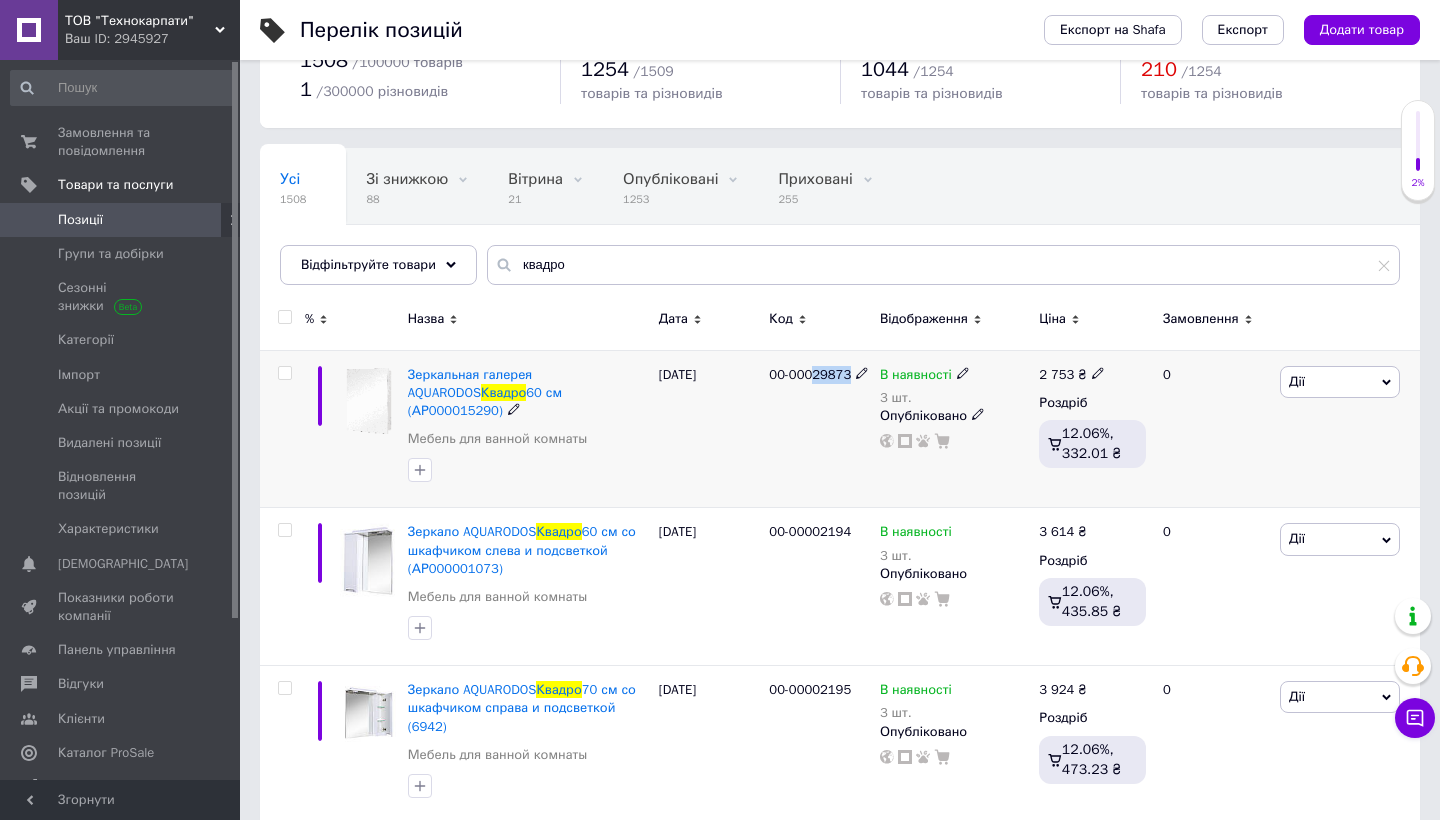drag, startPoint x: 817, startPoint y: 374, endPoint x: 862, endPoint y: 375, distance: 45.01111 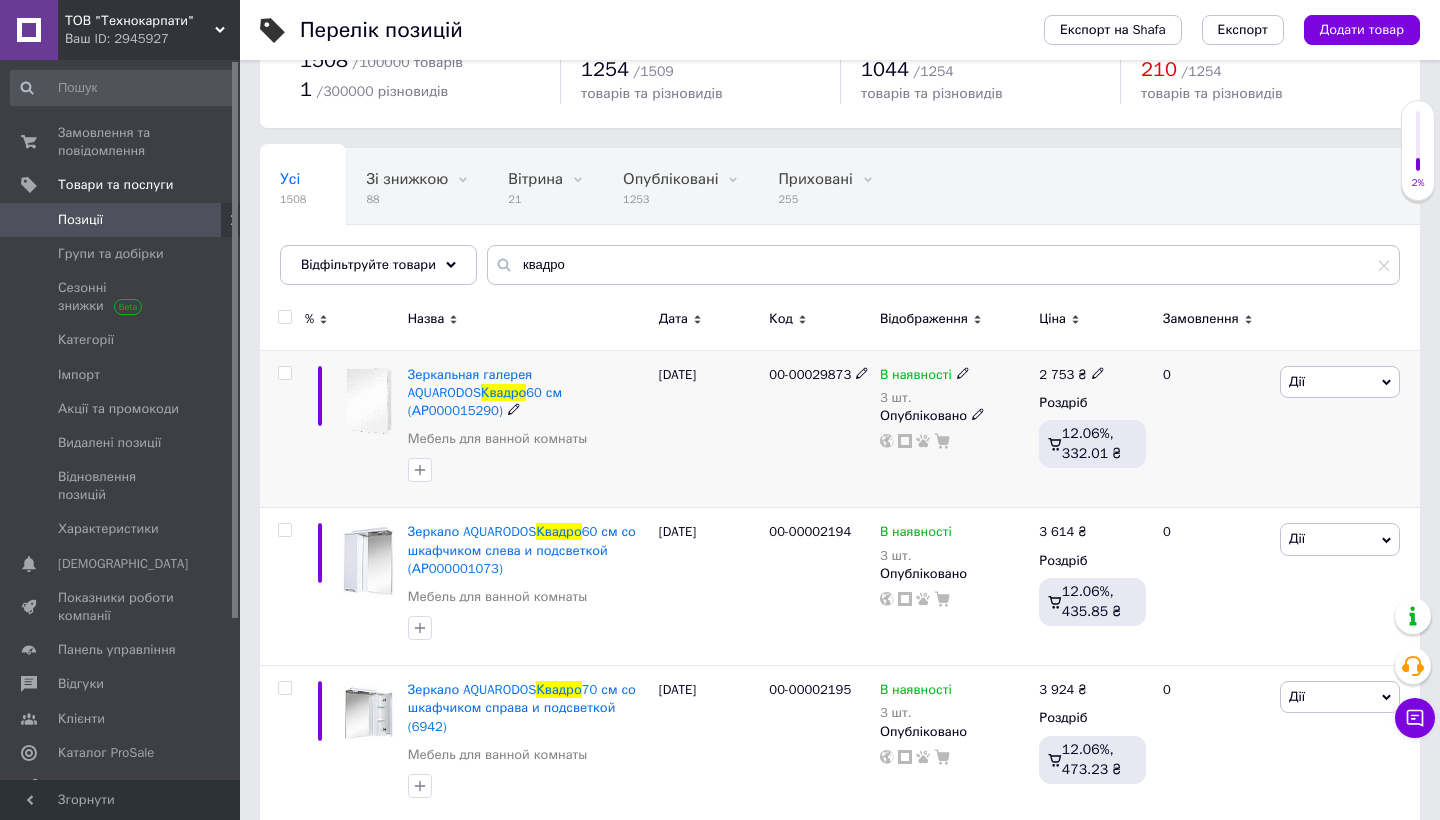 click 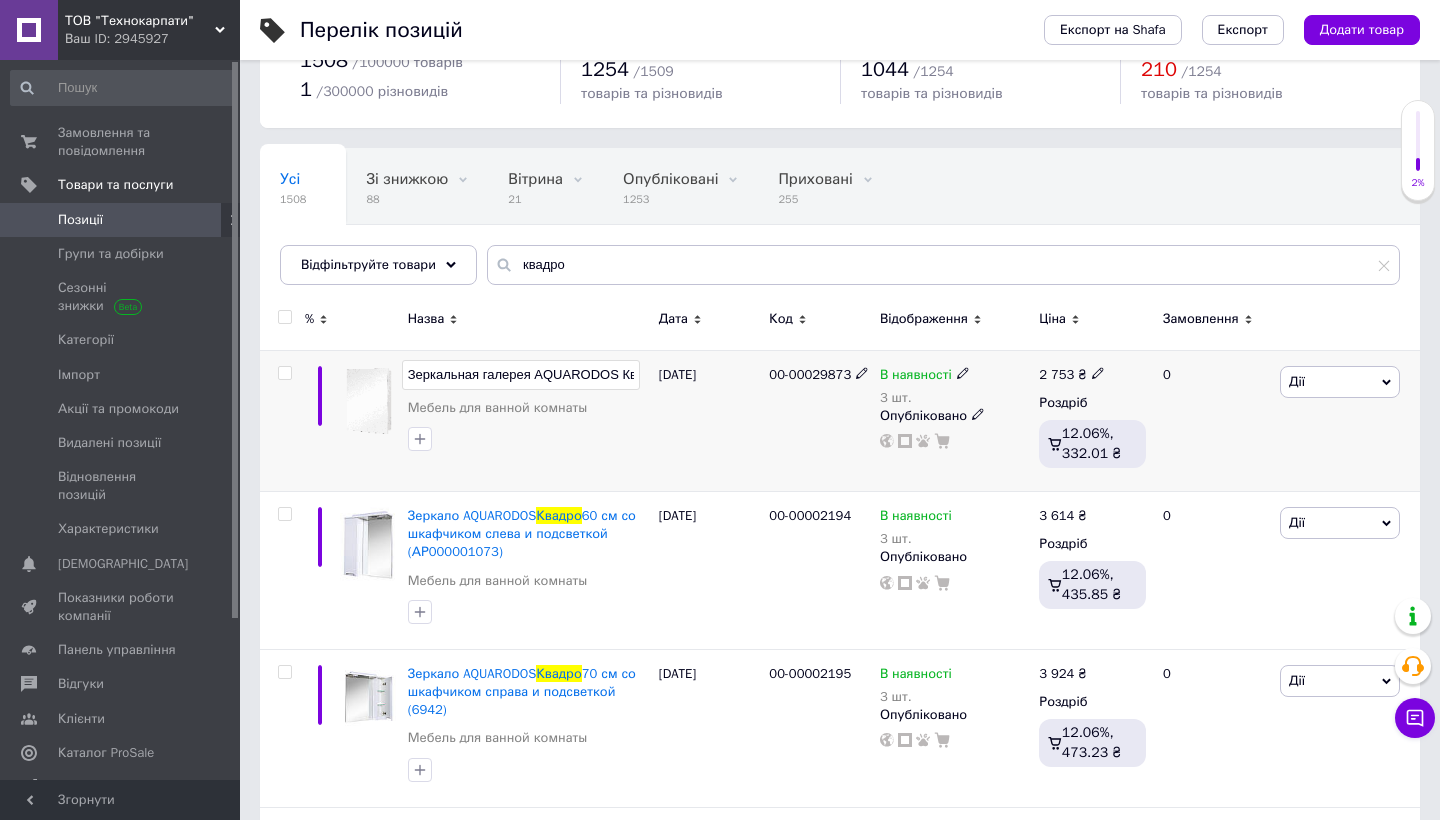 scroll, scrollTop: 0, scrollLeft: 160, axis: horizontal 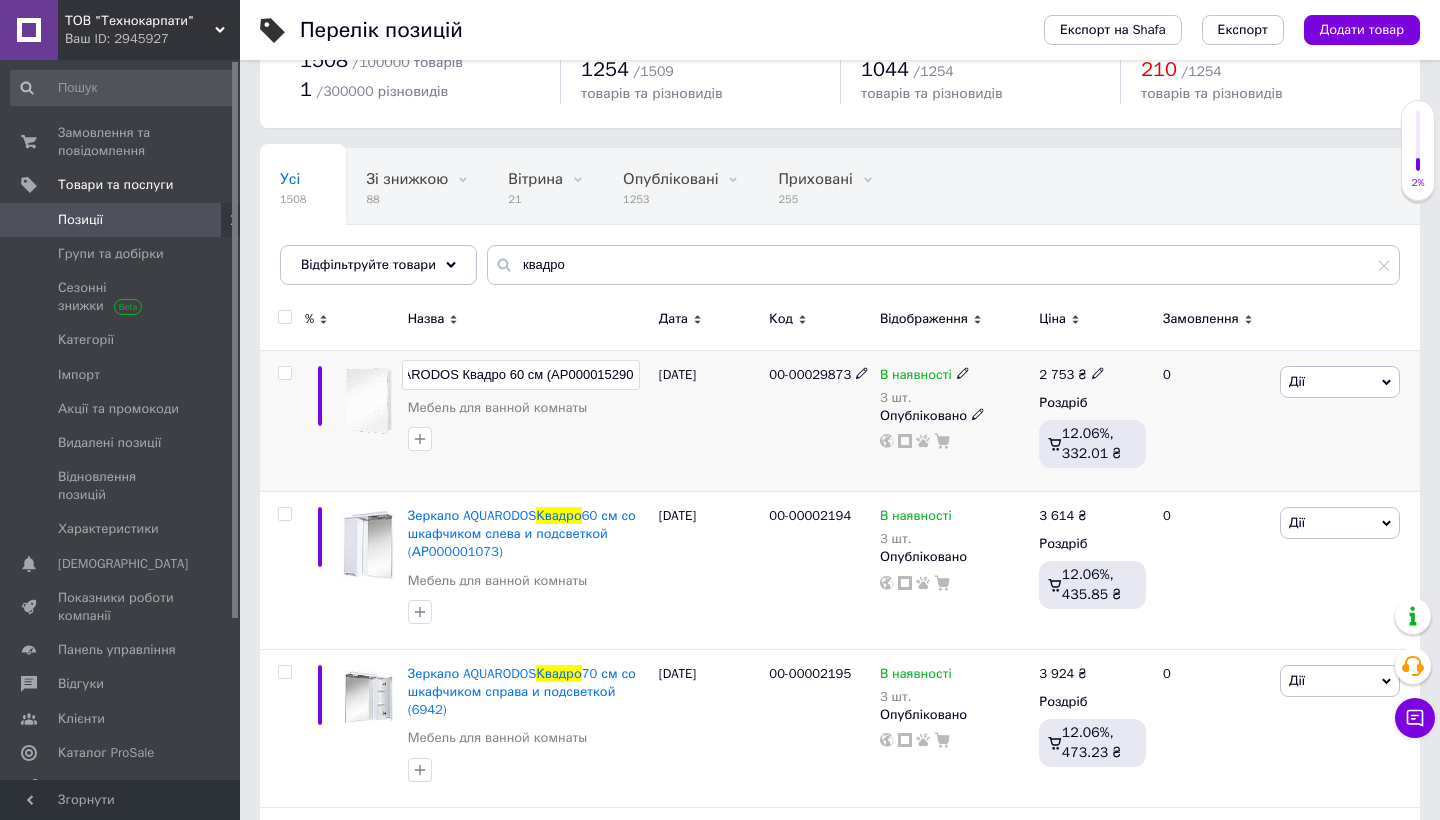type on "Зеркальная галерея AQUARODOS Квадро 60 см (АР000015290) (8213)" 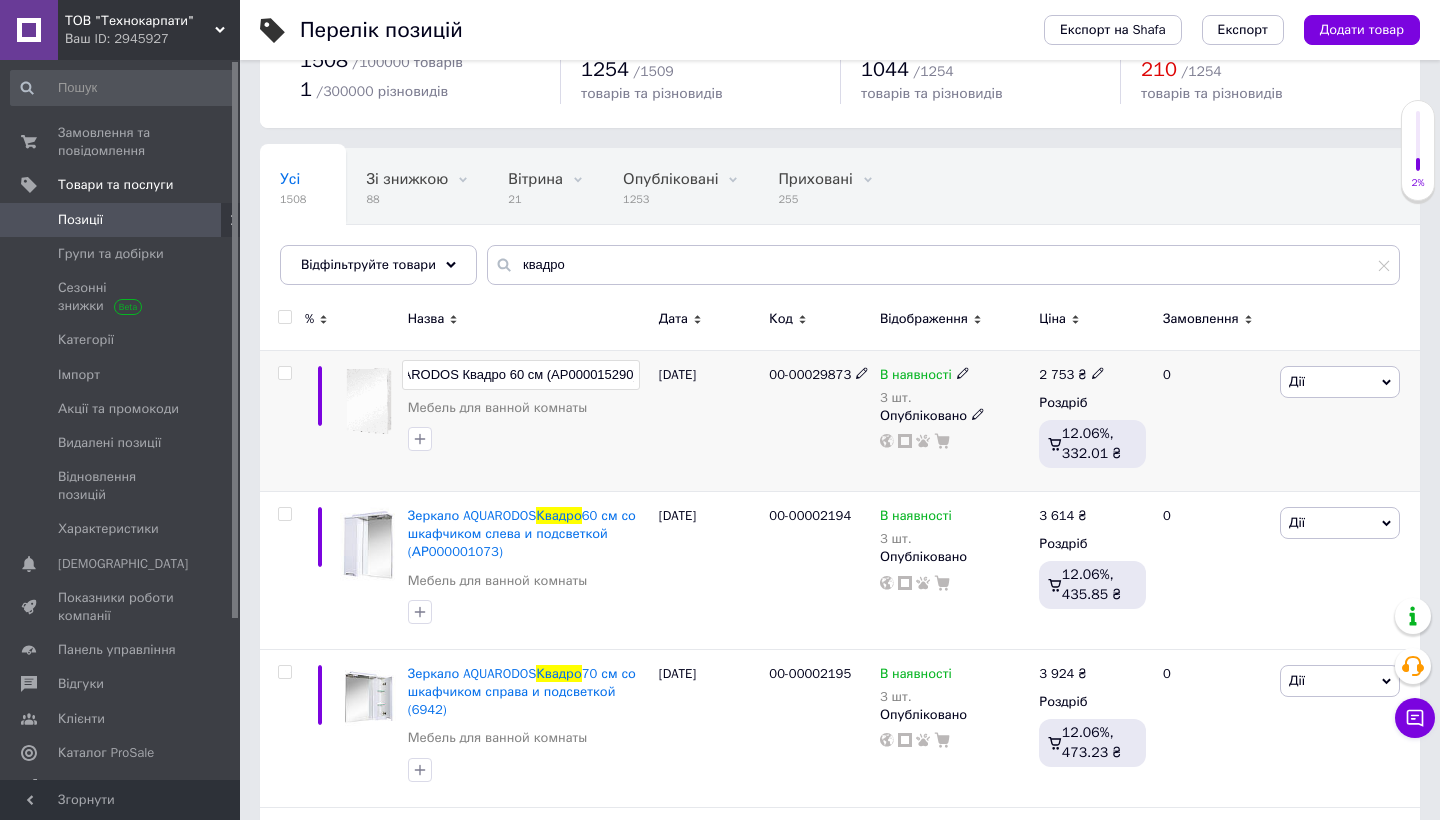 click on "Зеркальная галерея AQUARODOS Квадро 60 см (АР000015290) (8213) Мебель для ванной комнаты" at bounding box center (528, 420) 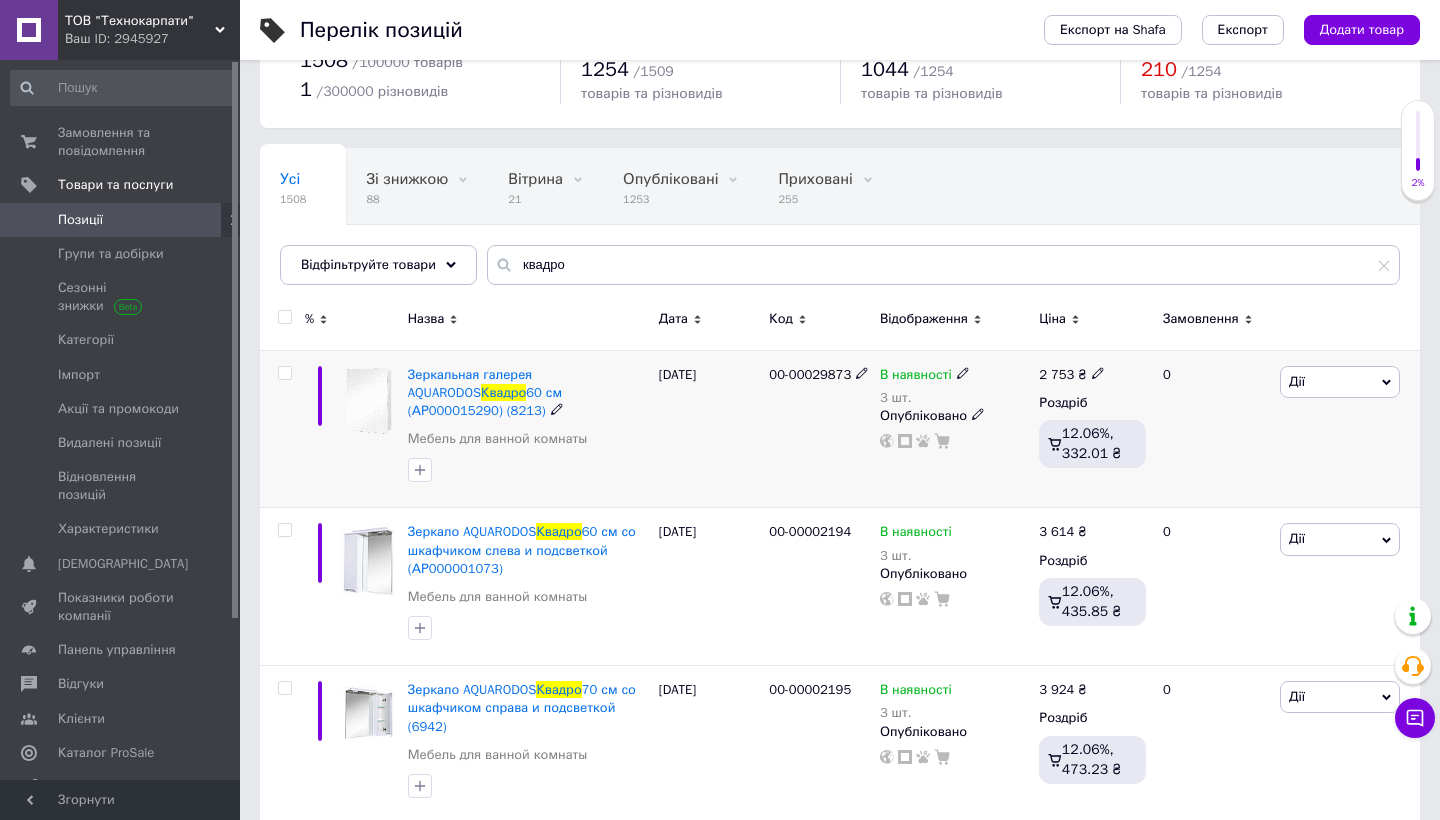 click 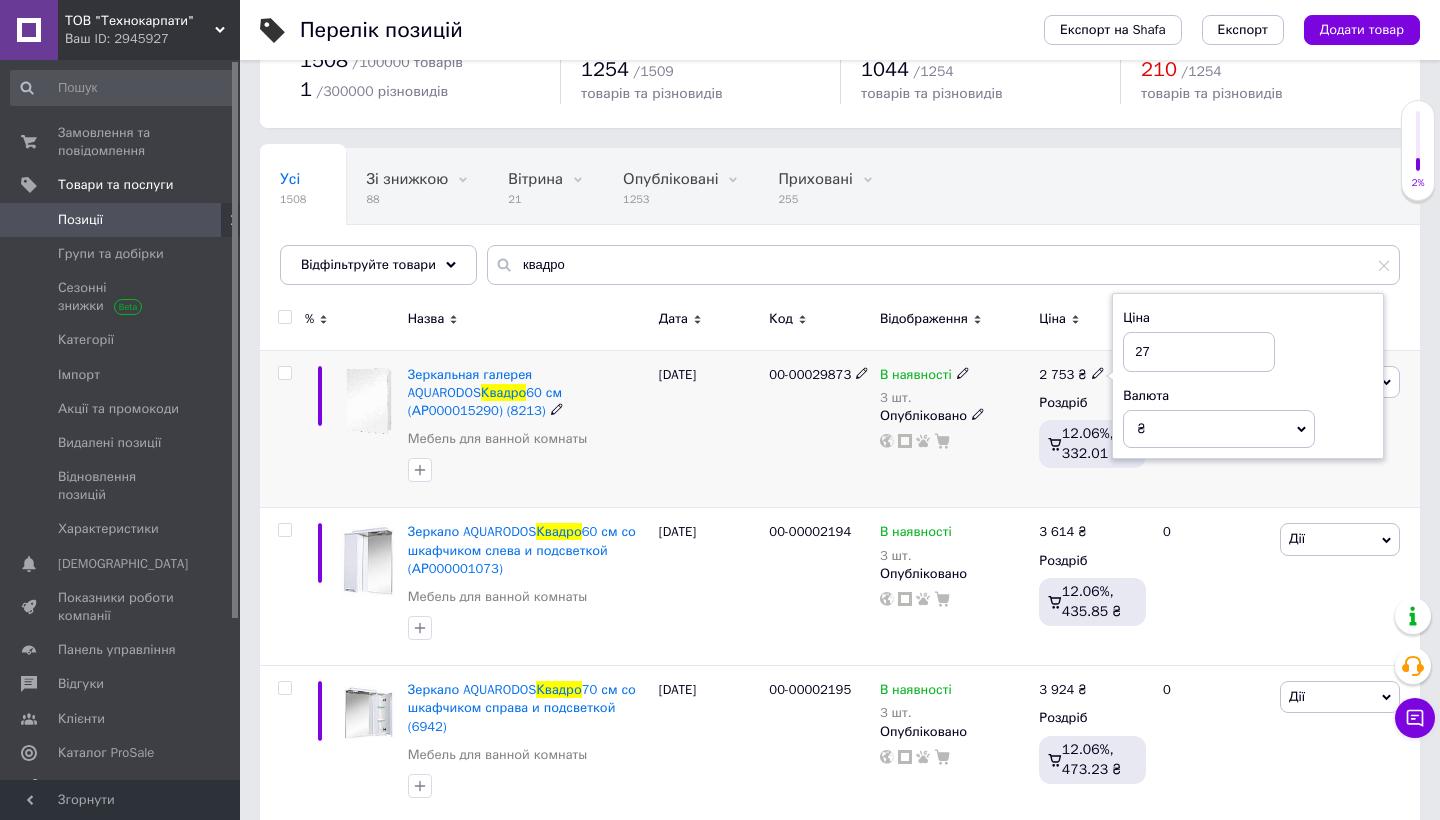 type on "2" 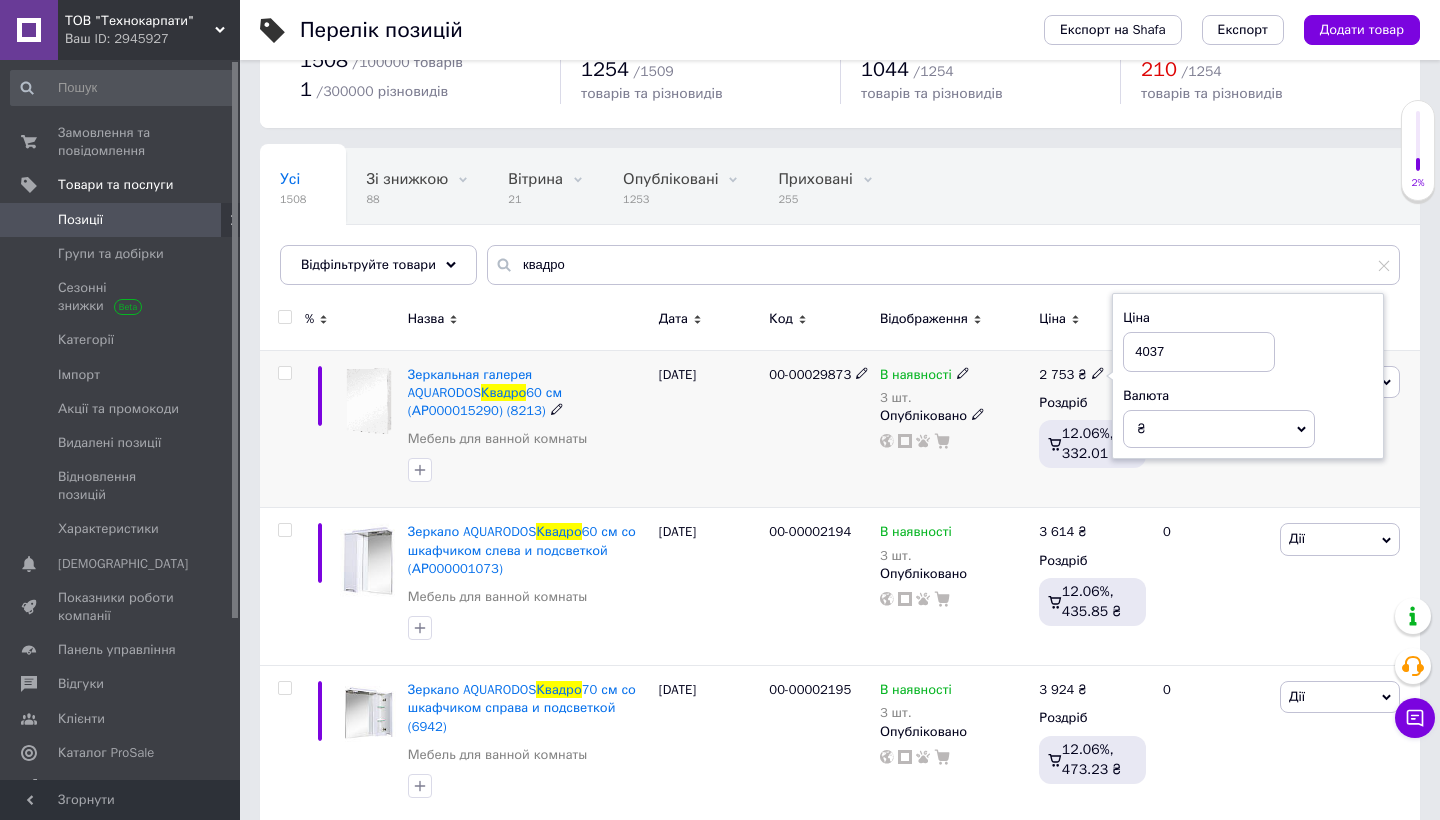 type on "4037" 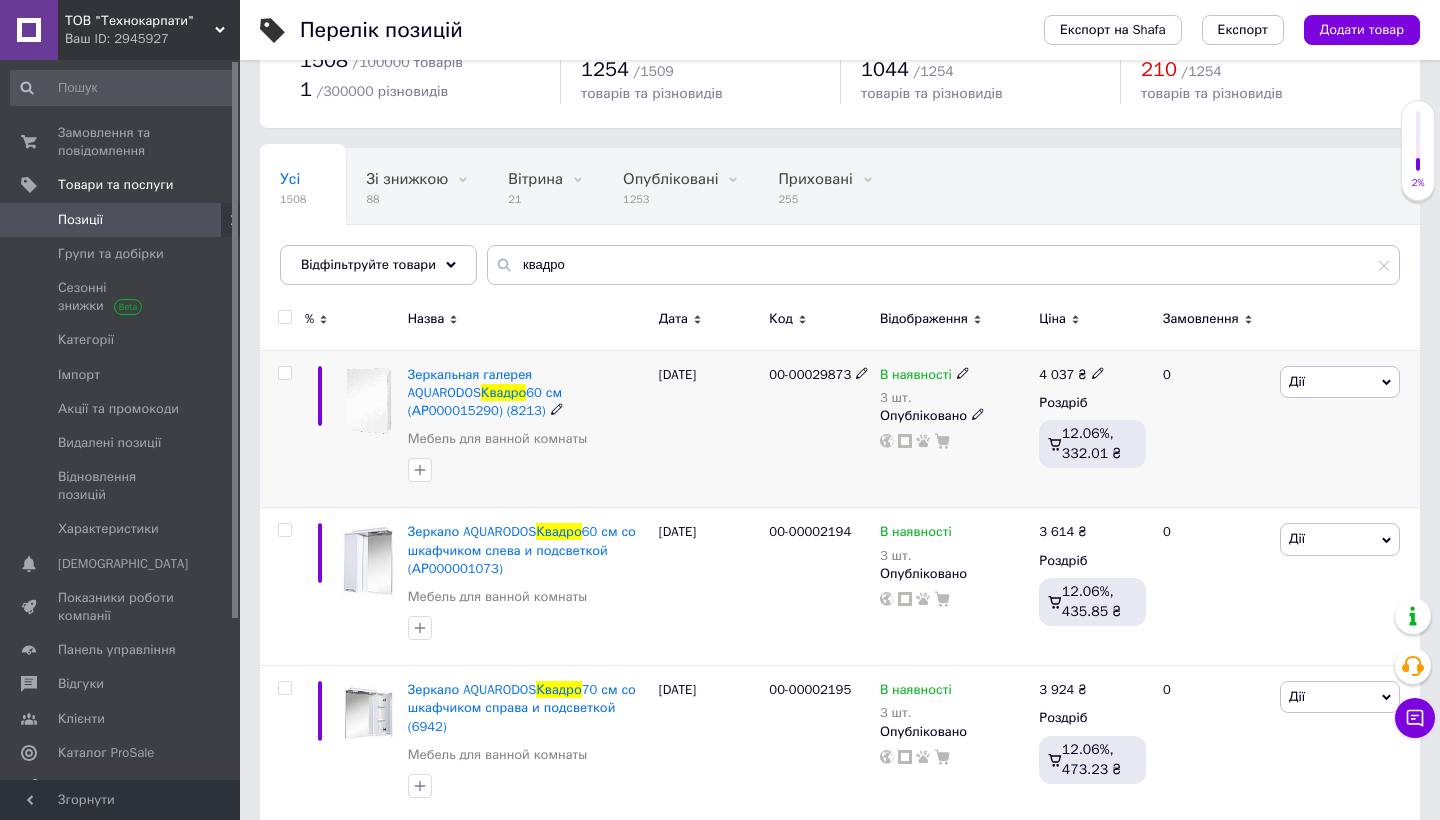 click on "Дії" at bounding box center (1340, 382) 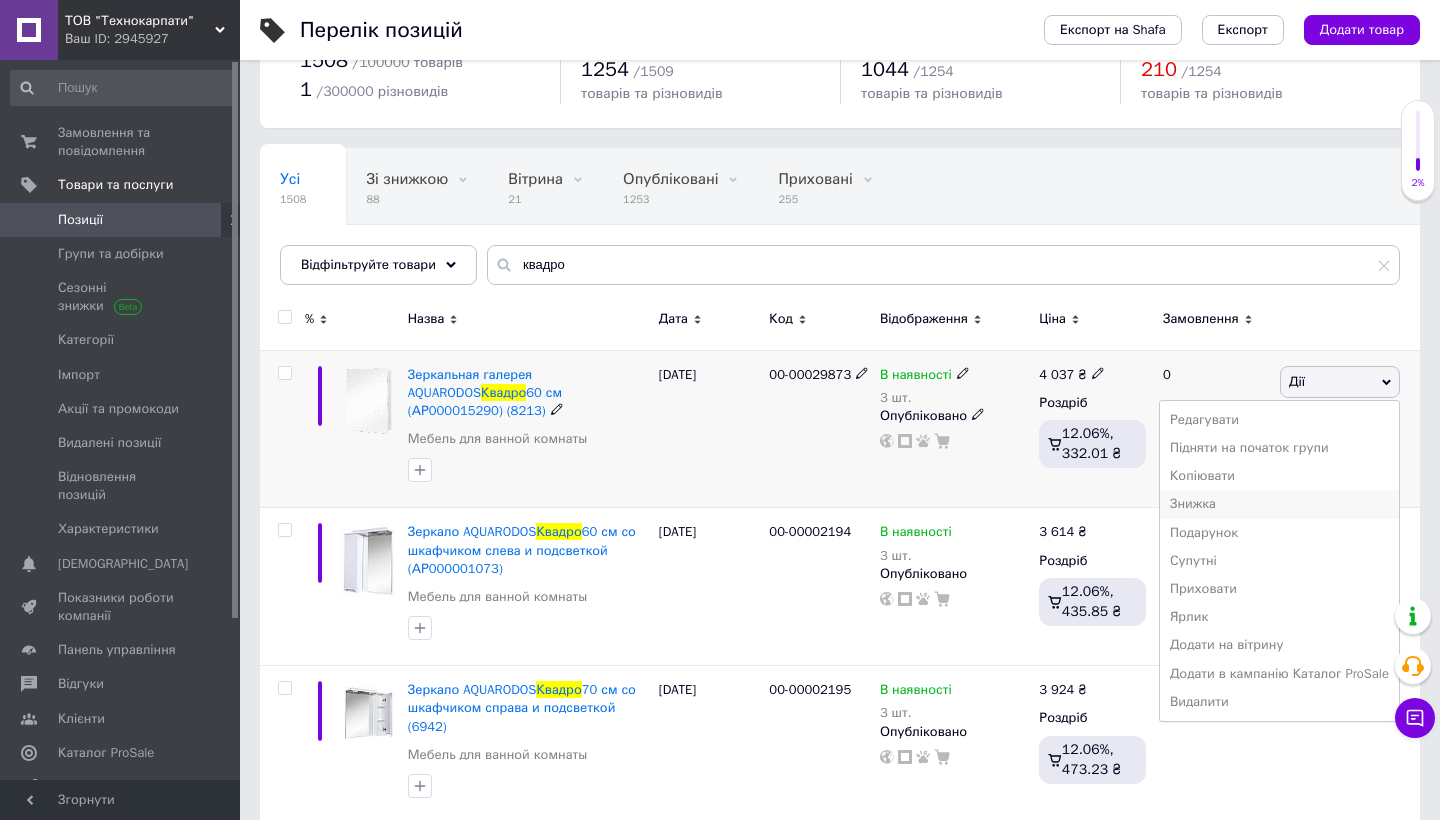click on "Знижка" at bounding box center [1279, 504] 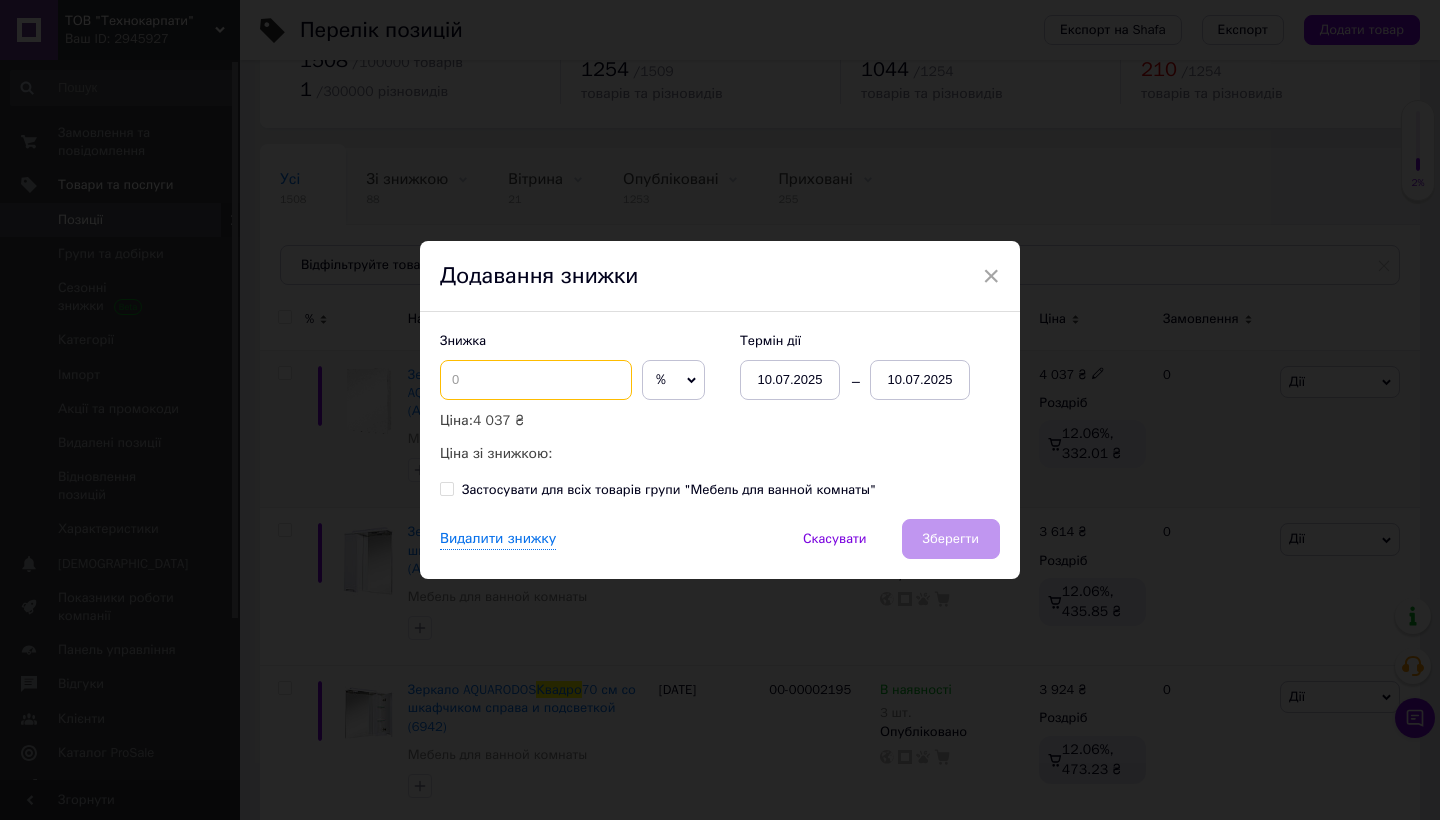 click at bounding box center (536, 380) 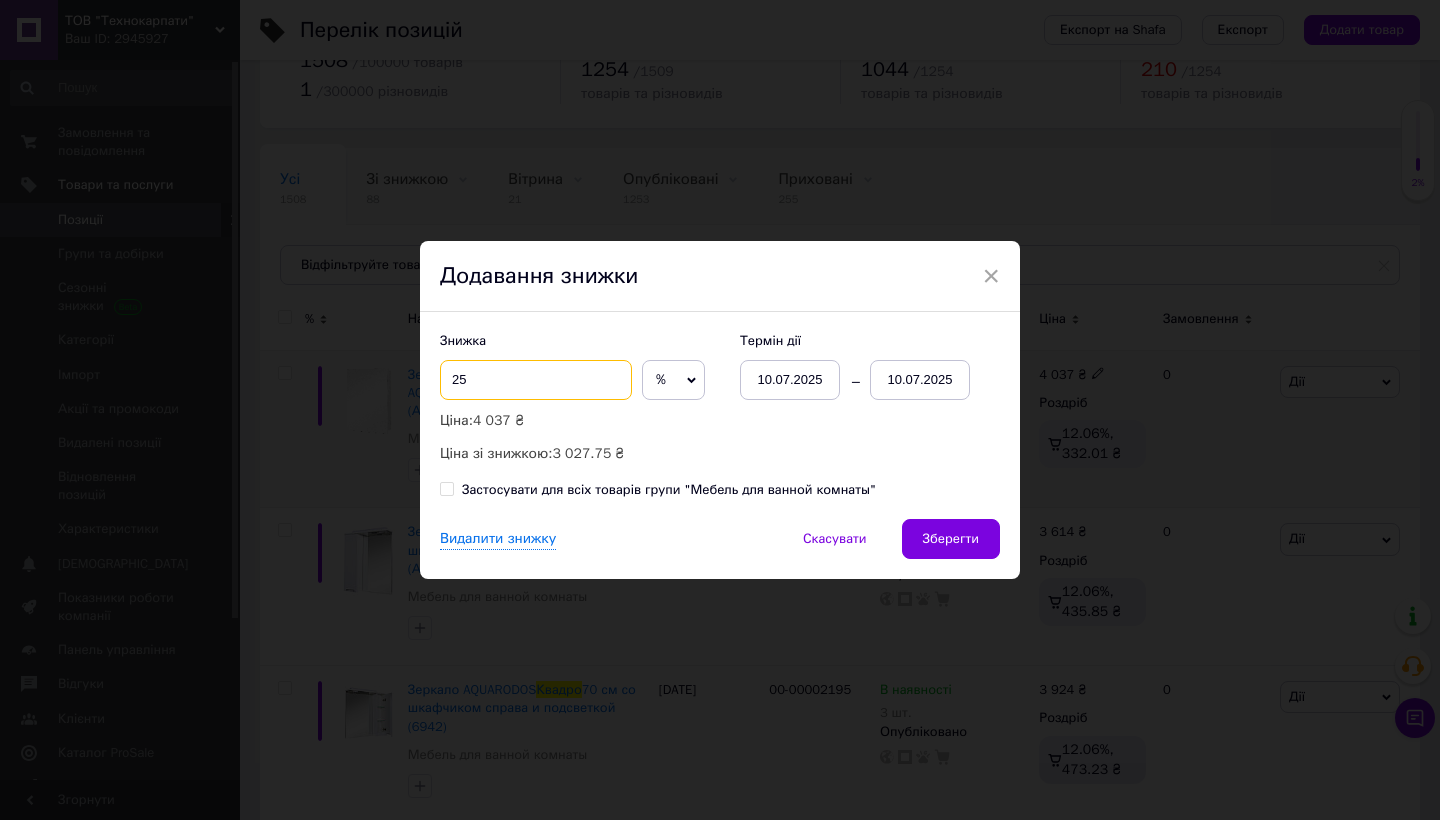 type on "25" 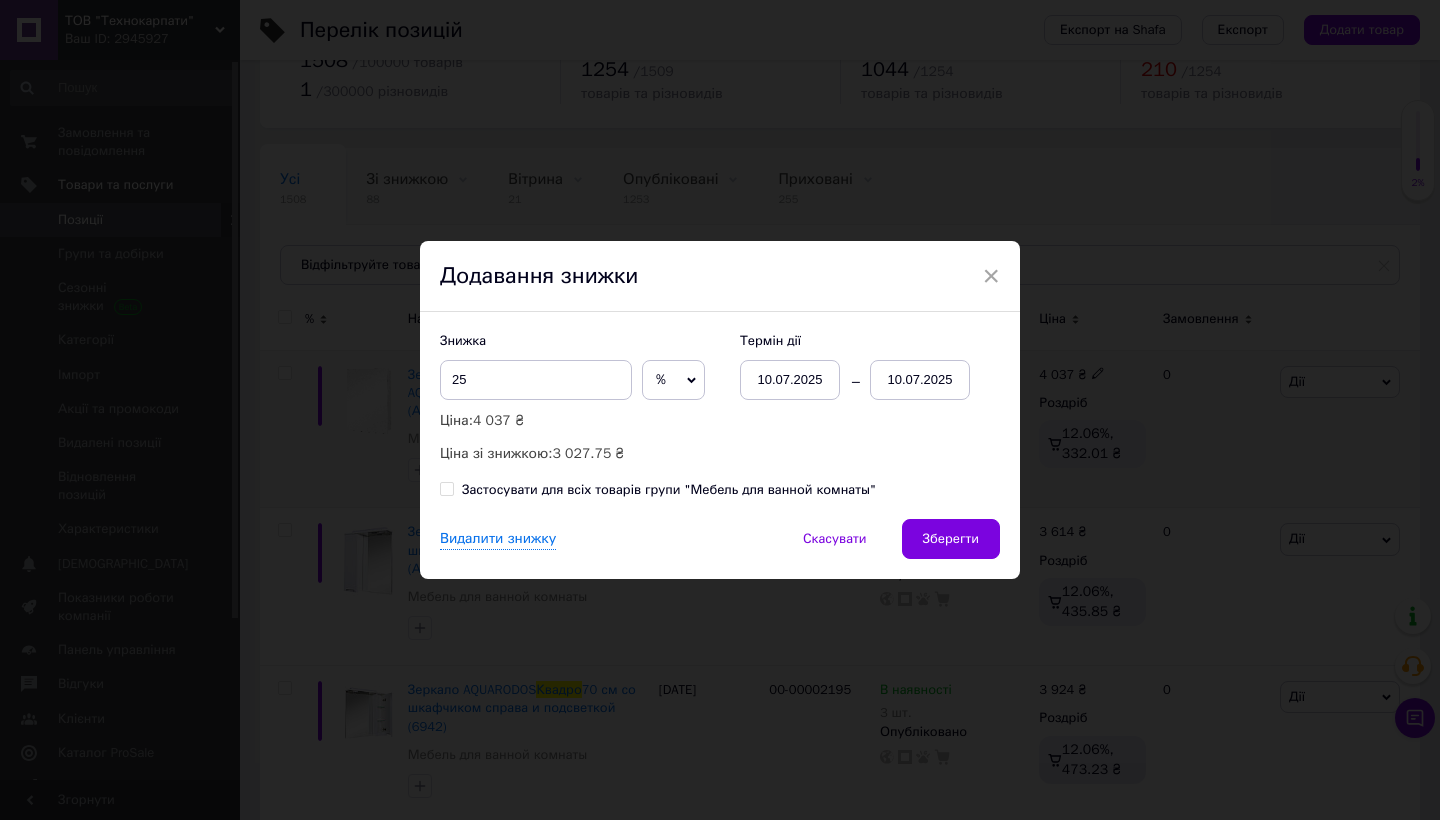 click on "10.07.2025" at bounding box center [920, 380] 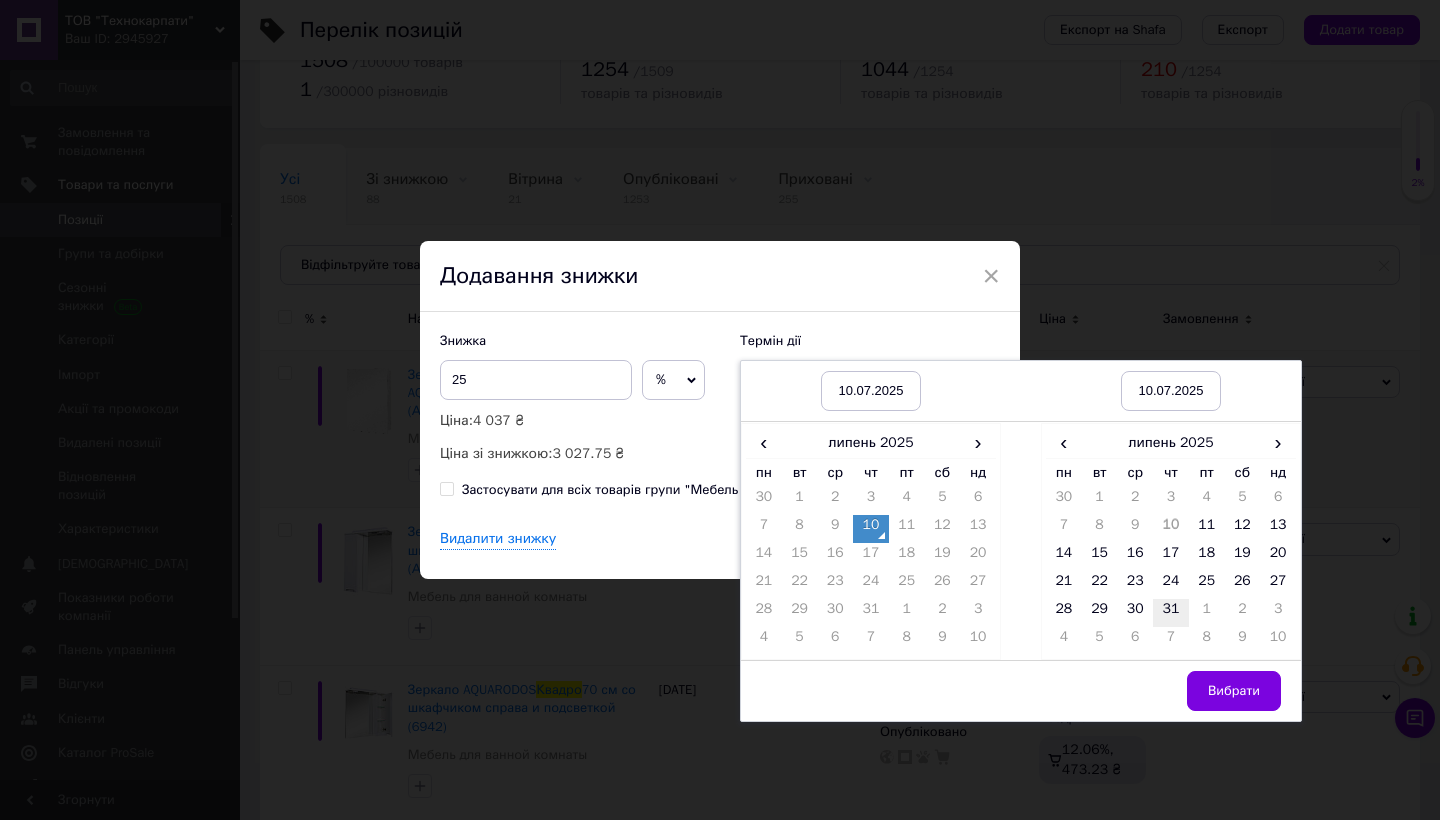 click on "31" at bounding box center [1171, 613] 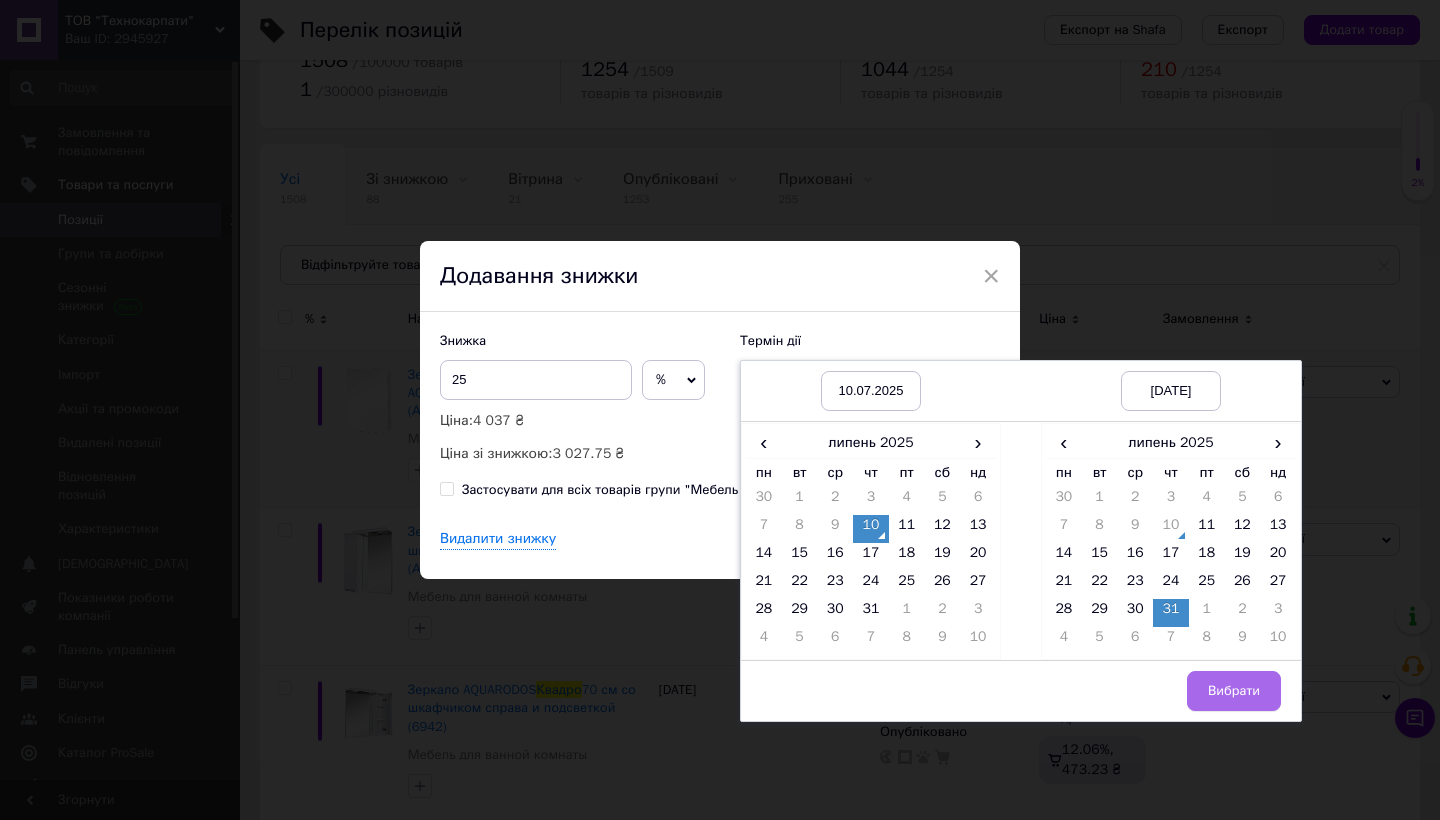 click on "Вибрати" at bounding box center [1234, 691] 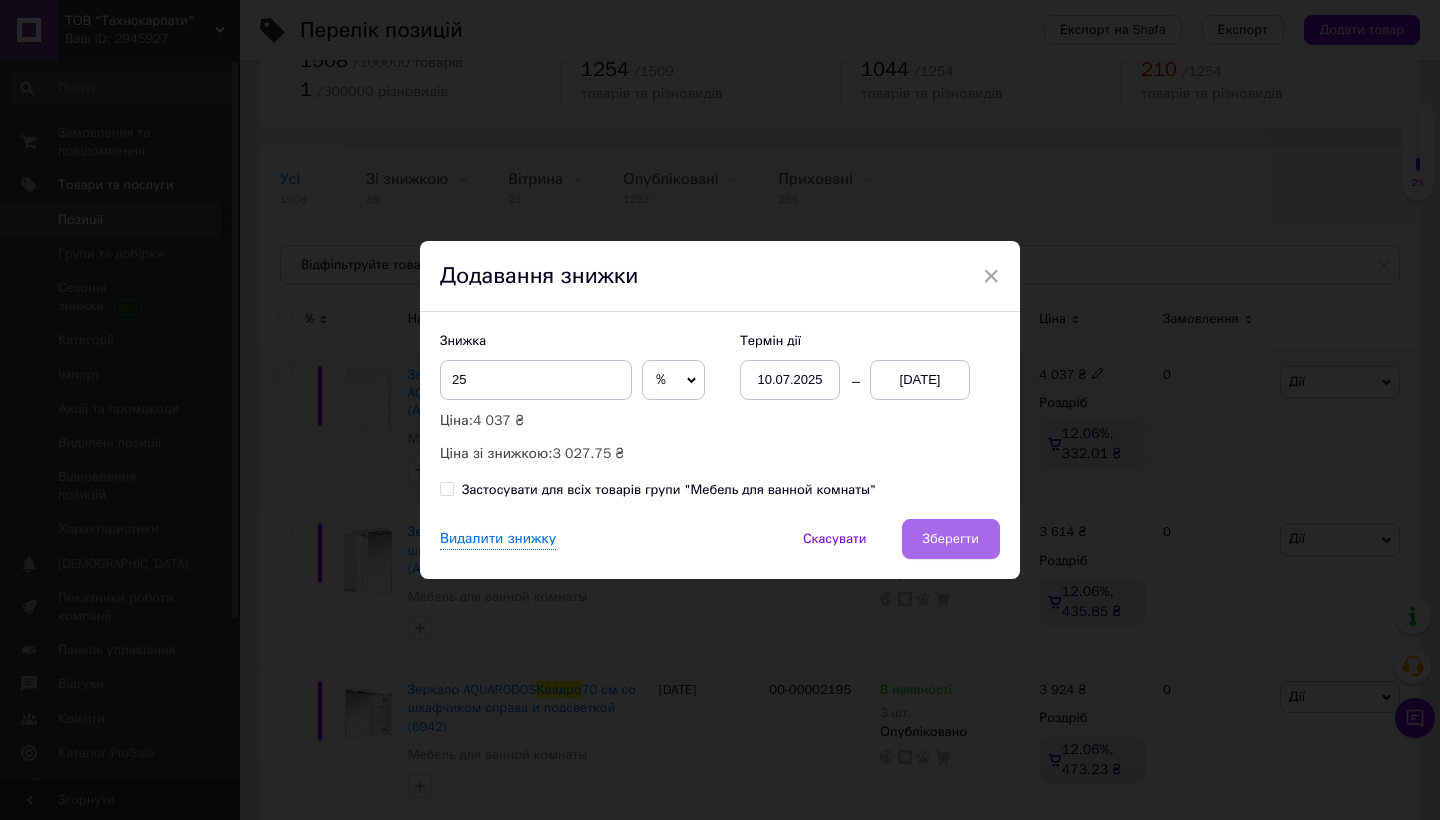 click on "Зберегти" at bounding box center [951, 539] 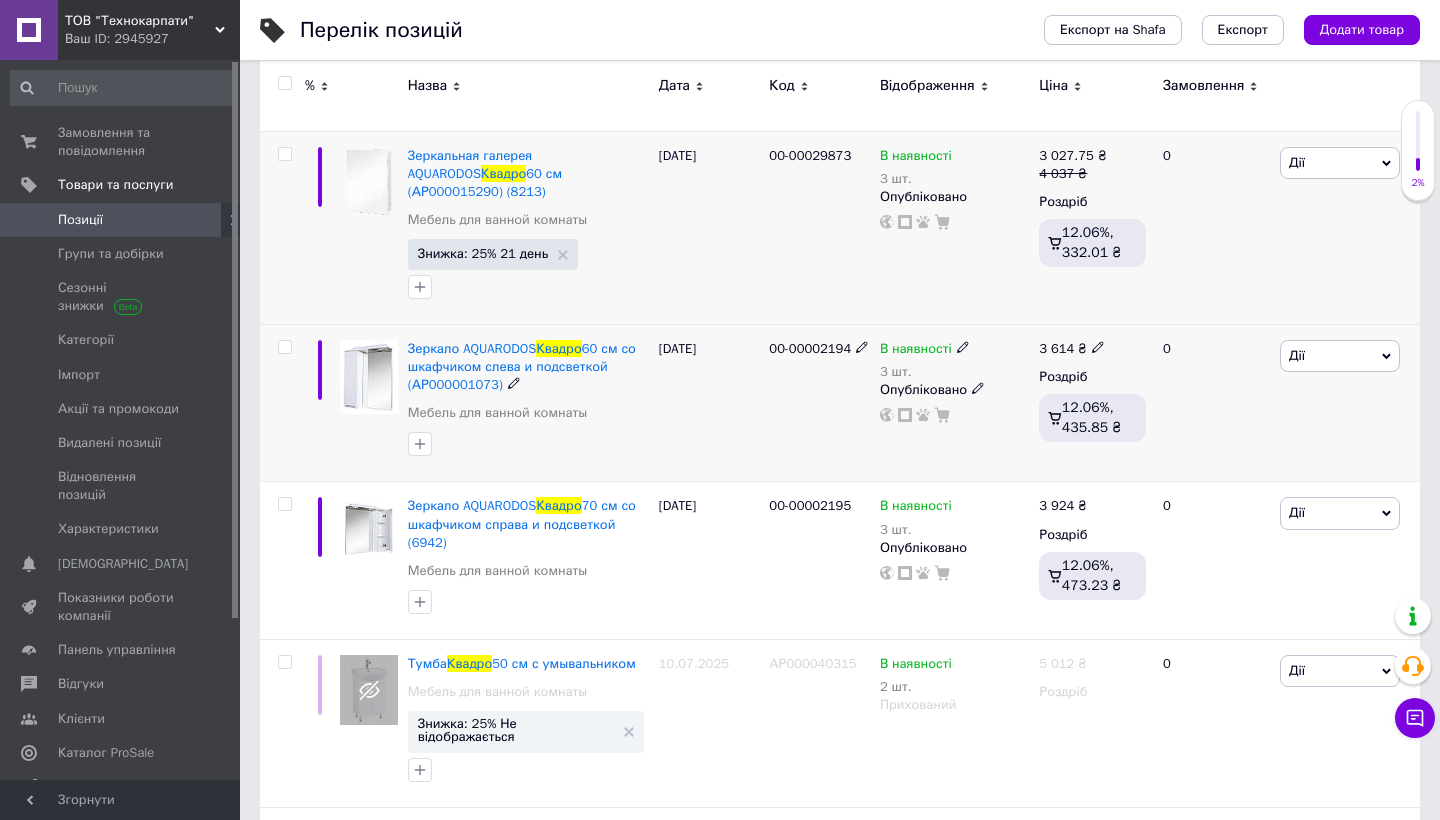 scroll, scrollTop: 304, scrollLeft: 0, axis: vertical 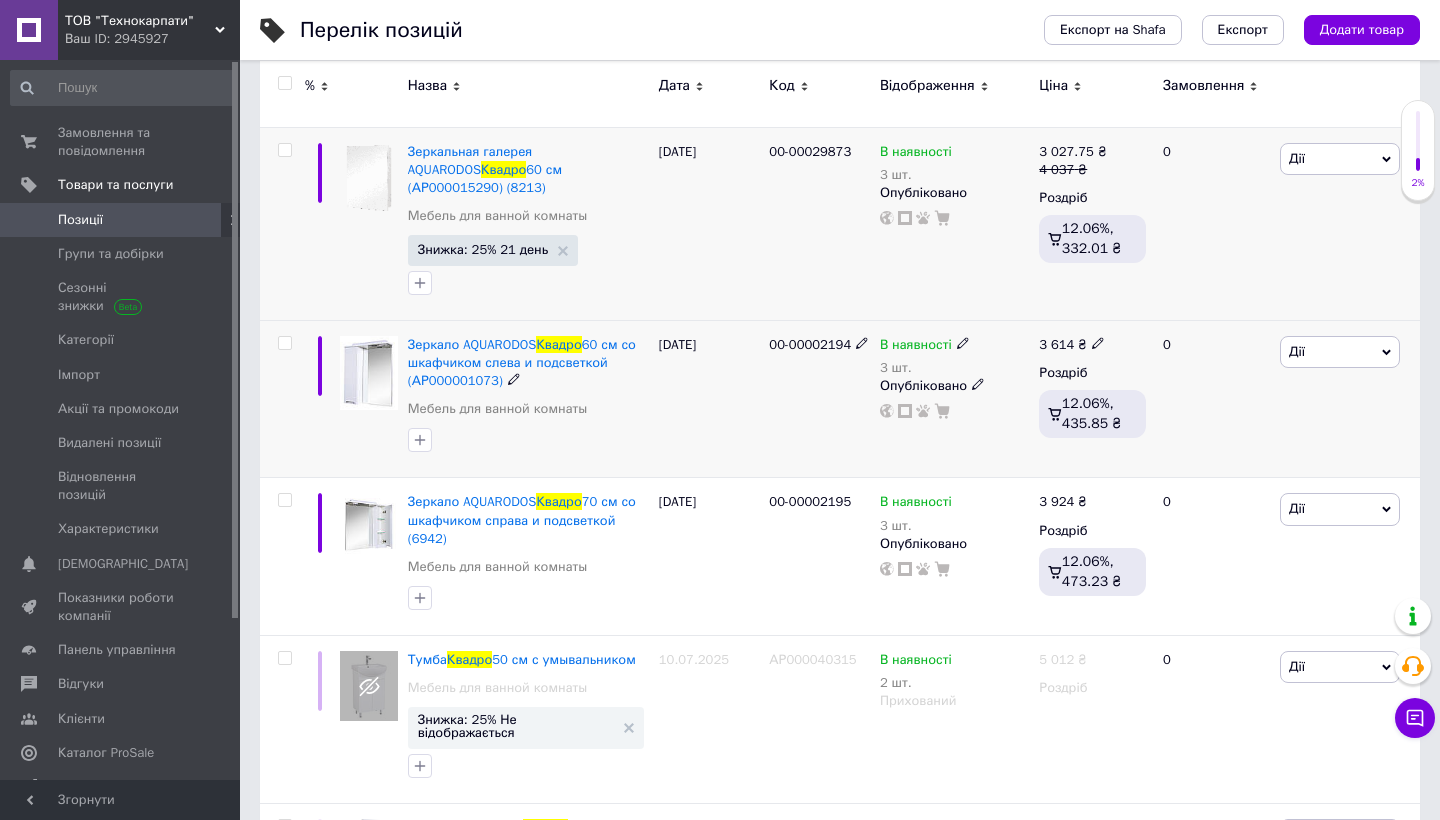 click 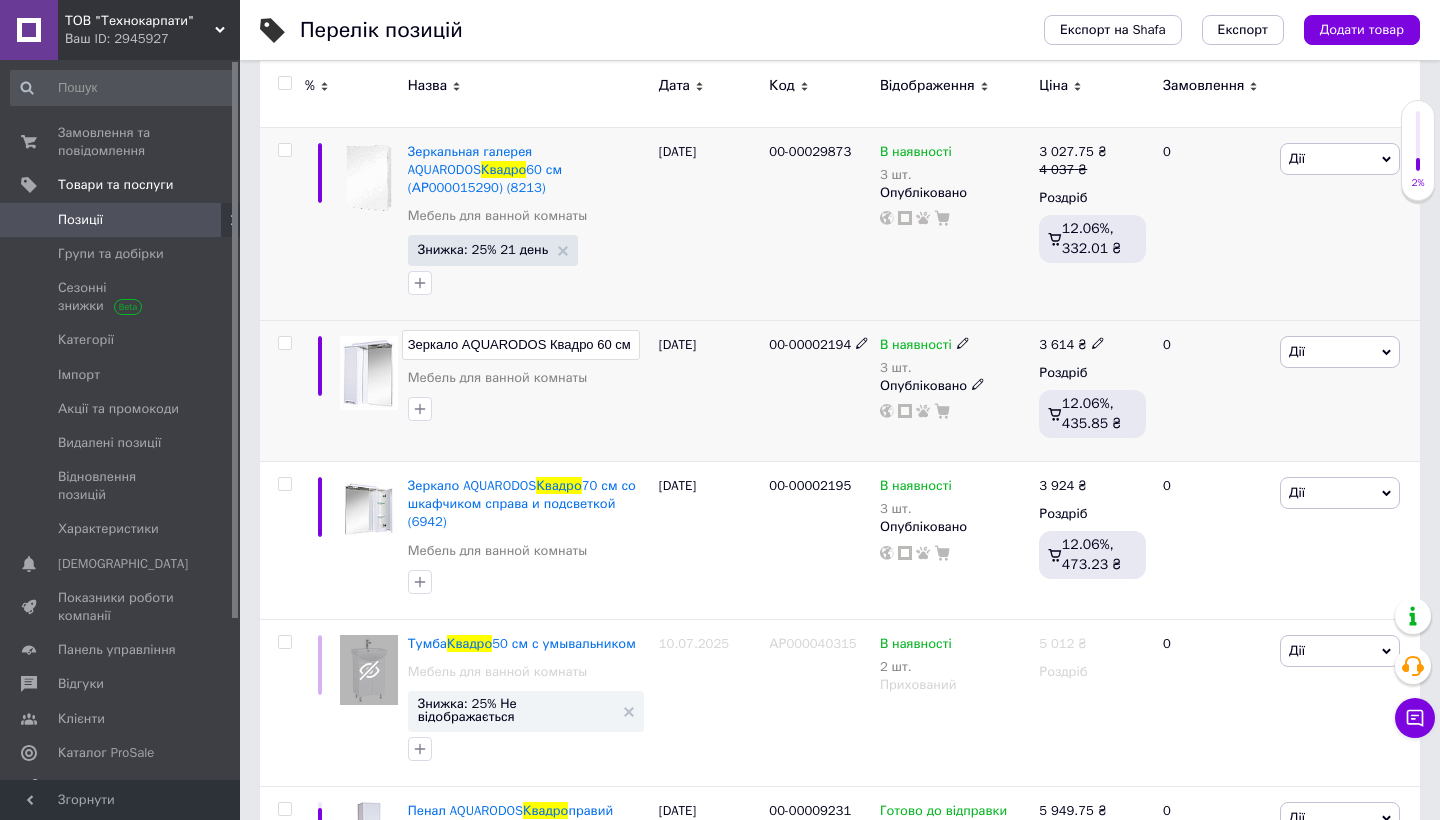 scroll, scrollTop: 0, scrollLeft: 300, axis: horizontal 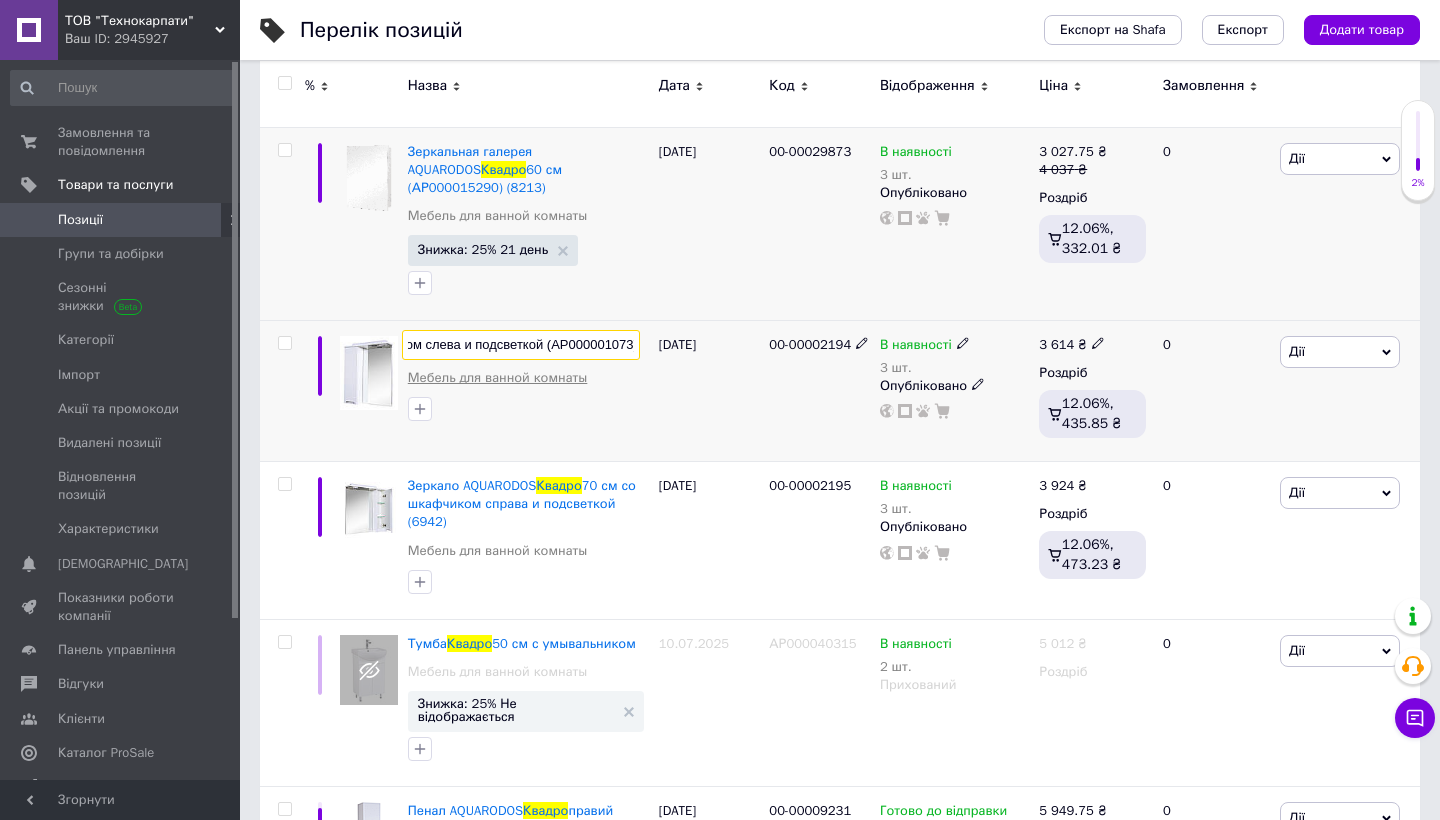 type on "Зеркало AQUARODOS Квадро 60 см со шкафчиком слева и подсветкой (АР000001073) (6941)" 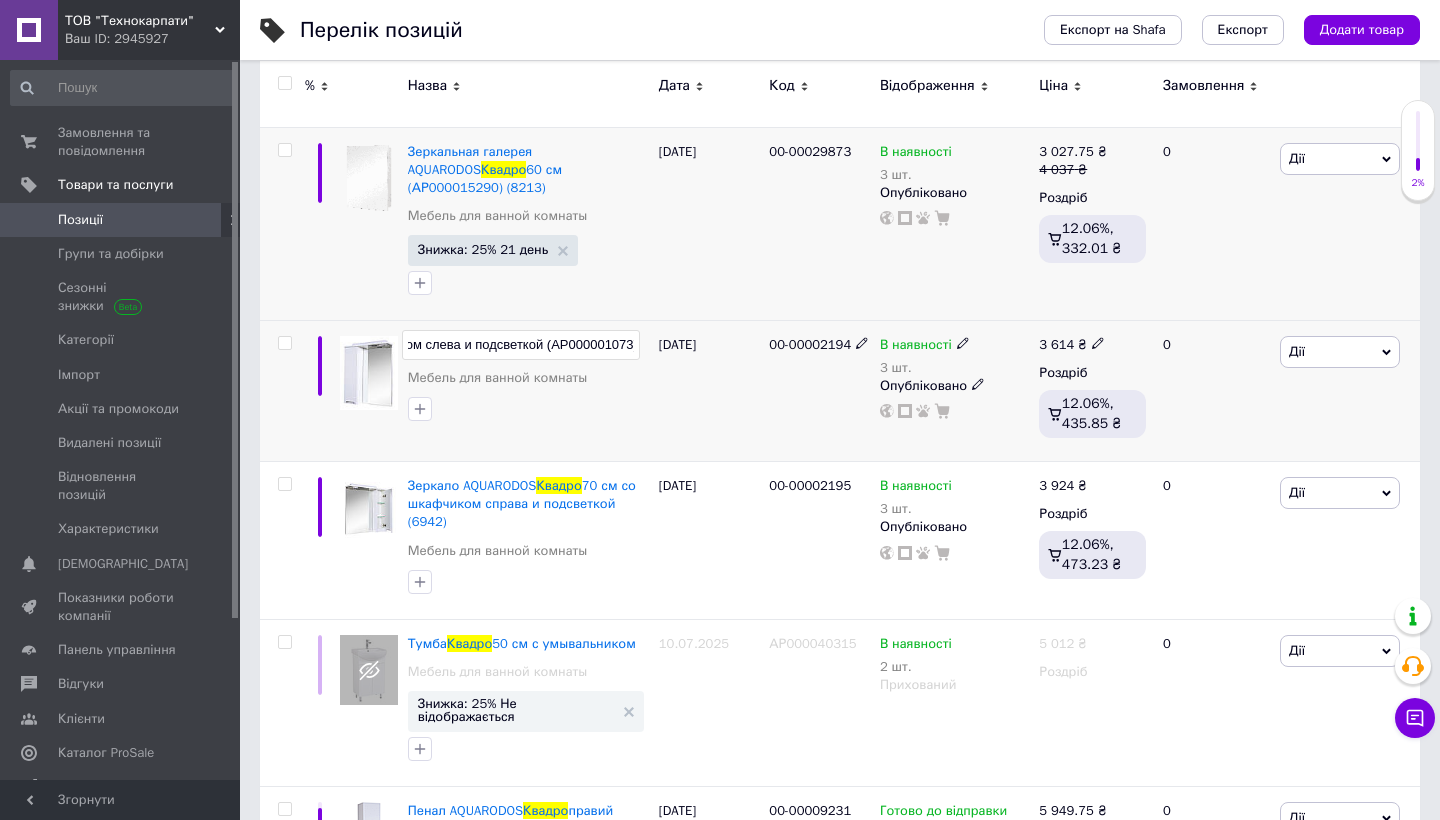 click on "[DATE]" at bounding box center [709, 390] 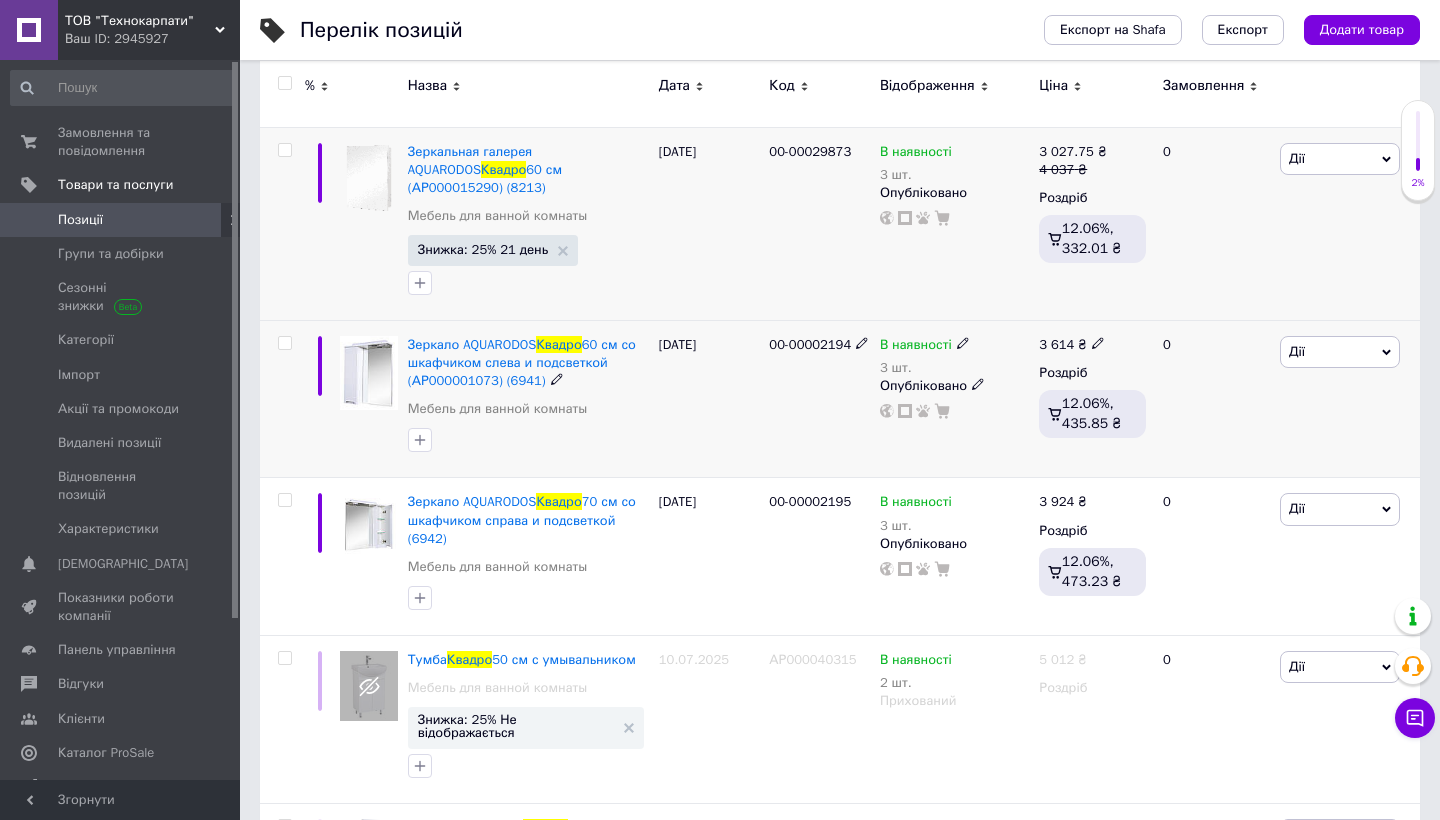 click 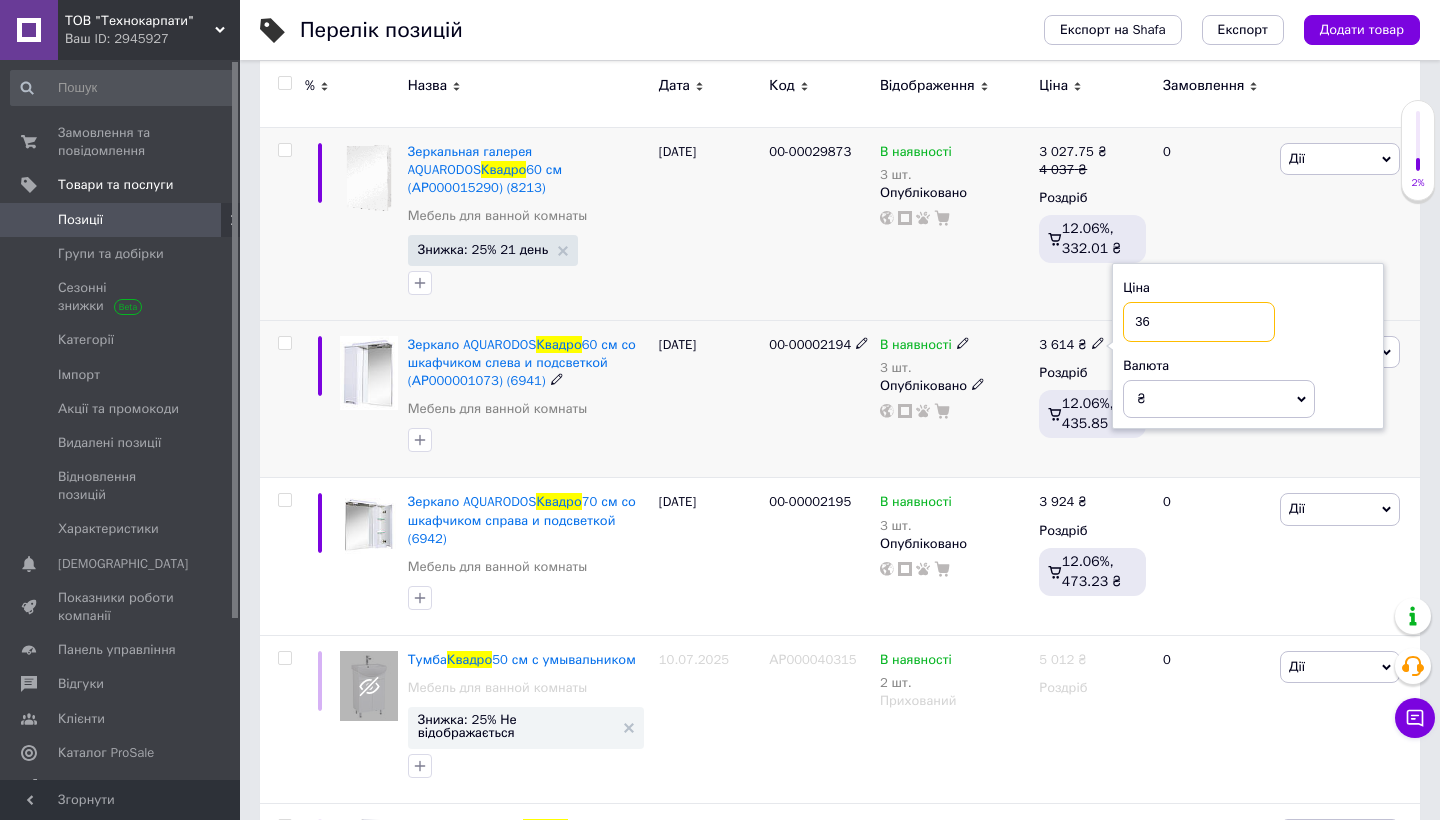 type on "3" 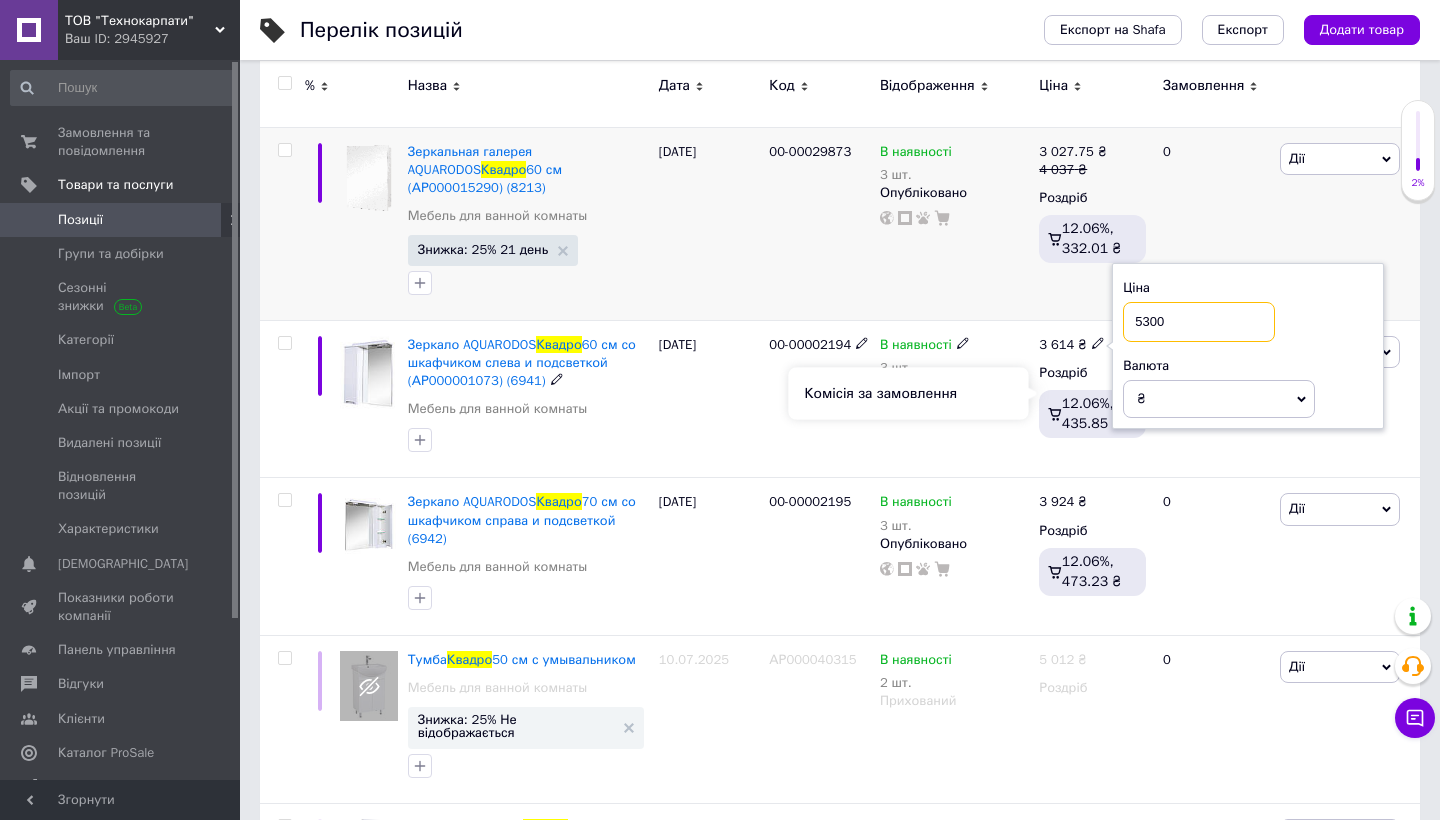 type on "5300" 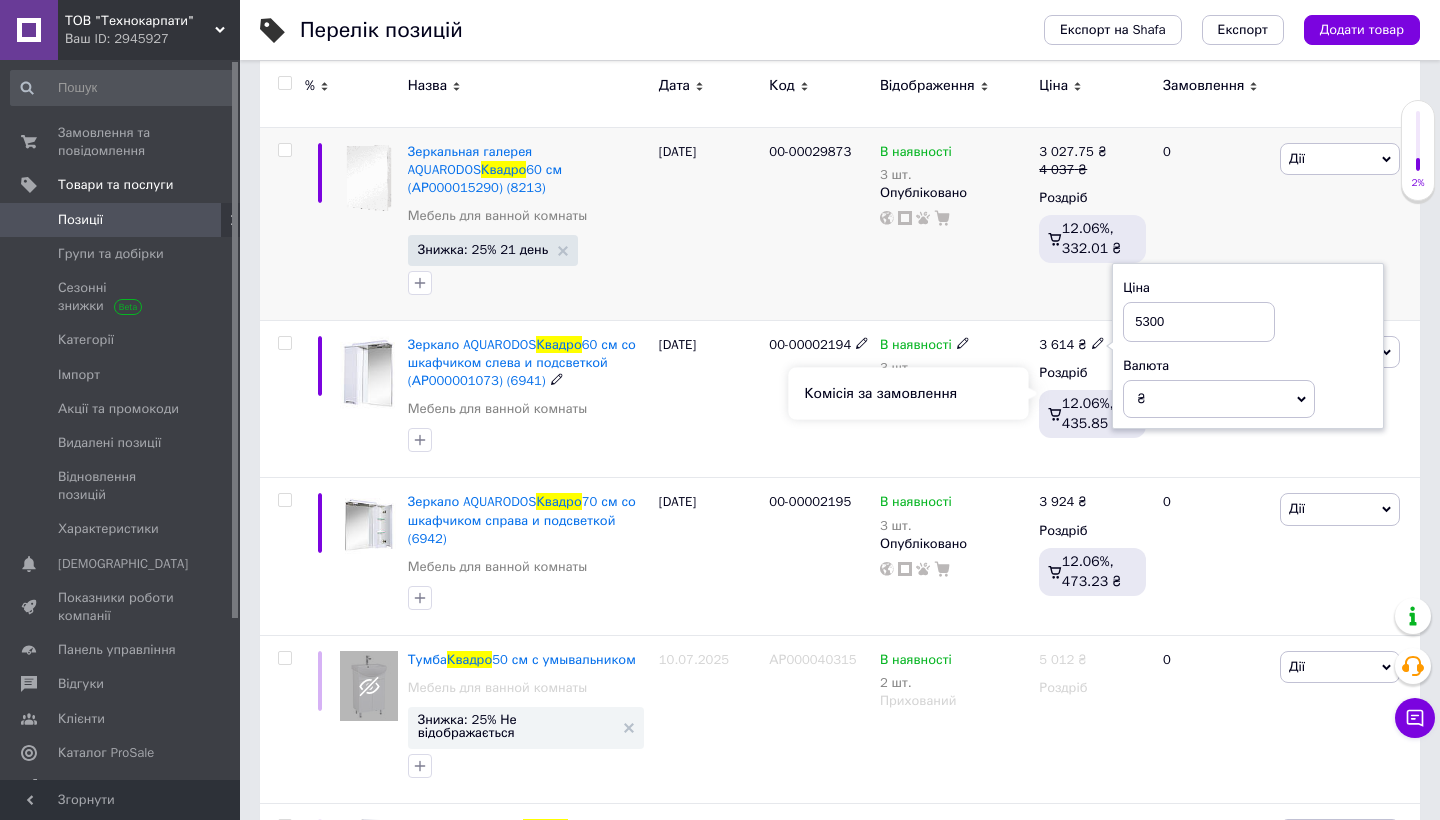click on "Комісія за замовлення" at bounding box center [909, 394] 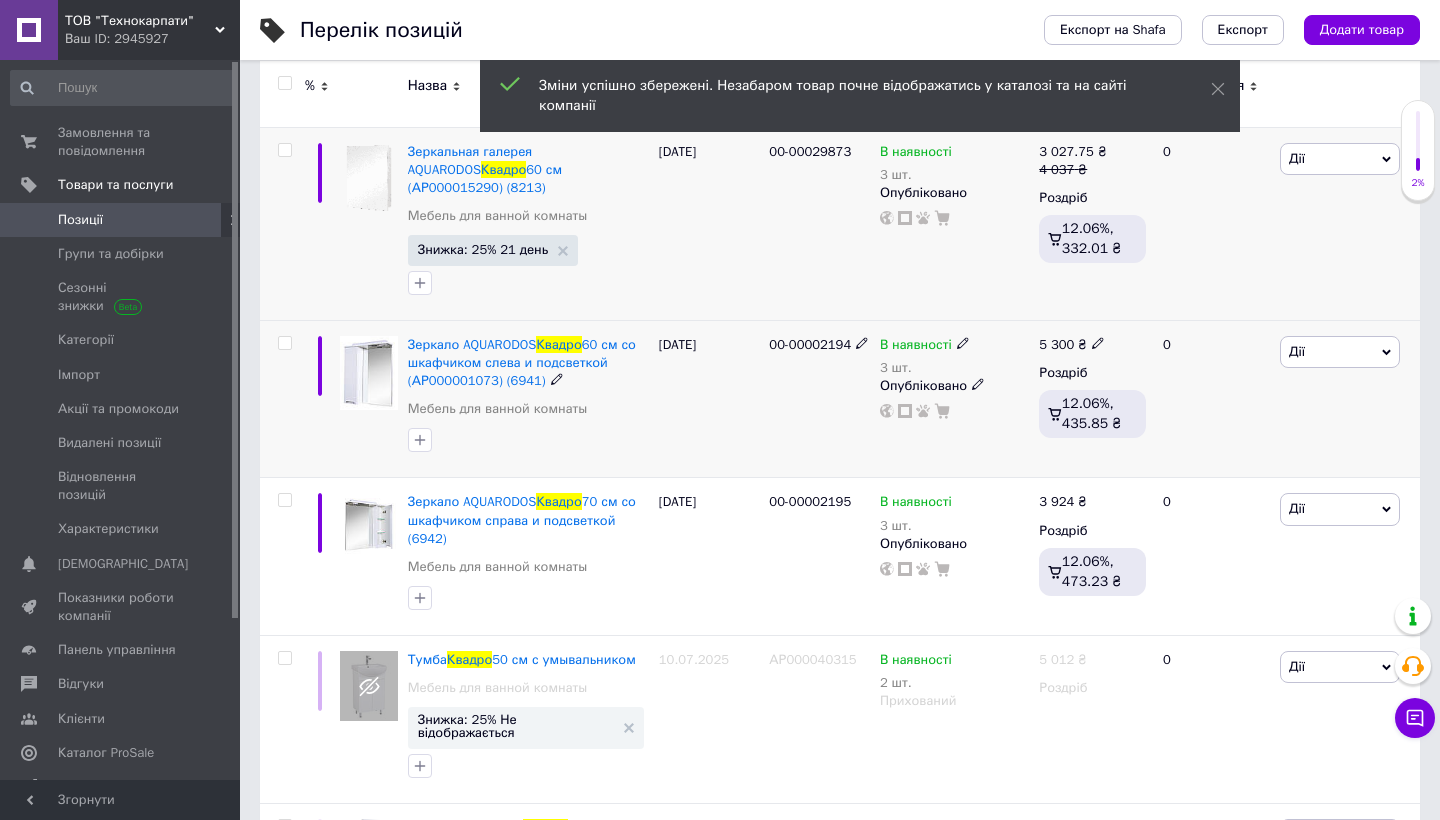 click on "Дії" at bounding box center [1340, 352] 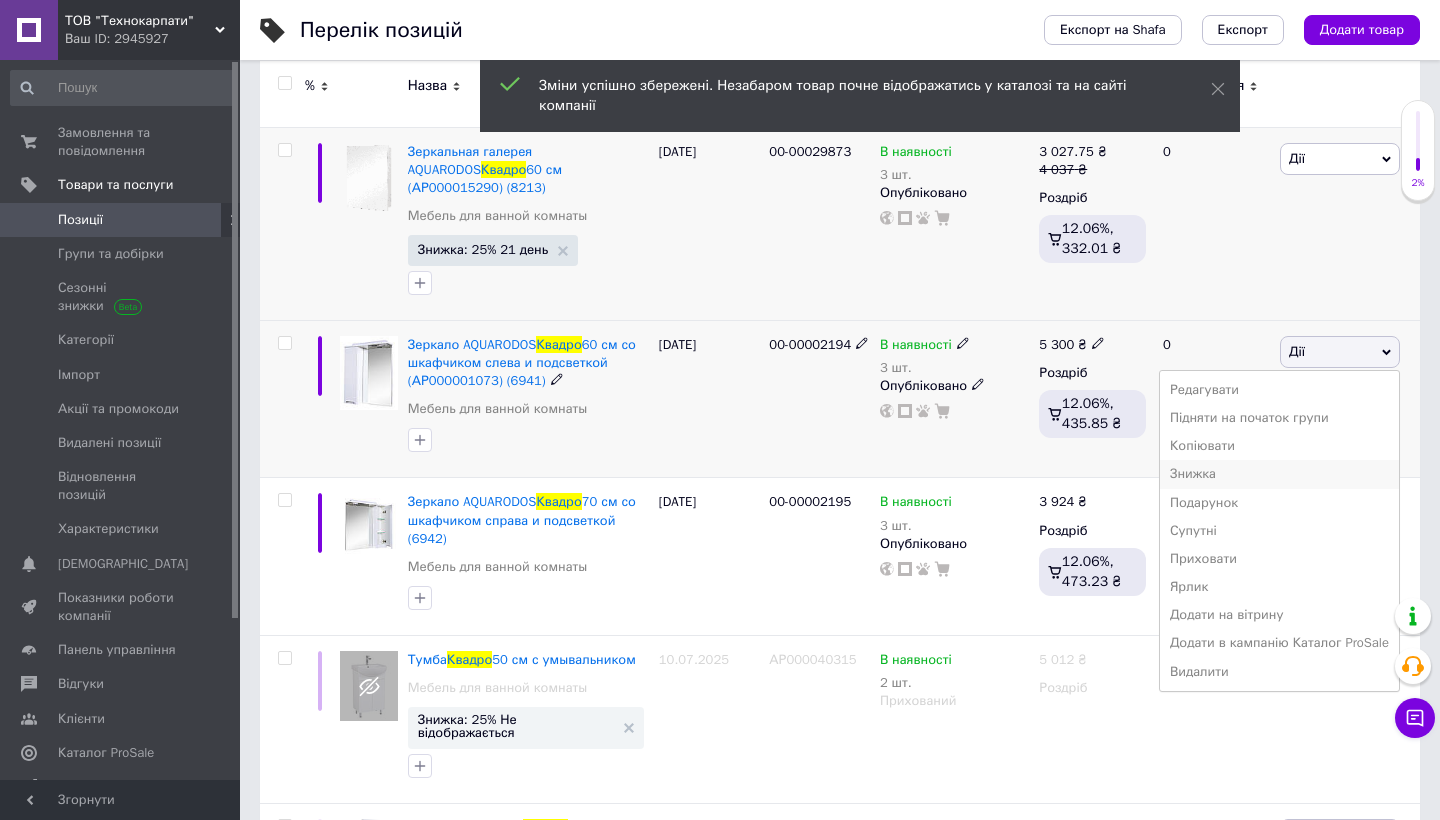 click on "Знижка" at bounding box center (1279, 474) 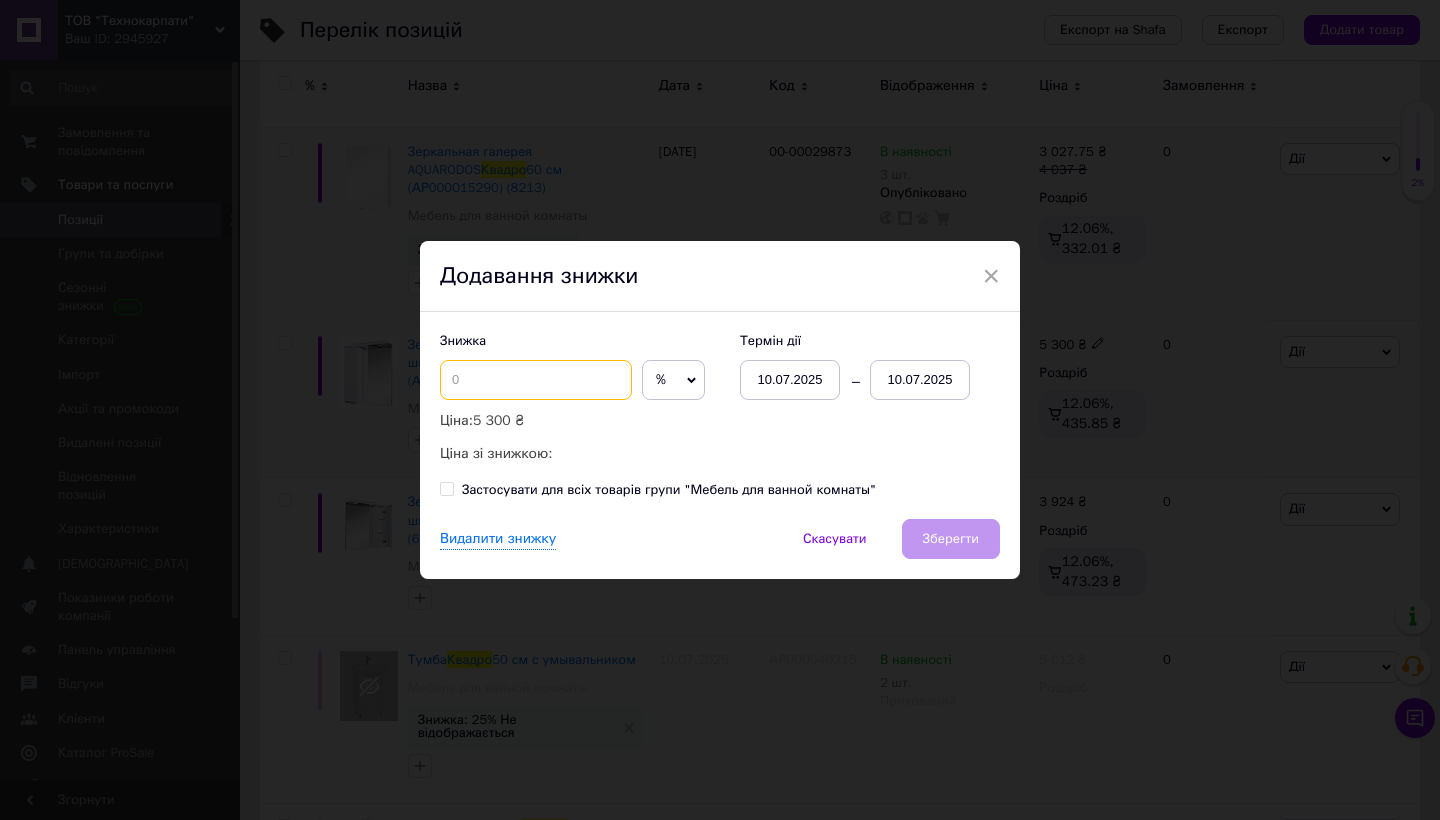 click at bounding box center (536, 380) 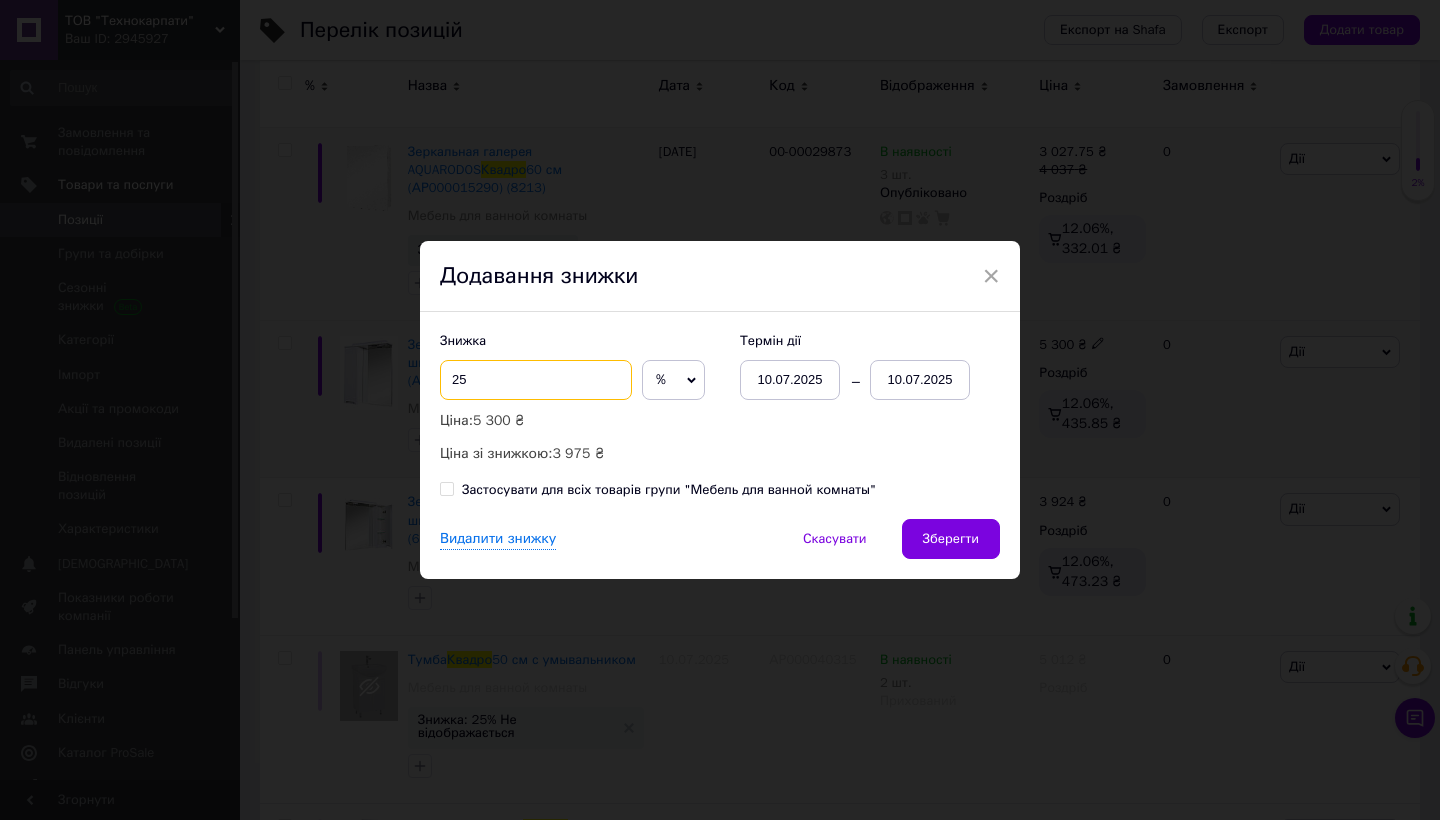 type on "25" 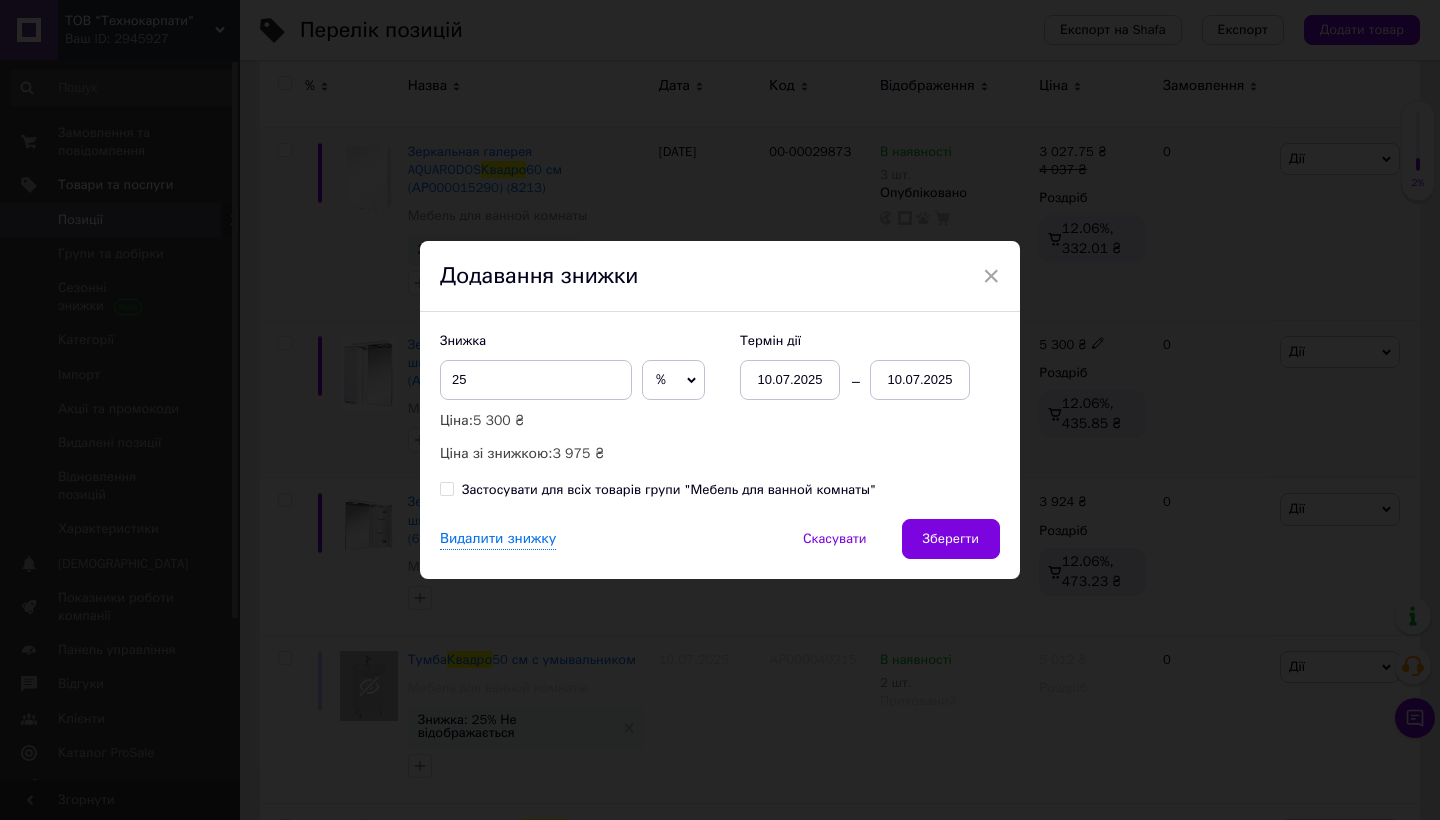 click on "10.07.2025" at bounding box center (920, 380) 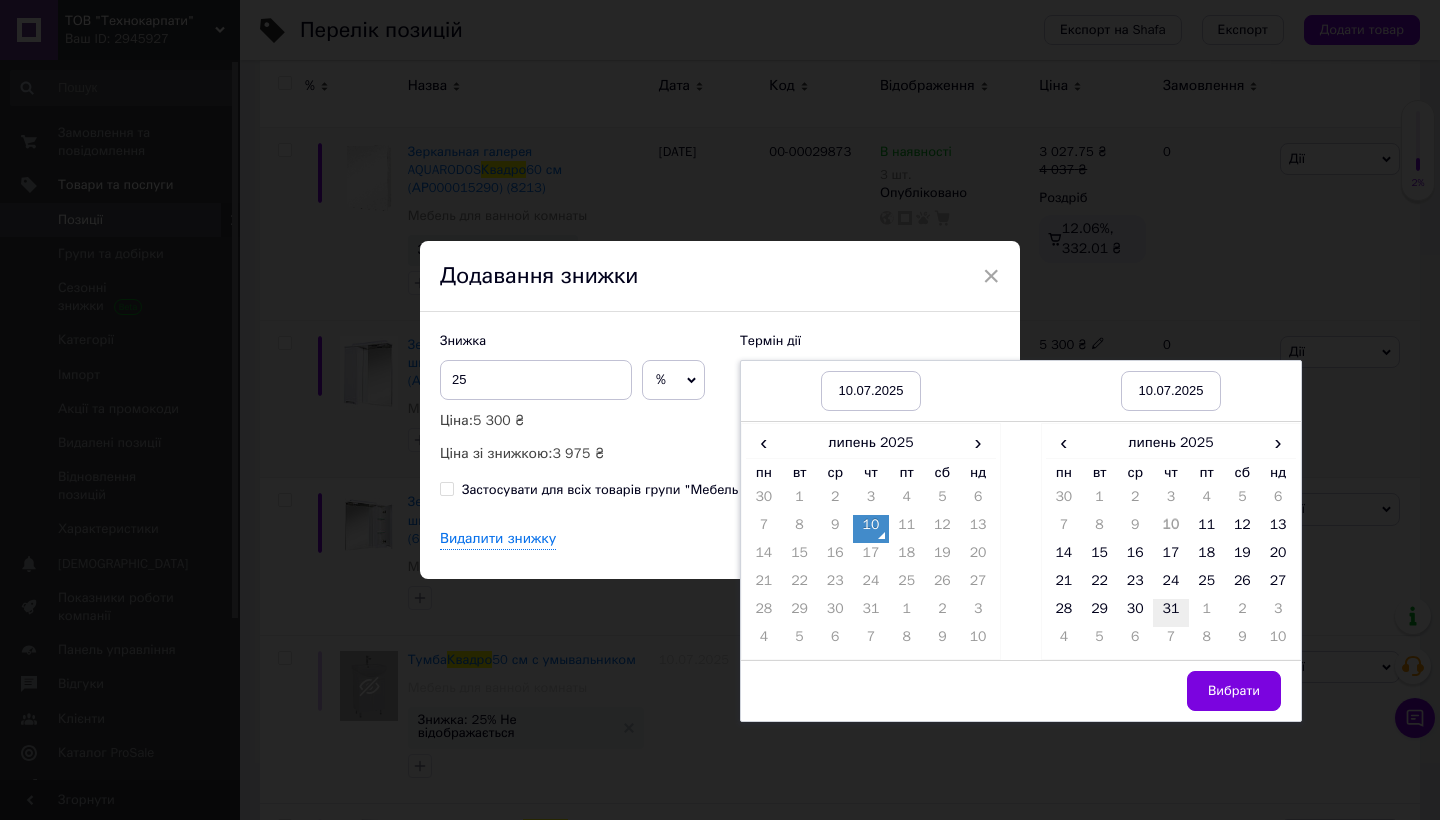 click on "31" at bounding box center (1171, 613) 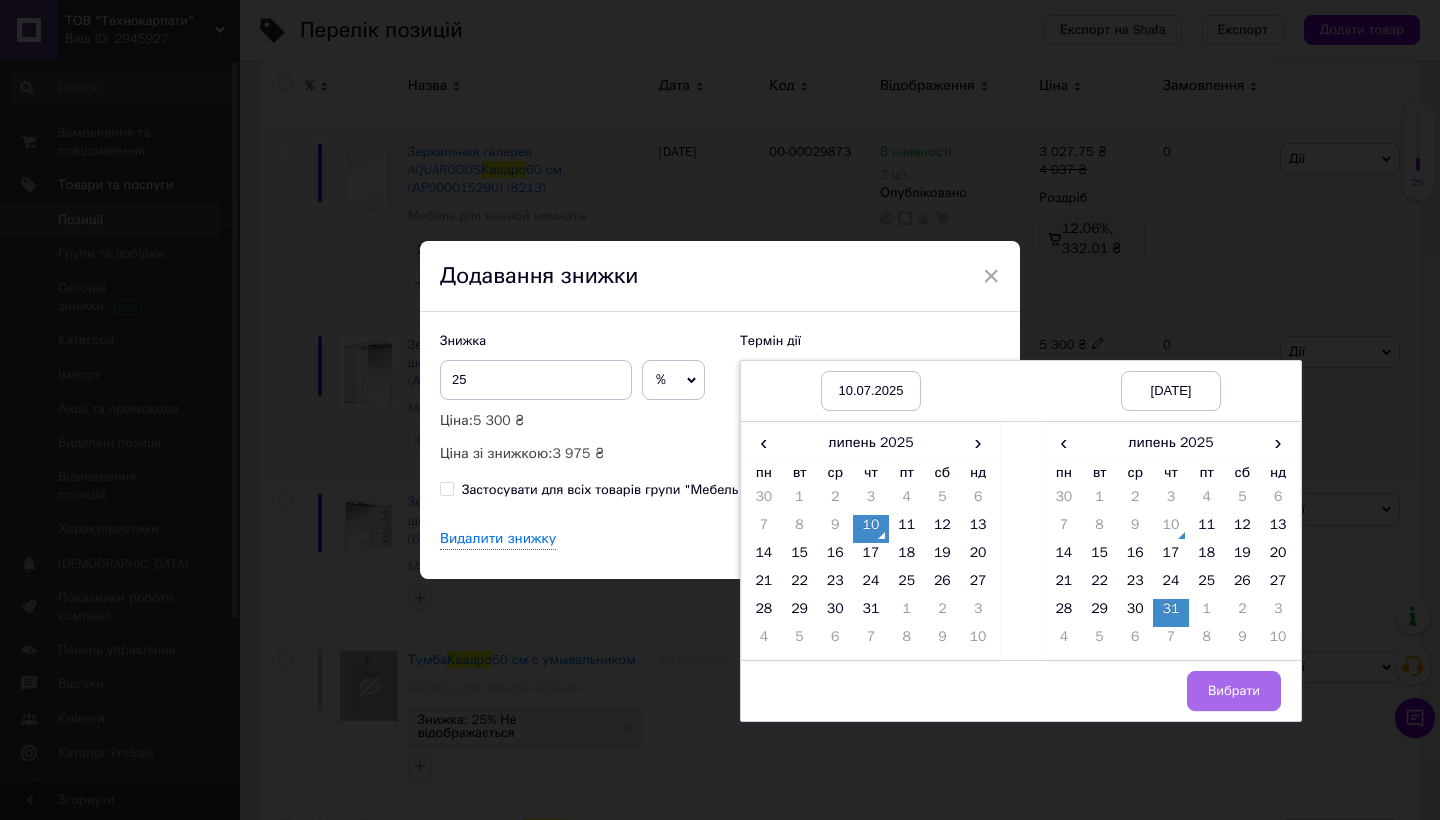click on "Вибрати" at bounding box center [1234, 691] 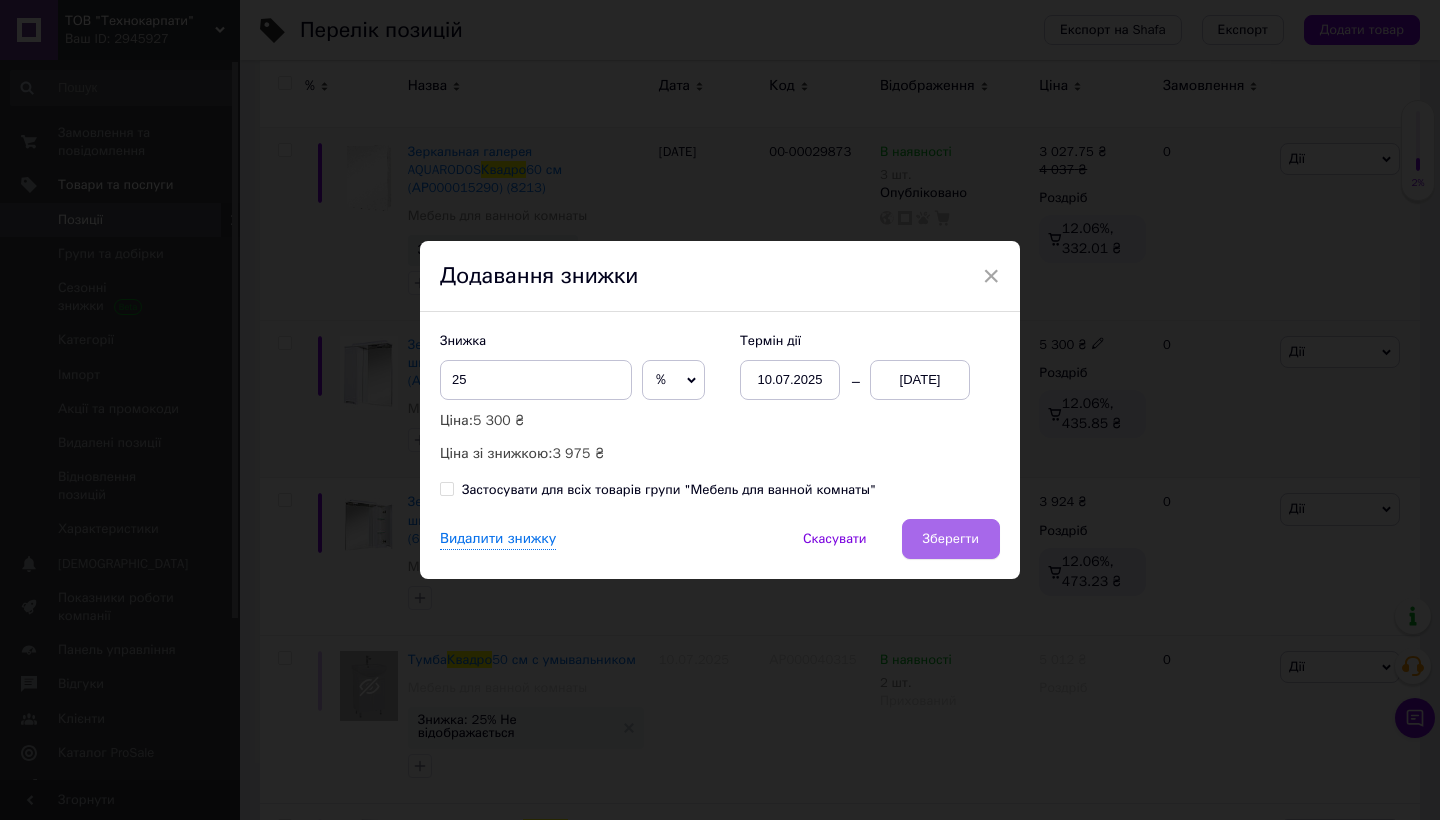 click on "Зберегти" at bounding box center (951, 539) 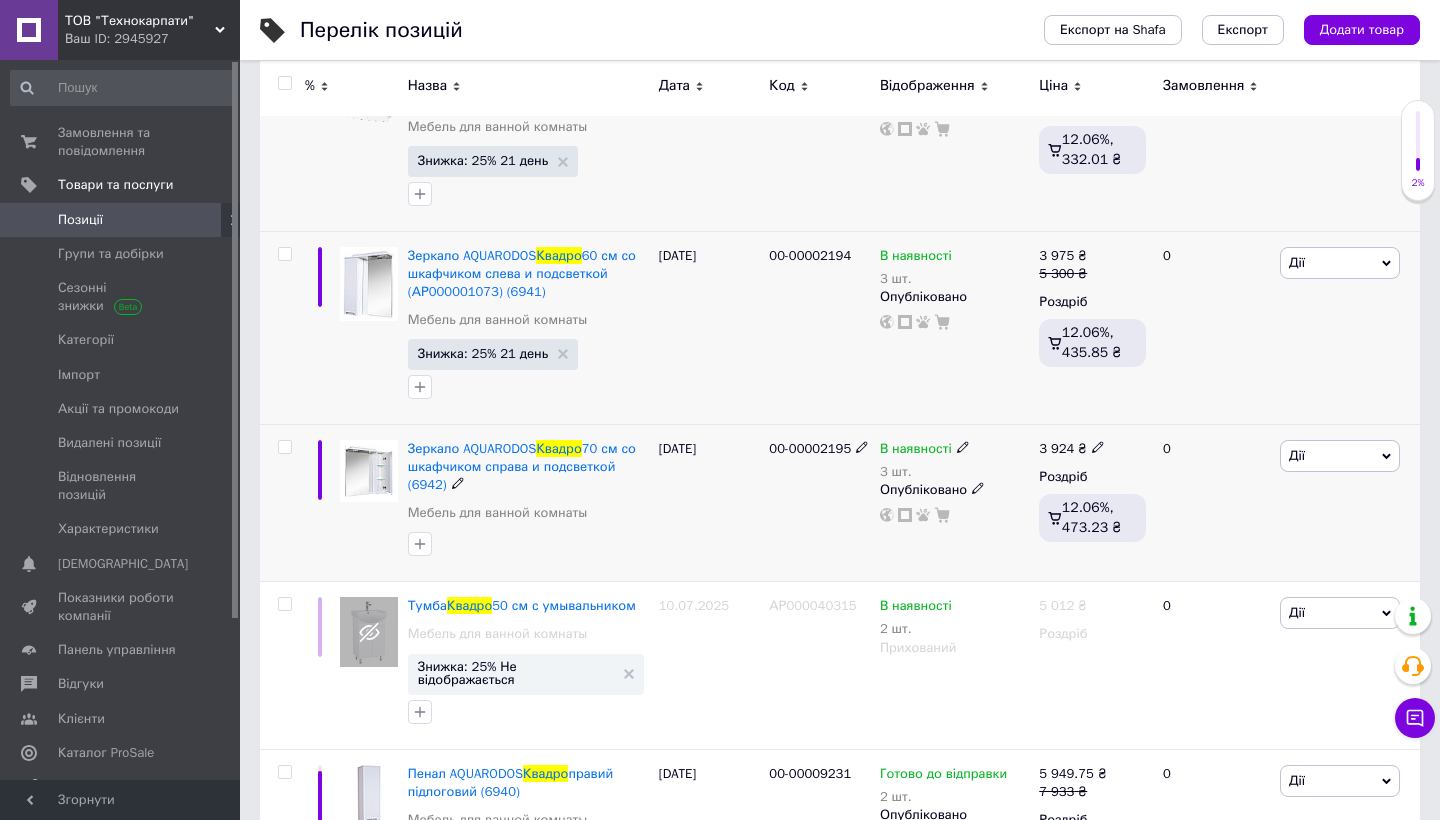 scroll, scrollTop: 434, scrollLeft: 0, axis: vertical 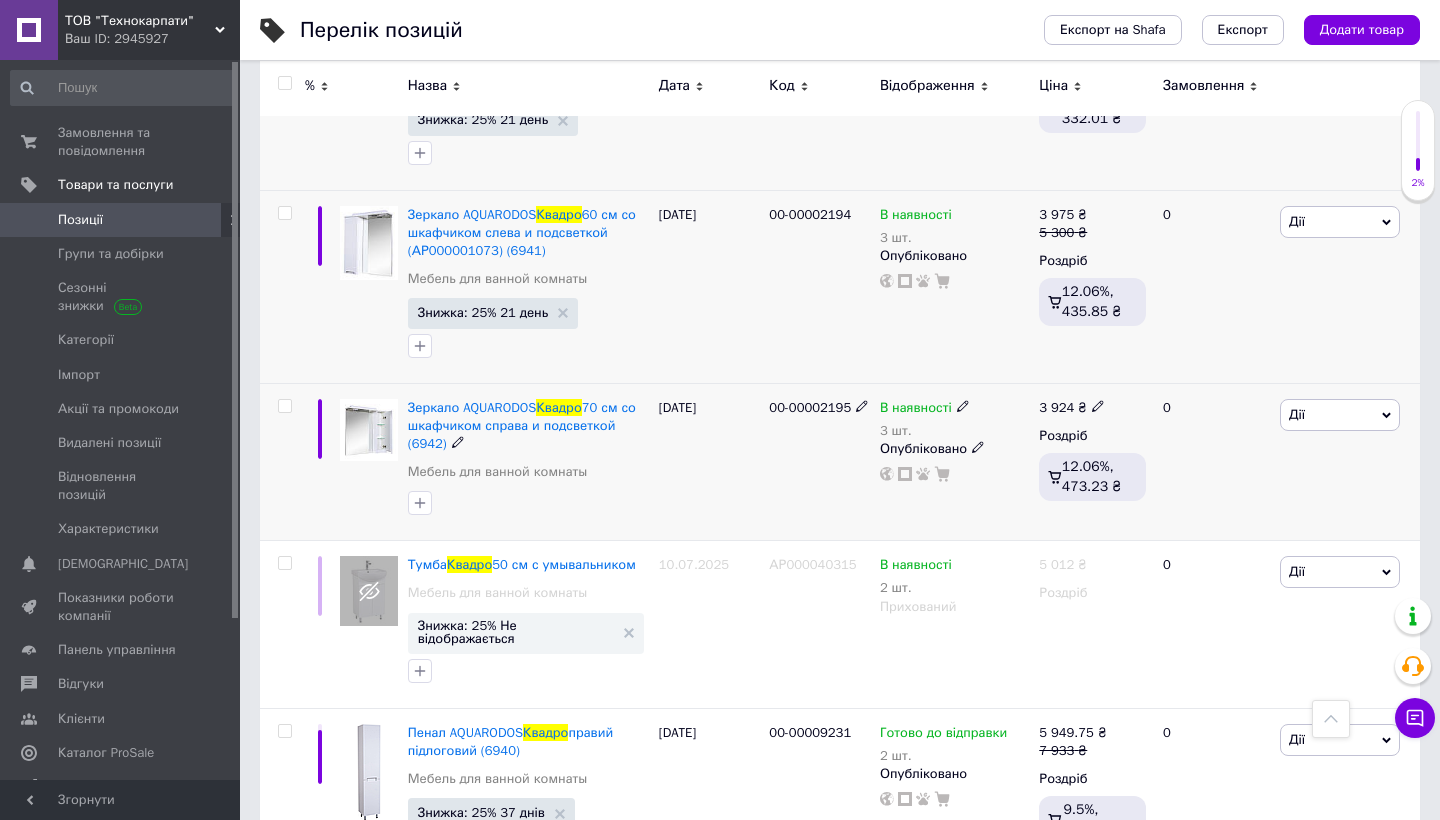 click 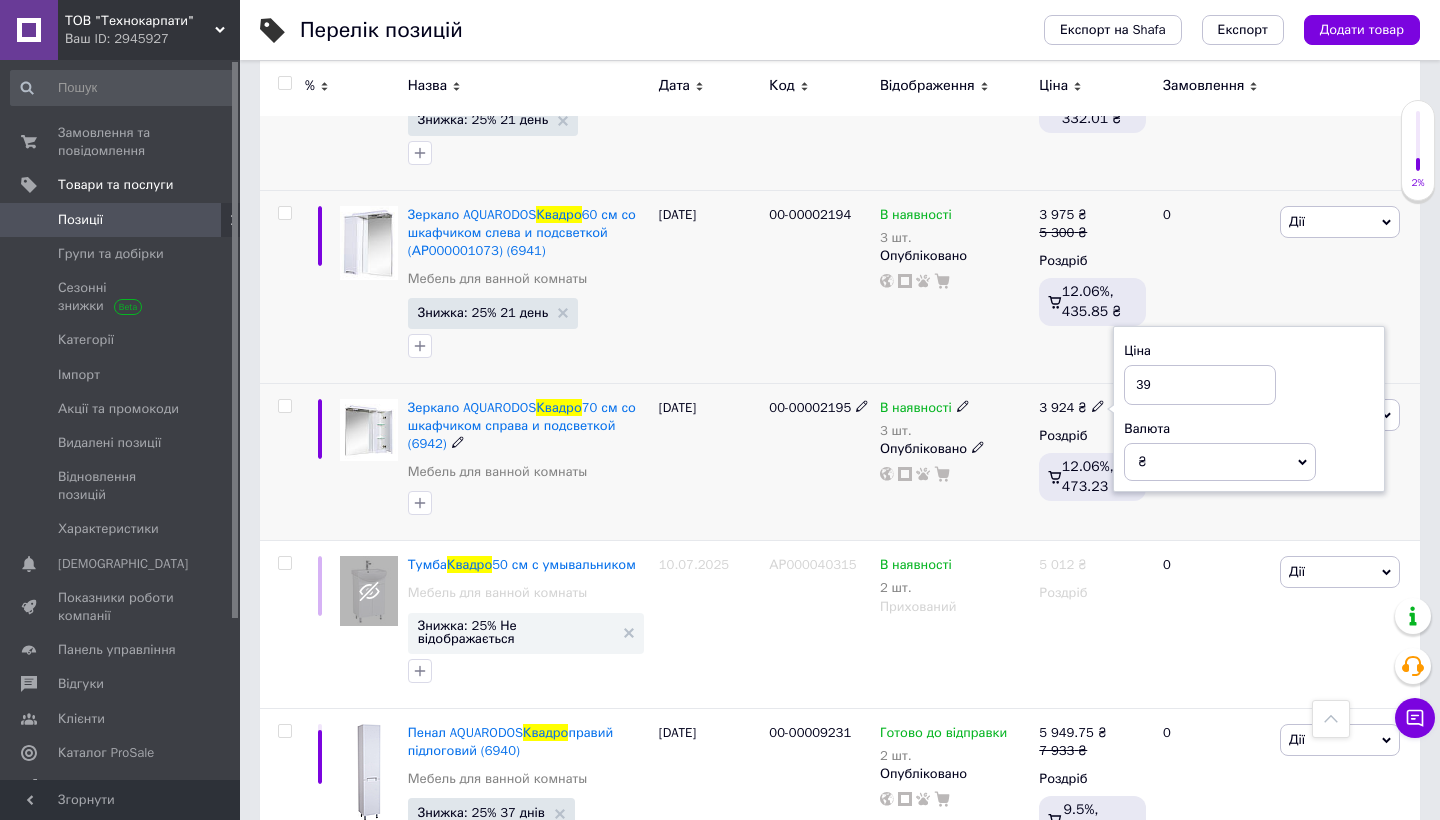 type on "3" 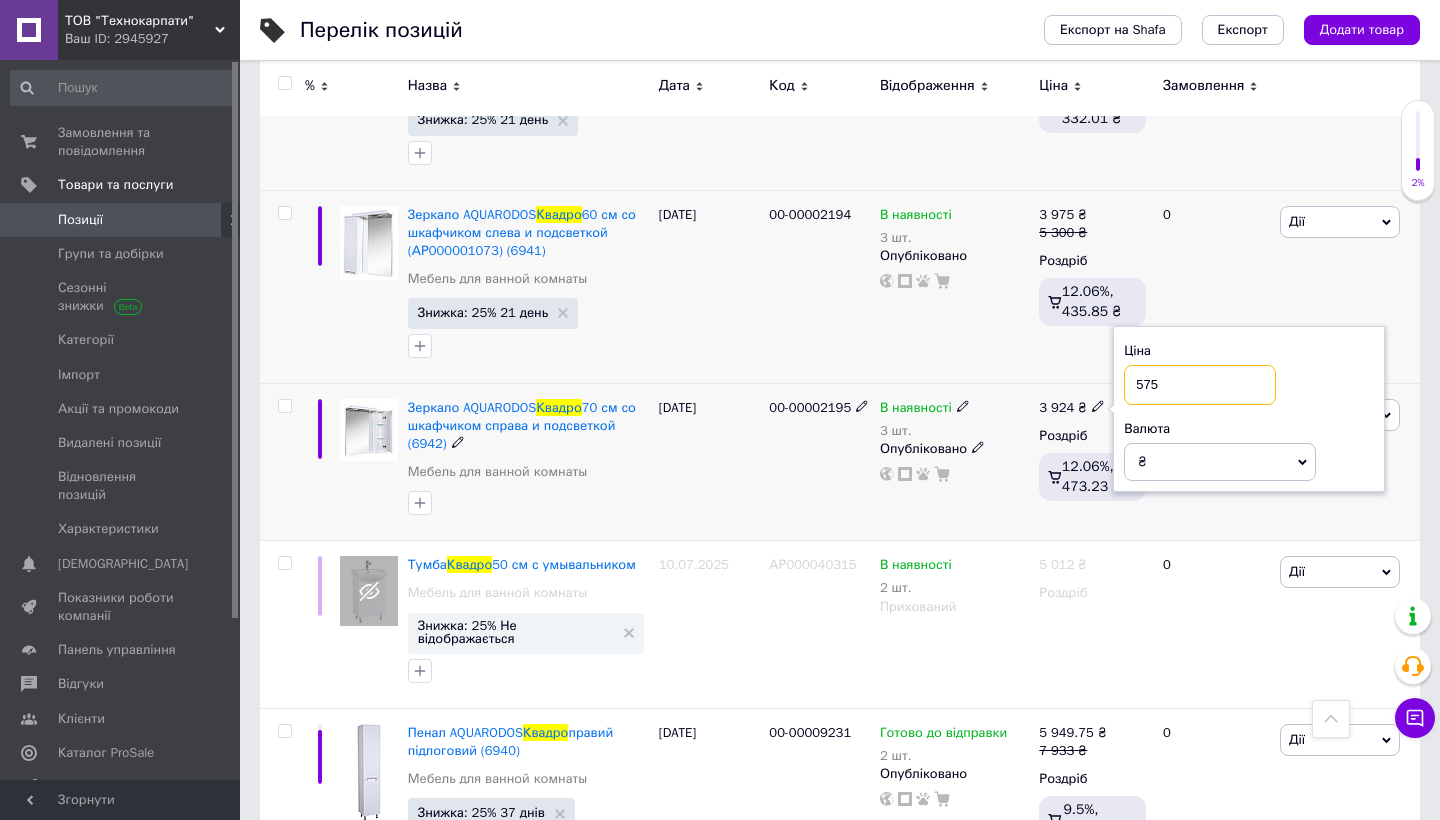 type on "5755" 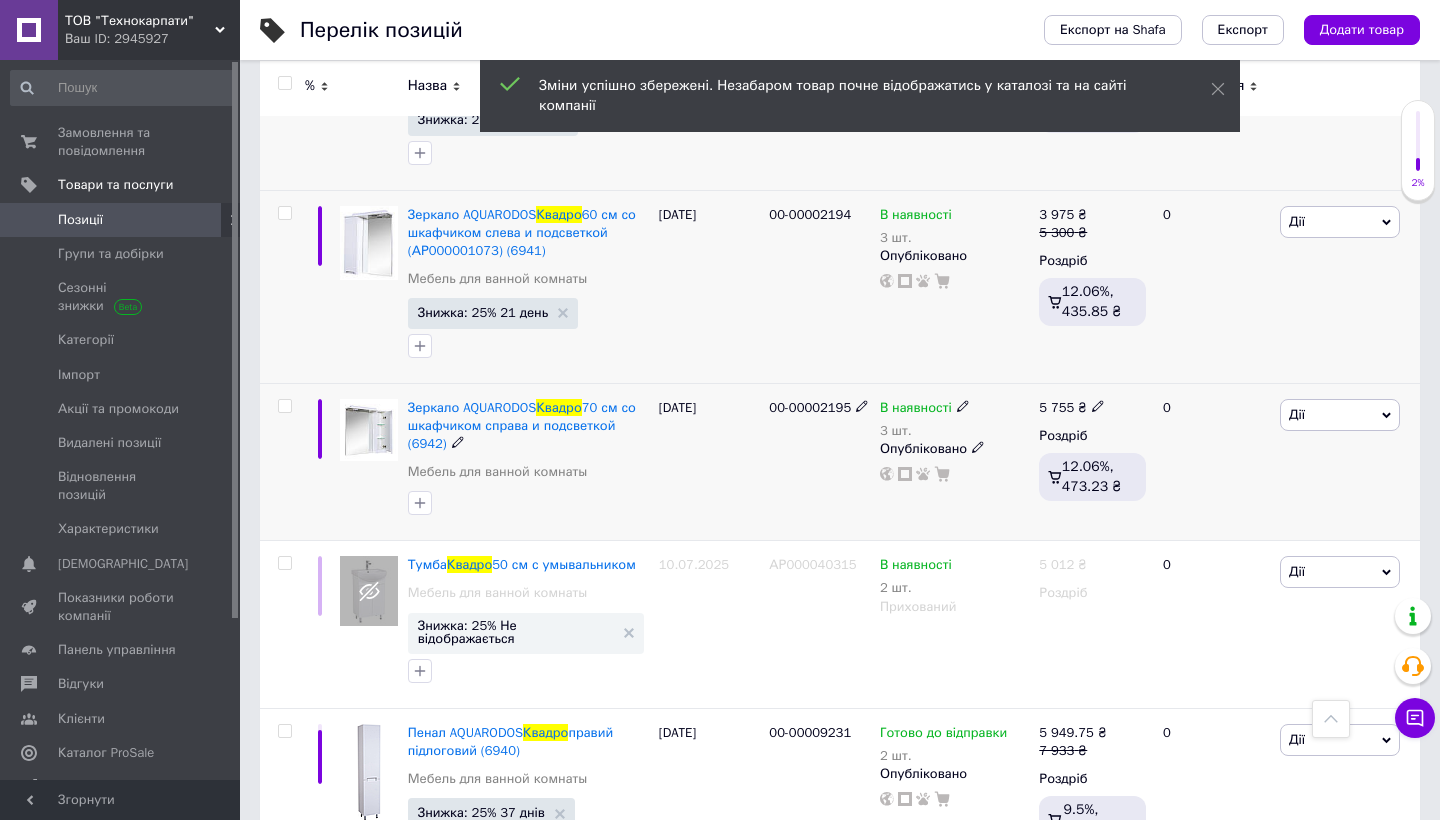click on "Дії" at bounding box center [1340, 415] 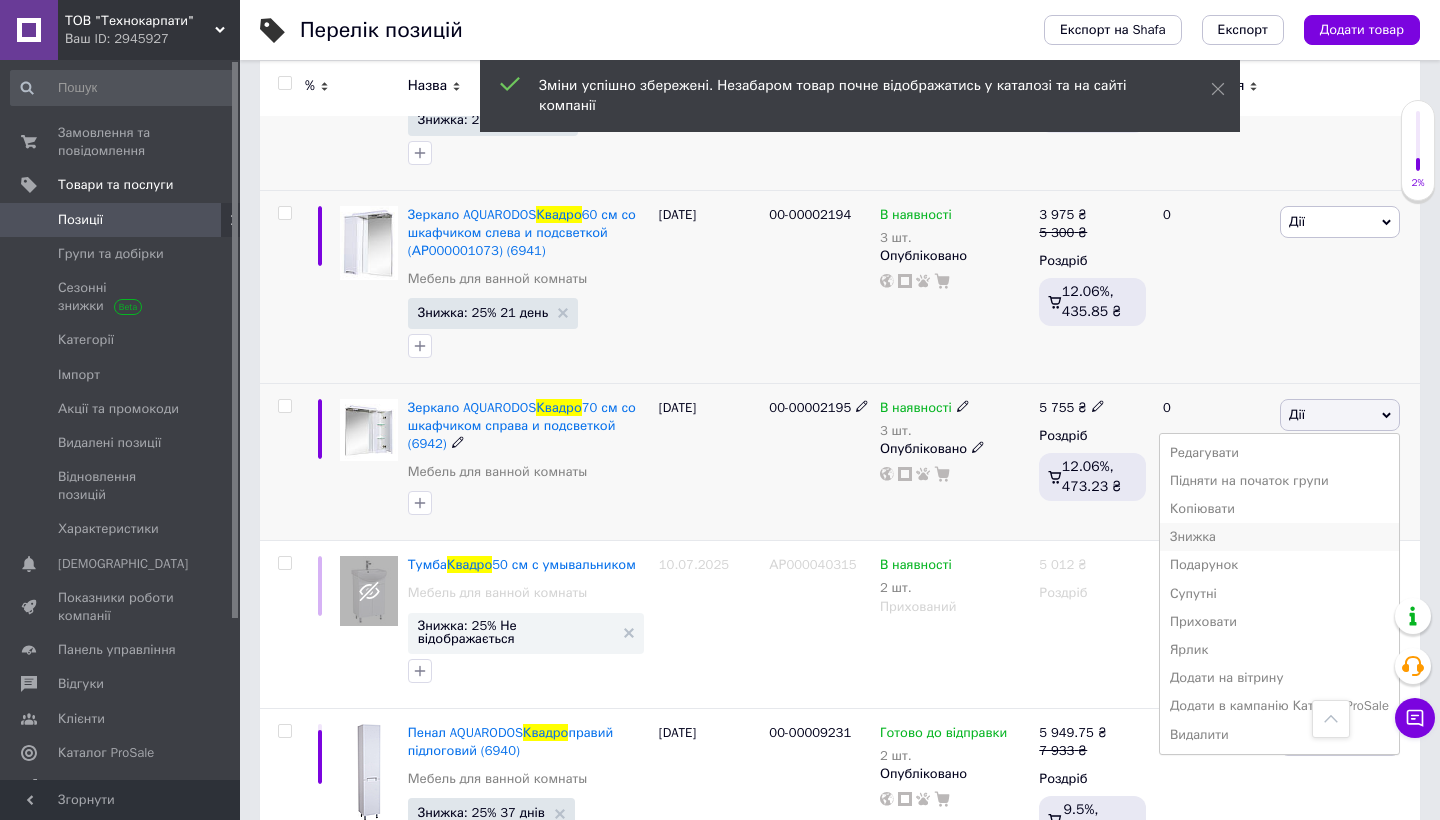 click on "Знижка" at bounding box center [1279, 537] 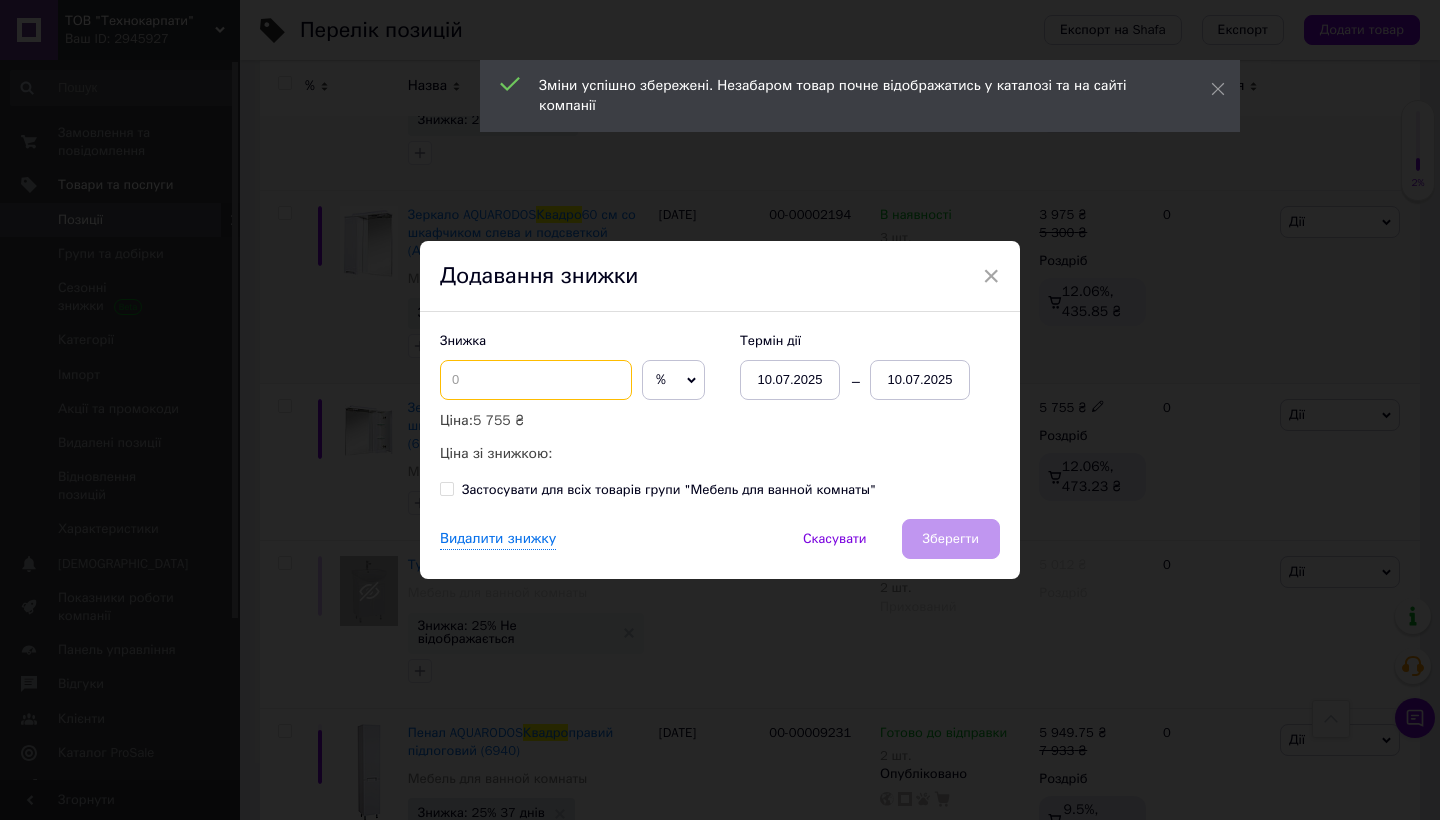 click at bounding box center (536, 380) 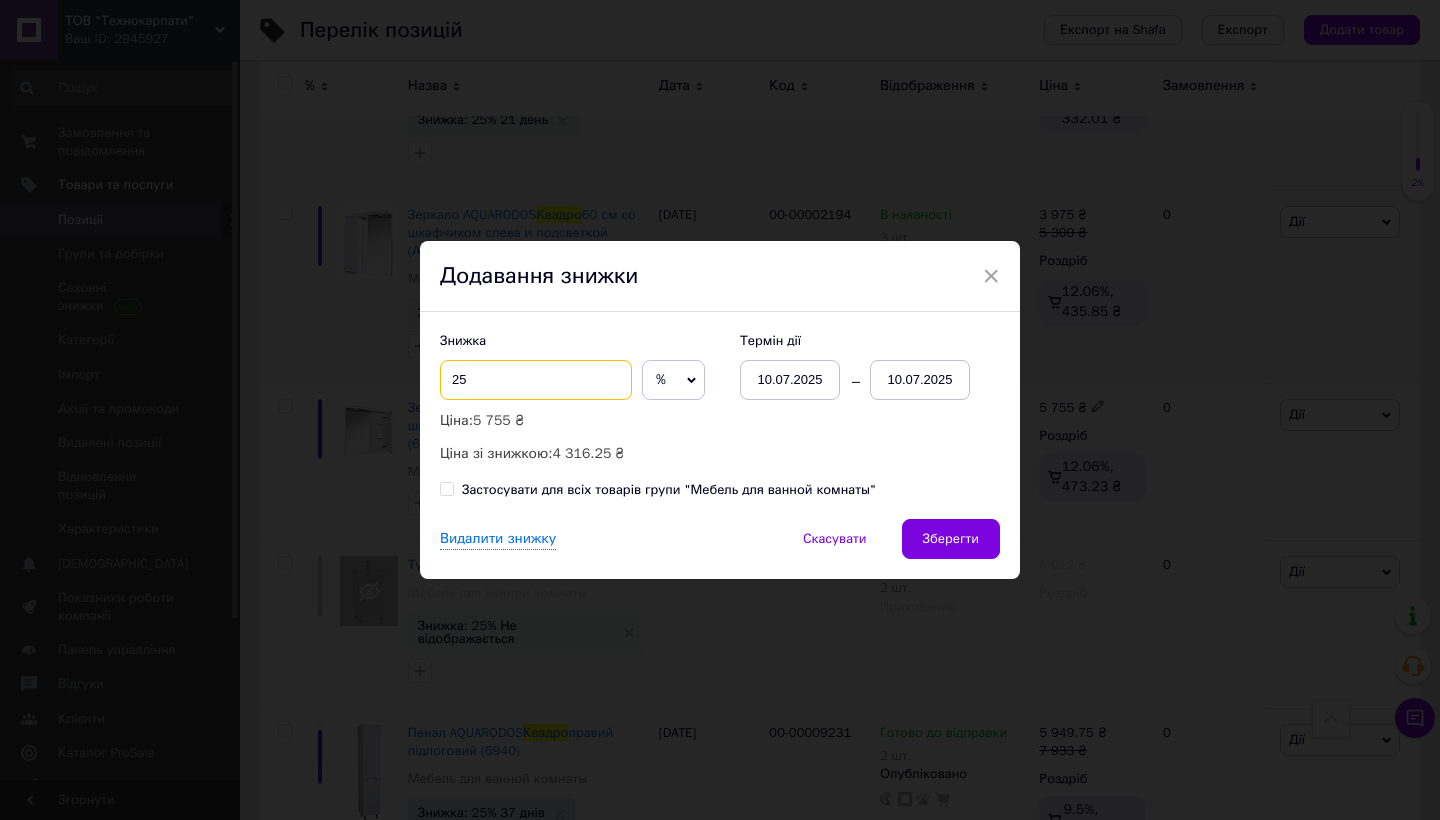 type on "25" 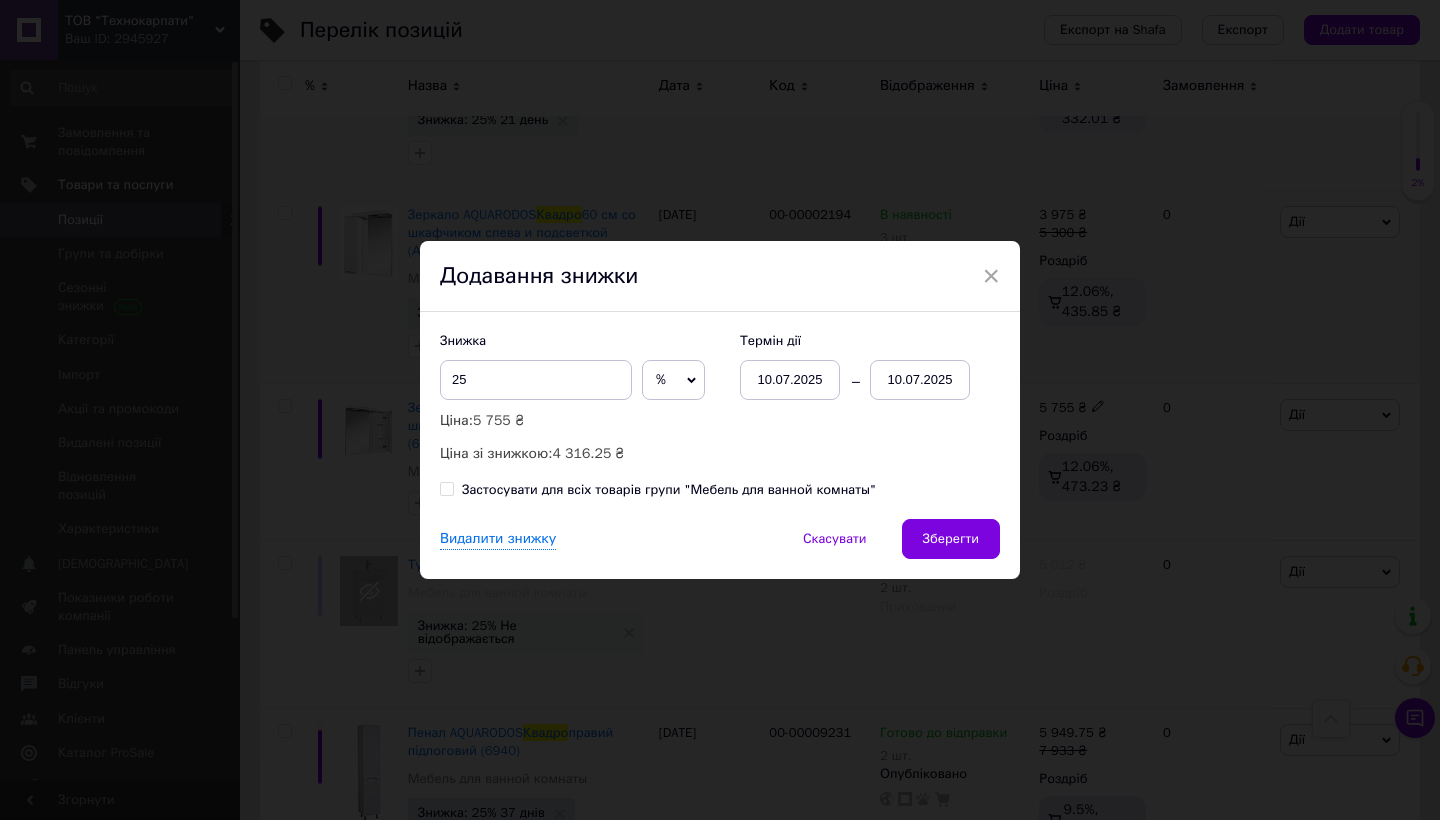 click on "10.07.2025" at bounding box center (920, 380) 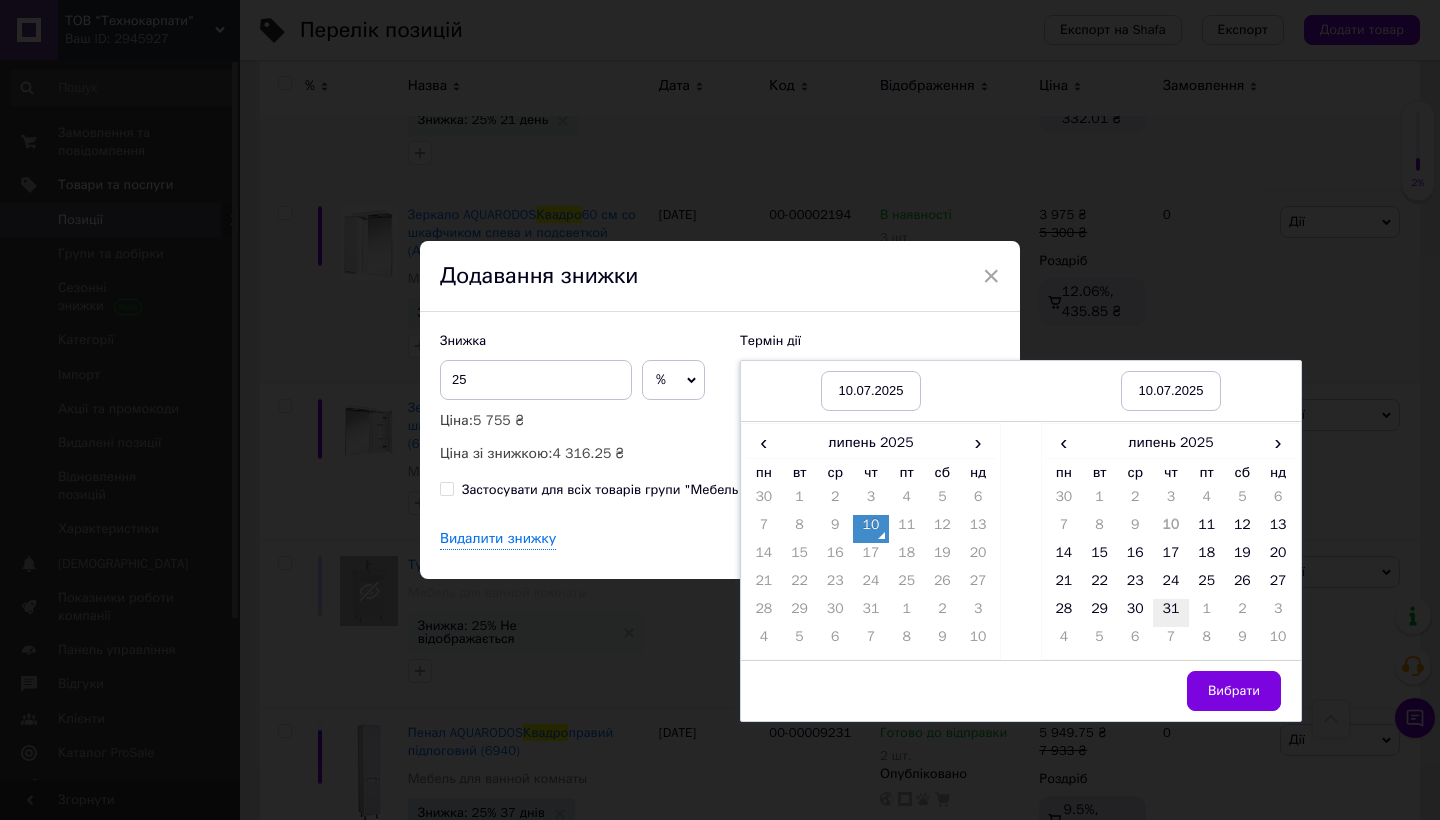 click on "31" at bounding box center (1171, 613) 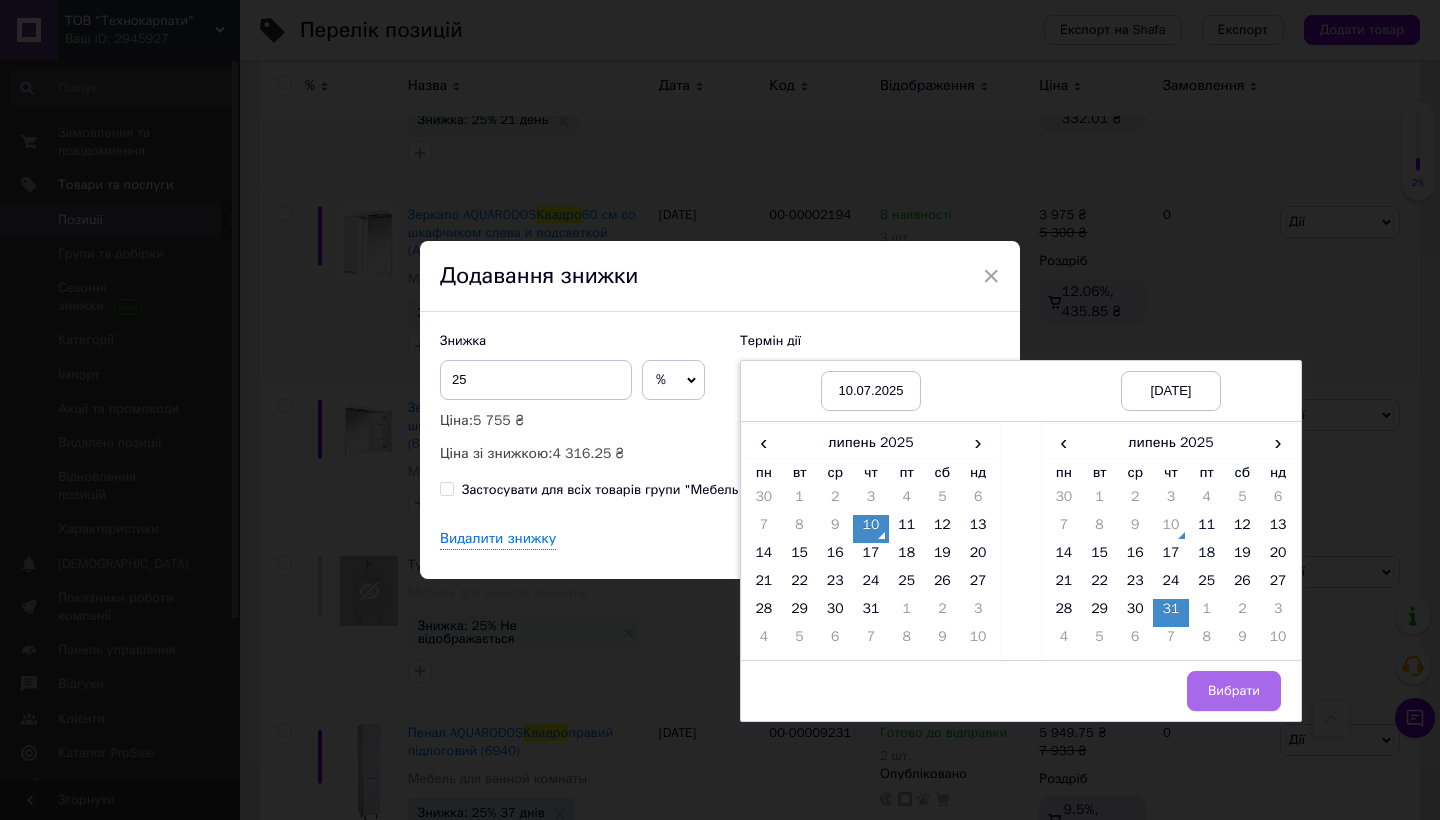 click on "Вибрати" at bounding box center (1234, 691) 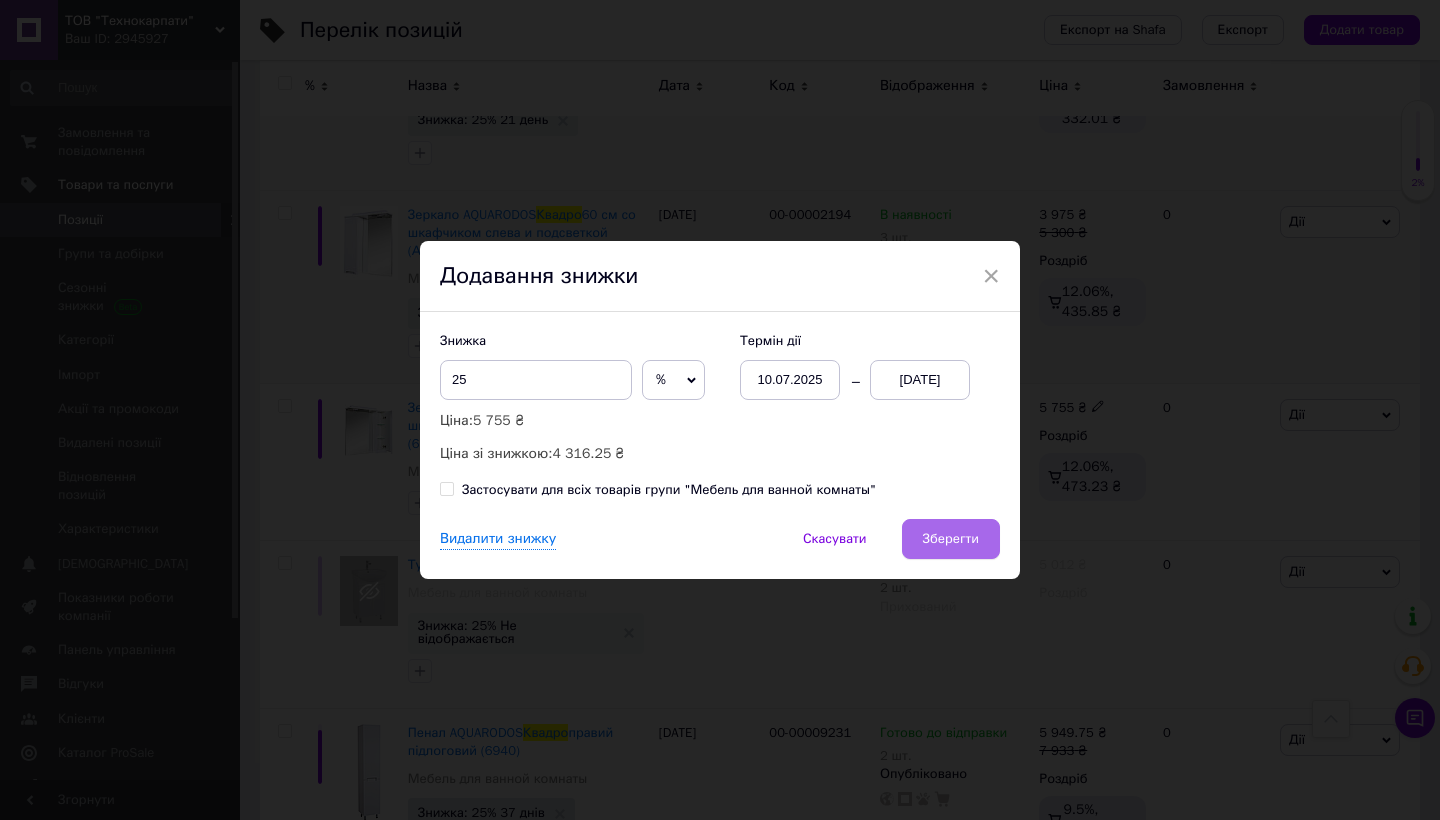 click on "Зберегти" at bounding box center (951, 539) 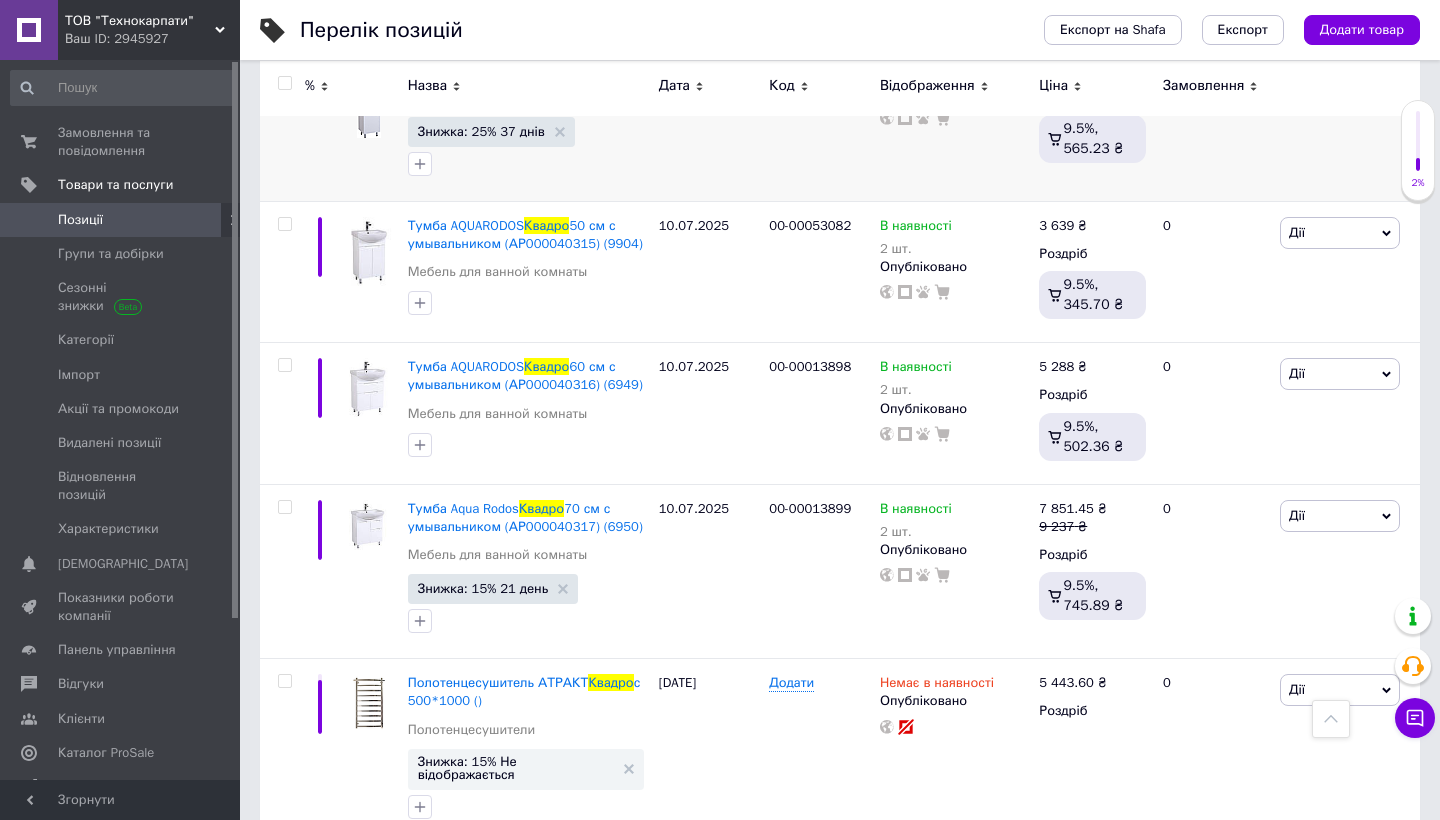 scroll, scrollTop: 1152, scrollLeft: 0, axis: vertical 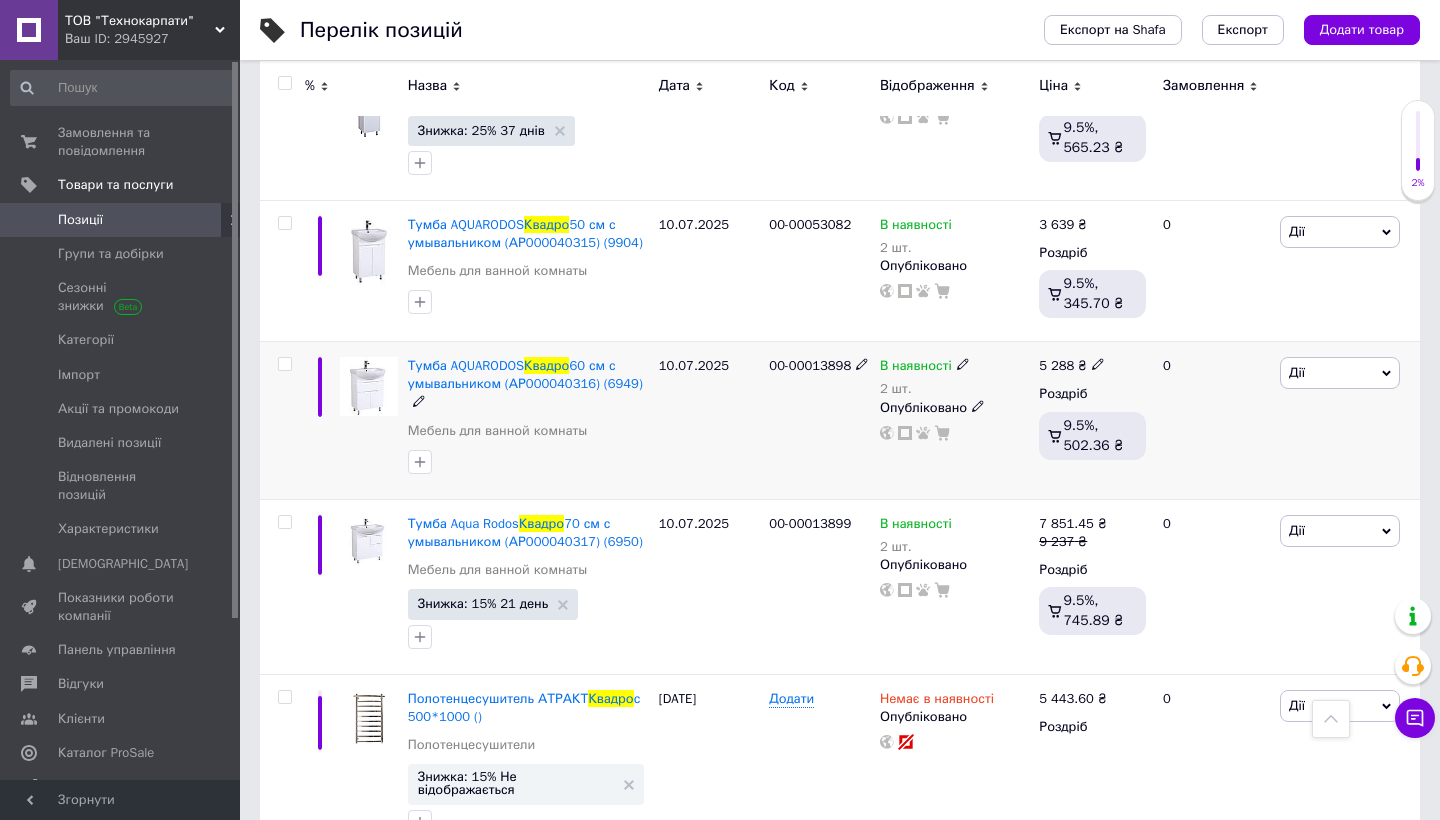 click 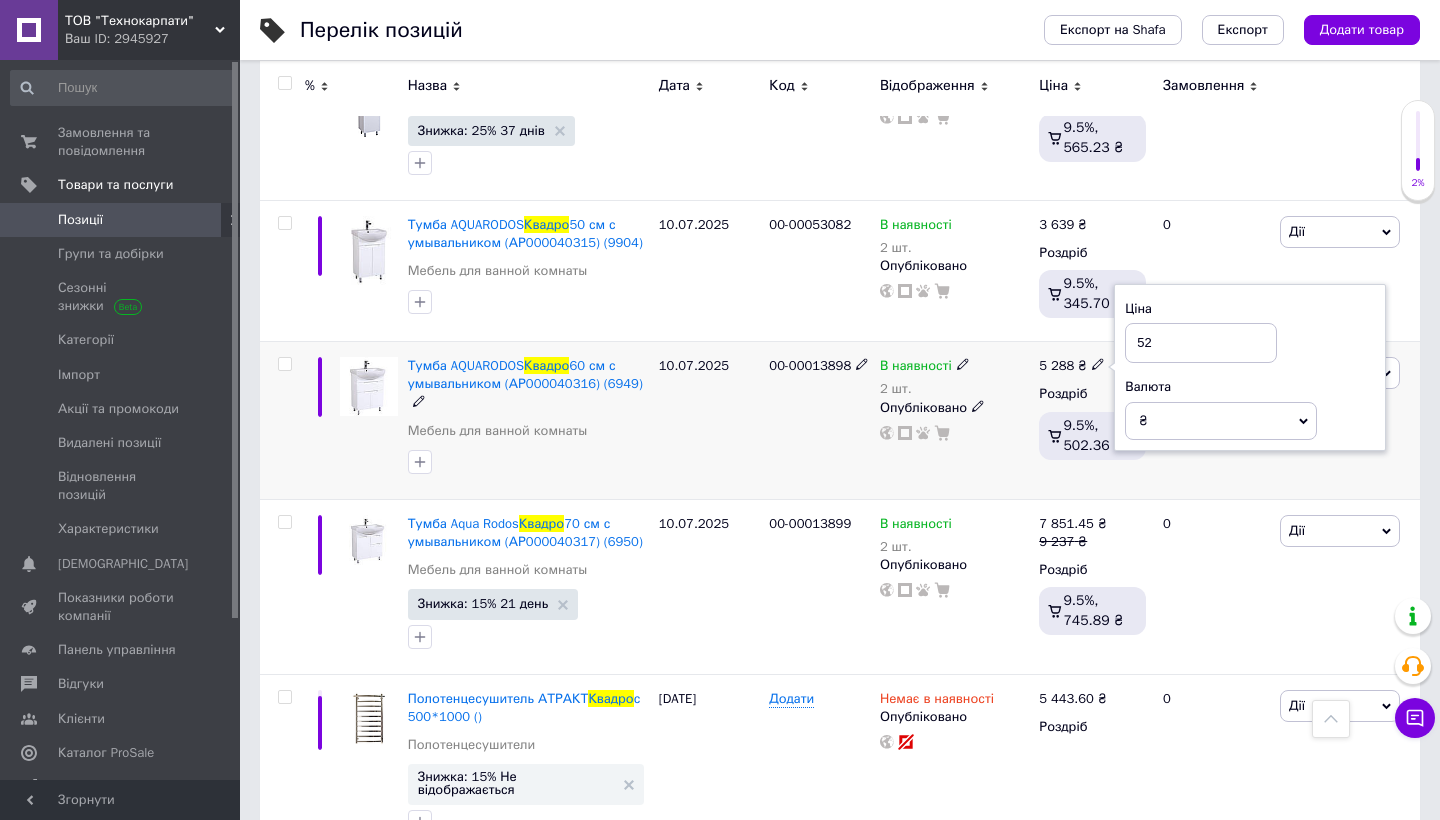 type on "5" 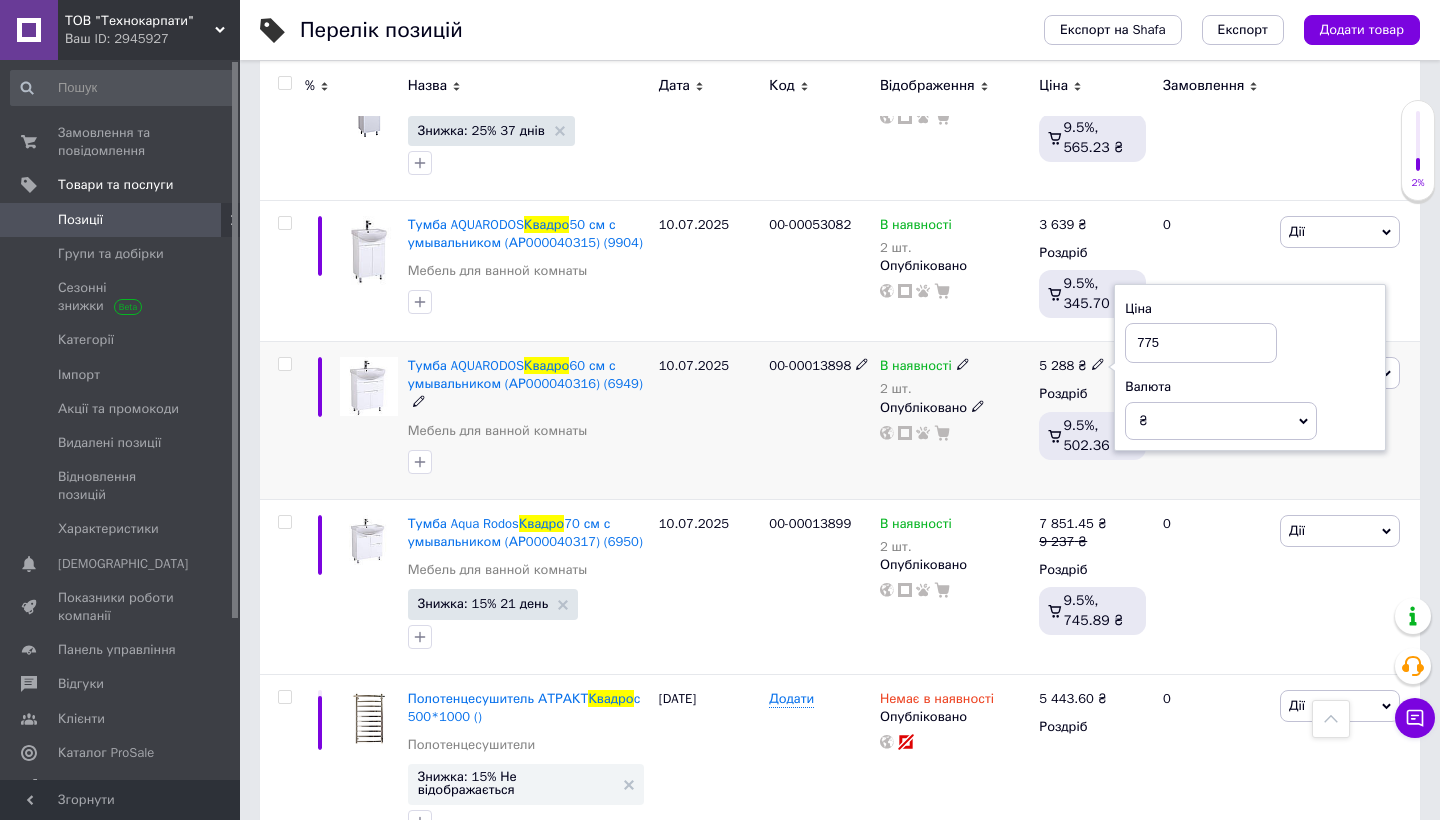 type on "7755" 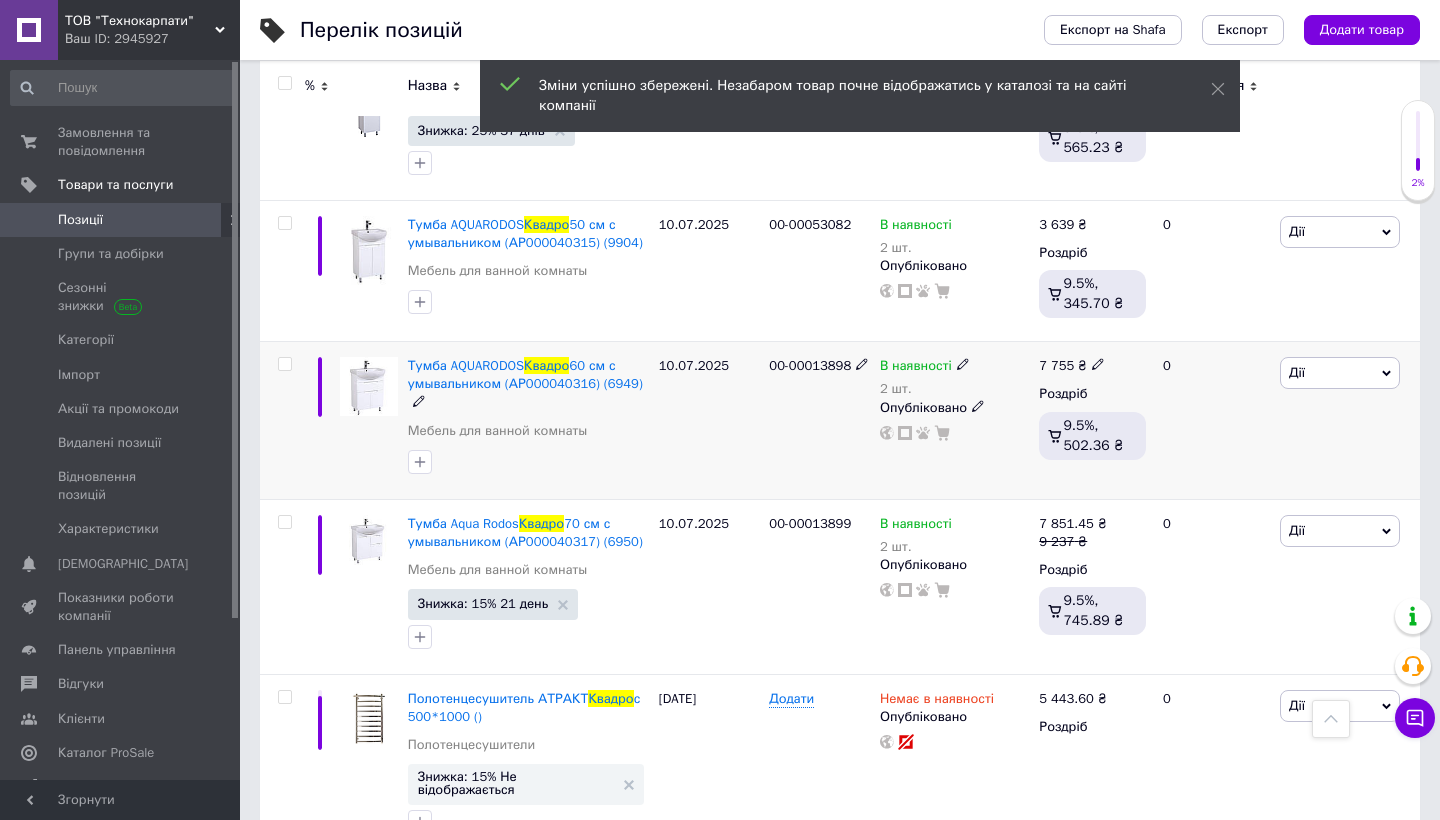 click on "Дії" at bounding box center (1340, 373) 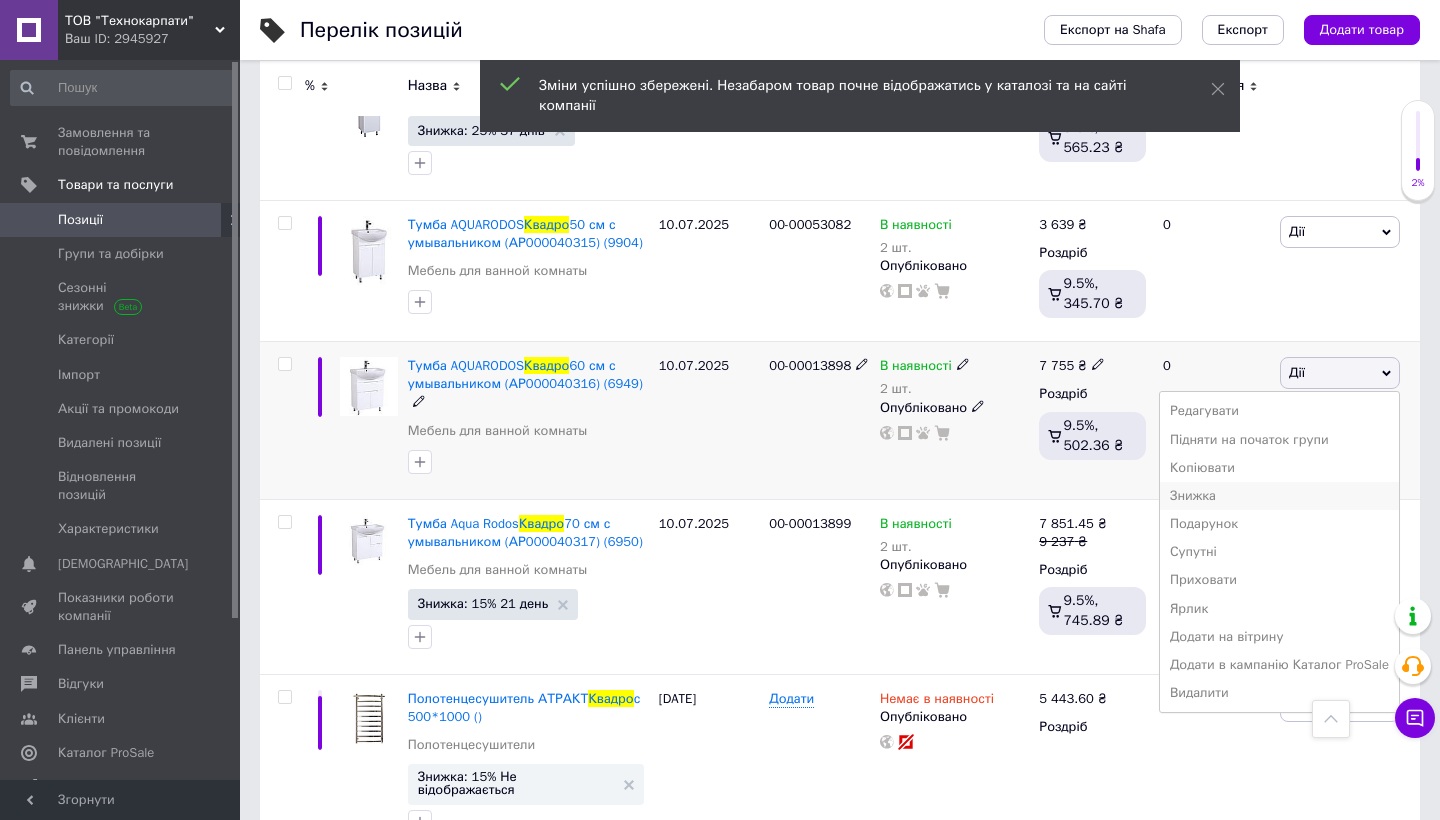 click on "Знижка" at bounding box center (1279, 496) 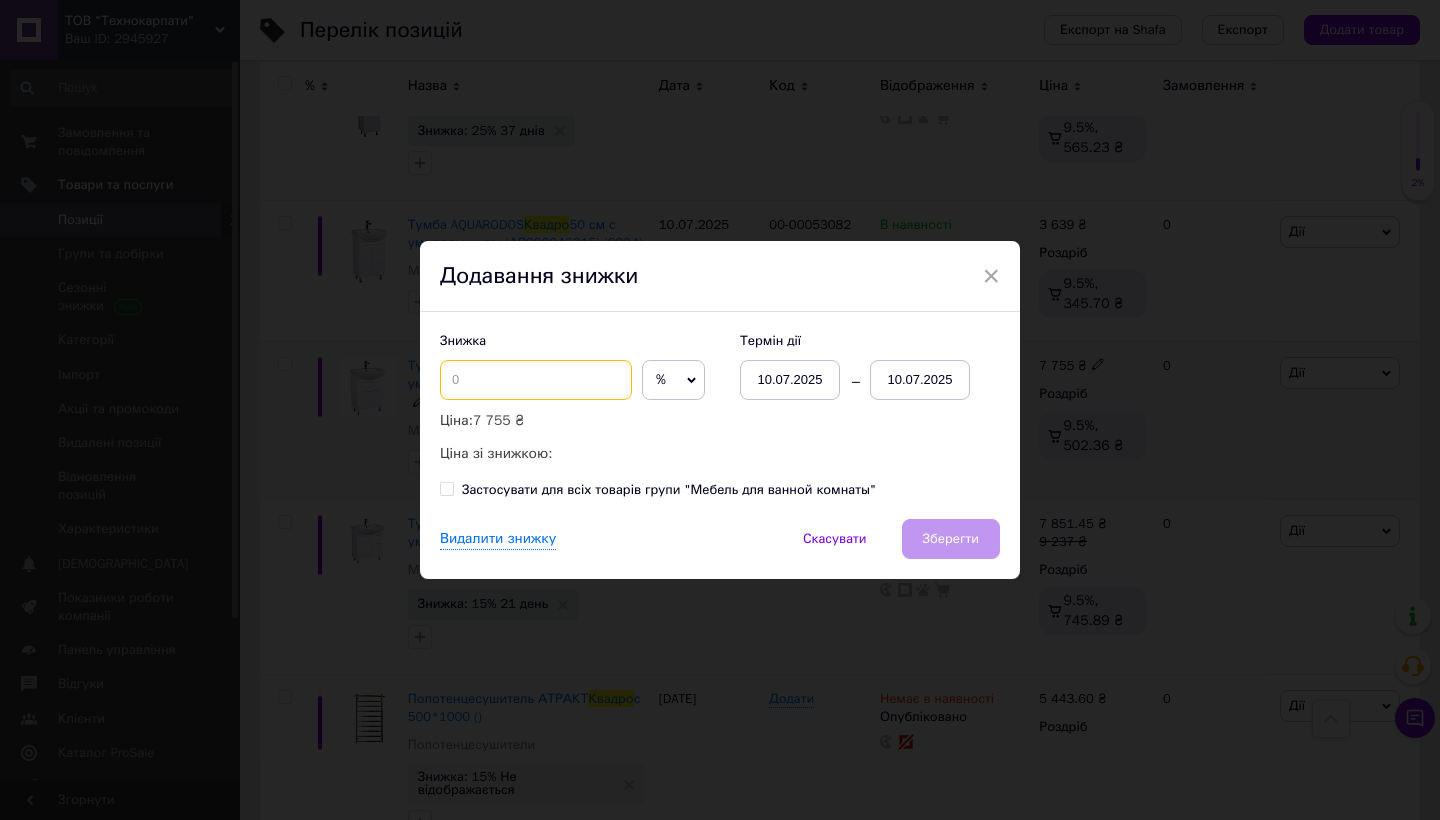 click at bounding box center [536, 380] 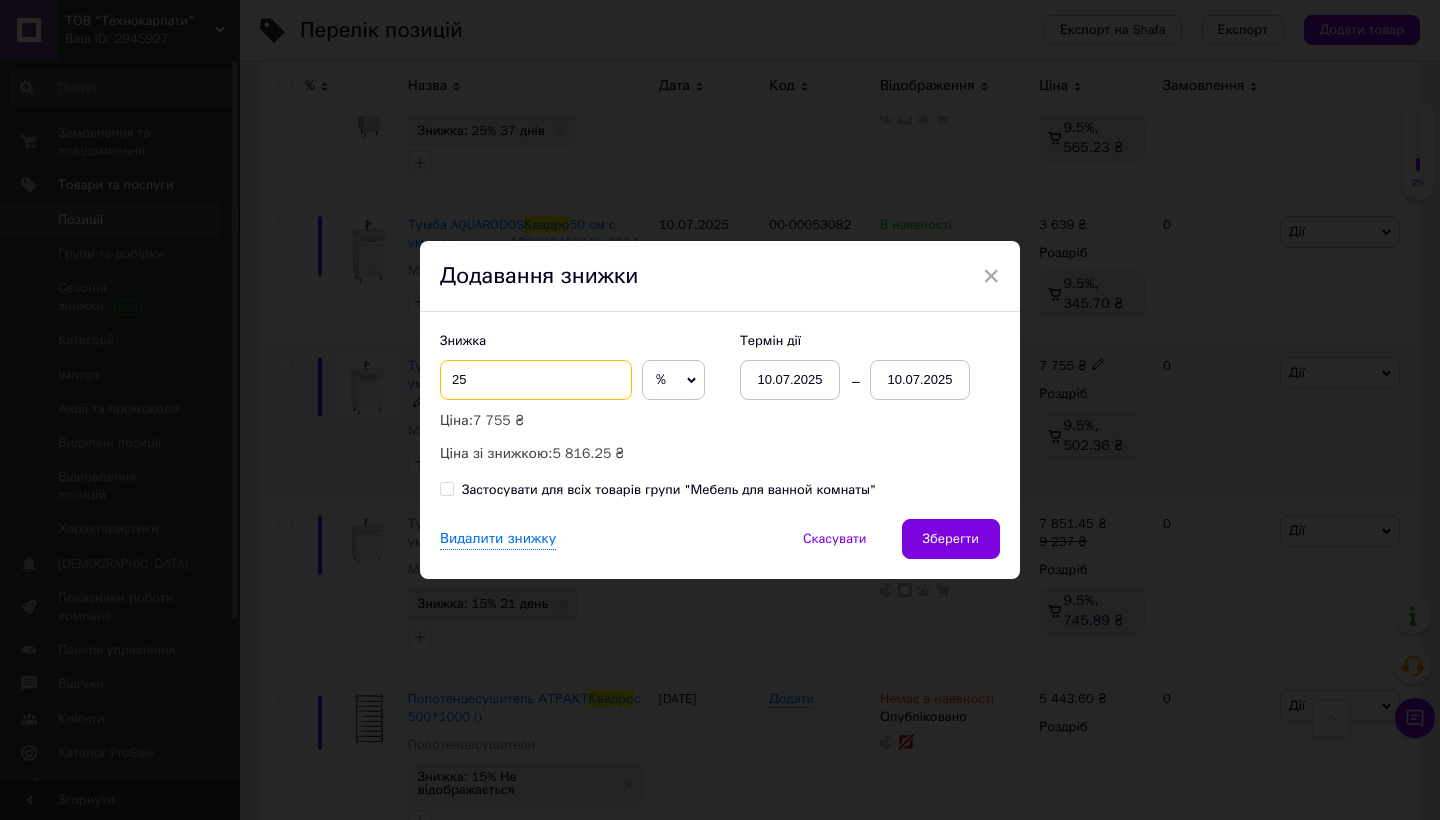 type on "25" 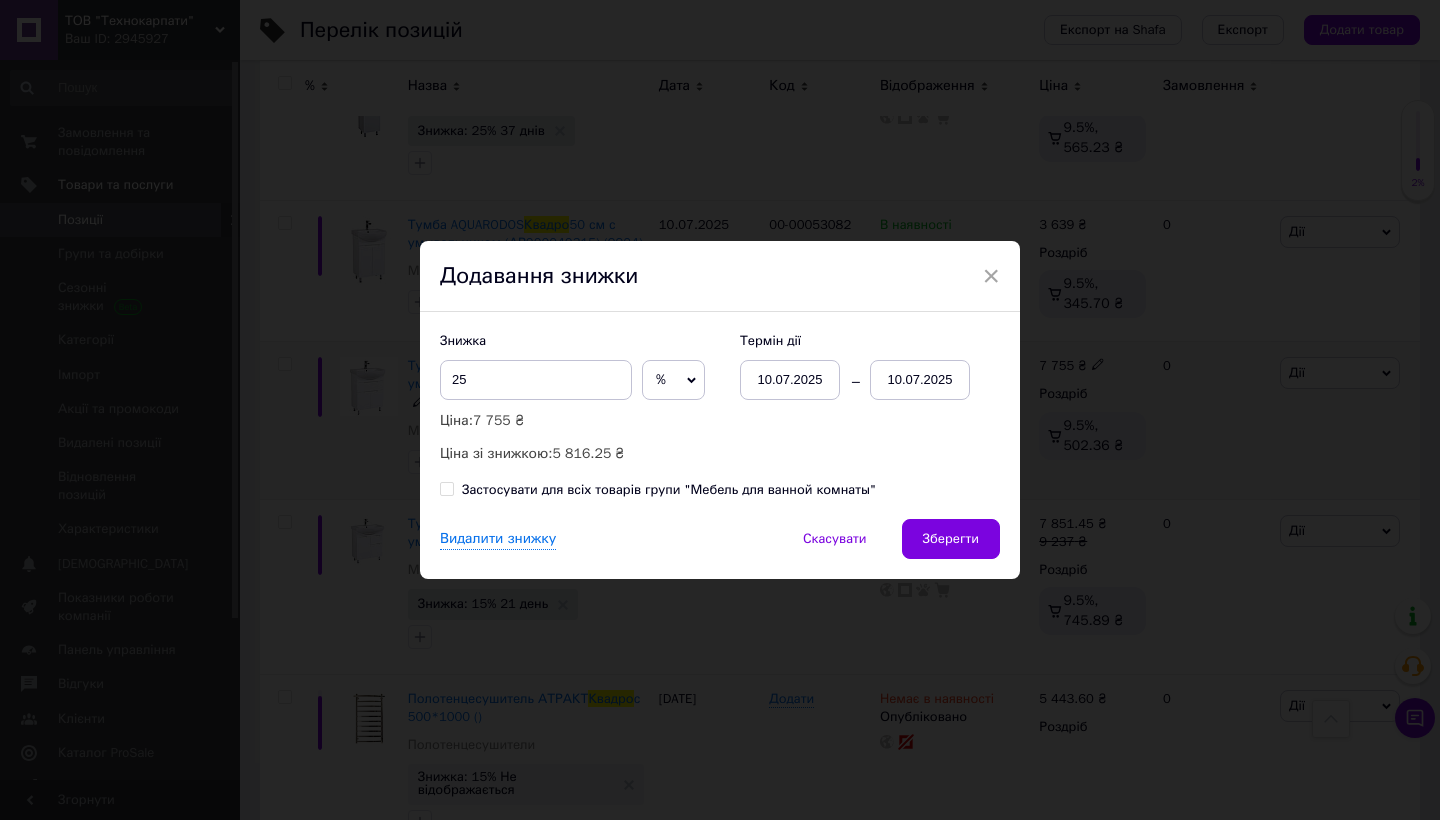 click on "10.07.2025" at bounding box center (920, 380) 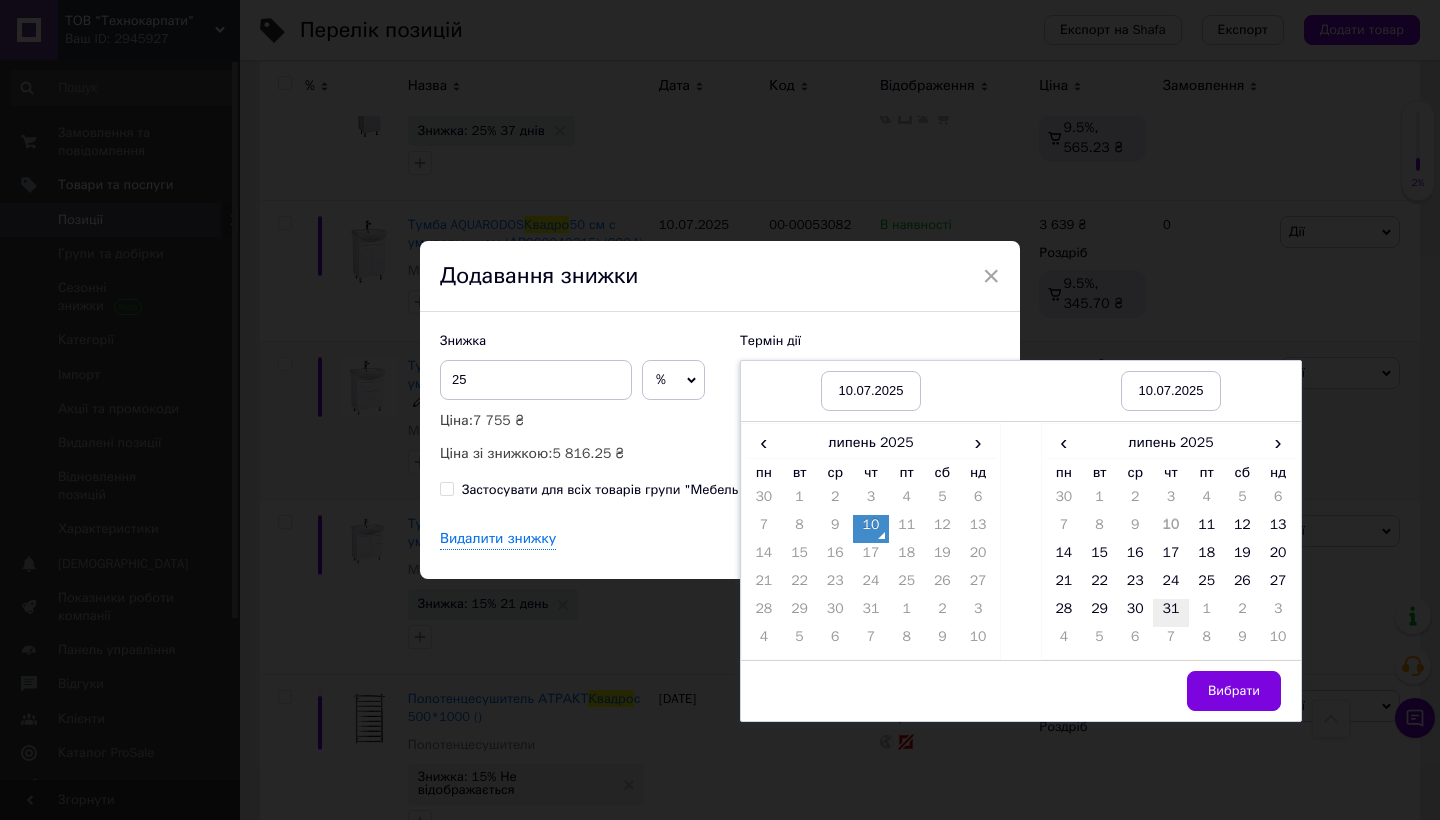 click on "31" at bounding box center (1171, 613) 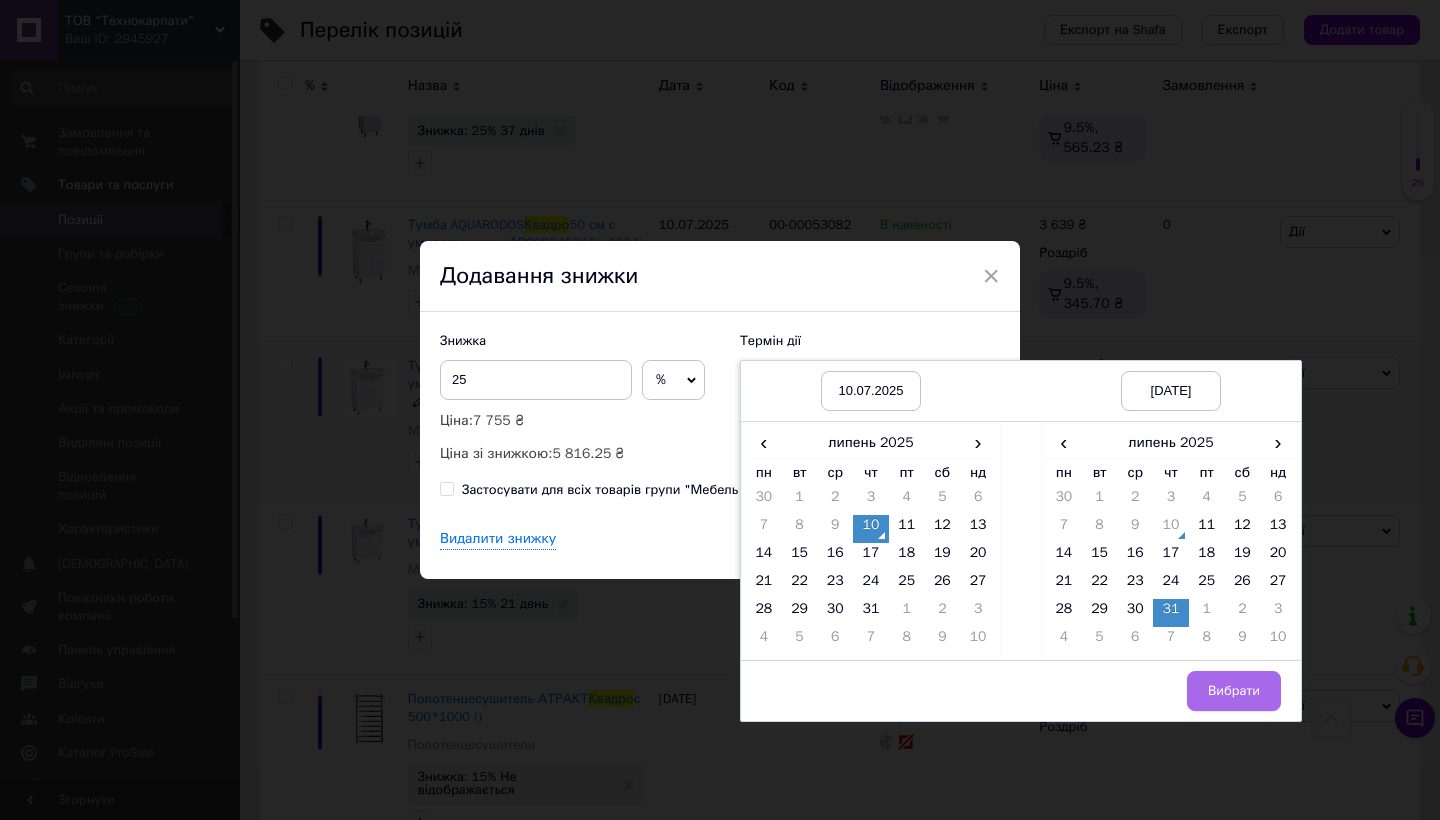 click on "Вибрати" at bounding box center (1234, 691) 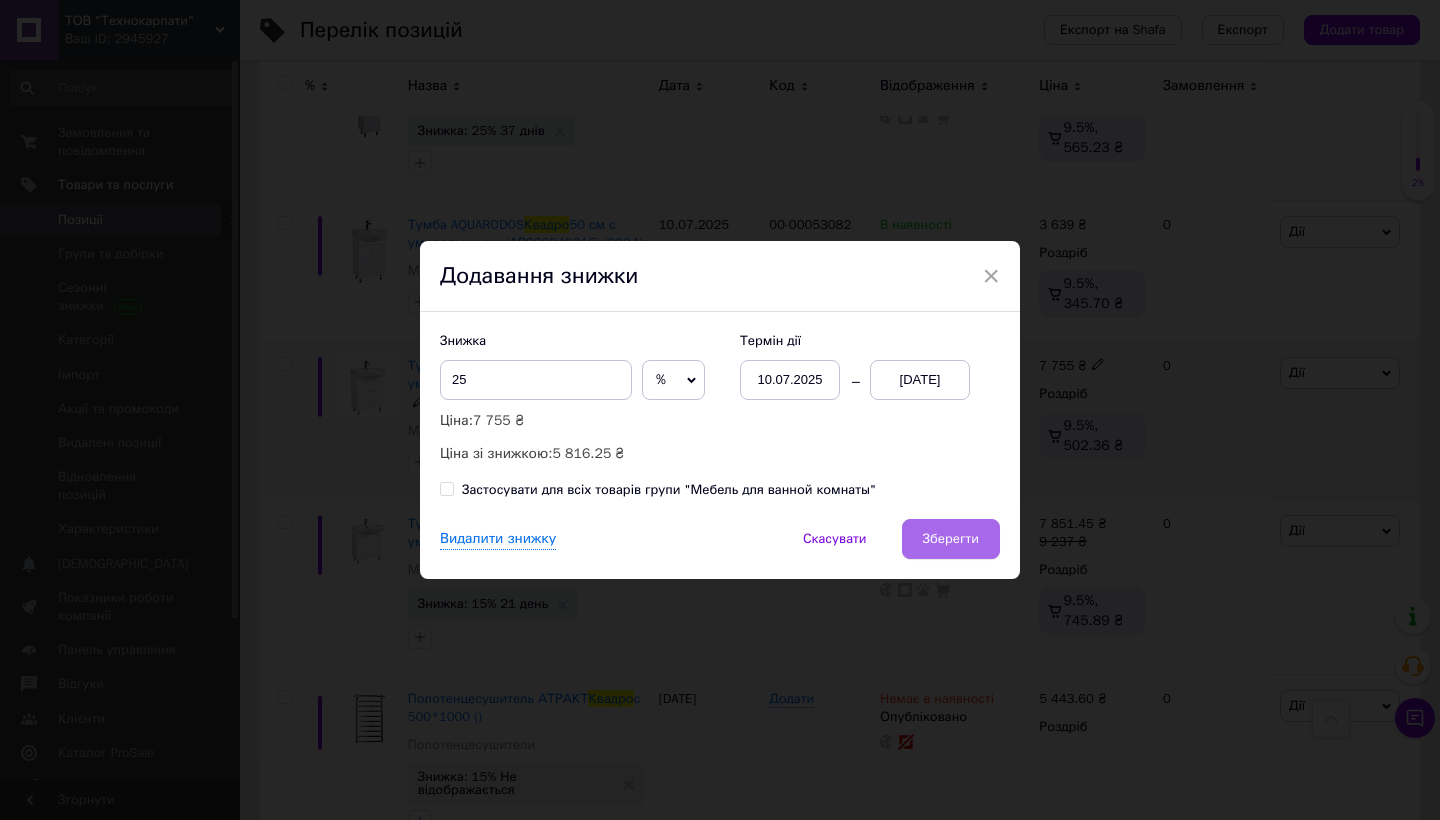 click on "Зберегти" at bounding box center [951, 539] 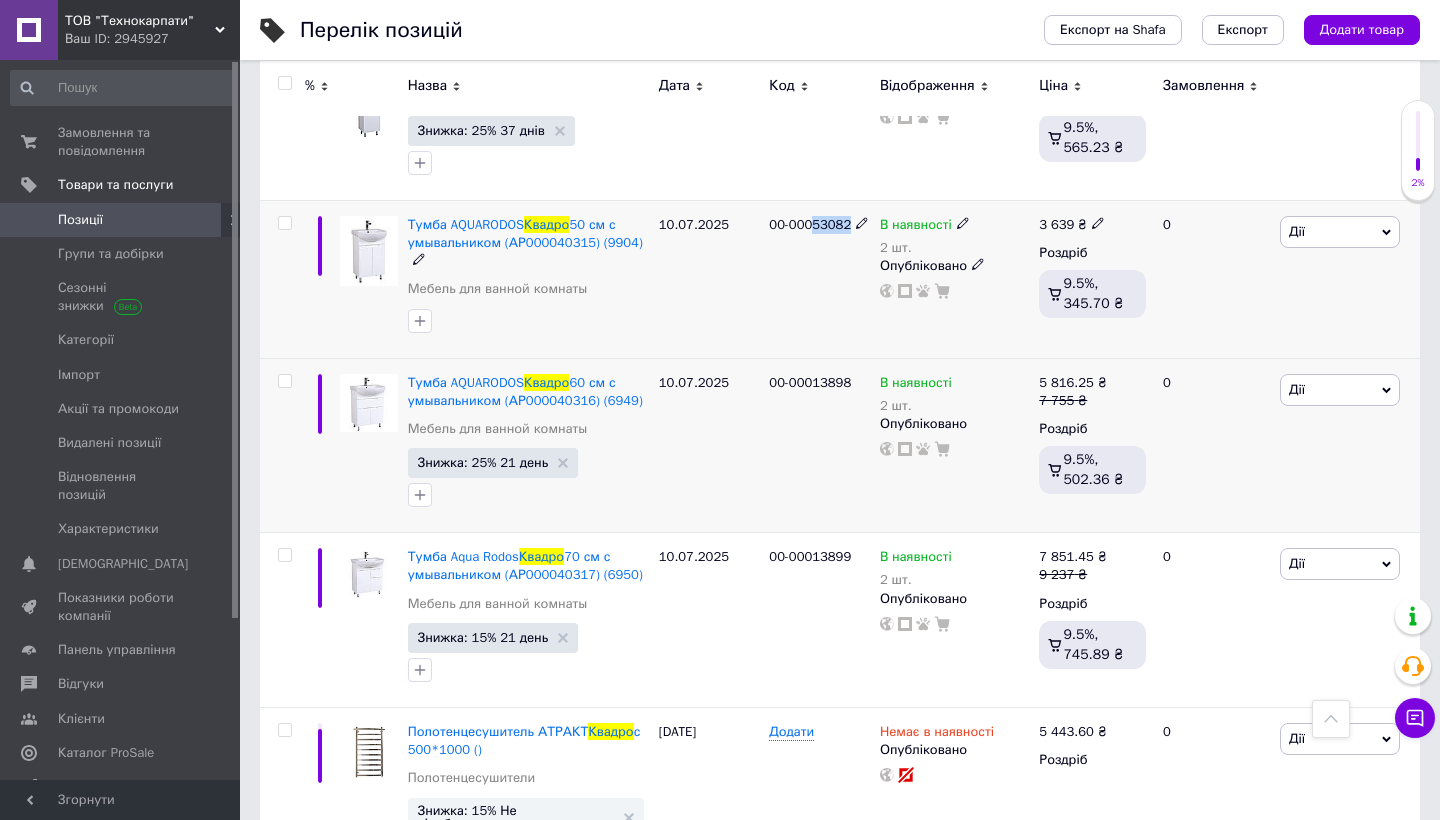 drag, startPoint x: 821, startPoint y: 198, endPoint x: 871, endPoint y: 197, distance: 50.01 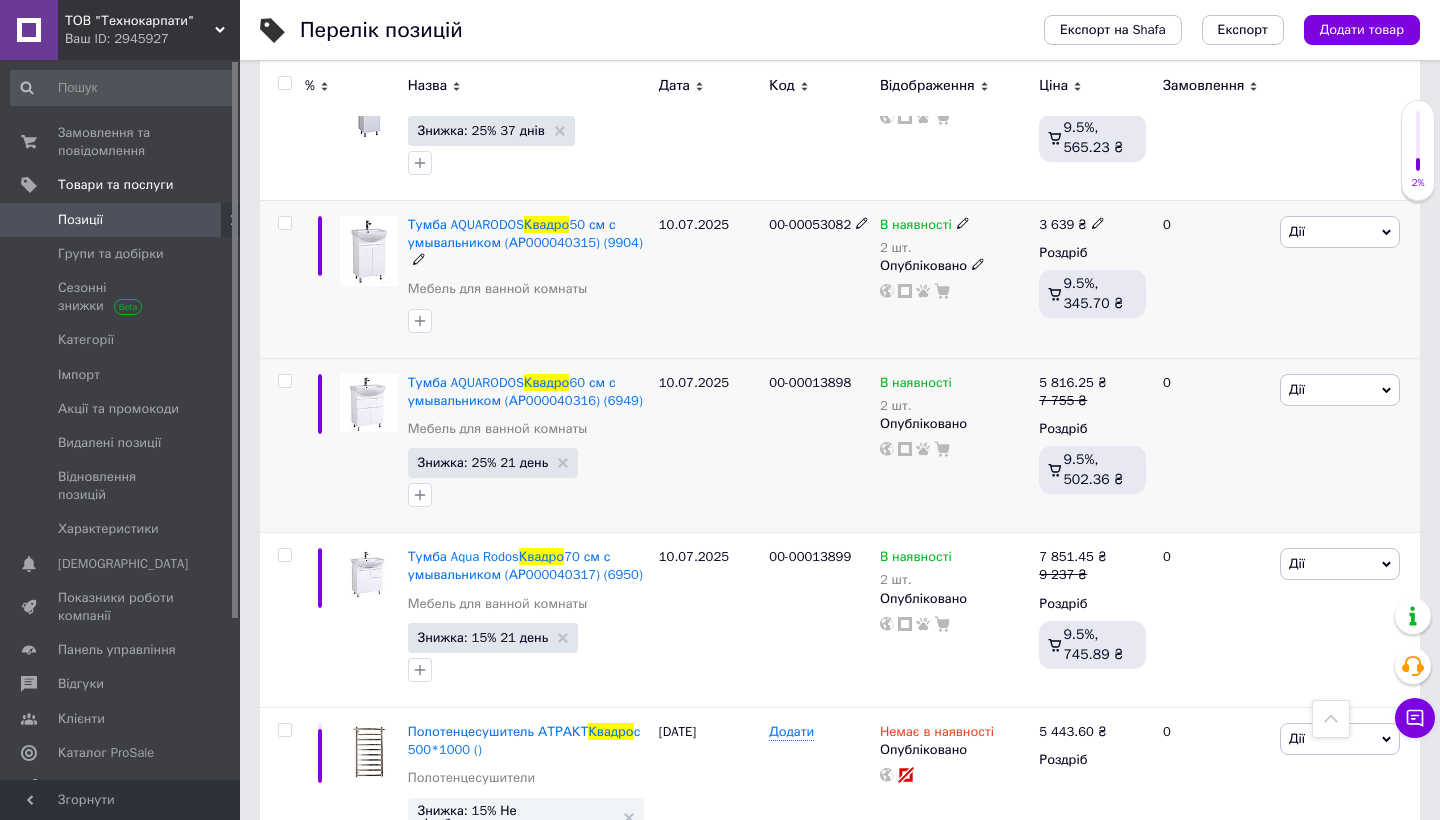 click 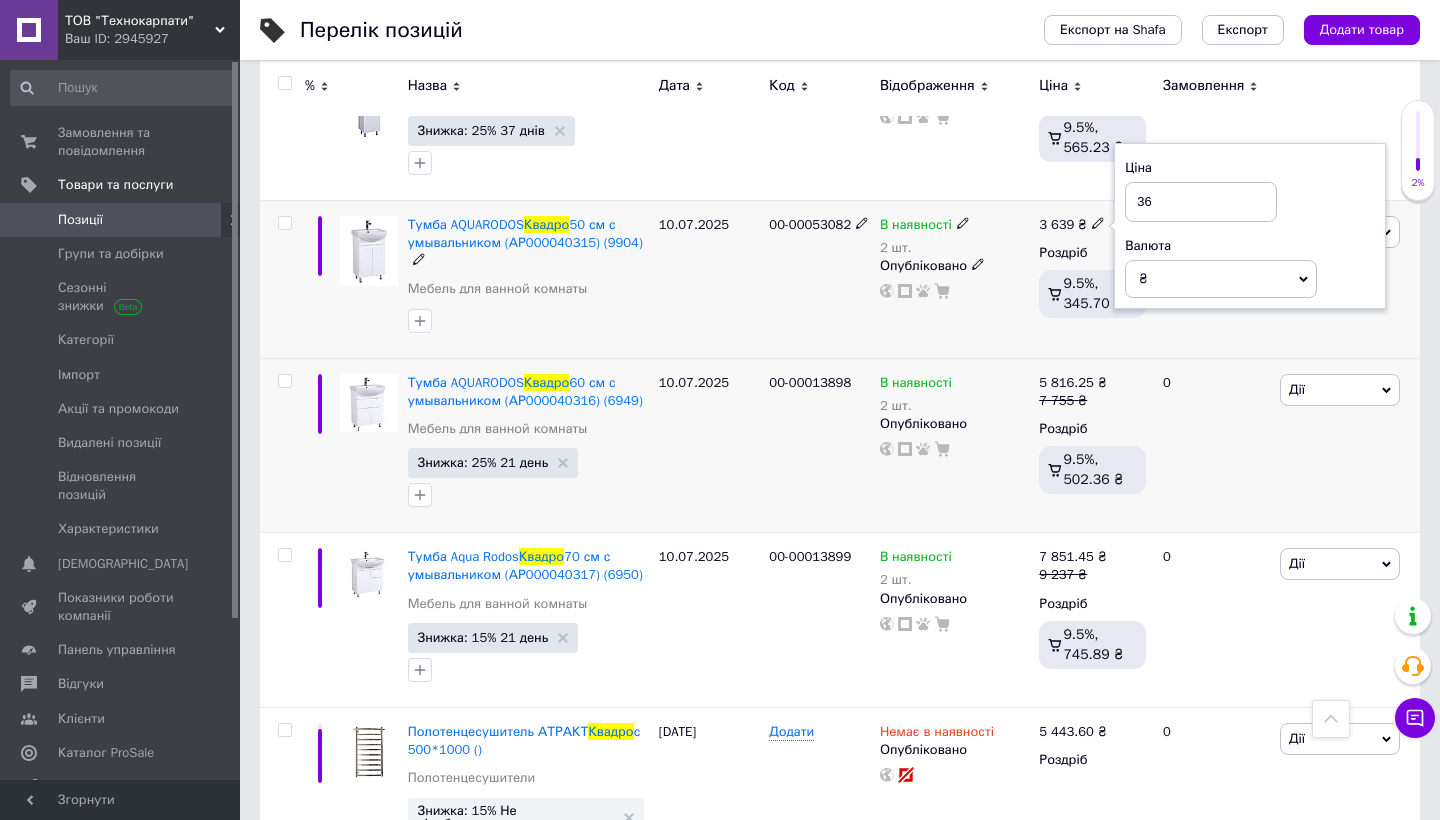 type on "3" 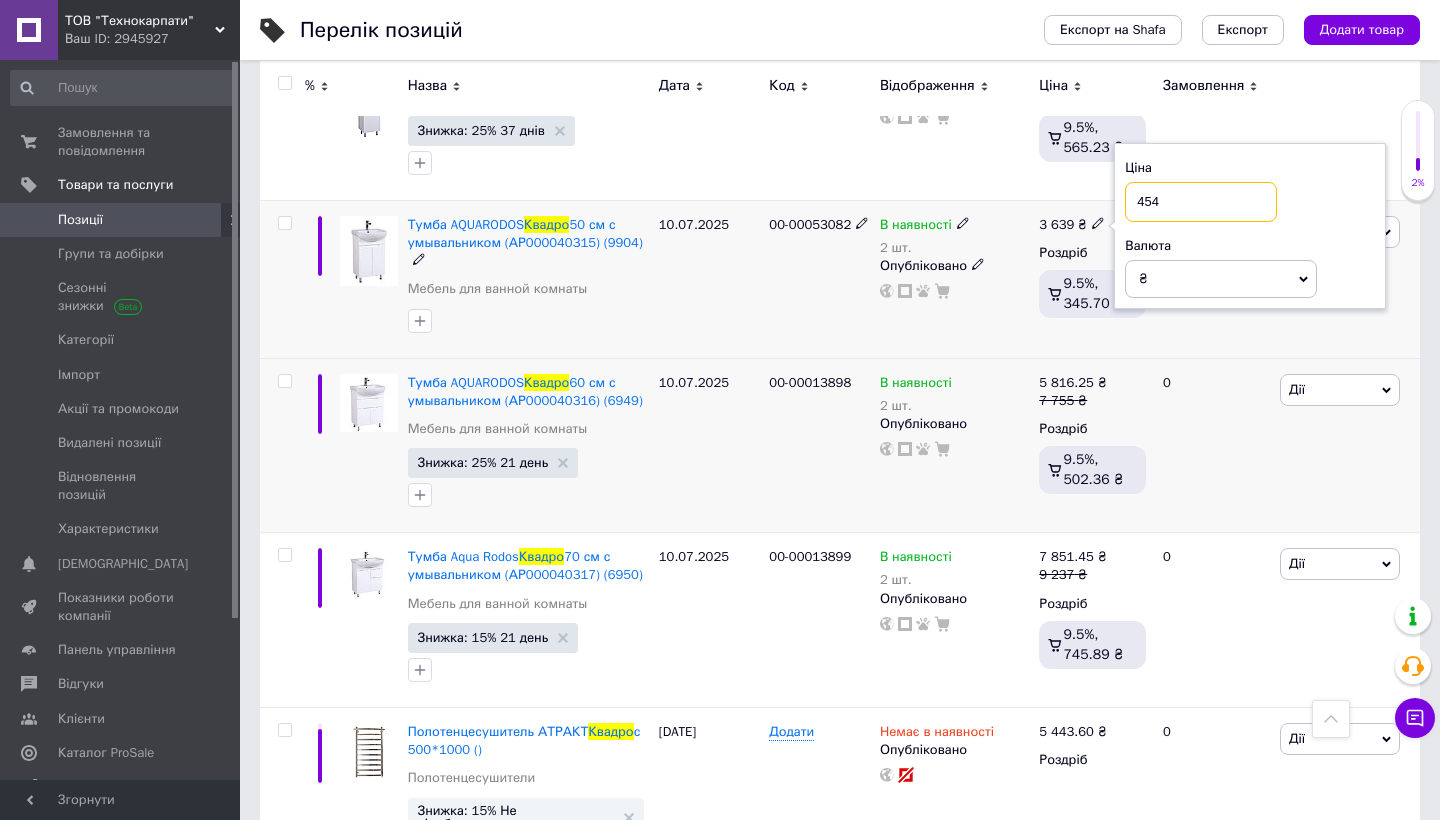 type on "4548" 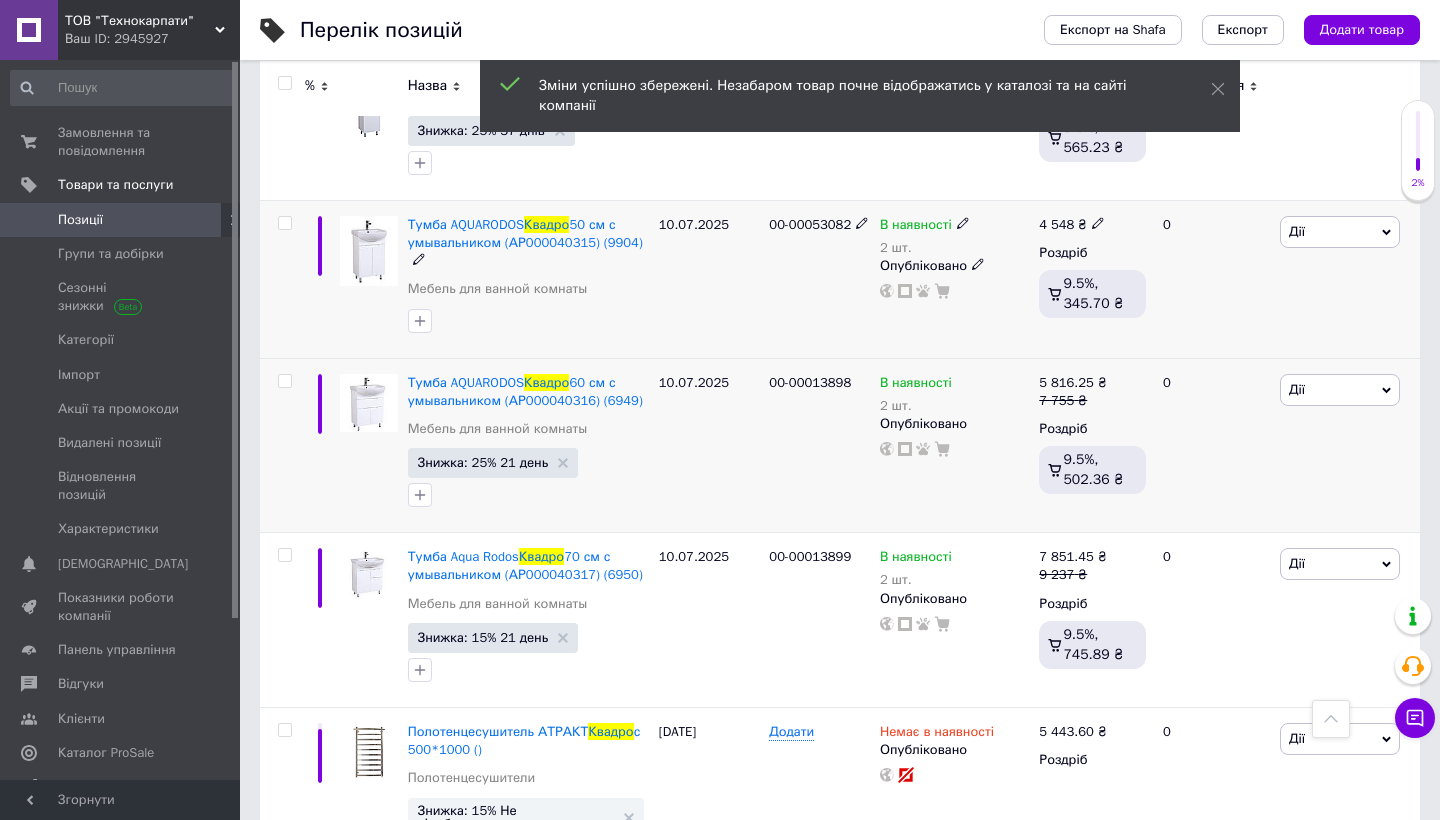 click on "Дії" at bounding box center [1297, 231] 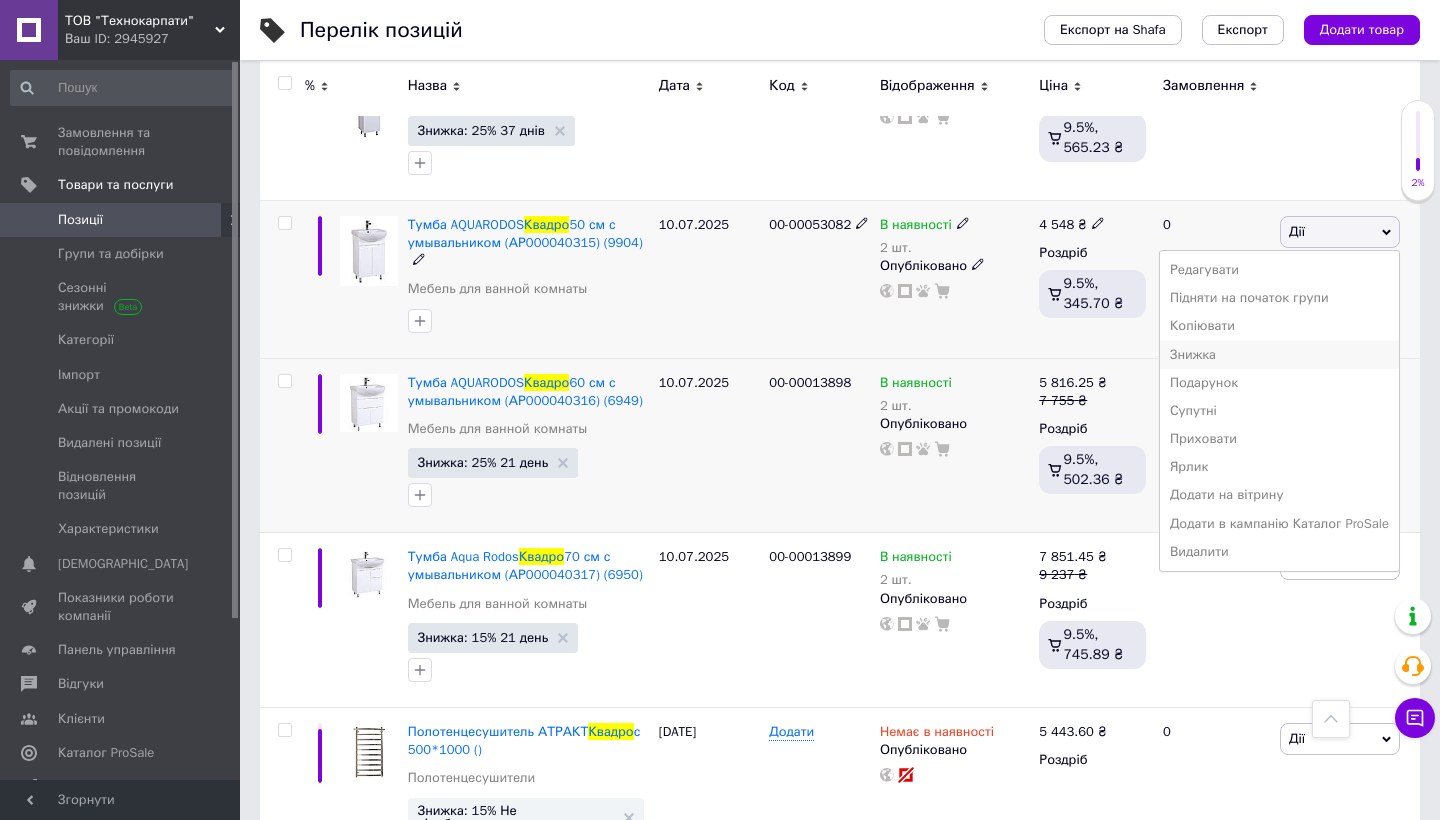 click on "Знижка" at bounding box center (1279, 355) 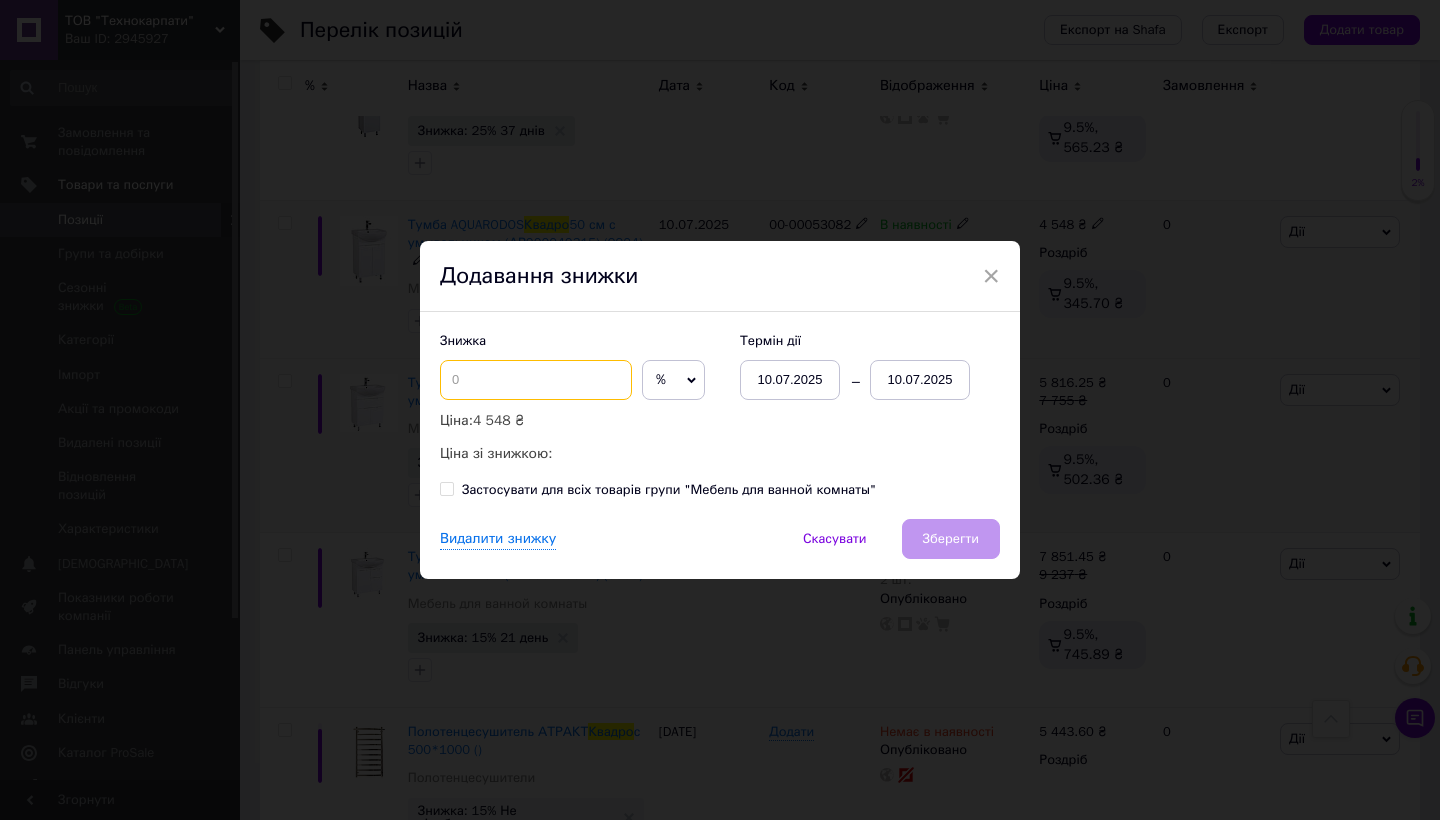 click at bounding box center (536, 380) 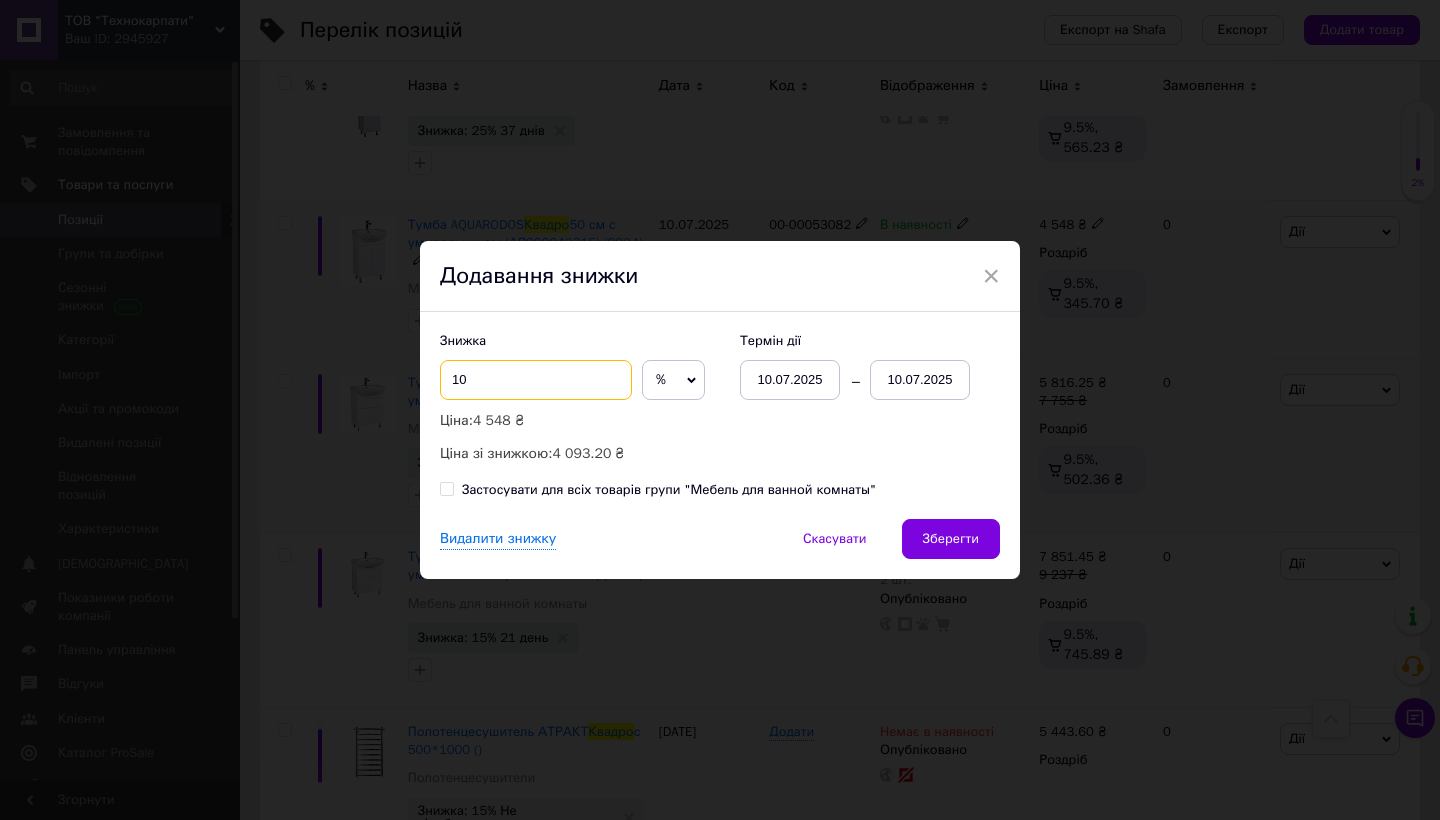 type on "1" 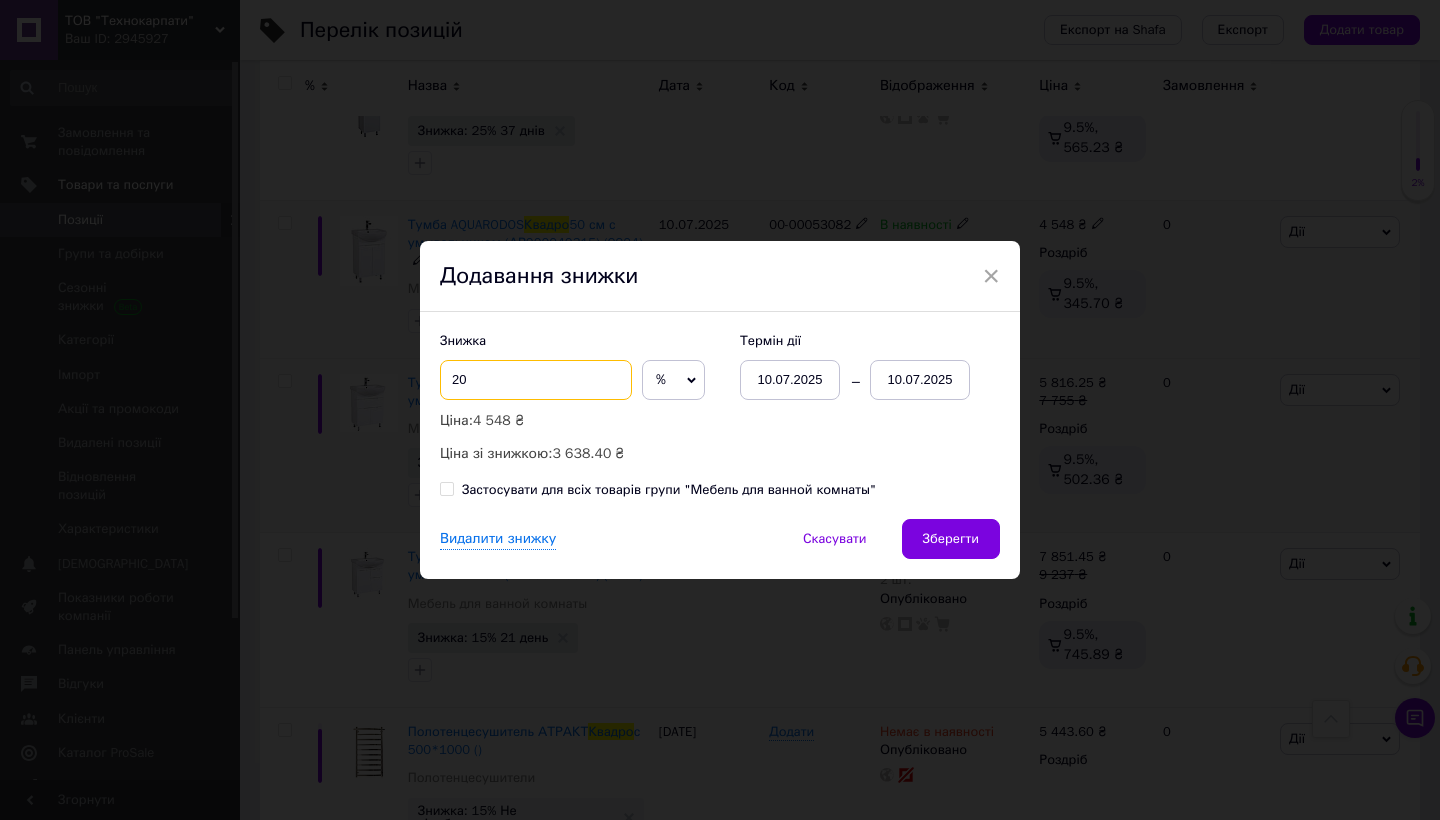 type on "20" 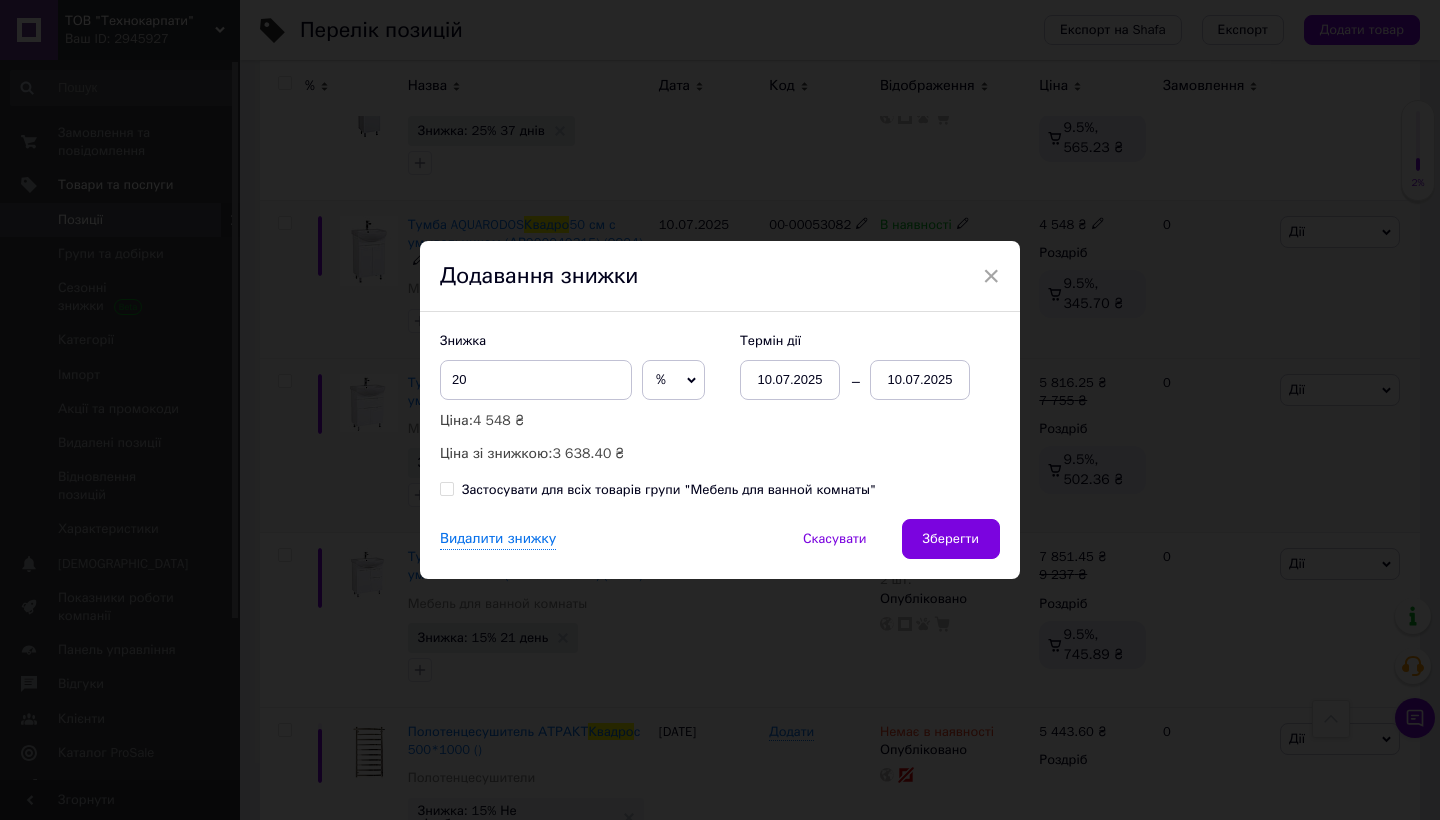 click on "10.07.2025" at bounding box center [920, 380] 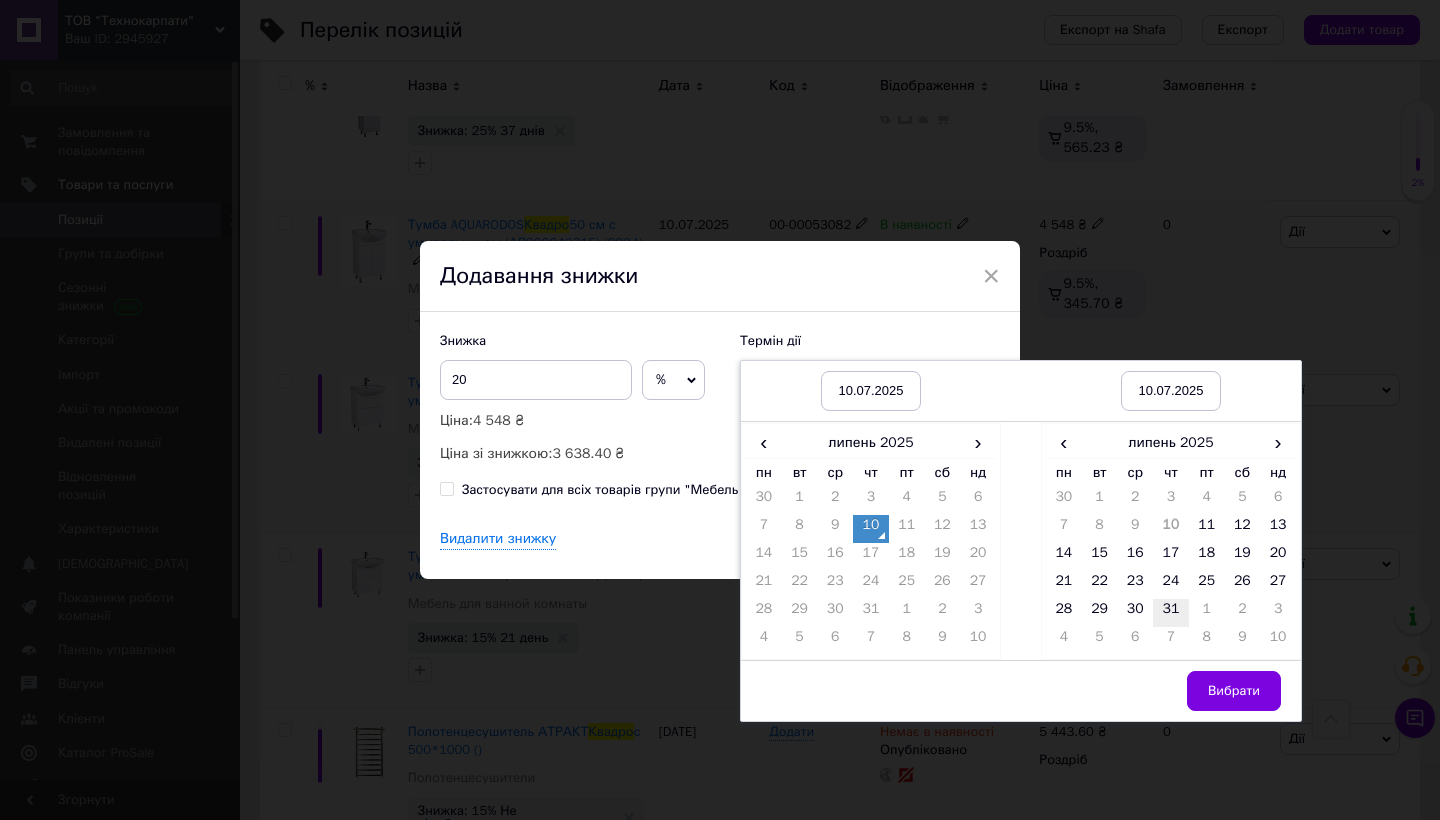 click on "31" at bounding box center [1171, 613] 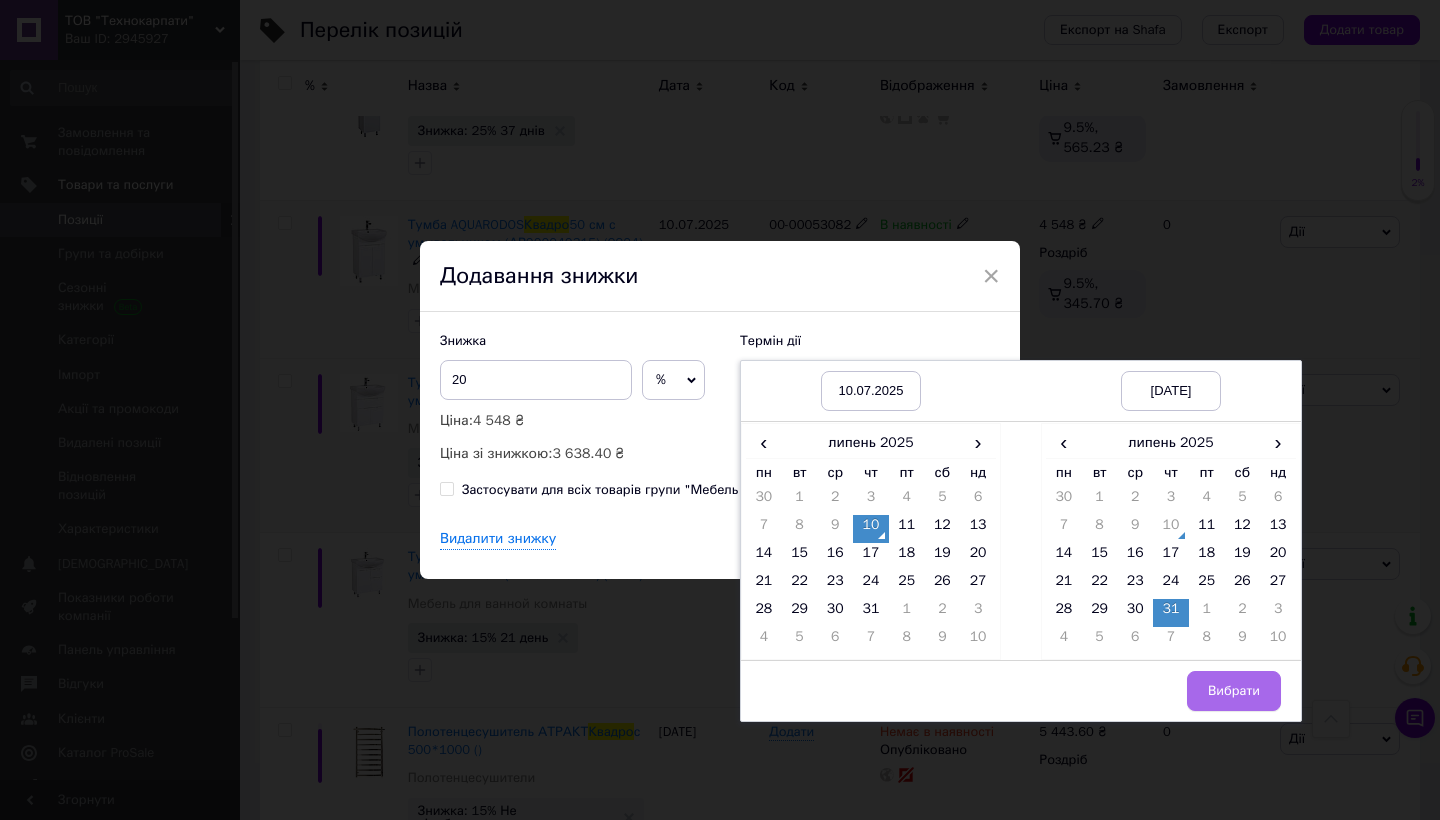 click on "Вибрати" at bounding box center (1234, 691) 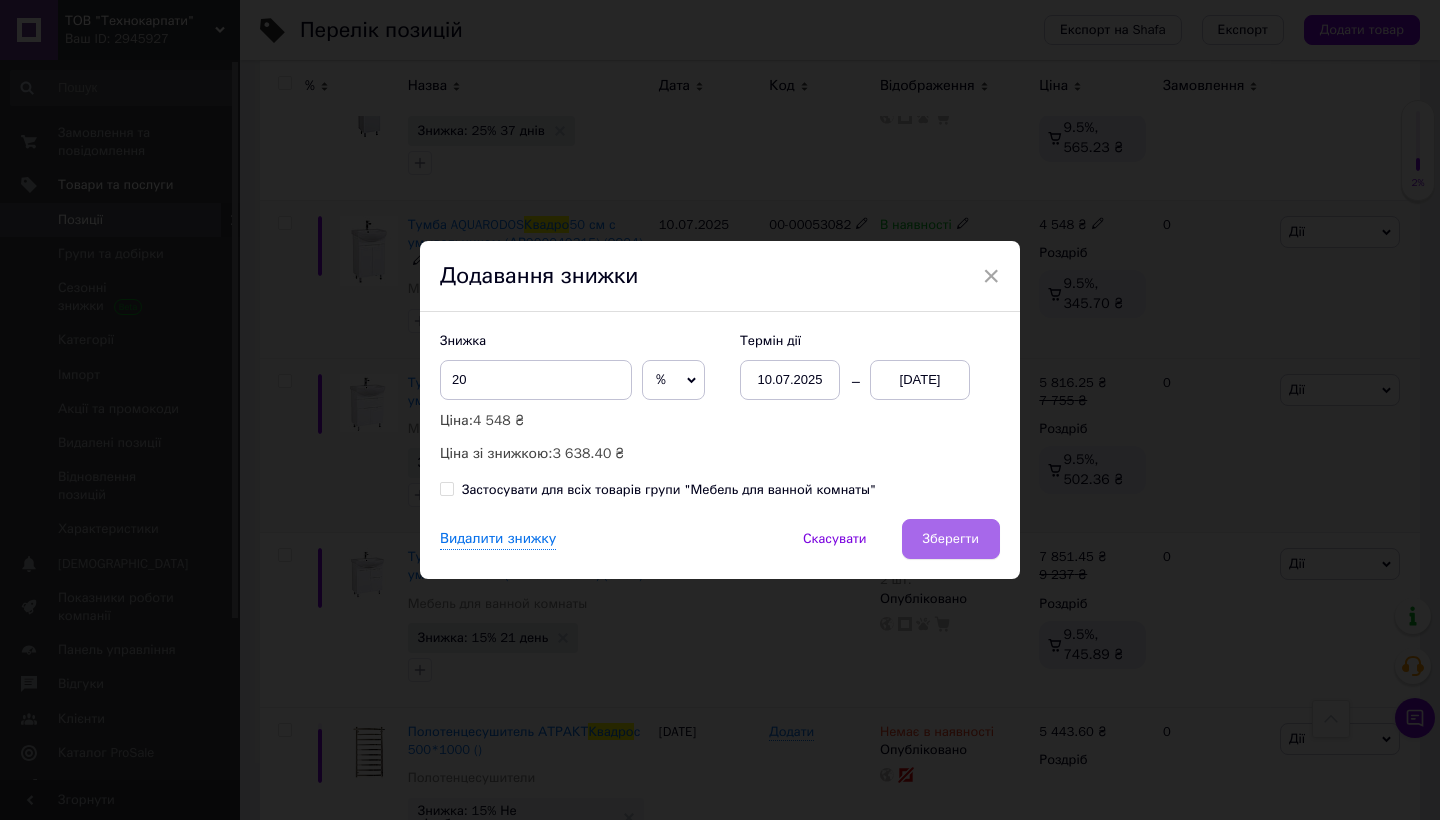 click on "Зберегти" at bounding box center (951, 539) 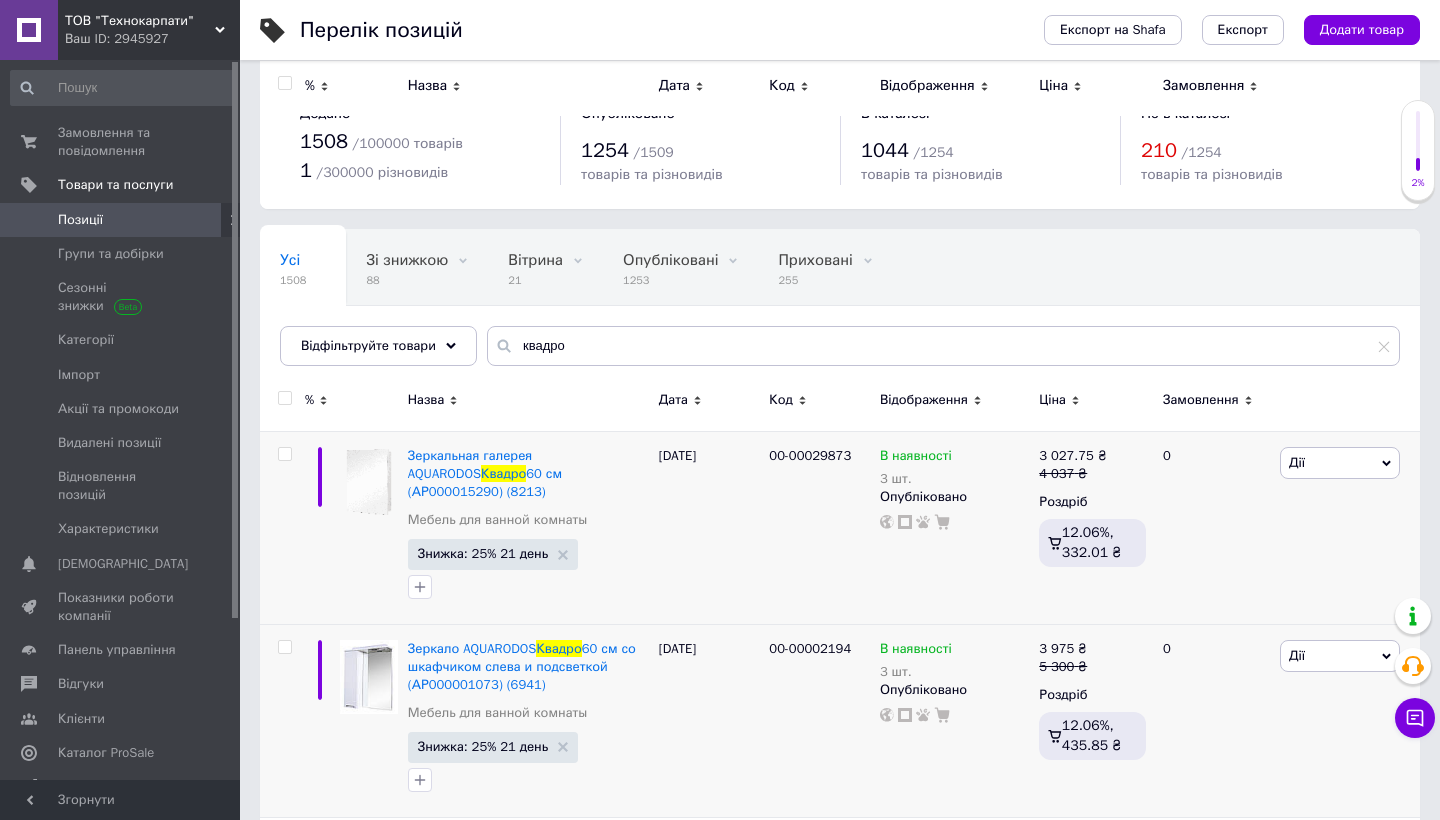 scroll, scrollTop: 0, scrollLeft: 0, axis: both 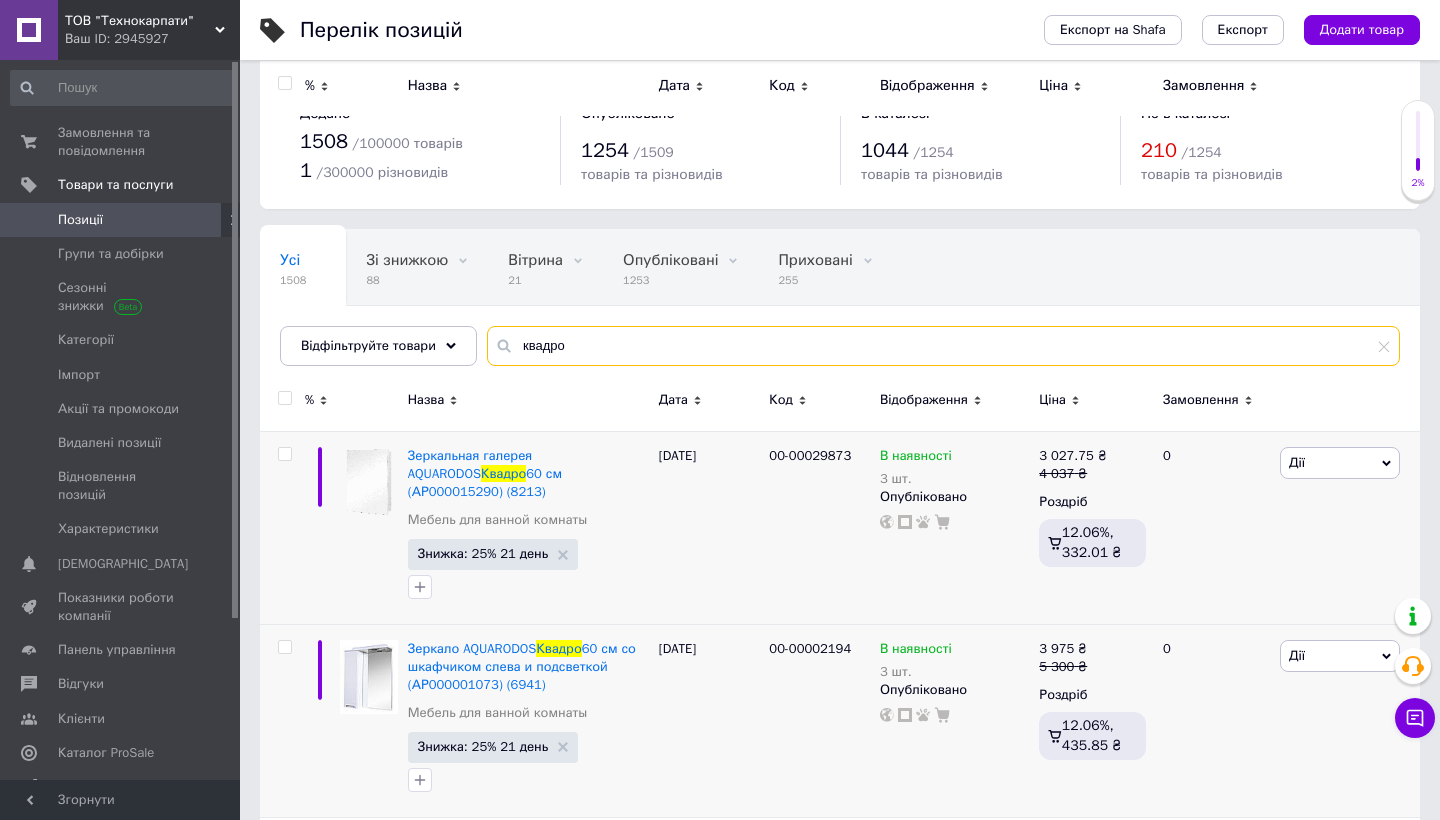 click on "квадро" at bounding box center (943, 346) 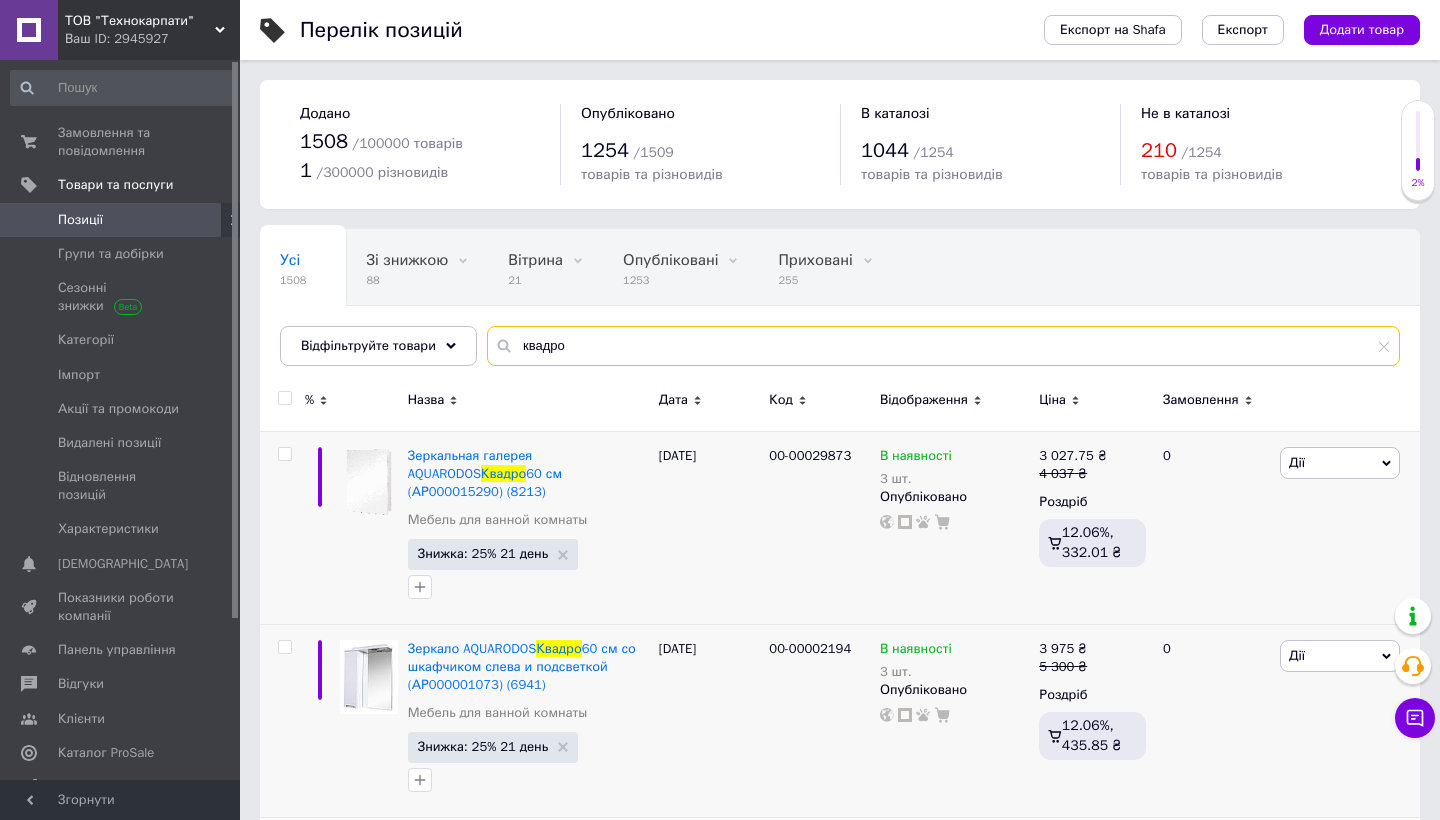 click on "квадро" at bounding box center [943, 346] 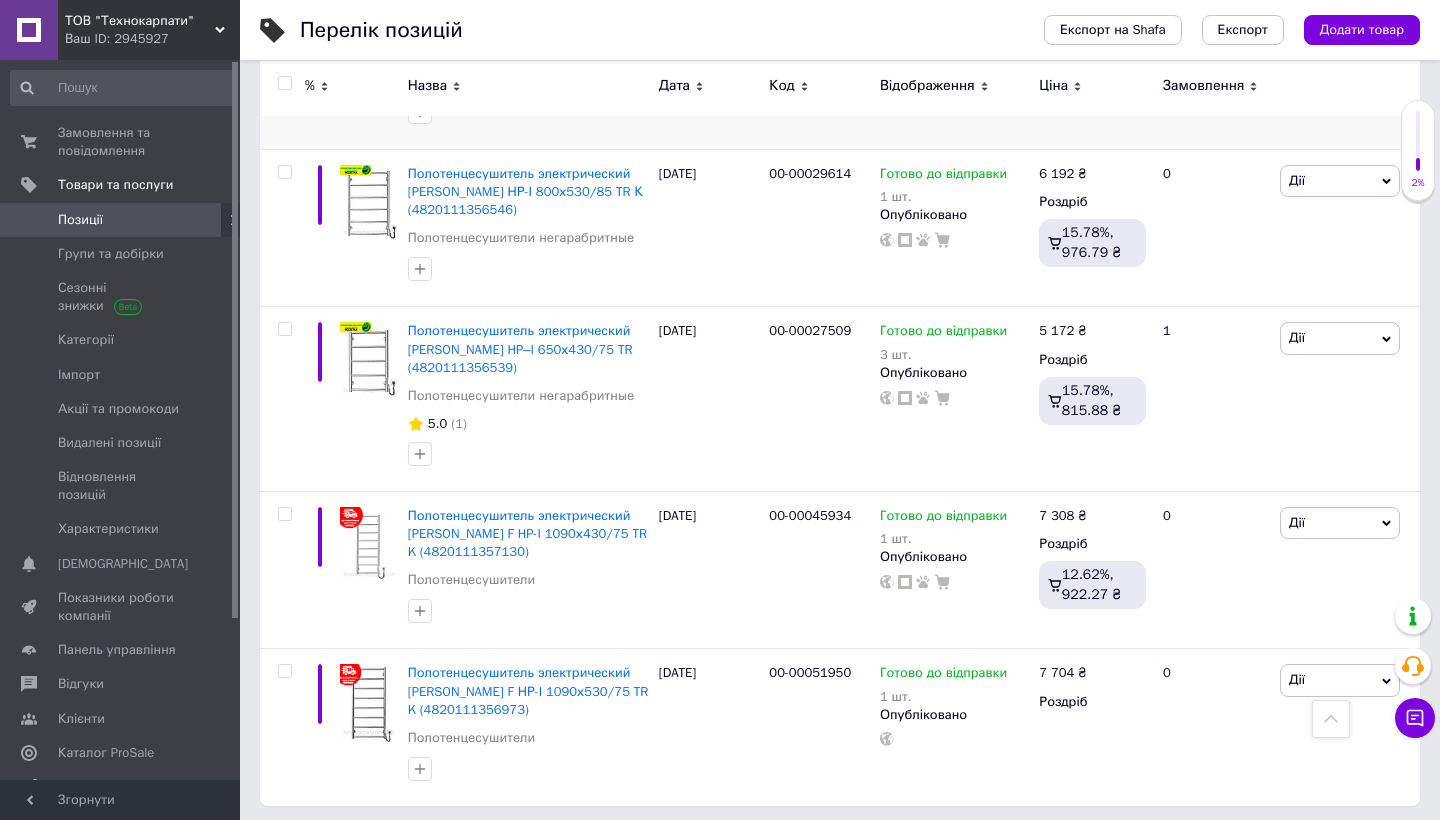 scroll, scrollTop: 912, scrollLeft: 0, axis: vertical 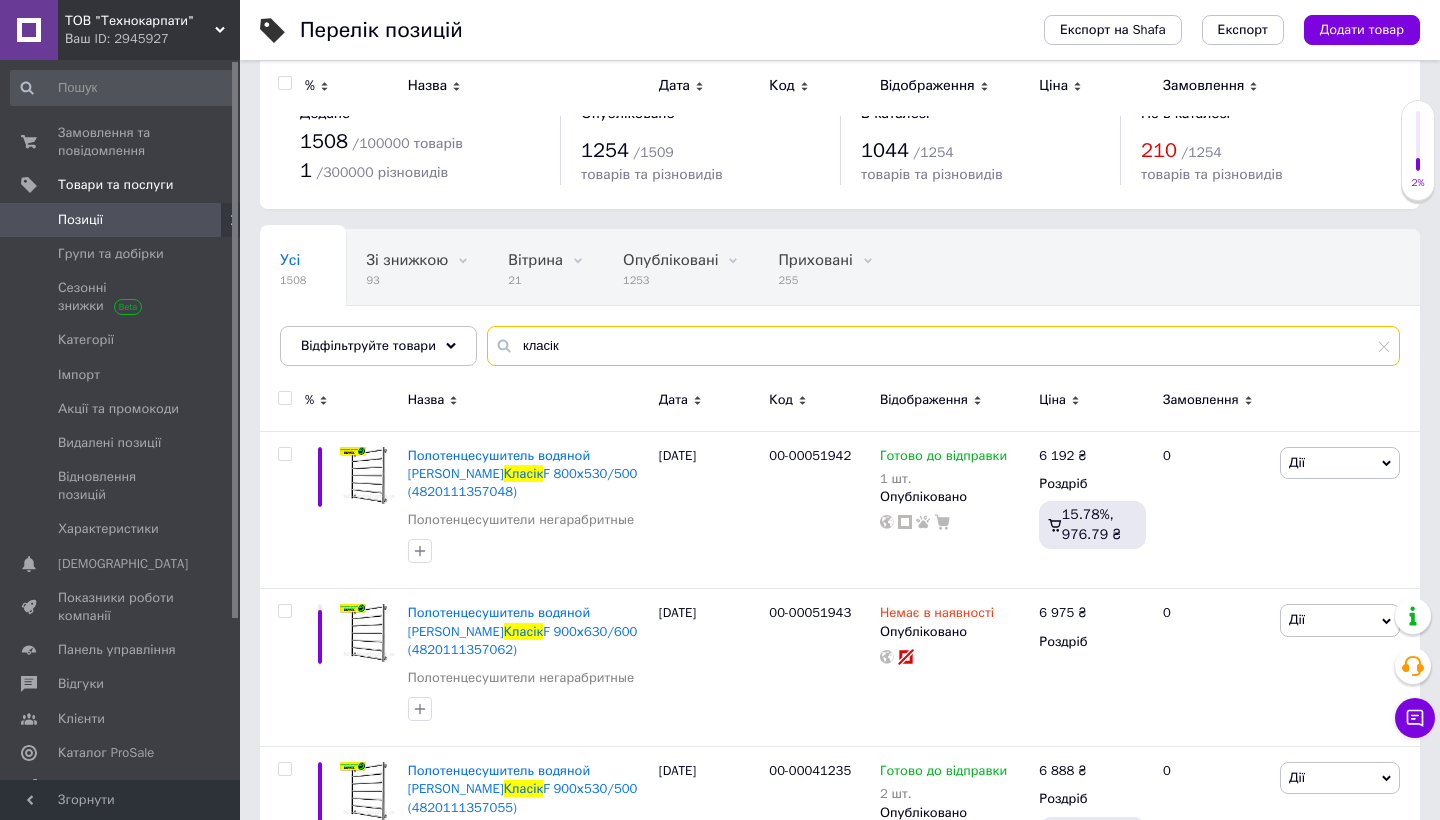 click on "класік" at bounding box center (943, 346) 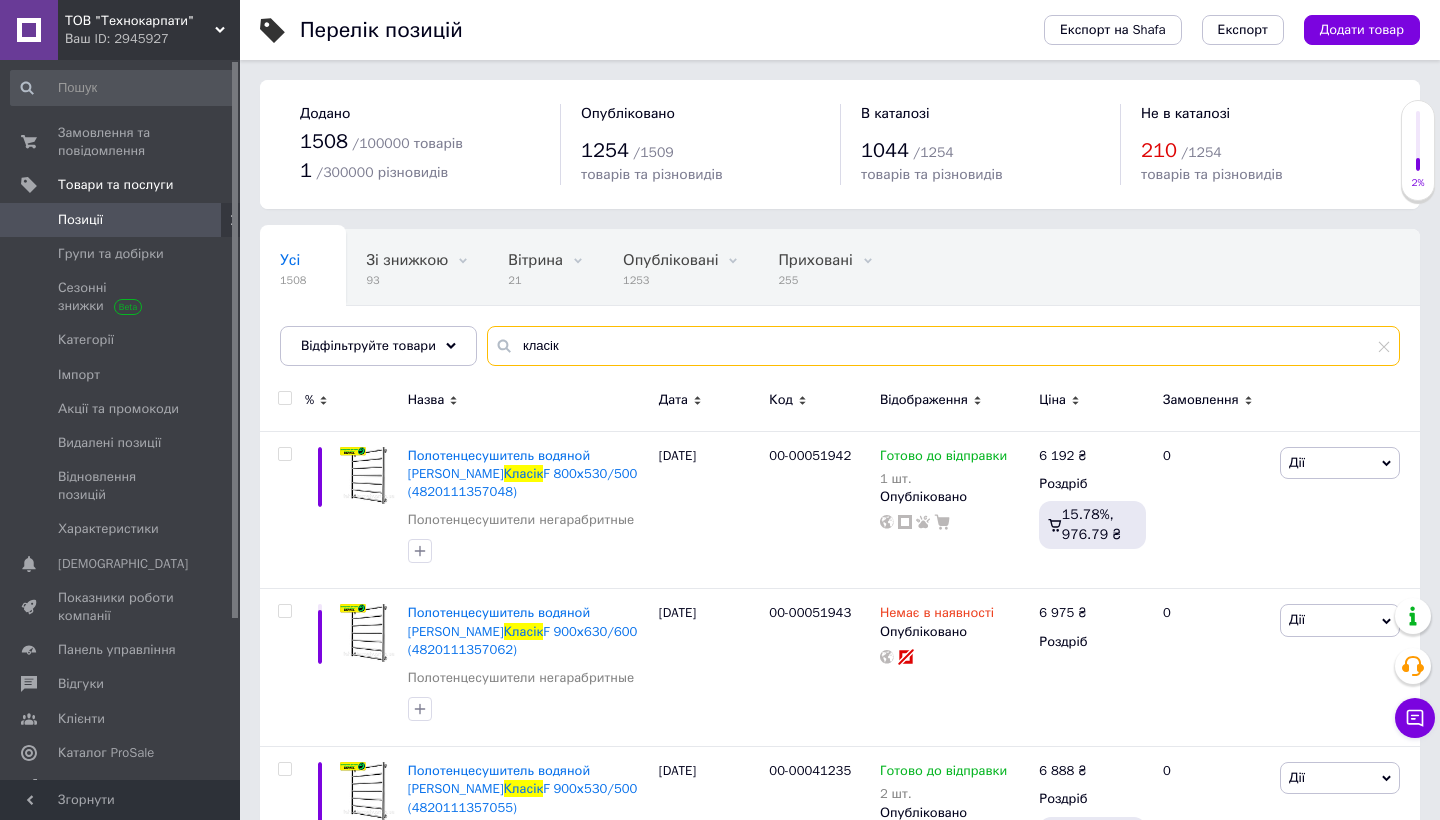 click on "класік" at bounding box center [943, 346] 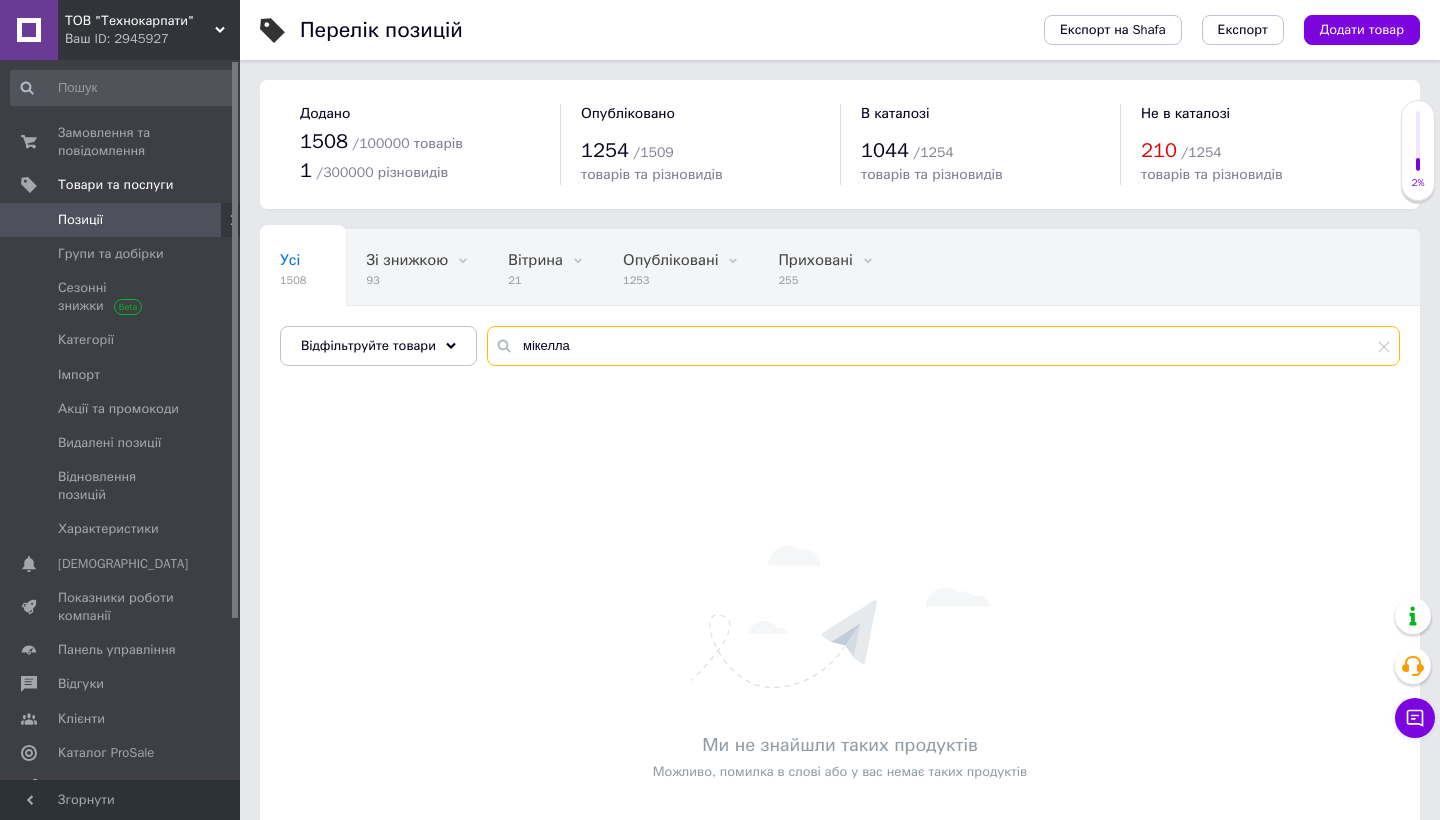 click on "мікелла" at bounding box center (943, 346) 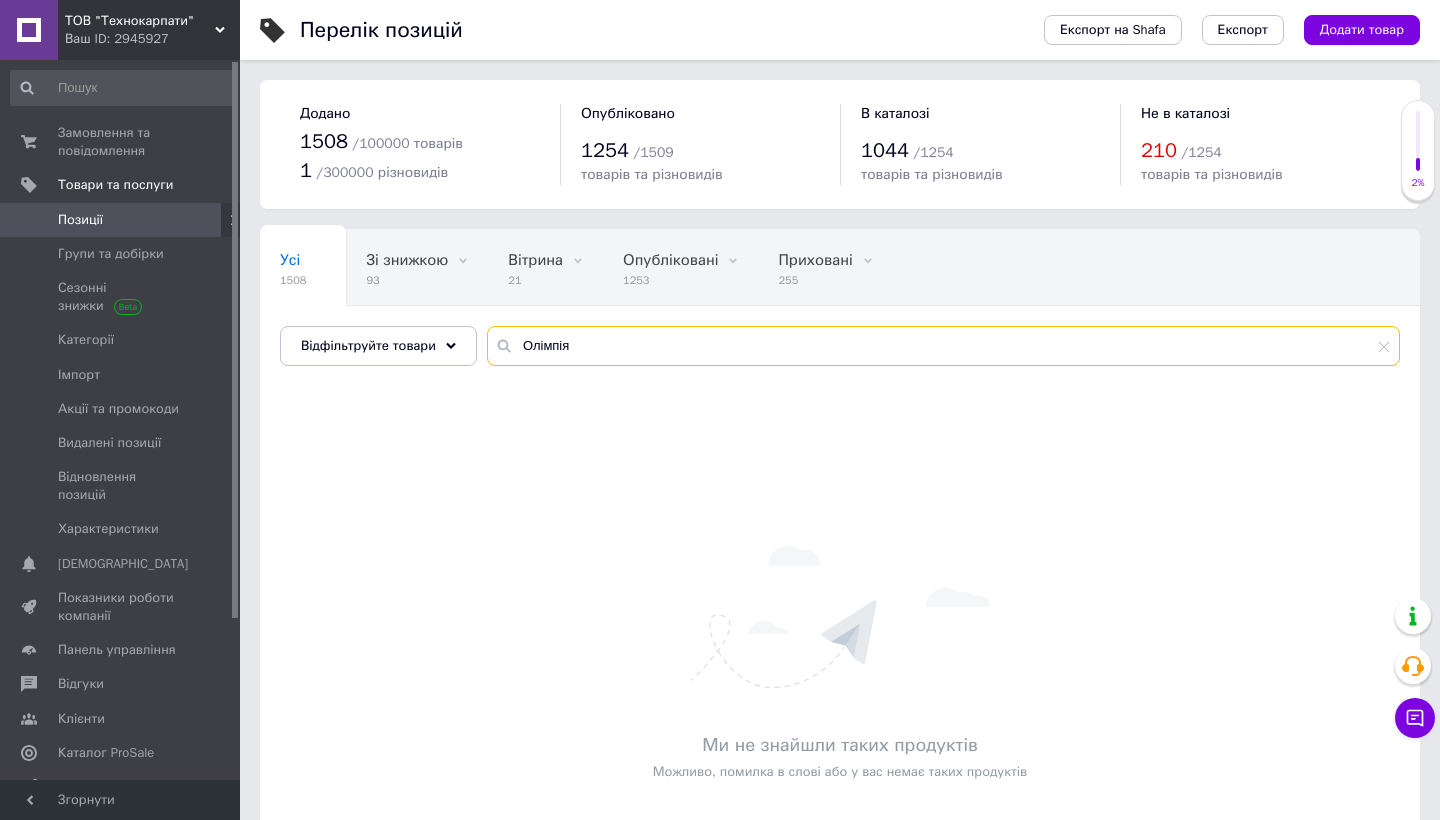 click on "Олімпія" at bounding box center (943, 346) 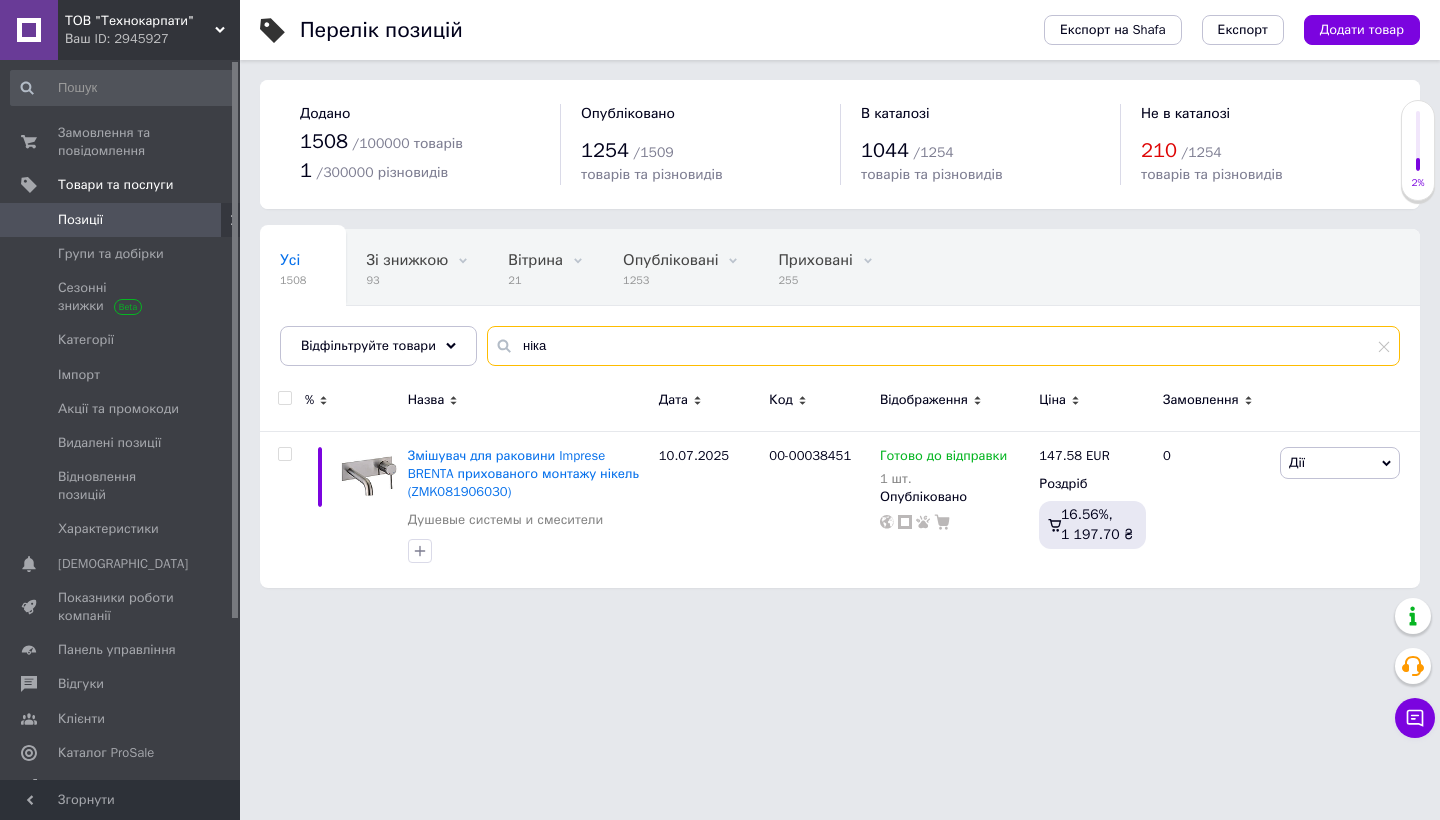click on "ніка" at bounding box center (943, 346) 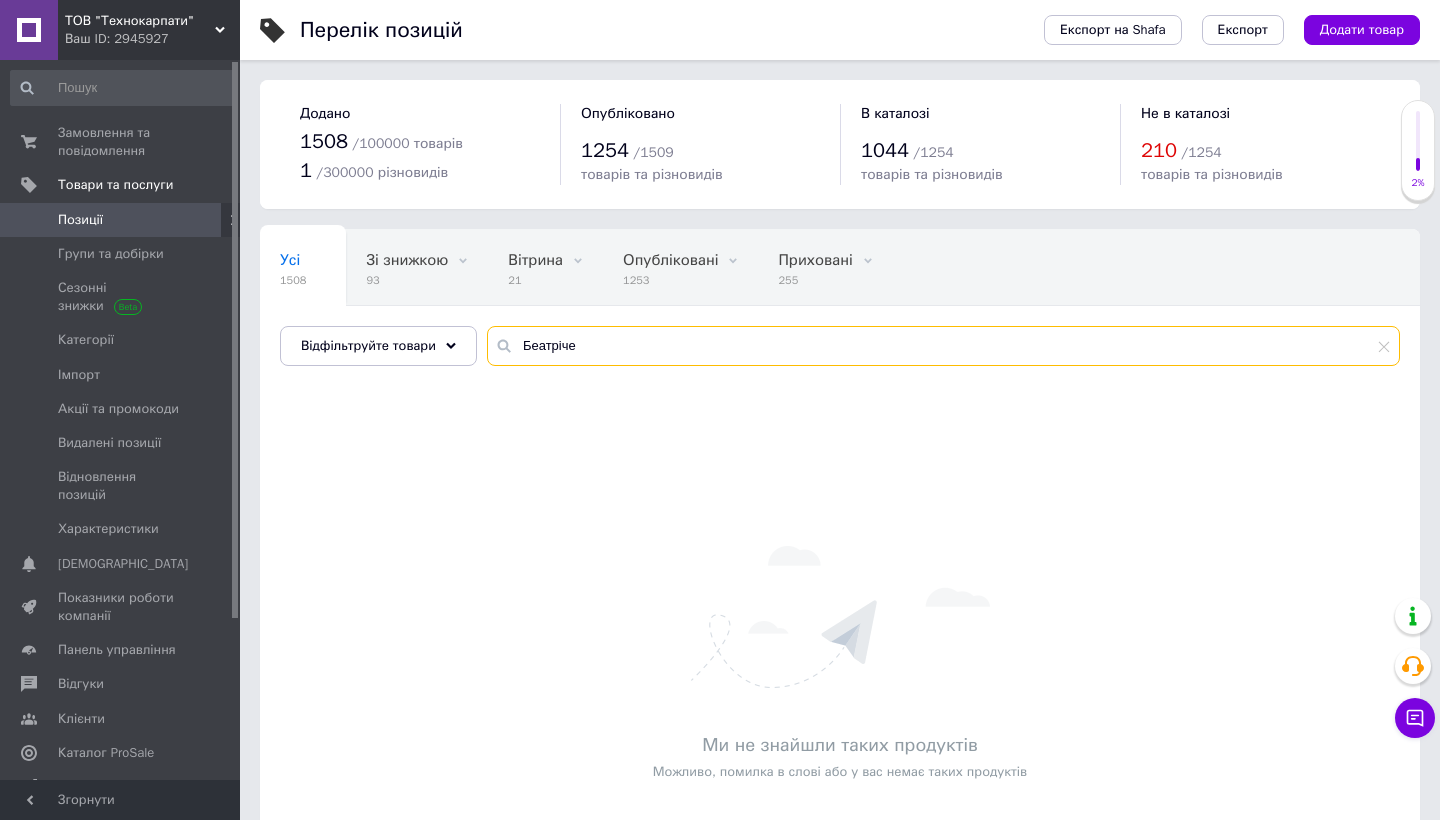 click on "Беатріче" at bounding box center (943, 346) 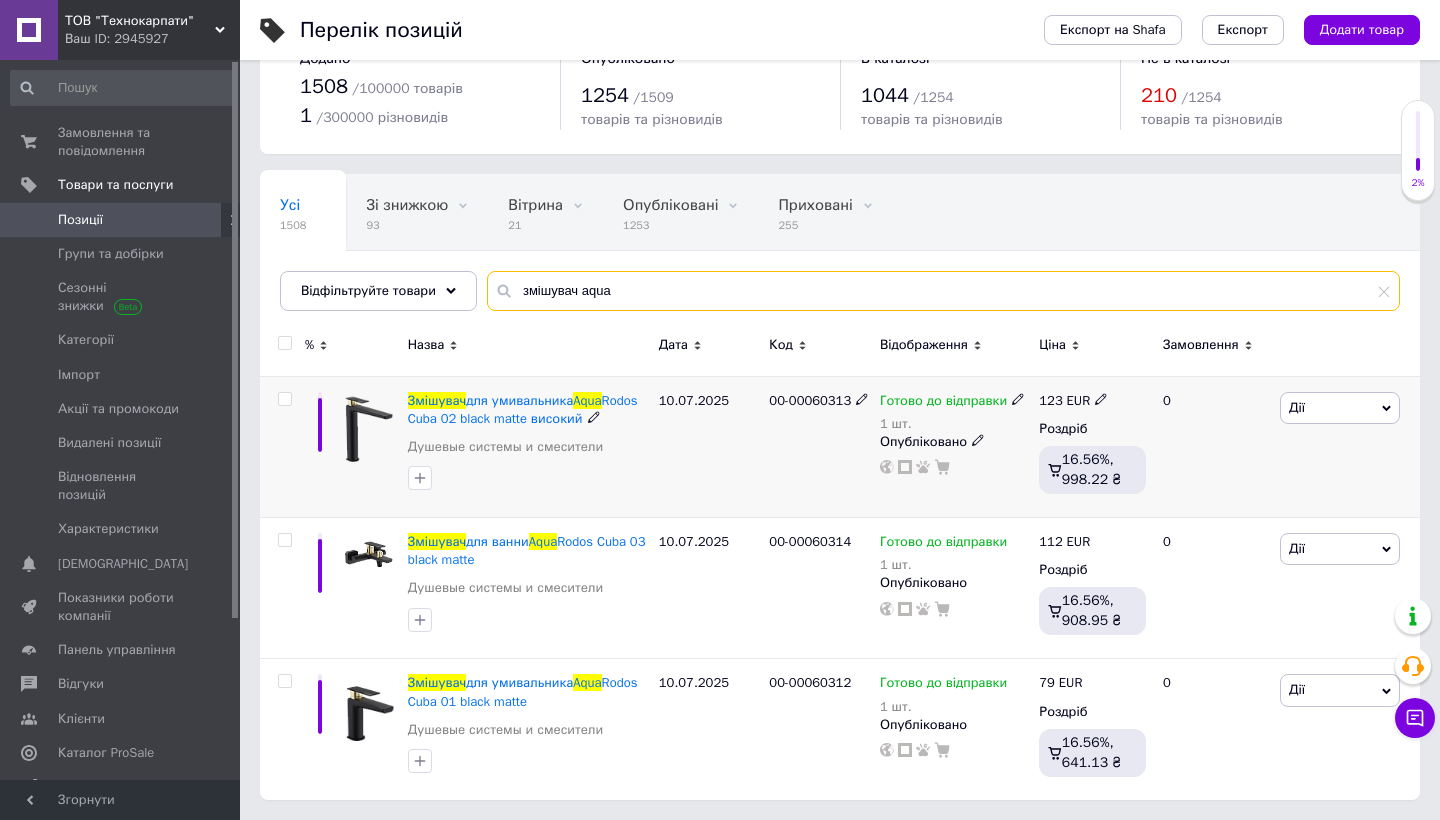 scroll, scrollTop: 53, scrollLeft: 0, axis: vertical 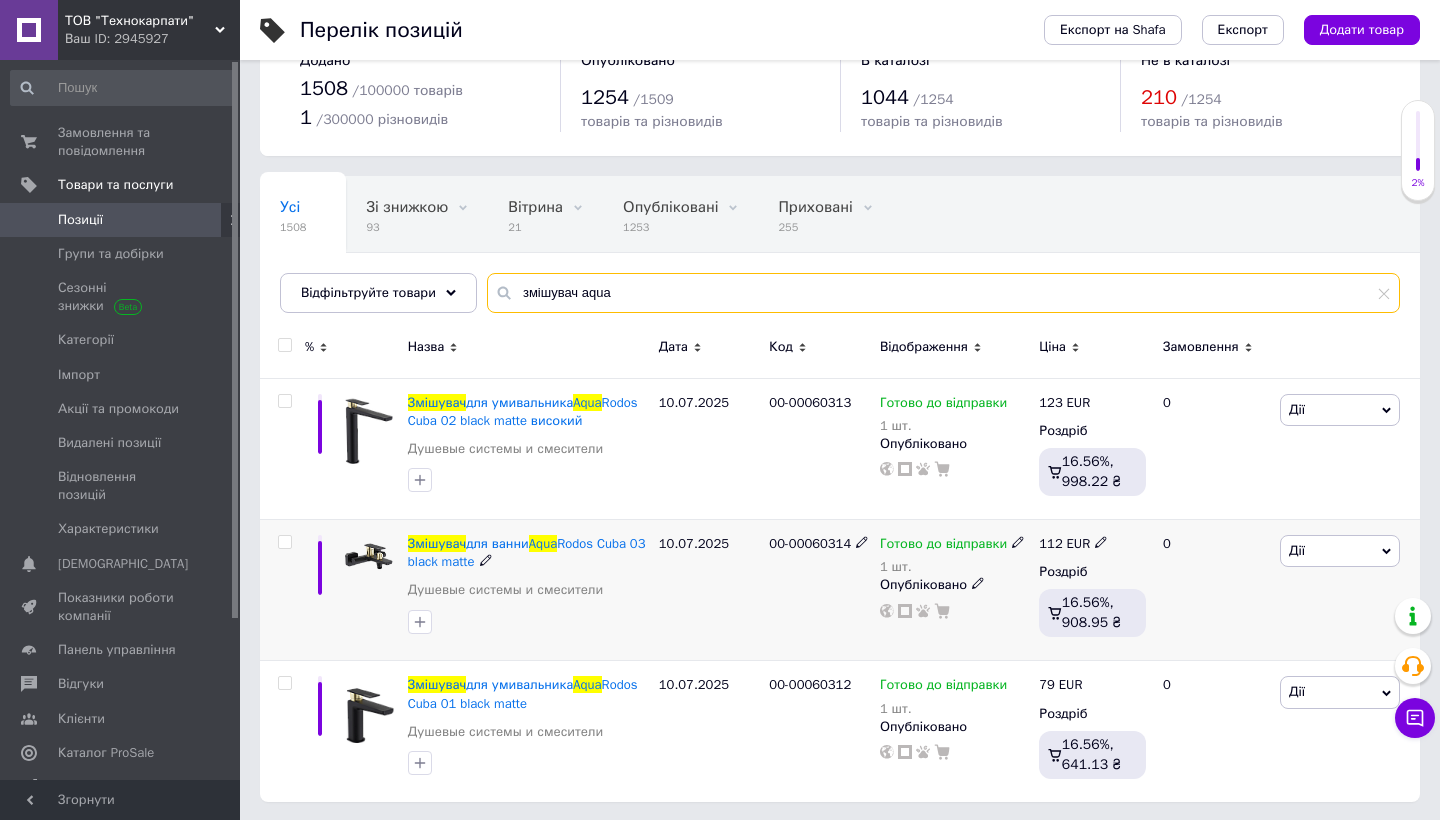 type on "змішувач aqu" 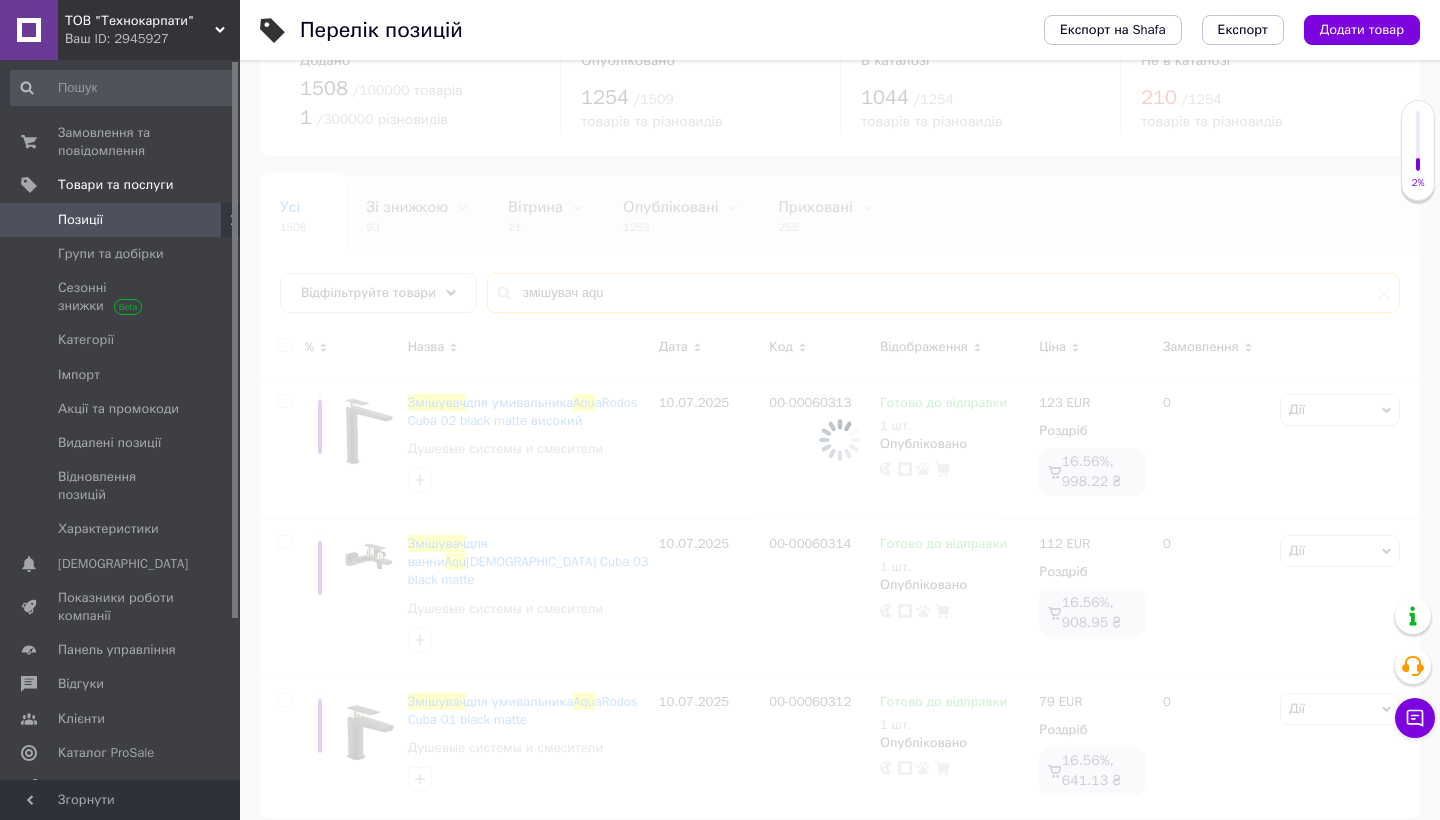 scroll, scrollTop: 0, scrollLeft: 0, axis: both 